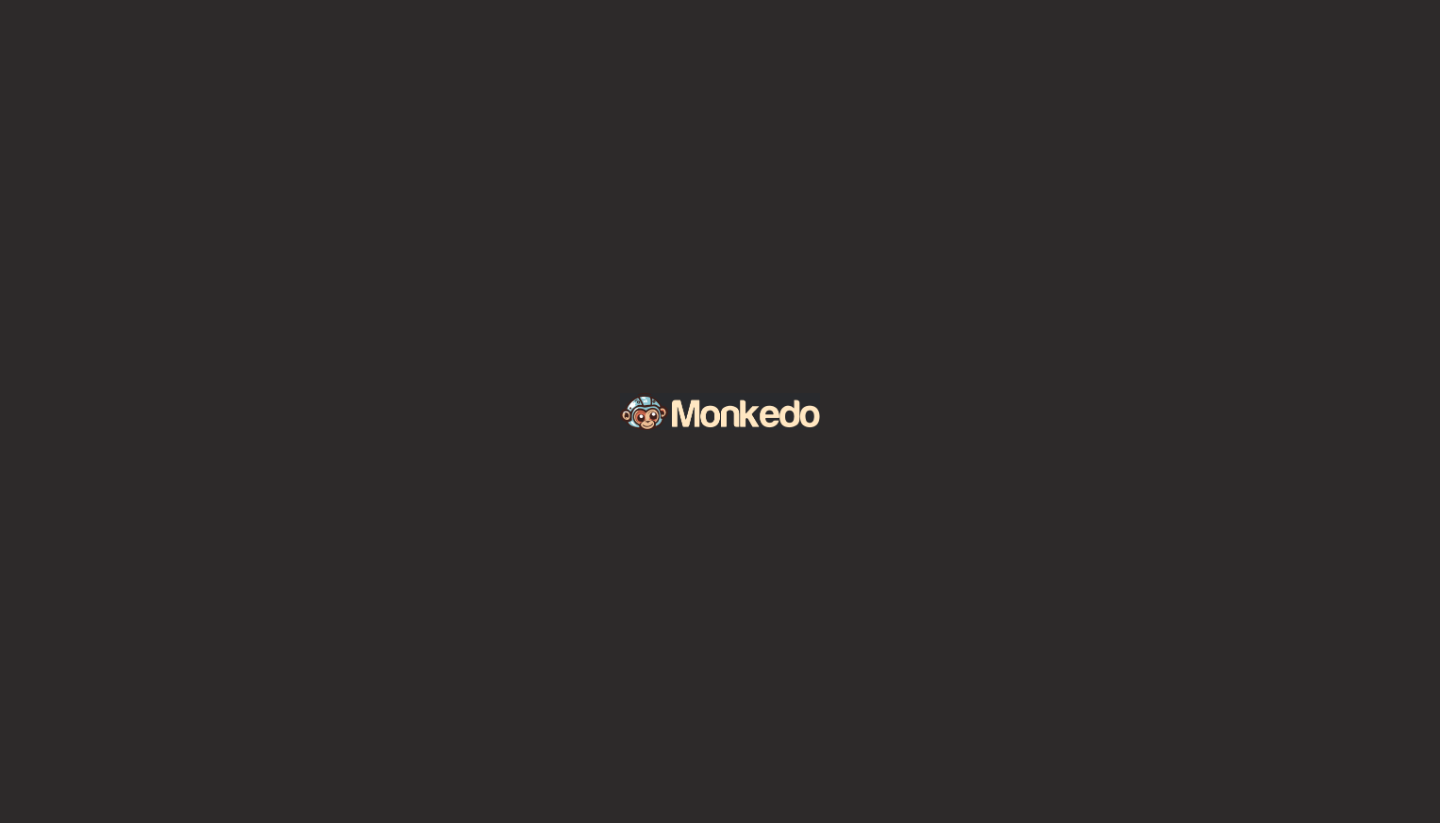 scroll, scrollTop: 0, scrollLeft: 0, axis: both 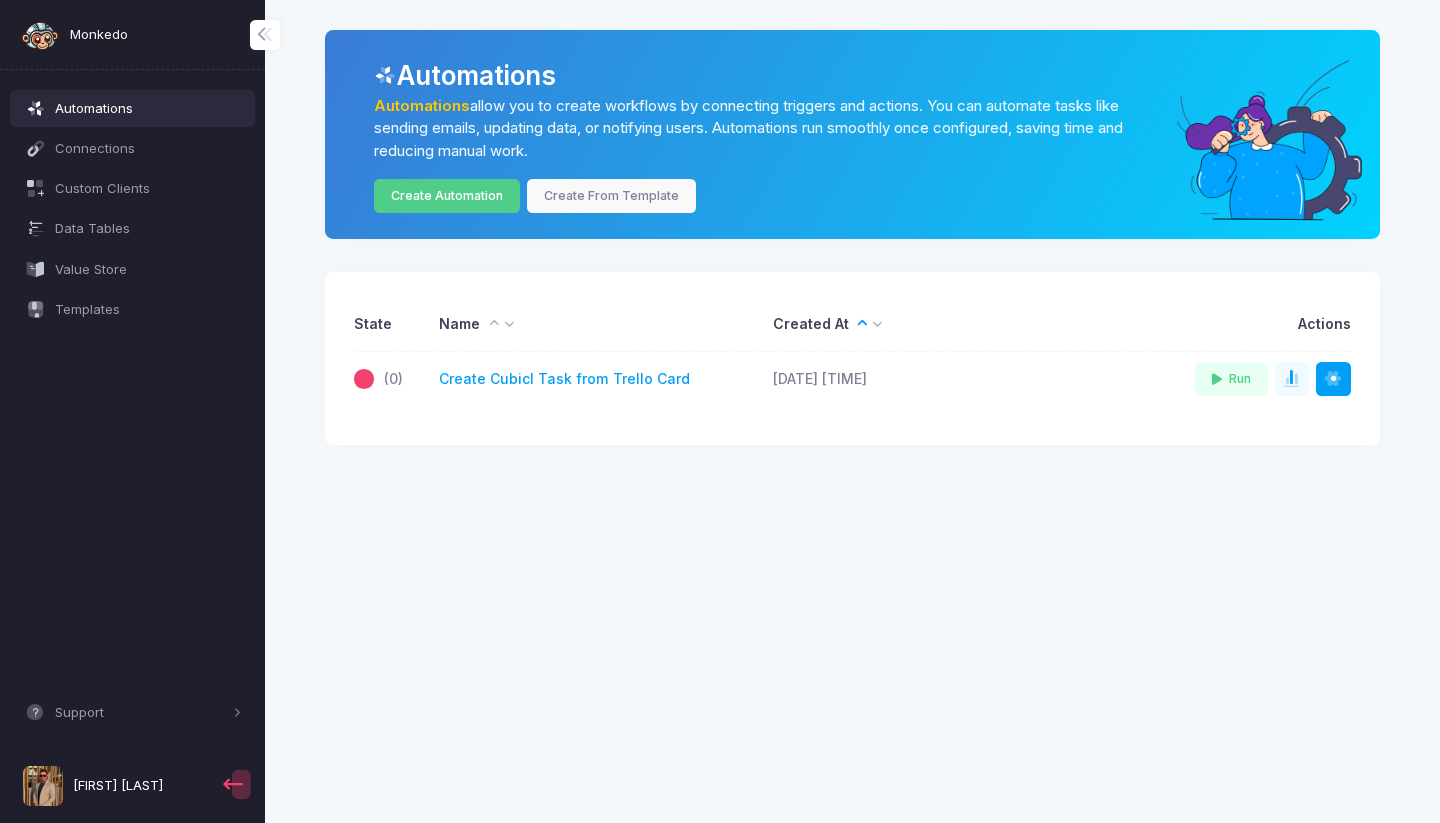 click on "Monkedo Automations Connections Custom Clients Data Tables Value Store Templates Support Docs Explore Integrations Feedback Form Community [FIRST] [LAST] Automations Automations allow you to create workflows by connecting triggers and actions. You can automate tasks like sending emails, updating data, or notifying users. Automations run smoothly once configured, saving time and reducing manual work. Create Automation Create From Template State Name Created At Actions (0) Create Cubicl Task from Trello Card [DATE] [TIME] Run Share Publish in Store Delete" at bounding box center [720, 411] 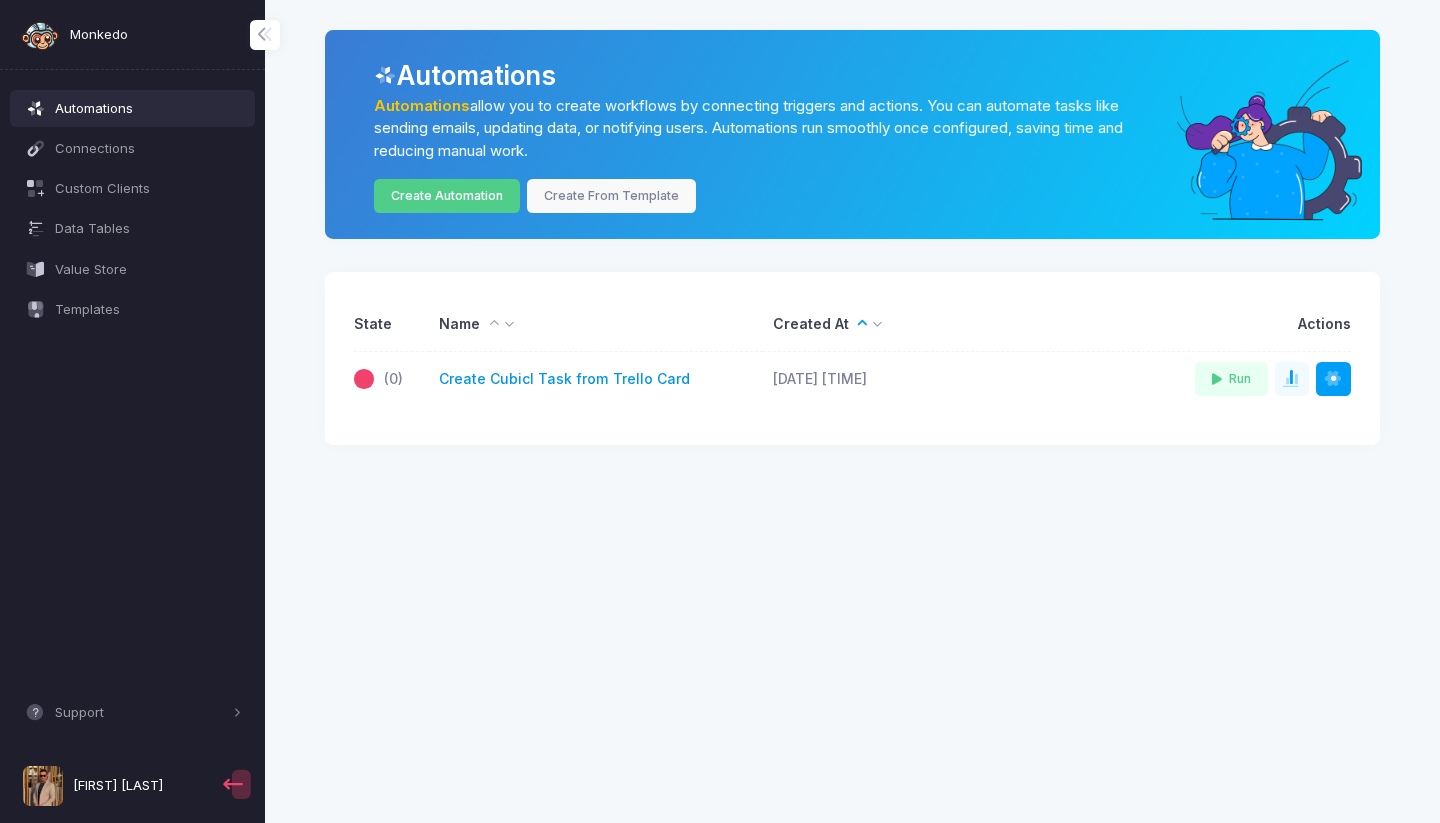 click on "Create Cubicl Task from Trello Card" 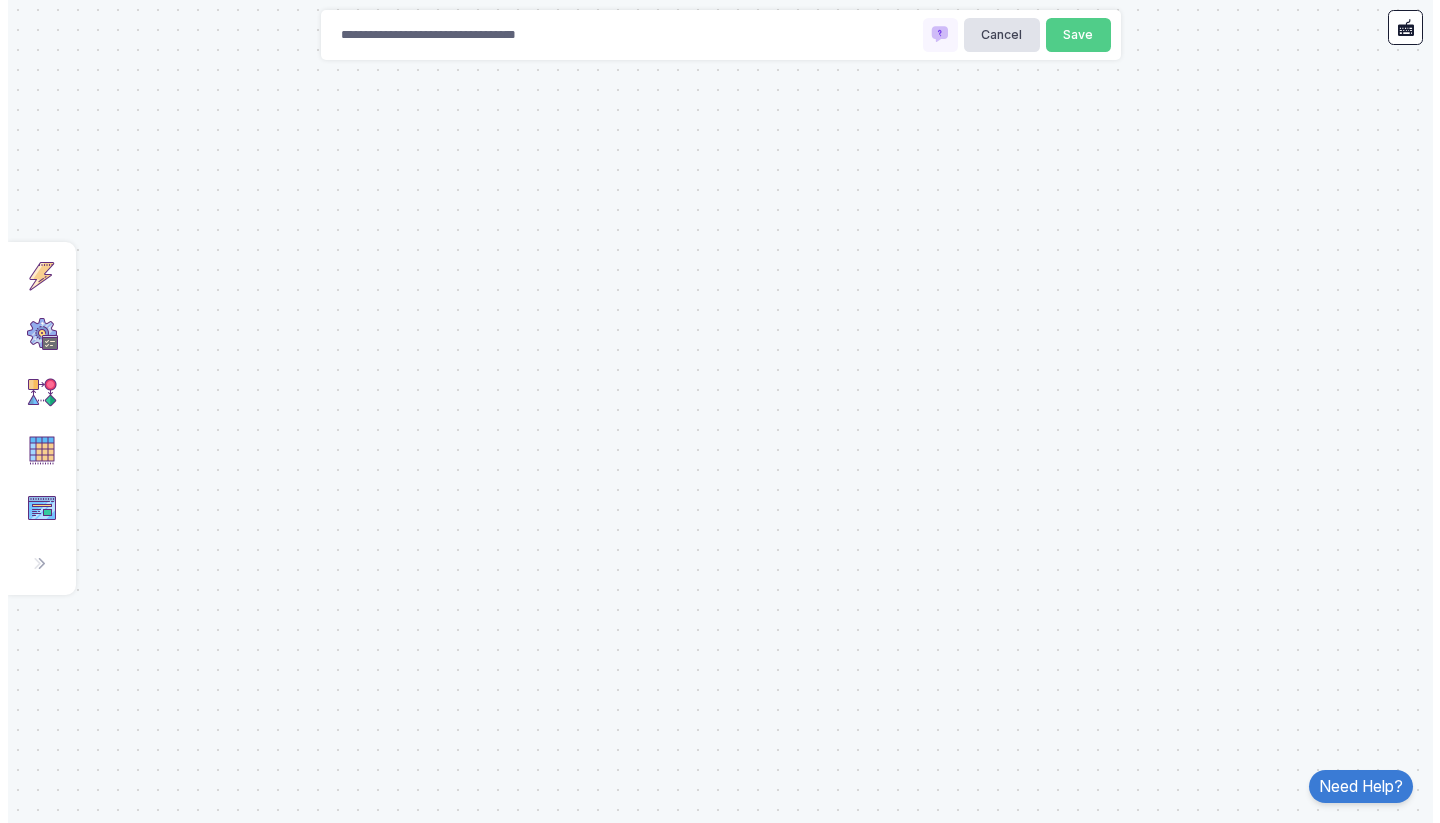 scroll, scrollTop: 0, scrollLeft: 0, axis: both 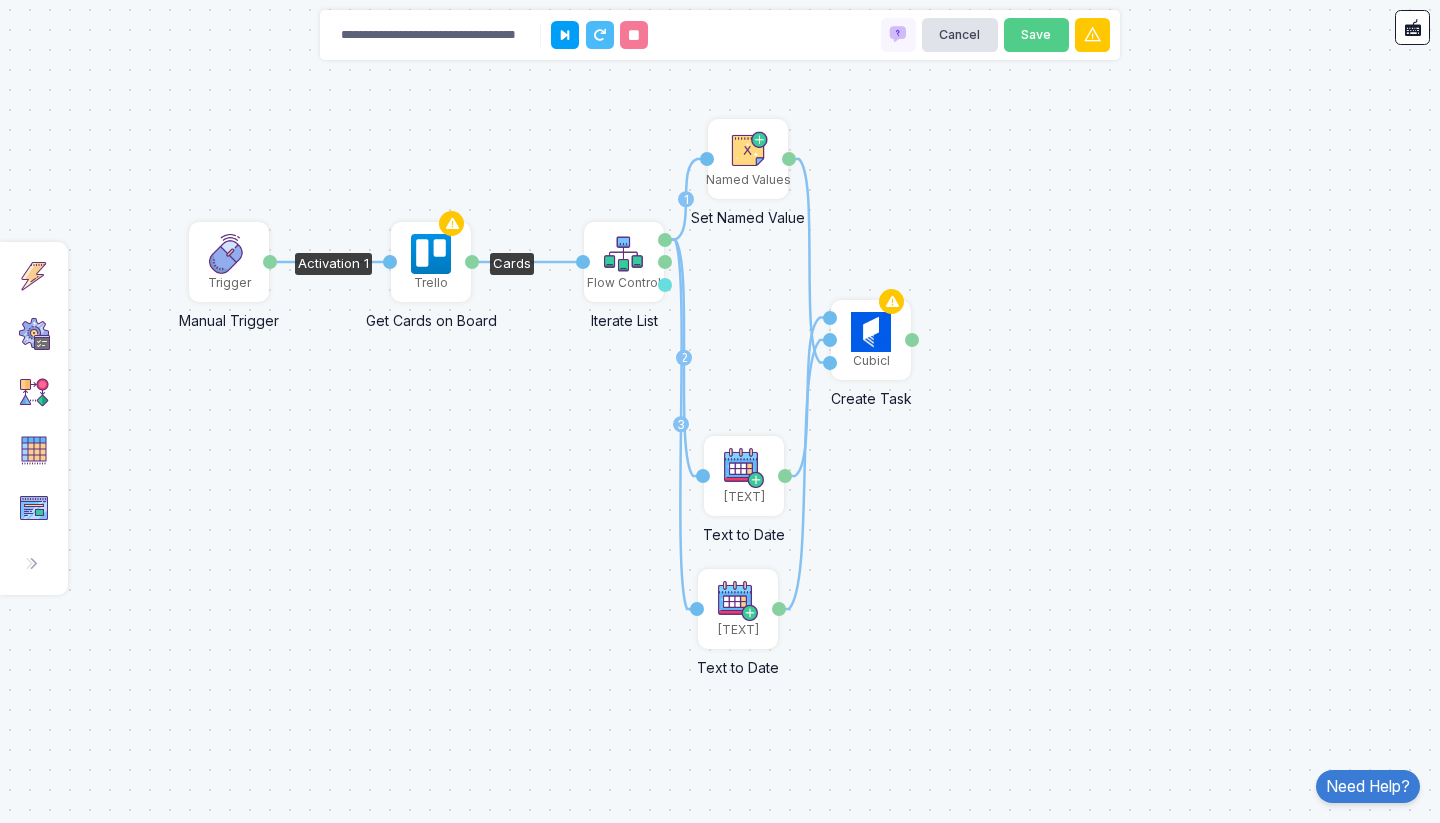 click 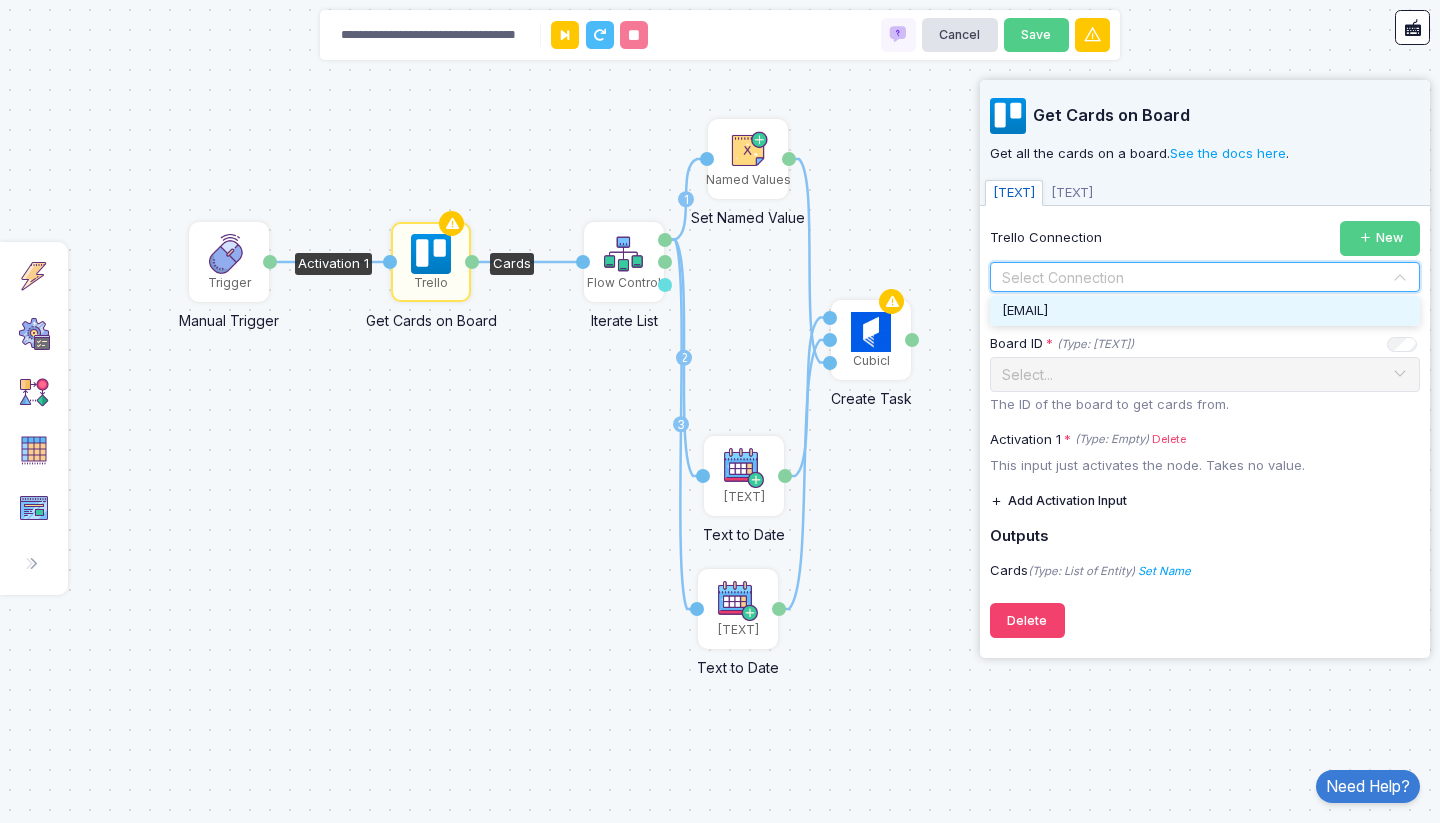 click 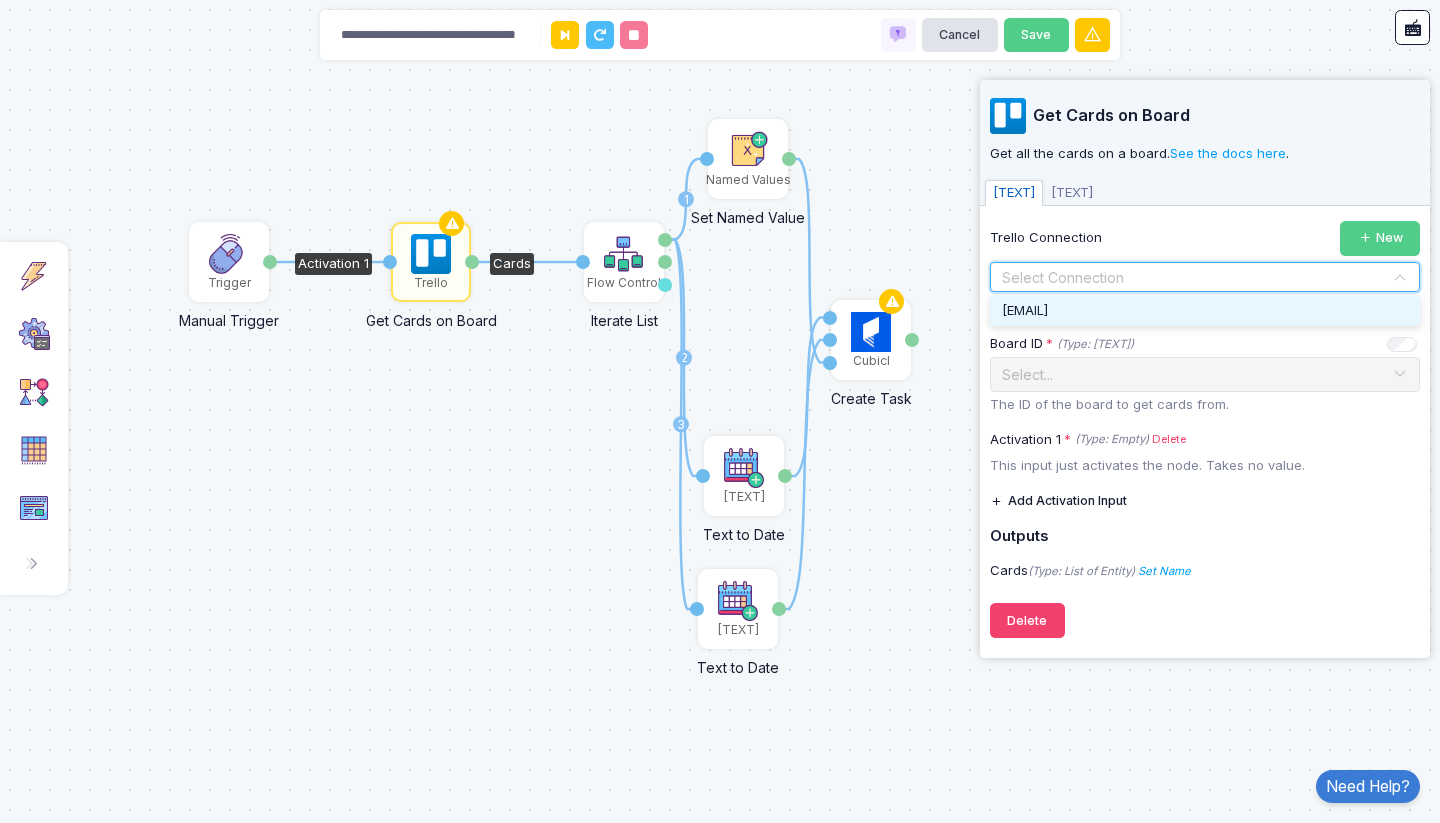 click on "[EMAIL]" at bounding box center [1025, 310] 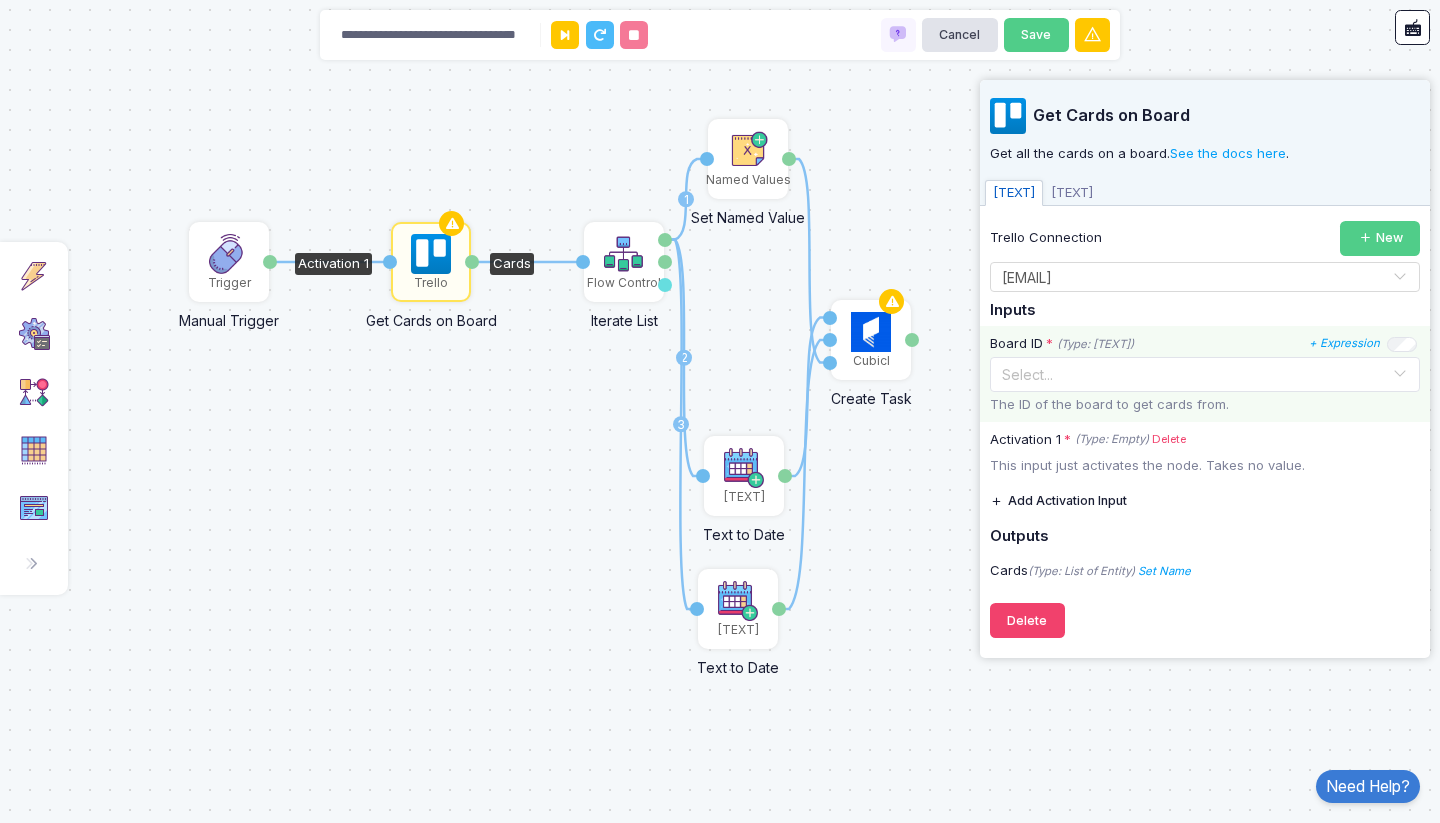 click 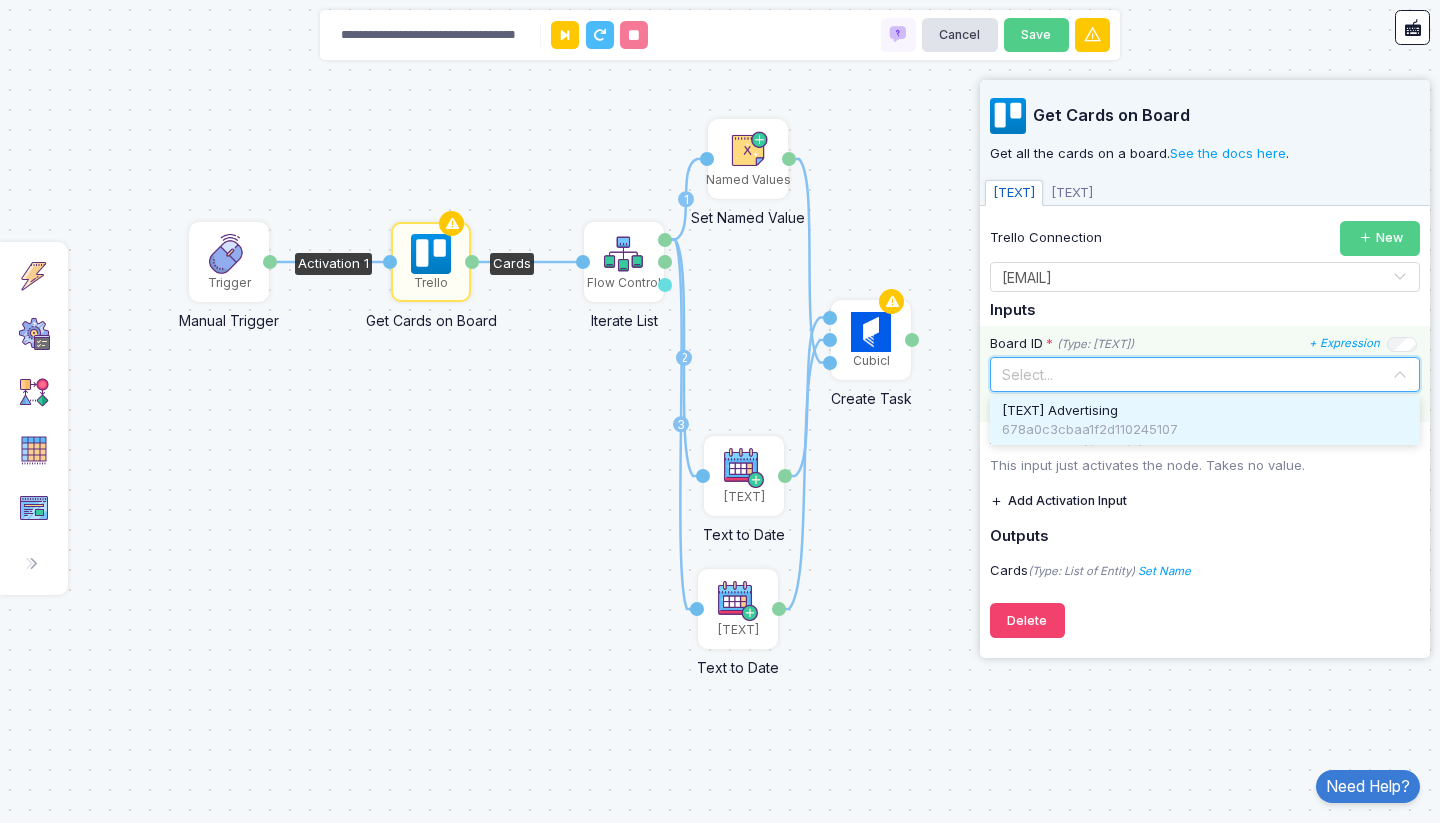 click on "[TEXT] Advertising" at bounding box center [1060, 411] 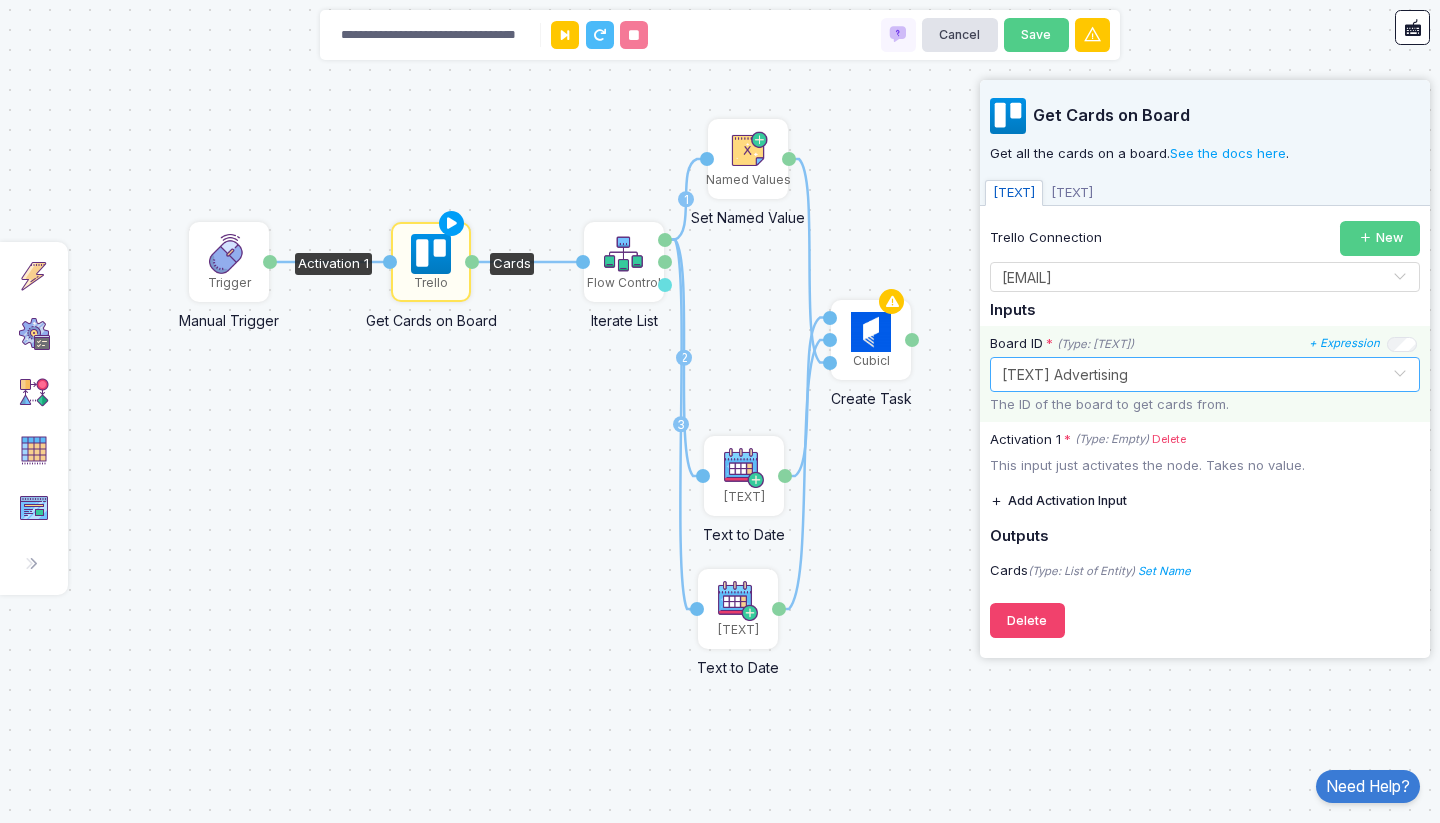 click on "[NUMBER] [NUMBER] [NUMBER] [NUMBER] [TEXT] Get Cards on Board Activation [NUMBER] Cards Trigger Manual Trigger Done Cubicl Create Task Start Date End Date Activation [NUMBER] Task Flow Control Iterate List List Item Number Done Named Values Set Named Value Value Value Date Text to Date Activation [NUMBER] Date Date Text to Date Activation [NUMBER] Date" 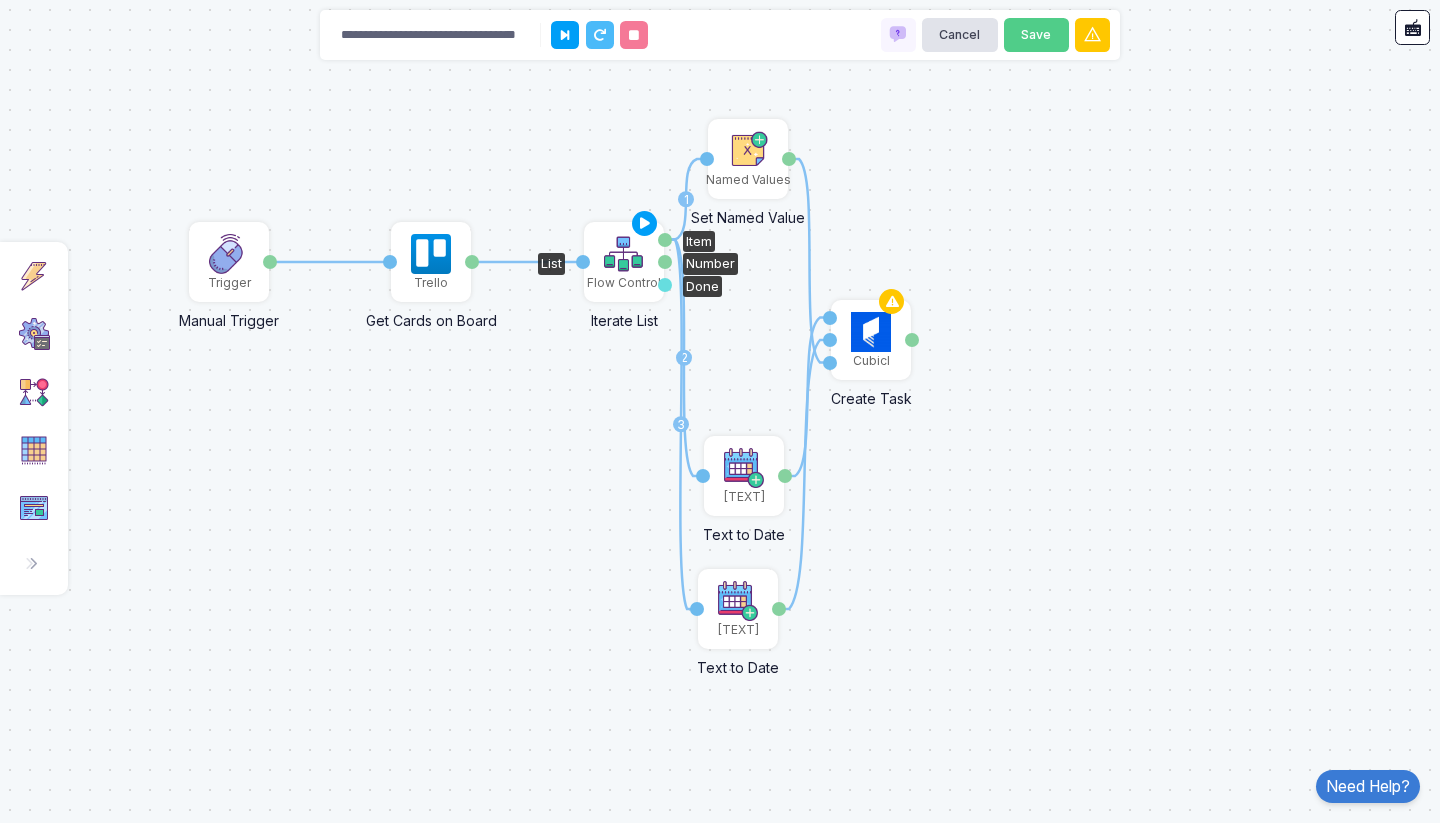 click 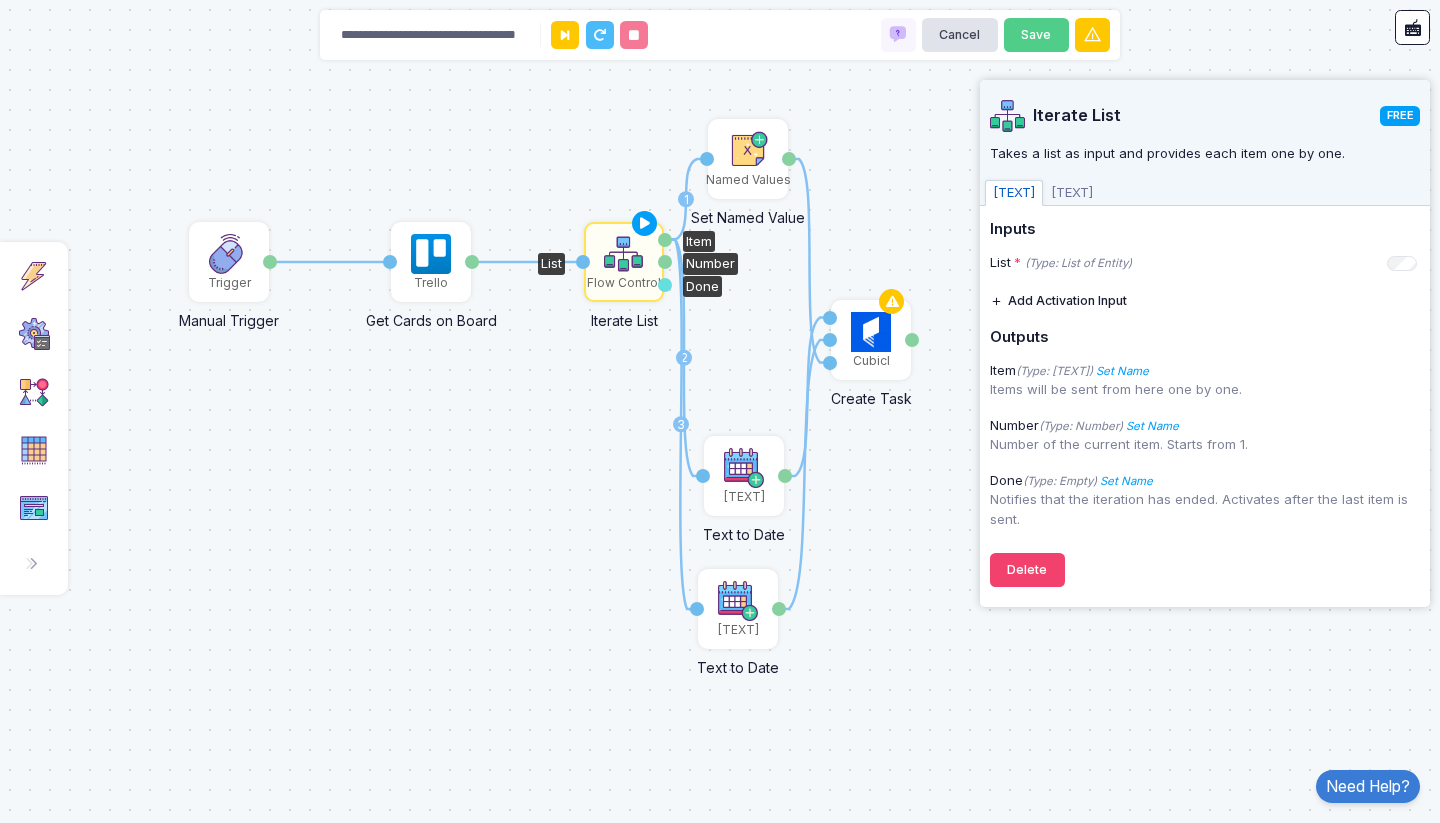 click on "[TEXT]" at bounding box center [1072, 193] 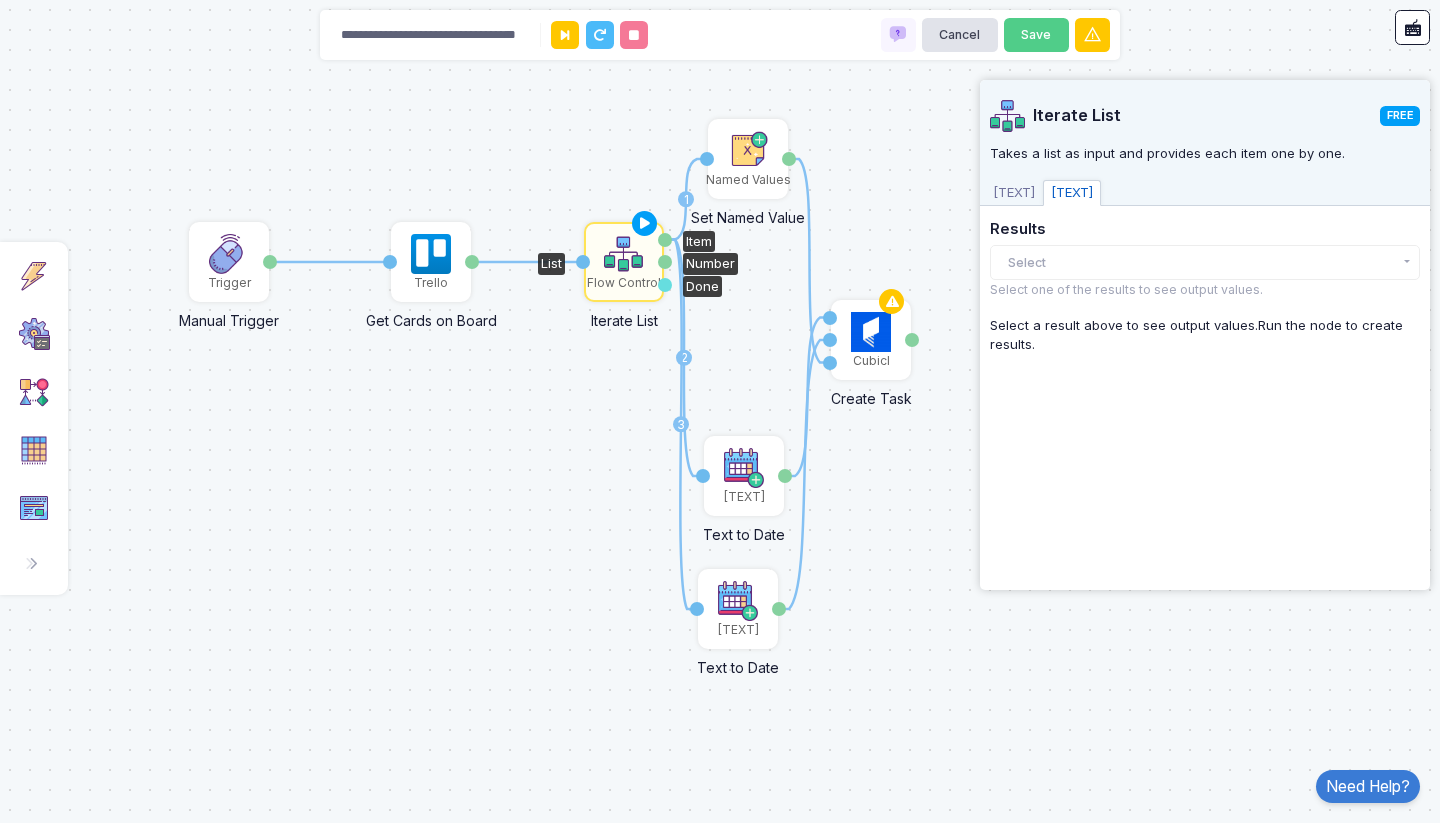 click on "[TEXT]" at bounding box center (1014, 193) 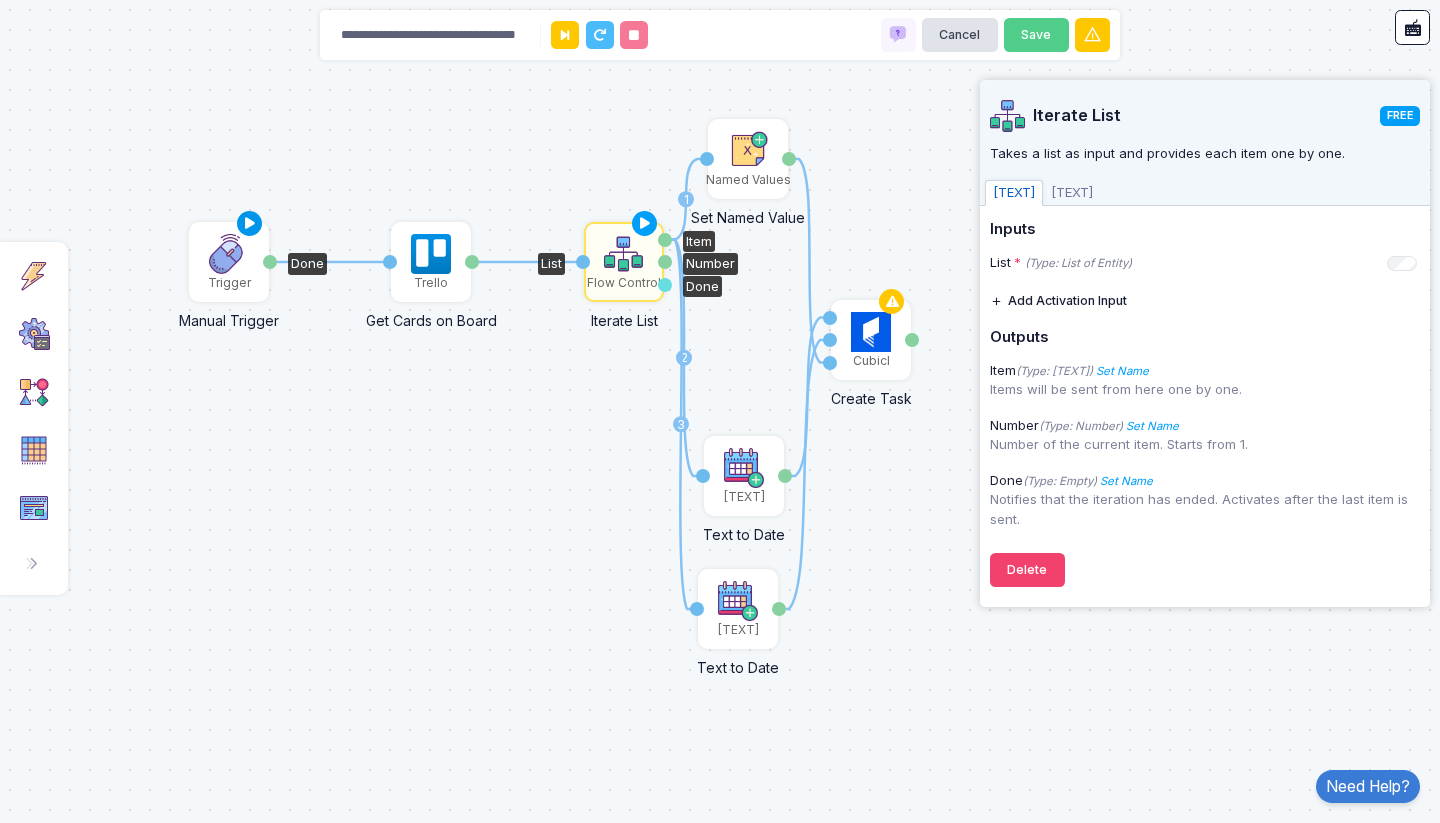 click at bounding box center (250, 224) 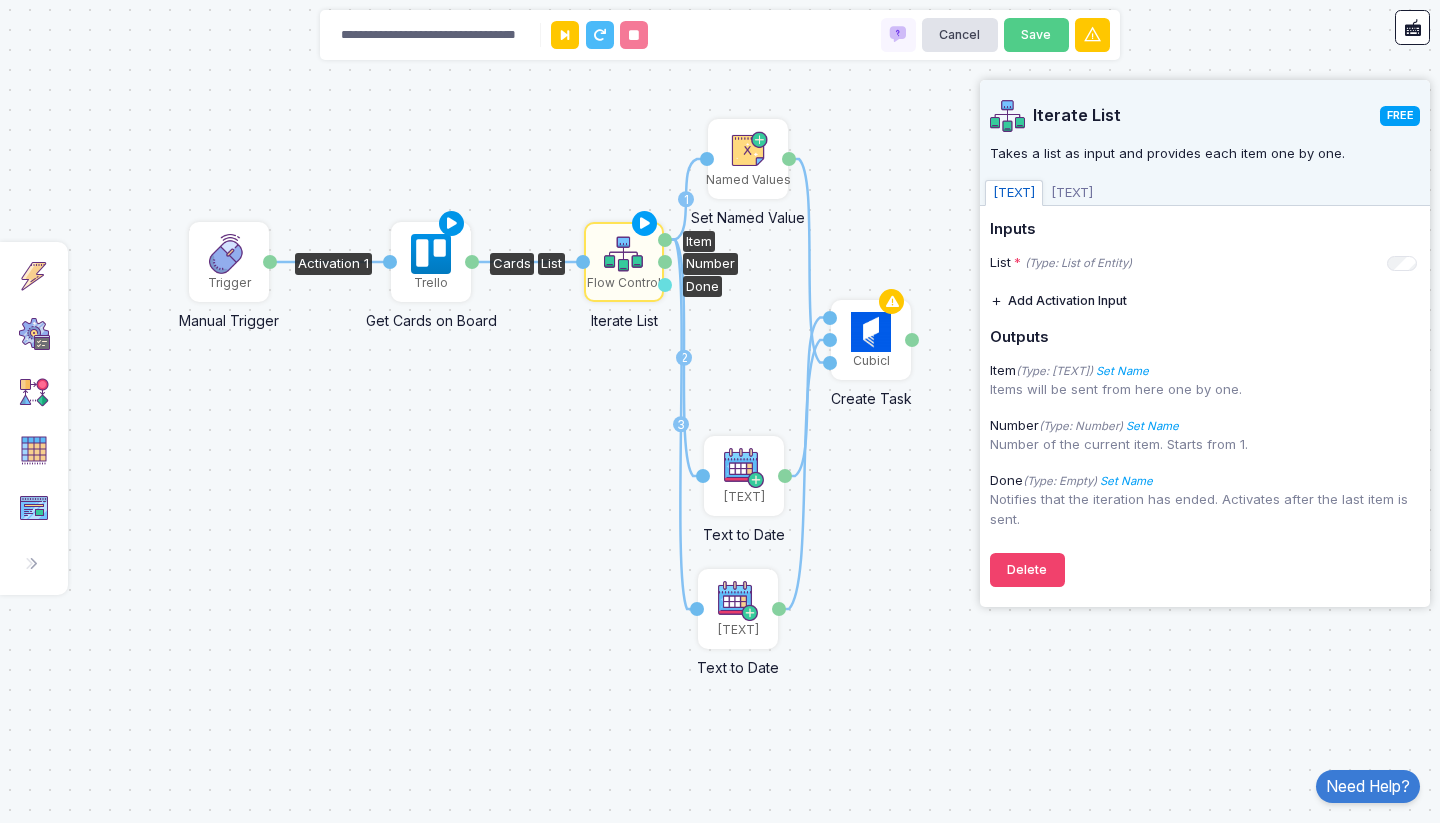 click at bounding box center (452, 224) 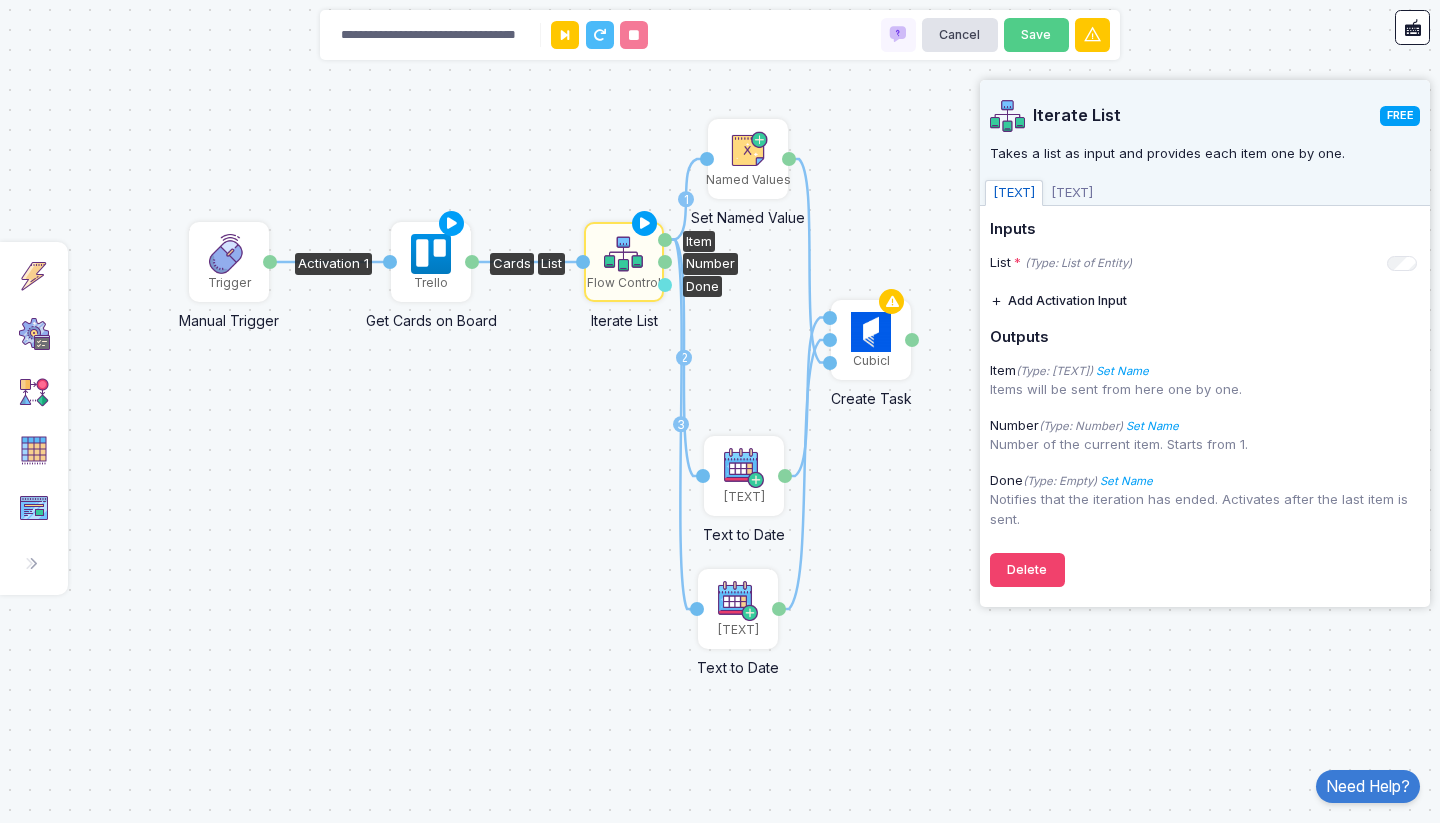 click on "Trello" 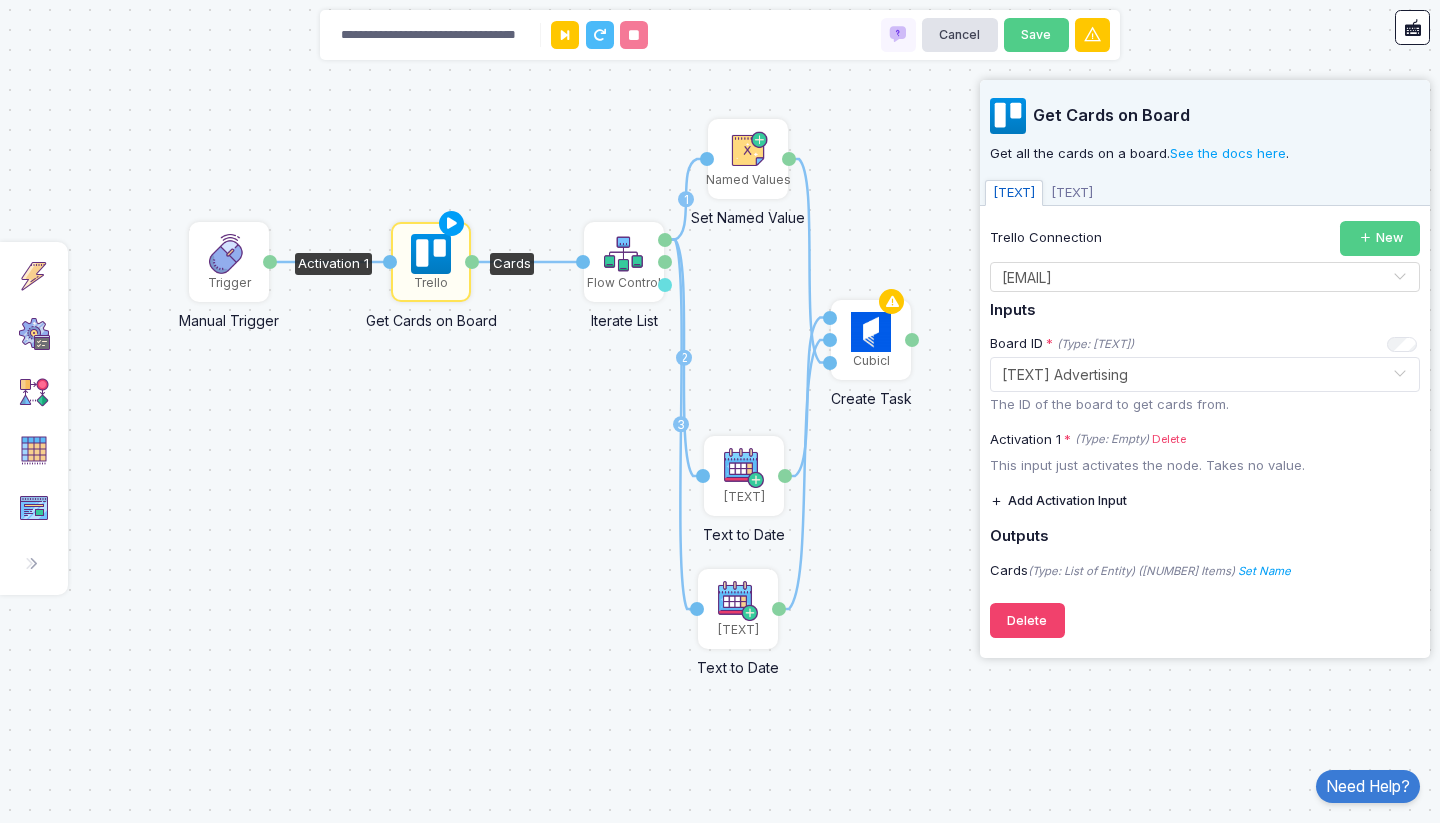 click on "[TEXT]" at bounding box center [1072, 193] 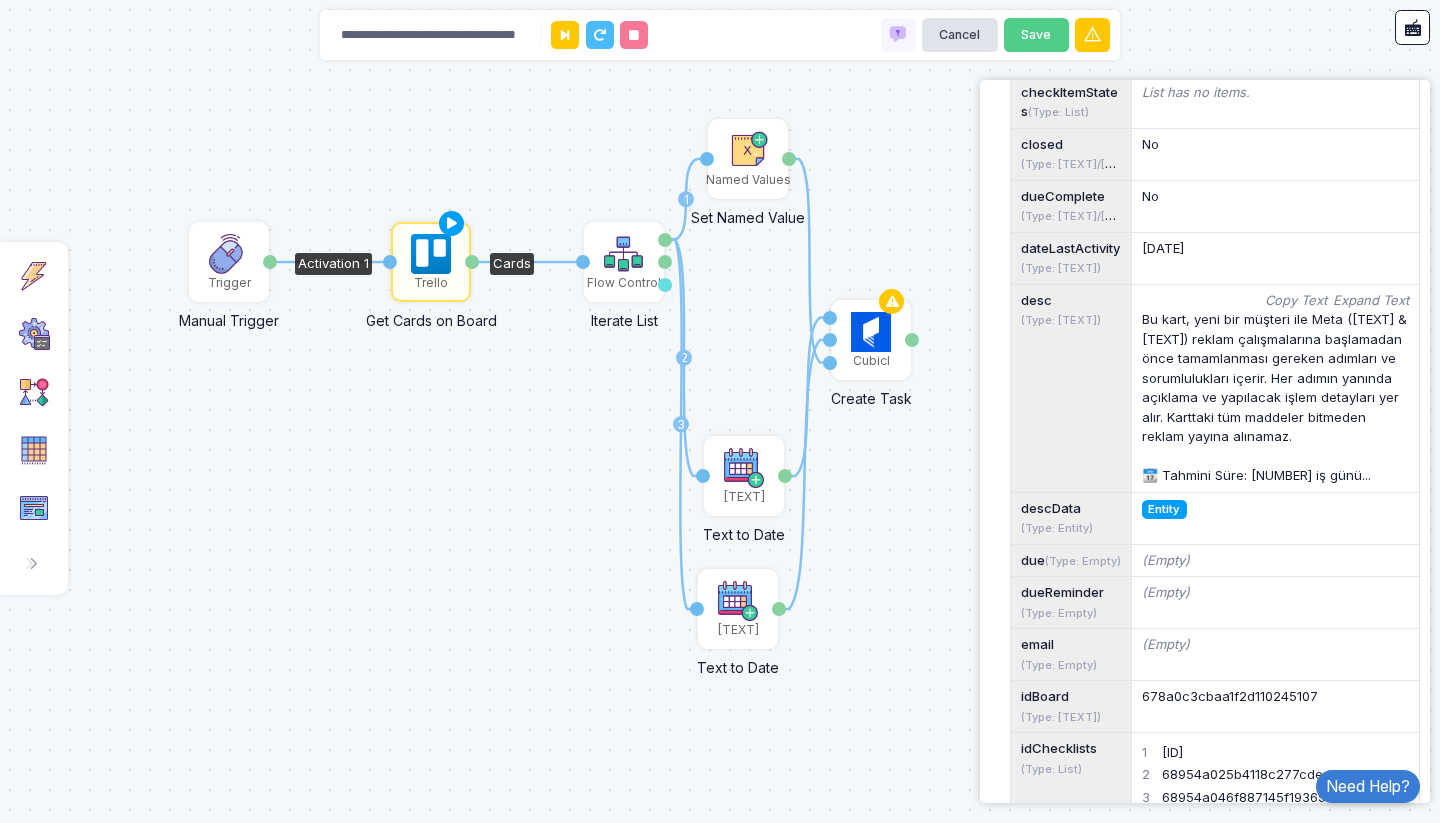 scroll, scrollTop: 0, scrollLeft: 0, axis: both 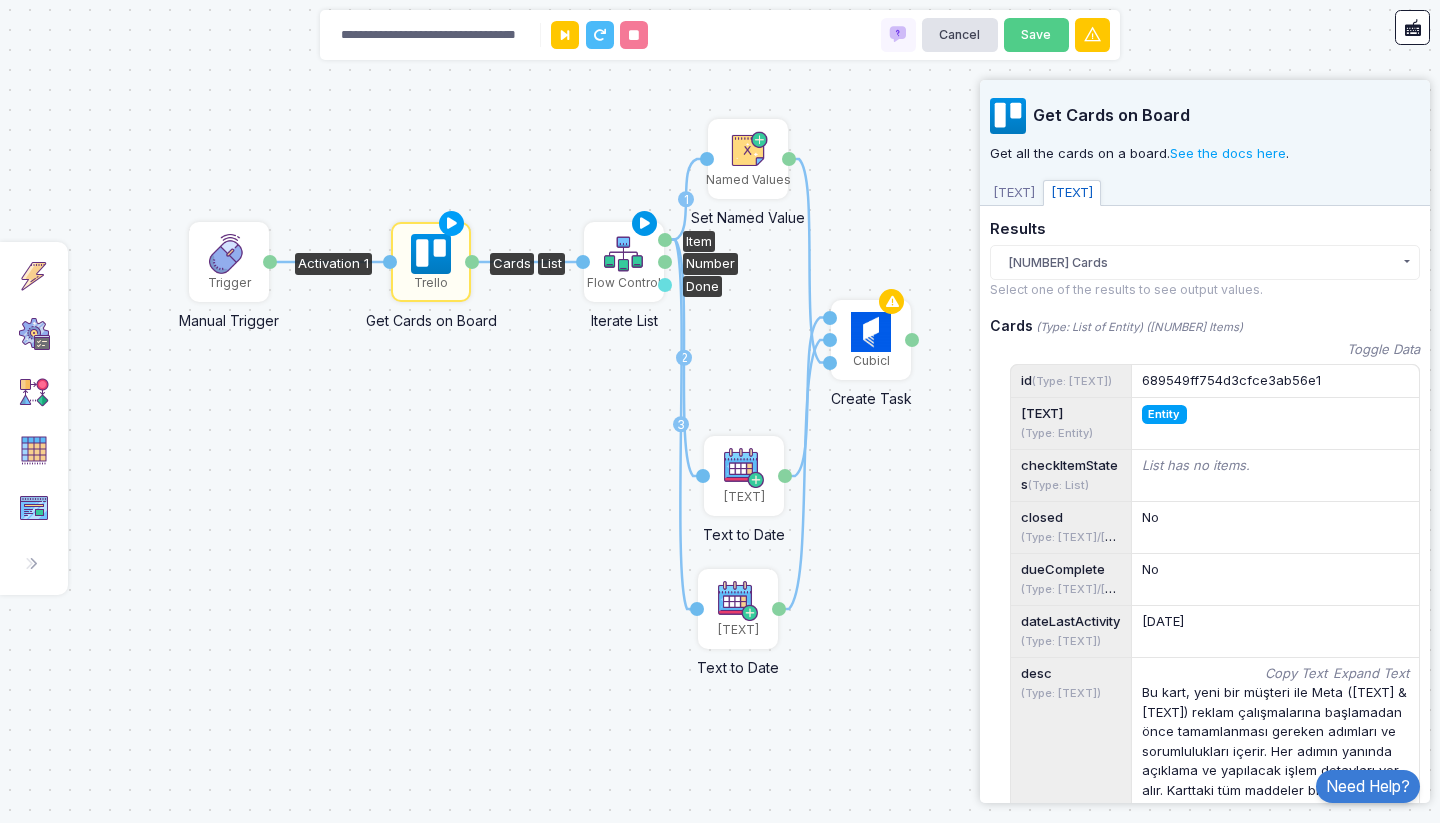 click at bounding box center (645, 224) 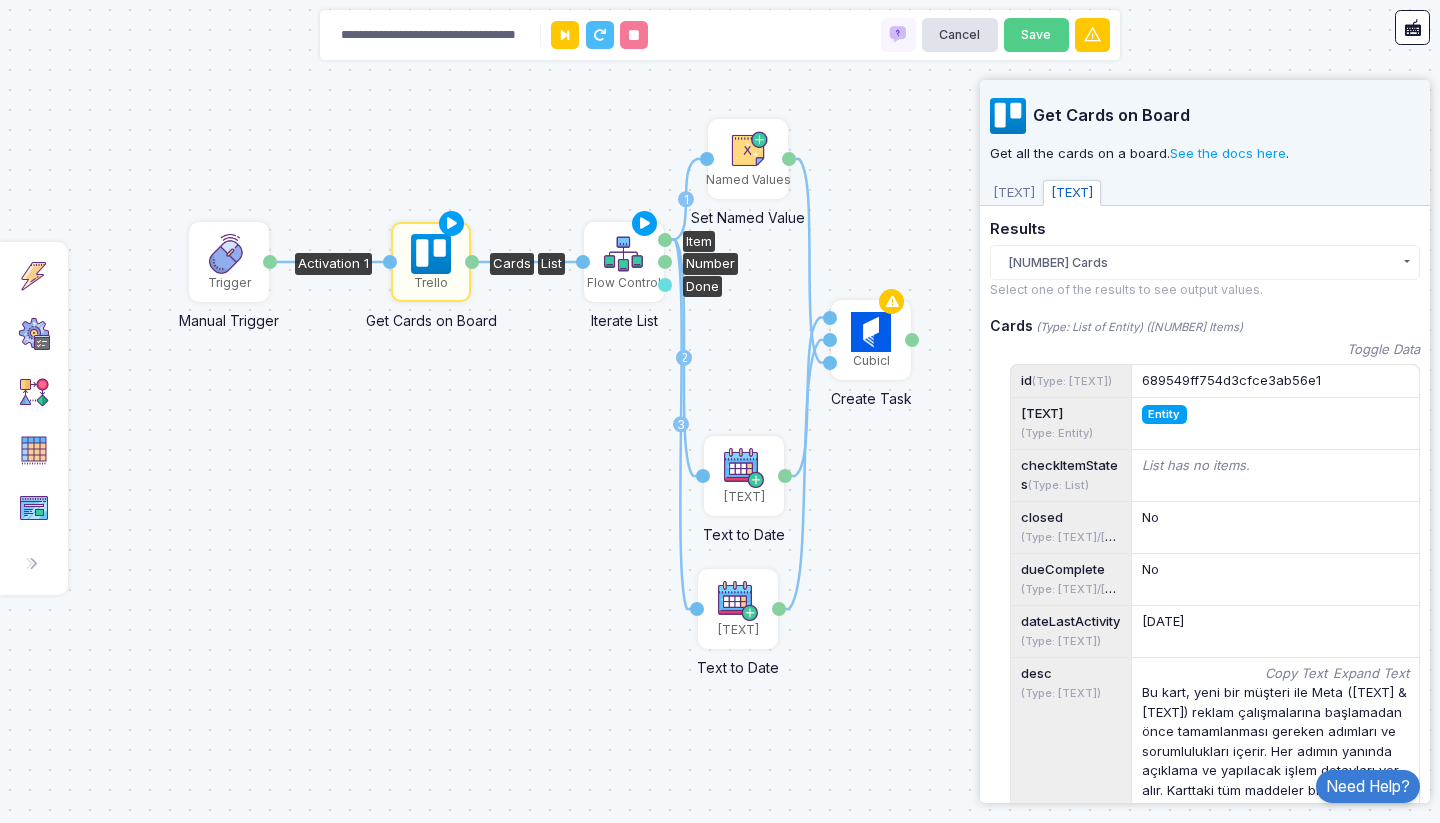 click on "Flow Control" 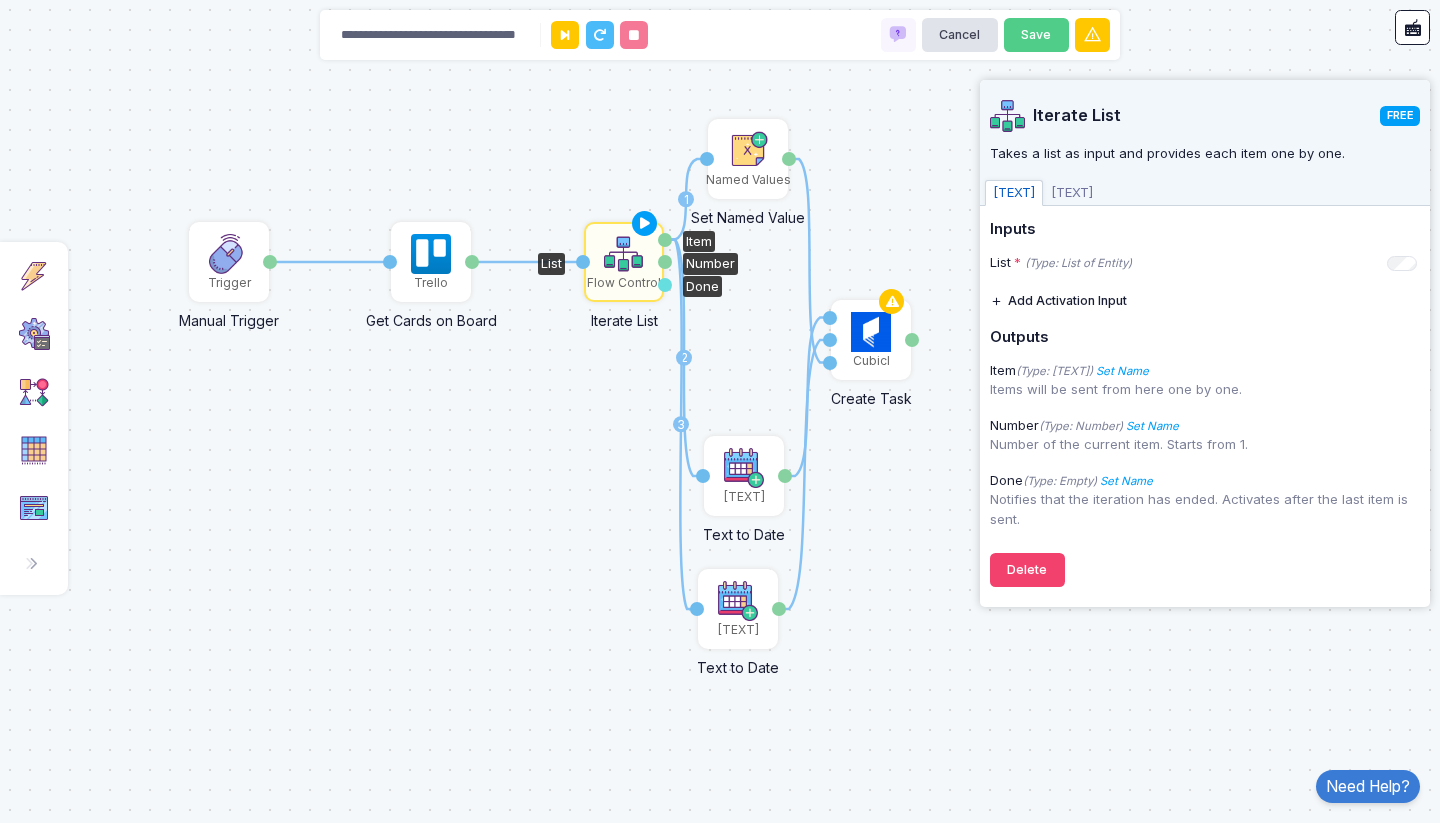 click on "[TEXT]" at bounding box center [1072, 193] 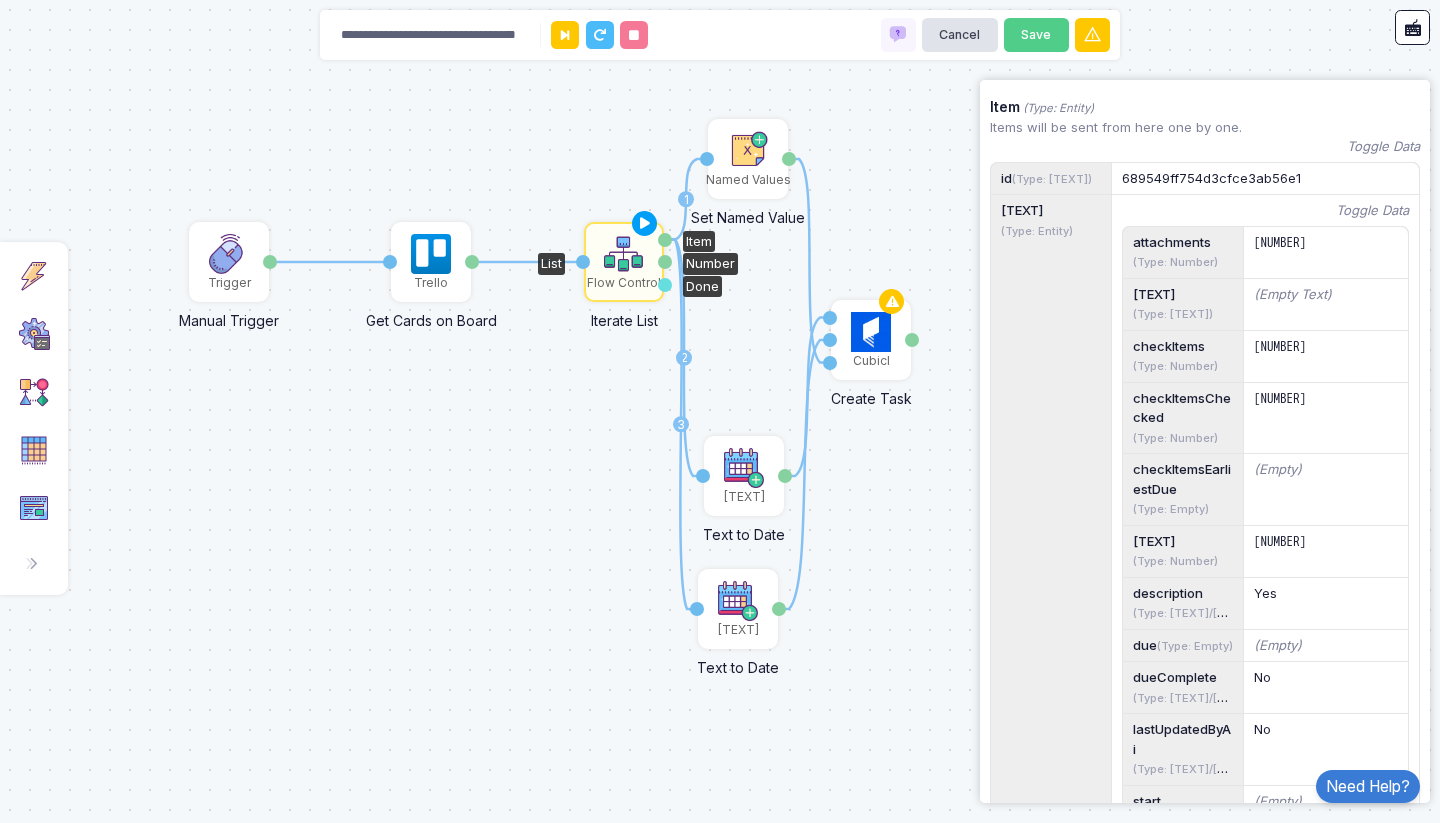 scroll, scrollTop: 0, scrollLeft: 0, axis: both 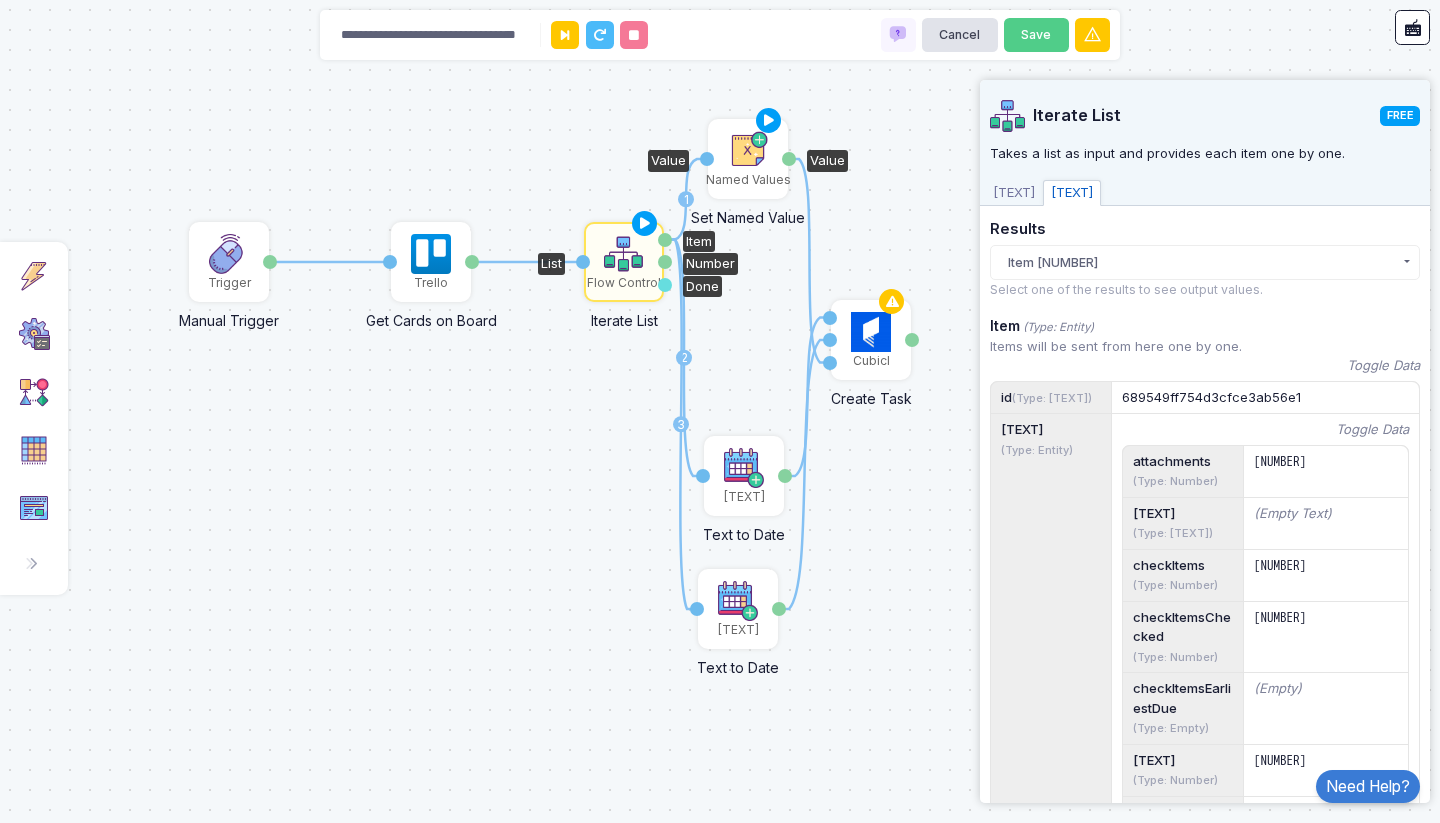 click on "Named Values" 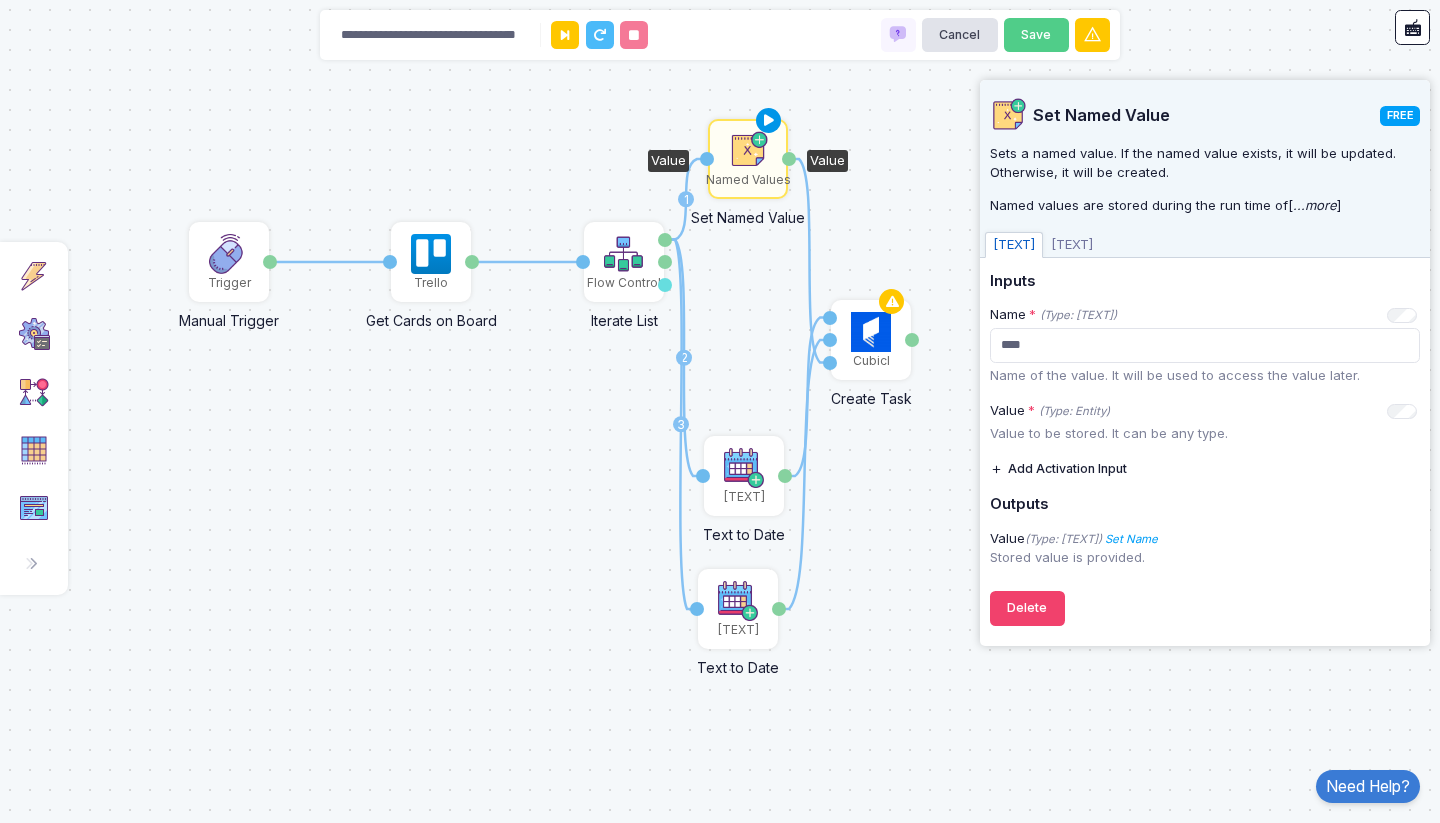 click at bounding box center [769, 121] 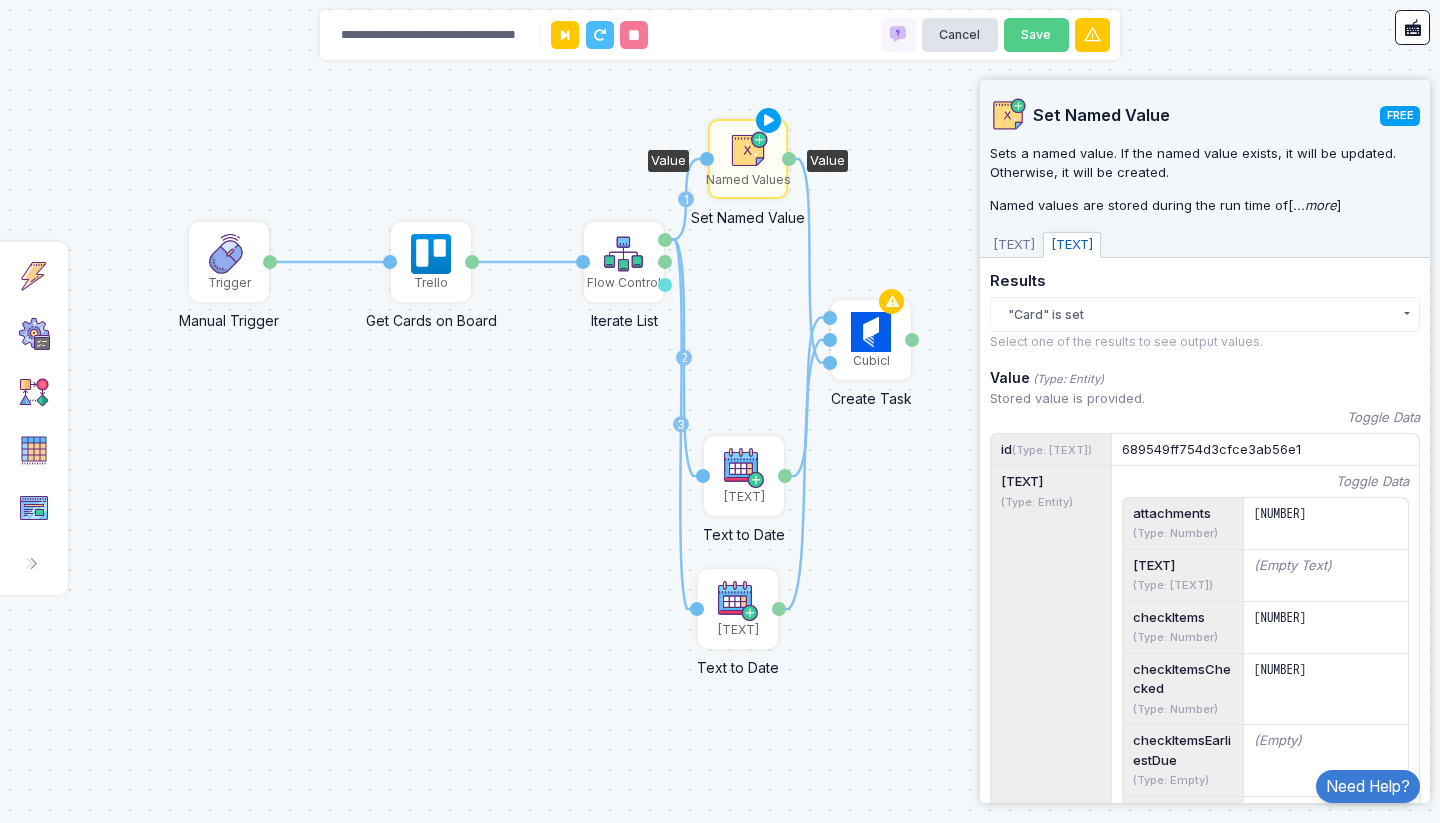 click on ""Card" is set" 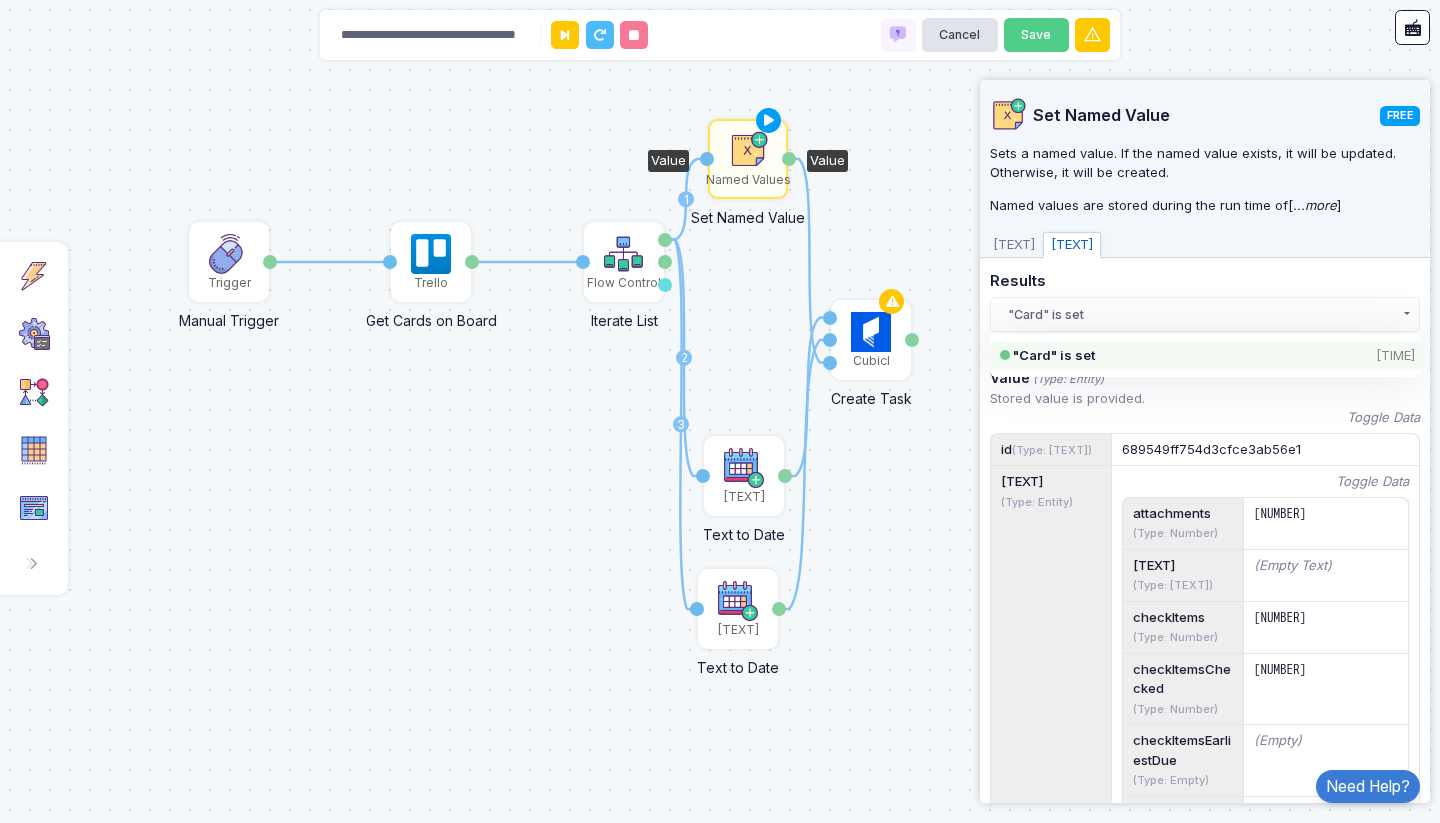 click on "[TEXT]" at bounding box center (1014, 245) 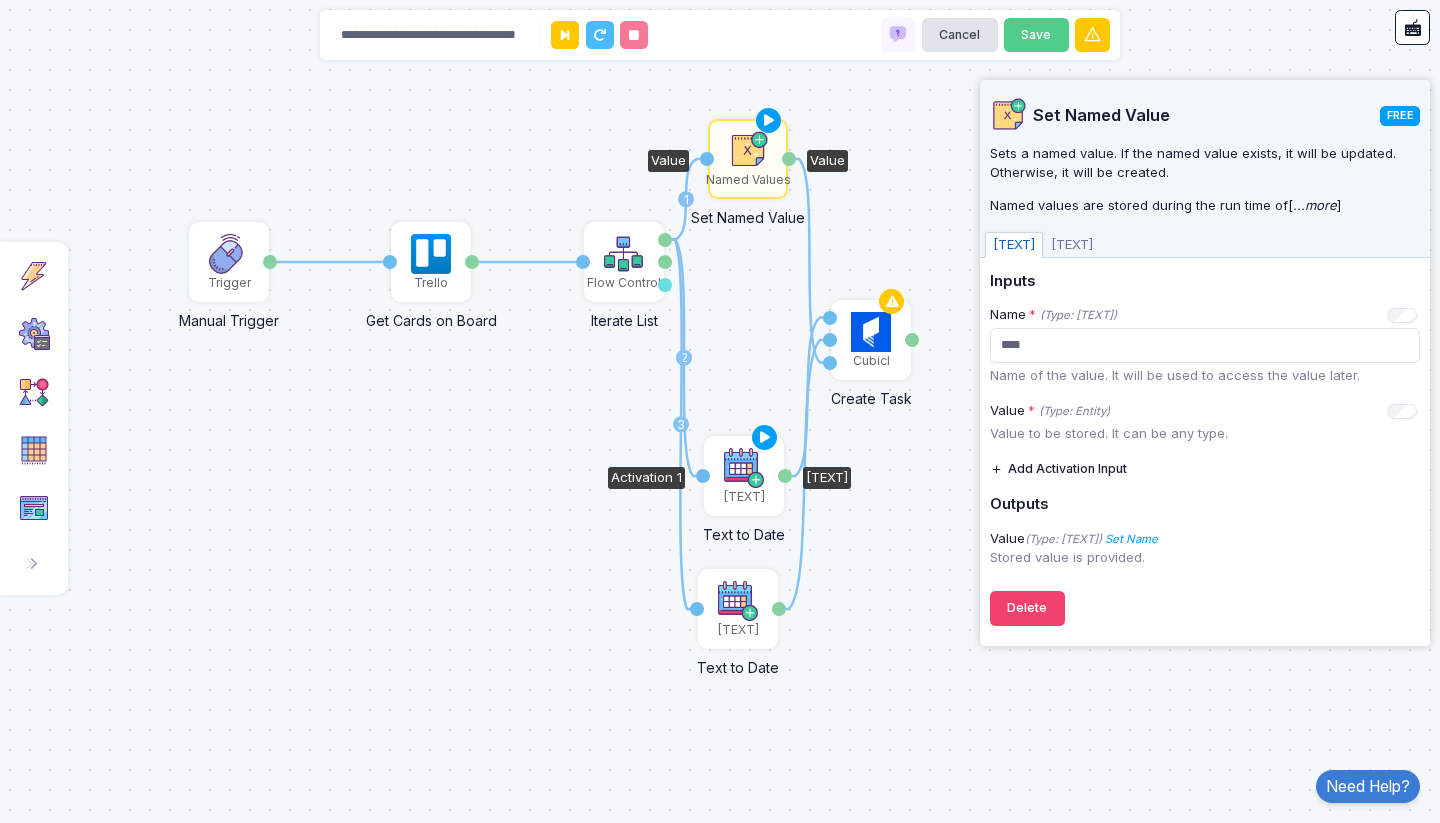 click 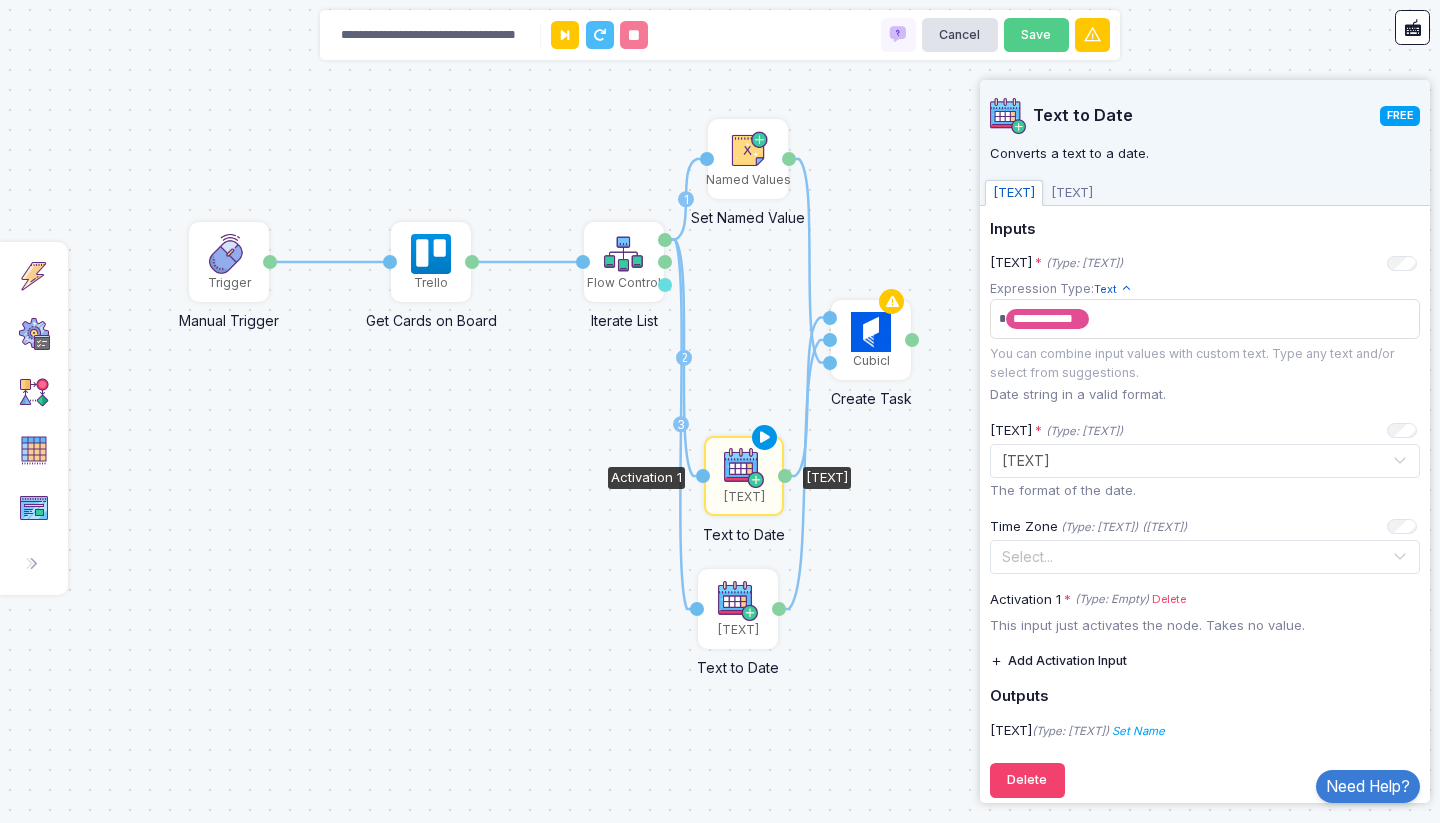 click at bounding box center (765, 438) 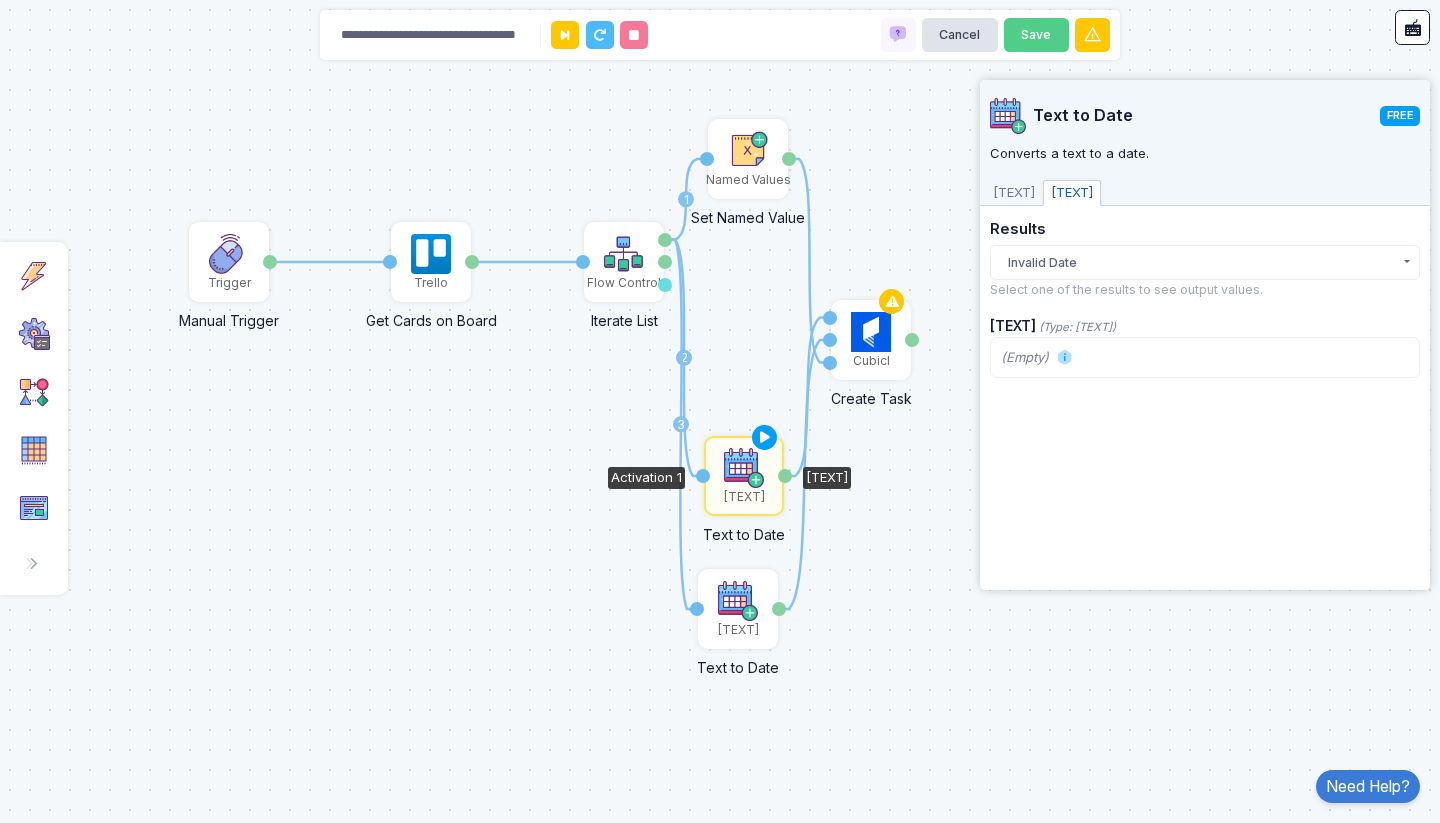 click on "Results Invalid Date Invalid Date [TIME] Select one of the results to see output values." 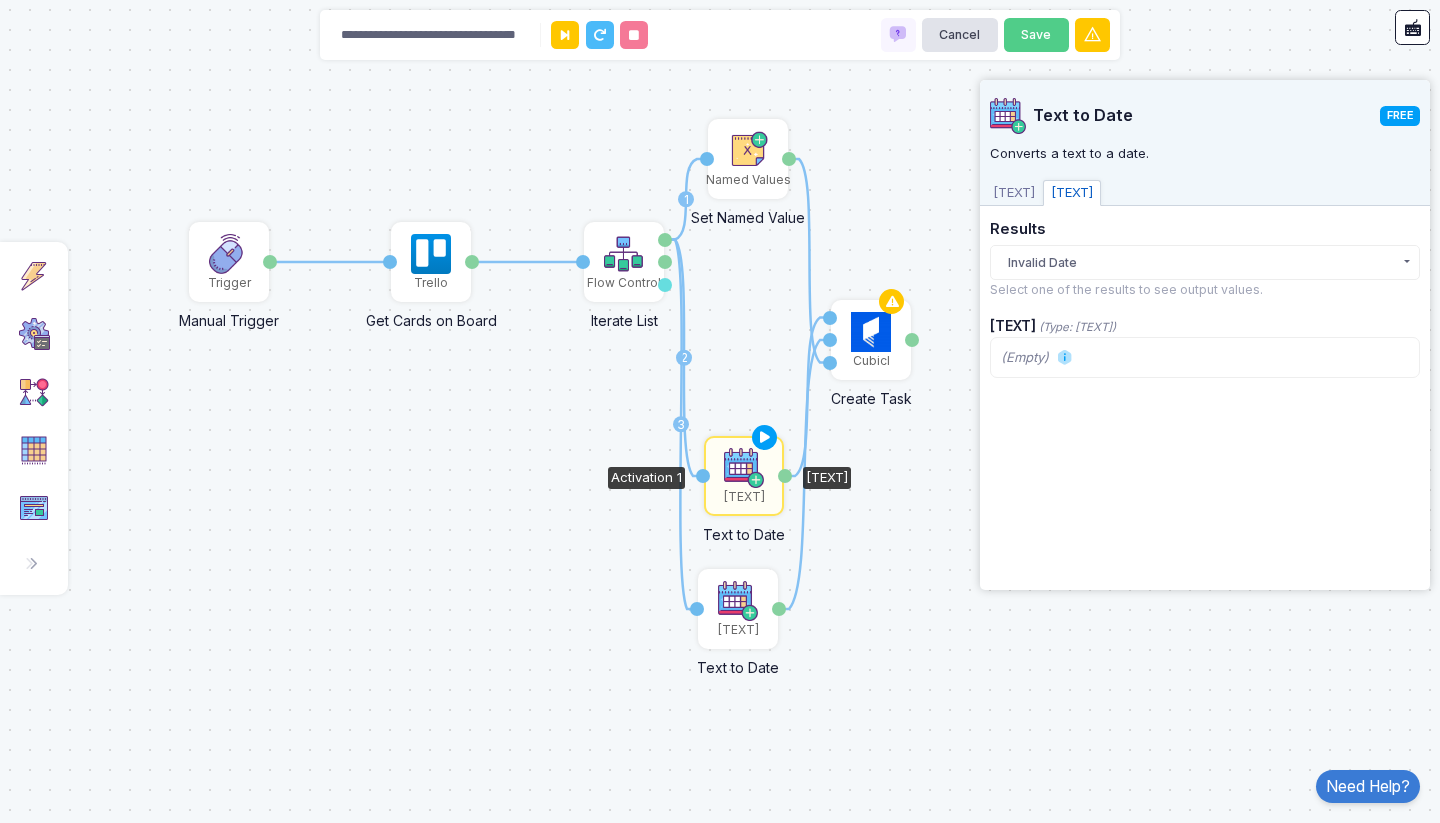 click on "Invalid Date" 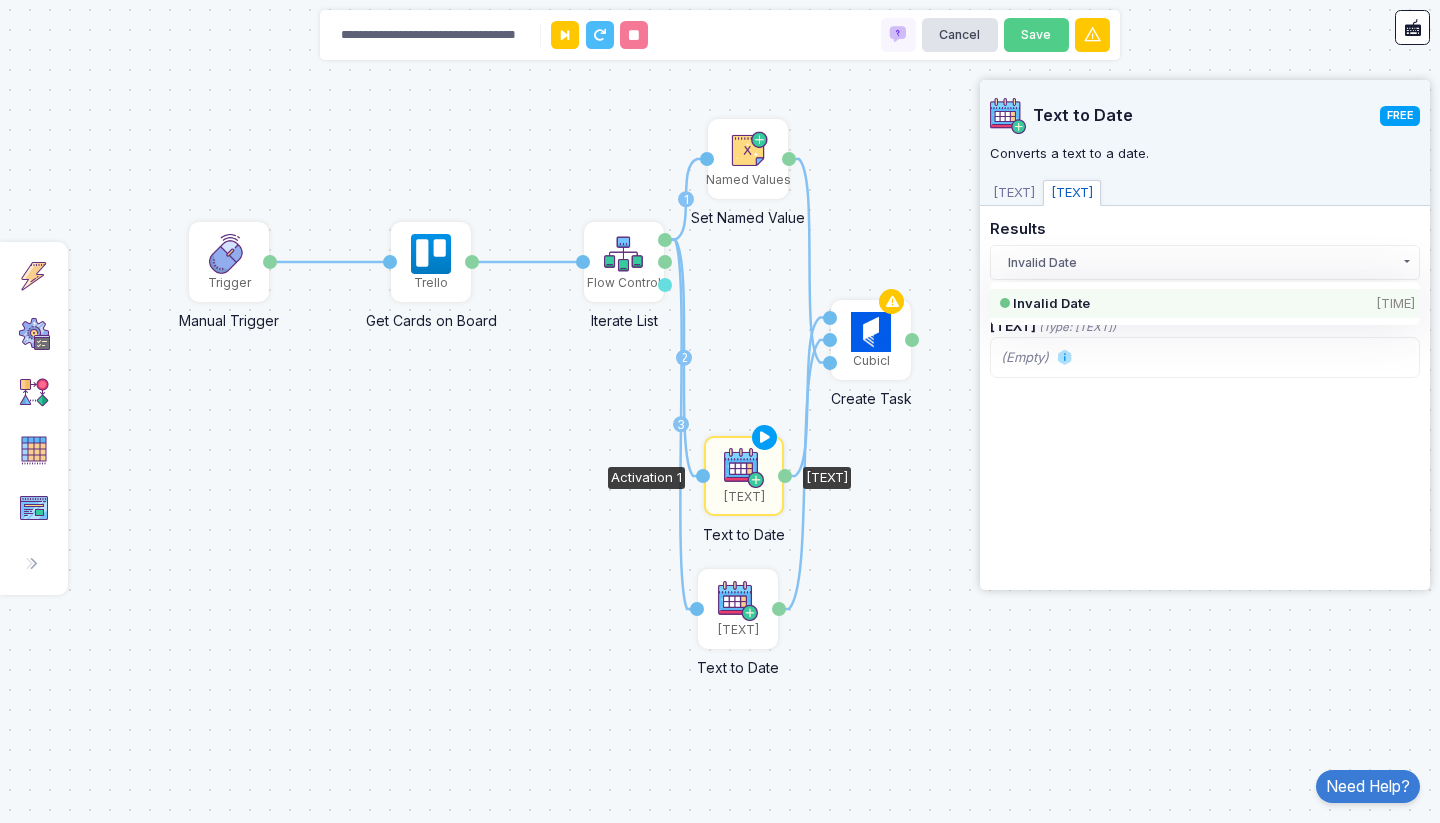click on "Invalid Date" 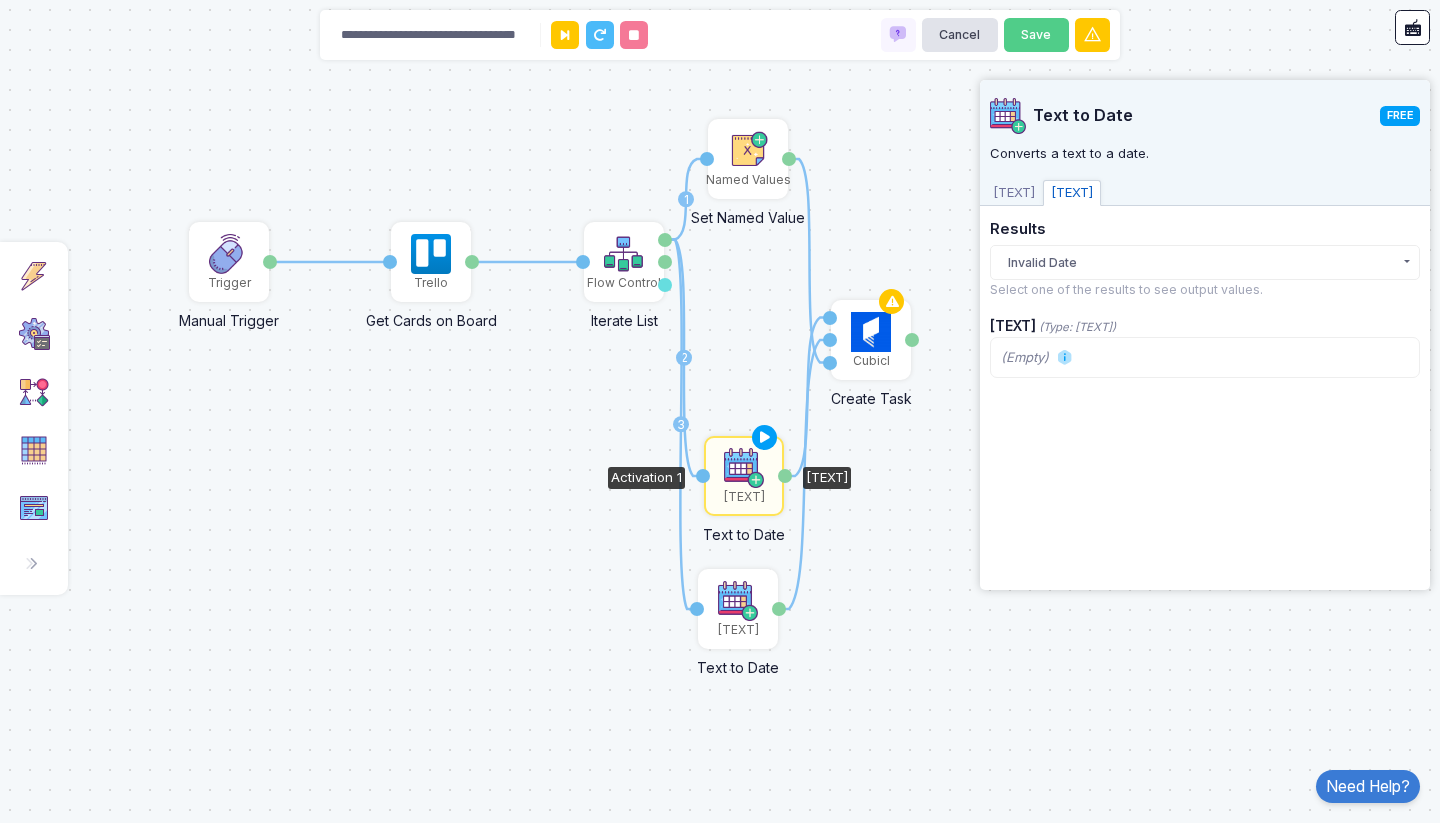 click on "[TEXT]" at bounding box center [1014, 193] 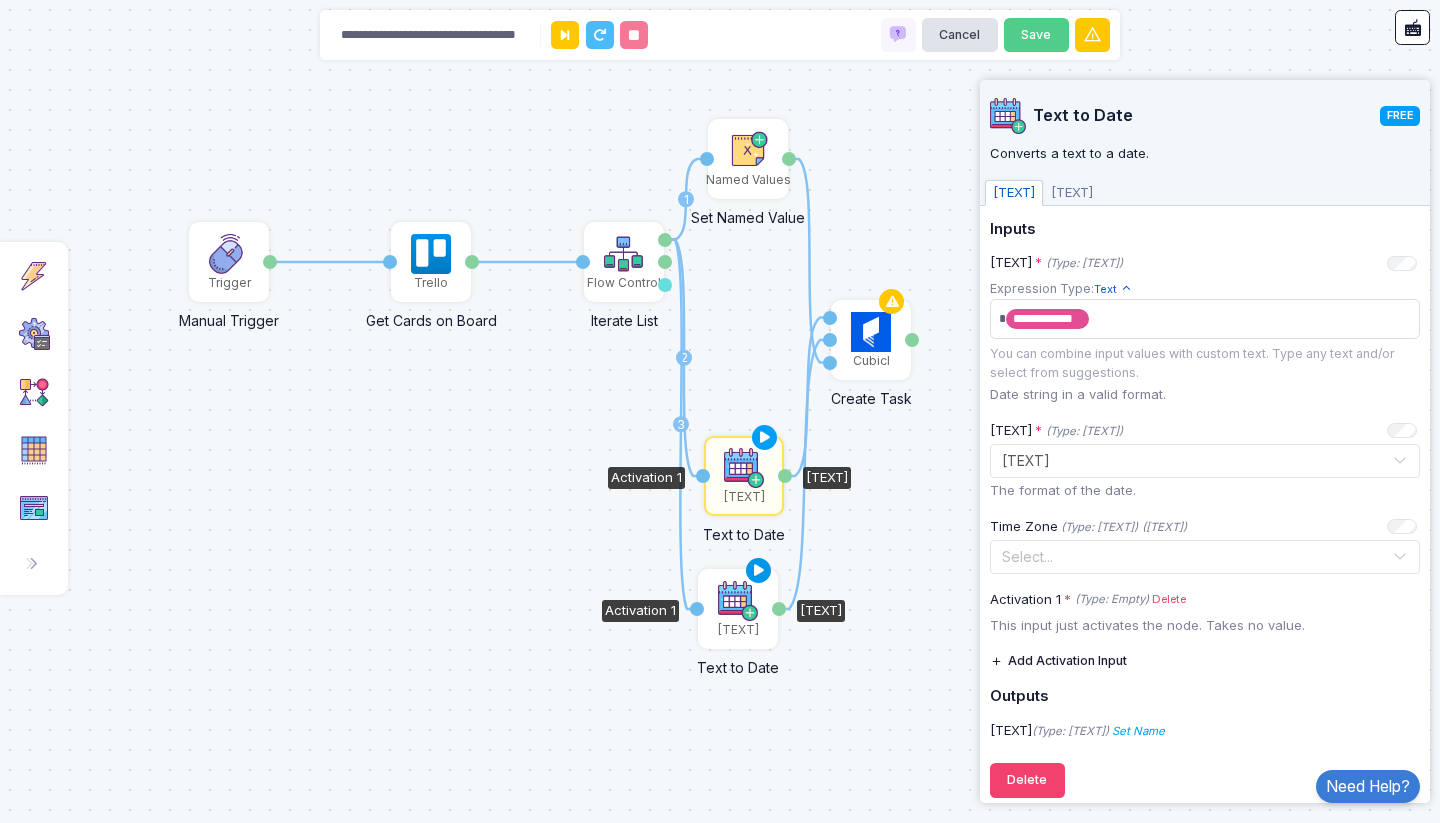 click at bounding box center [759, 571] 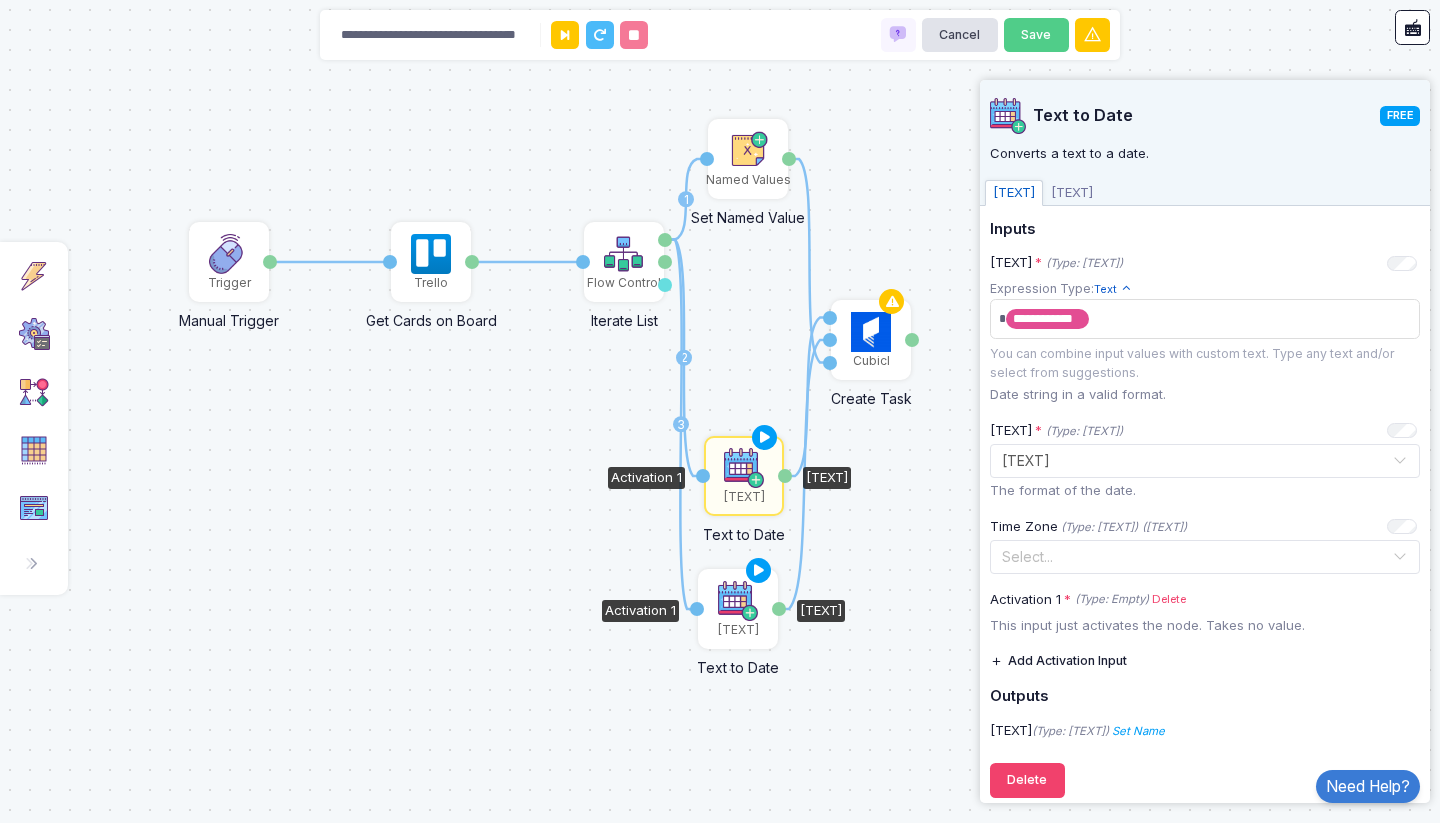 click 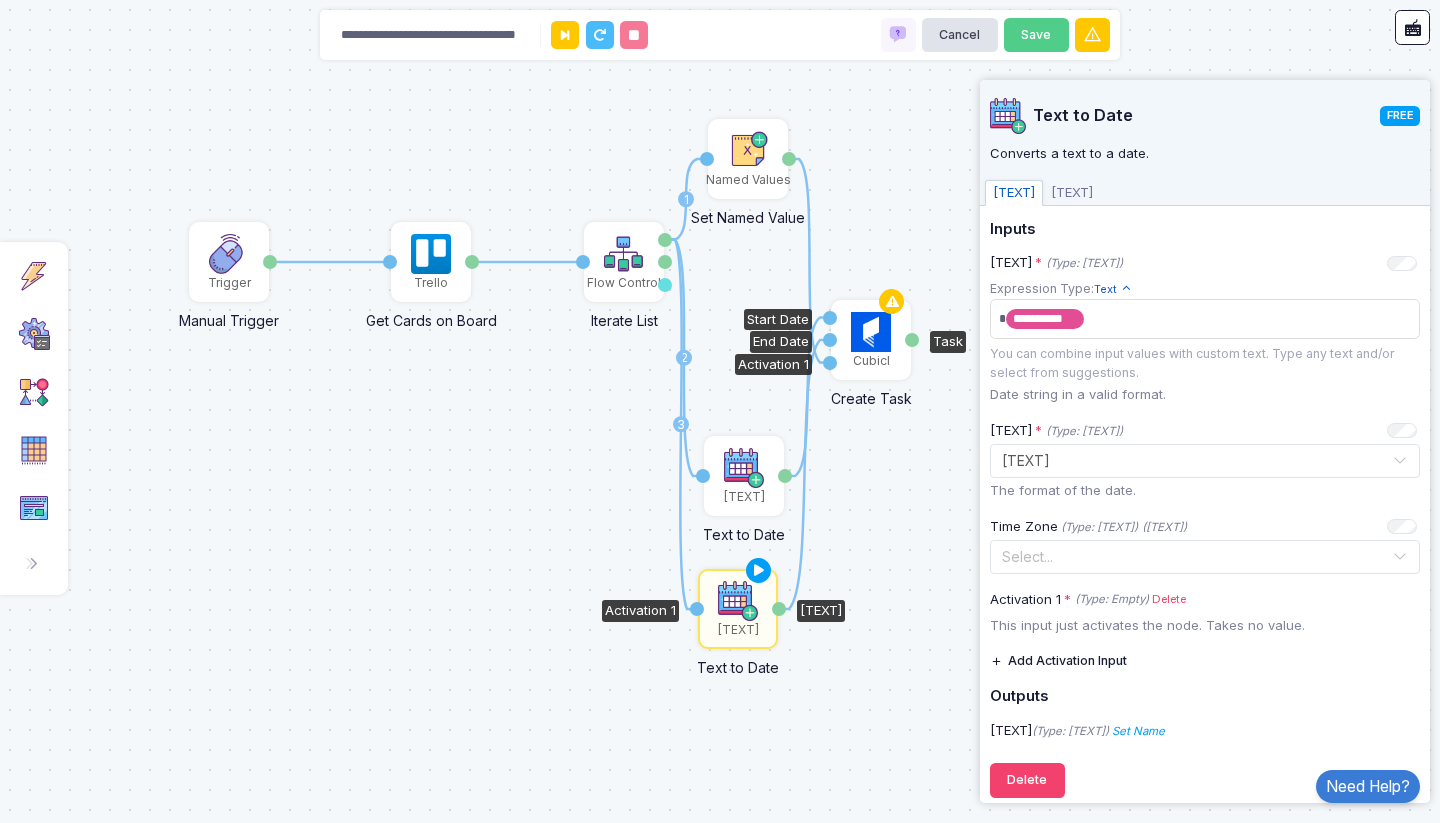 click 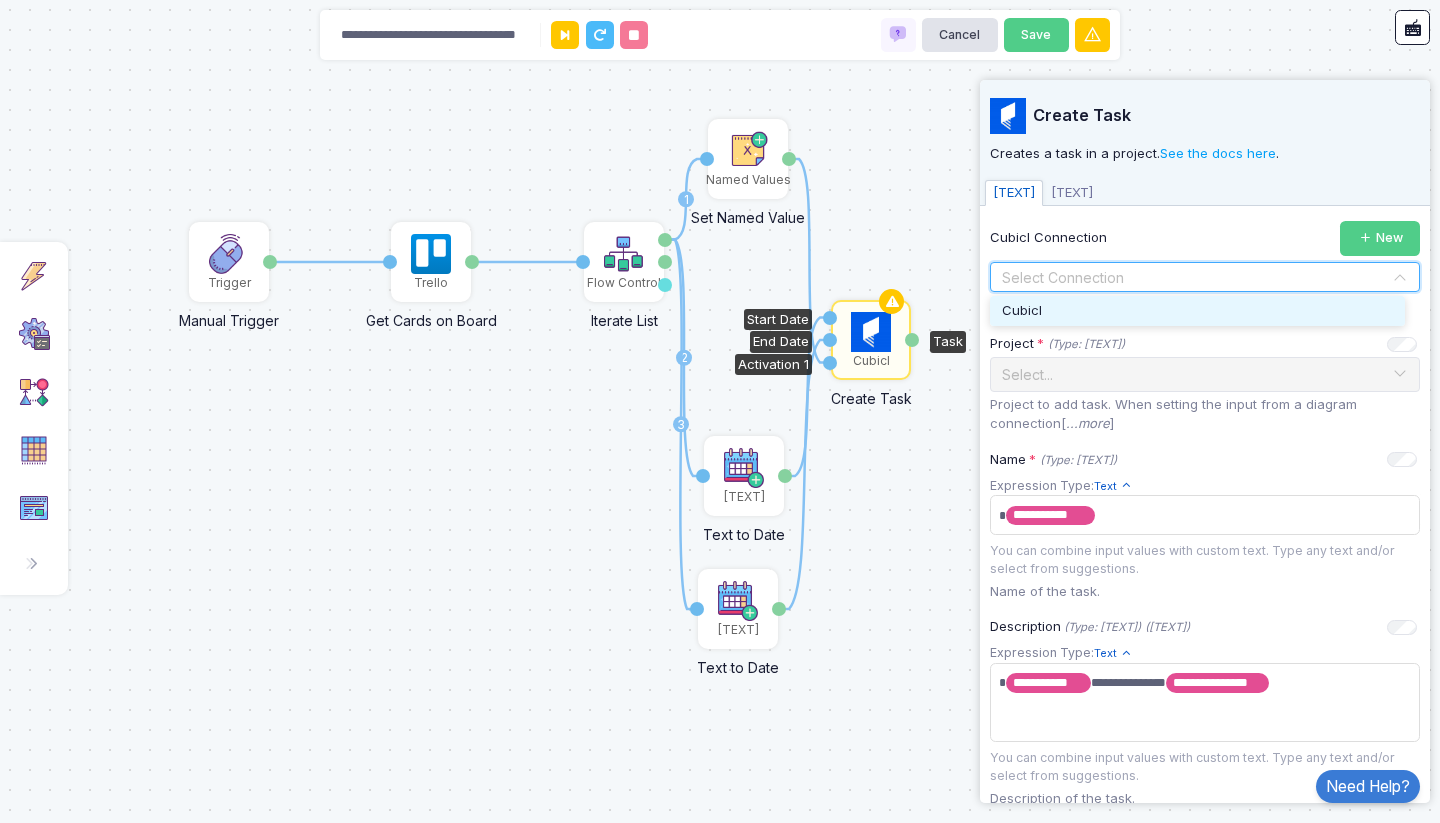 click 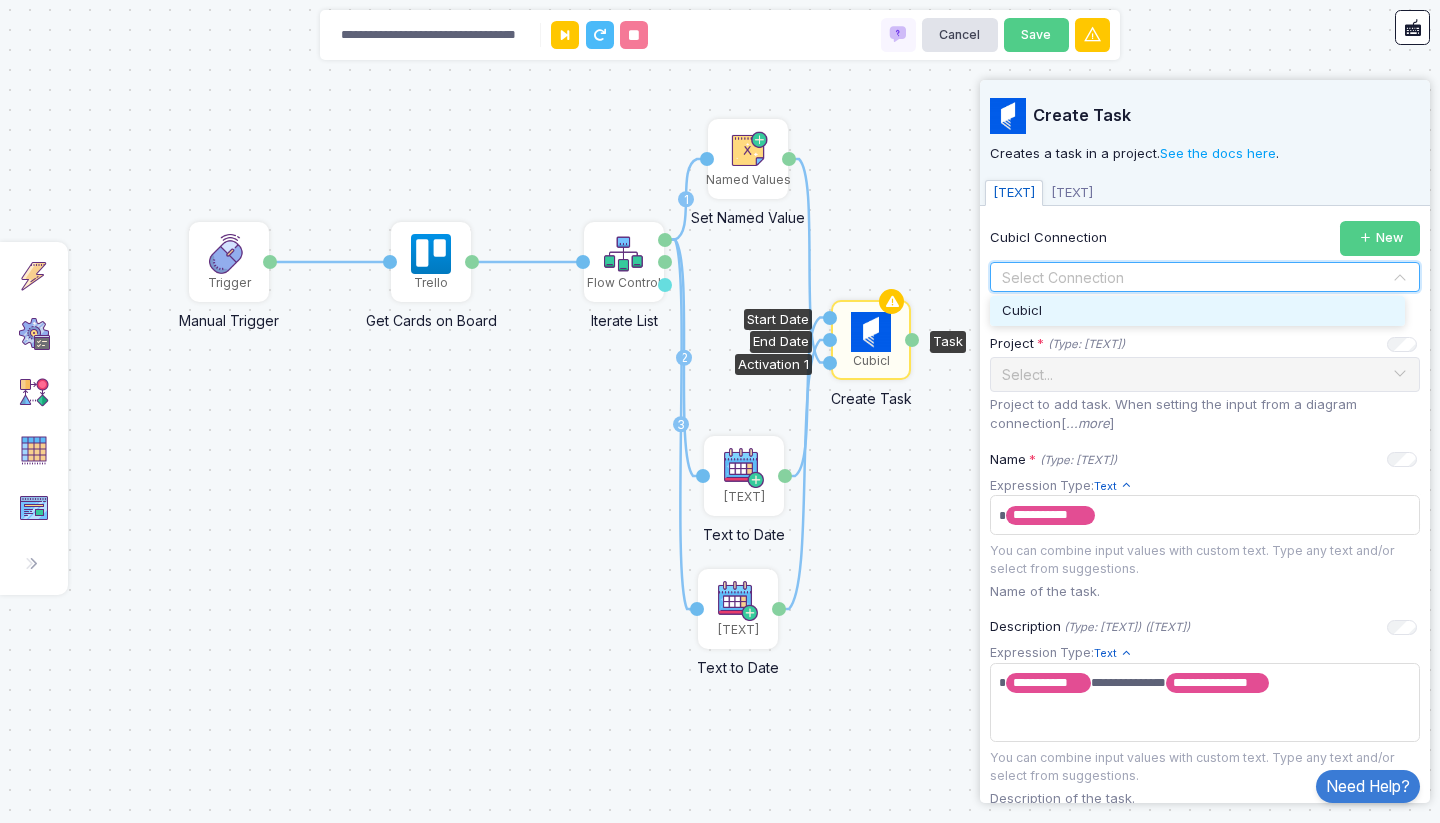 click on "Cubicl" at bounding box center [1197, 311] 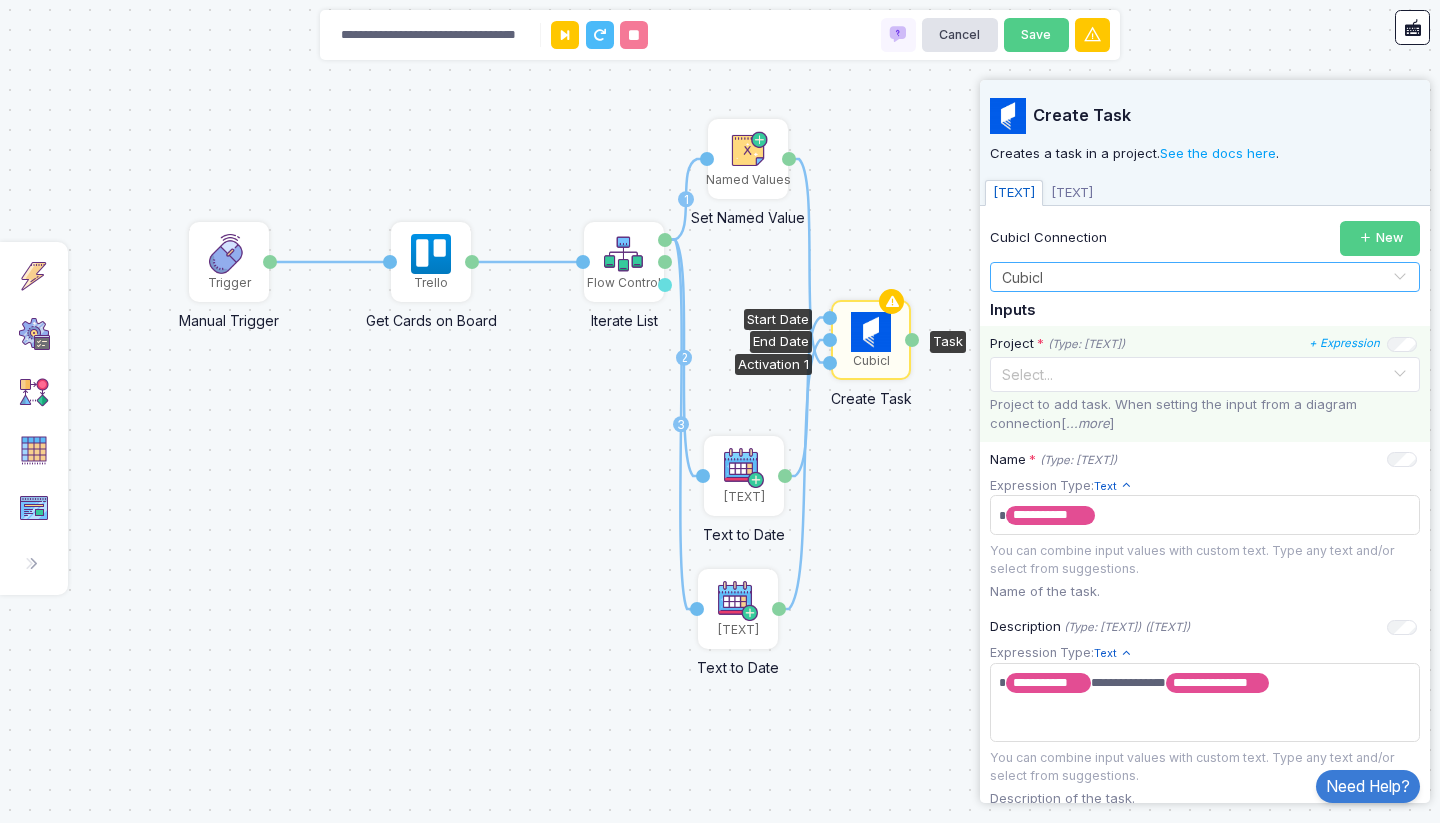click 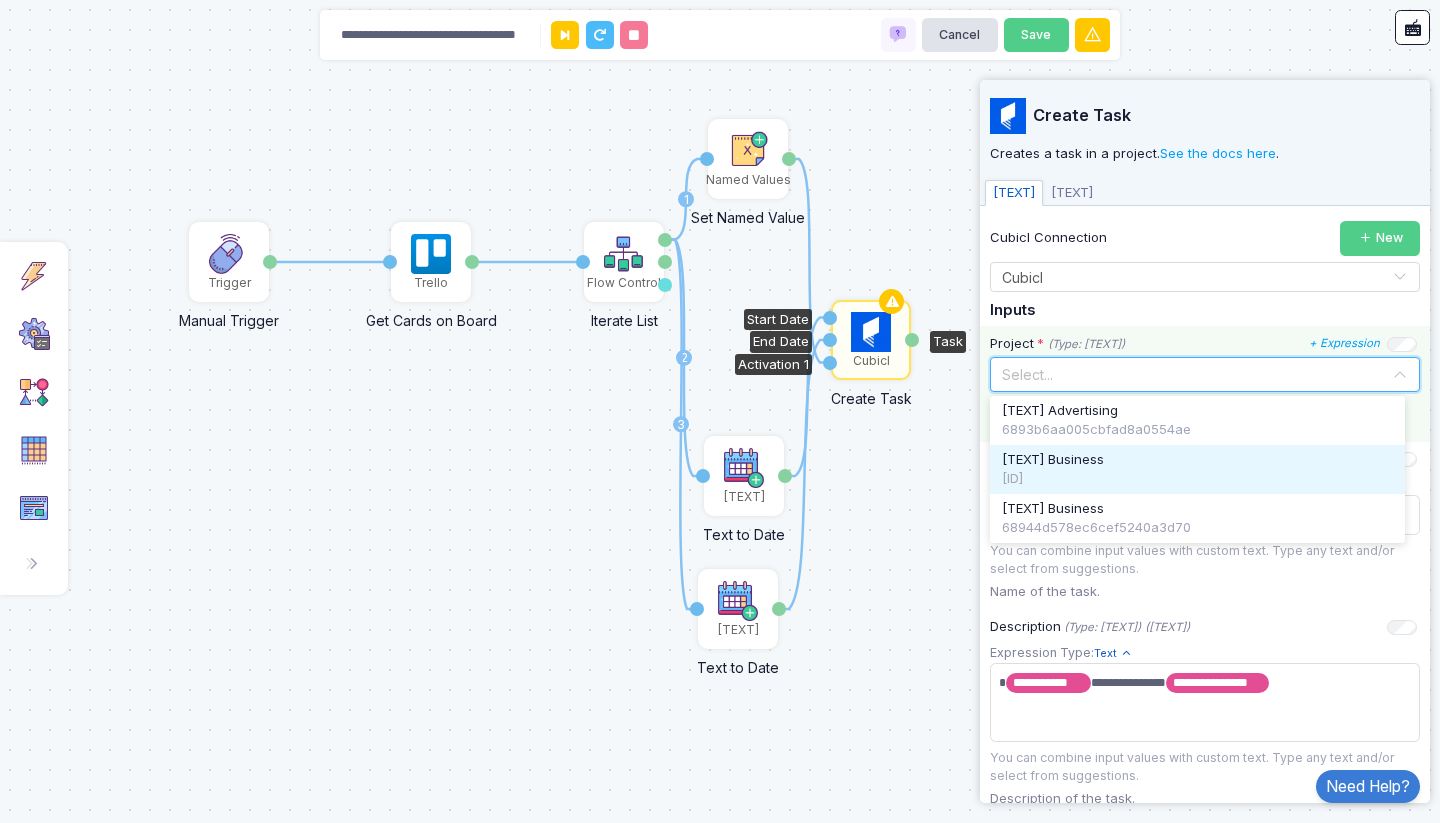 click on "[TEXT] Business" at bounding box center (1197, 460) 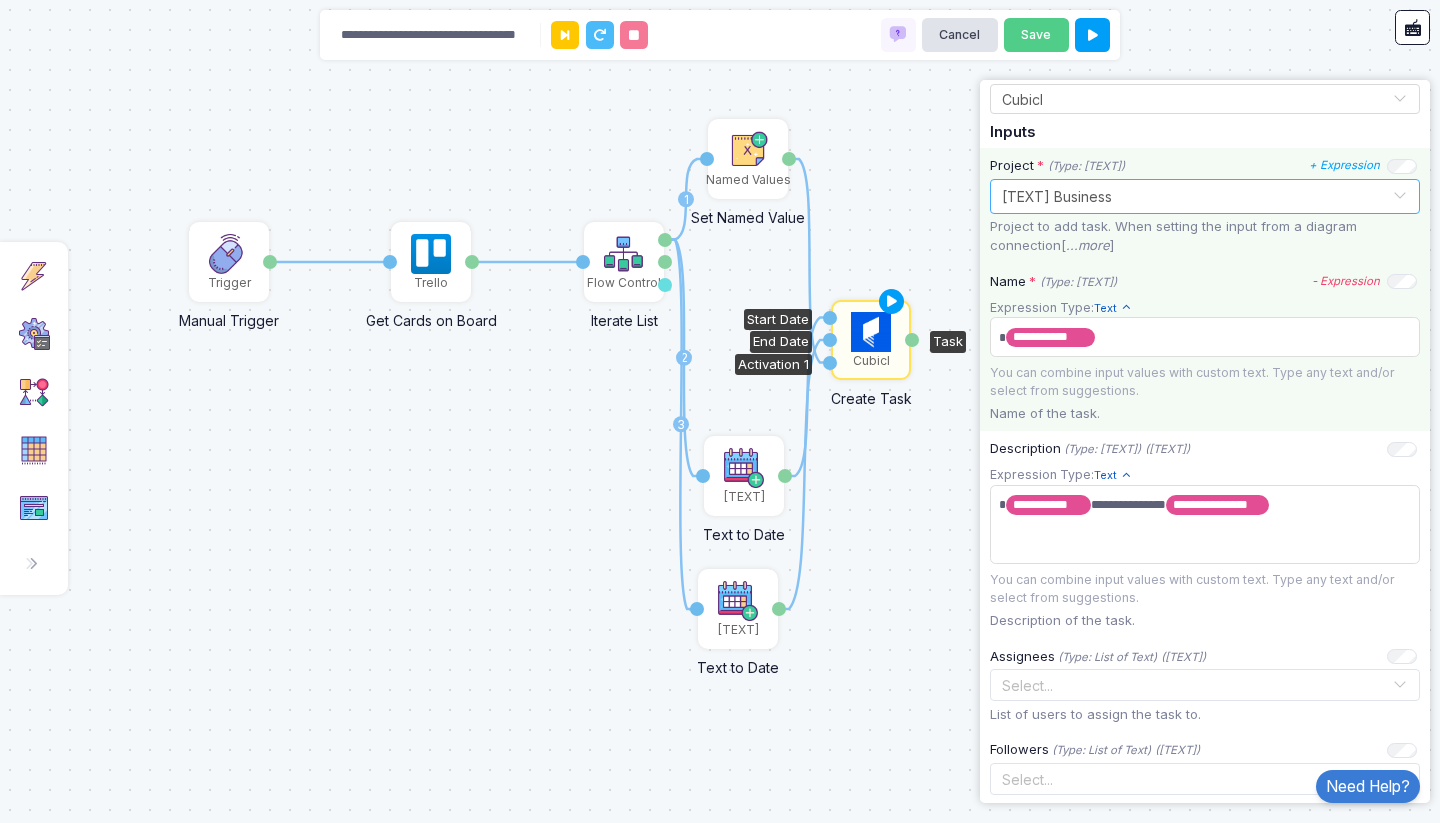 scroll, scrollTop: 0, scrollLeft: 0, axis: both 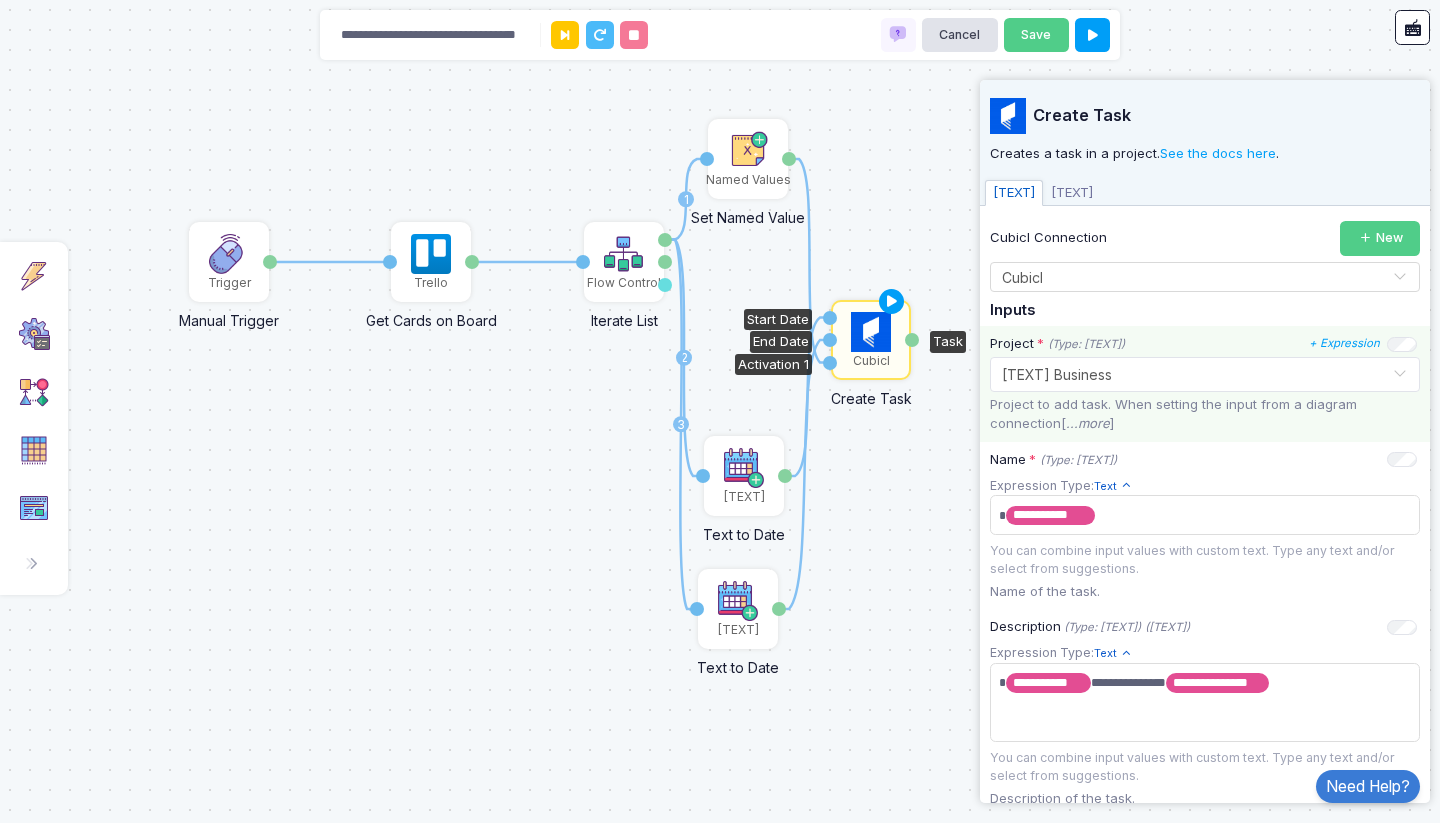 click on "[TEXT]" at bounding box center [1072, 193] 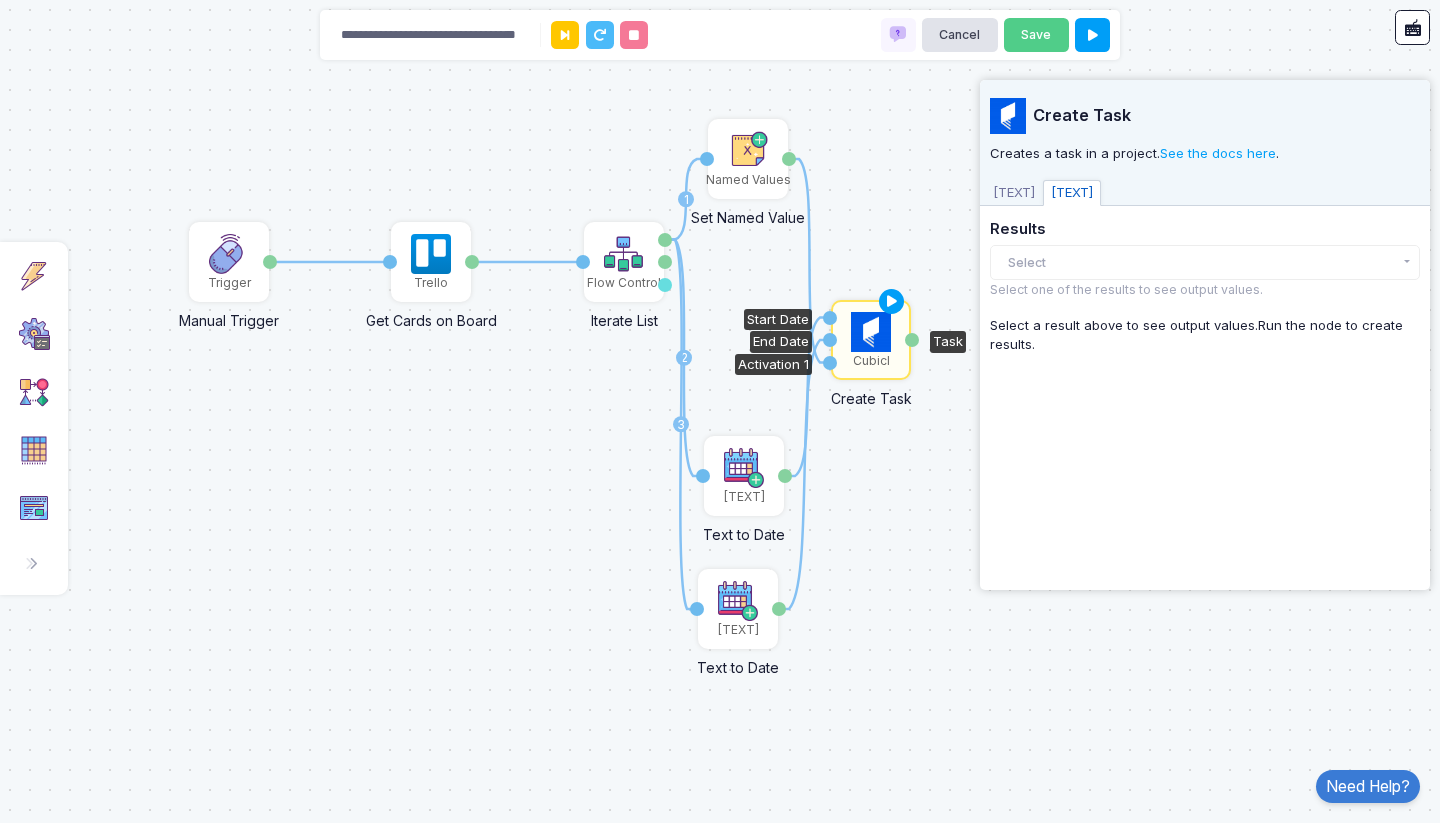 click on "Select" 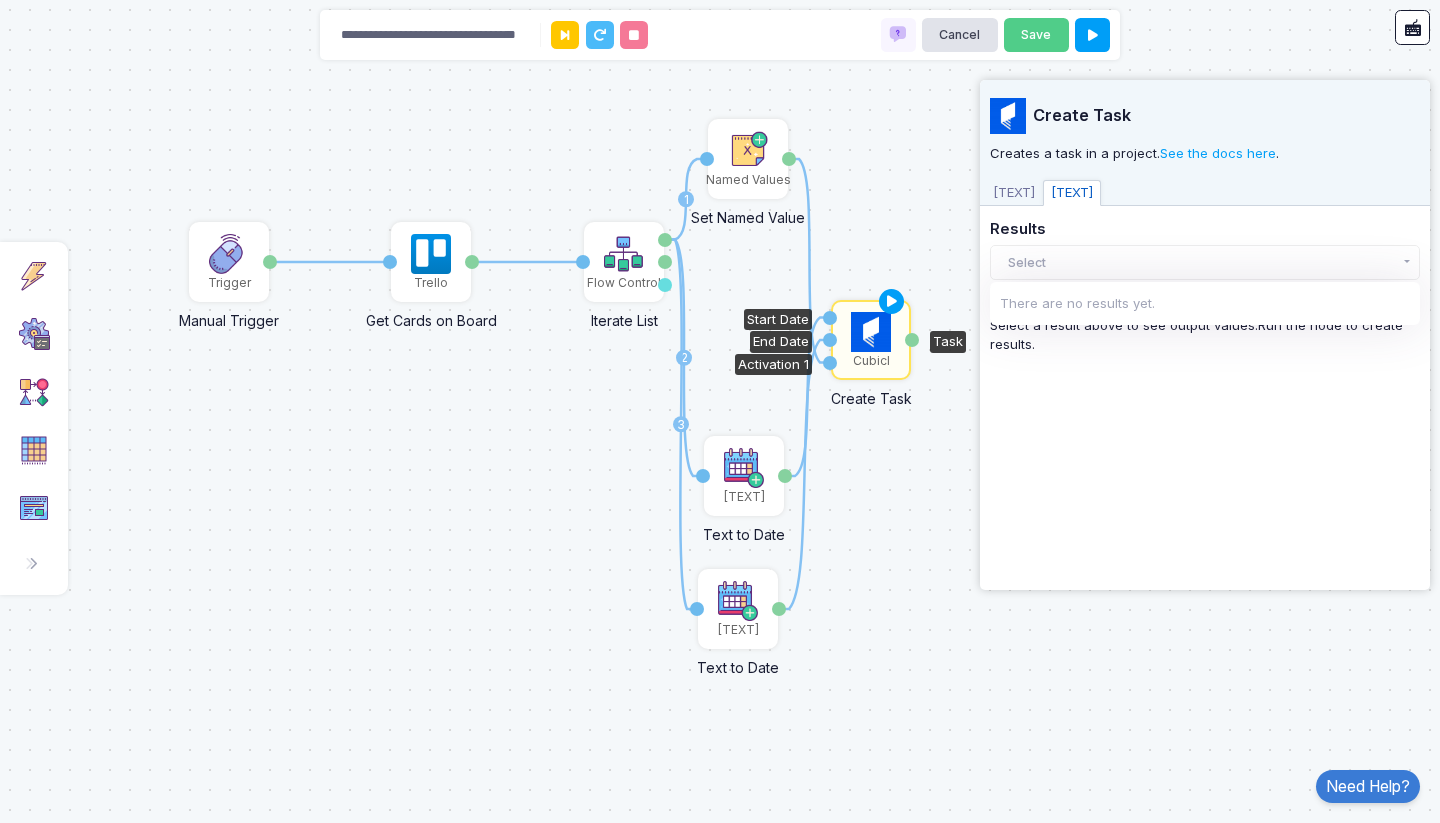 click on "[TEXT]" at bounding box center [1014, 193] 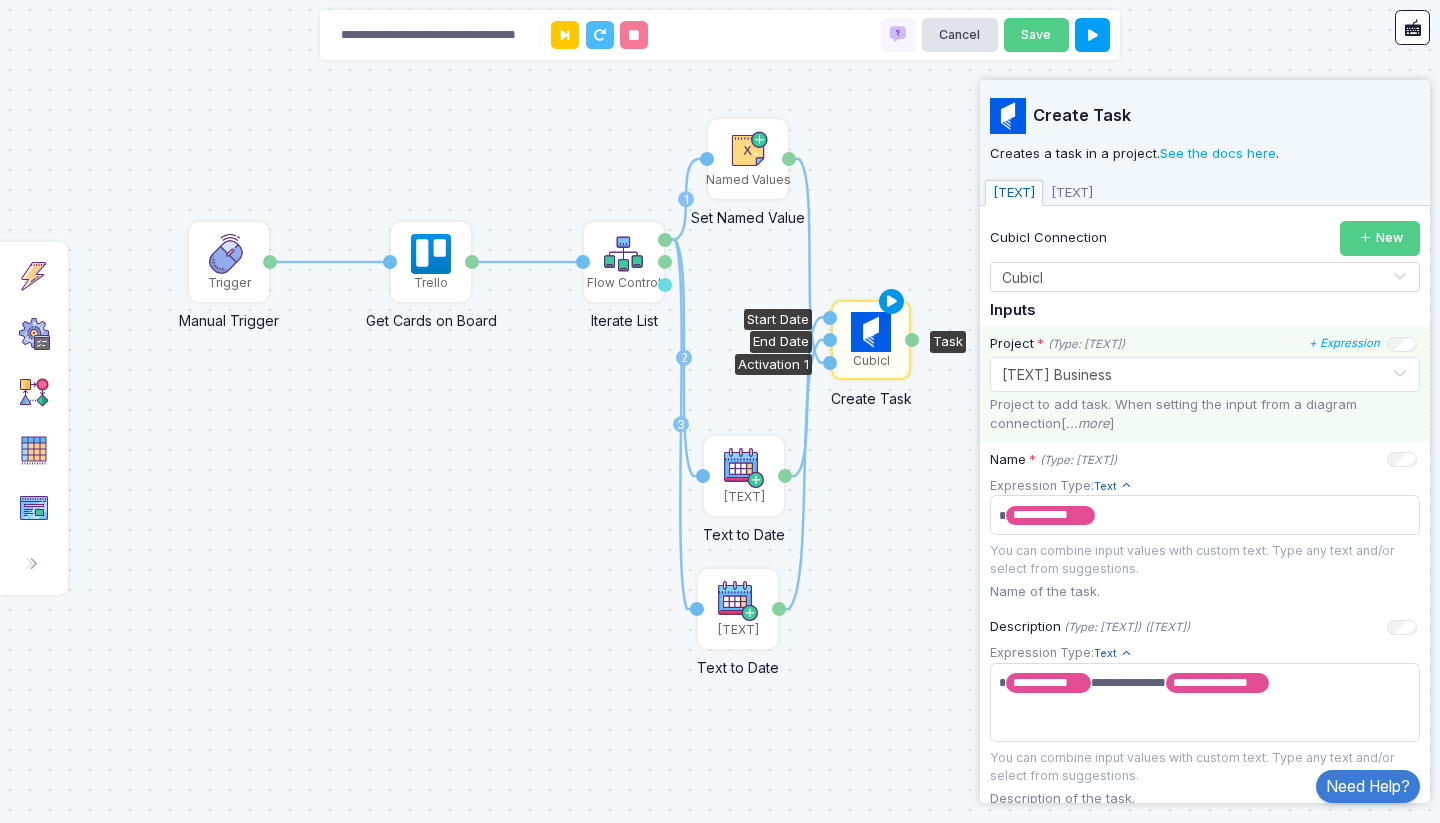 click at bounding box center (892, 302) 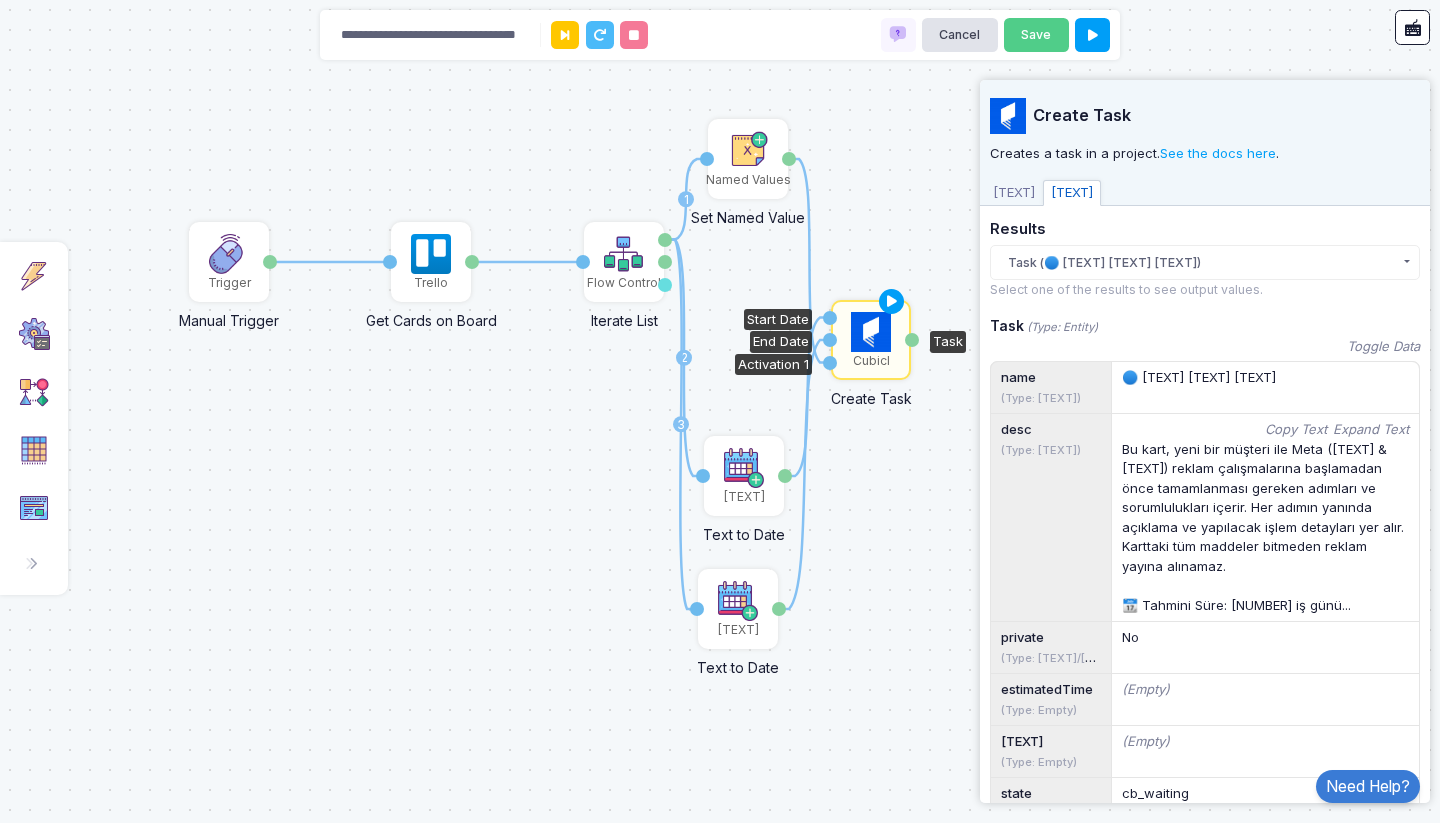 click on "[TEXT]" at bounding box center [1072, 193] 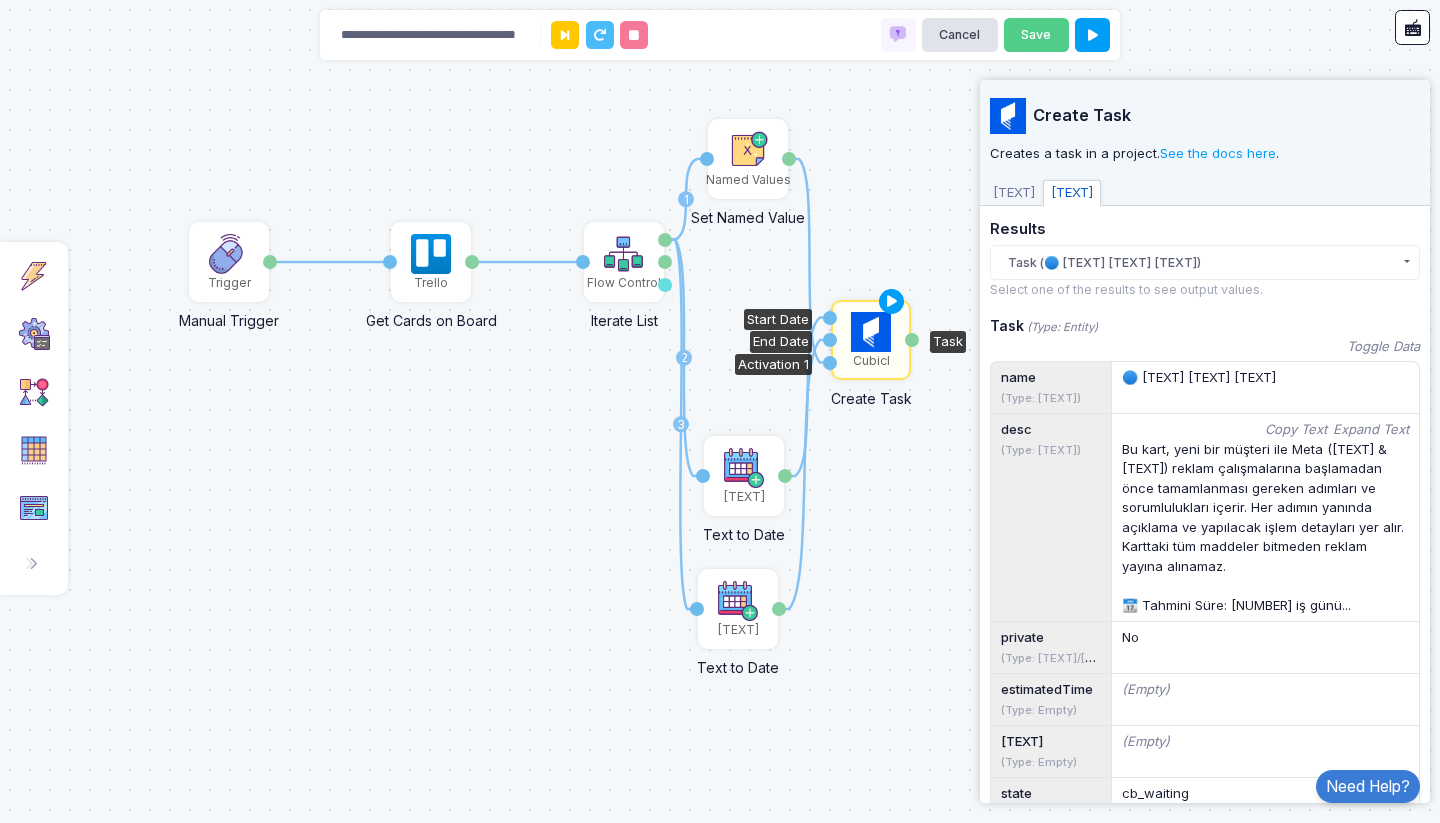 click on "Task (🔵 [TEXT] [TEXT] [TEXT])" 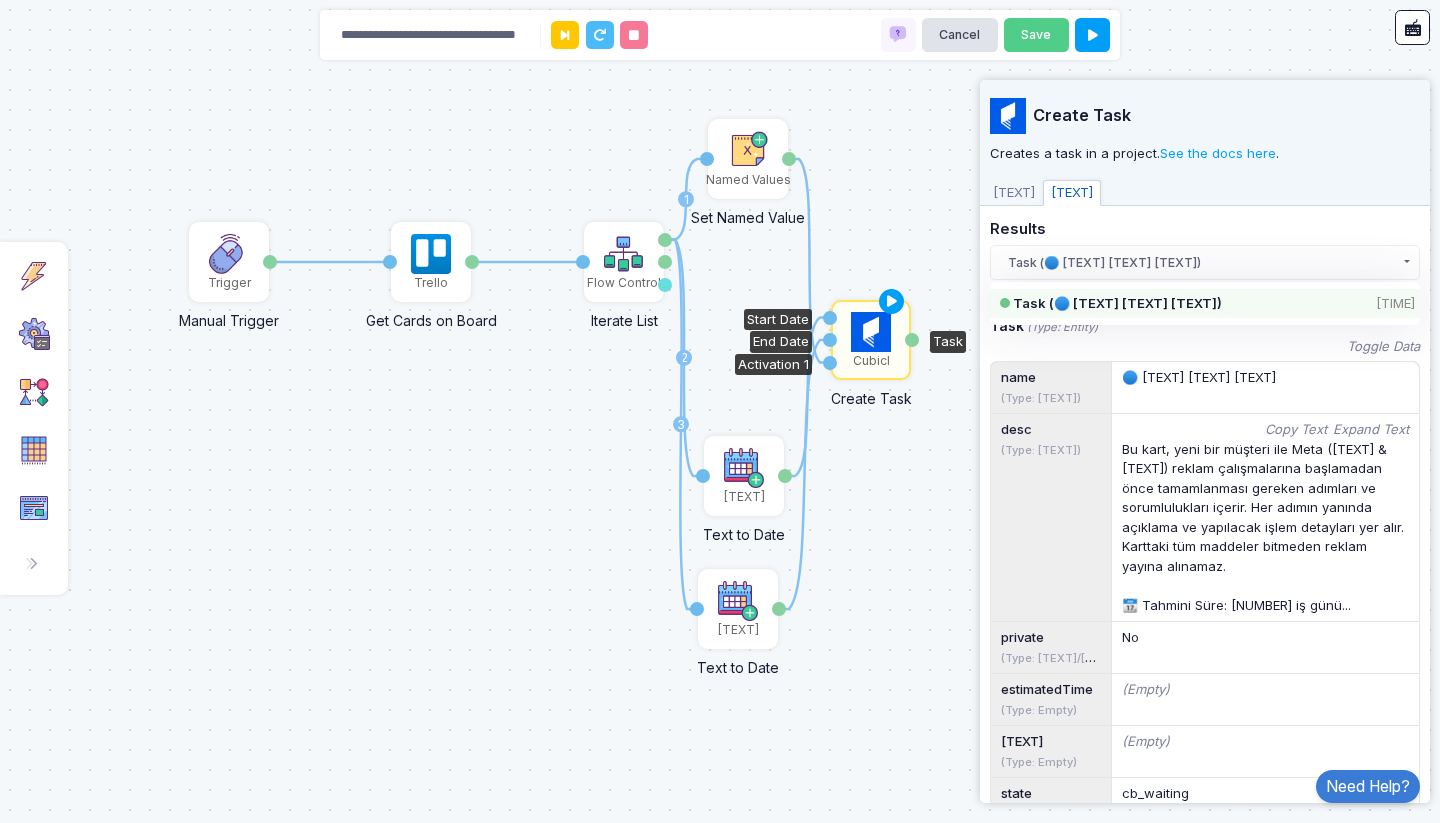 click on "Task (🔵 [TEXT] [TEXT] [TEXT])" 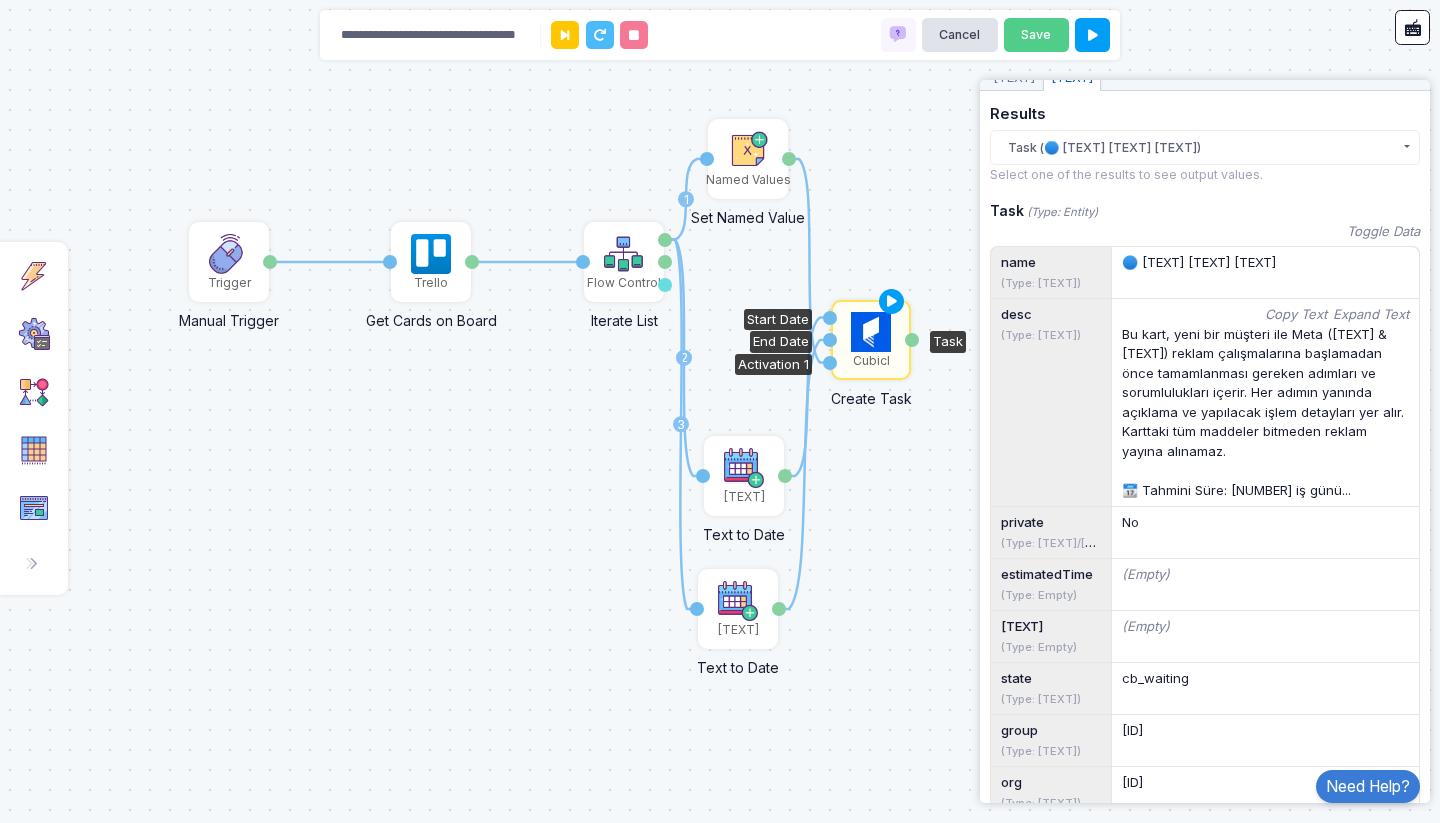 scroll, scrollTop: 0, scrollLeft: 0, axis: both 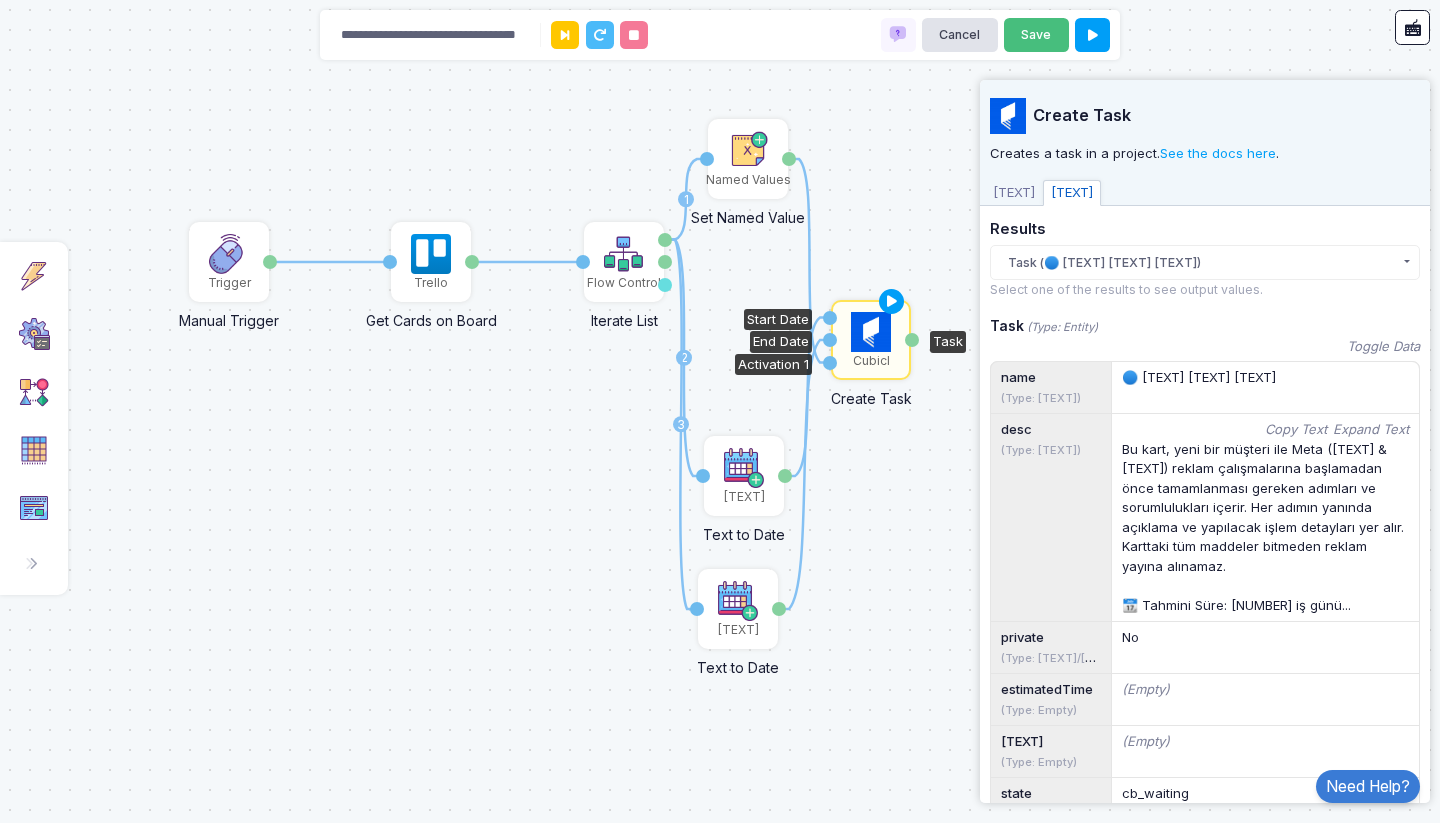 click on "Save" at bounding box center [1036, 35] 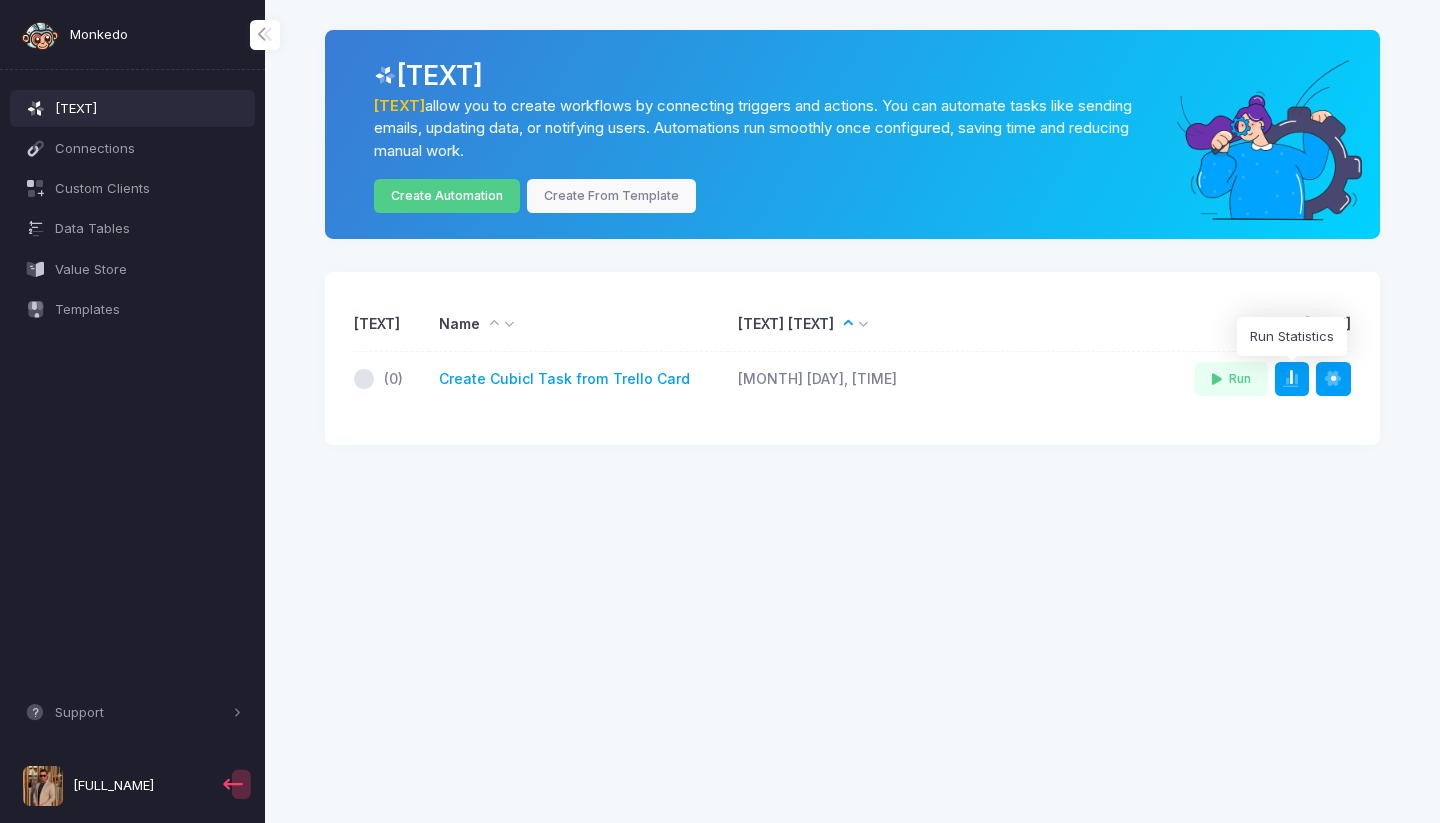 click 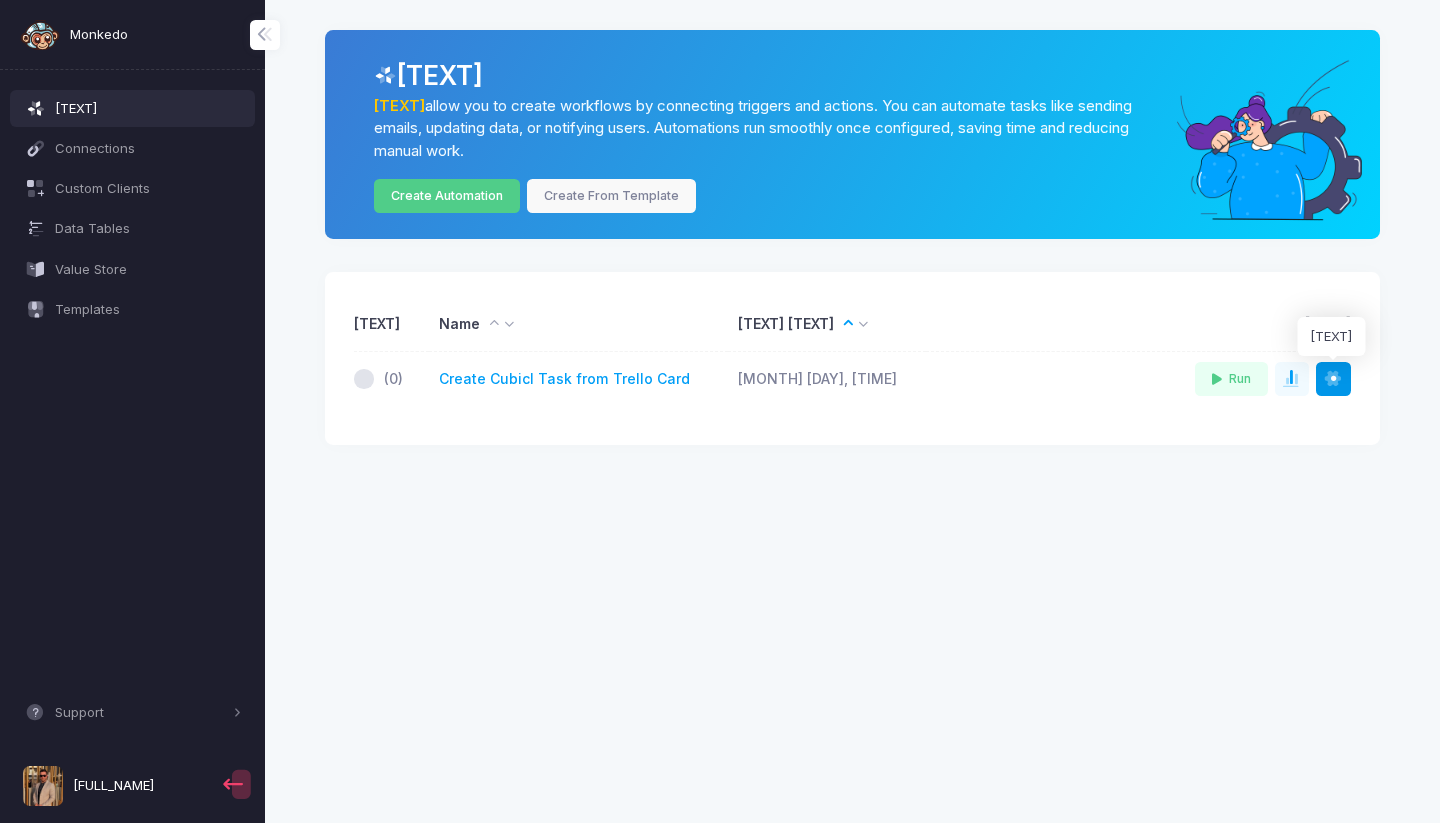 click 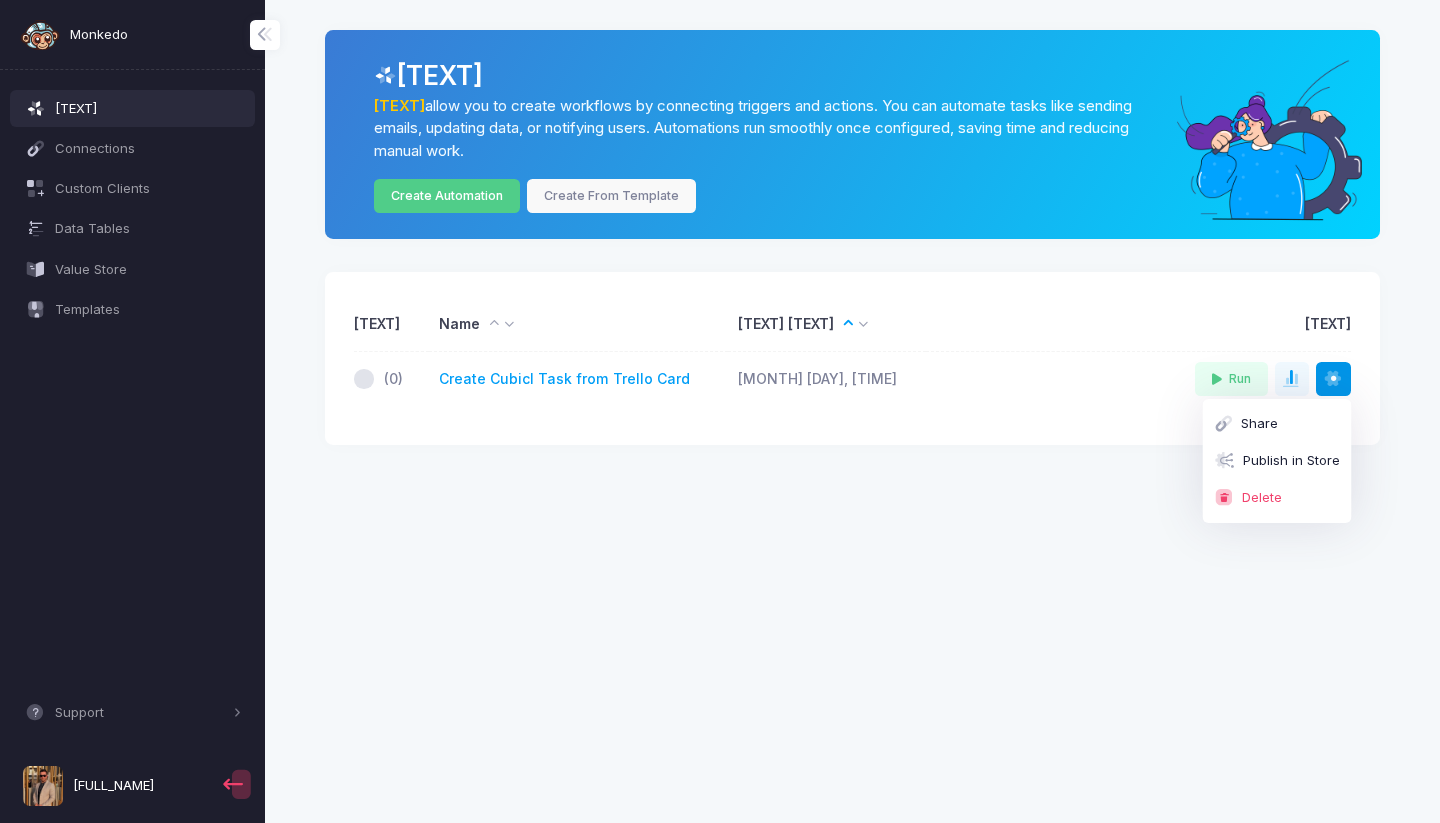 click on "[TEXT] Automations Connections Custom Clients Data Tables Value Store Templates Support Docs Explore Integrations Feedback Form Community [FULL_NAME] Automations Automations allow you to create workflows by connecting triggers and actions. You can automate tasks like sending emails, updating data, or notifying users. Automations run smoothly once configured, saving time and reducing manual work. Create Automation Create From Template State Name Created At Actions ([NUMBER]) Create Cubicl Task from Trello Card [MONTH] [DAY], [TIME] Run Share Publish in Store Delete" at bounding box center (720, 411) 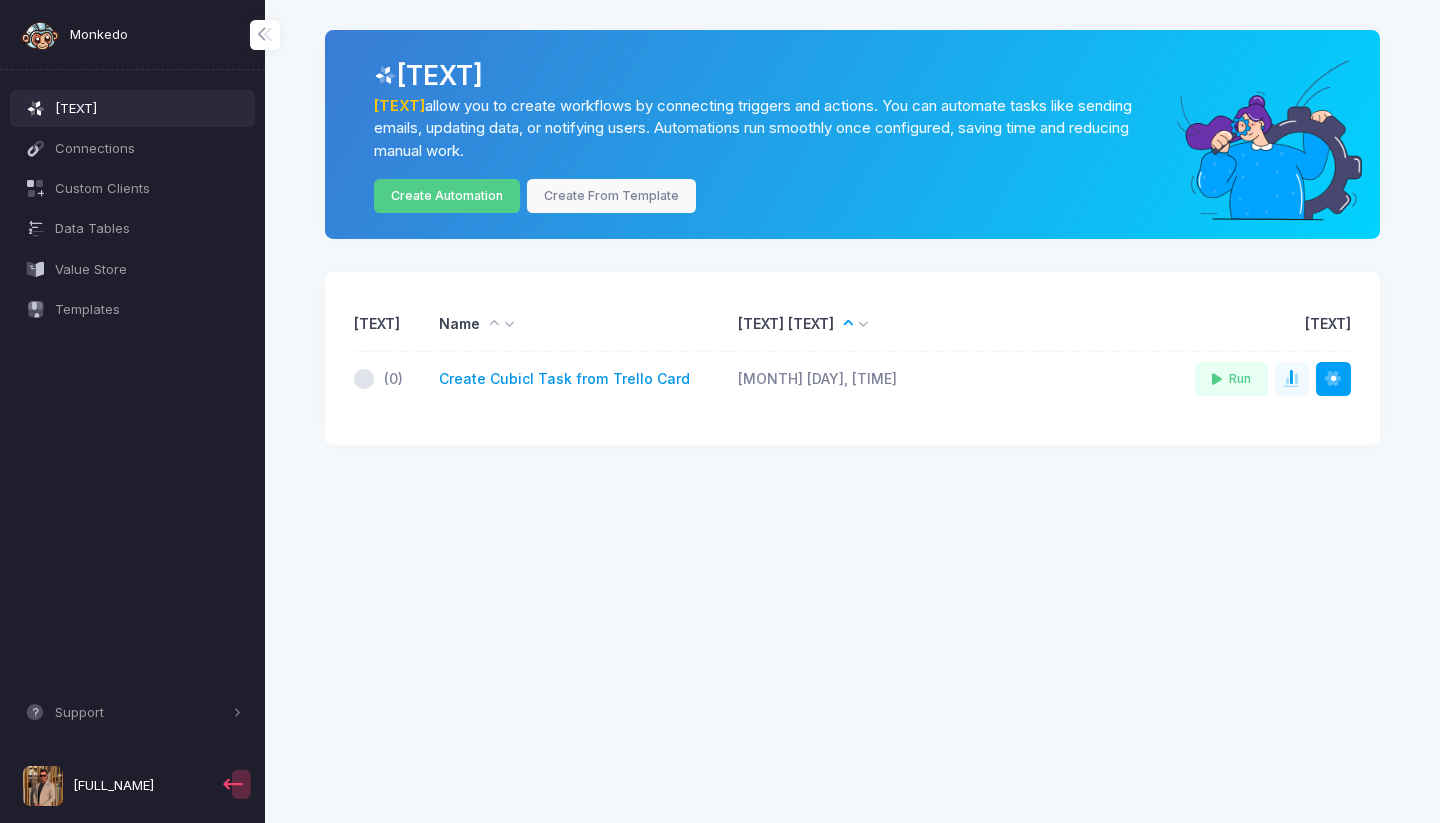 click on "Create Cubicl Task from Trello Card" 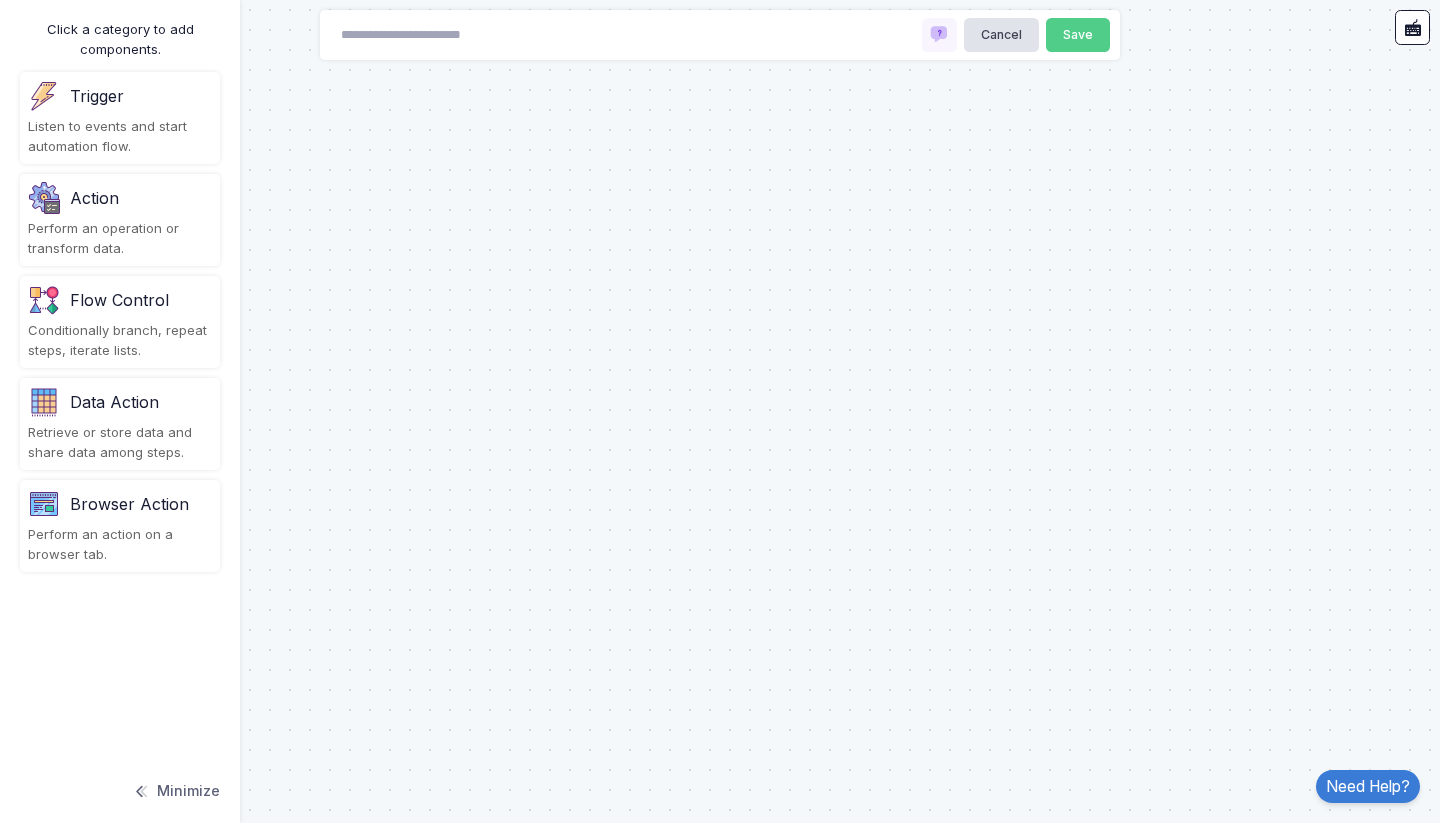 scroll, scrollTop: 0, scrollLeft: 0, axis: both 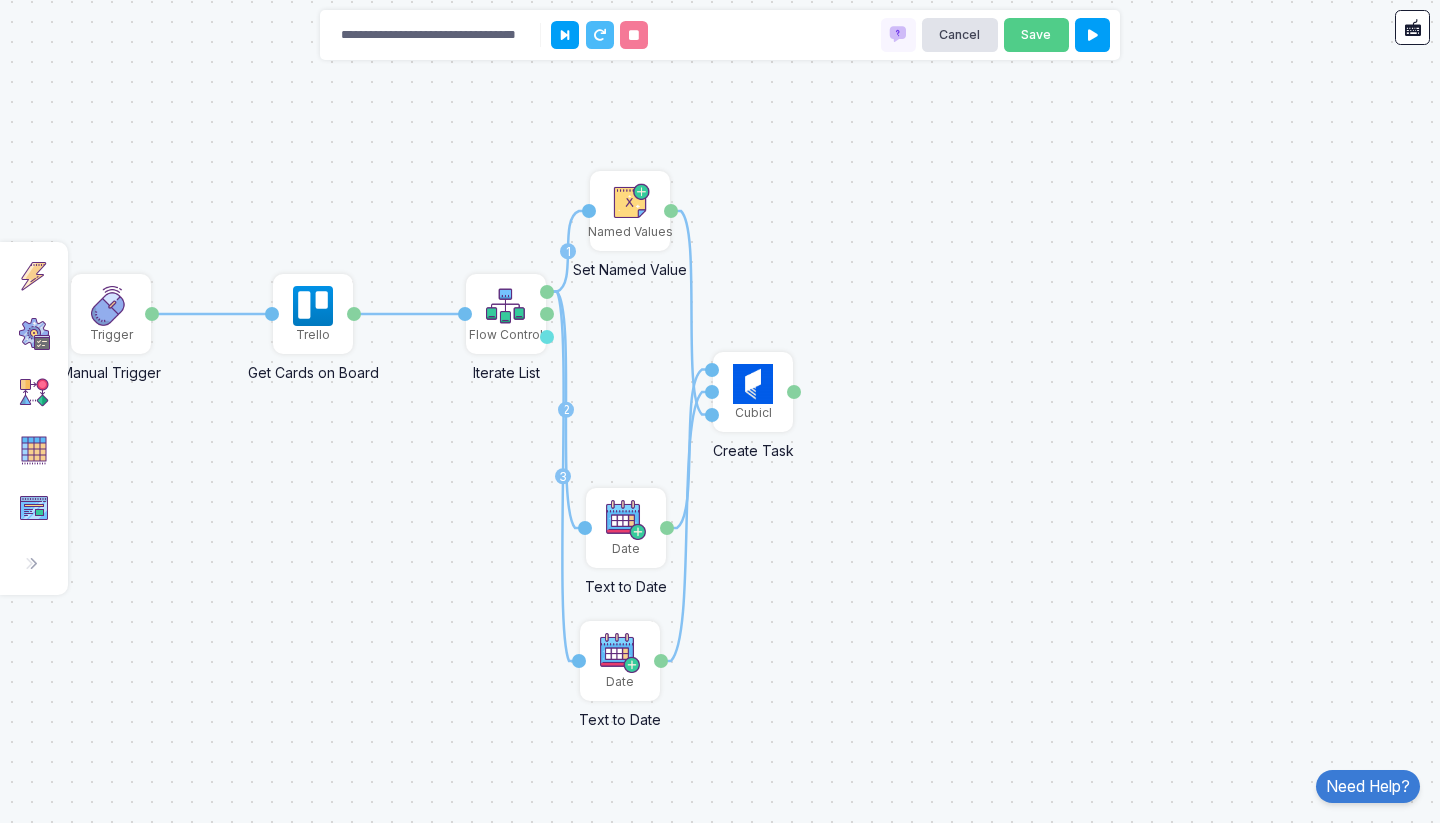 drag, startPoint x: 985, startPoint y: 497, endPoint x: 867, endPoint y: 549, distance: 128.9496 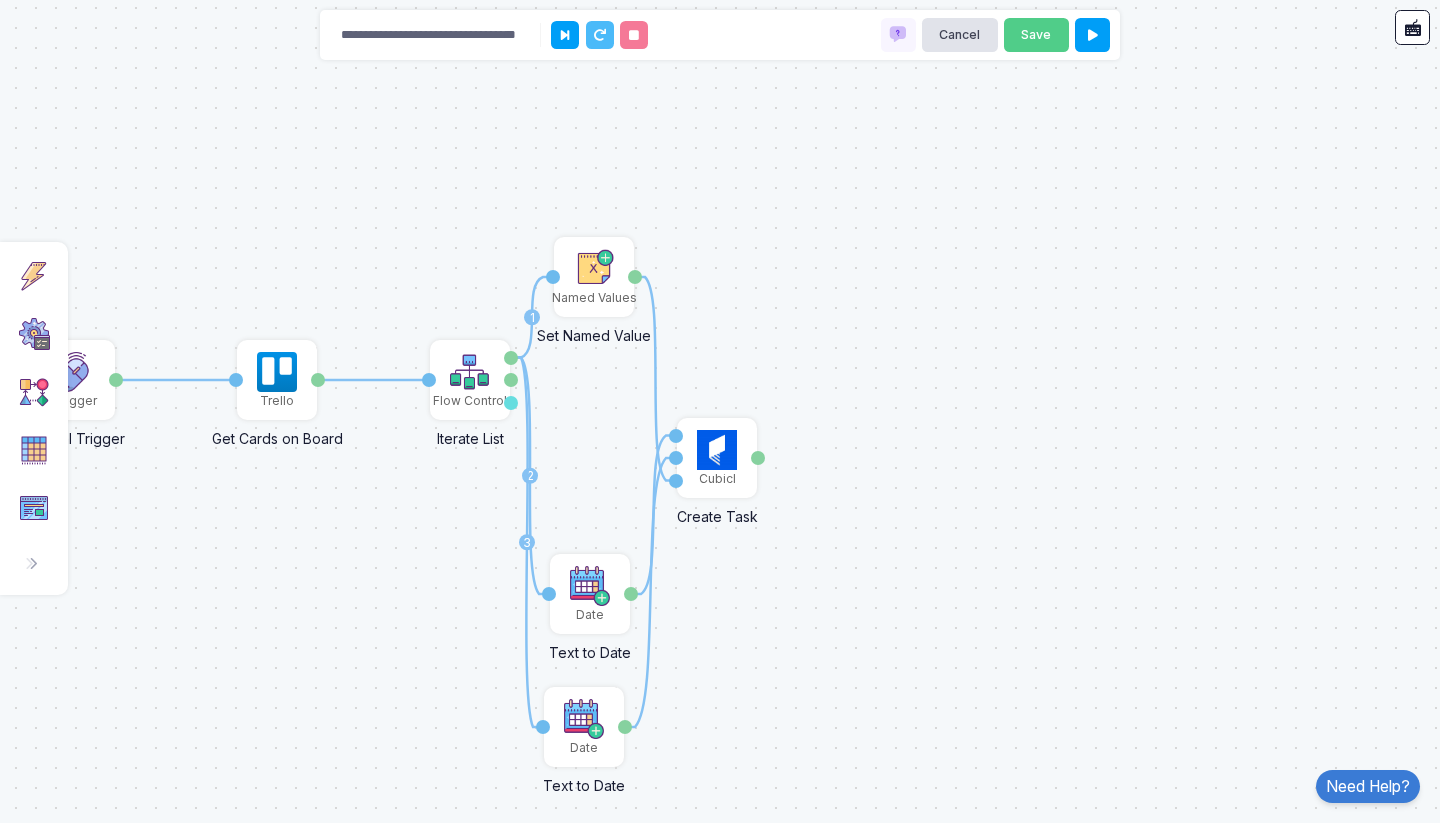 drag, startPoint x: 891, startPoint y: 541, endPoint x: 856, endPoint y: 604, distance: 72.06941 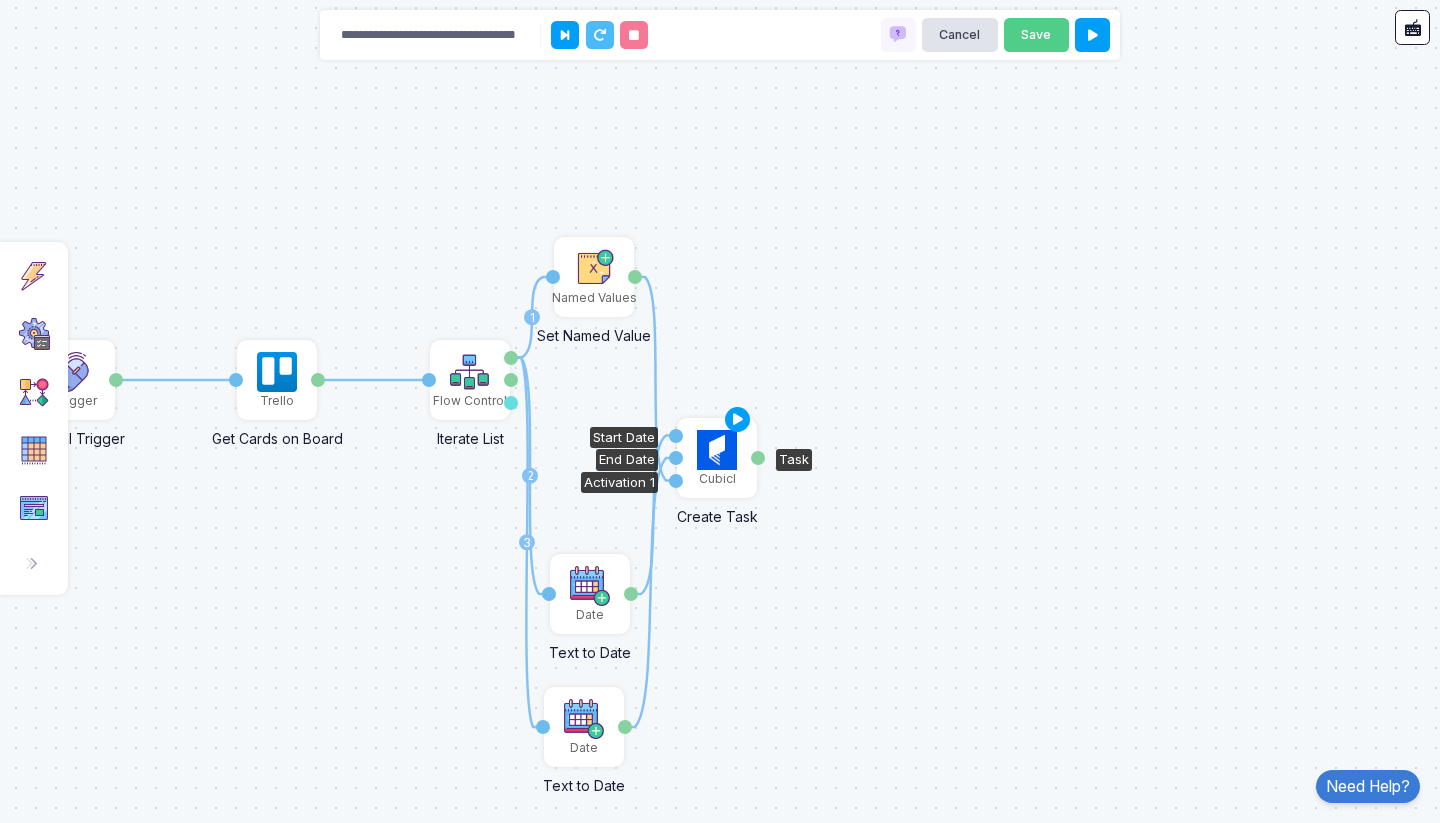 click on "Create Task" 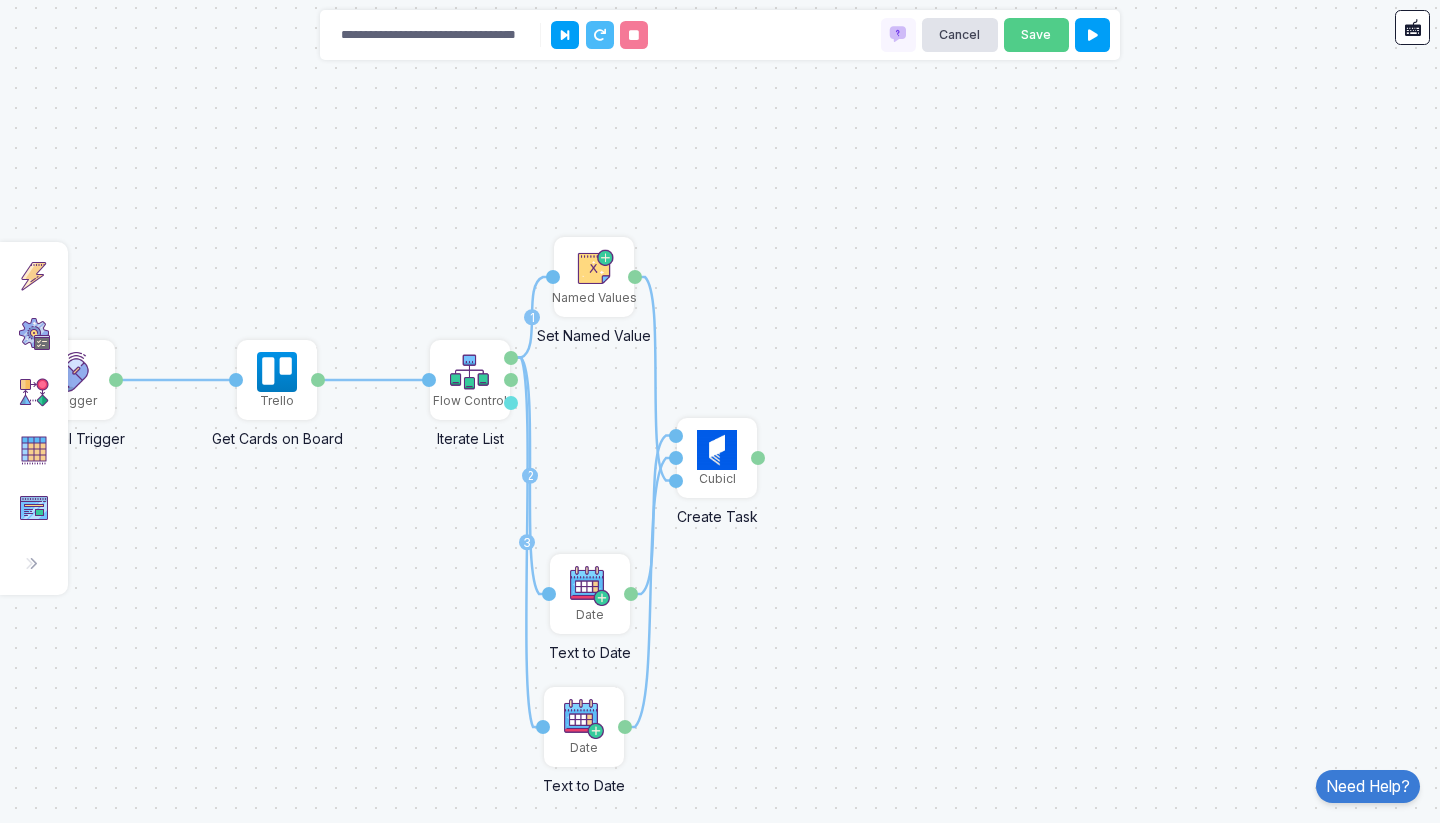 click 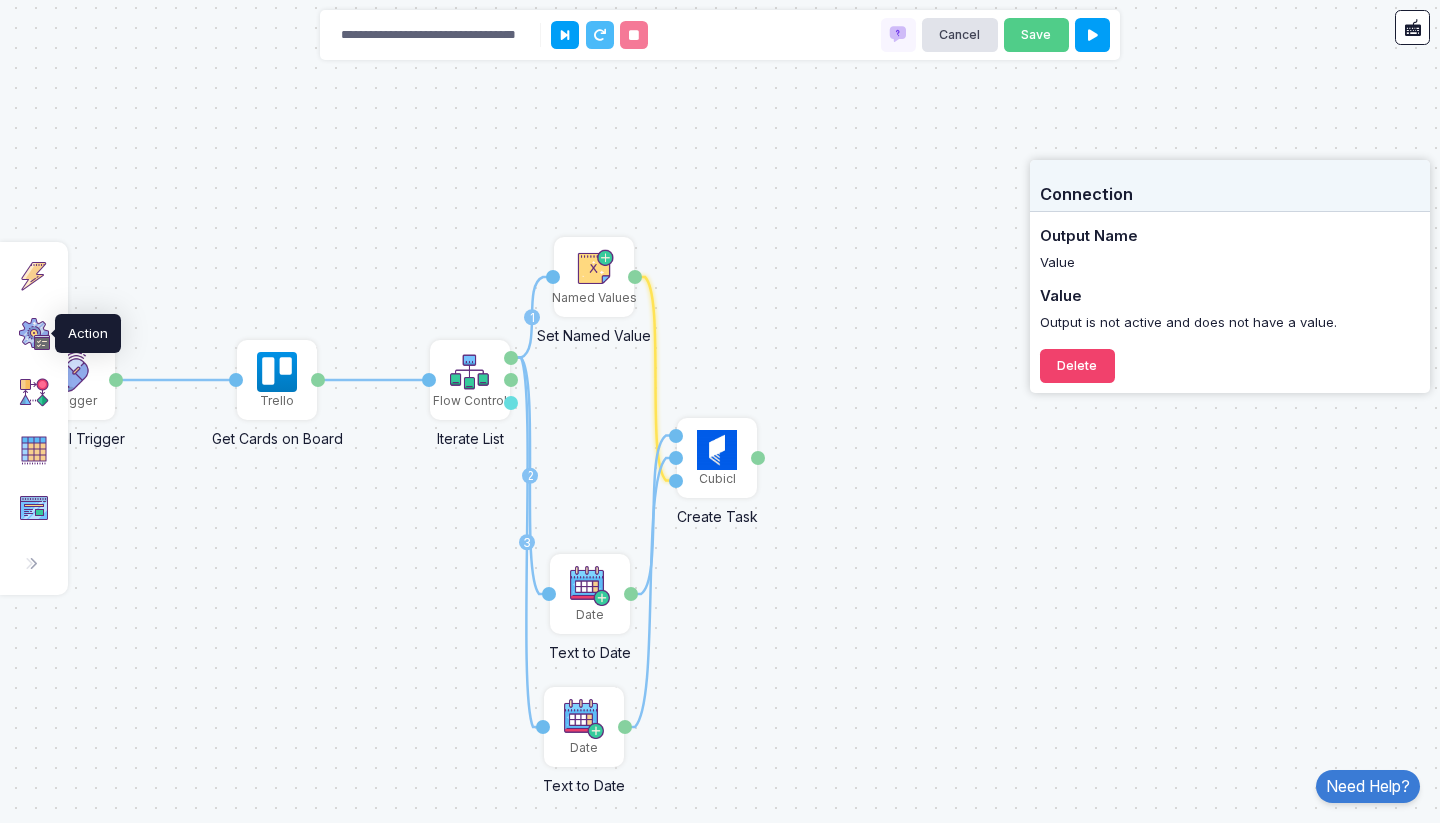 click at bounding box center [34, 334] 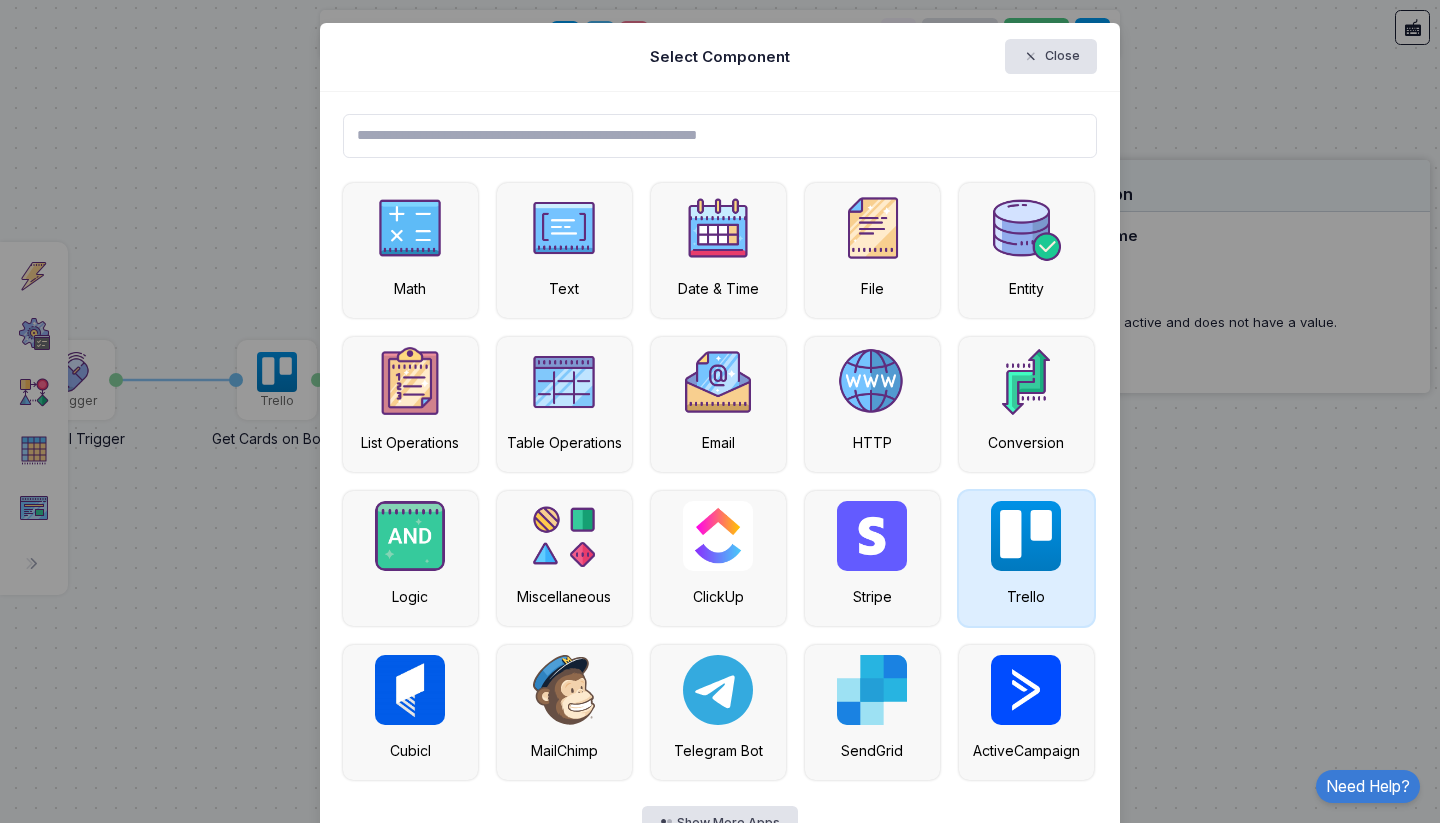 click at bounding box center [1026, 536] 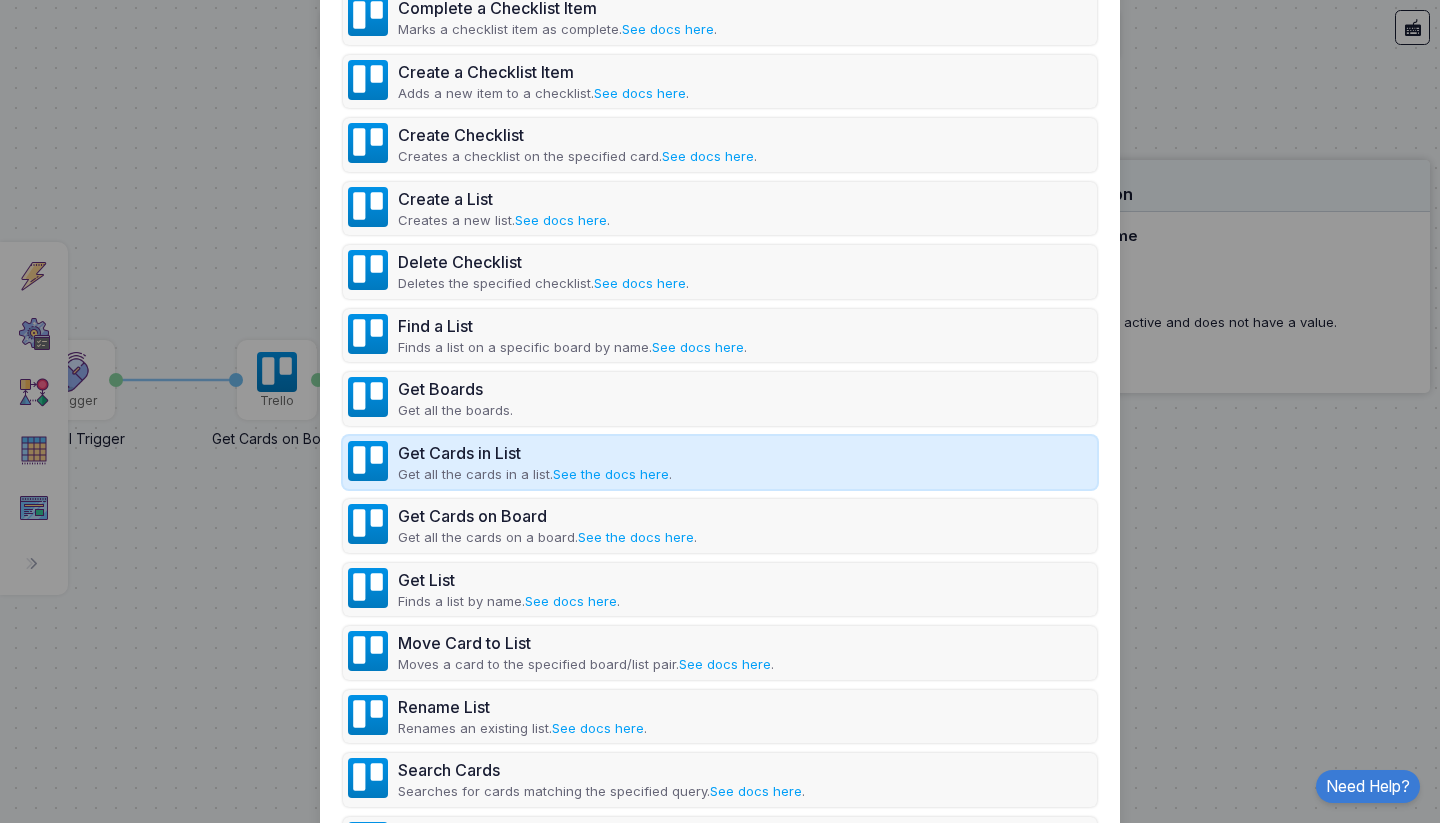 scroll, scrollTop: 0, scrollLeft: 0, axis: both 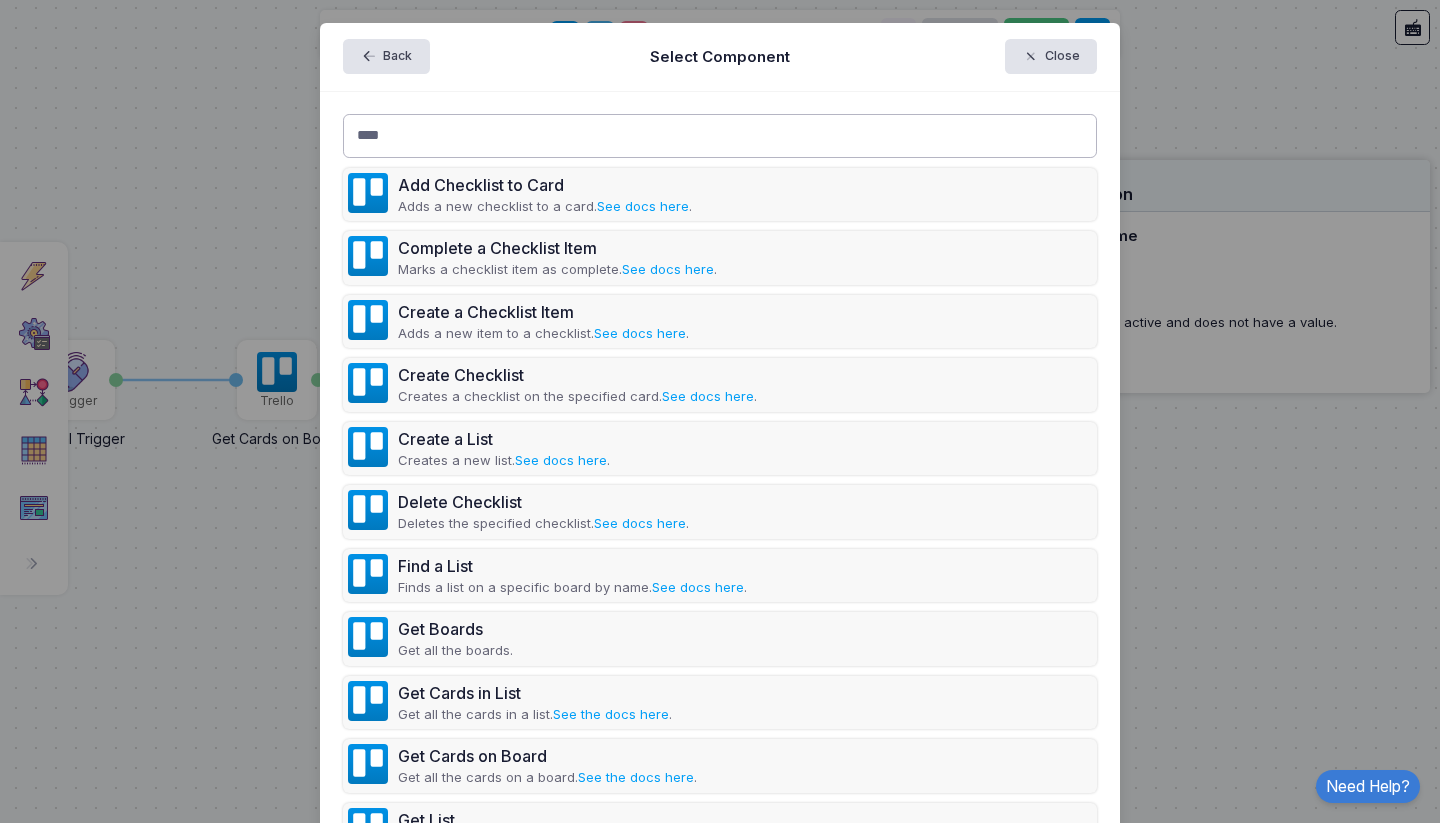 drag, startPoint x: 484, startPoint y: 135, endPoint x: 336, endPoint y: 150, distance: 148.7582 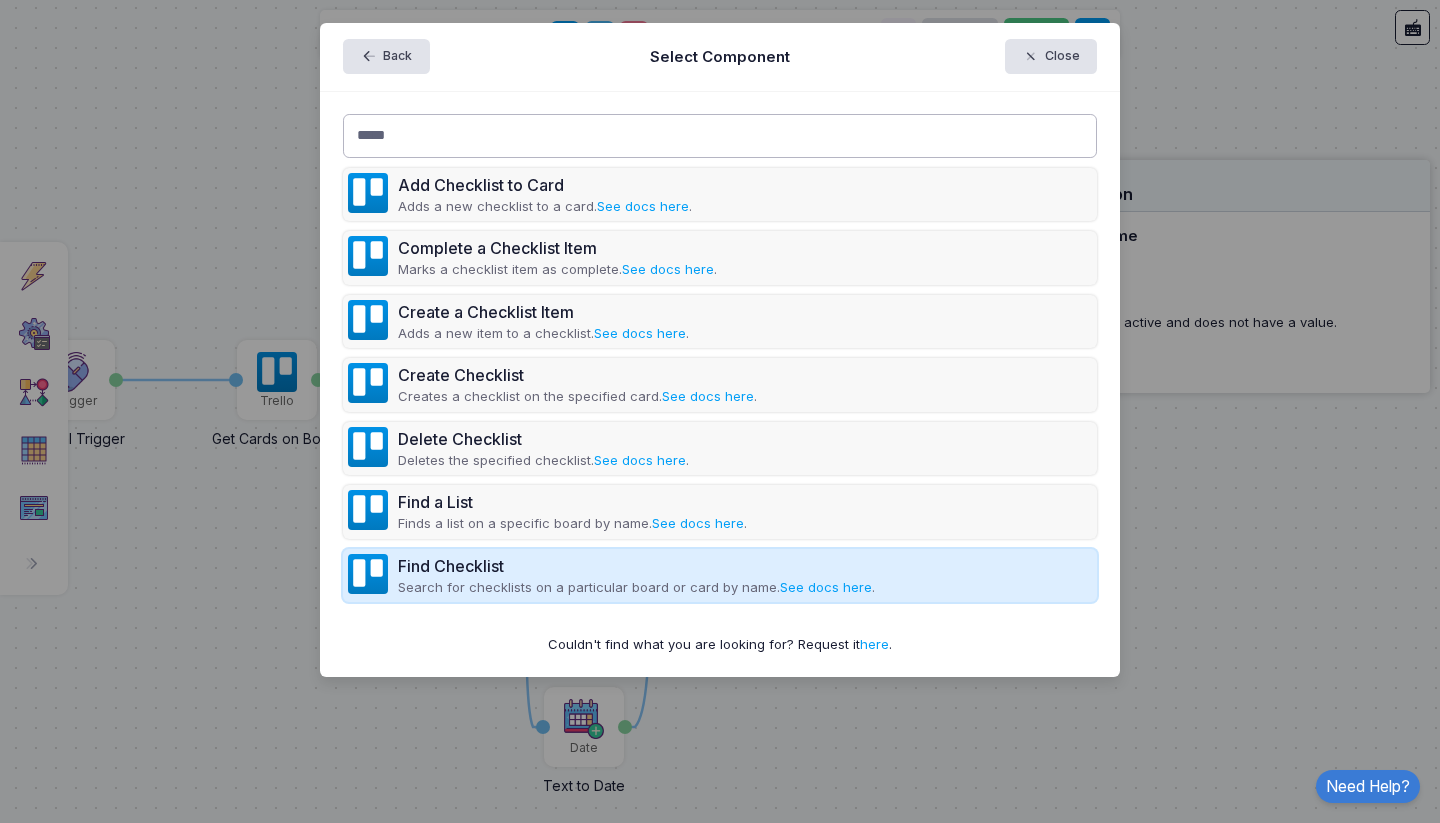 type on "*****" 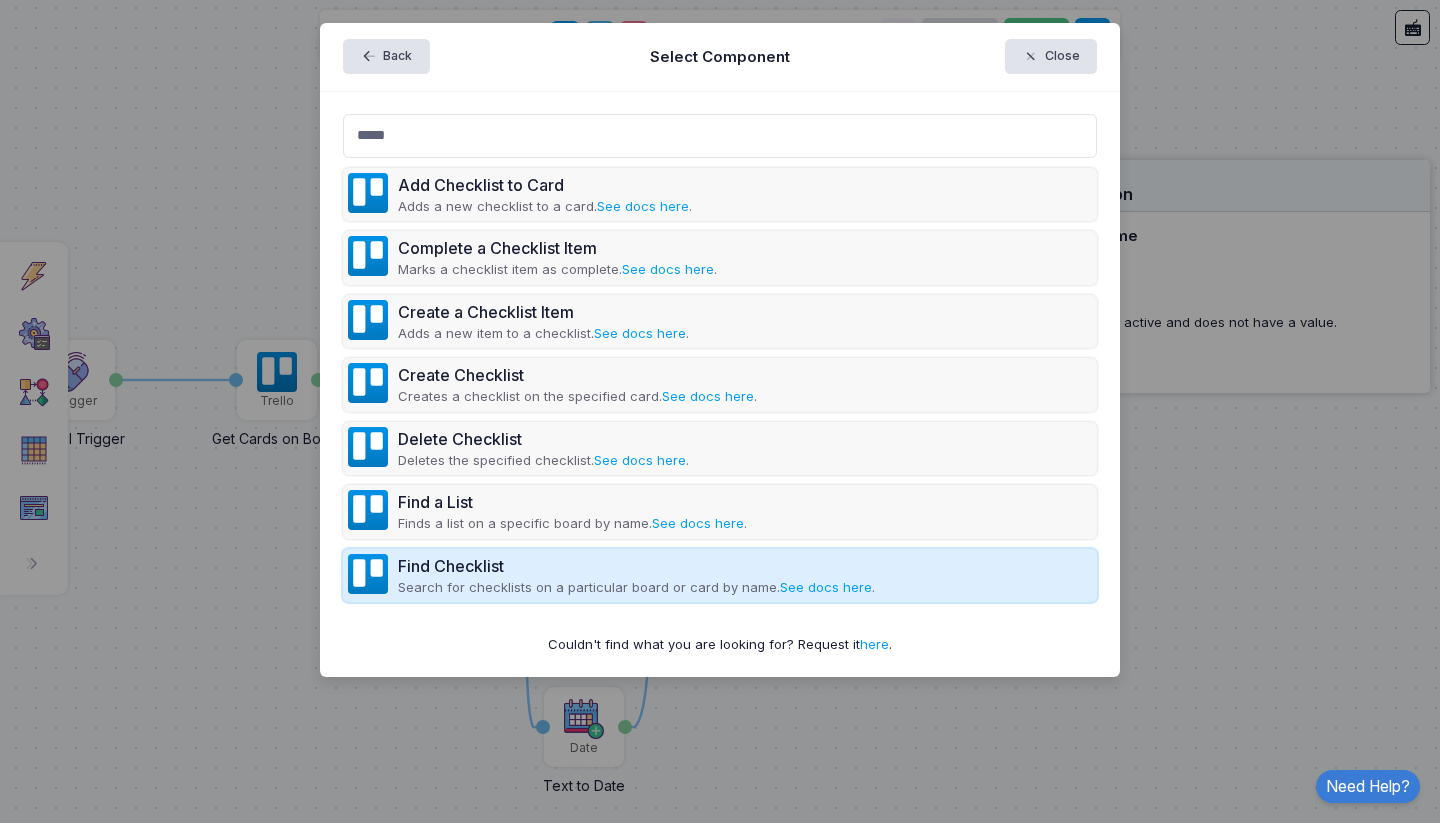 click on "Find Checklist" at bounding box center [636, 566] 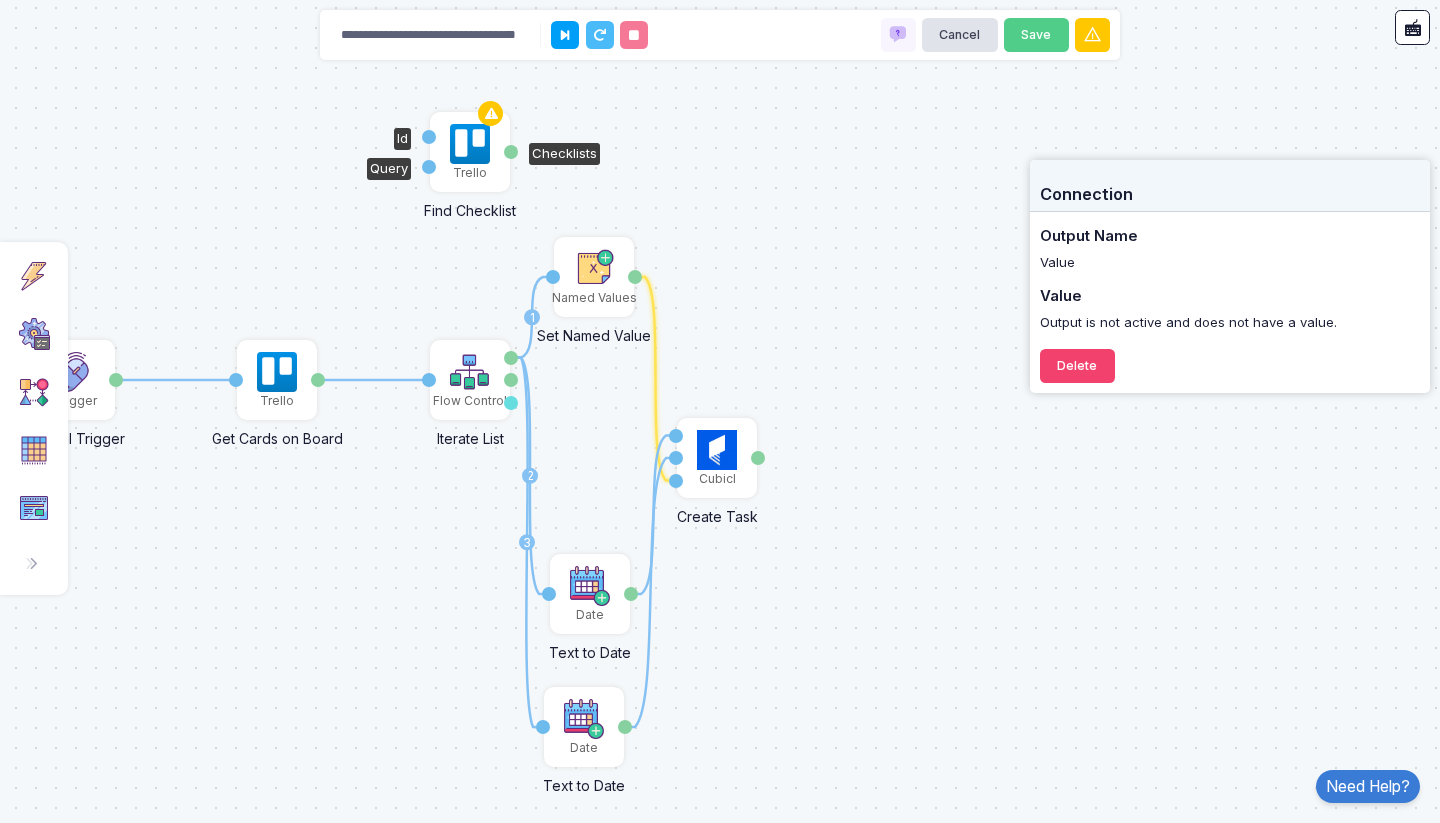 click 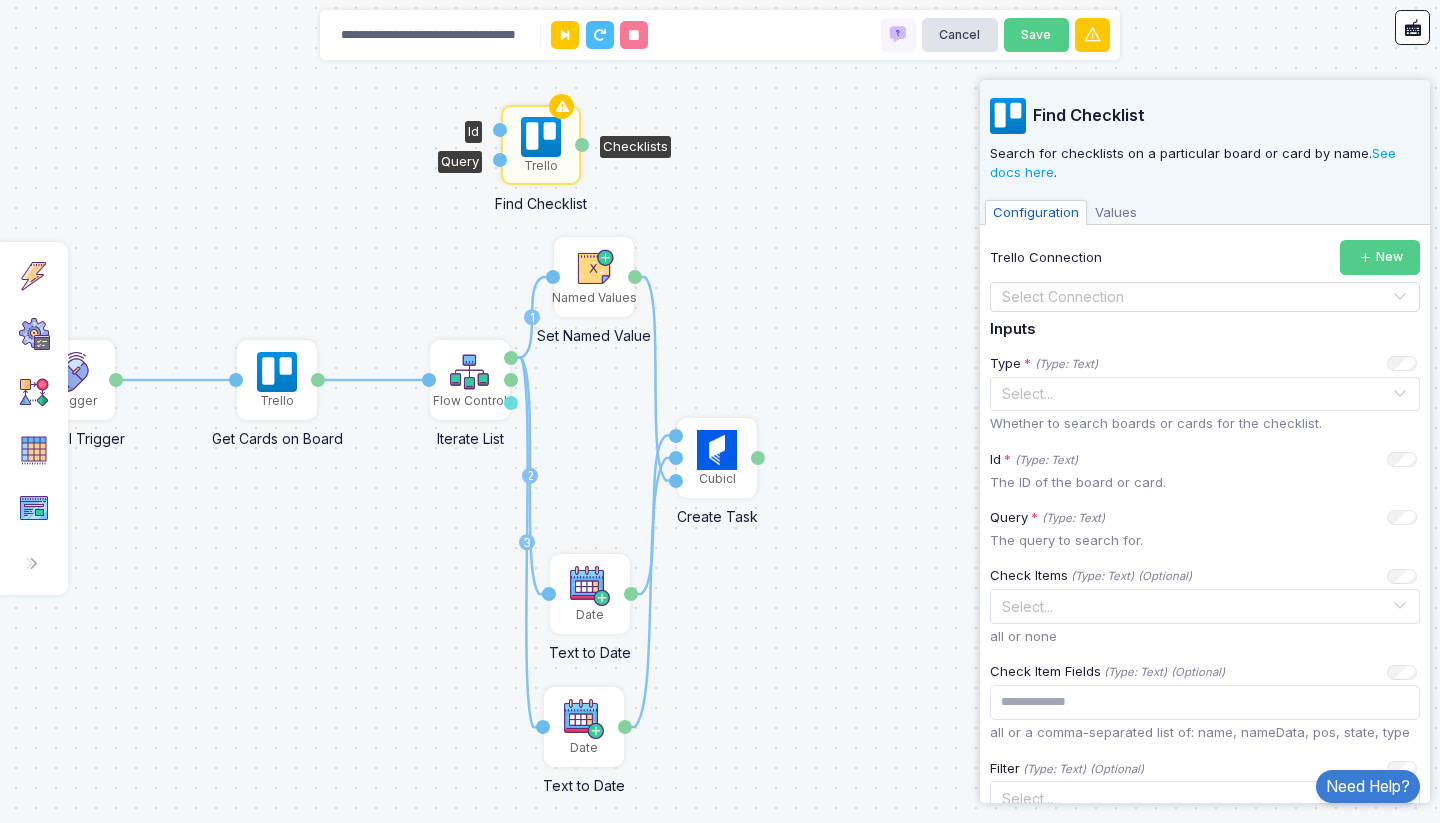 drag, startPoint x: 470, startPoint y: 152, endPoint x: 541, endPoint y: 145, distance: 71.34424 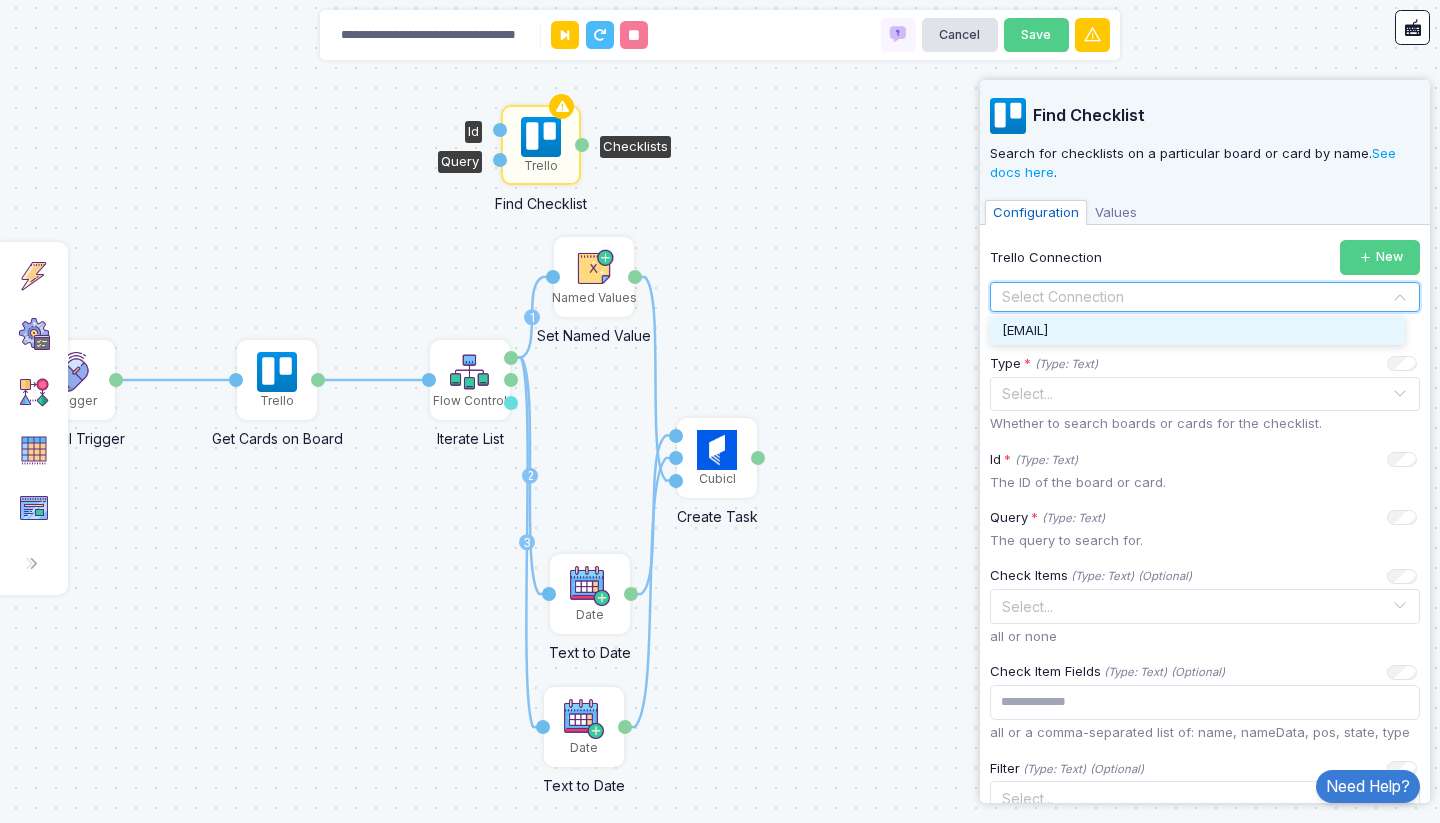 click 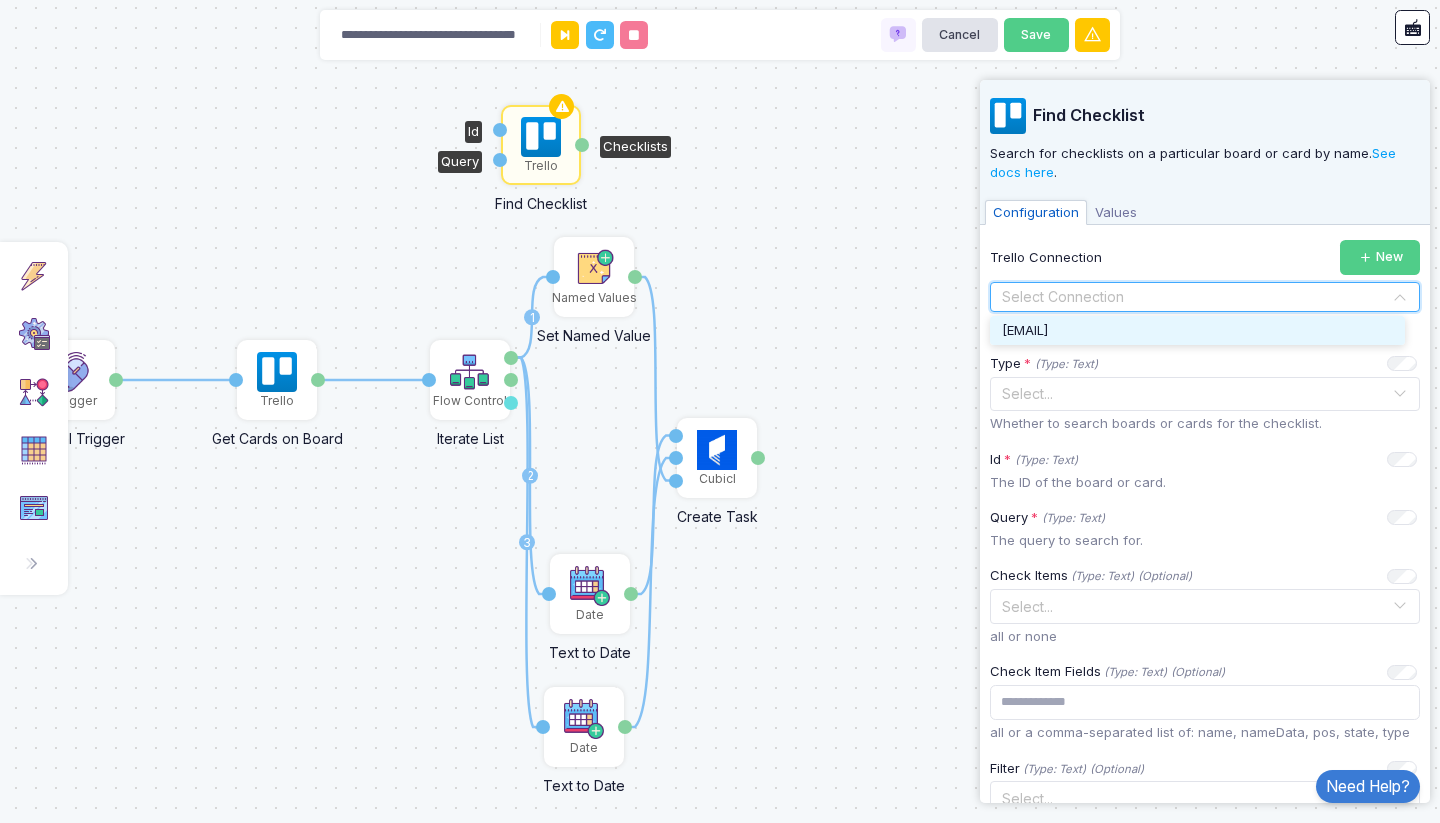click on "[EMAIL]" at bounding box center [1025, 330] 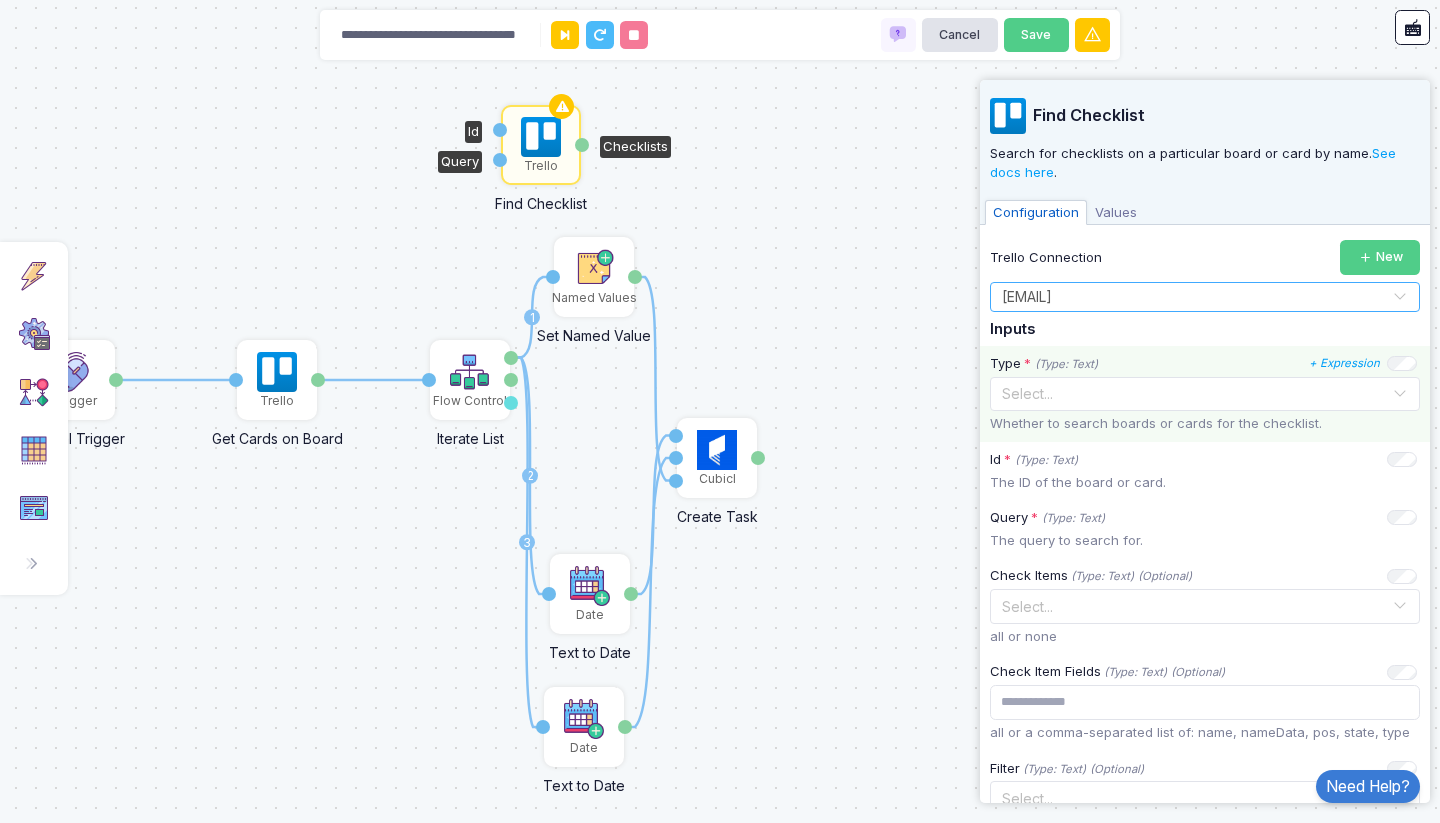 click 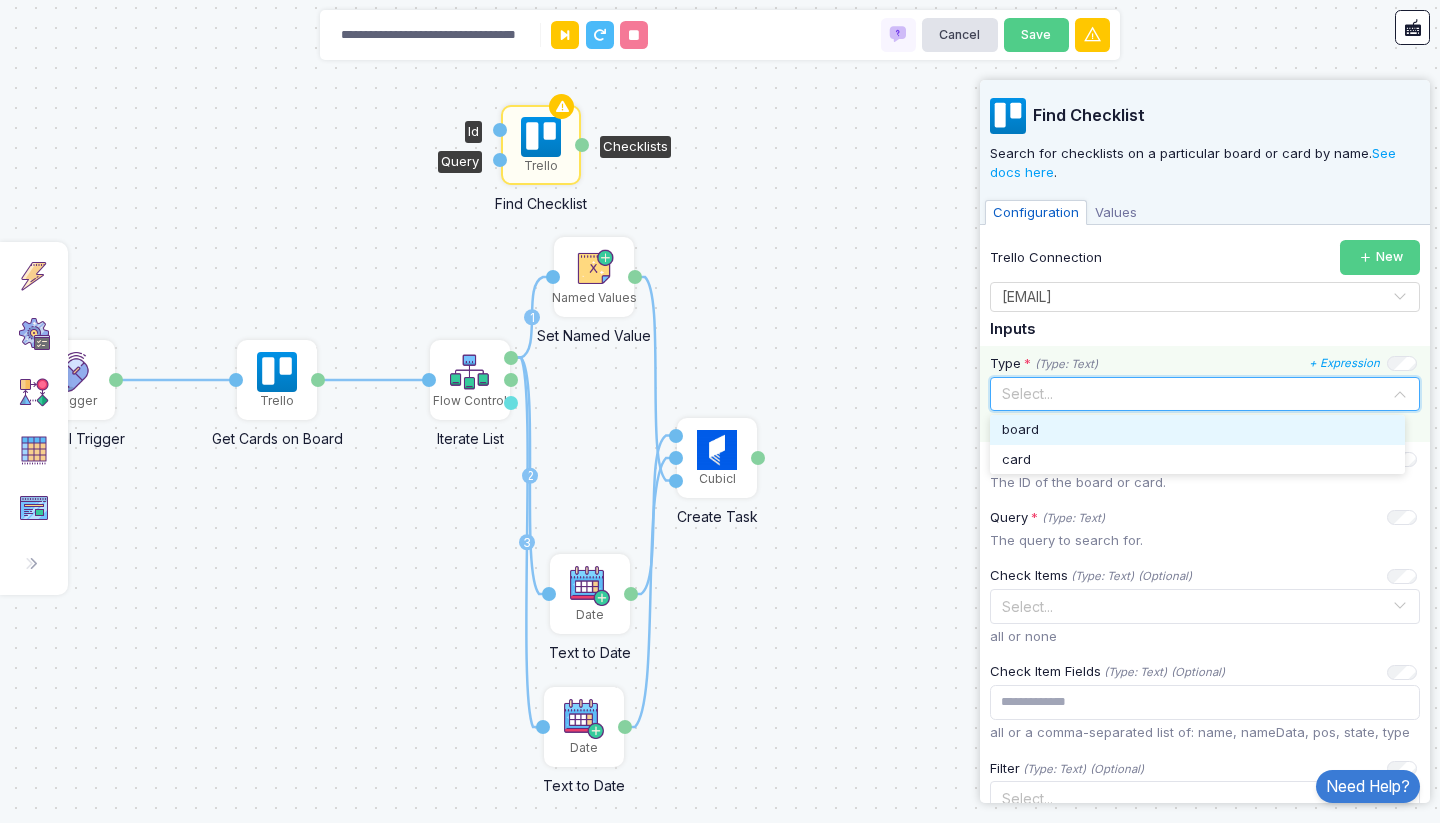 click on "board" at bounding box center [1197, 430] 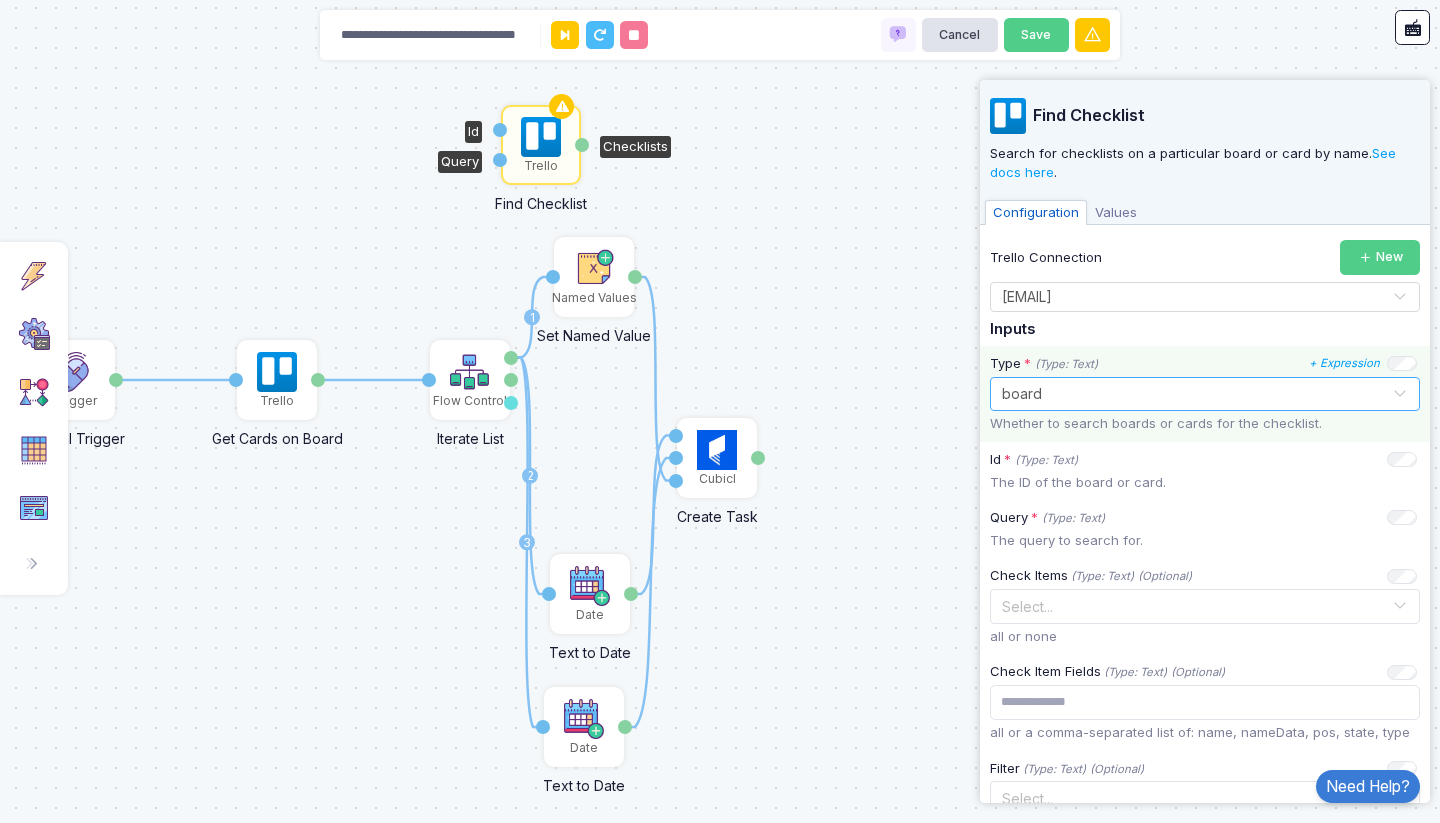 click 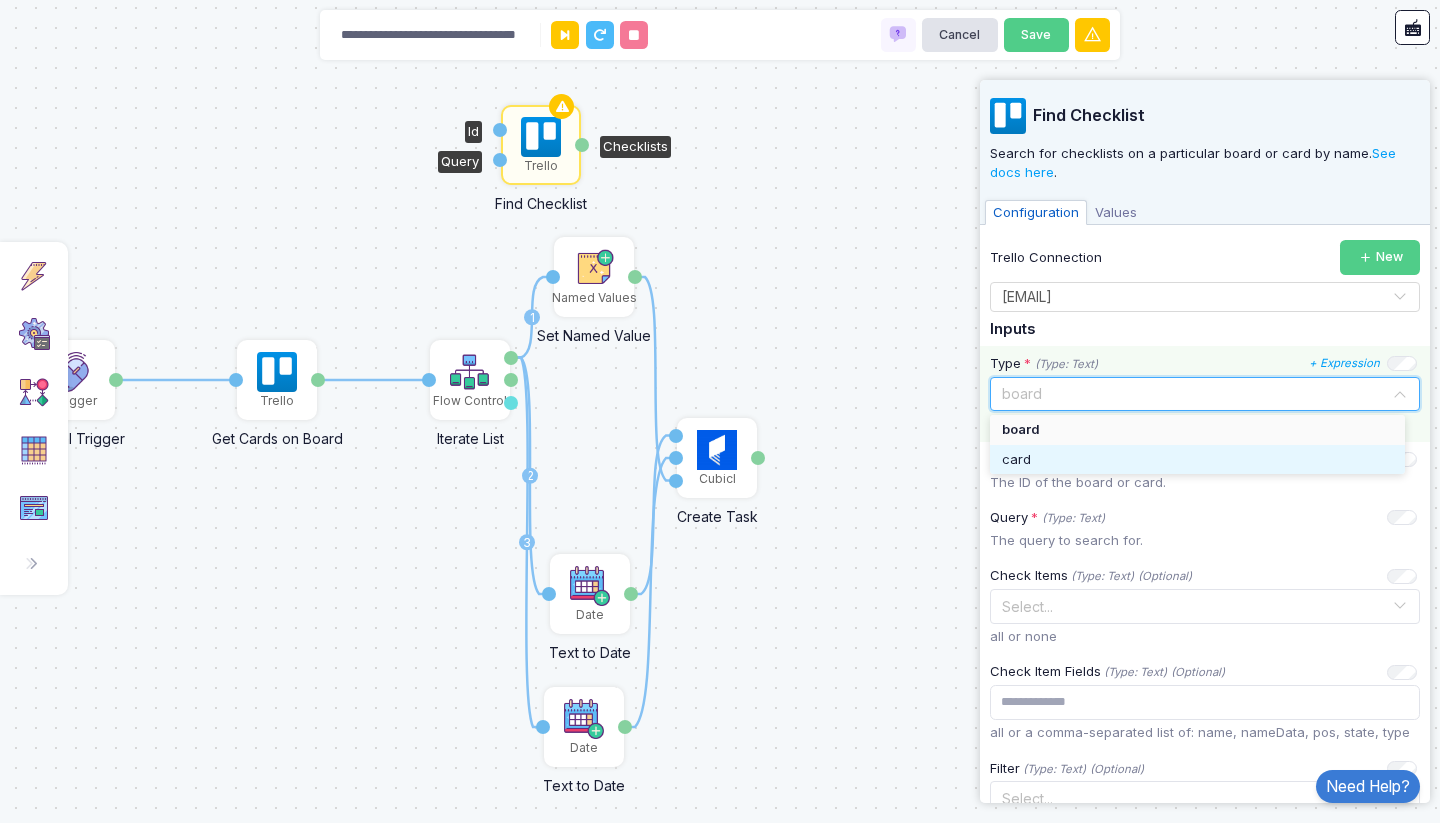 click on "card" at bounding box center (1197, 460) 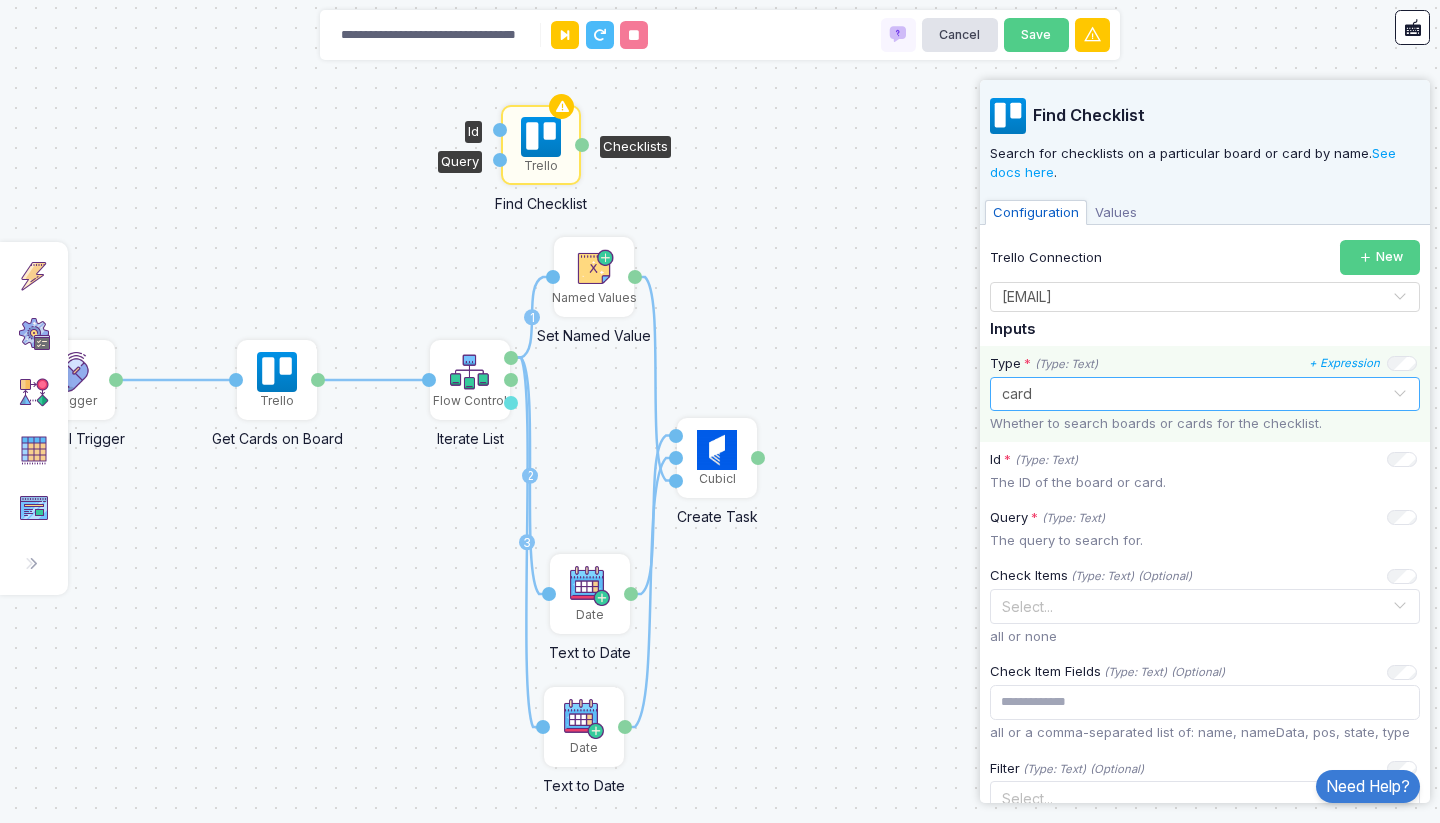 click 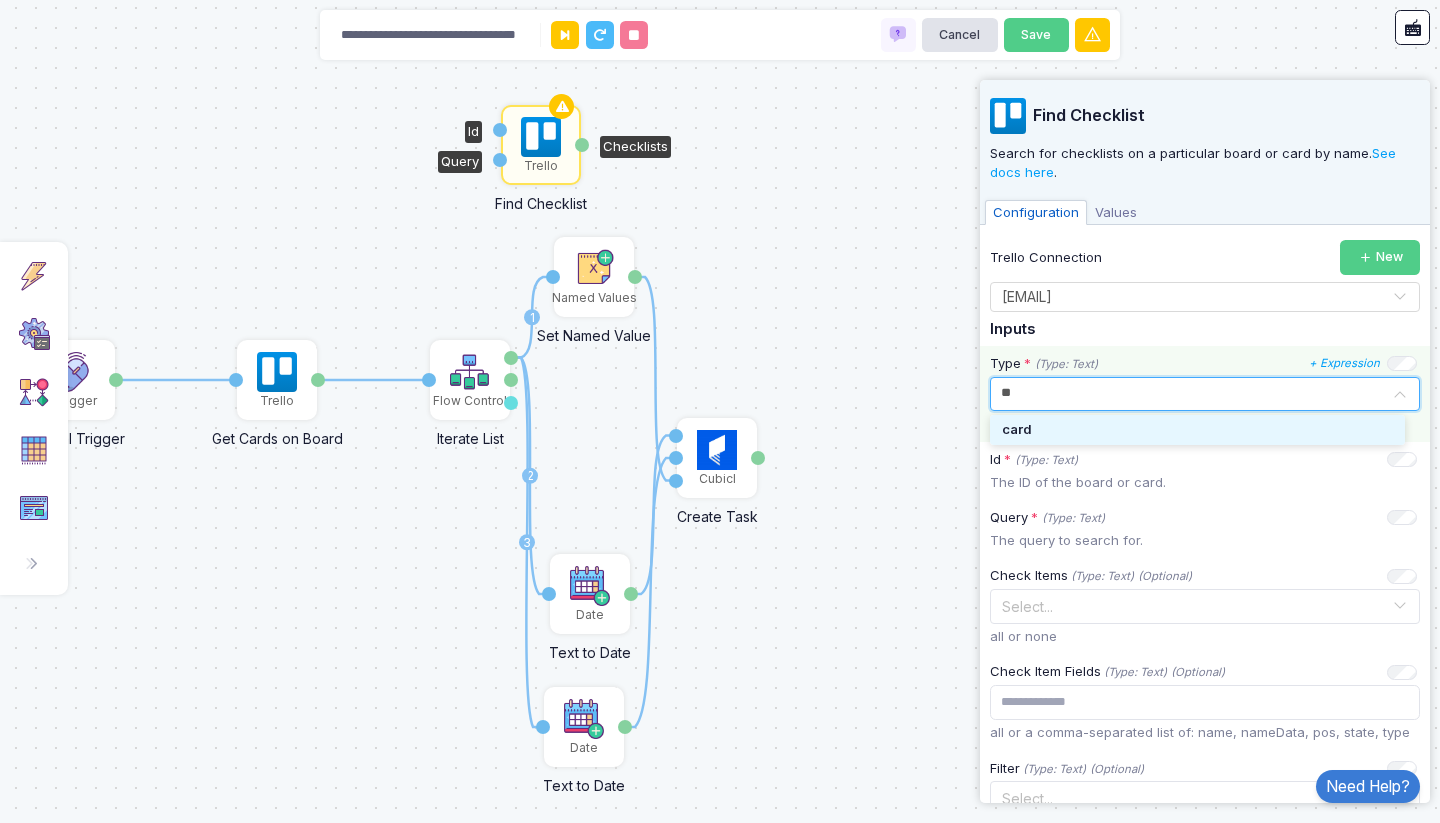 type on "*" 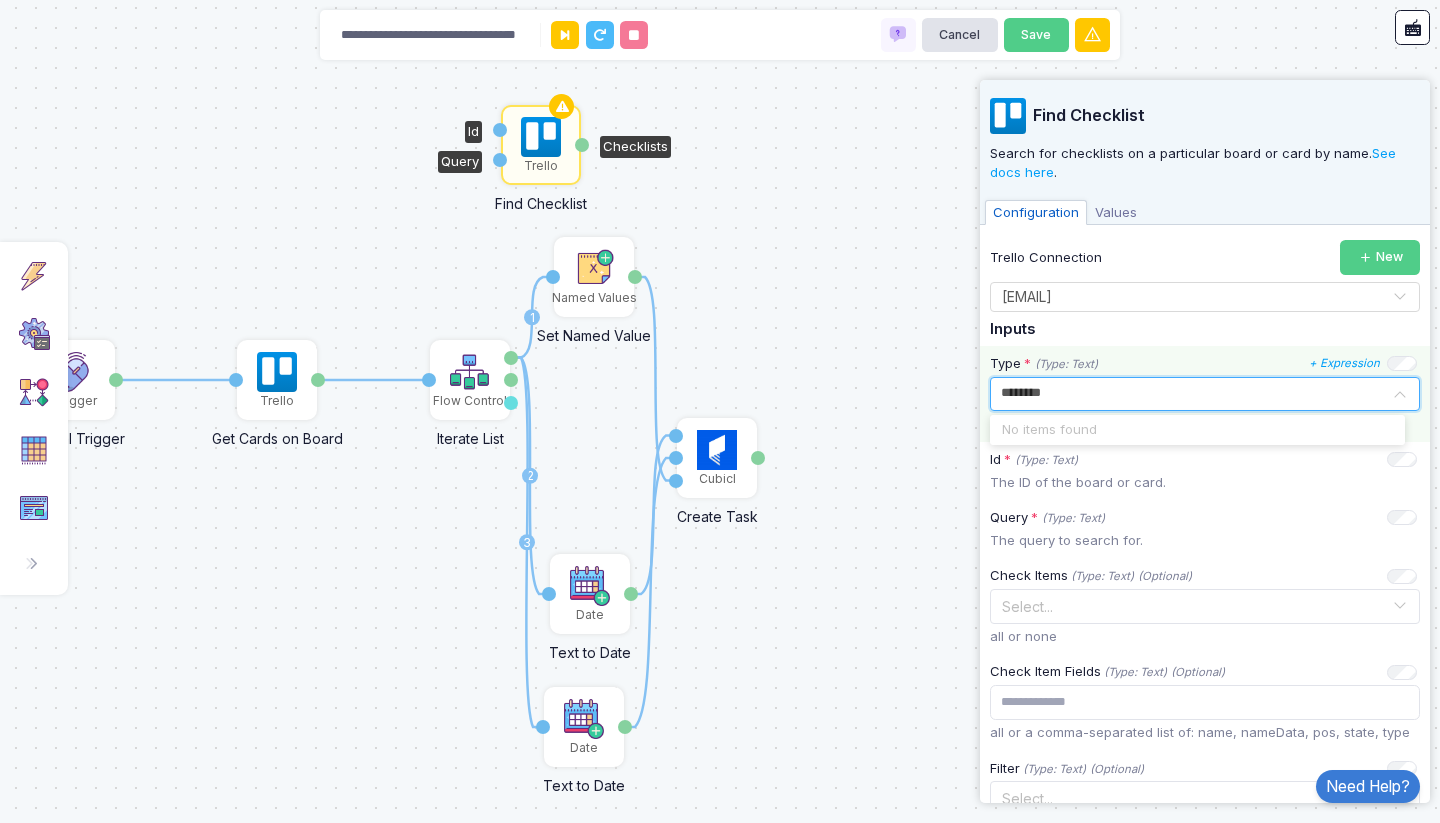 type on "*********" 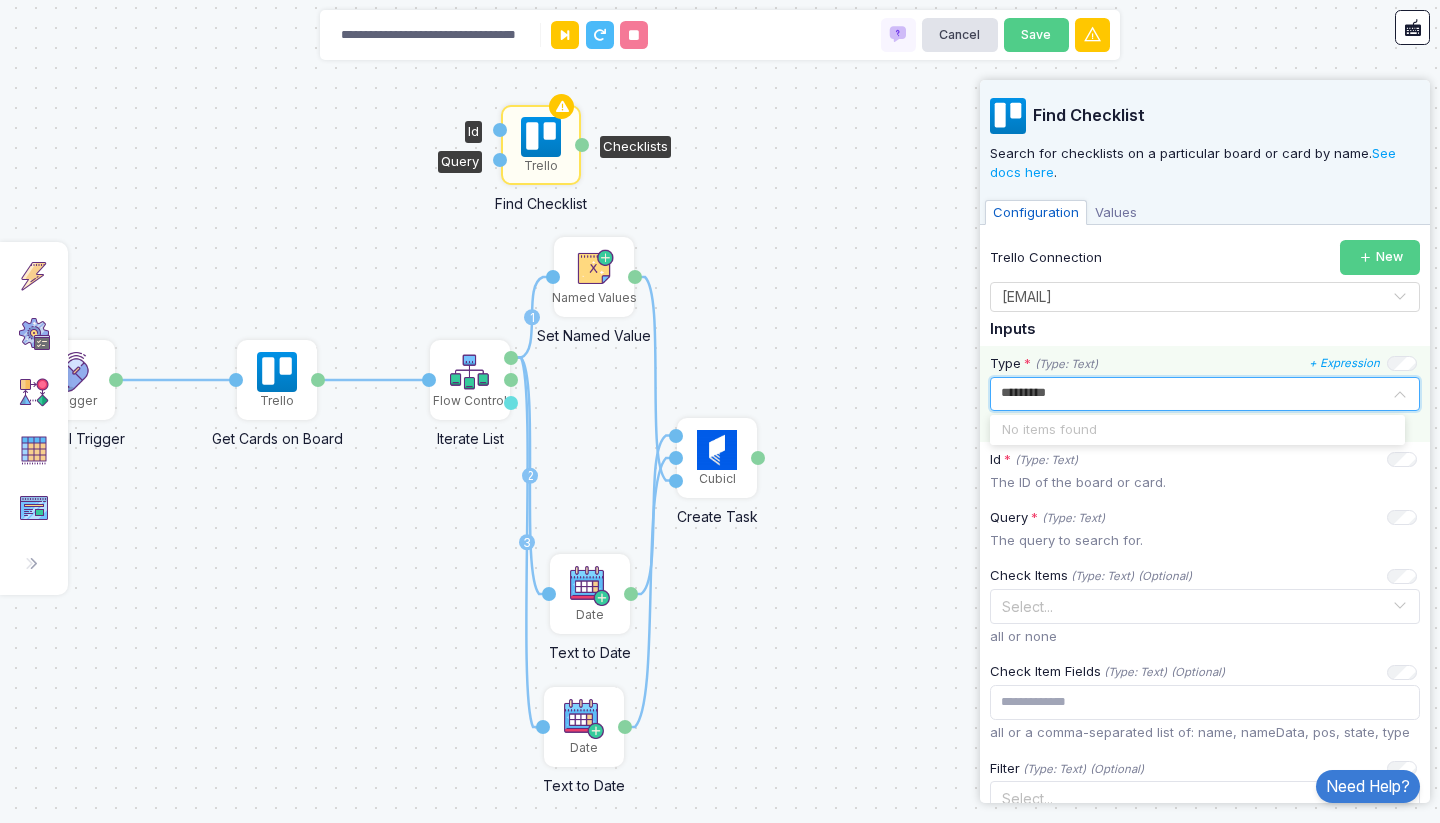 click on "*********" 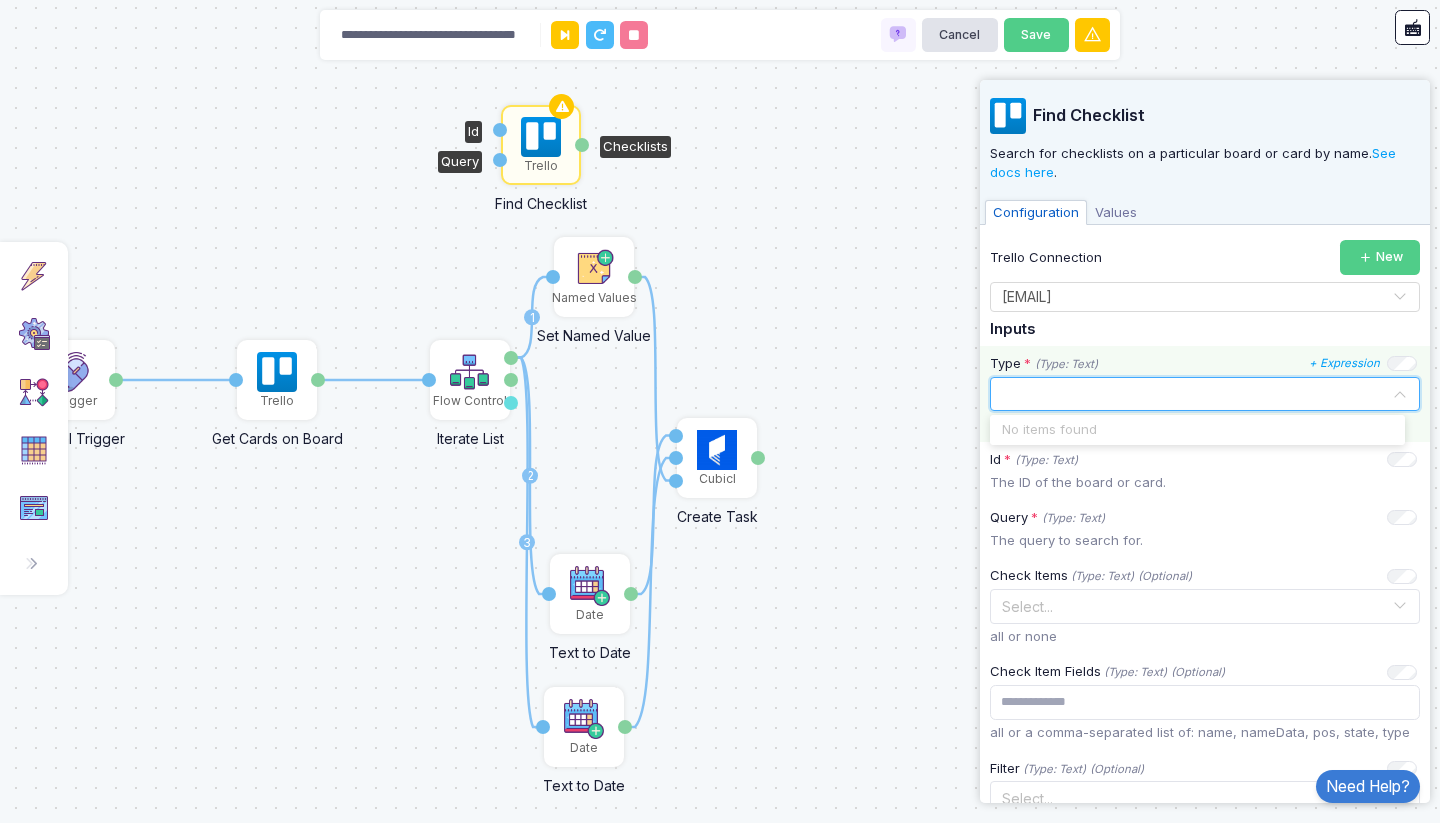 click 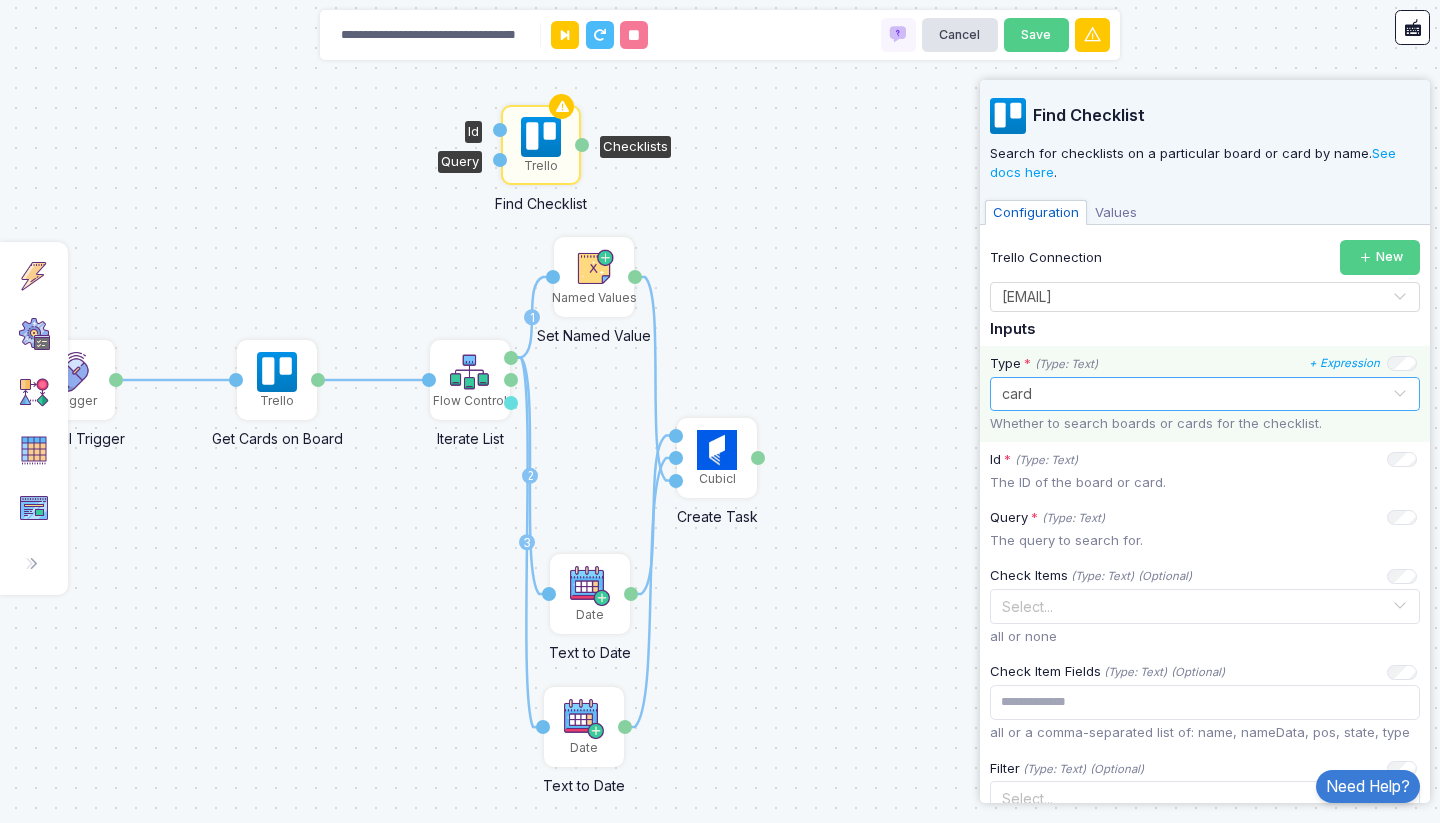 click 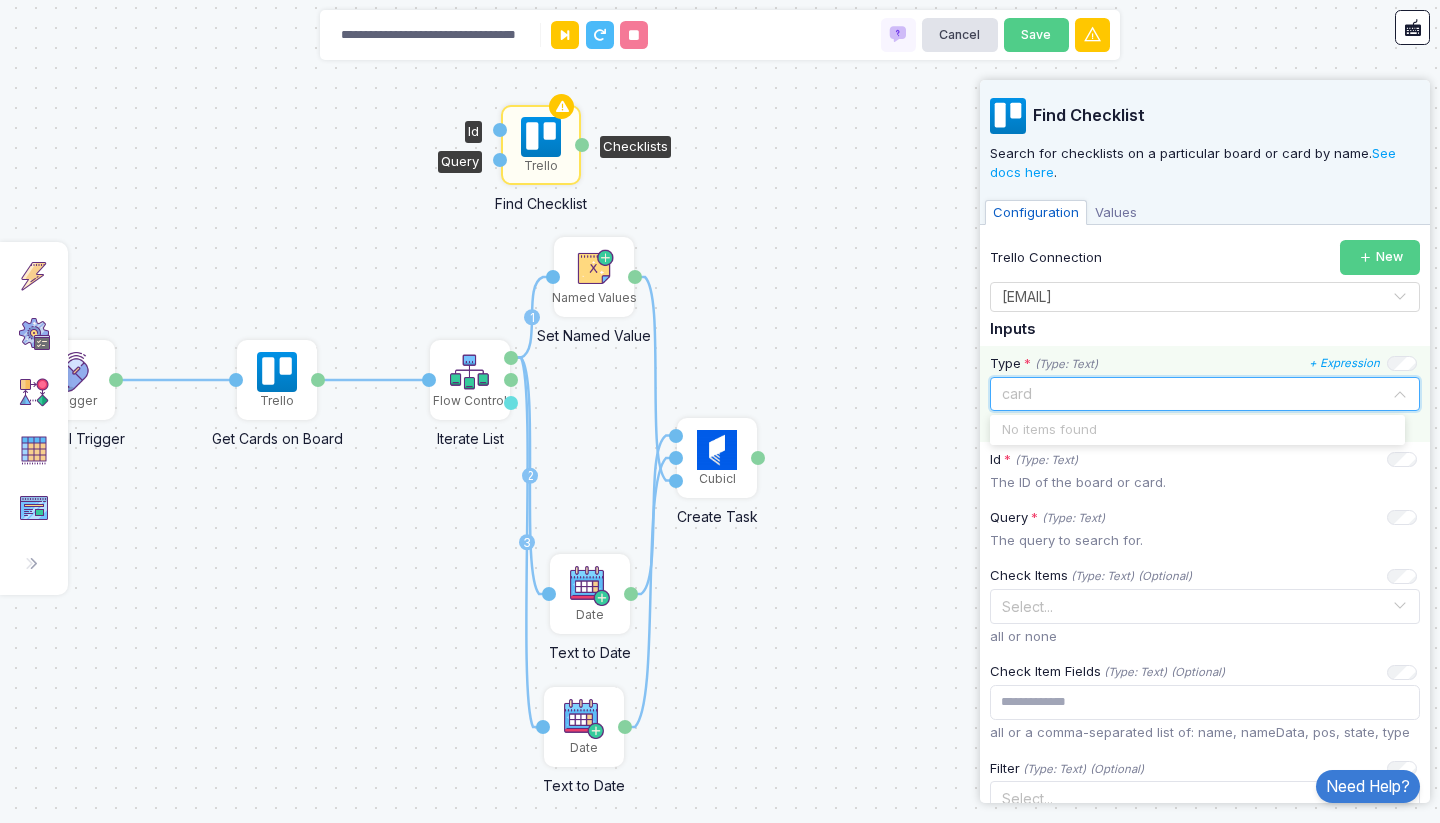 click 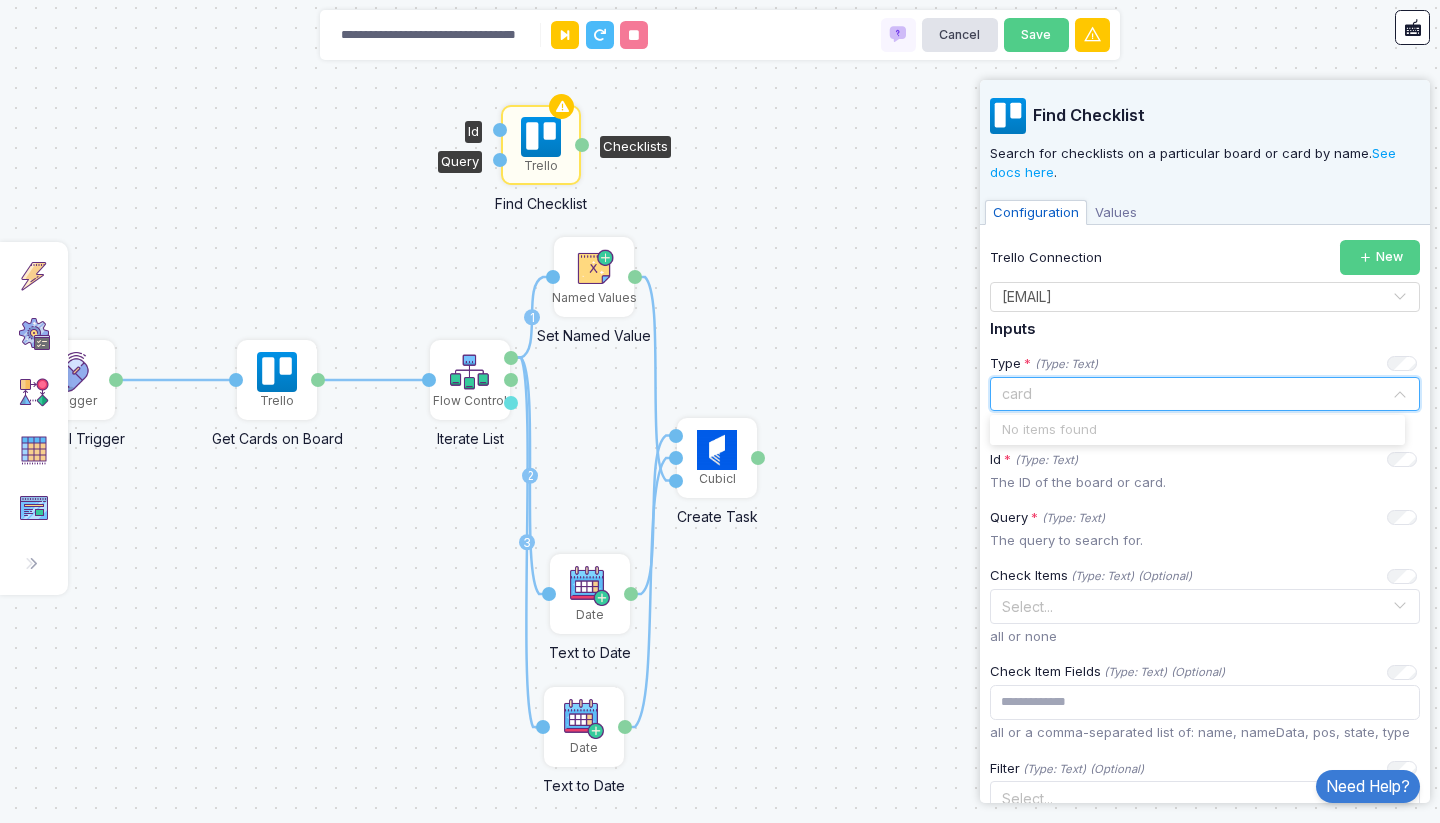 click on "Inputs" 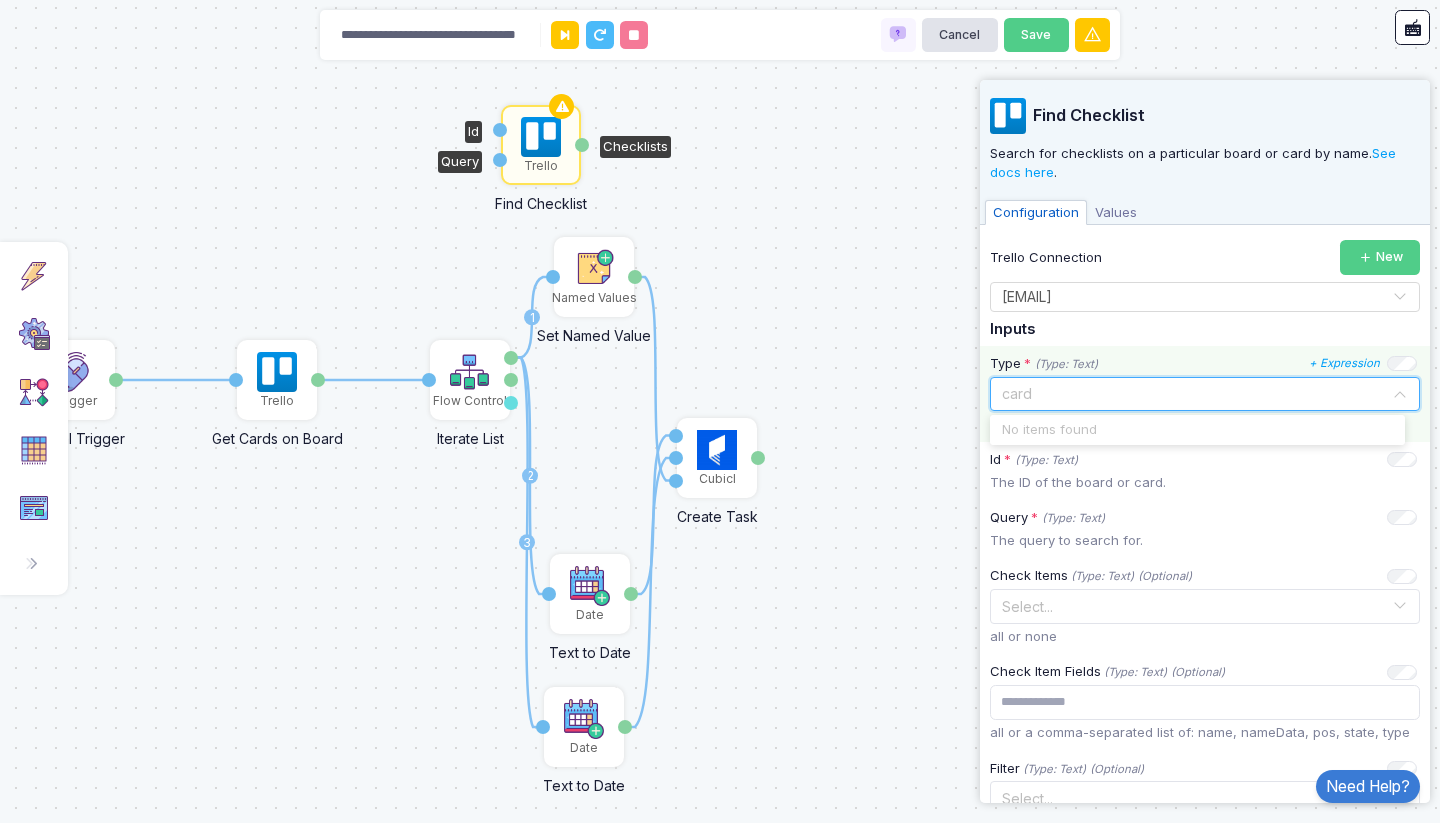 click 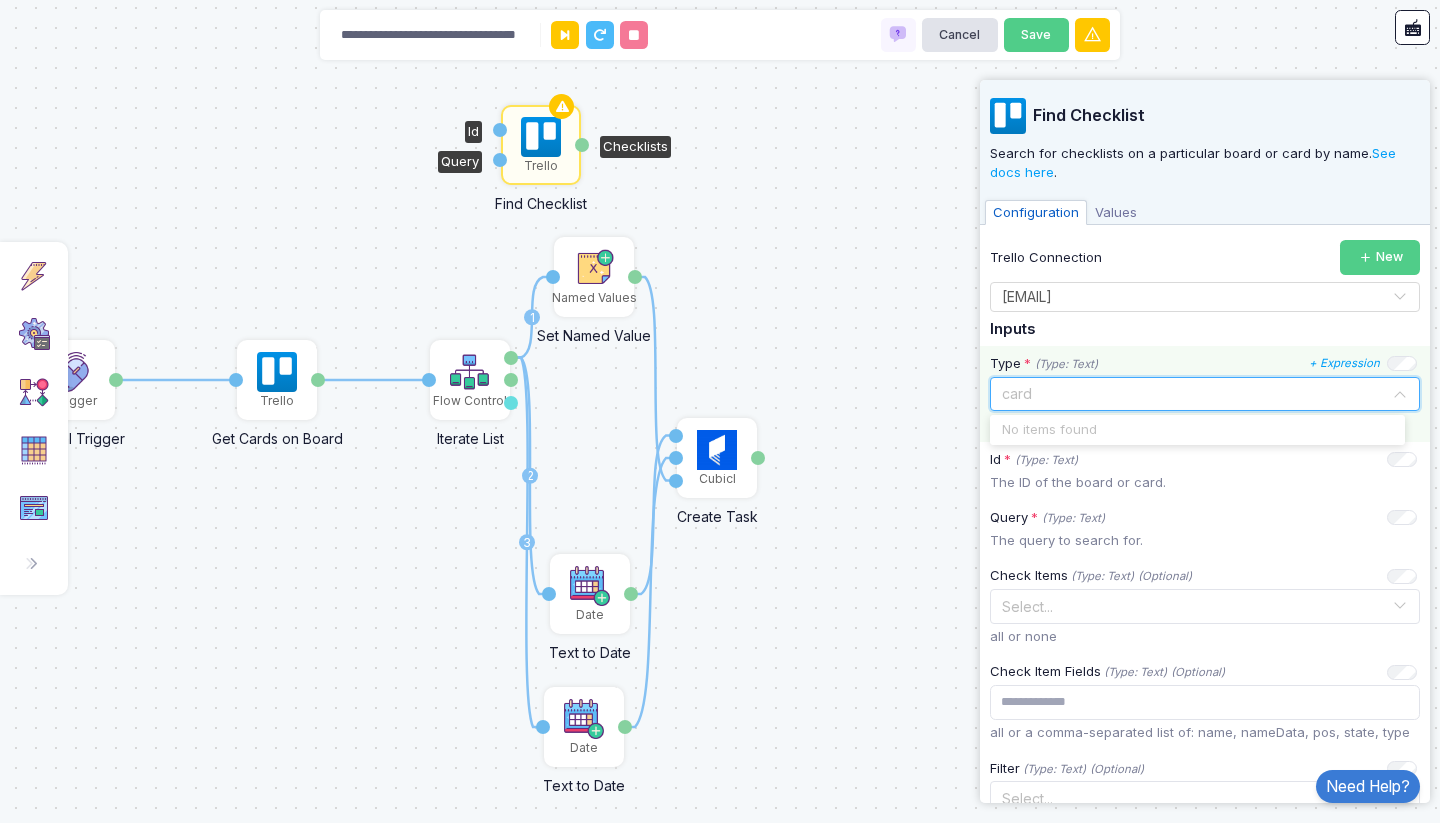 type on "*" 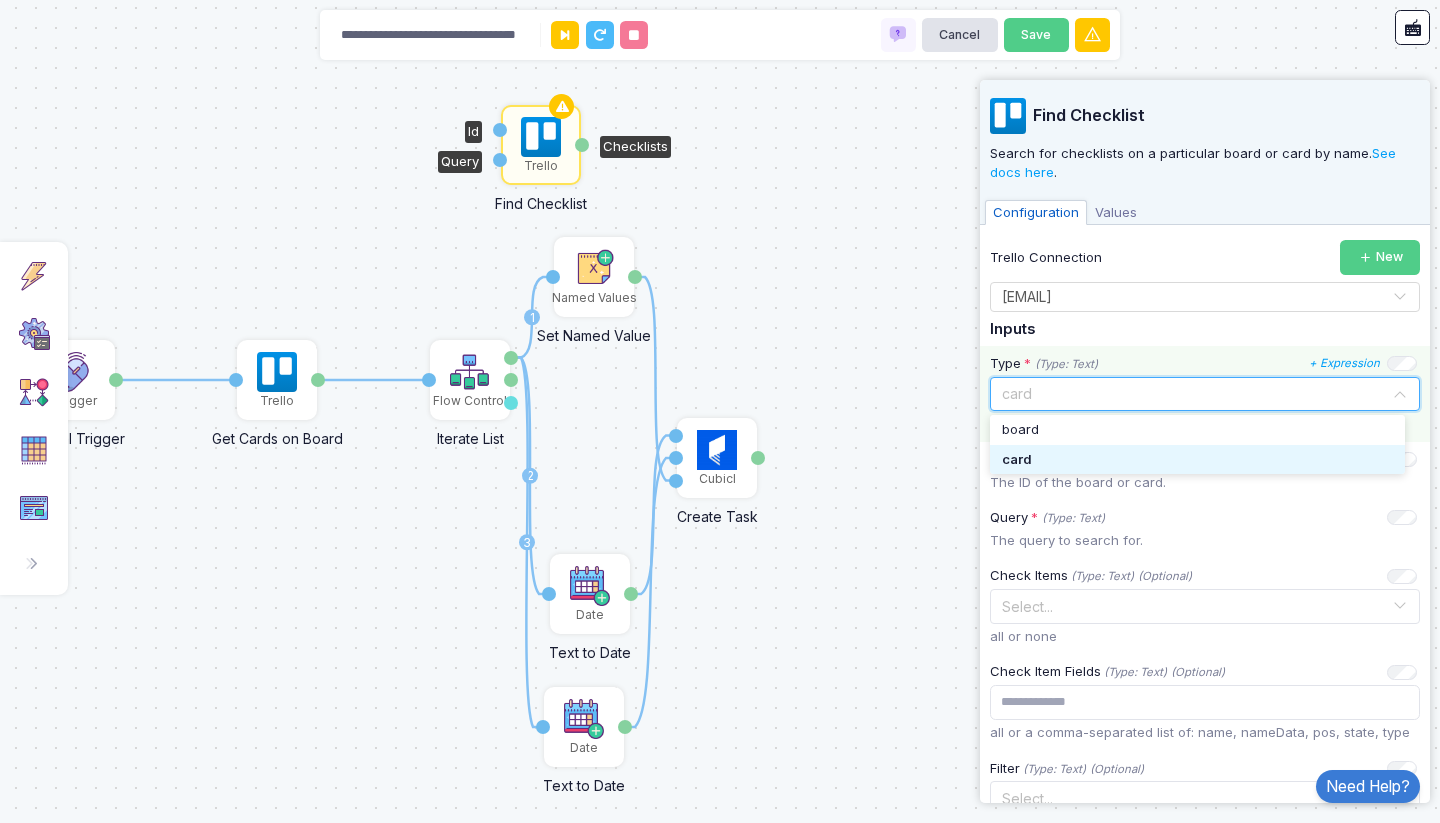 type on "*" 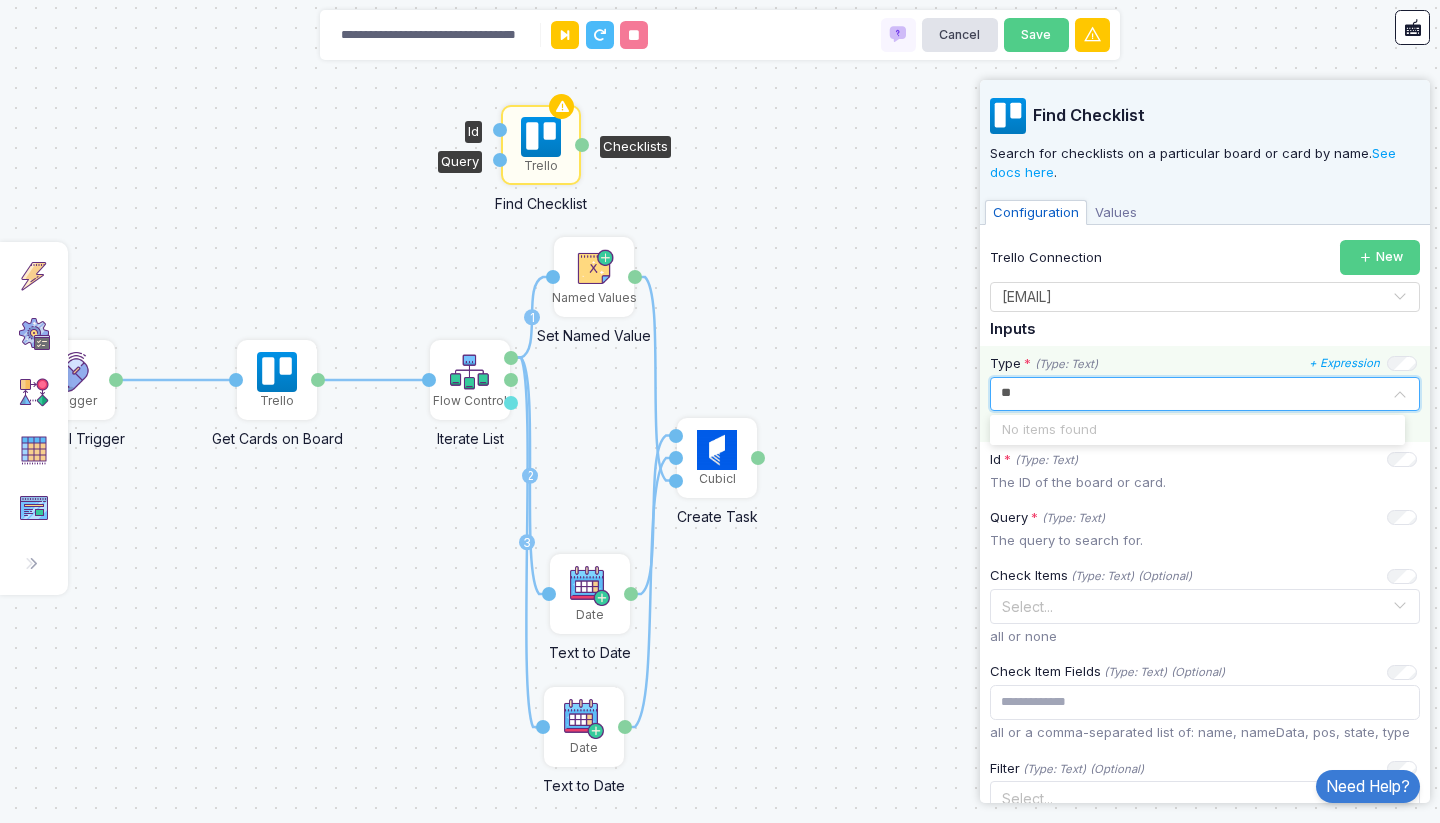 type on "*" 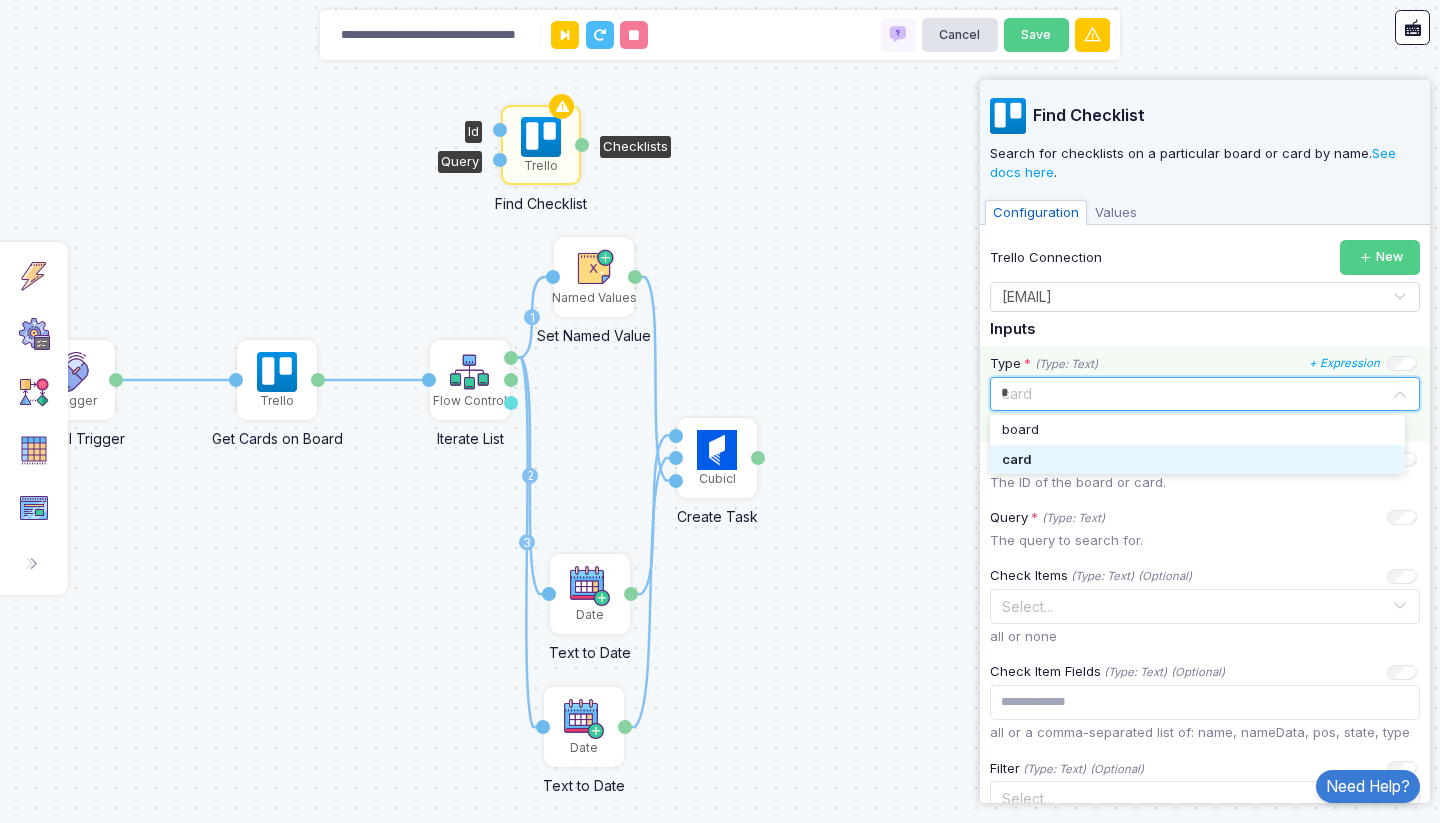 type 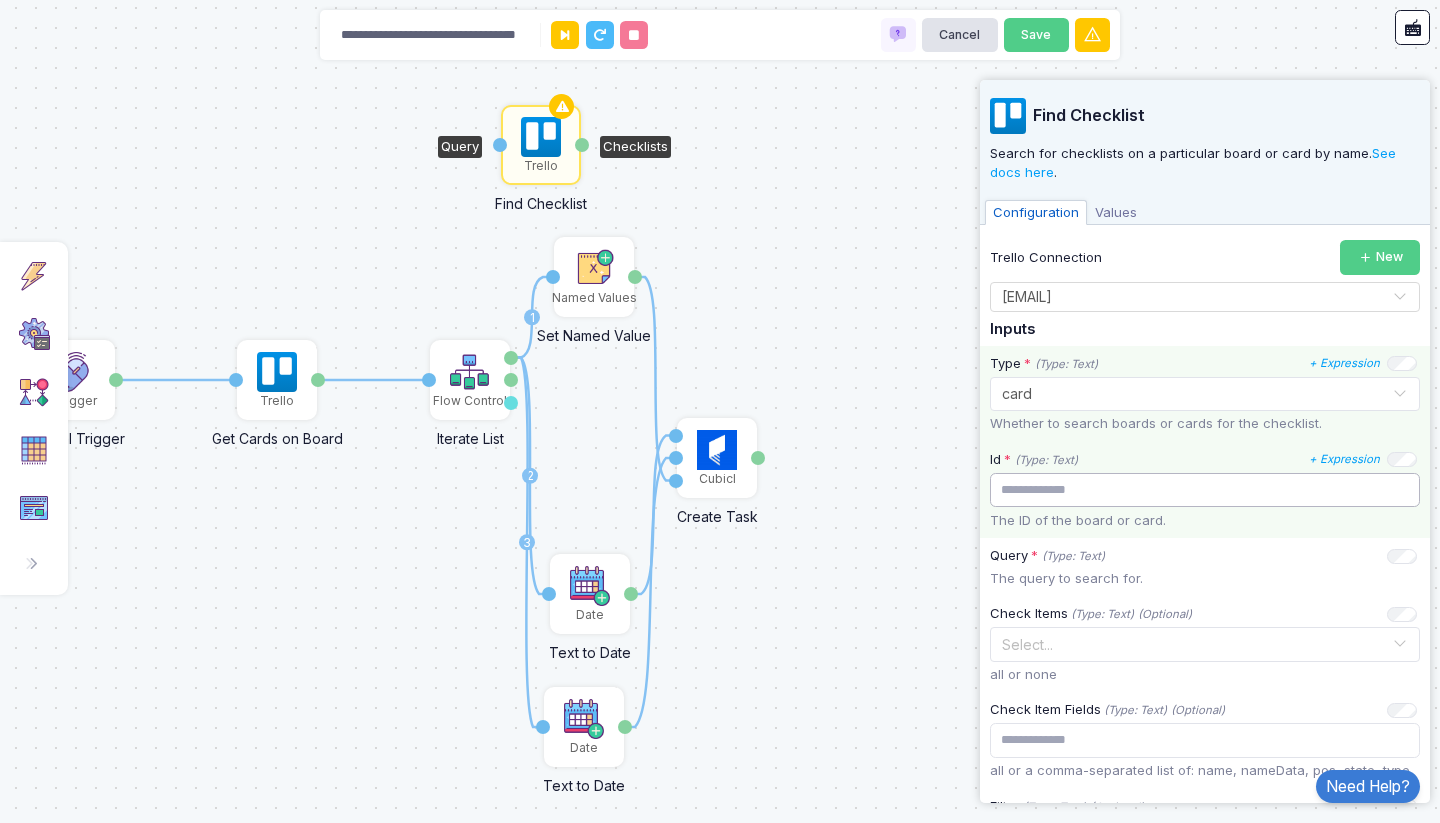 click 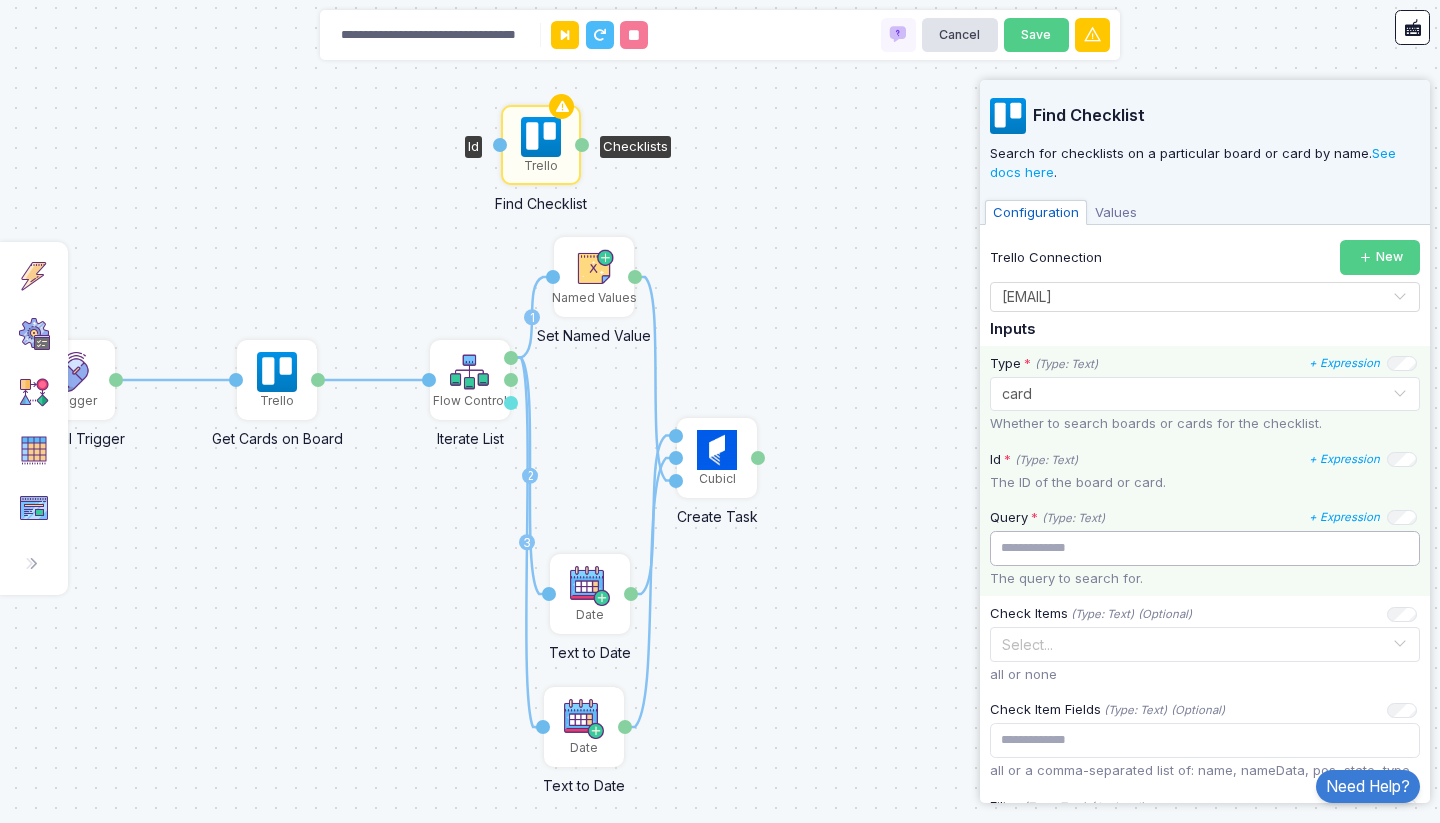 click 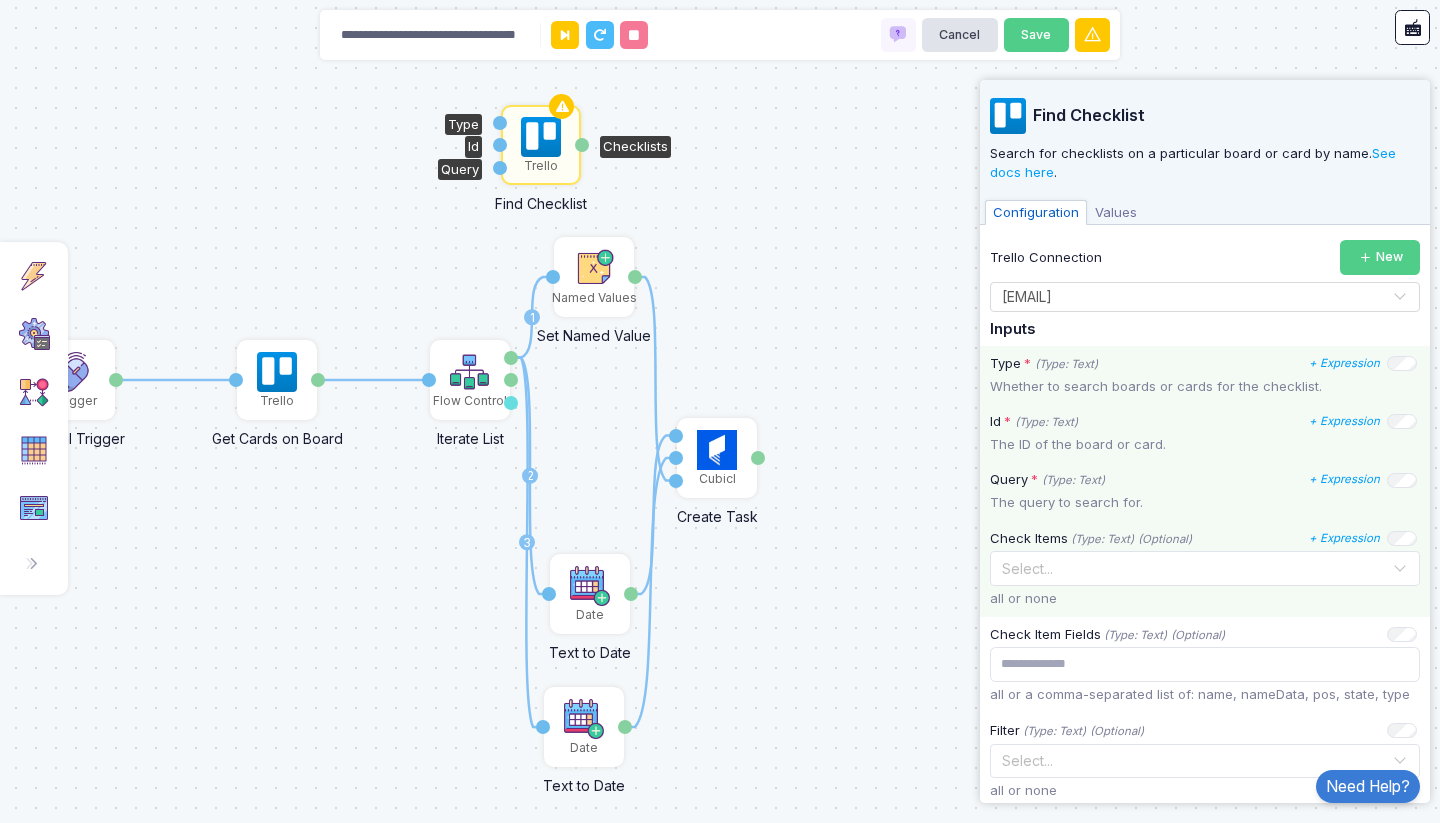 click 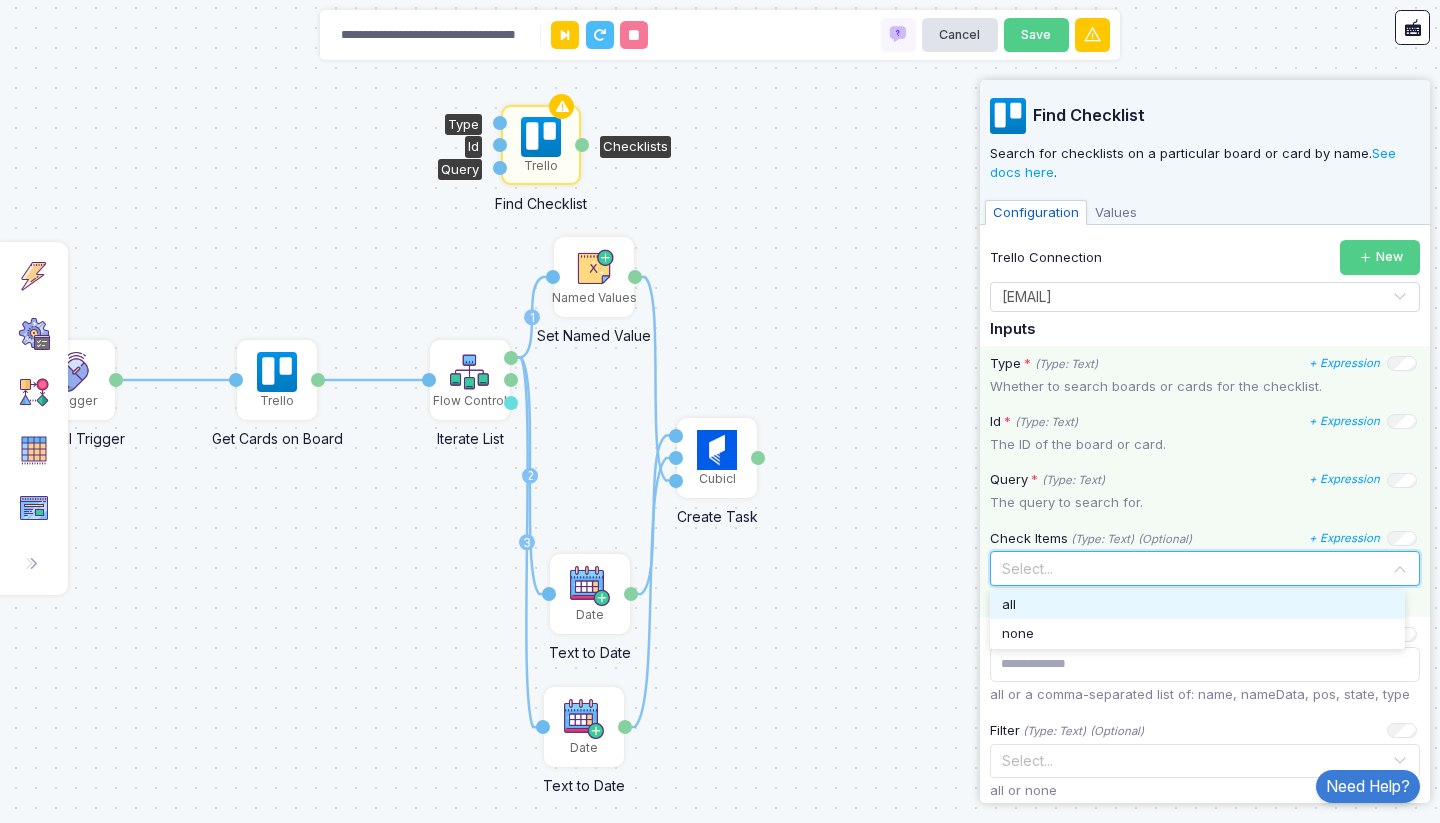 click on "all" at bounding box center (1197, 605) 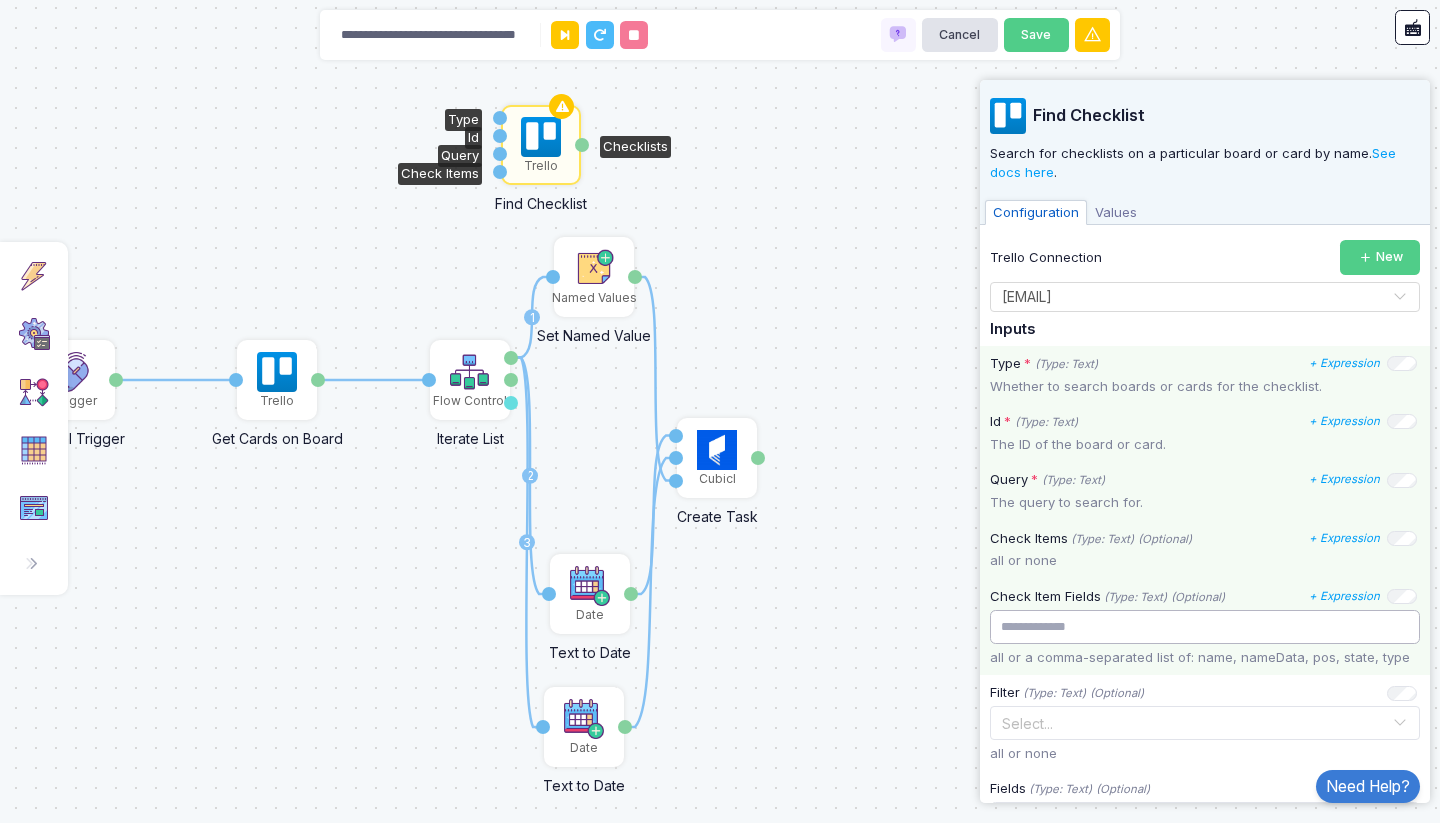 click 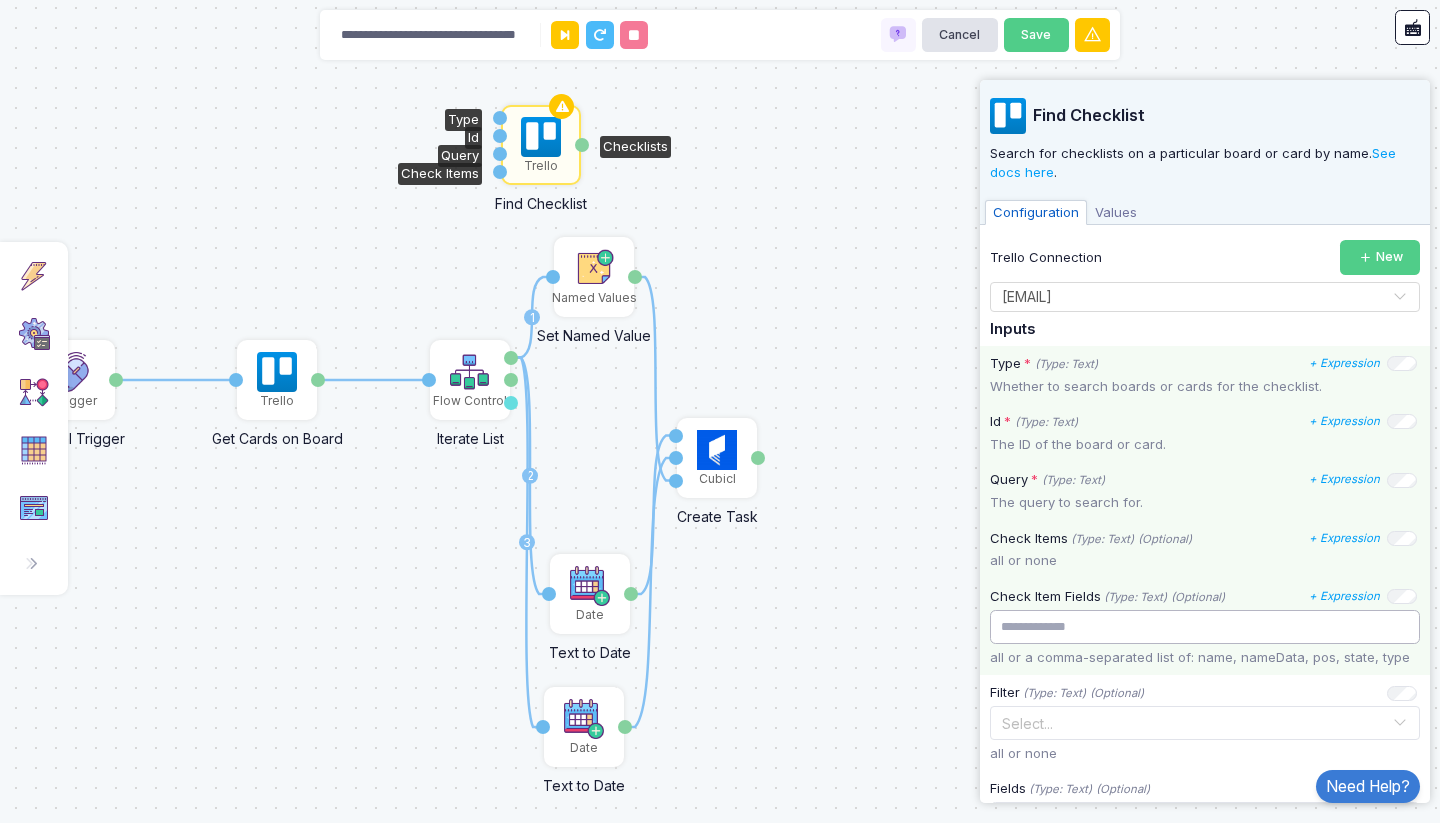 click 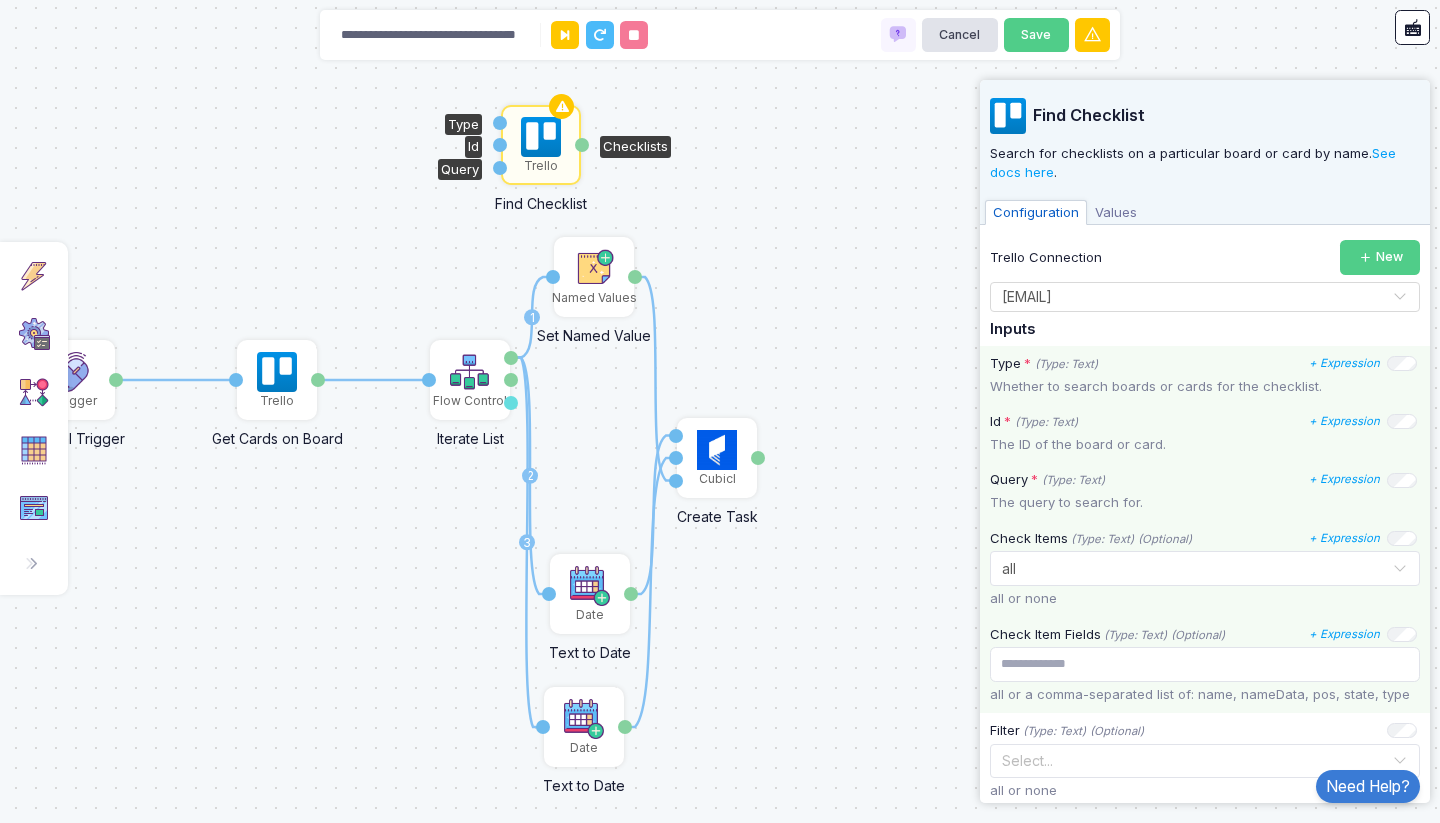 click on "Query * (Type: Text) + Expression" 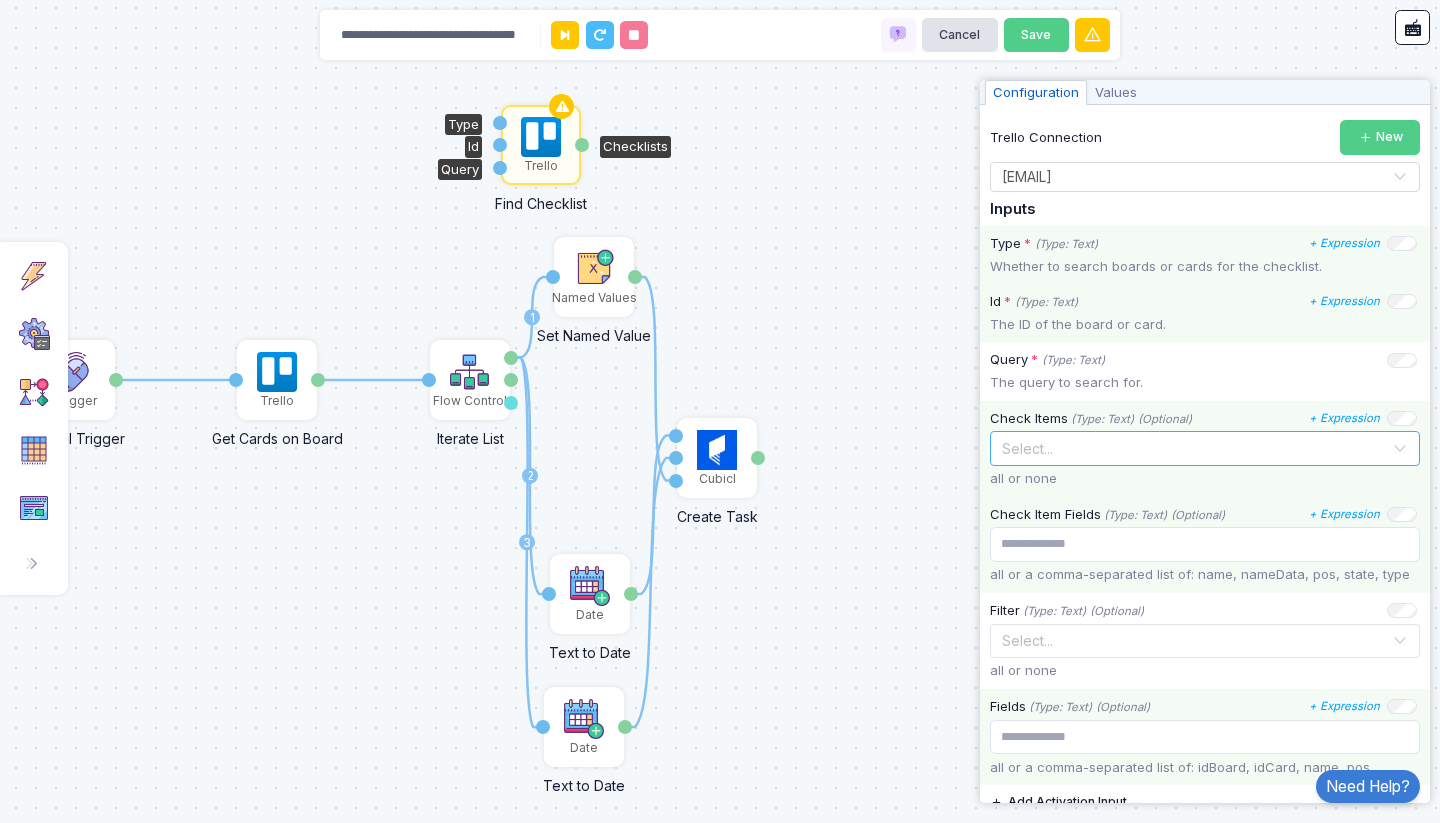 scroll, scrollTop: 266, scrollLeft: 0, axis: vertical 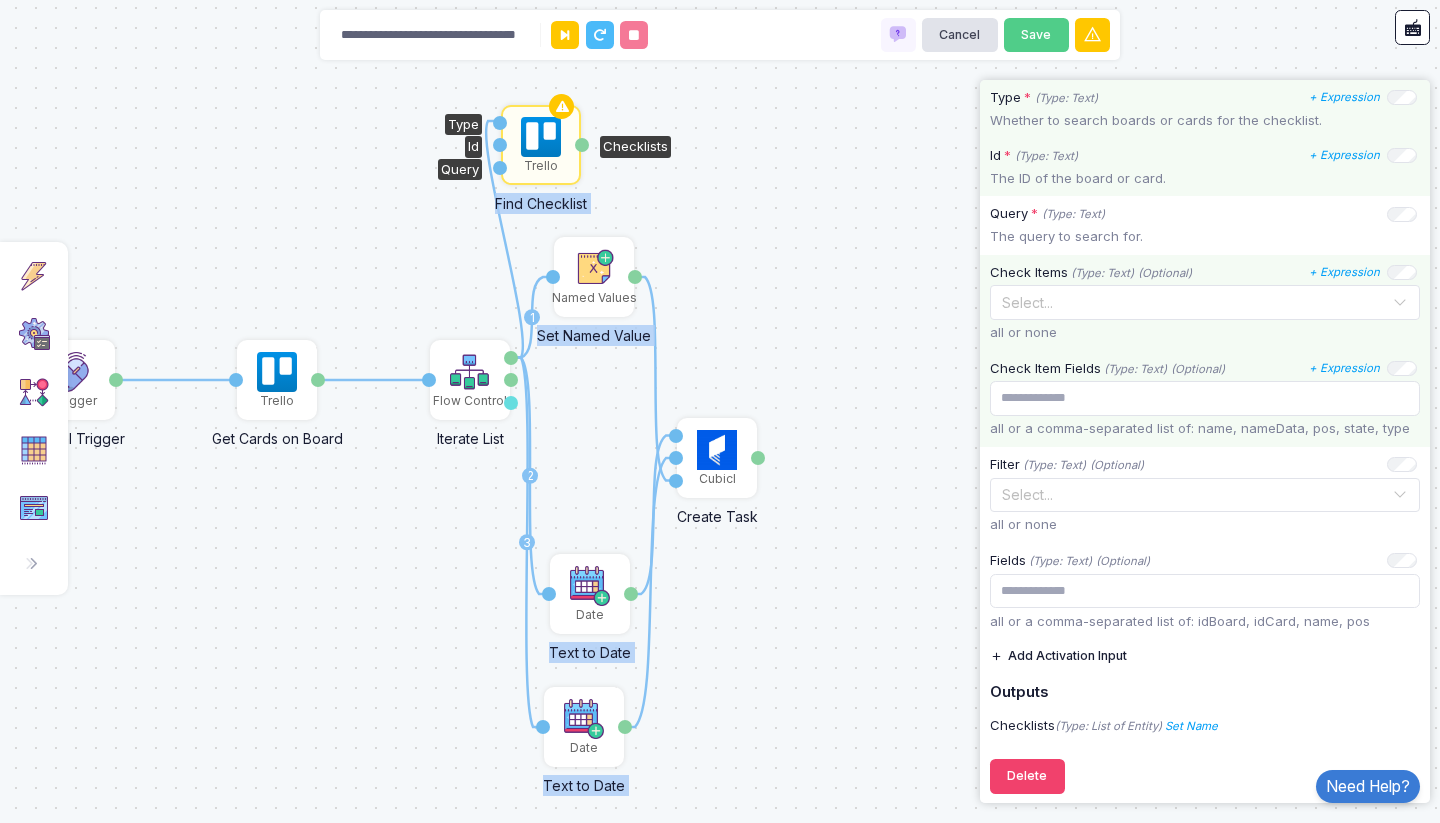 drag, startPoint x: 511, startPoint y: 357, endPoint x: 498, endPoint y: 121, distance: 236.35777 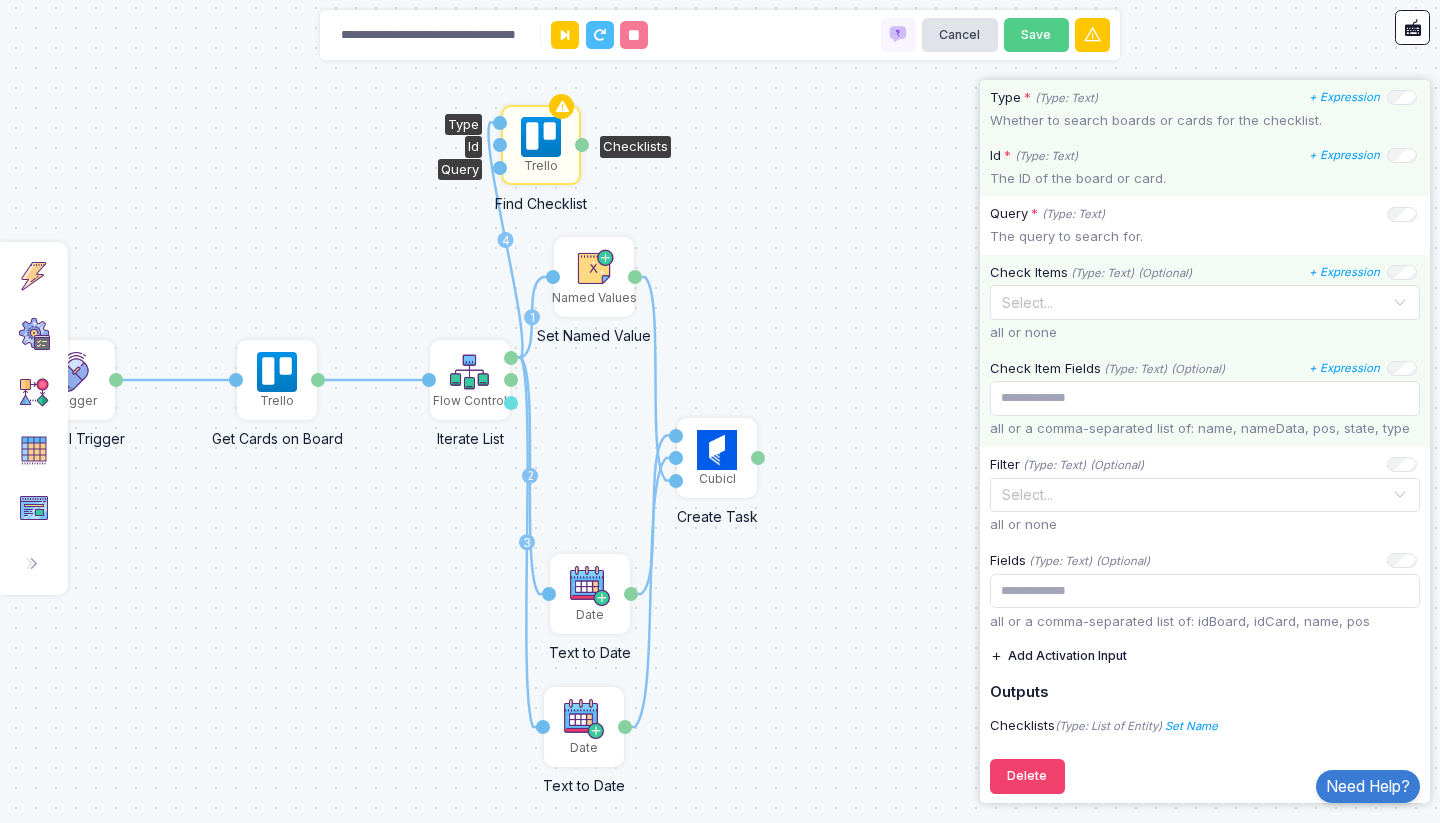 click on "1 1 1 2 3 1 1 1 4 Trello Get Cards on Board Activation 1 Cards Trigger Manual Trigger Done Cubicl Create Task Start Date End Date Activation 1 Task Flow Control Iterate List List Item Number Done Named Values Set Named Value Value Value Date Text to Date Activation 1 Date Date Text to Date Activation 1 Date Trello Find Checklist Type Id Query Checklists" 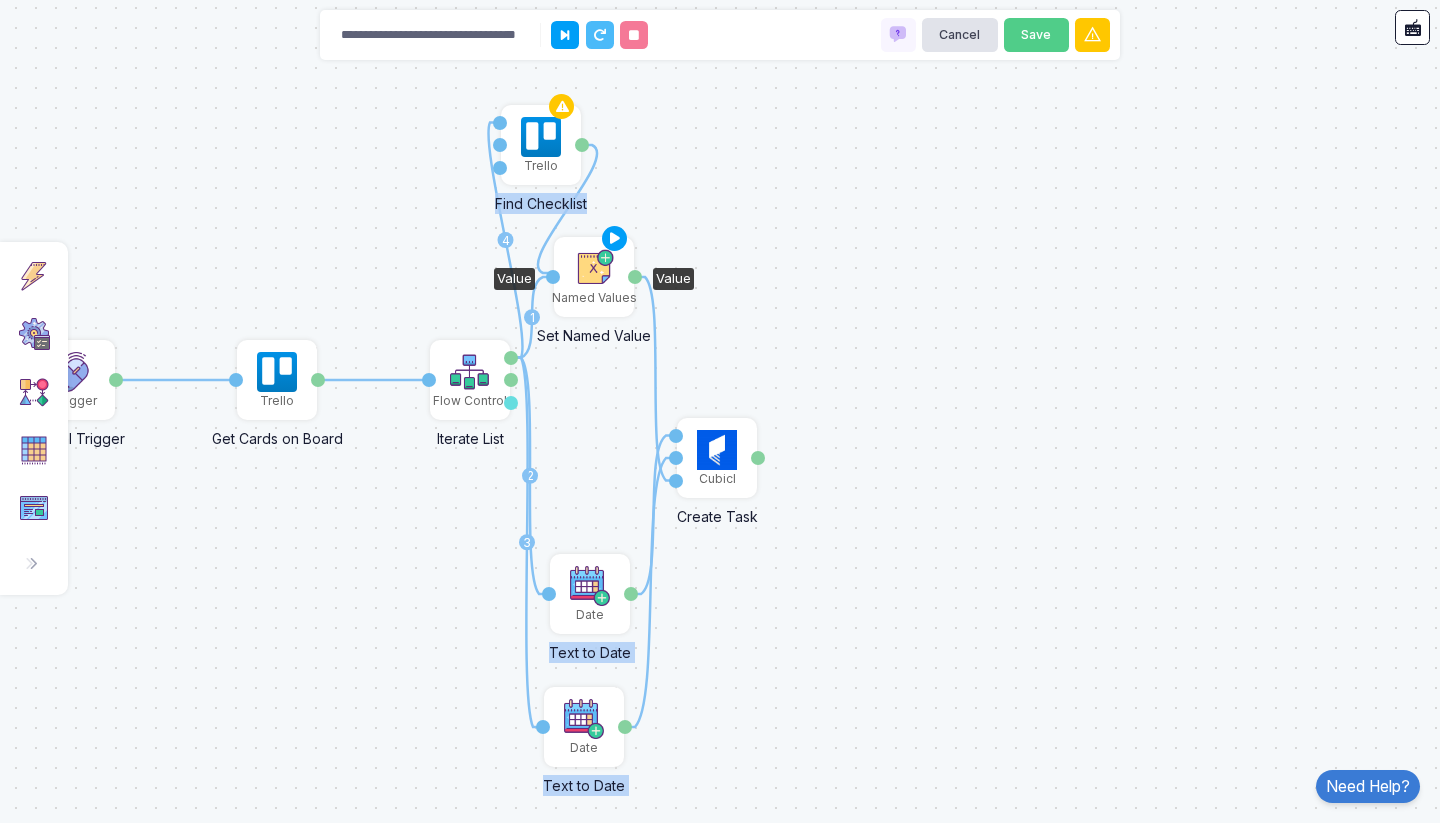 drag, startPoint x: 584, startPoint y: 147, endPoint x: 553, endPoint y: 273, distance: 129.75746 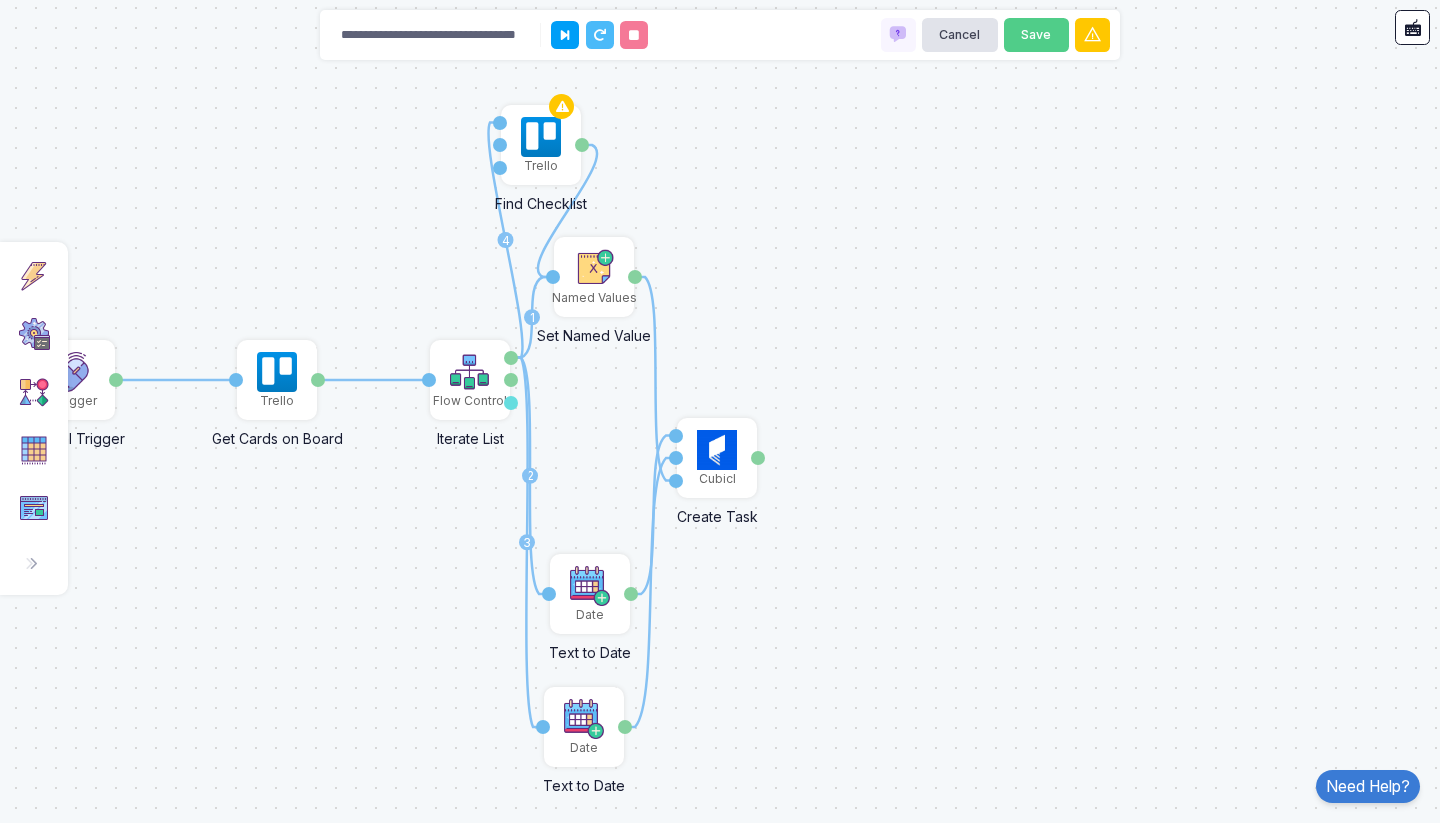 click on "1 1 1 2 3 1 1 1 4 1 Trello Get Cards on Board Activation 1 Cards Trigger Manual Trigger Done Cubicl Create Task Start Date End Date Activation 1 Task Flow Control Iterate List List Item Number Done Named Values Set Named Value Value Value Date Text to Date Activation 1 Date Date Text to Date Activation 1 Date Trello Find Checklist Type Id Query Checklists" 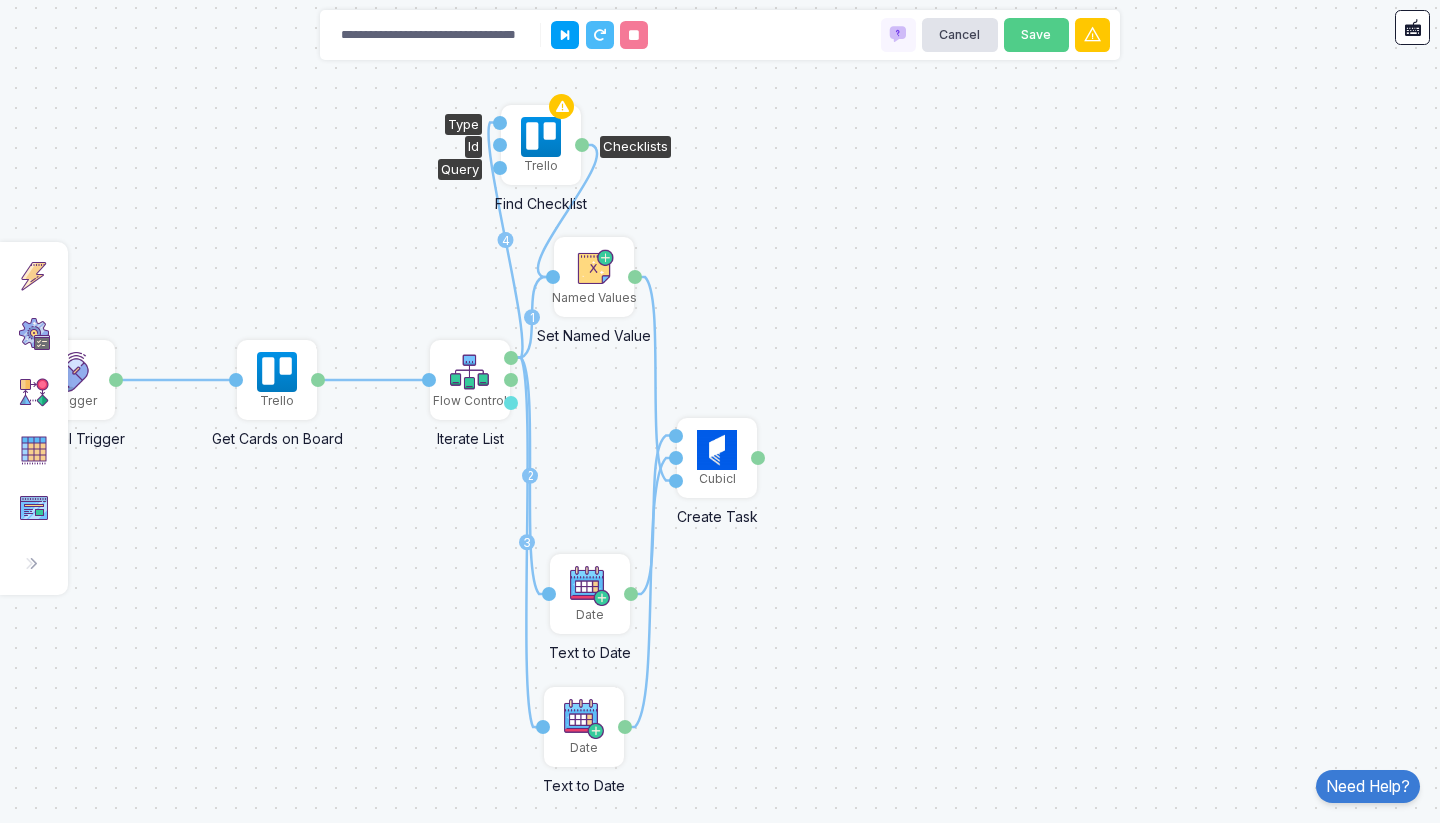 click 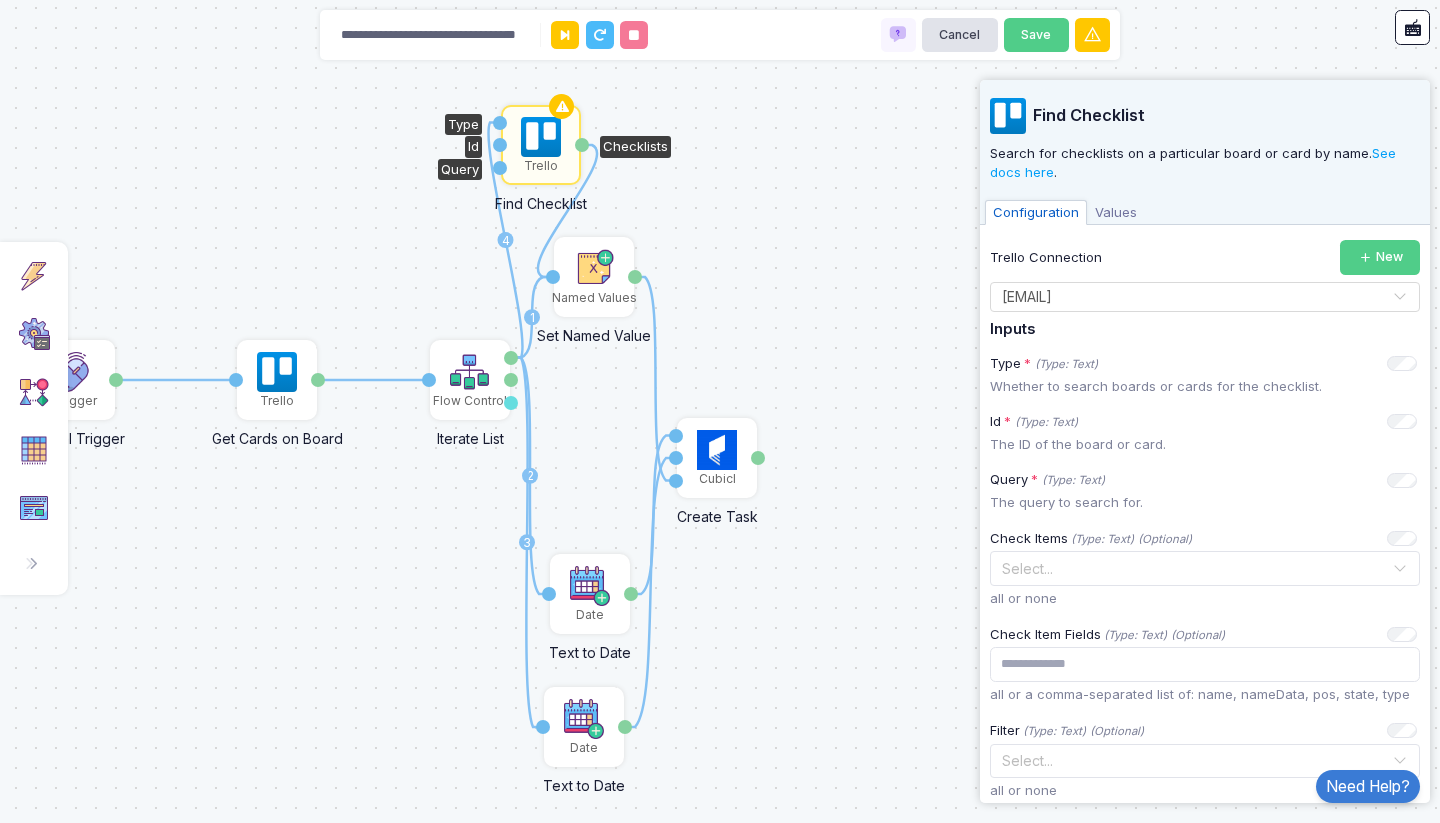click on "[TEXT]" at bounding box center (1116, 213) 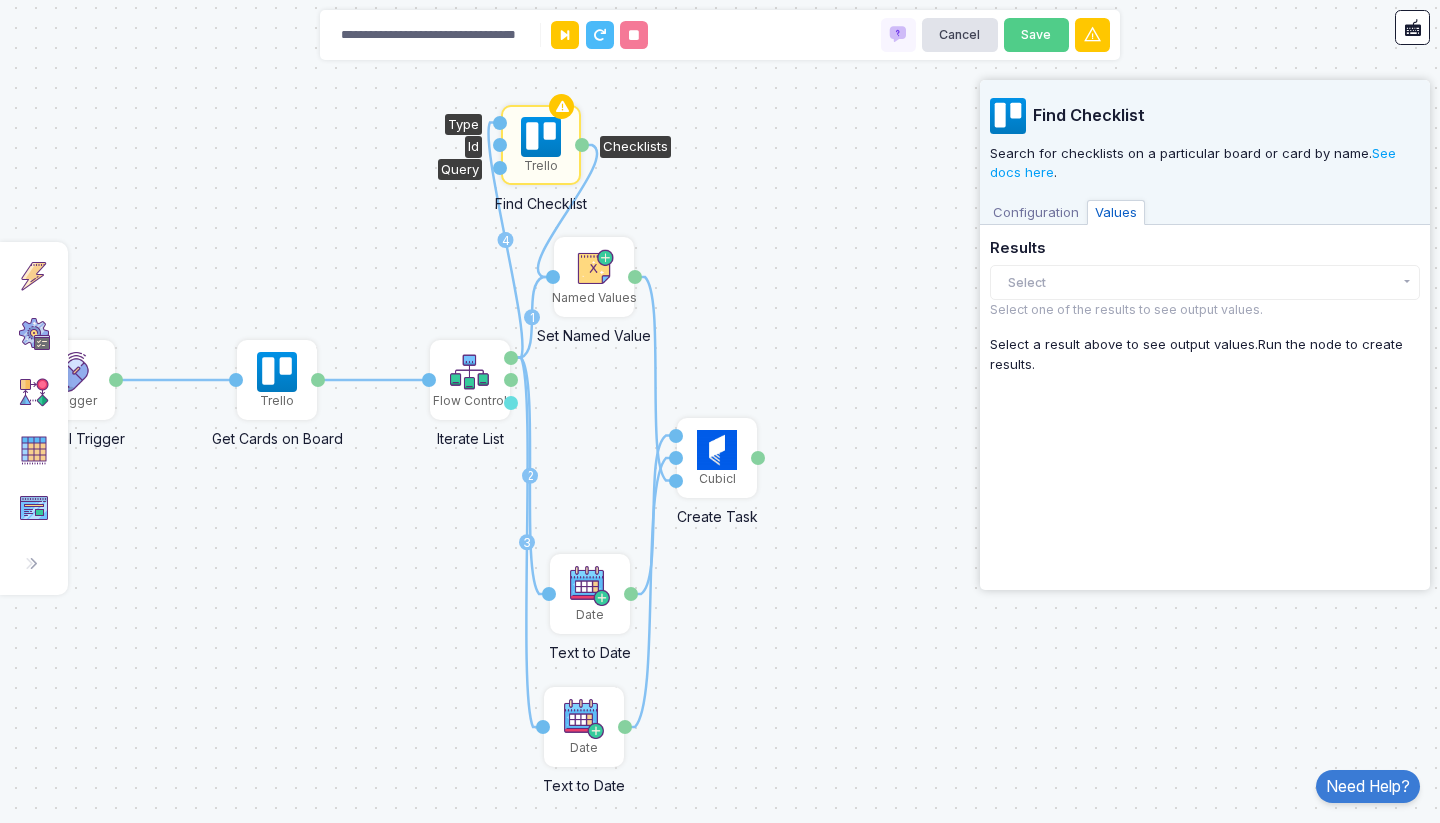 click on "[TEXT]" at bounding box center [1036, 213] 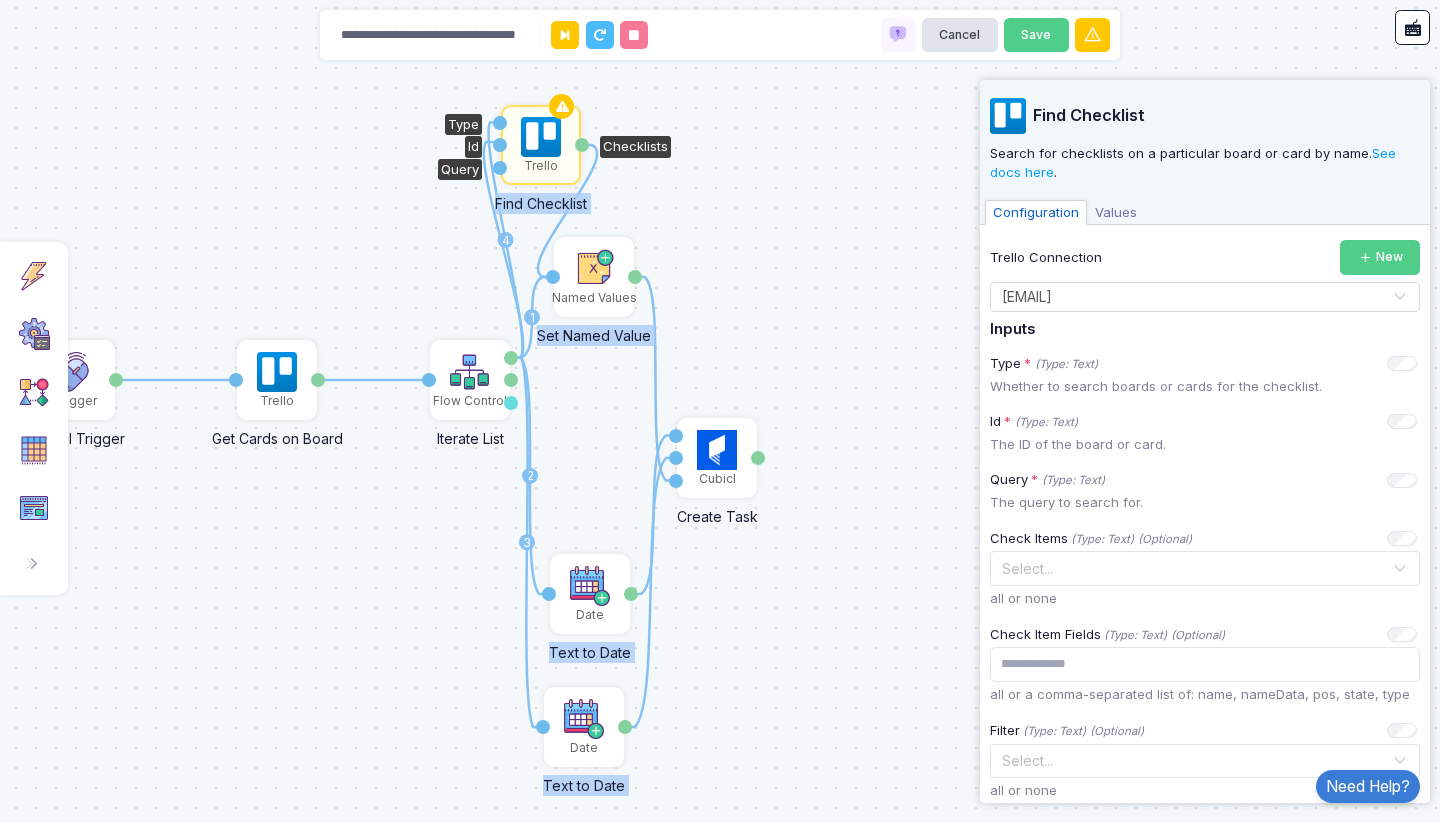 drag, startPoint x: 514, startPoint y: 357, endPoint x: 499, endPoint y: 144, distance: 213.52751 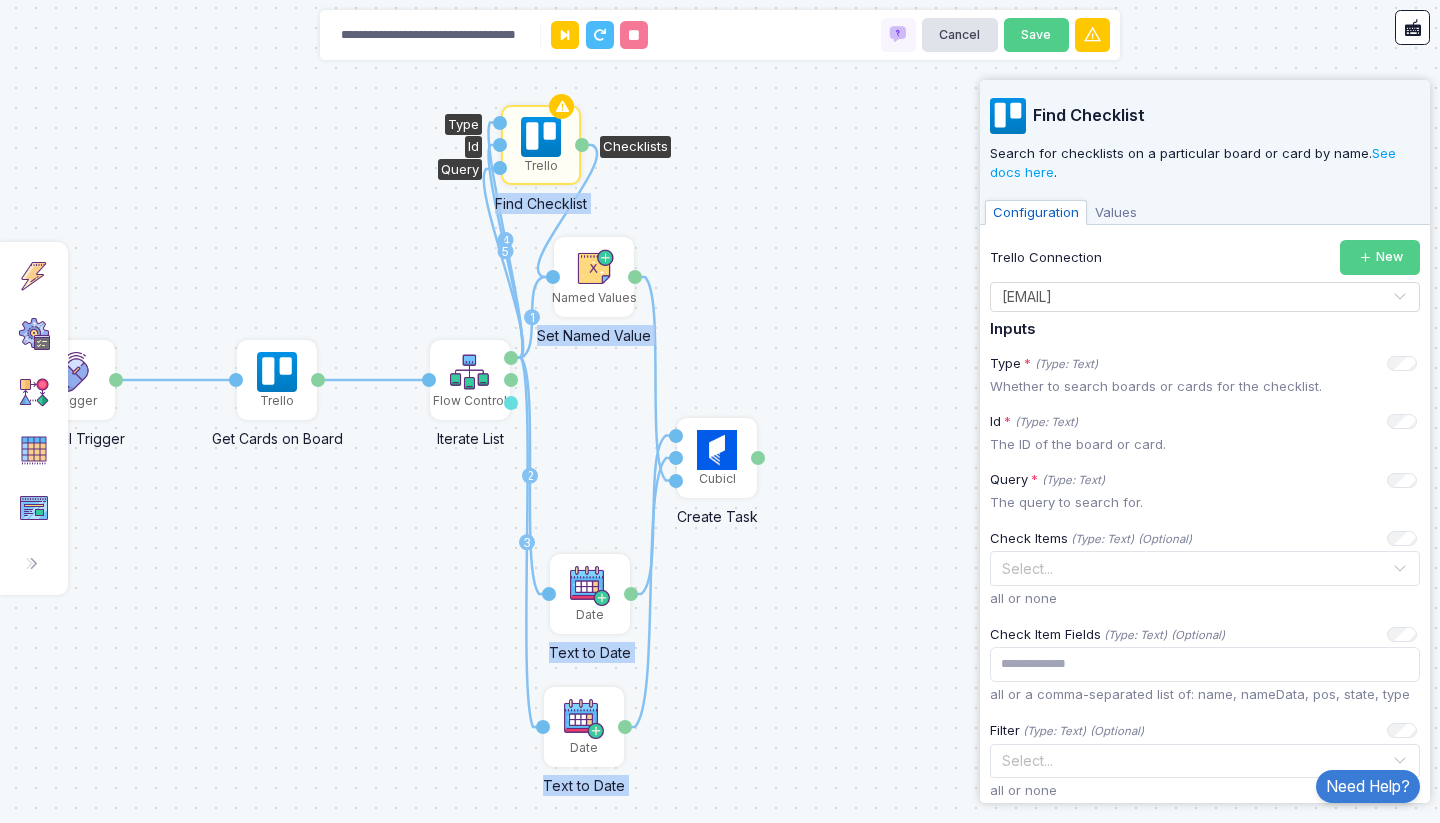 drag, startPoint x: 512, startPoint y: 359, endPoint x: 496, endPoint y: 169, distance: 190.6725 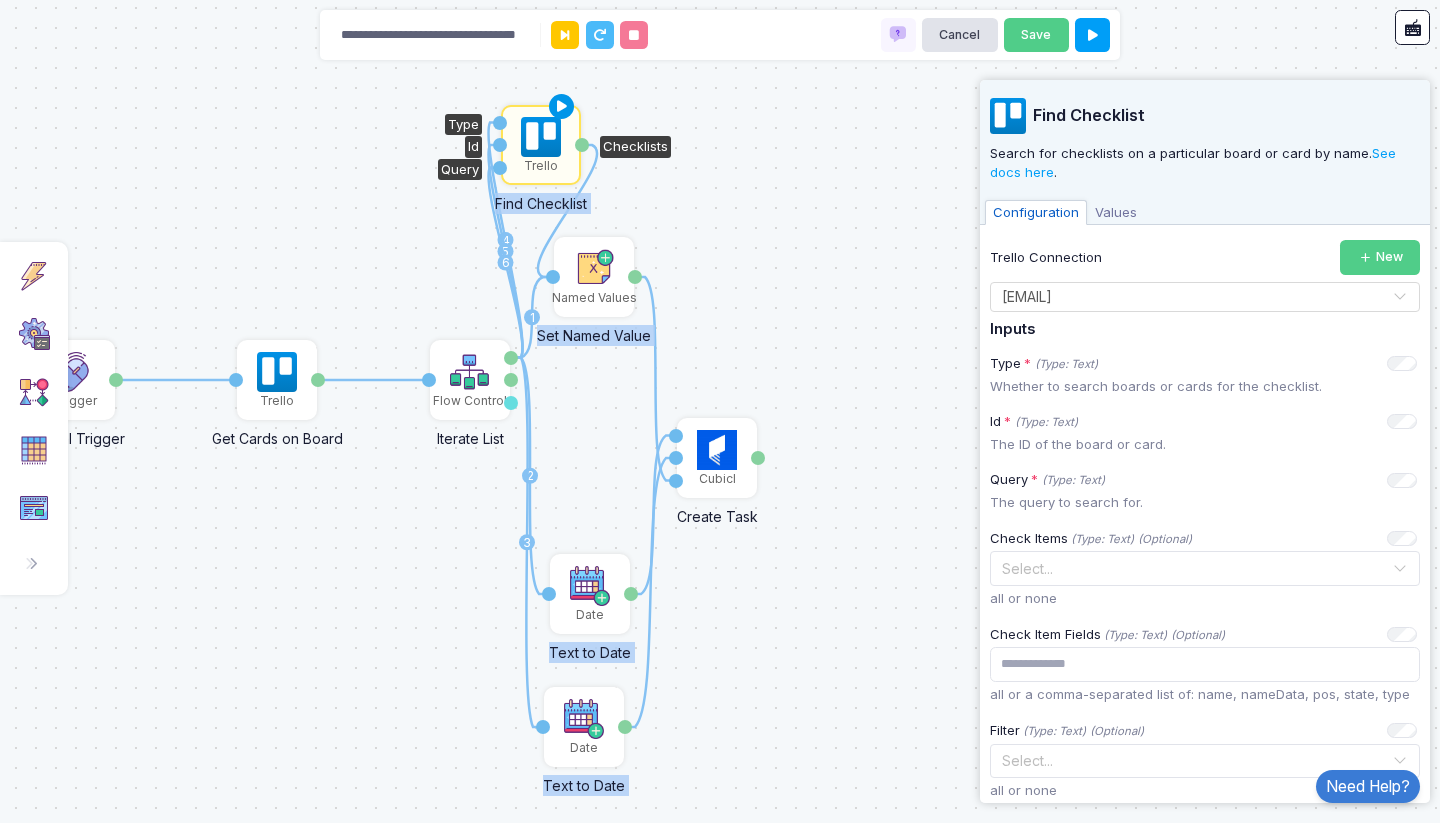 click at bounding box center [562, 107] 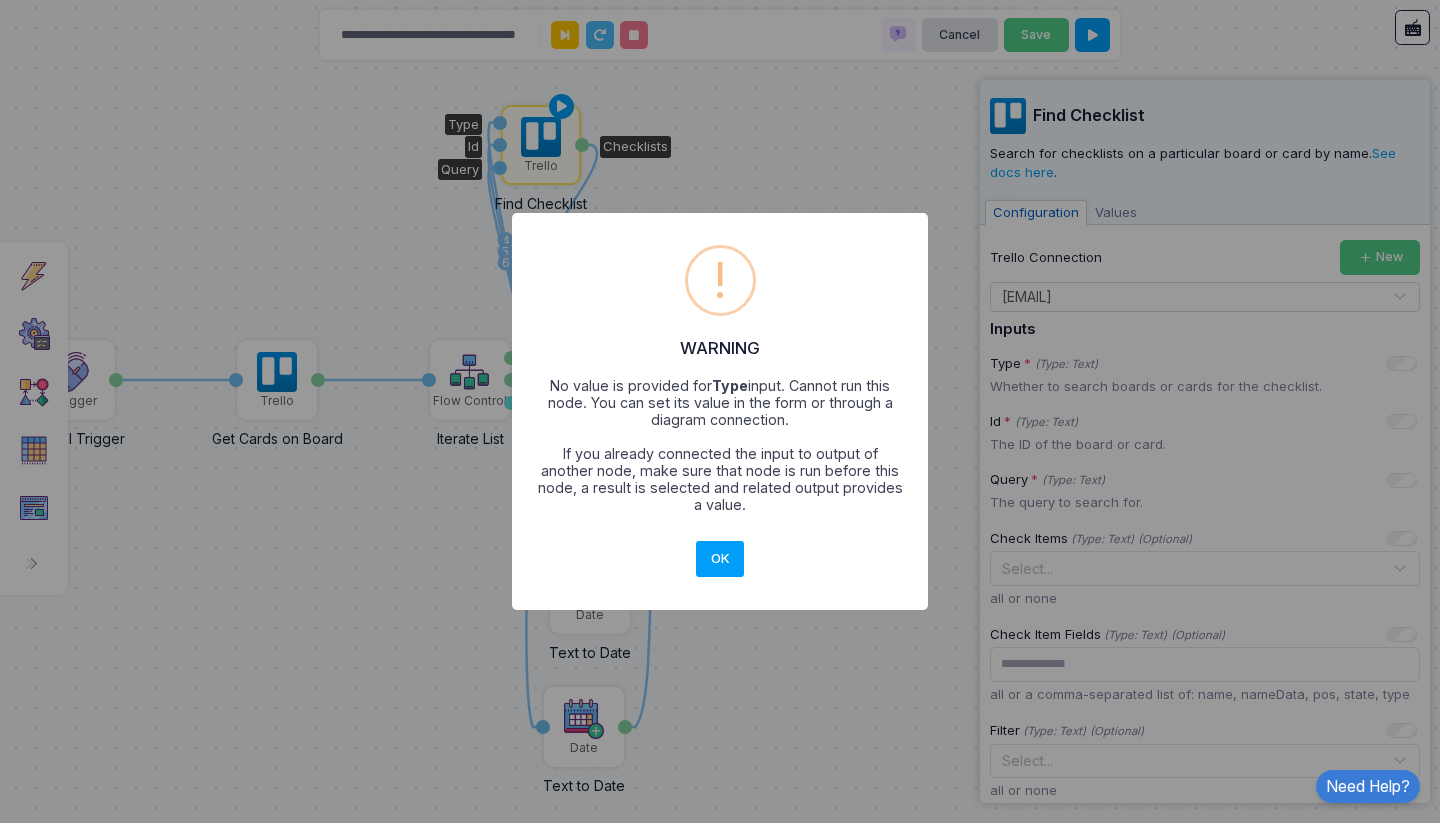 click on "OK No Cancel" at bounding box center (720, 559) 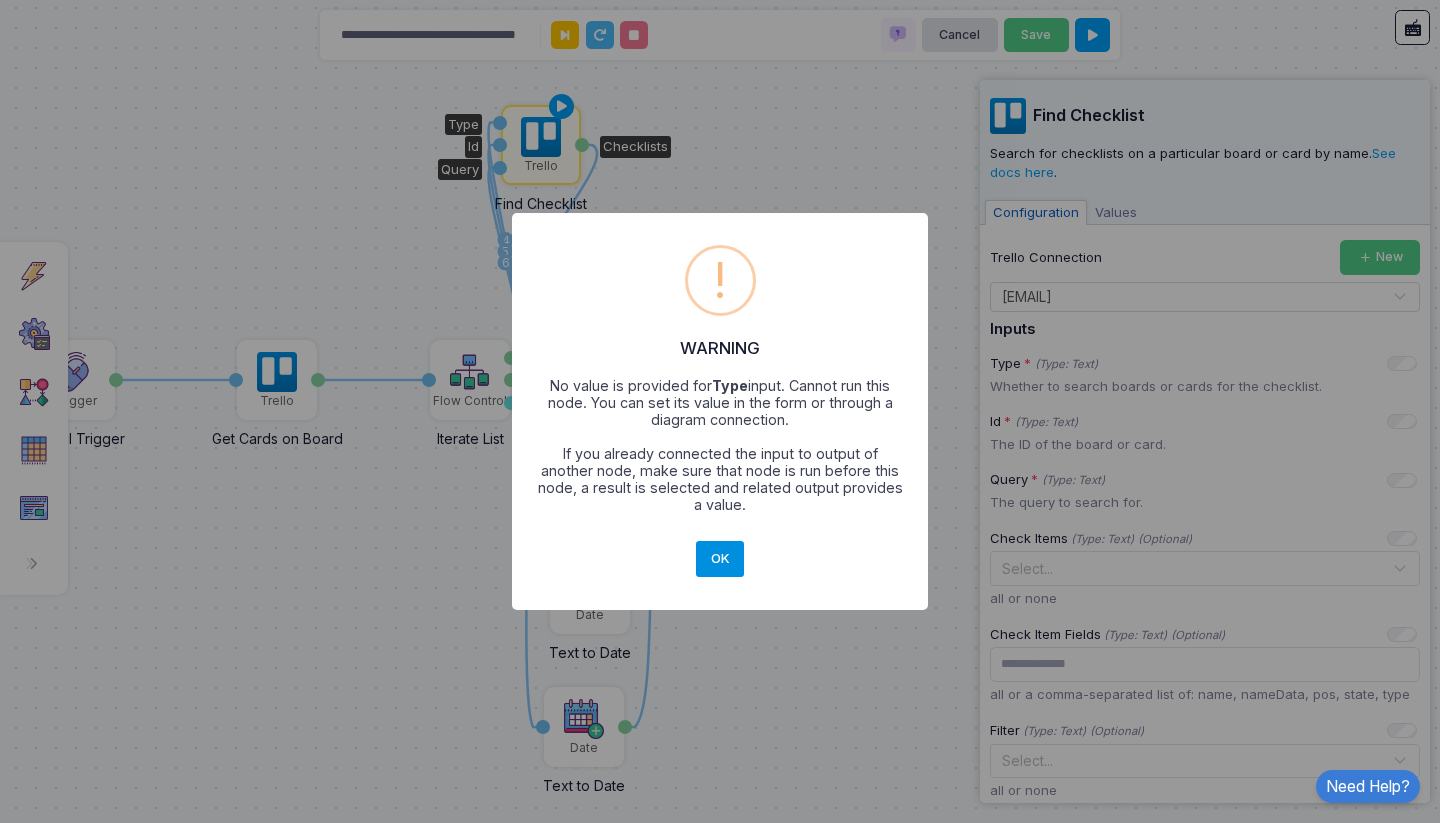 click on "OK" at bounding box center (720, 559) 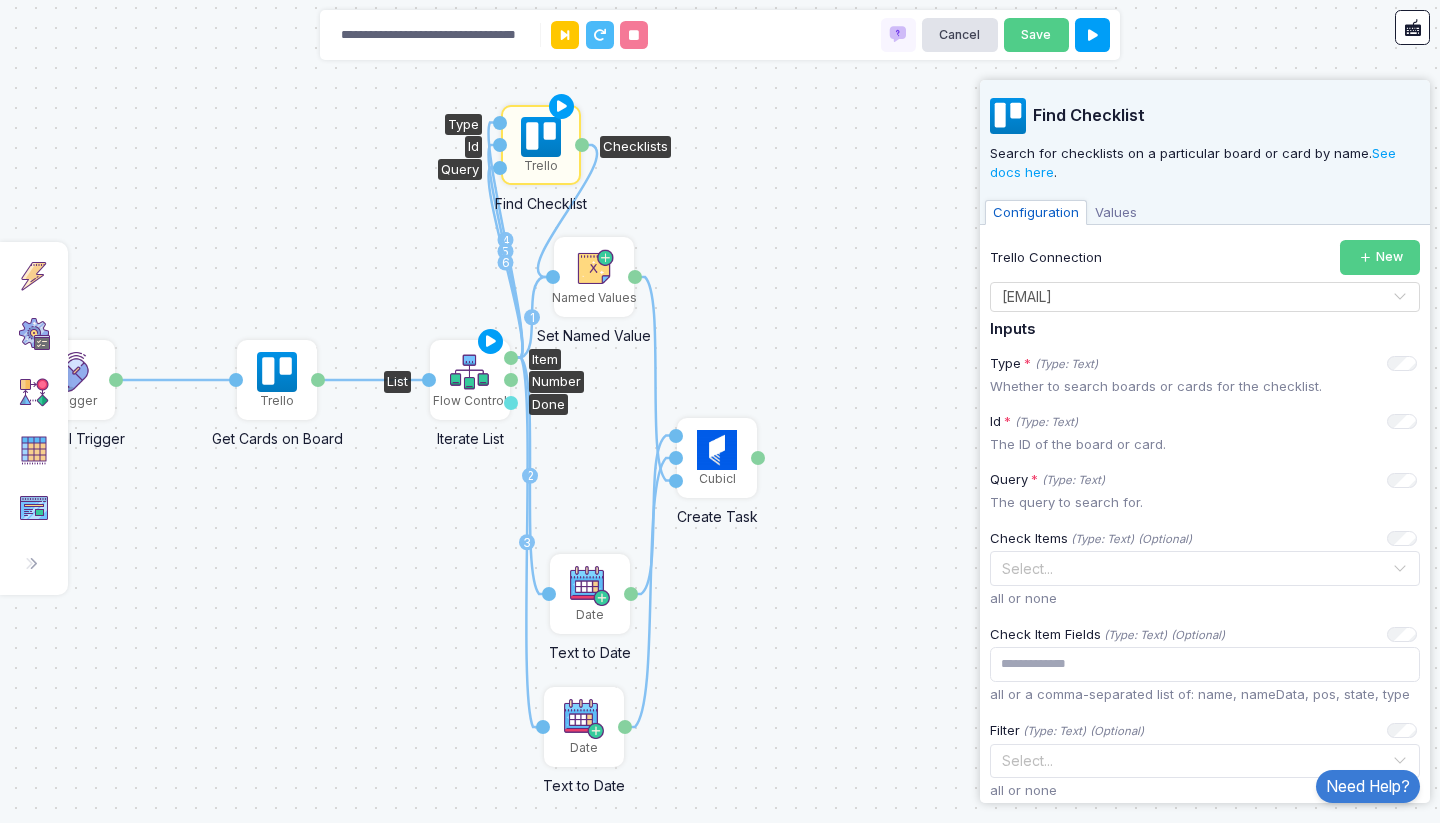 click 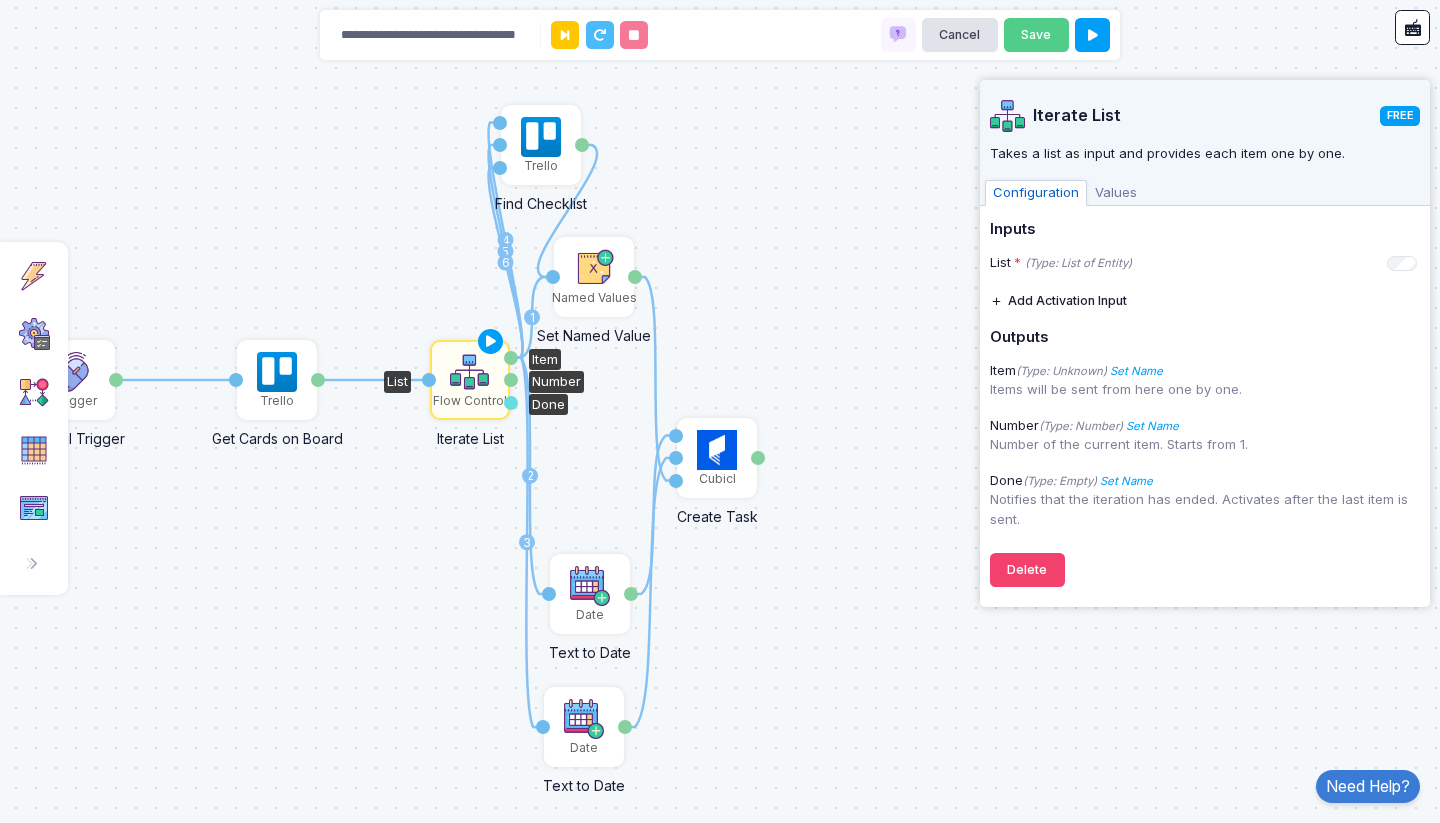 click on "[TEXT]" at bounding box center (1116, 193) 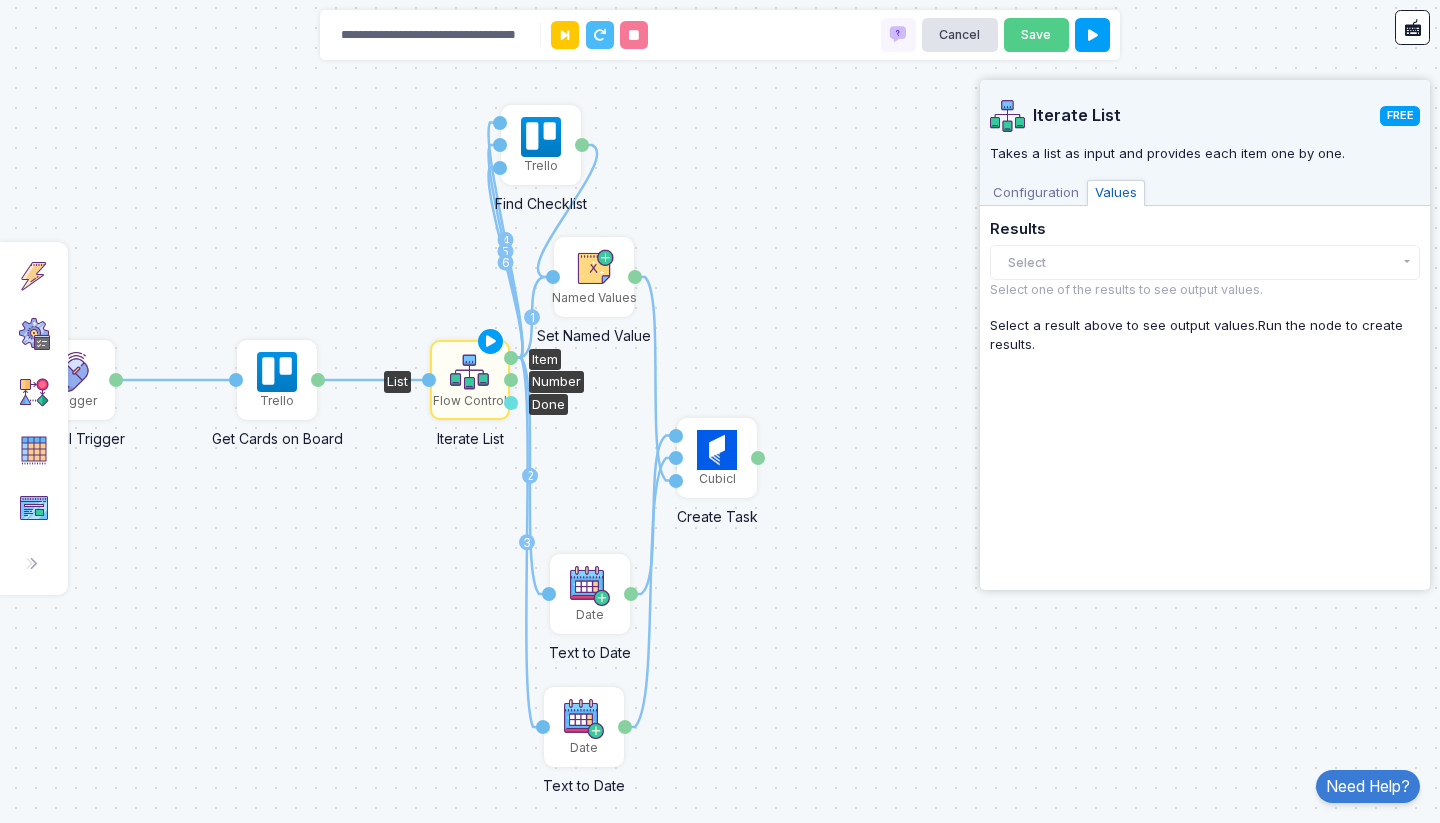 click on "Select" 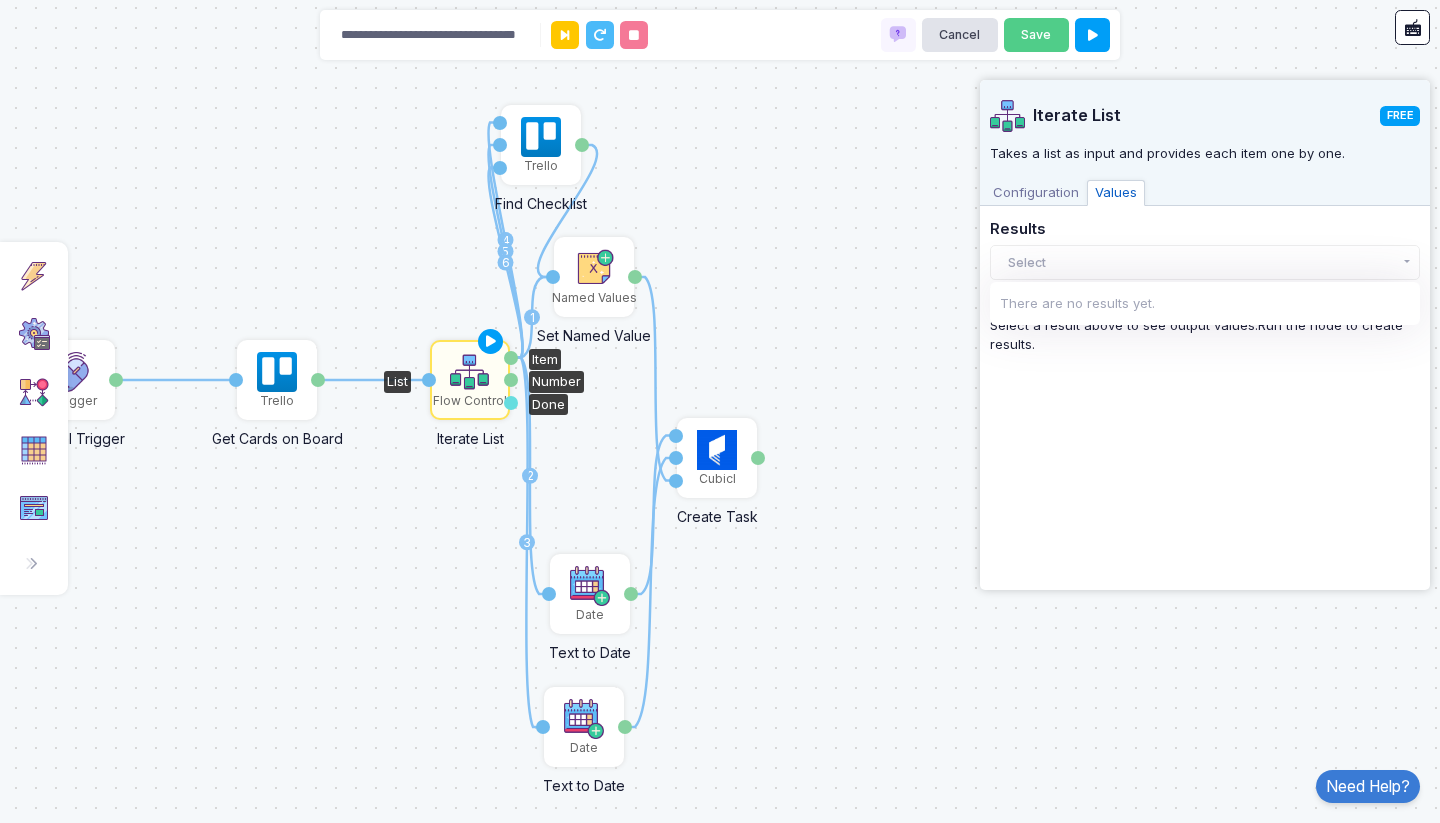 click on "There are no results yet." 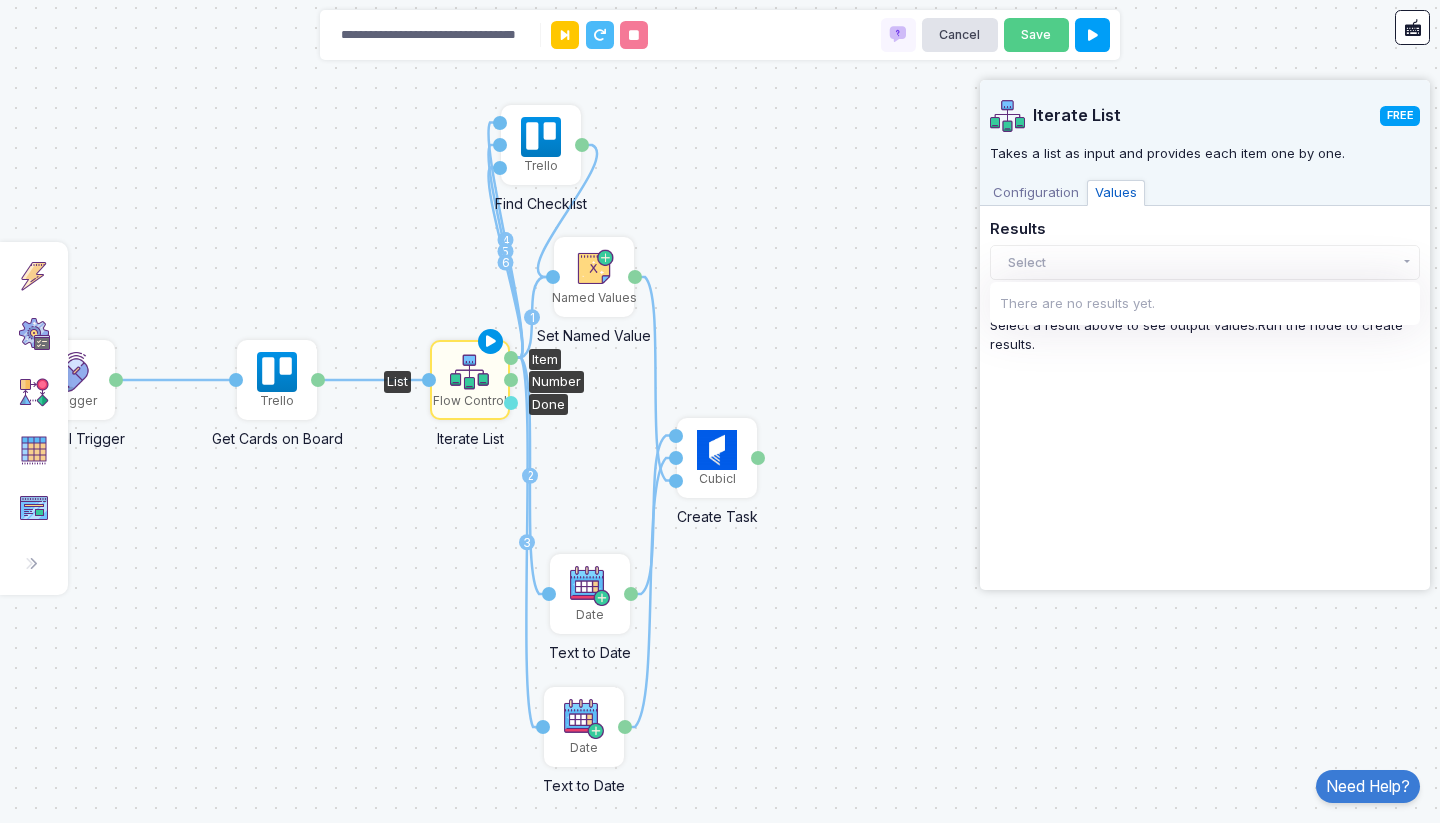 click at bounding box center (491, 342) 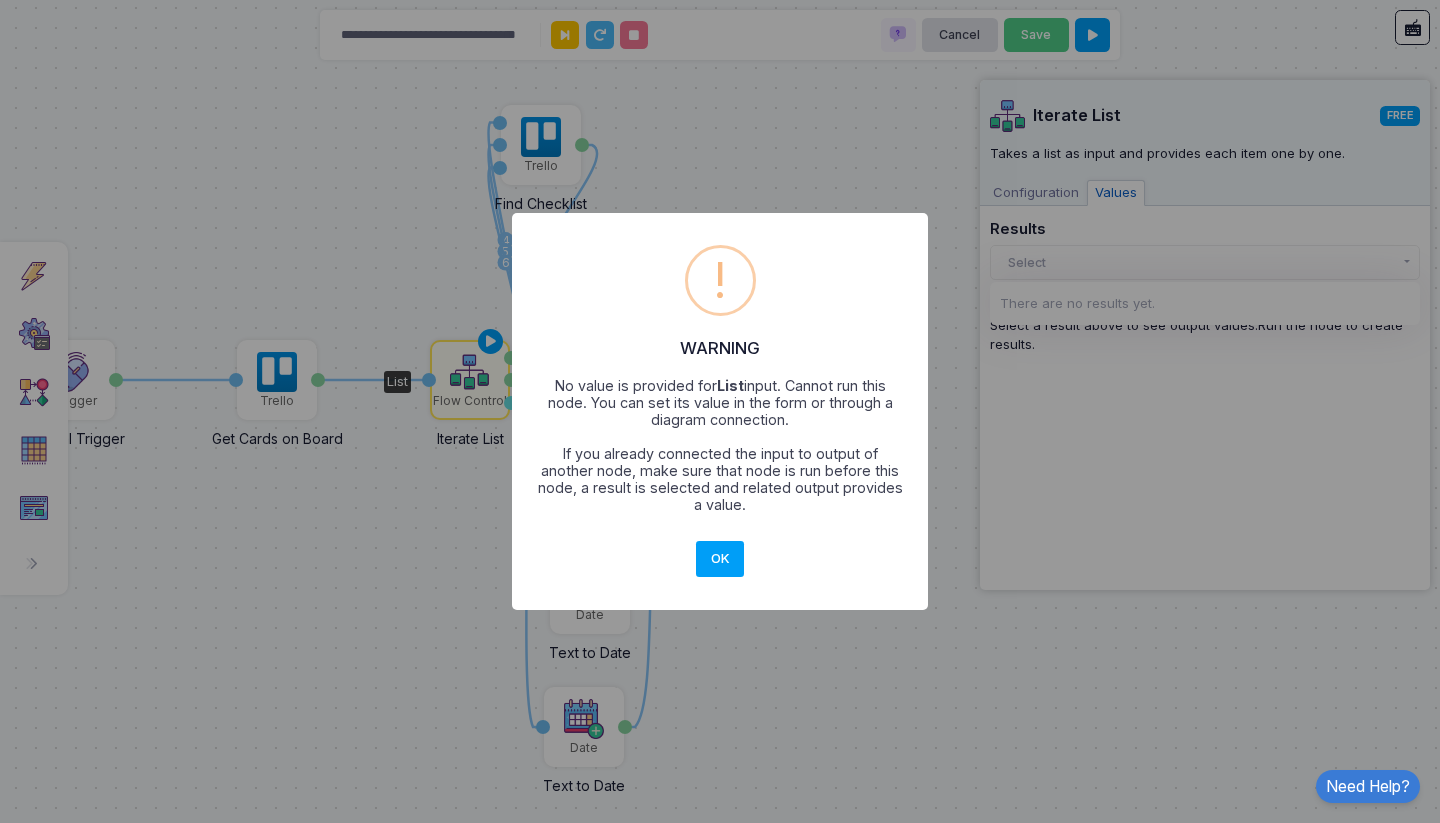 click on "OK" at bounding box center (720, 559) 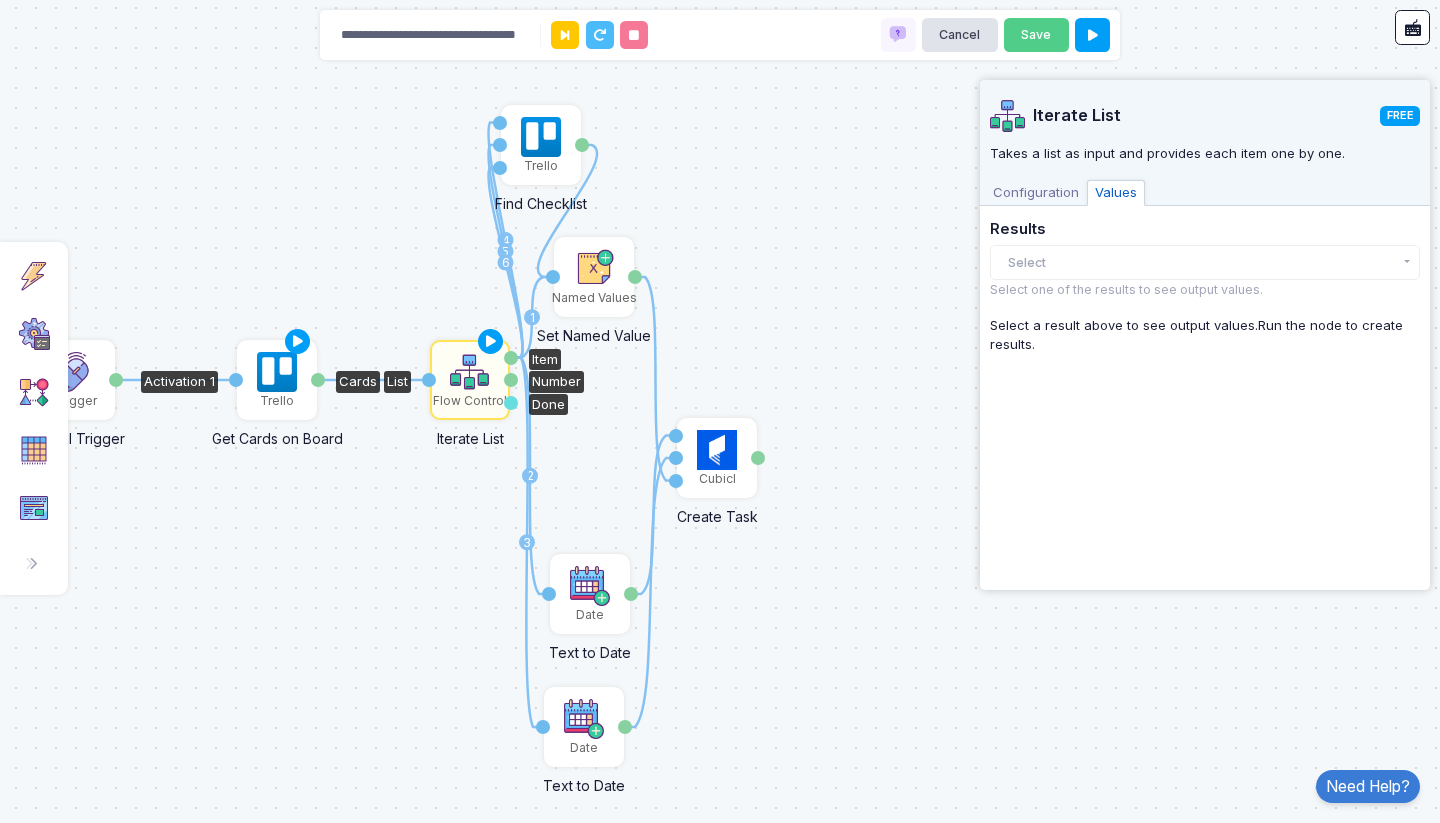click 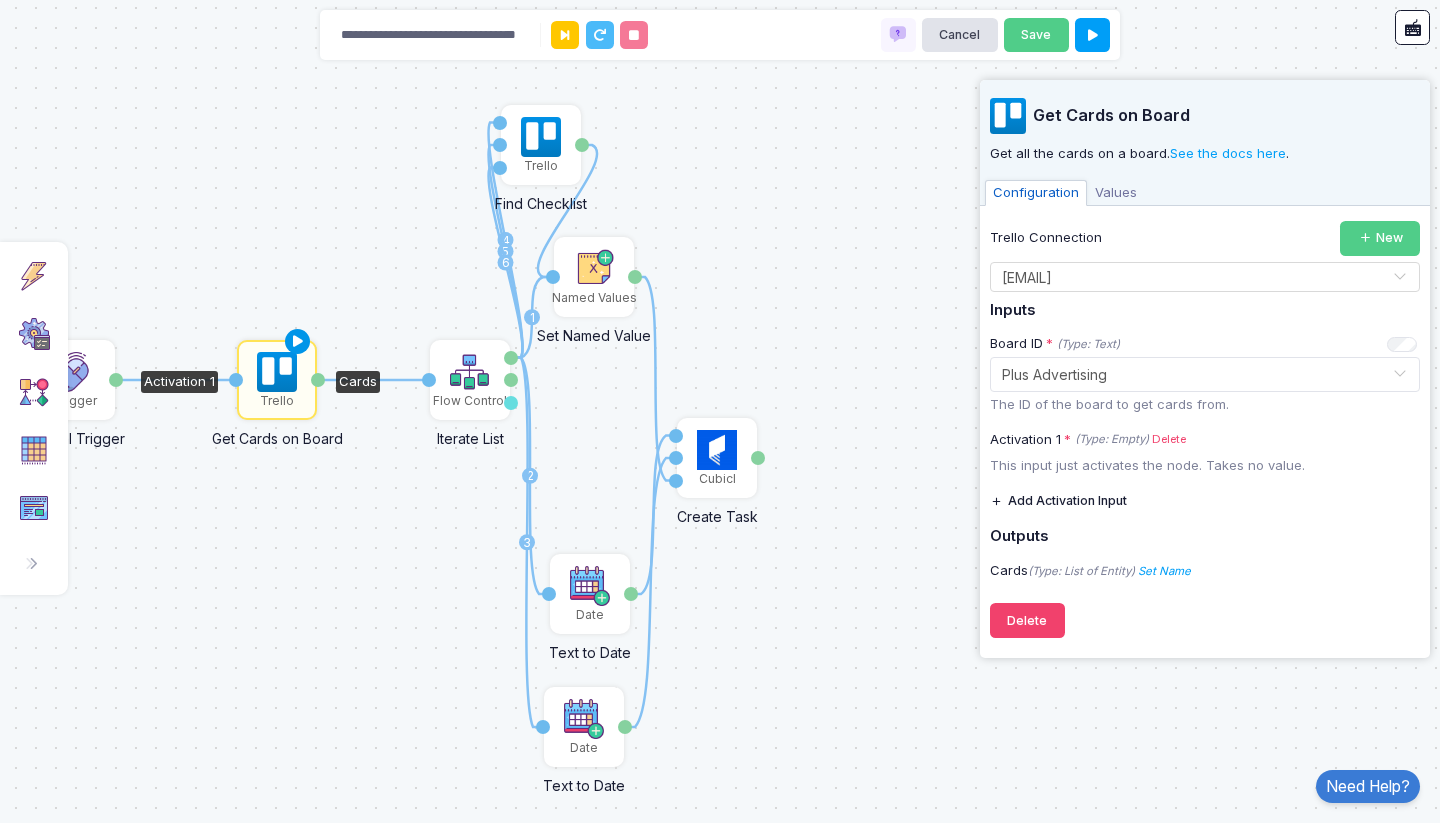 click at bounding box center (298, 342) 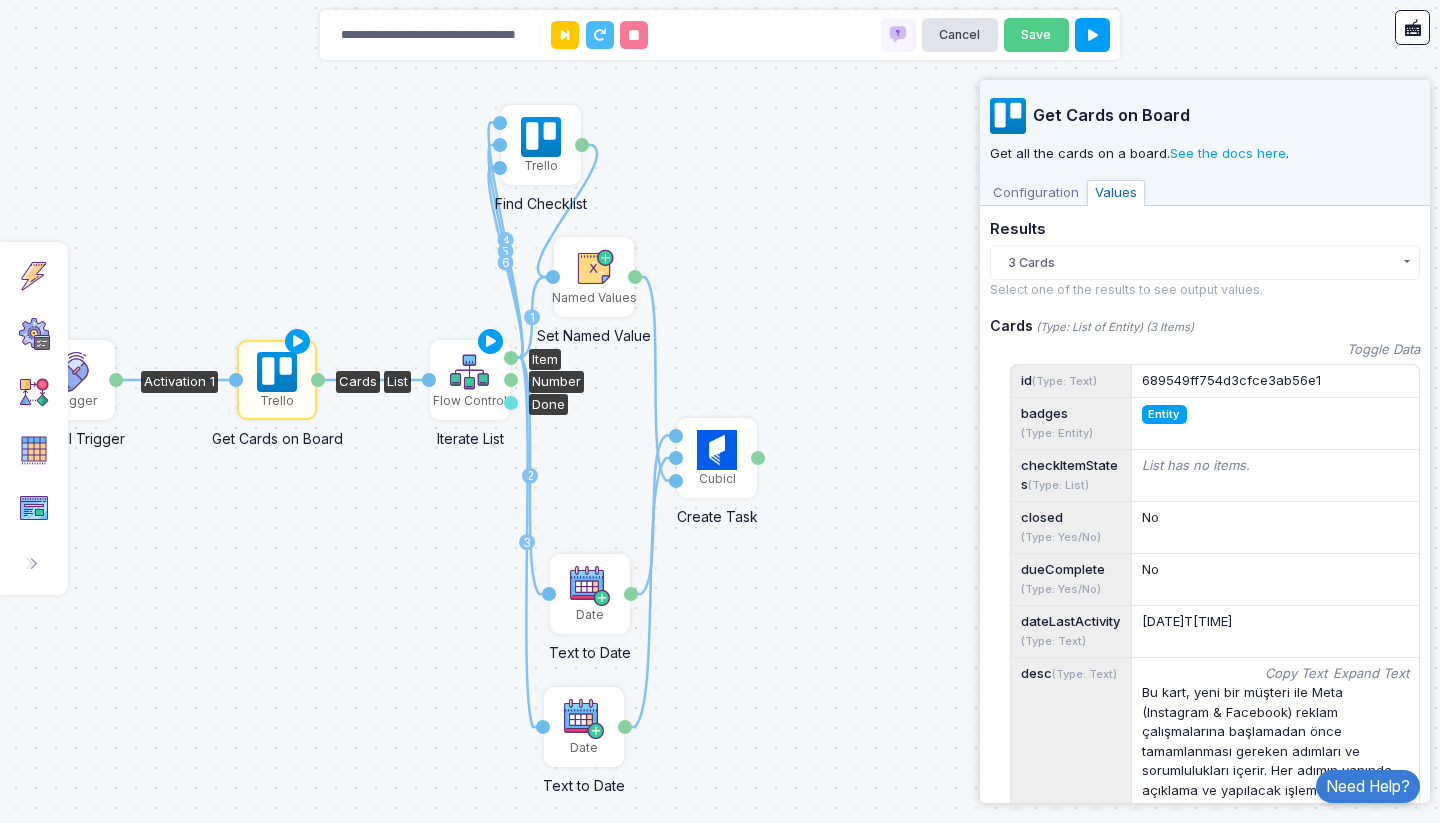 click 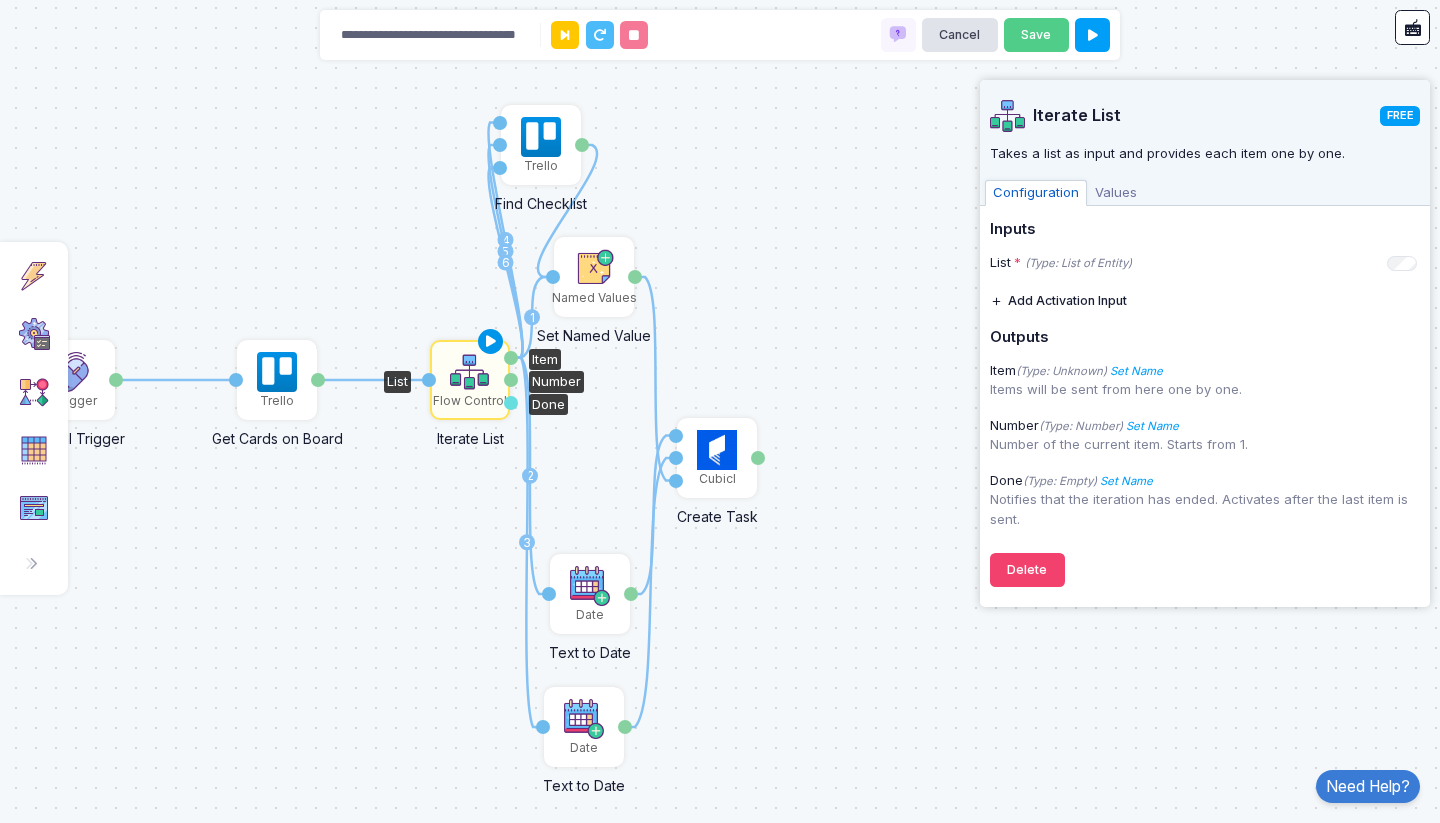 click at bounding box center [491, 342] 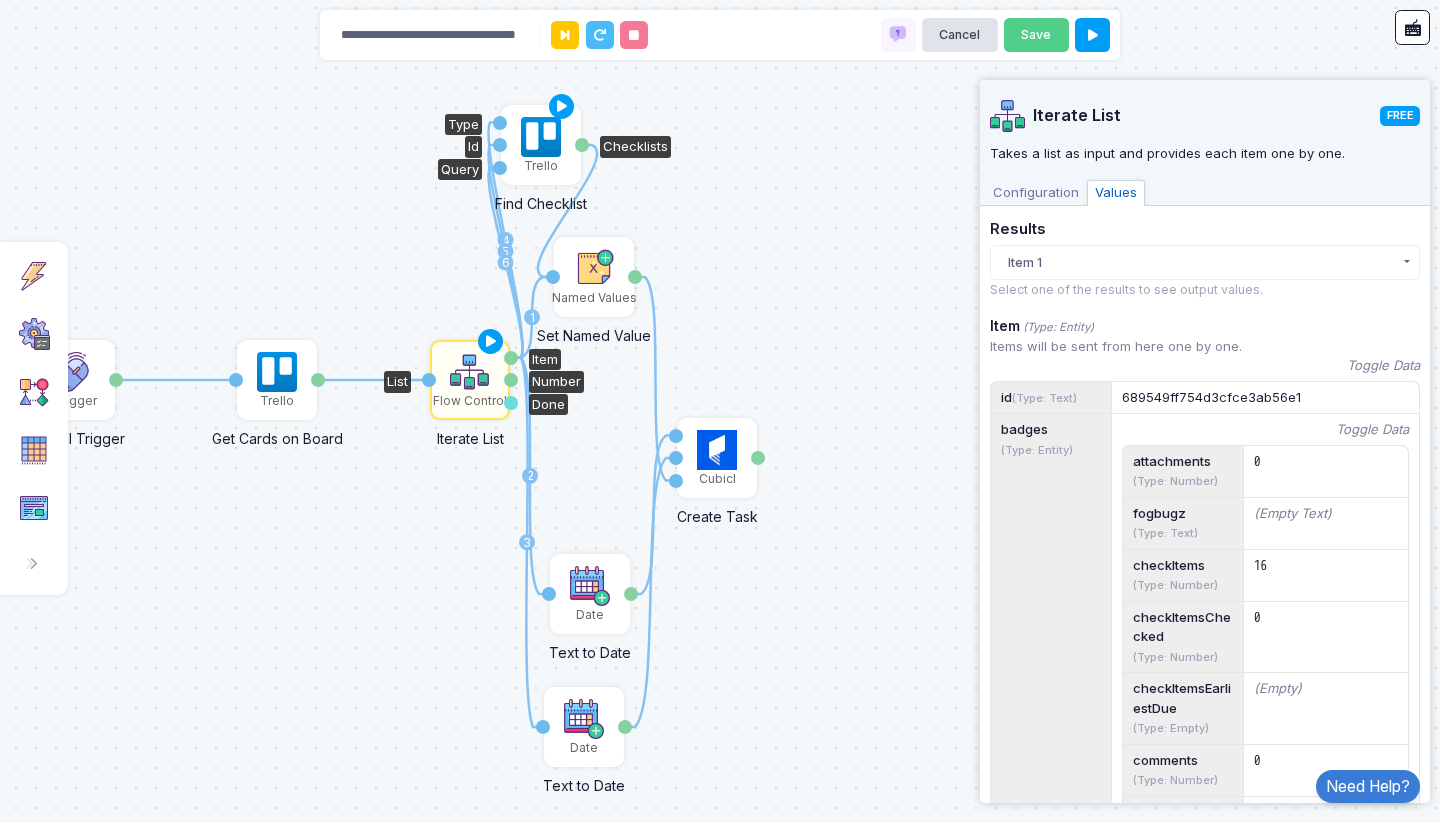 click on "Trello" 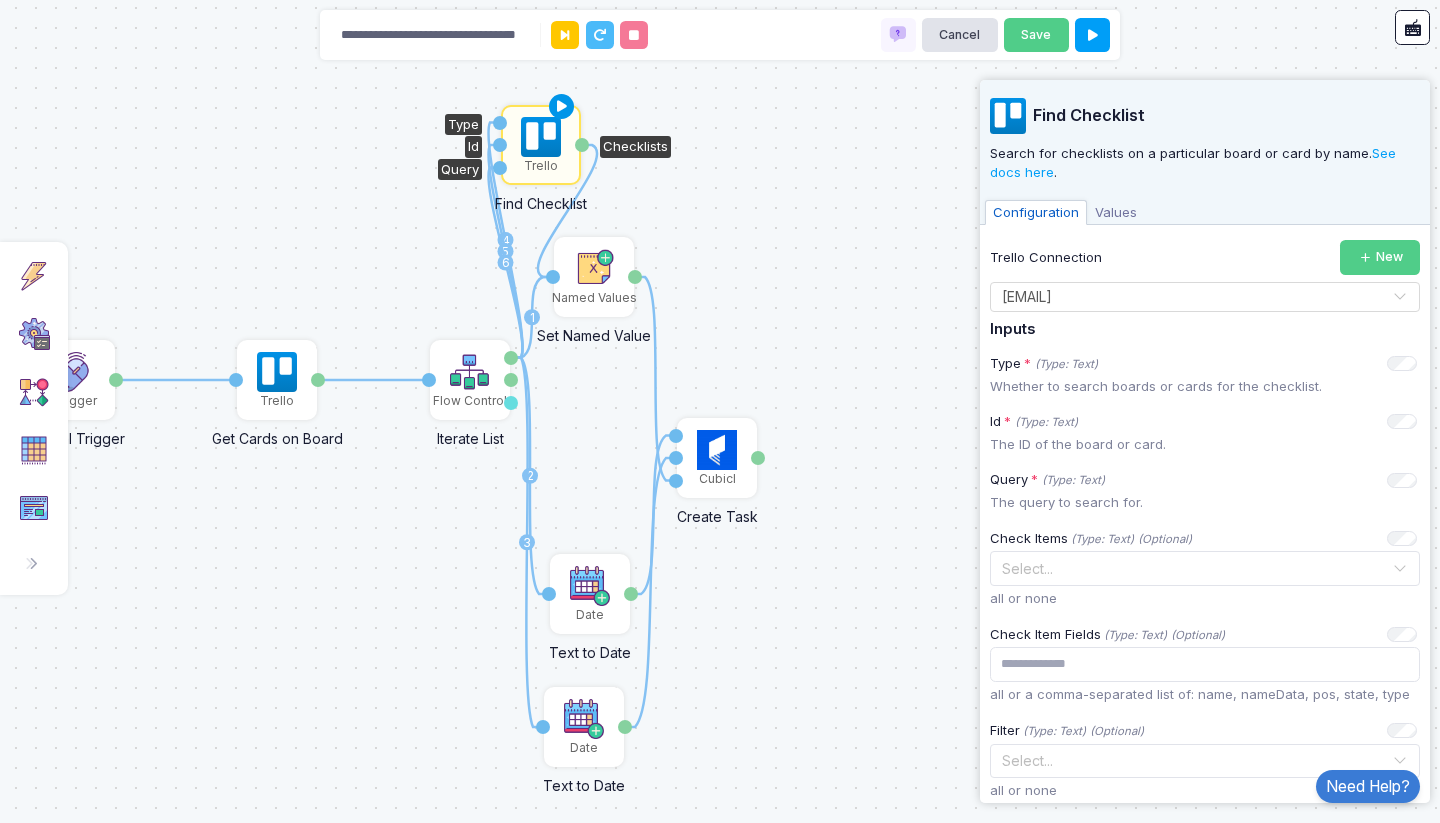 click at bounding box center [562, 107] 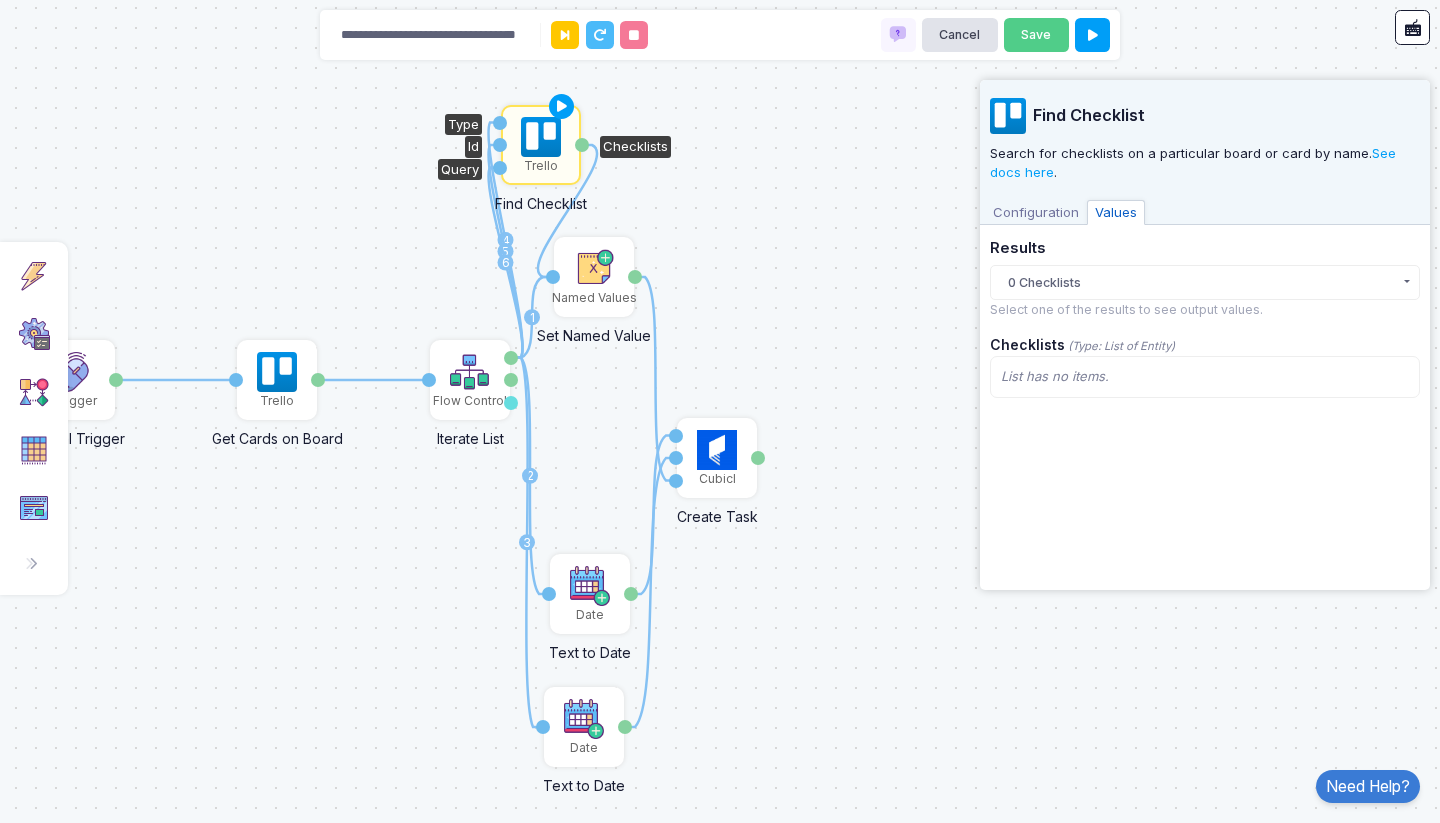 click on "Select one of the results to see output values." 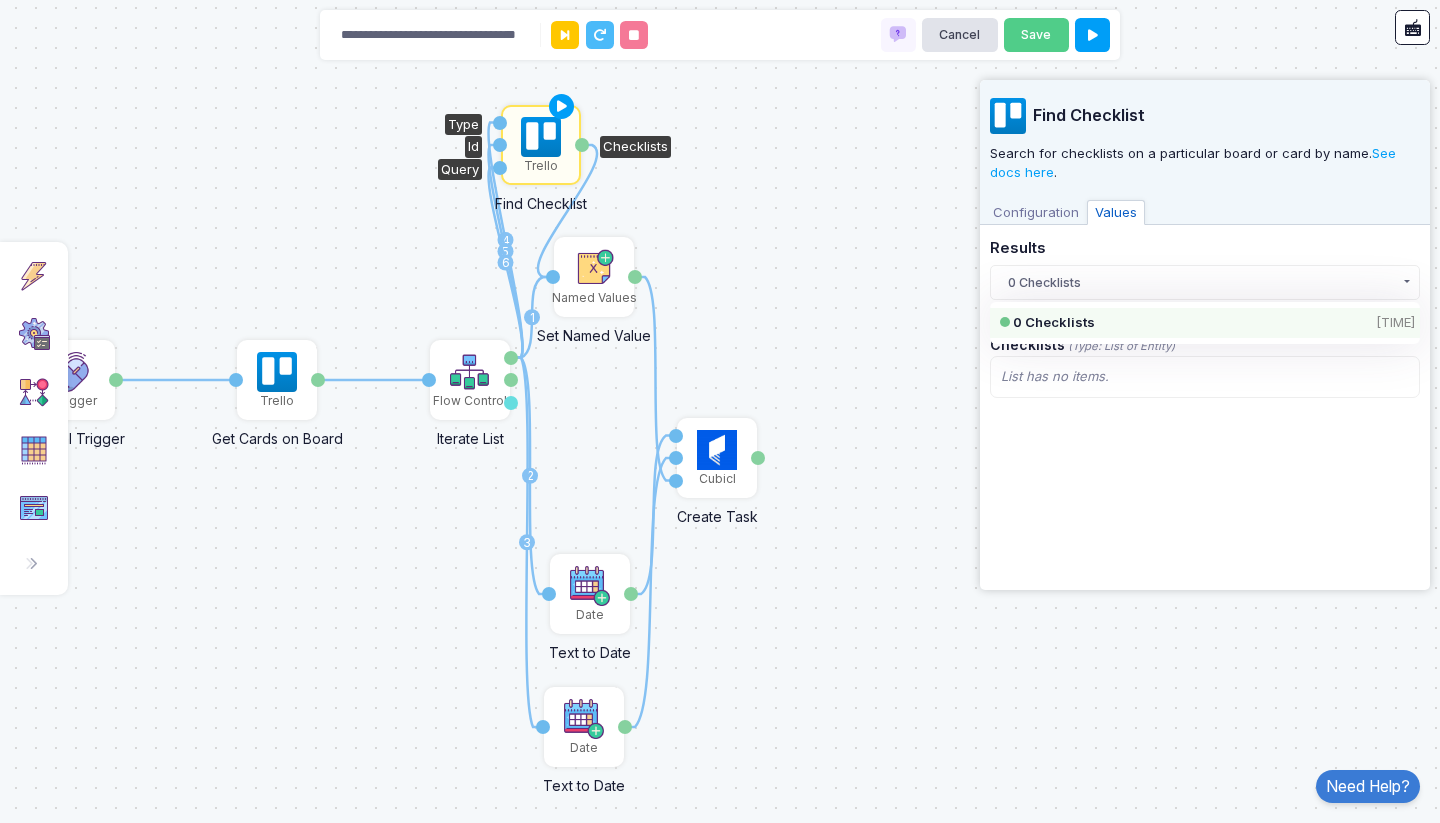 click on "[TEXT]" at bounding box center [1036, 213] 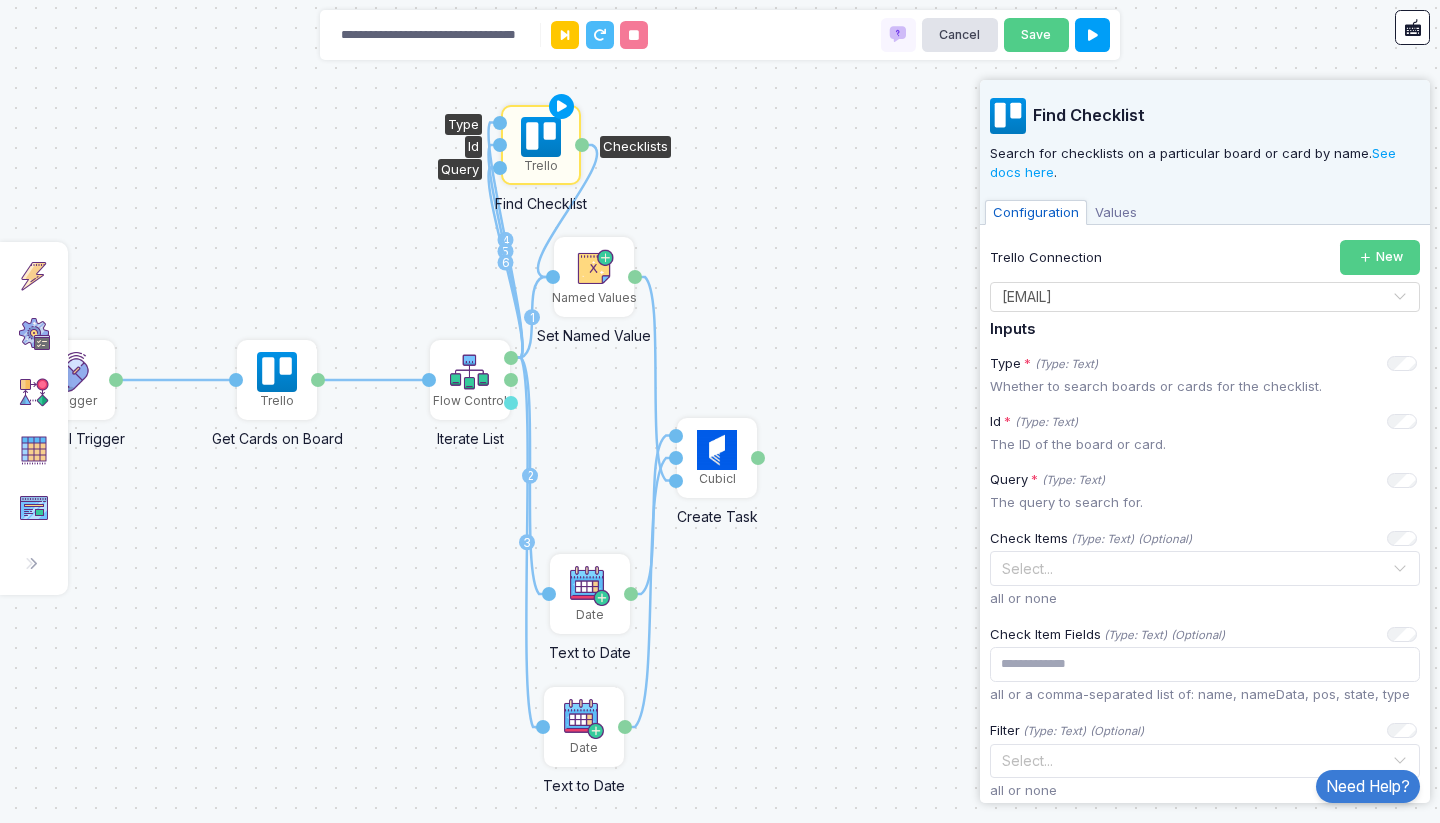 click on "[TEXT]" at bounding box center (1116, 213) 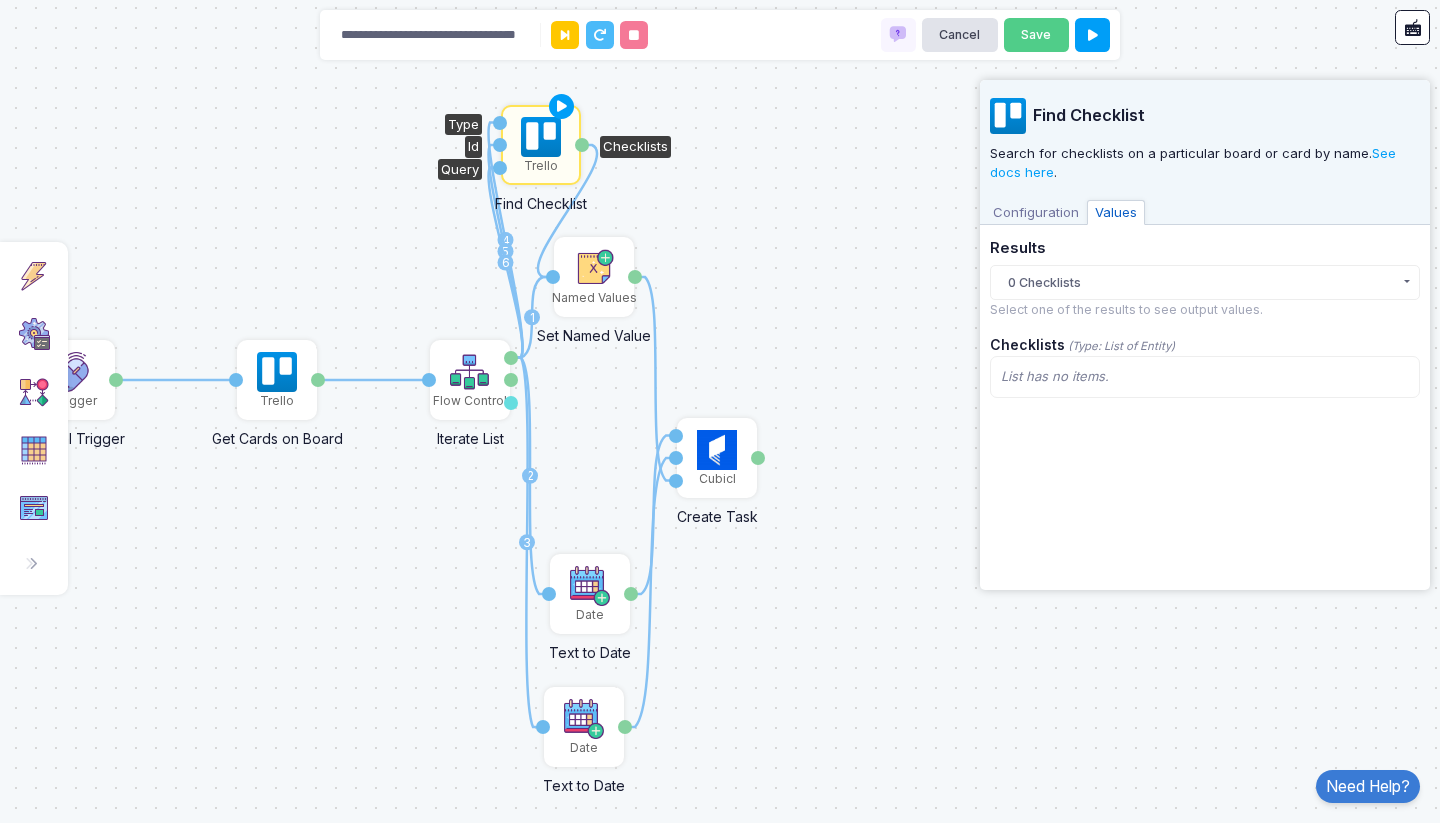 click on "[TEXT]" at bounding box center [1036, 213] 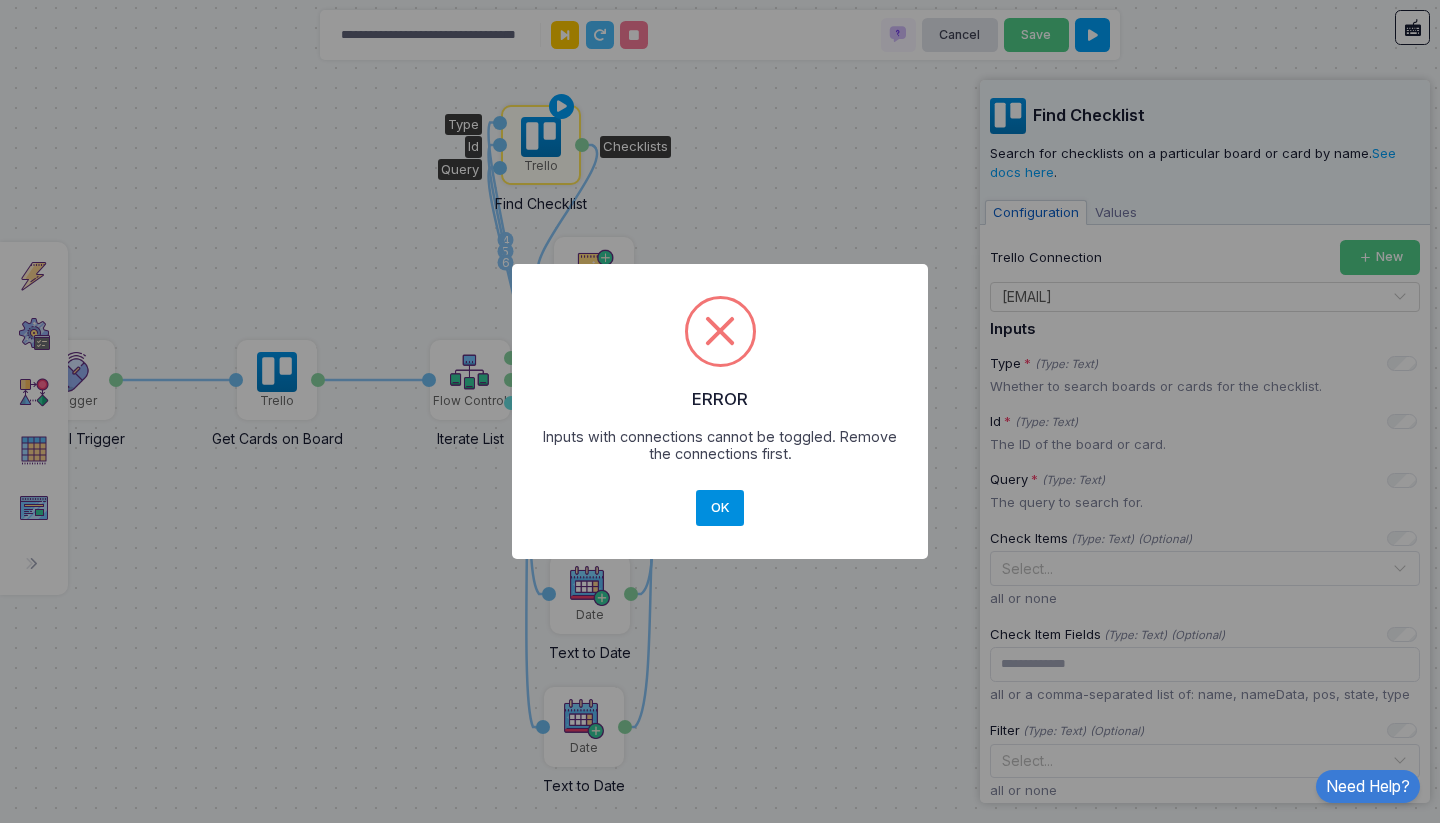 click on "OK" at bounding box center [720, 508] 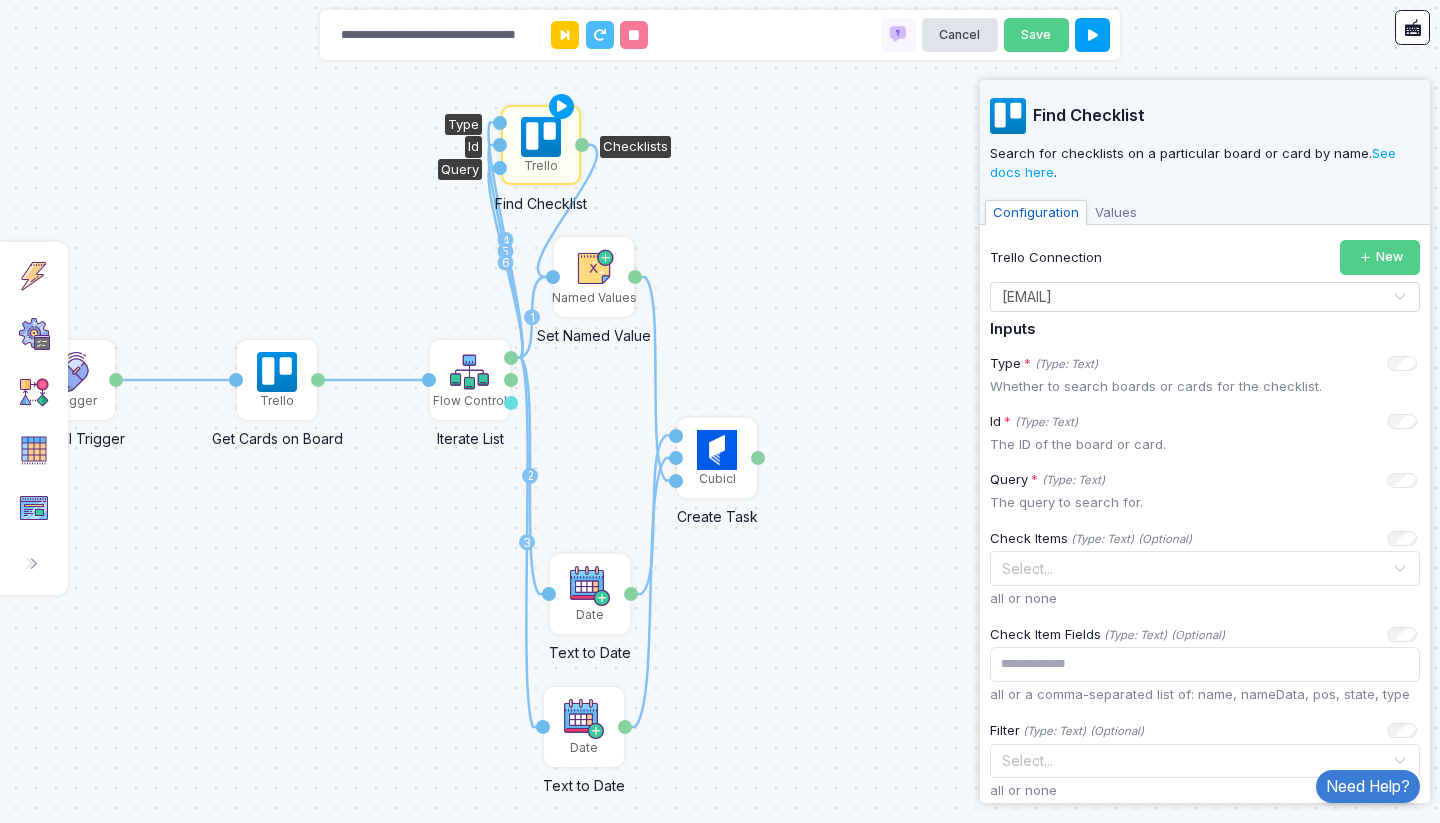 click on "4" 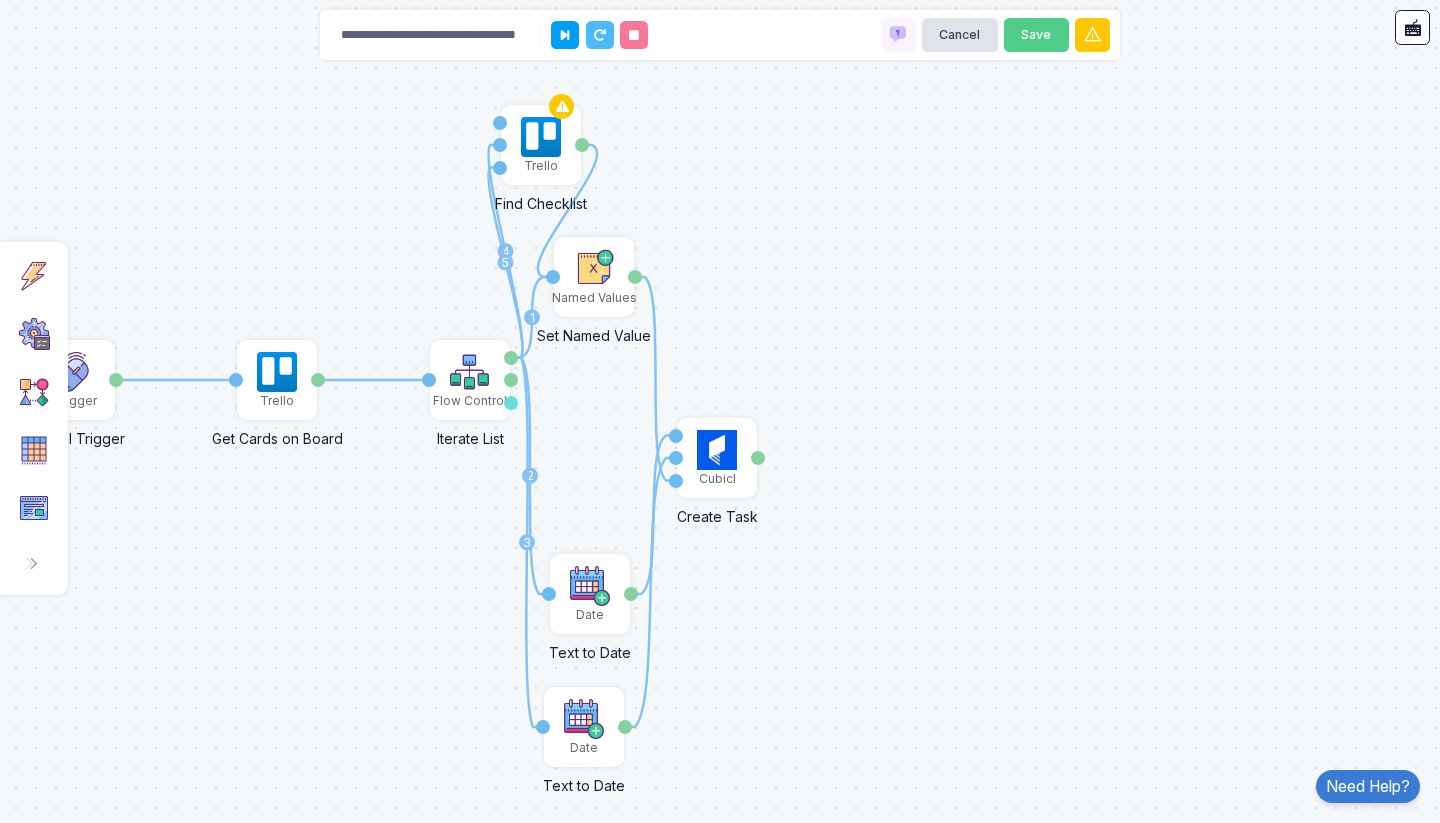 click 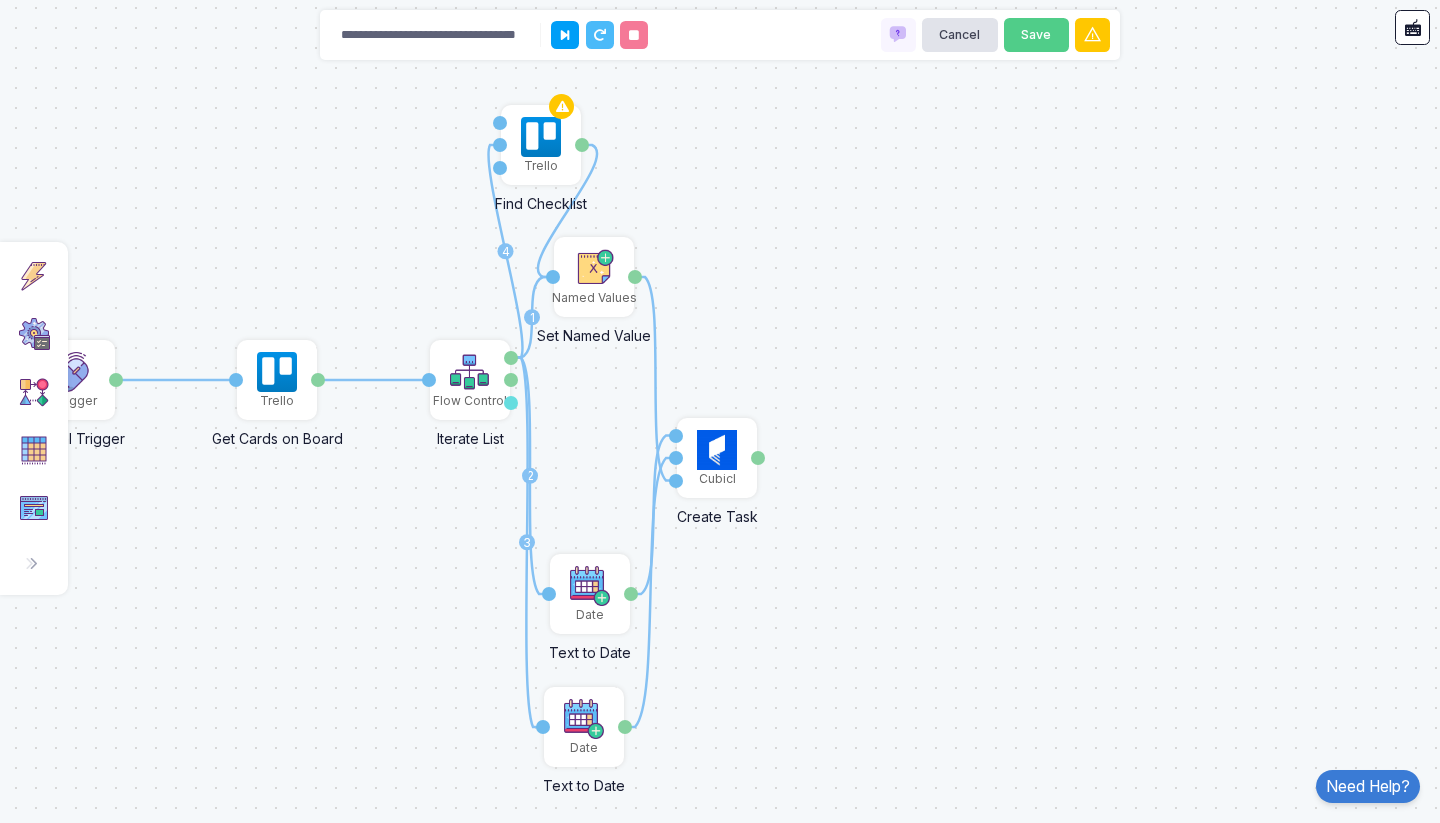 click 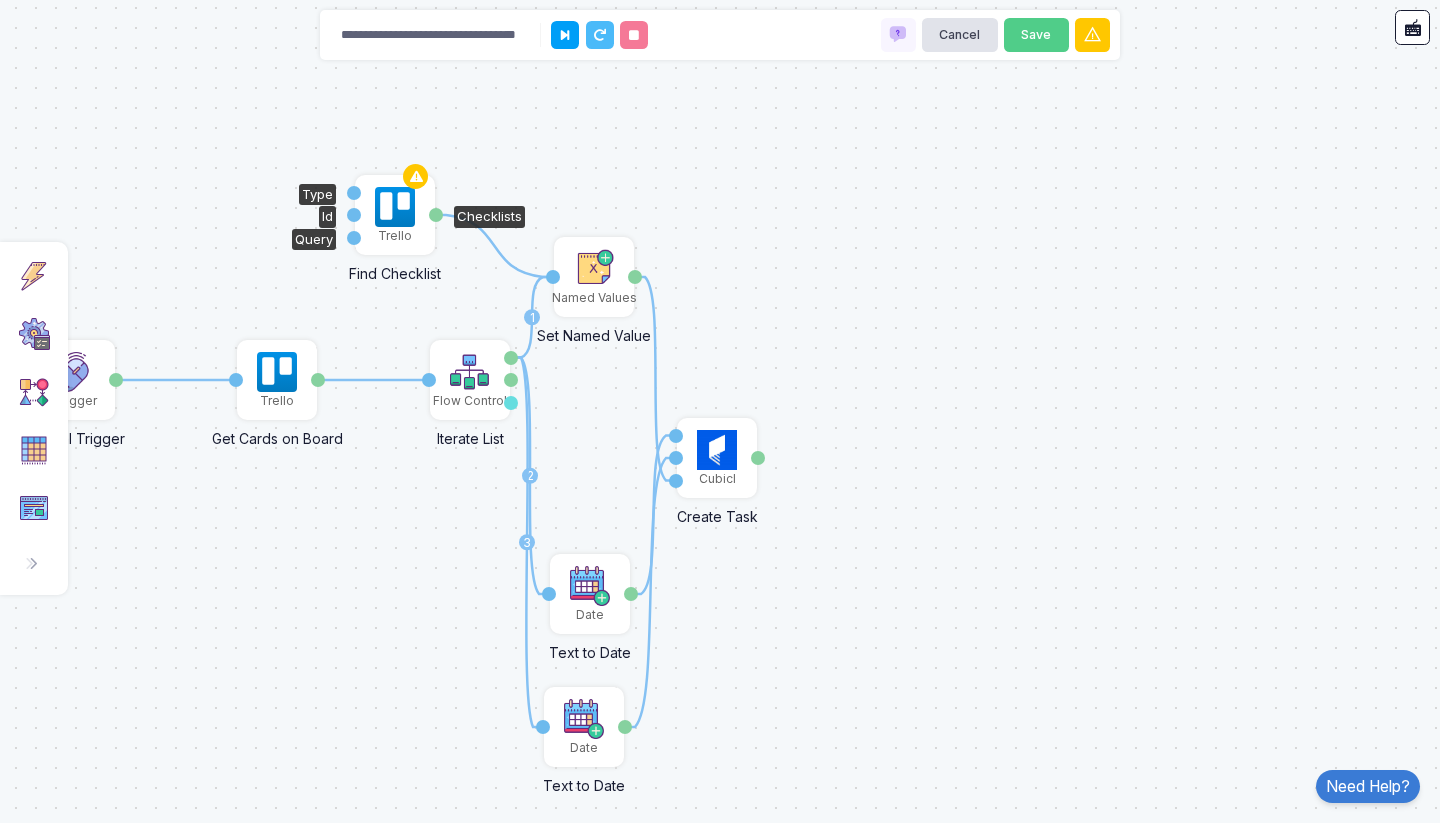 drag, startPoint x: 547, startPoint y: 152, endPoint x: 398, endPoint y: 220, distance: 163.78339 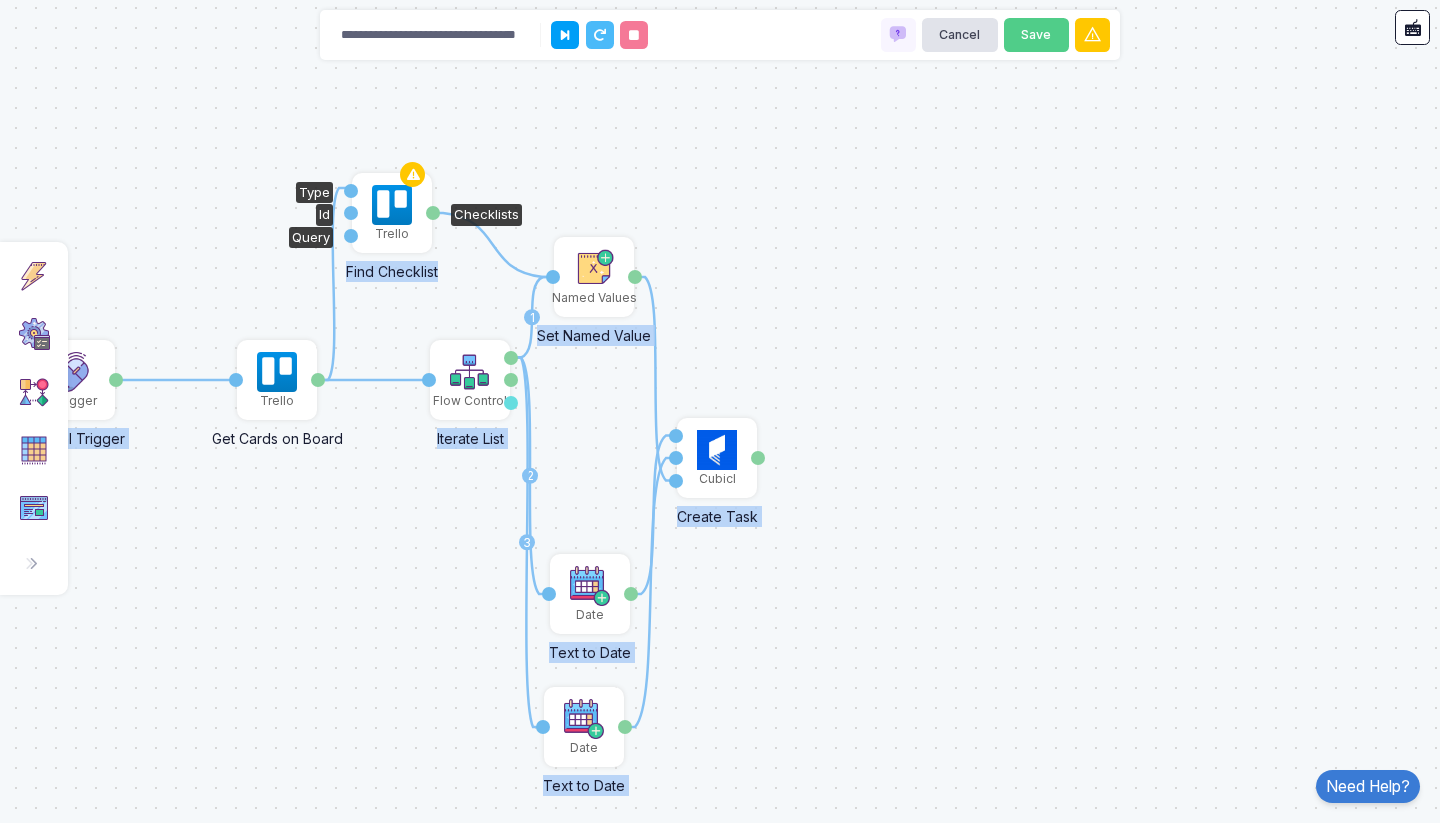 drag, startPoint x: 320, startPoint y: 378, endPoint x: 349, endPoint y: 188, distance: 192.20041 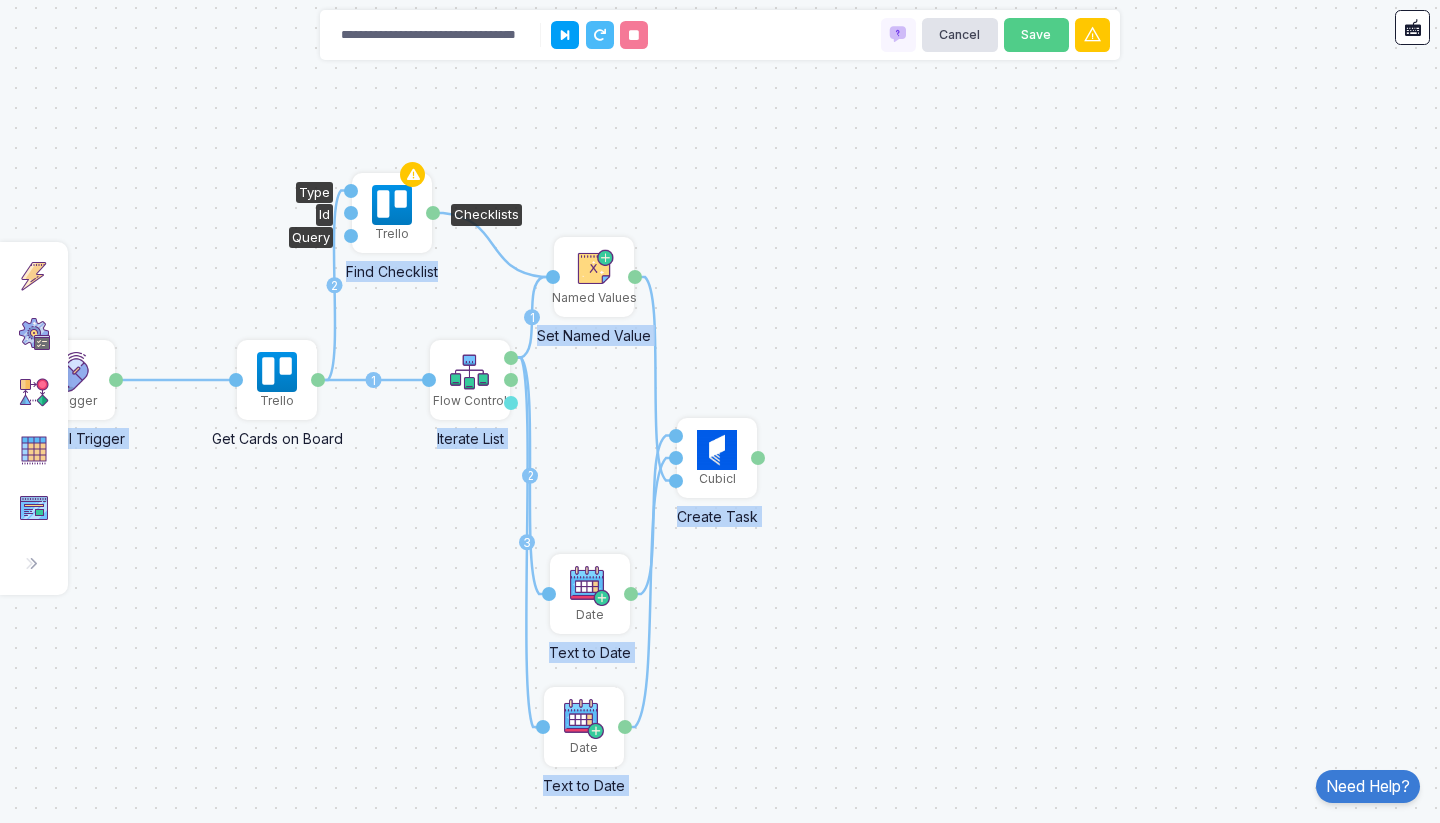 click 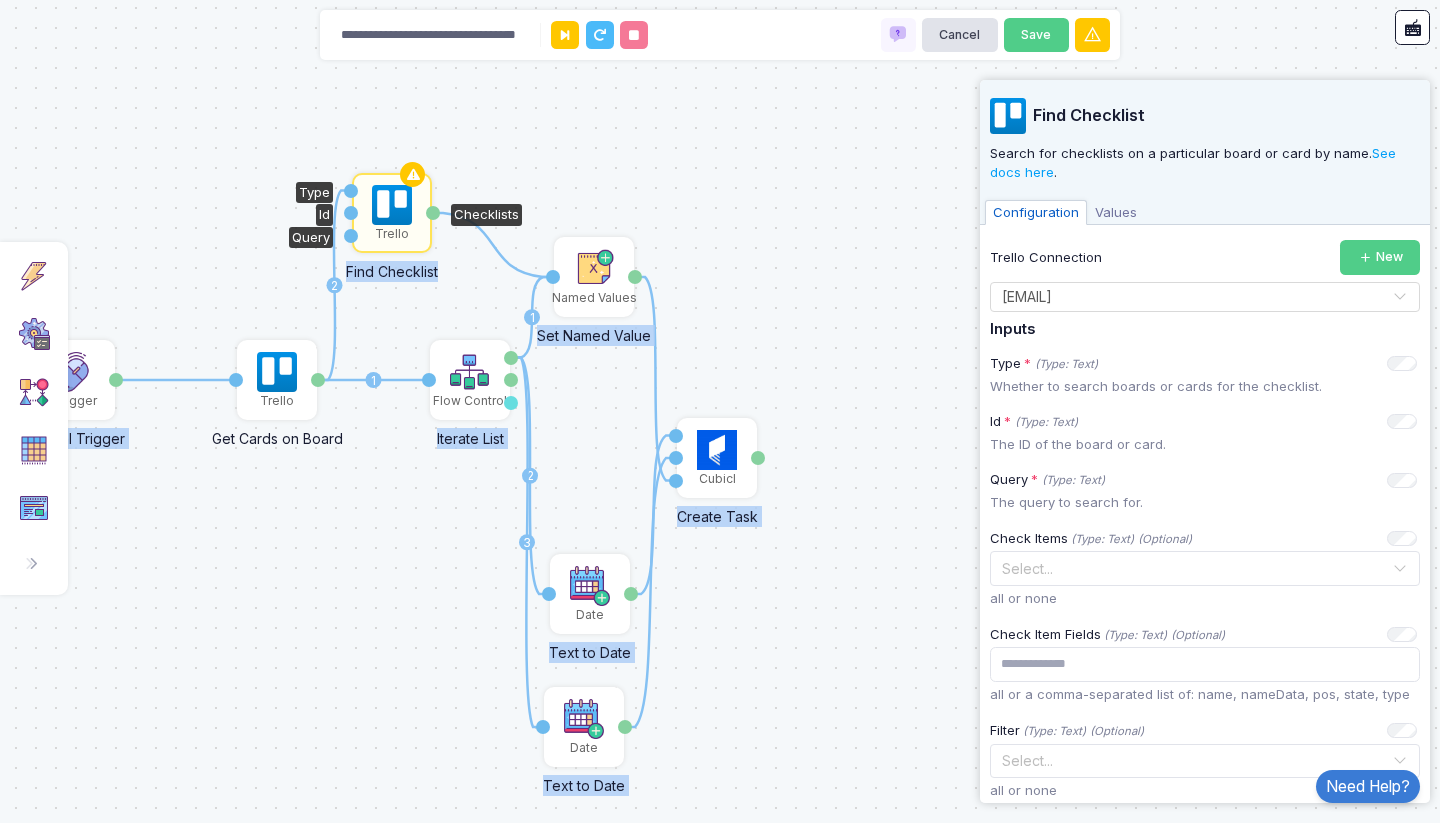 click 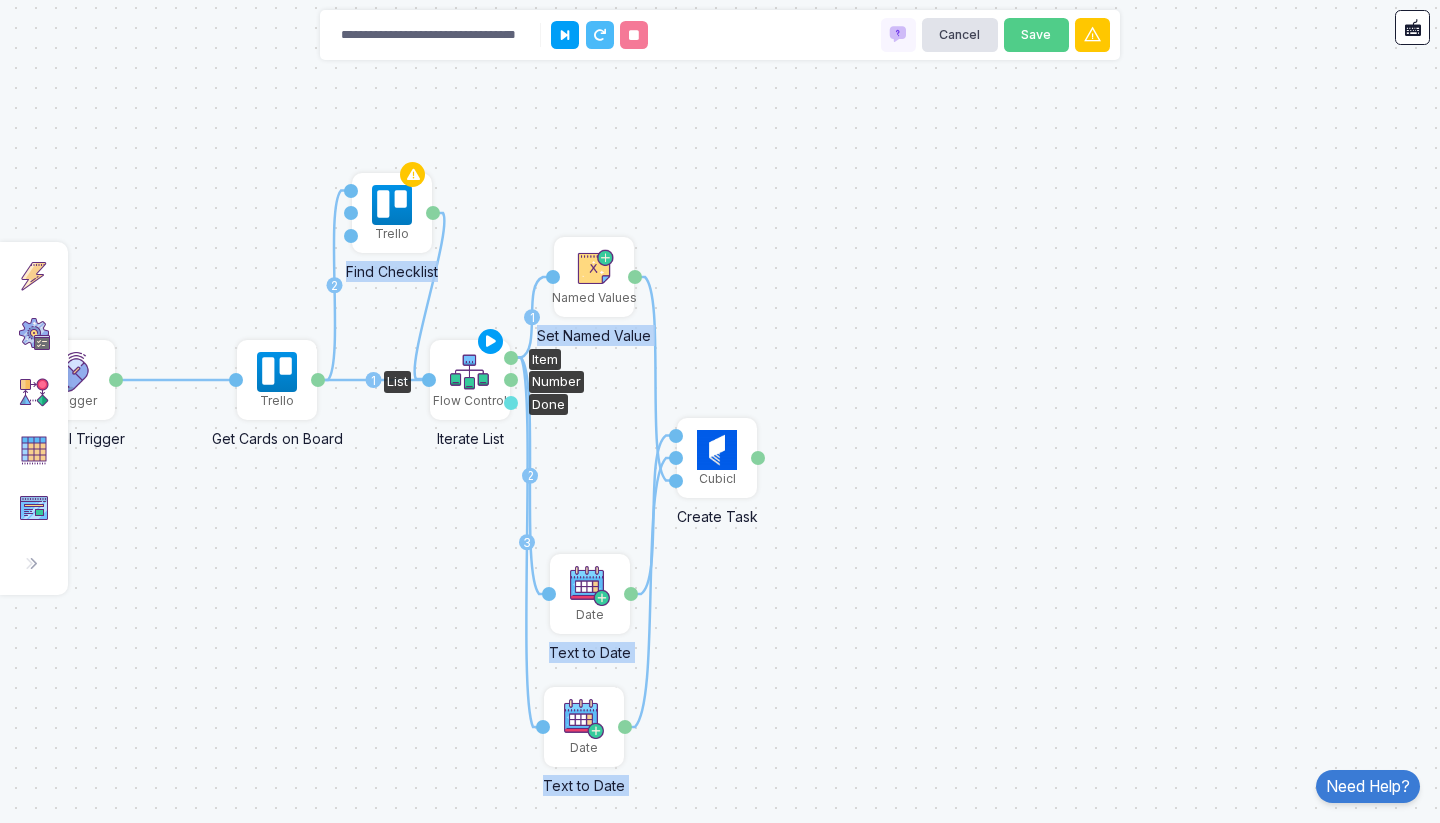 drag, startPoint x: 435, startPoint y: 212, endPoint x: 426, endPoint y: 379, distance: 167.24234 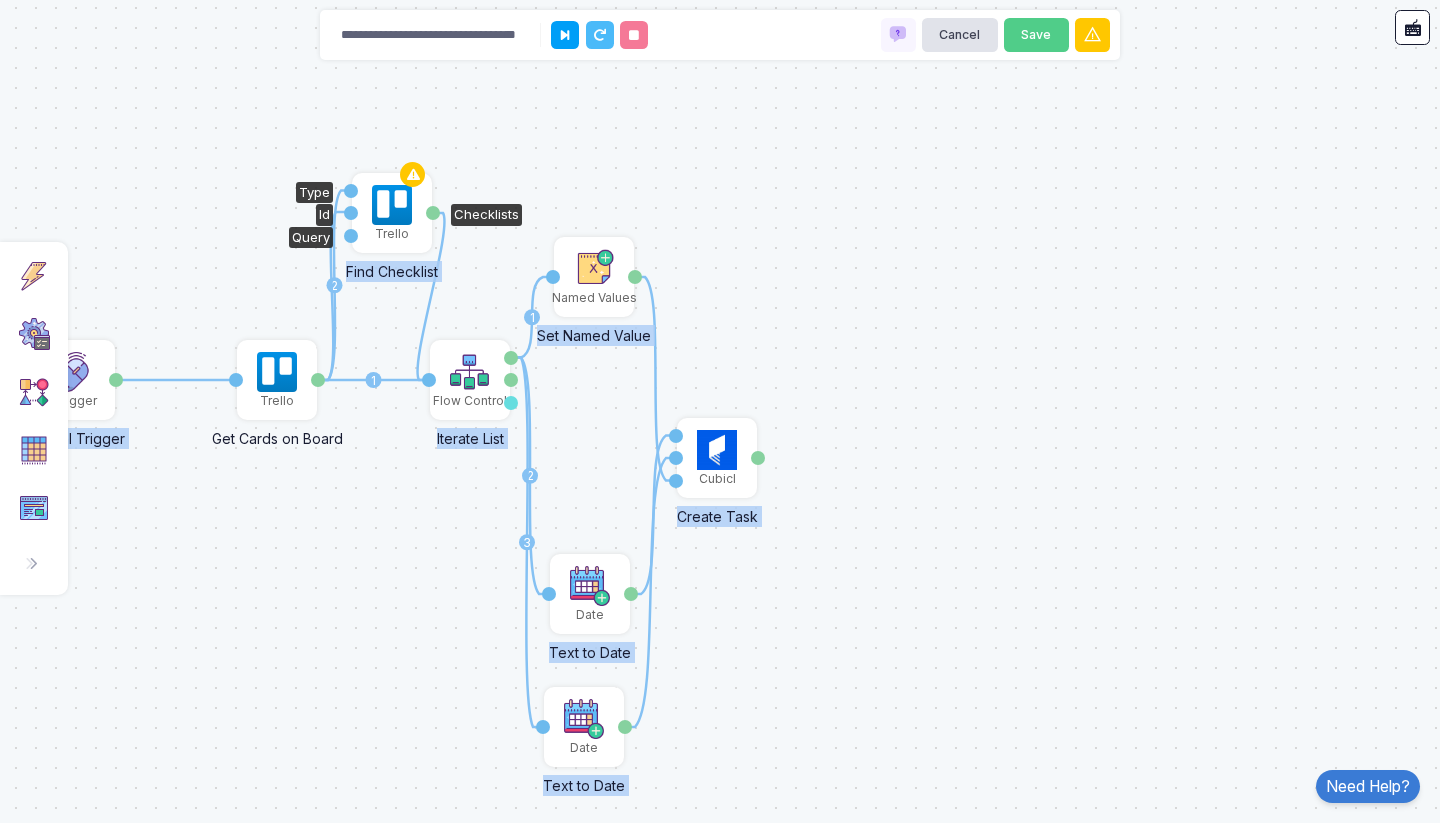 drag, startPoint x: 320, startPoint y: 379, endPoint x: 352, endPoint y: 212, distance: 170.03824 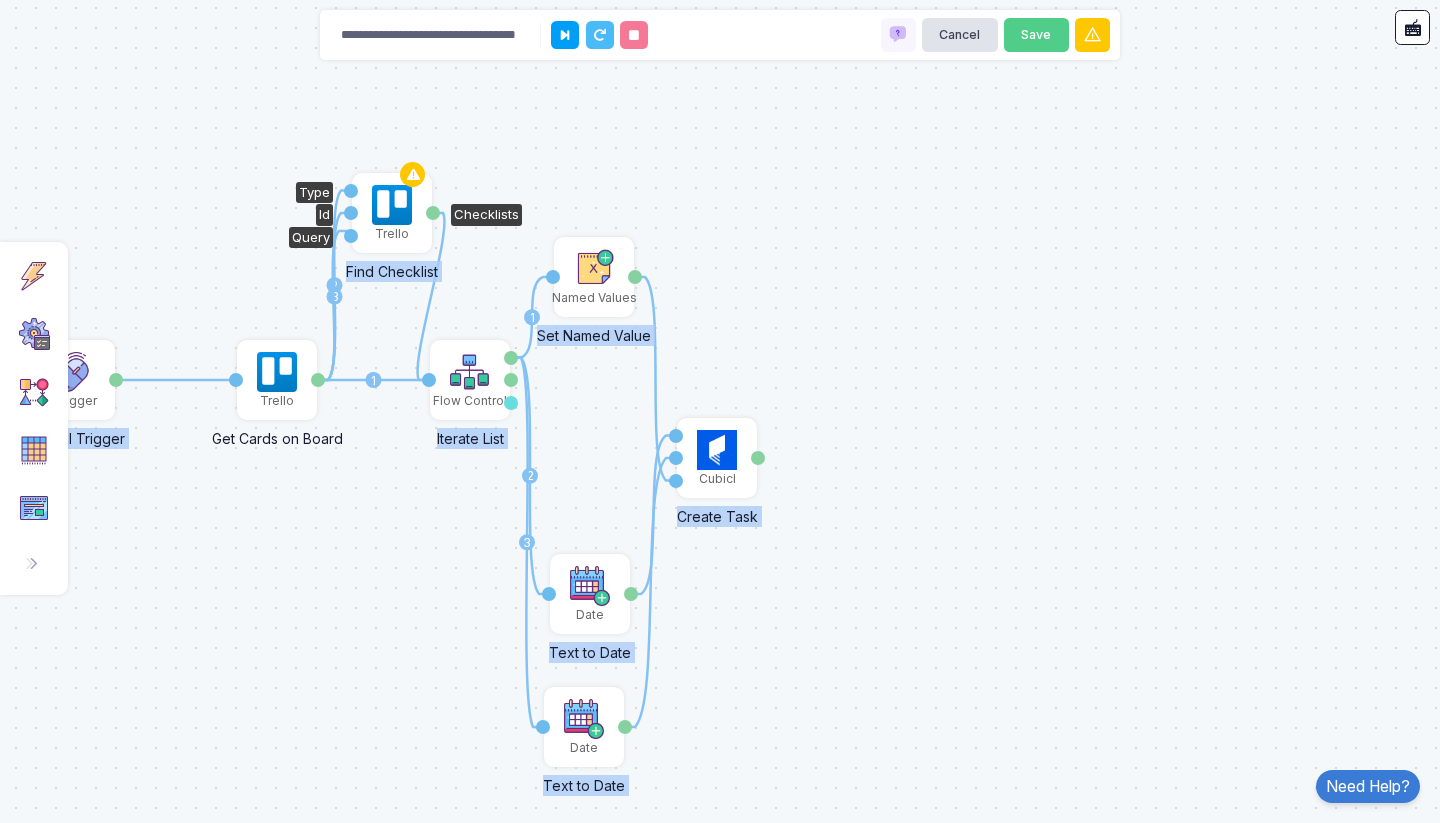 drag, startPoint x: 322, startPoint y: 382, endPoint x: 349, endPoint y: 231, distance: 153.39491 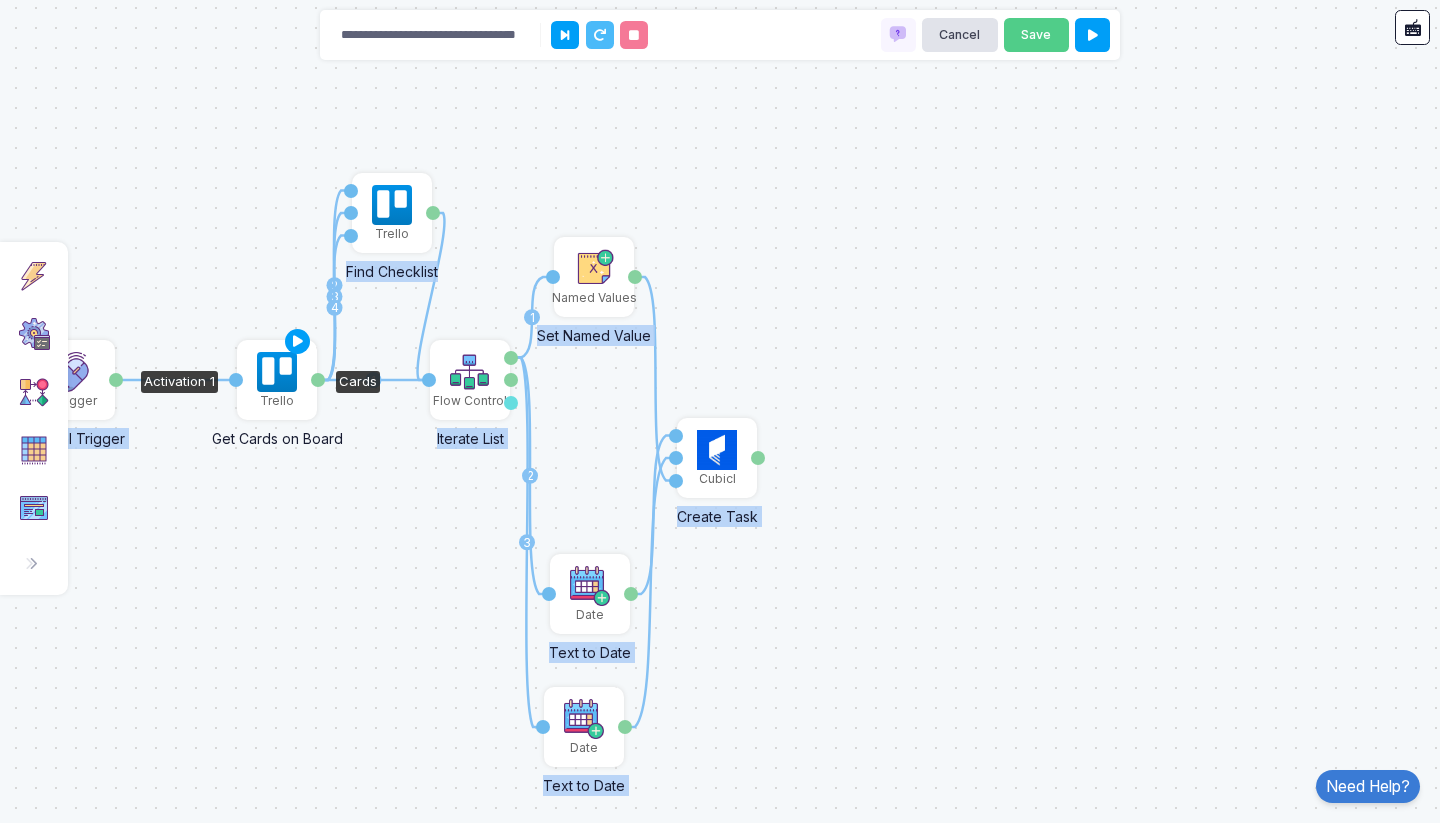 click 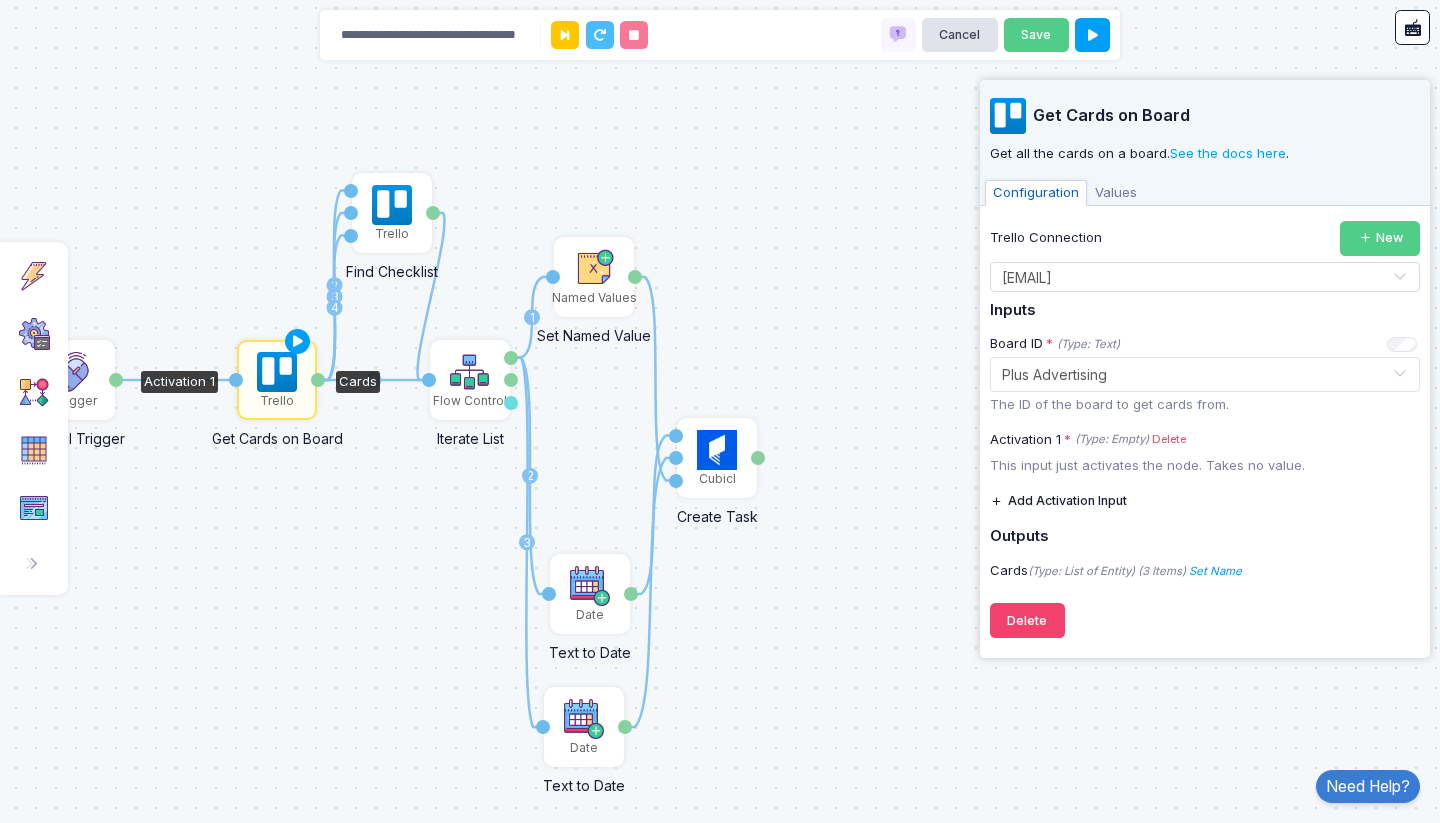 click on "Configuration Values" at bounding box center [1205, 191] 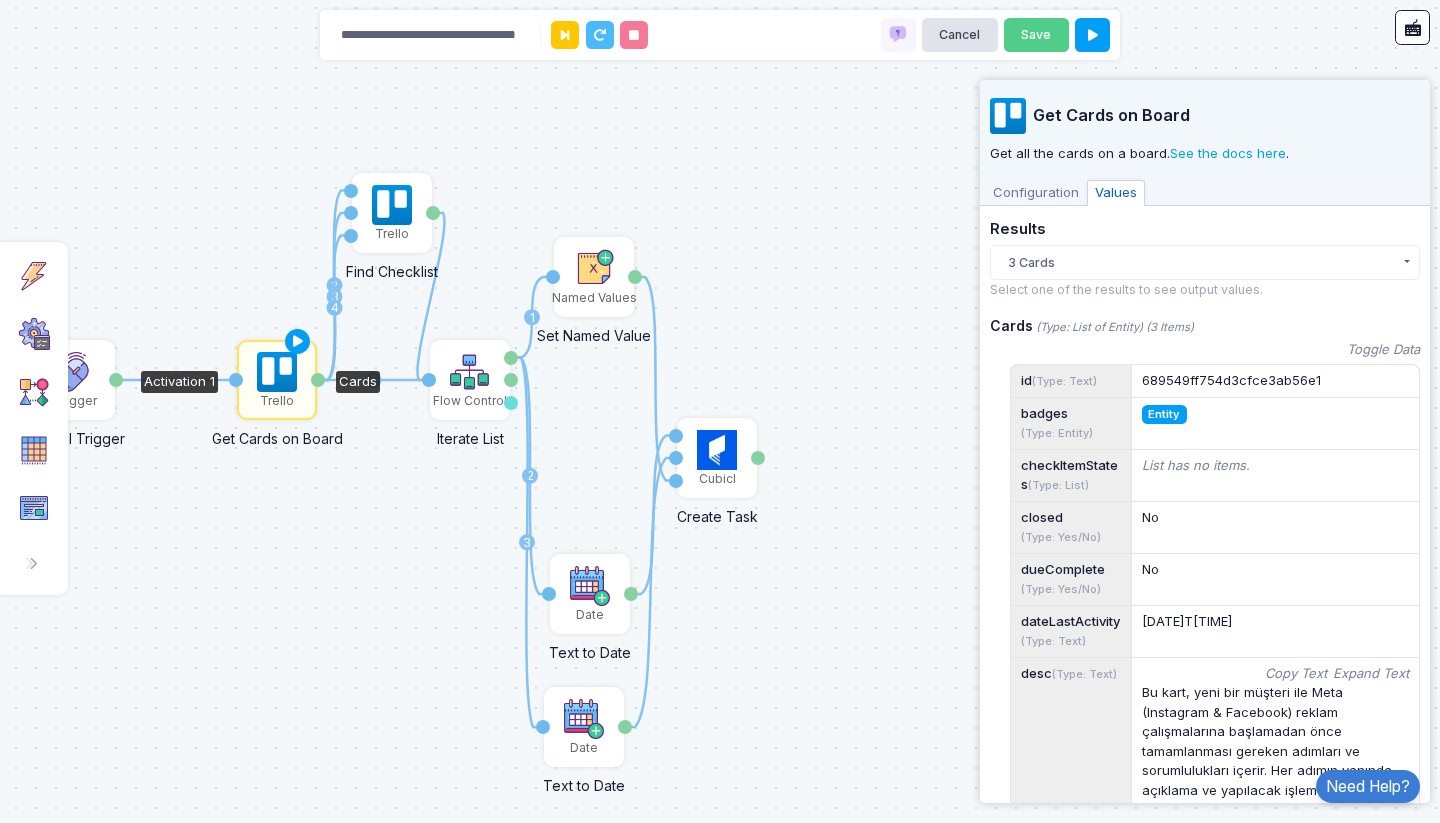 click on "[NUMBER] Cards" 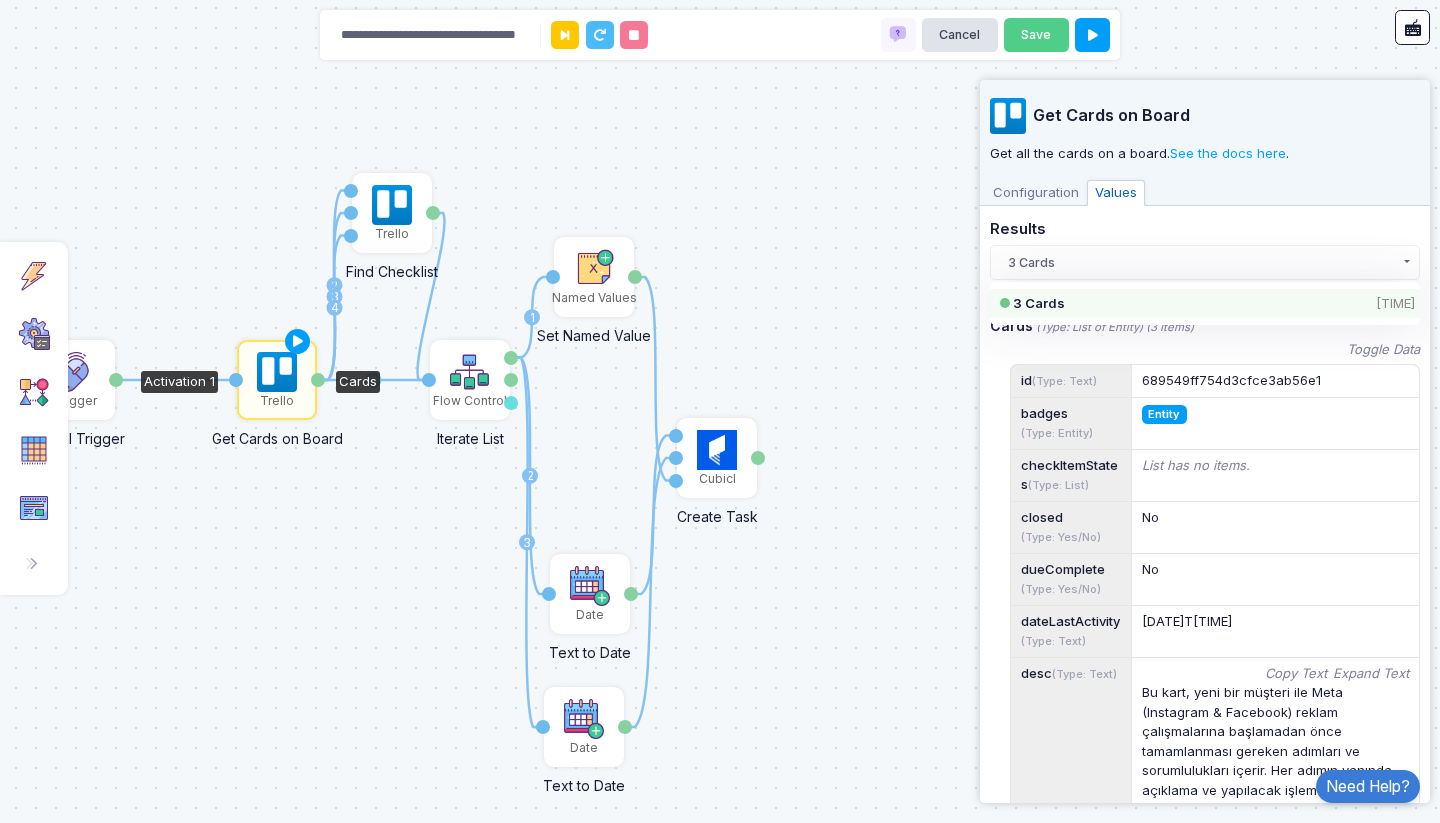 click on "[TEXT]" at bounding box center [1036, 193] 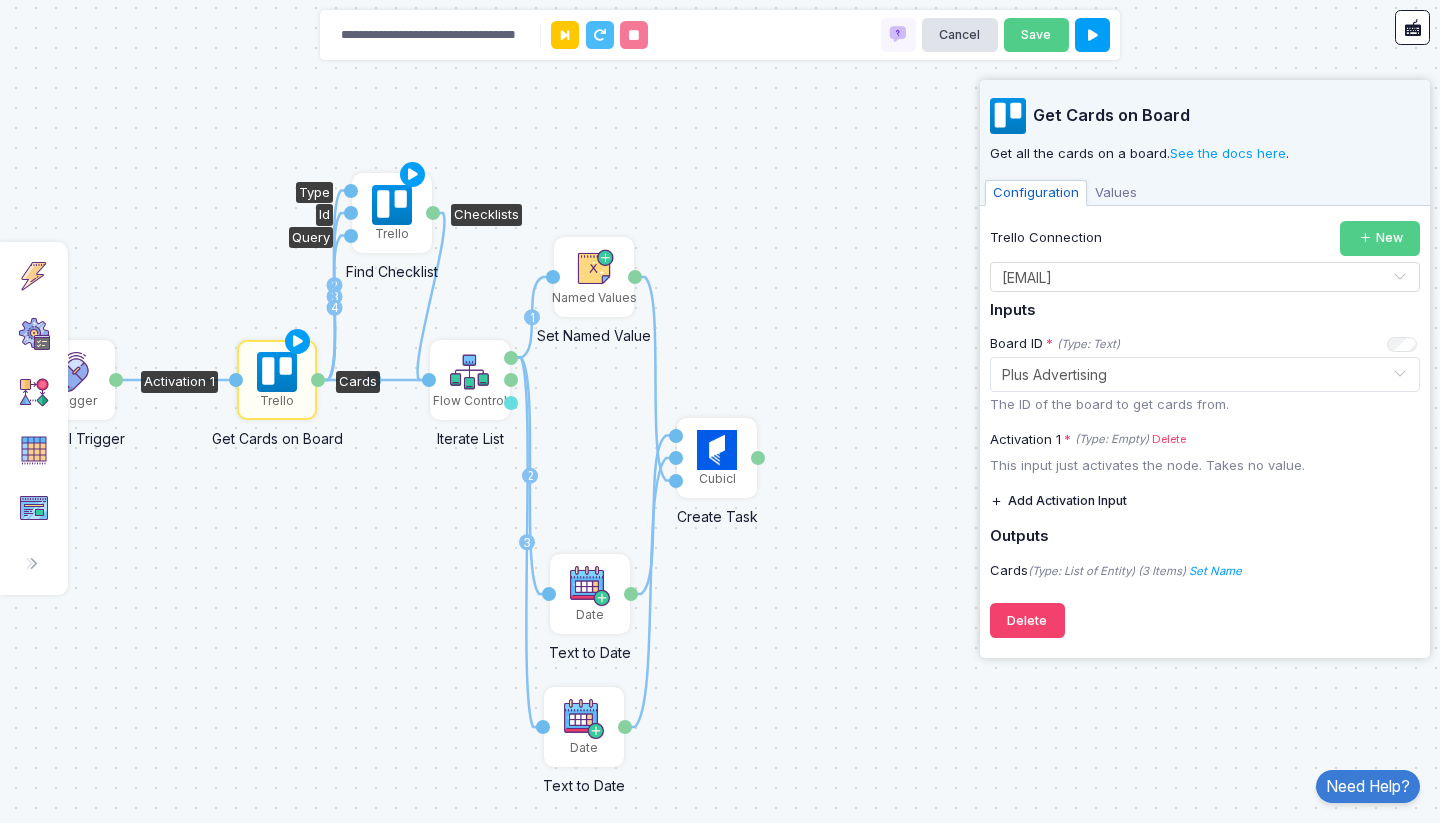 click 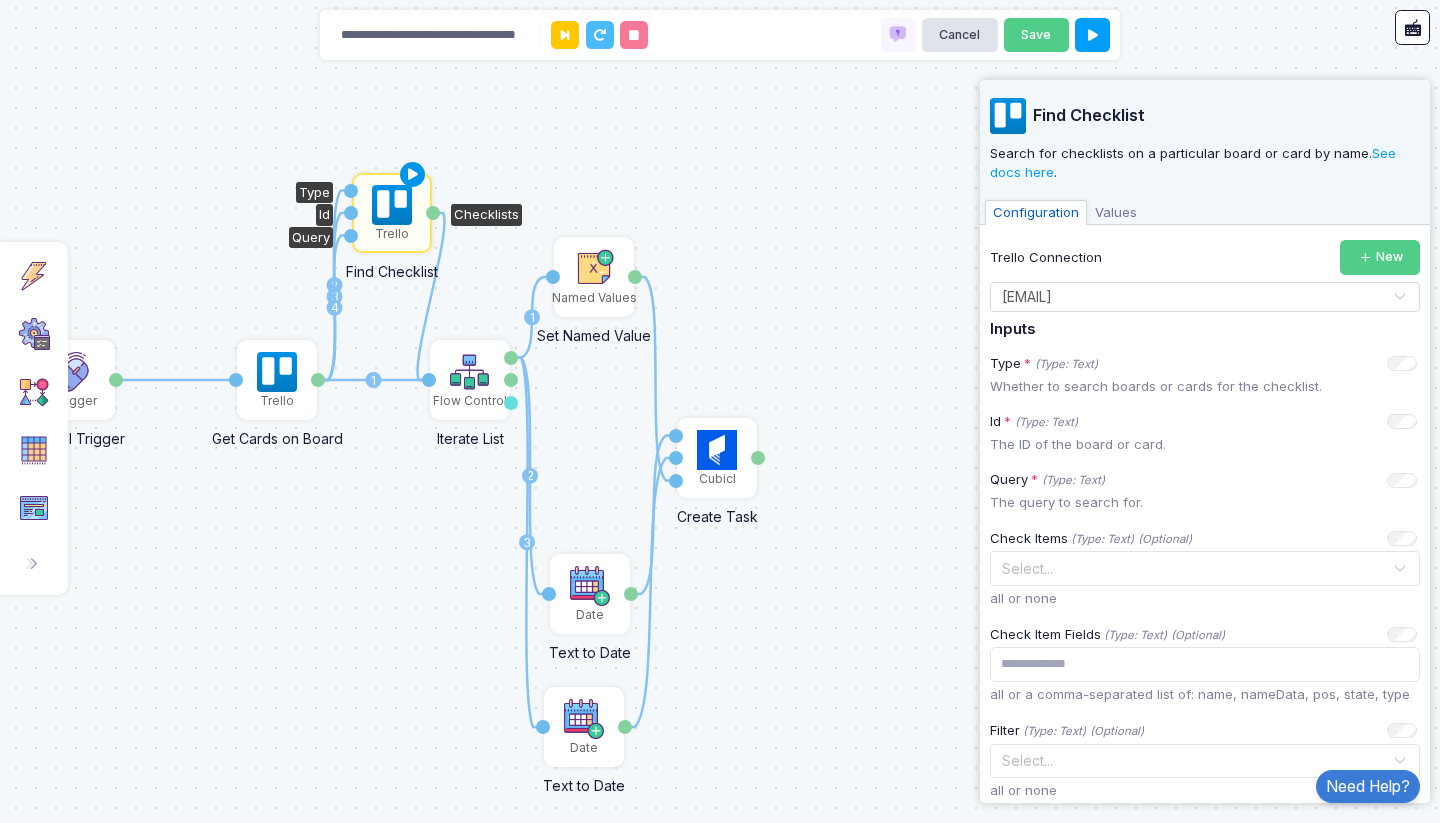 click at bounding box center (413, 175) 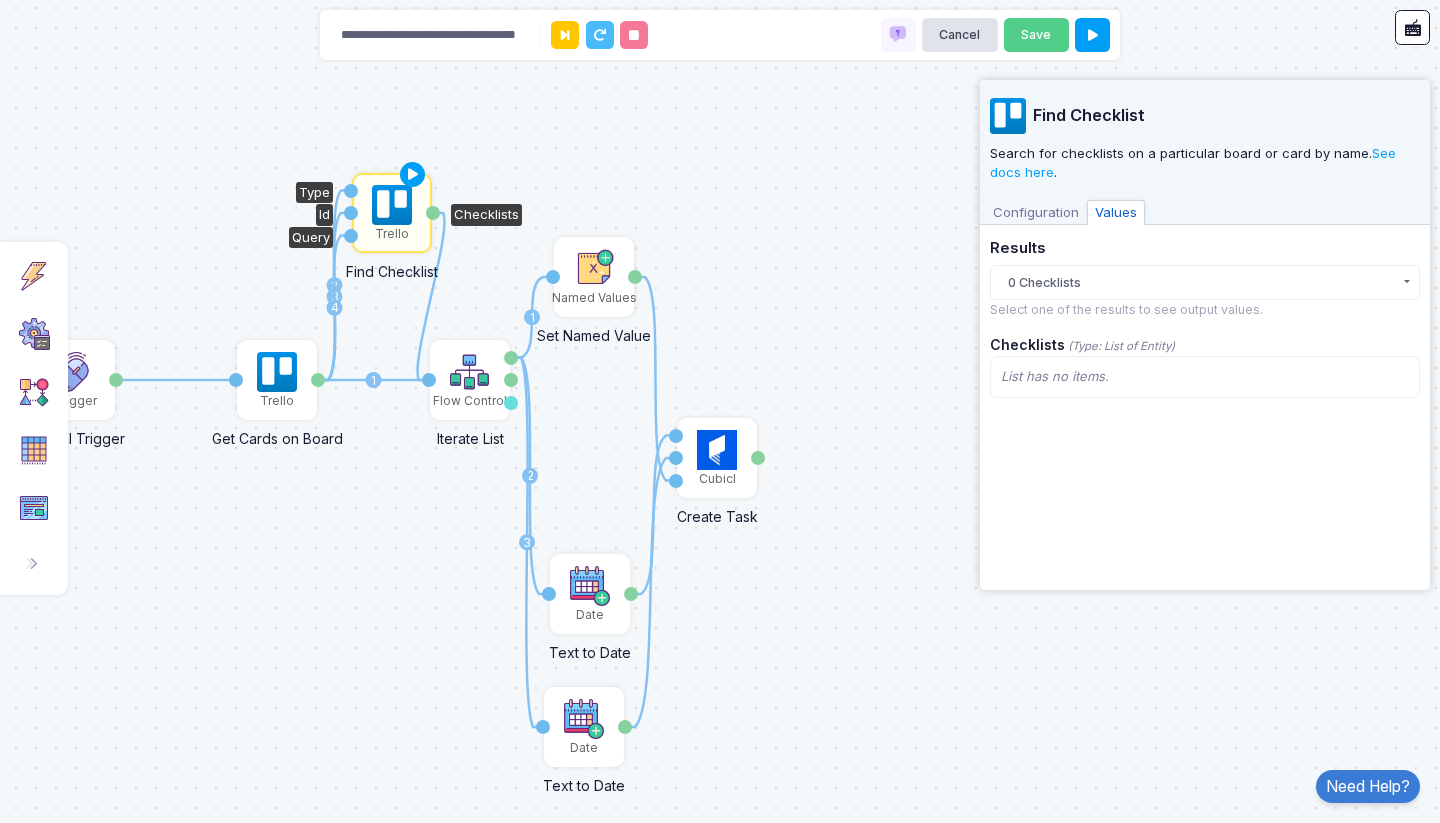click on "0 Checklists" 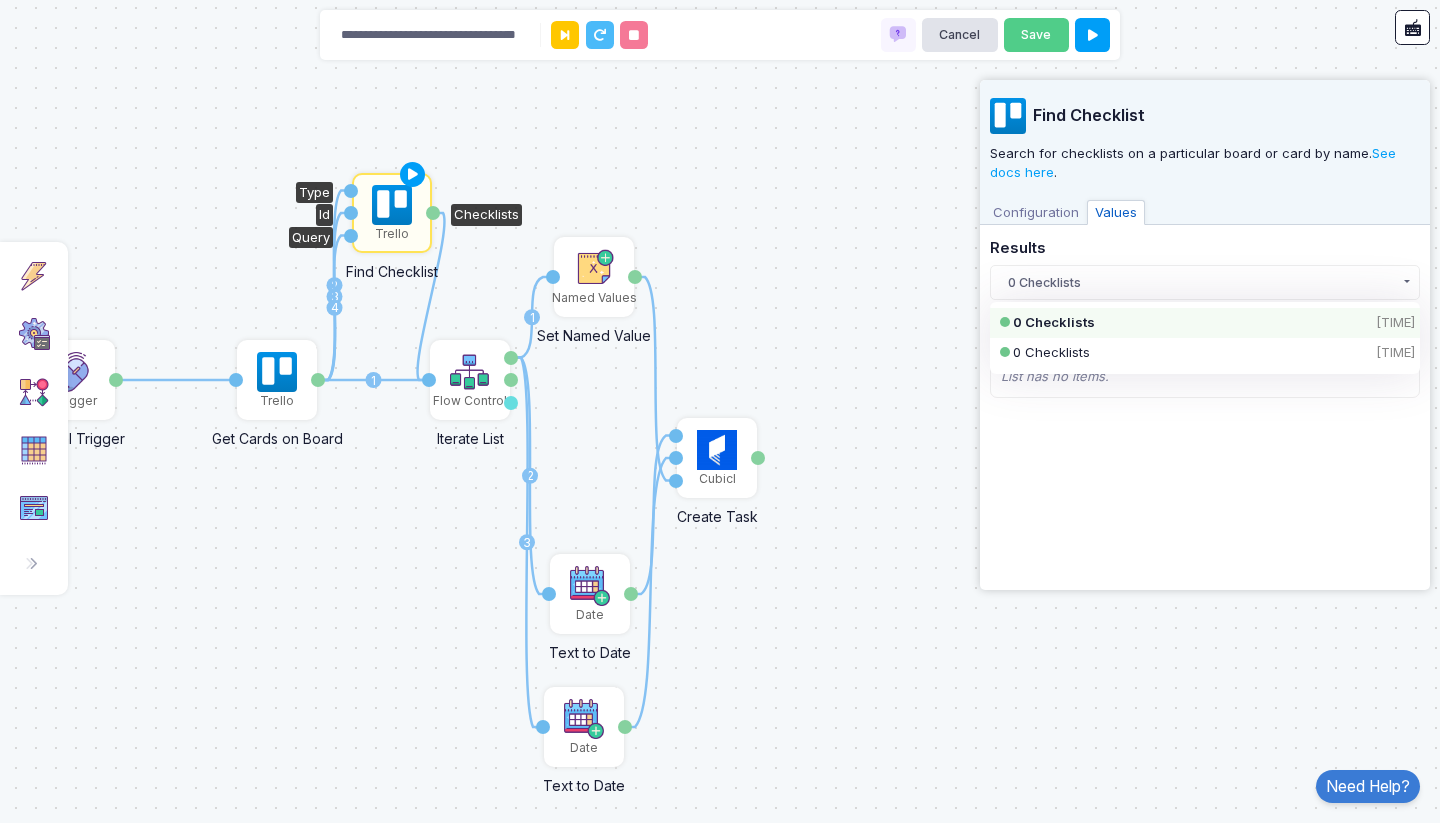 click on "Find Checklist Search for checklists on a particular board or card by name.  See docs here .
Configuration Values Trello Connection  New  Select Connection × a.kerim.sanli@gmail.com × Inputs Type * (Type: Text) + Expression Whether to search boards or cards for the checklist.
Id * (Type: Text) + Expression The ID of the board or card.
Query * (Type: Text) + Expression The query to search for.
Check Items (Type: Text) (Optional) + Expression Select... all or none
Check Item Fields (Type: Text) (Optional) + Expression all or a comma-separated list of: name, nameData, pos, state, type
Filter (Type: Text) (Optional) + Expression Select... all or none
Fields (Type: Text) (Optional) + Expression all or a comma-separated list of: idBoard, idCard, name, pos
Add Activation Input  Outputs  Checklists  (Type: List of Entity)  Set Name Name Delete Results  0 Checklists   0 Checklists  9:50 AM  0 Checklists  9:49 AM Select one of the results to see output values. Checklists (Type: List of Entity)" 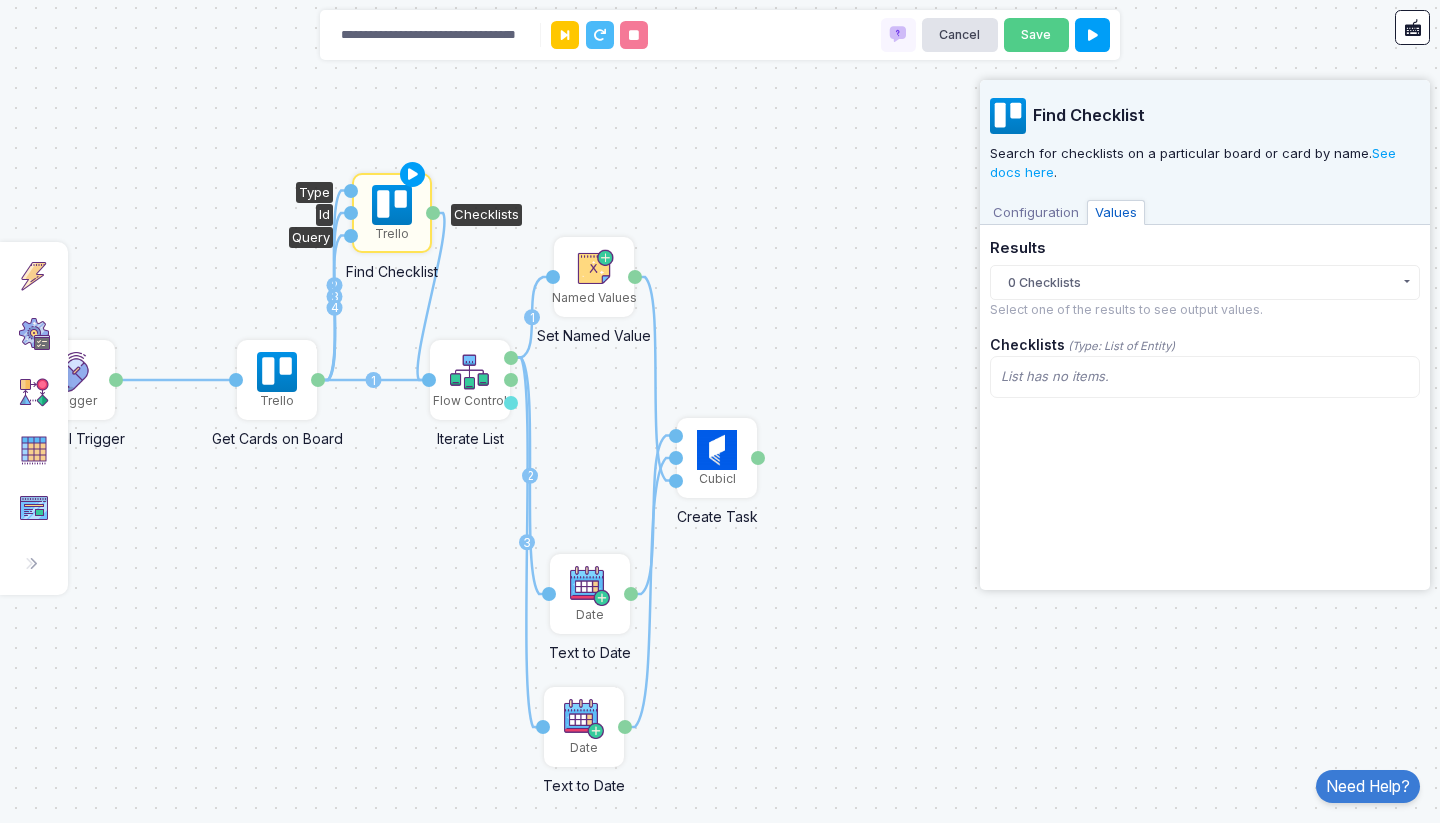 click on "List has no items." 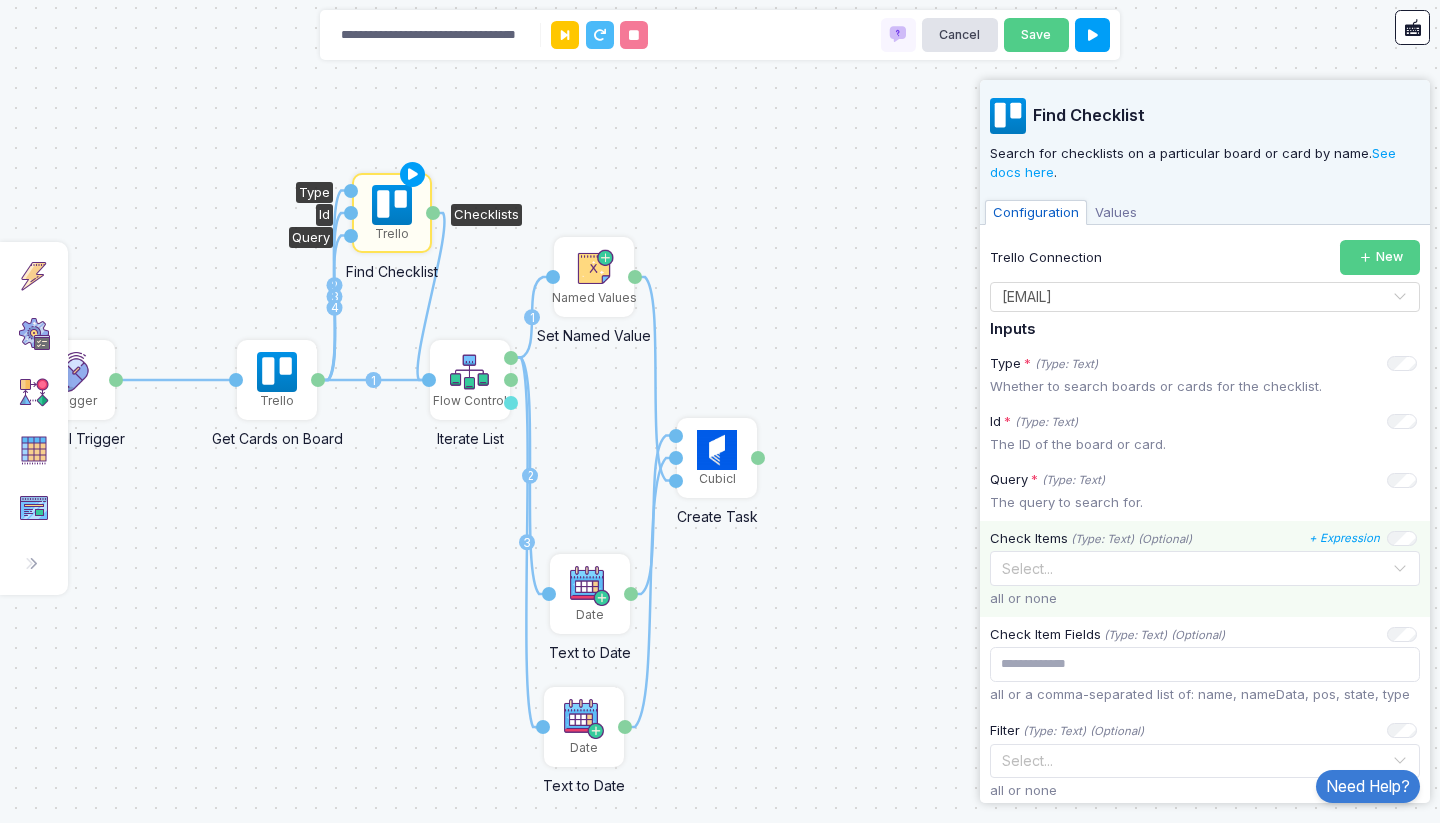 click on "Select..." 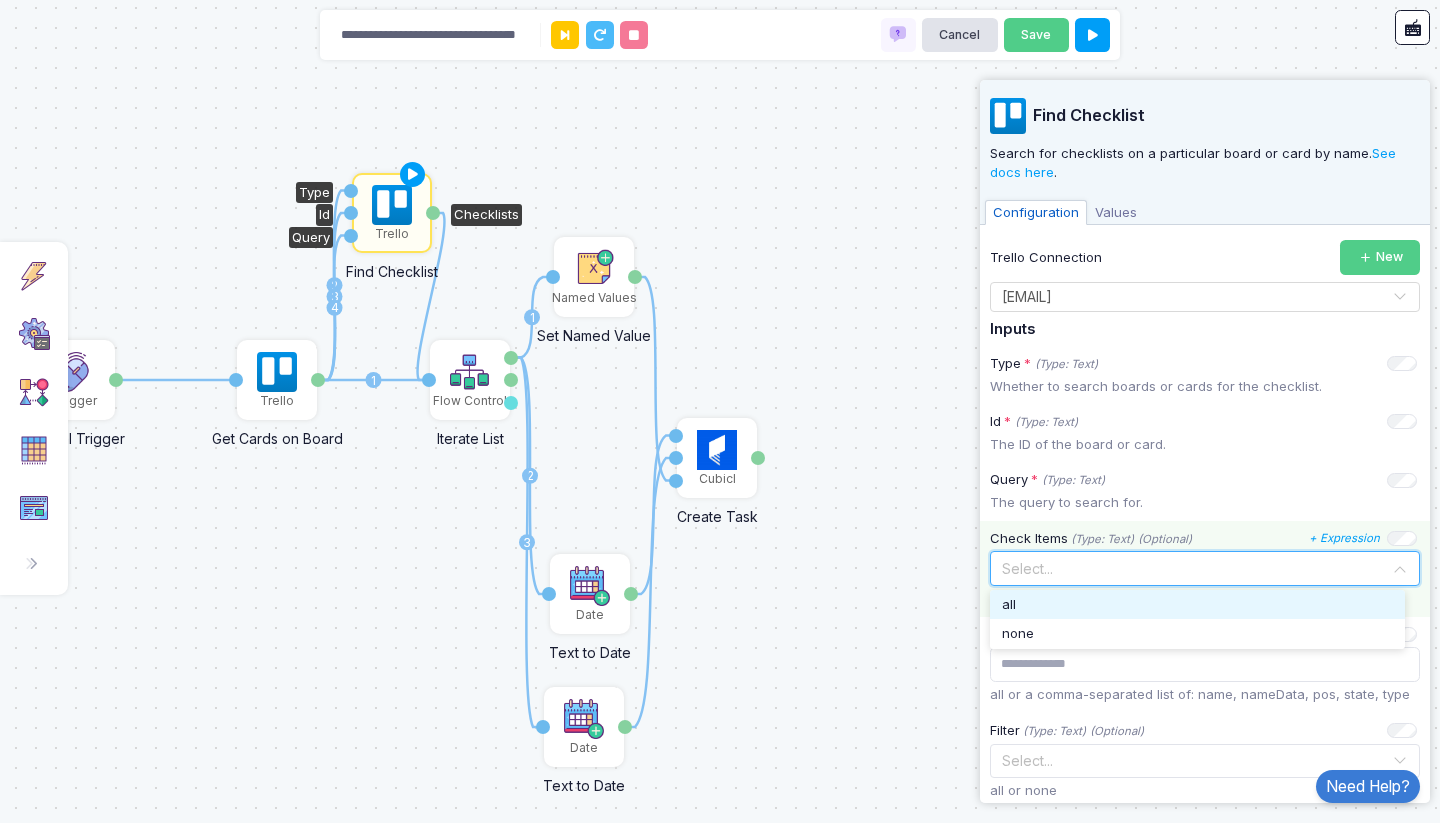 click on "all" at bounding box center (1197, 605) 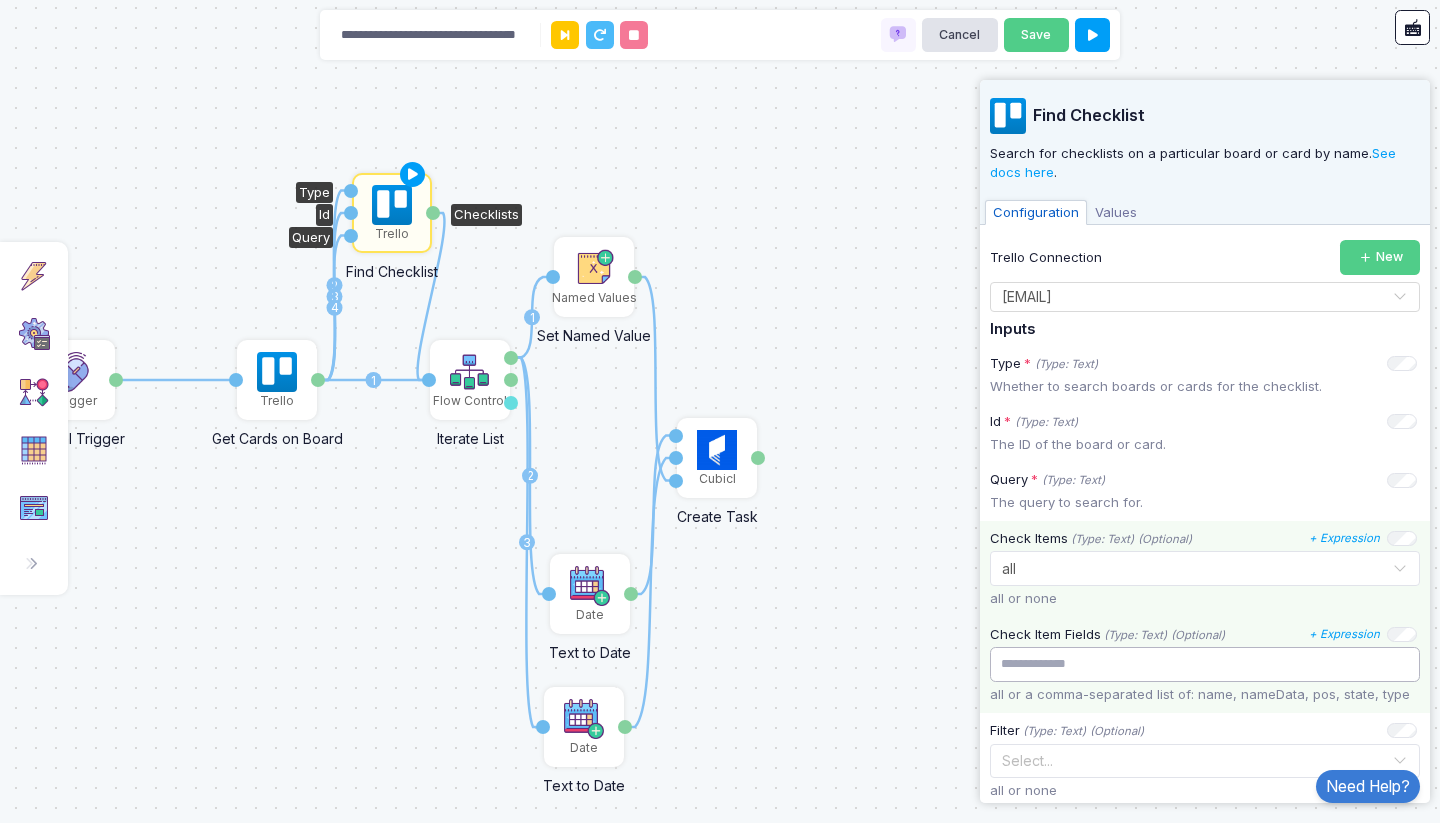 click 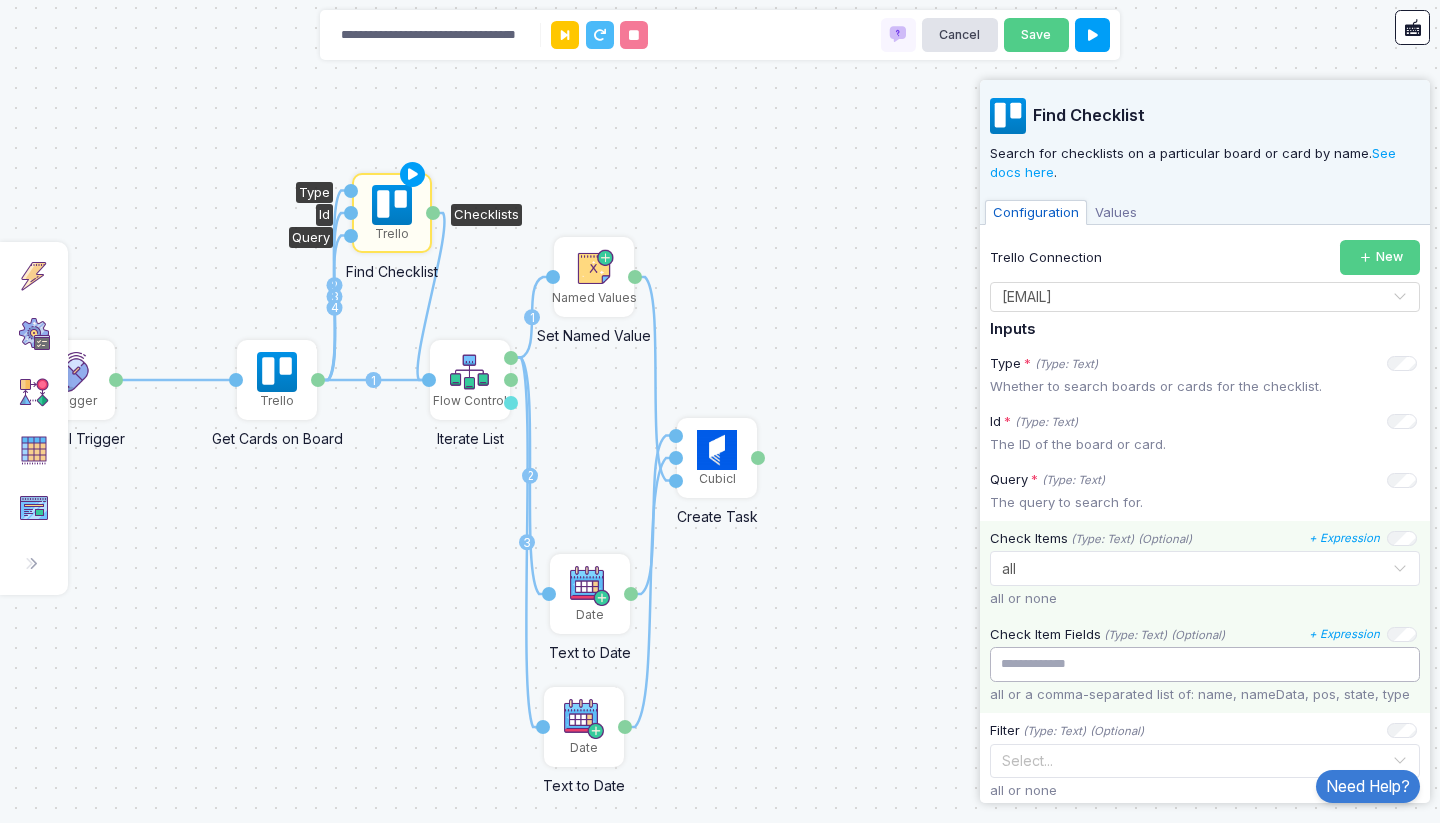 click 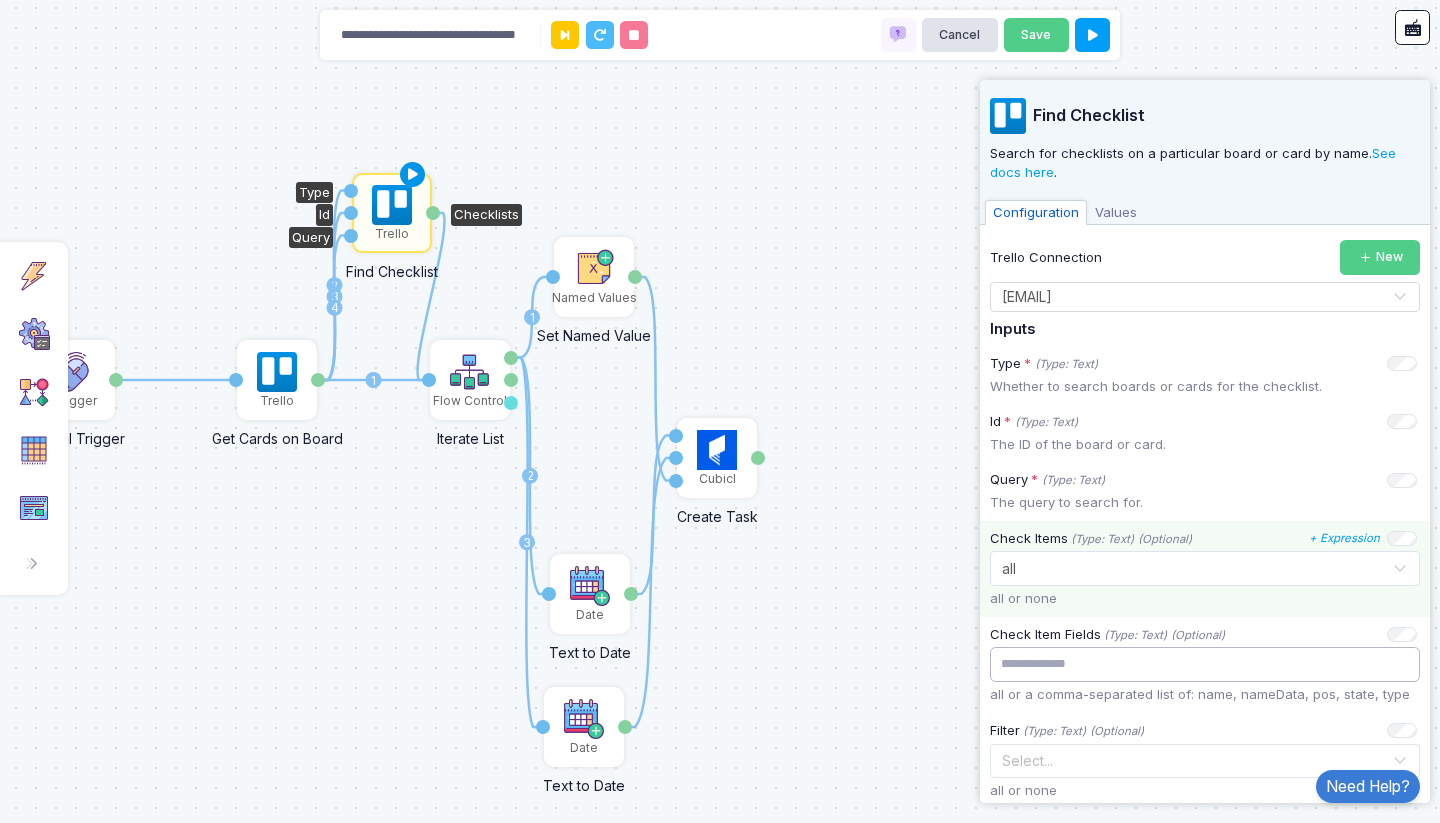 click at bounding box center [413, 175] 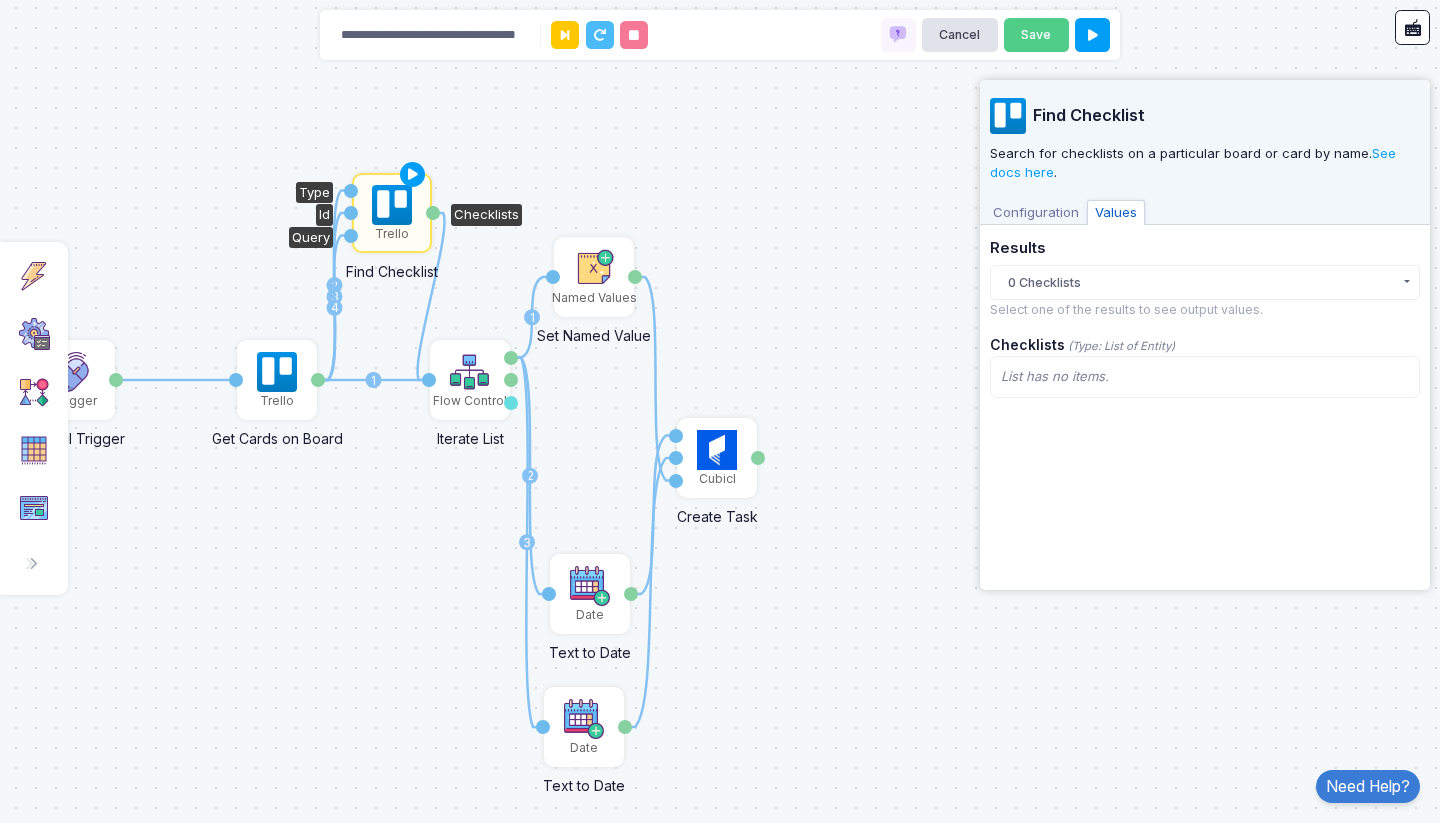 click on "0 Checklists" 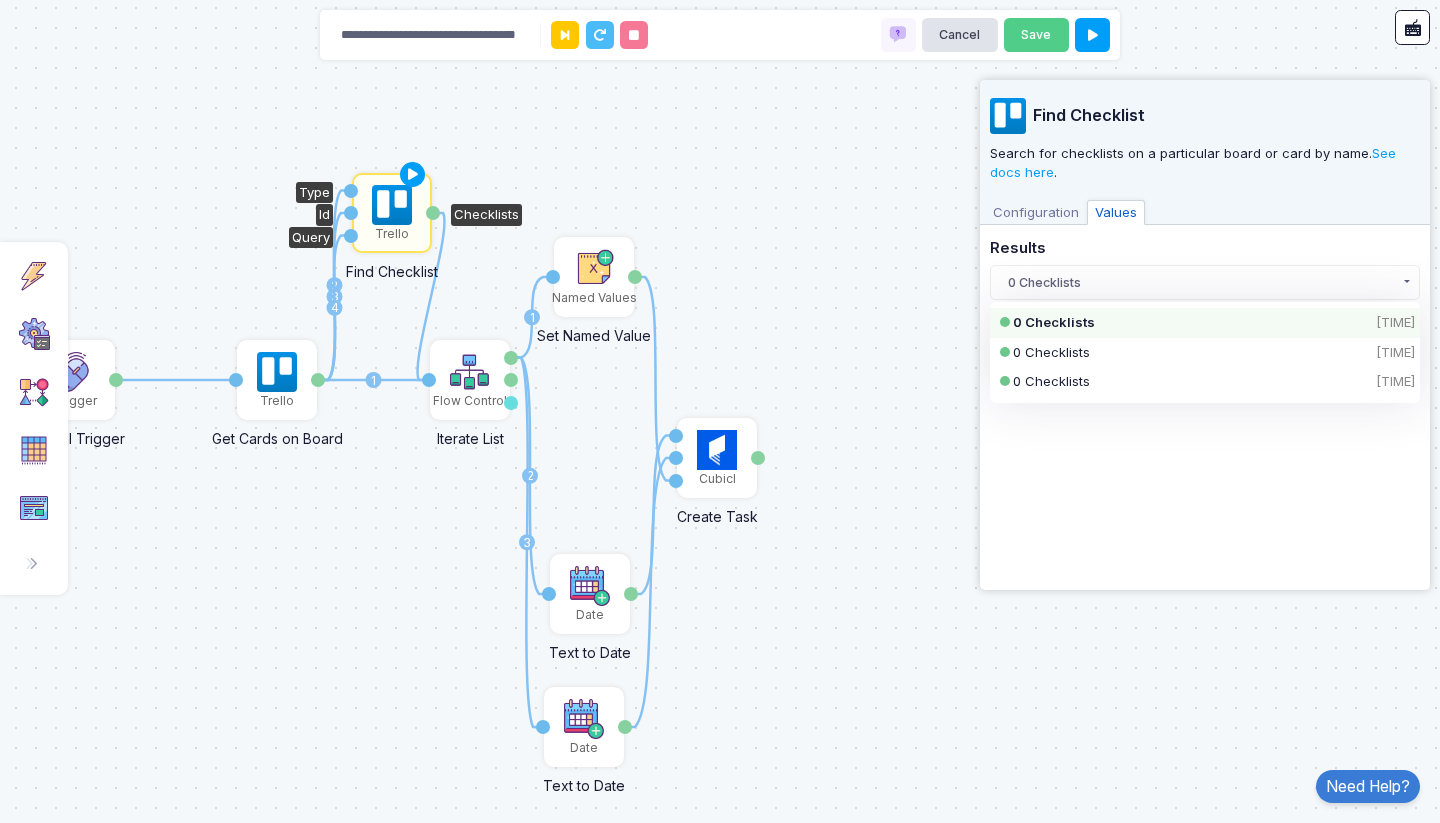 click on "[TEXT]" at bounding box center (1036, 213) 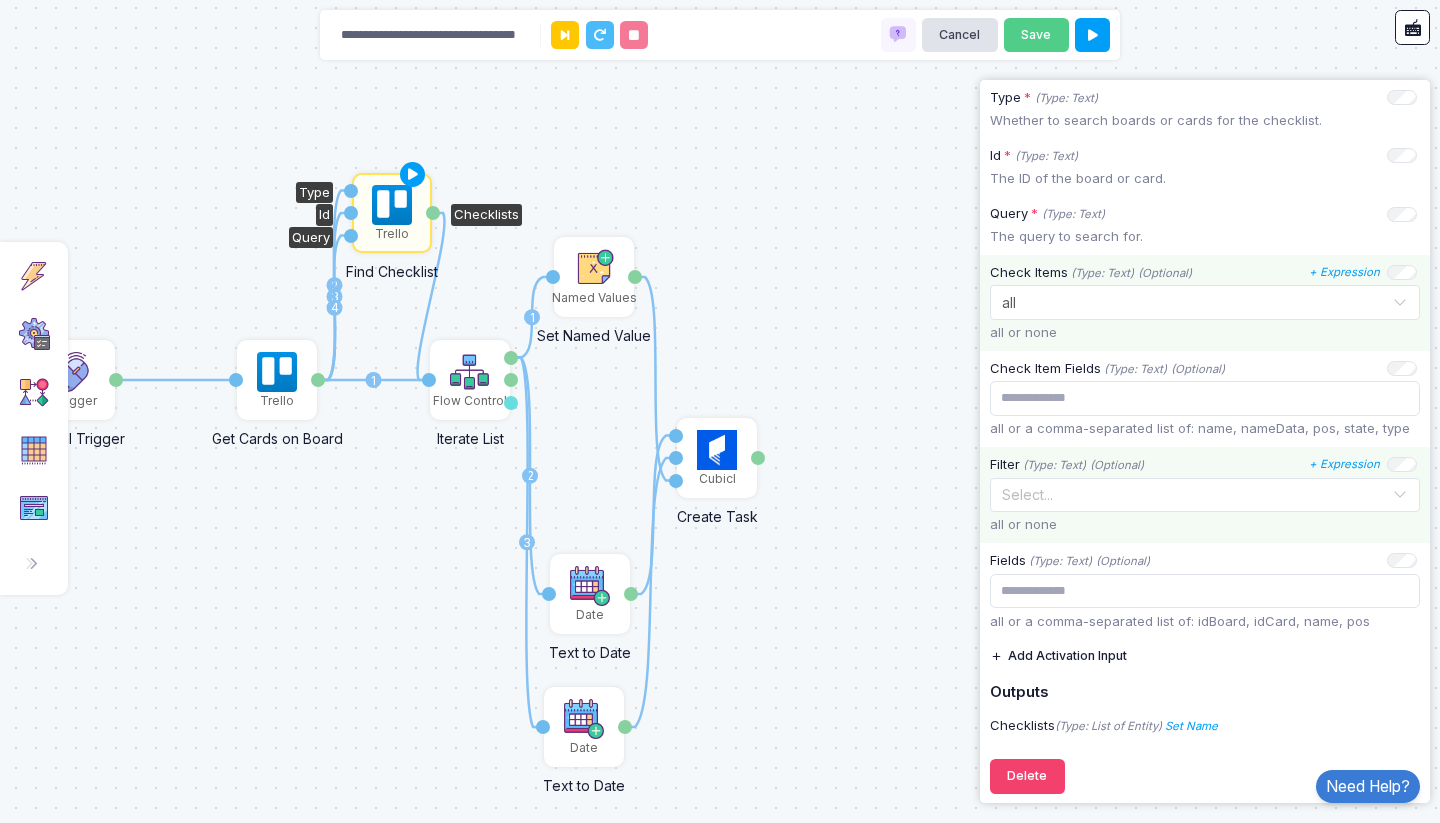 scroll, scrollTop: 146, scrollLeft: 0, axis: vertical 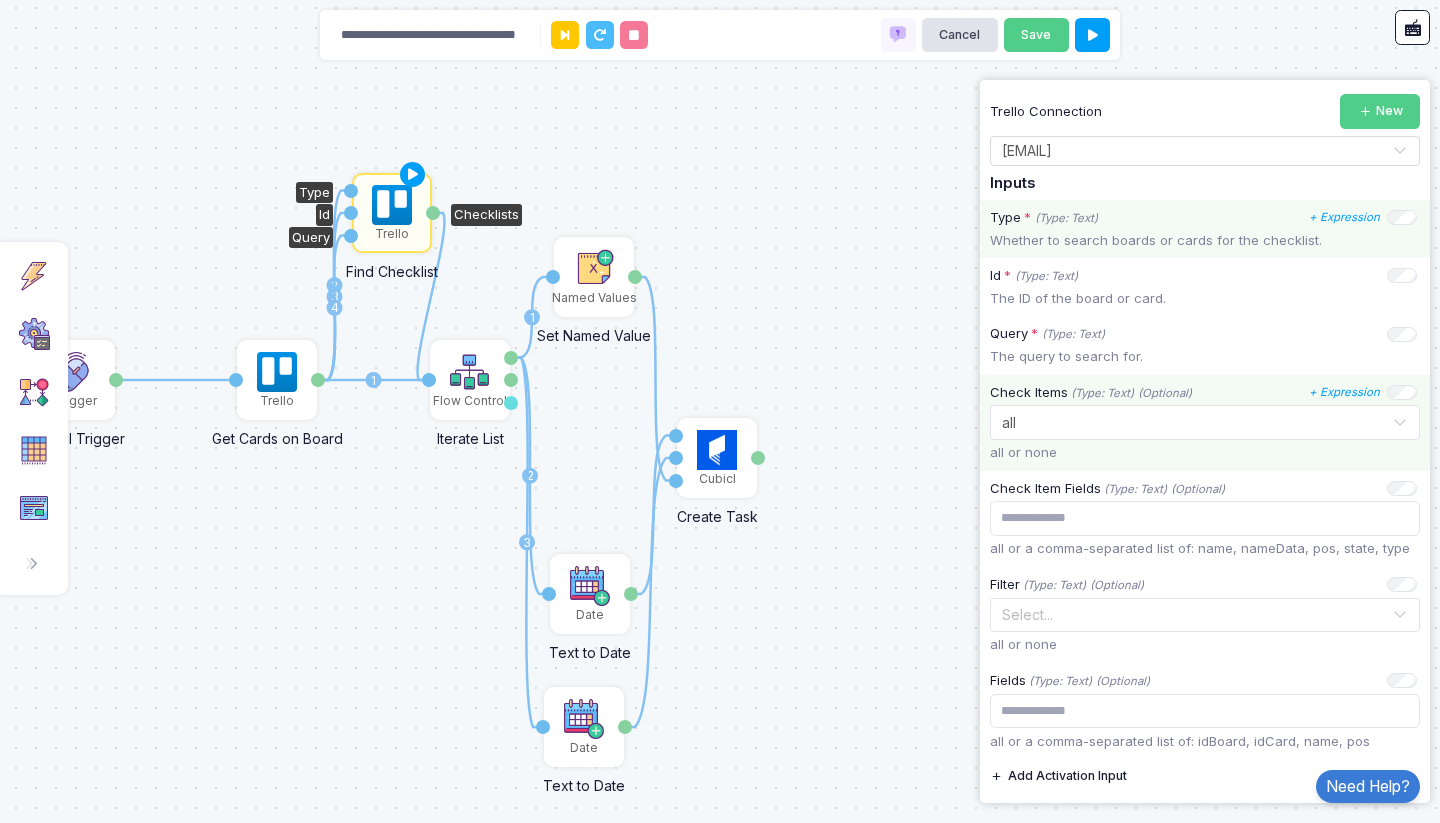 click on "Whether to search boards or cards for the checklist." 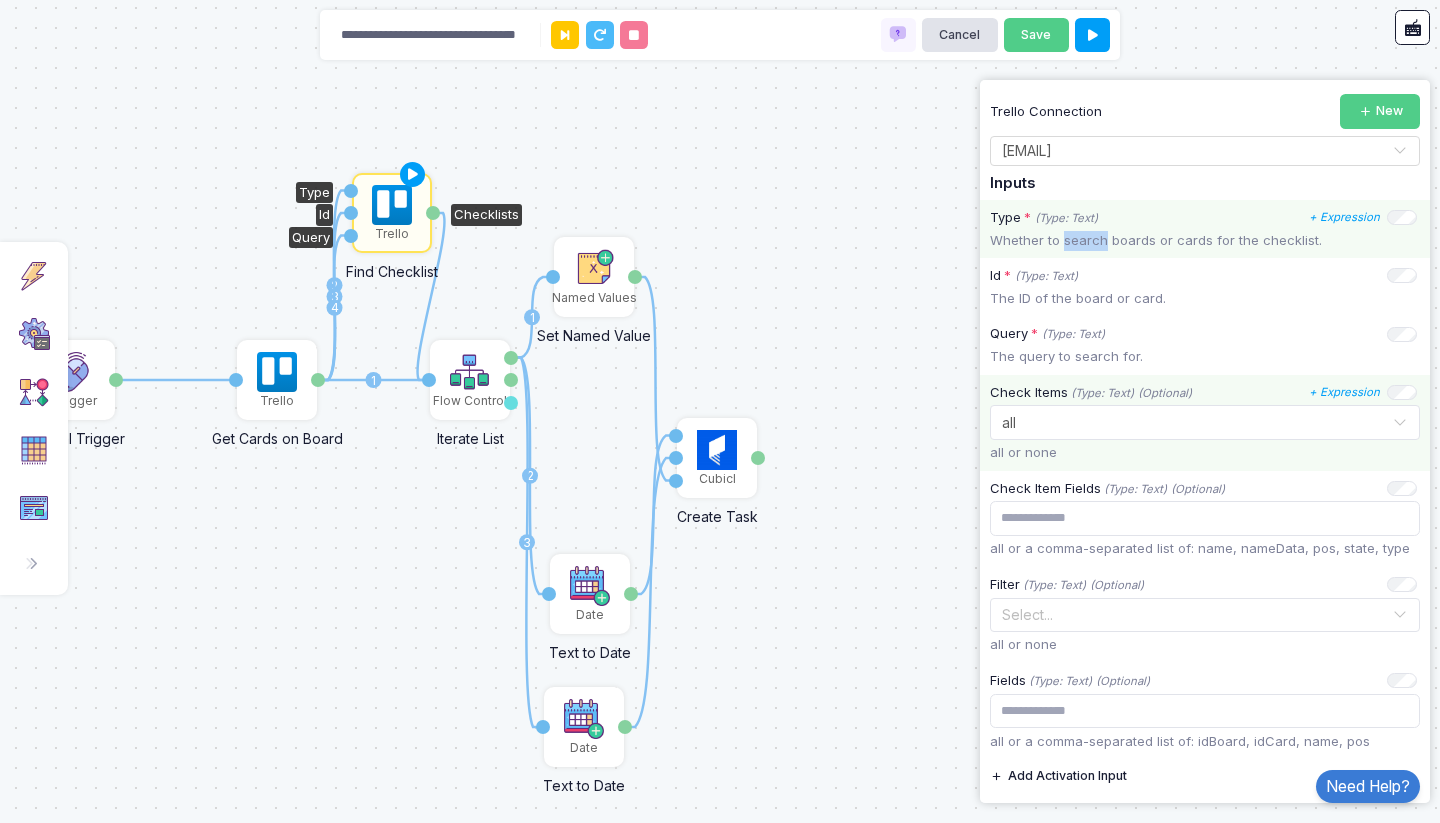 click on "Whether to search boards or cards for the checklist." 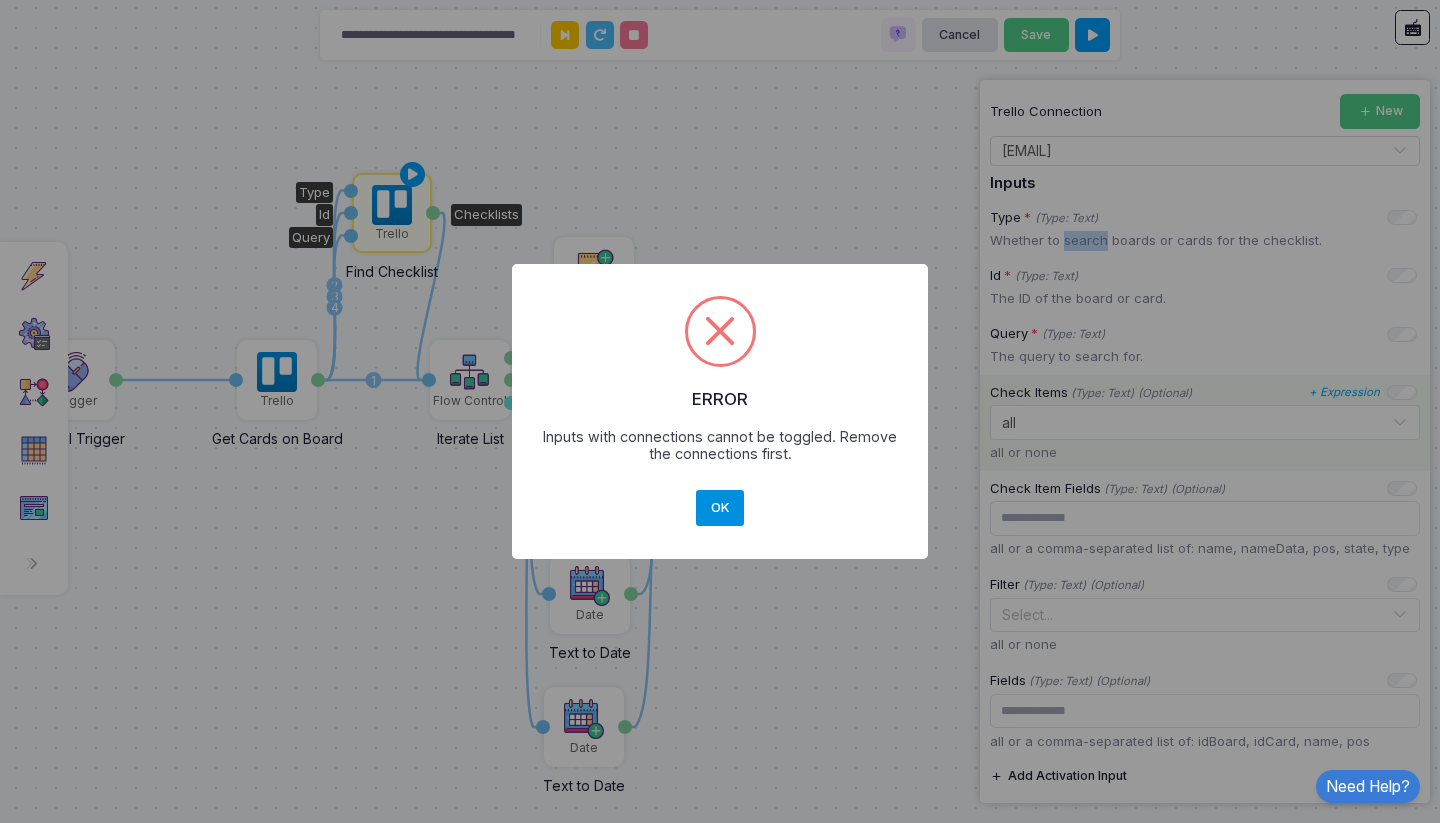click on "OK" at bounding box center [720, 508] 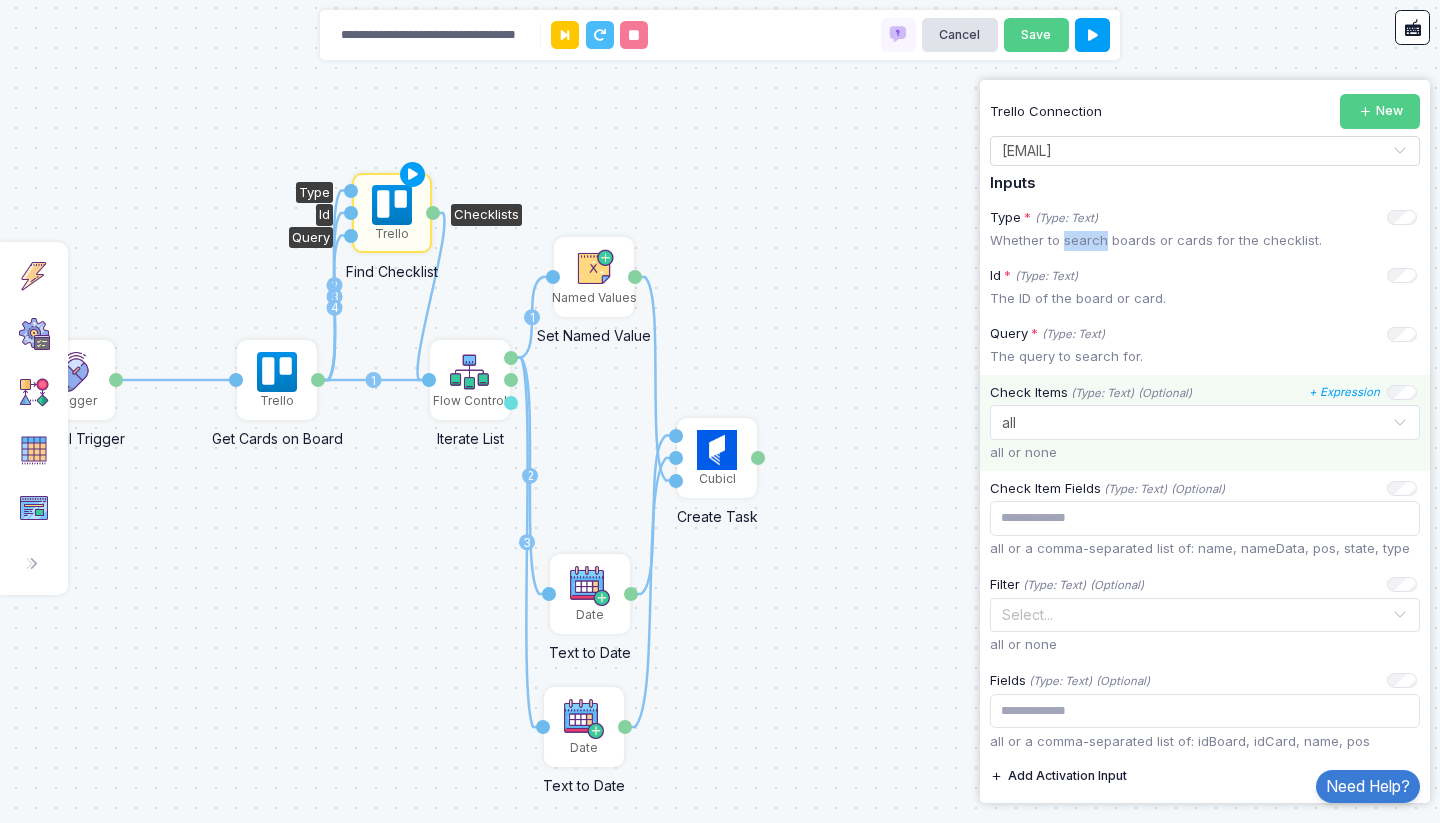click 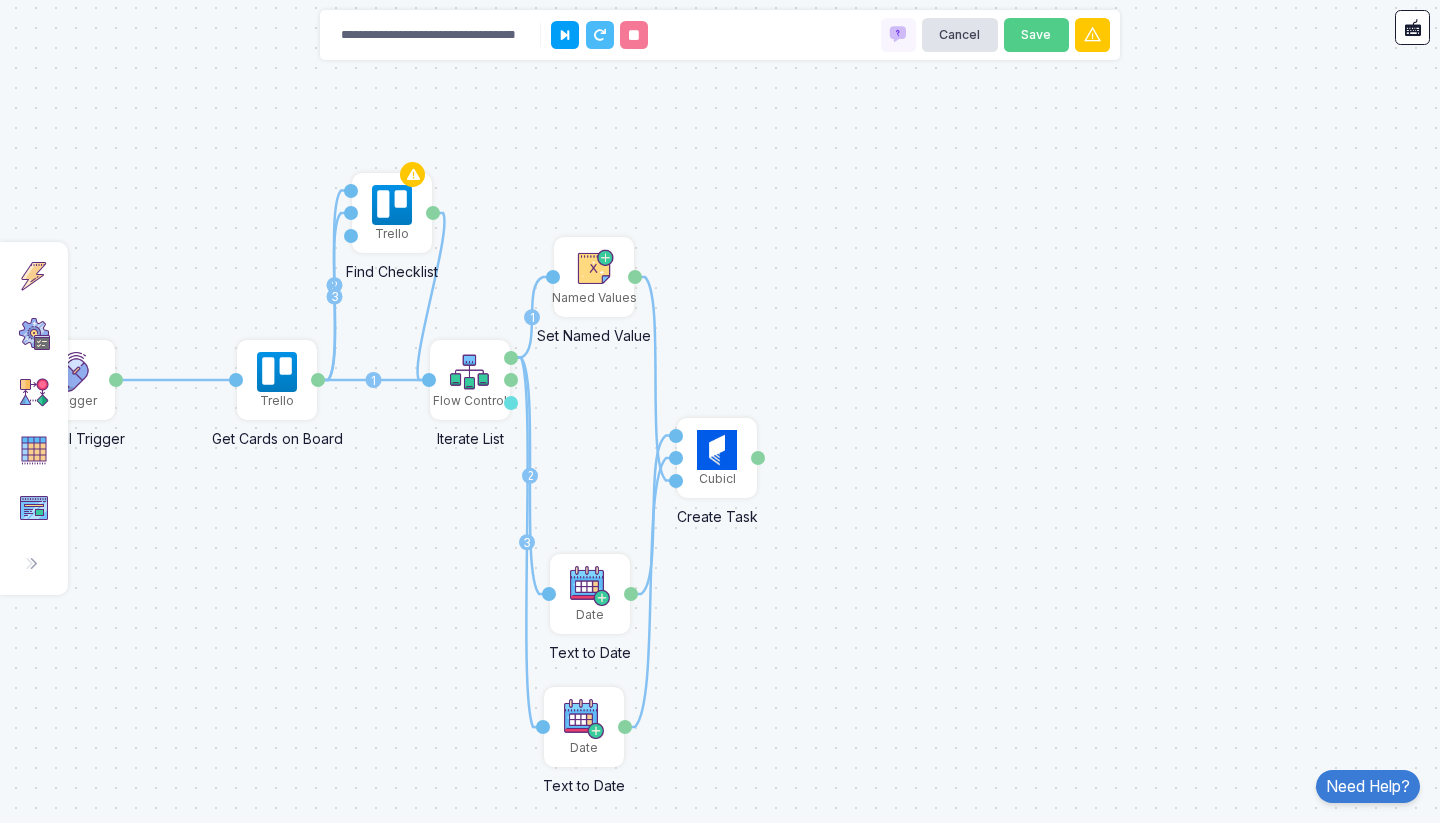 click on "3" 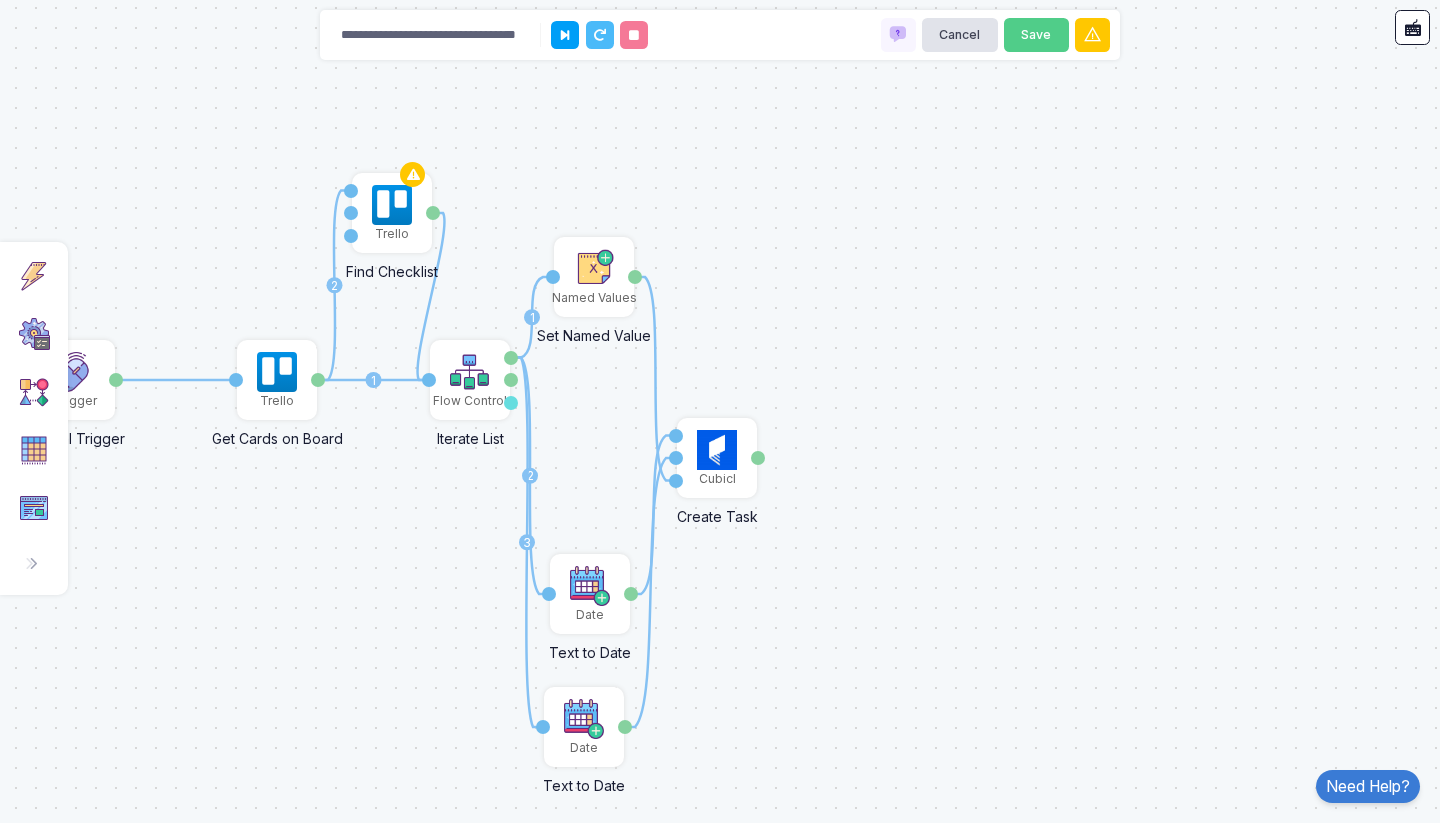 click on "2" 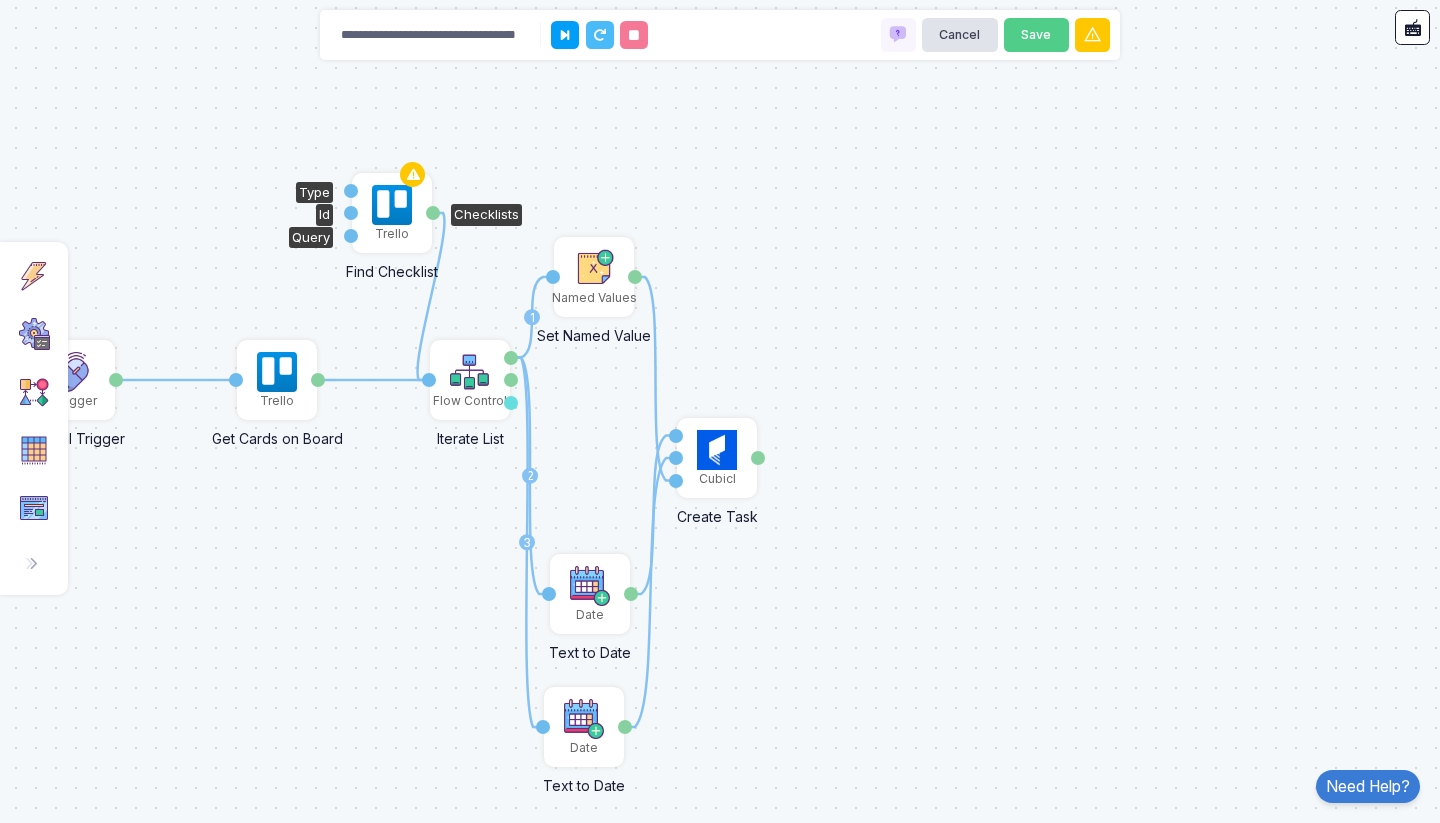 click on "Trello" 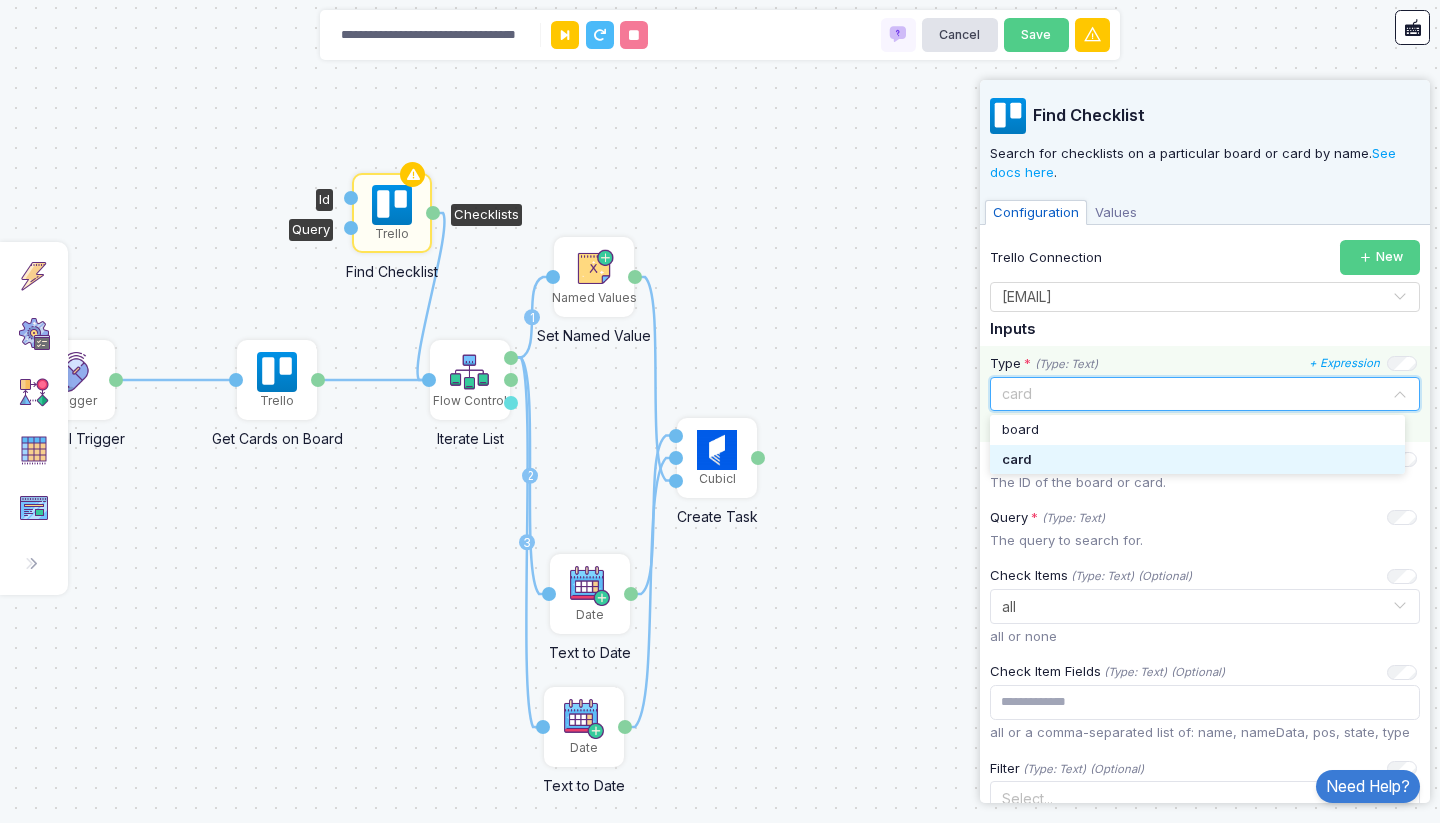 click 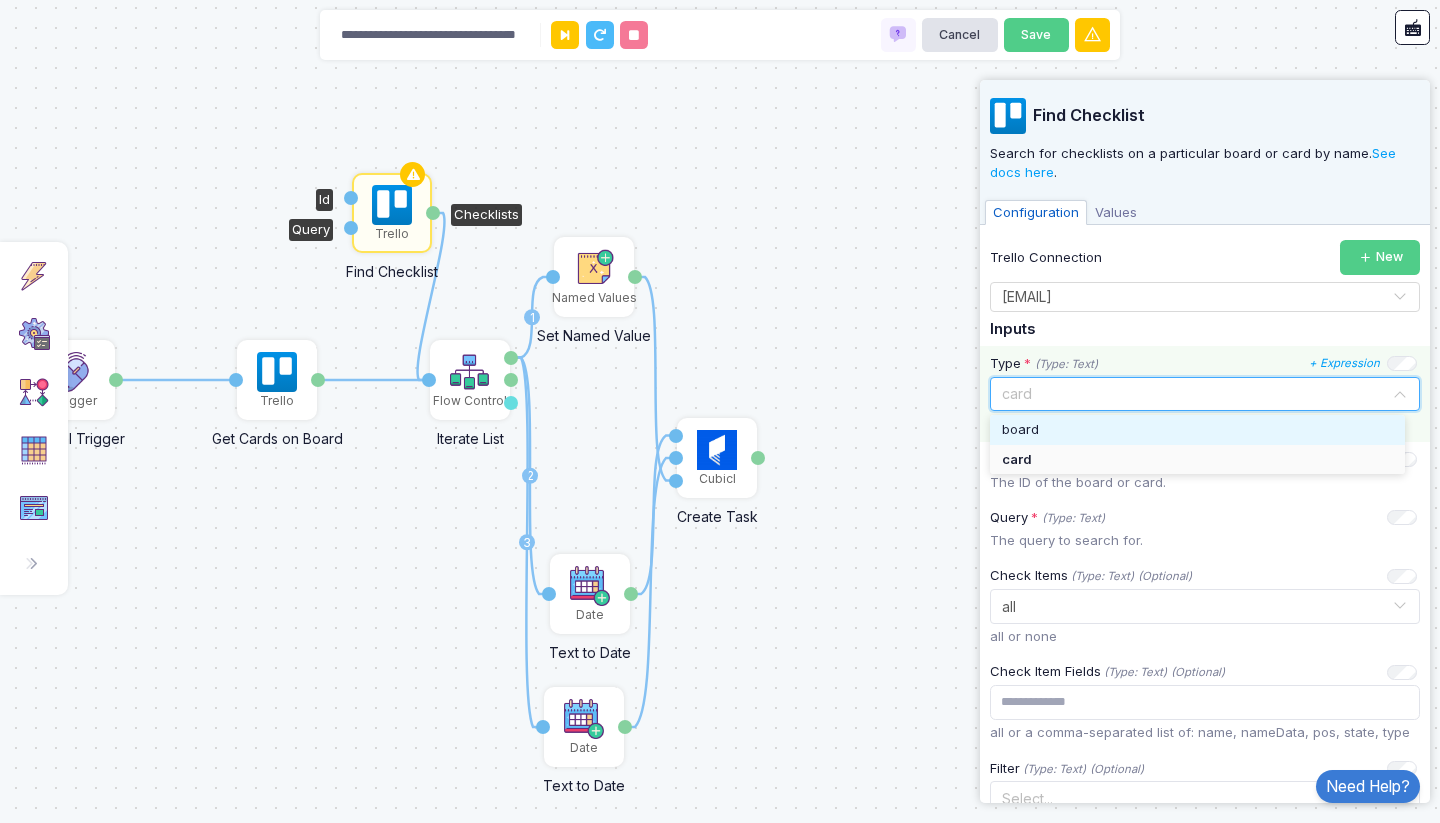 click on "board" at bounding box center [1197, 430] 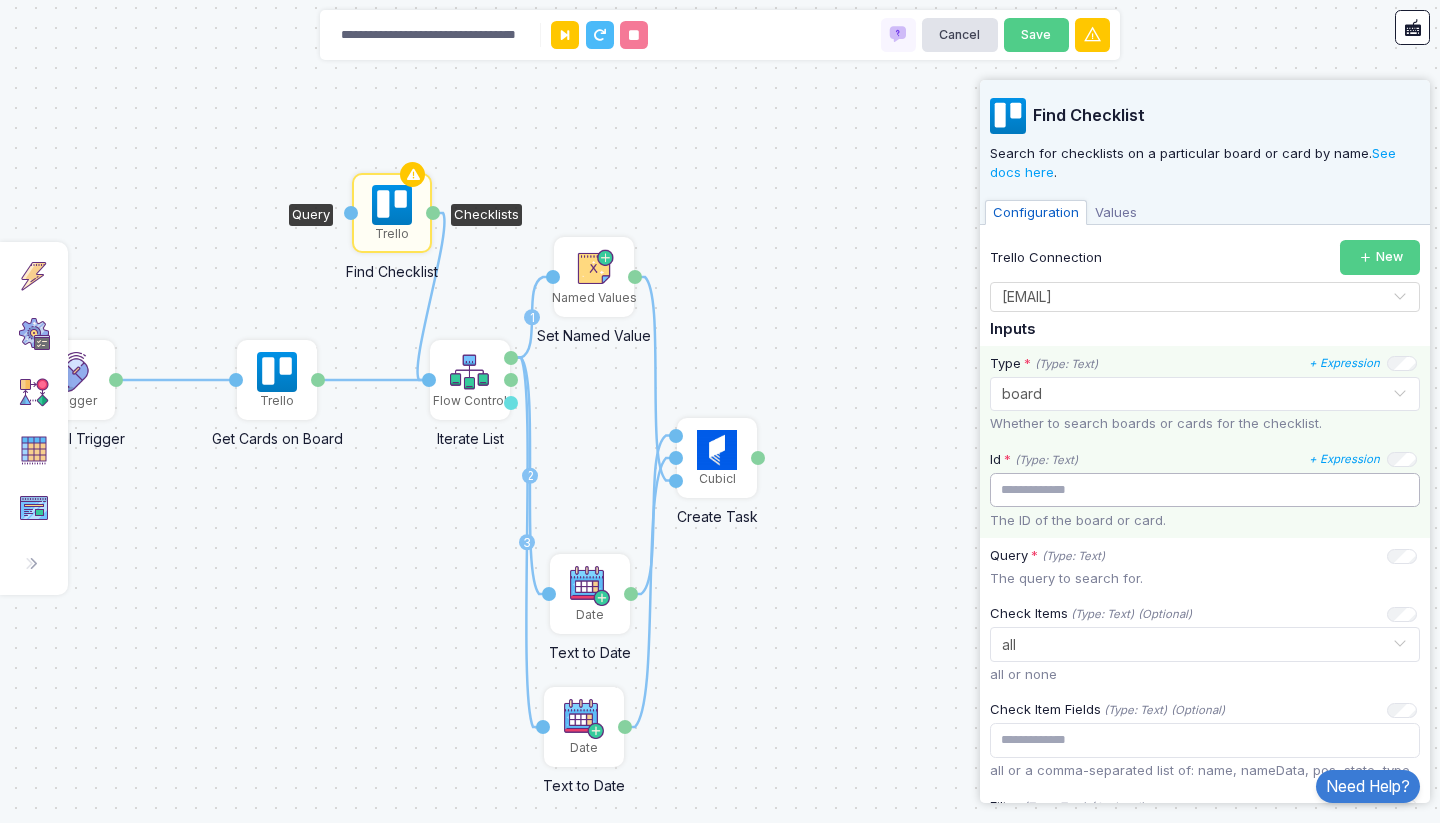 click 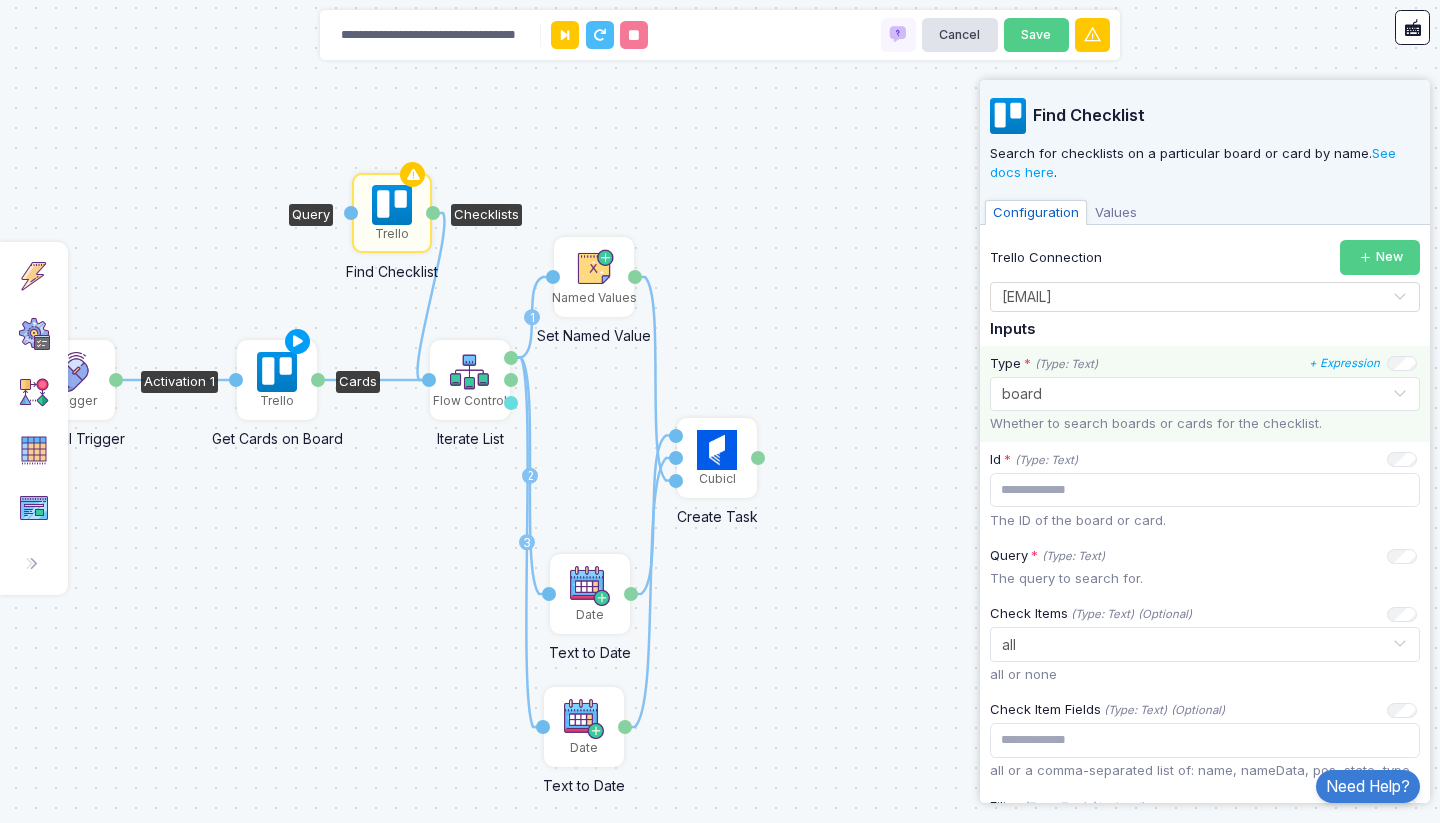 click 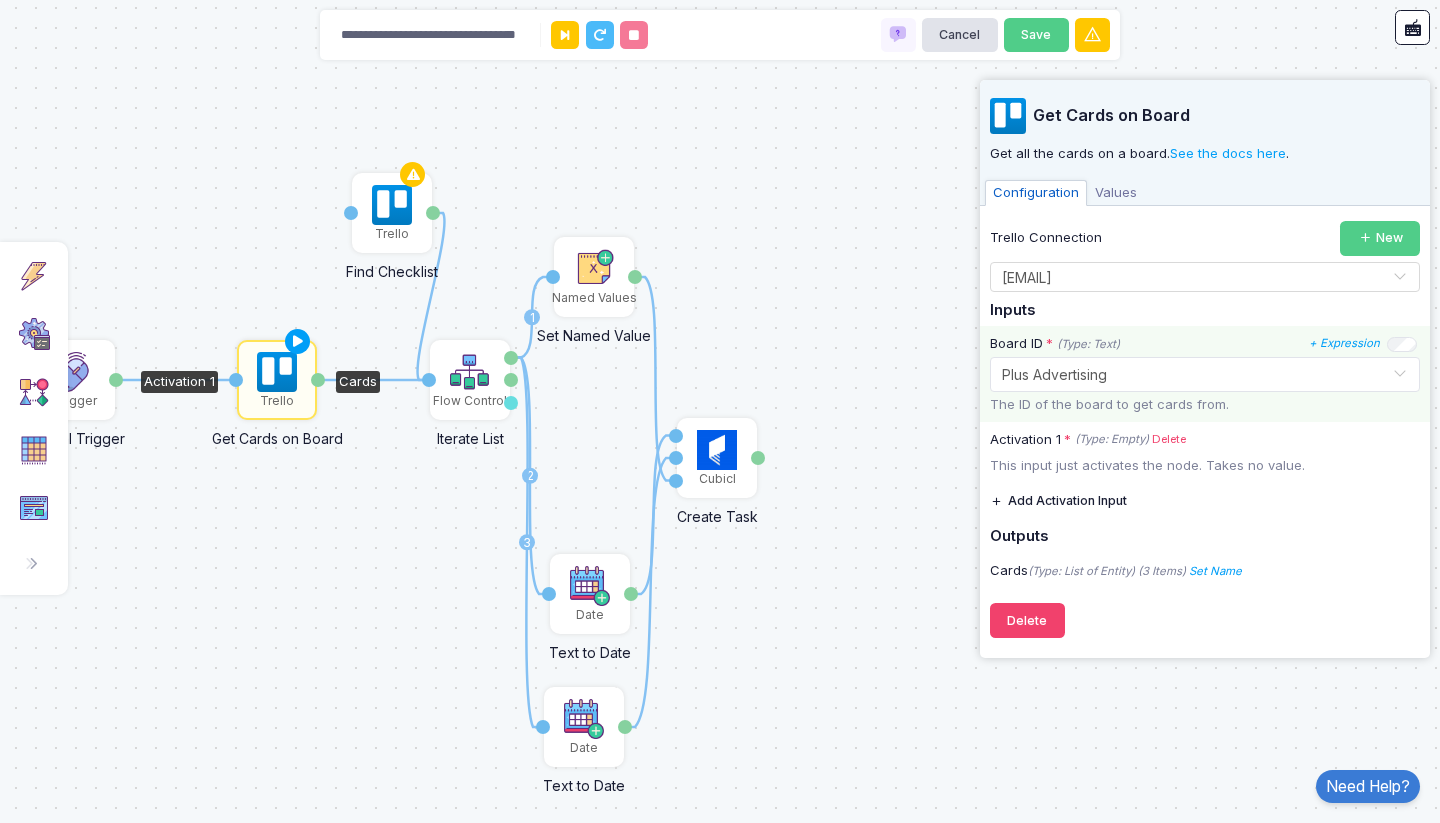 click on "Select... × Plus Advertising" 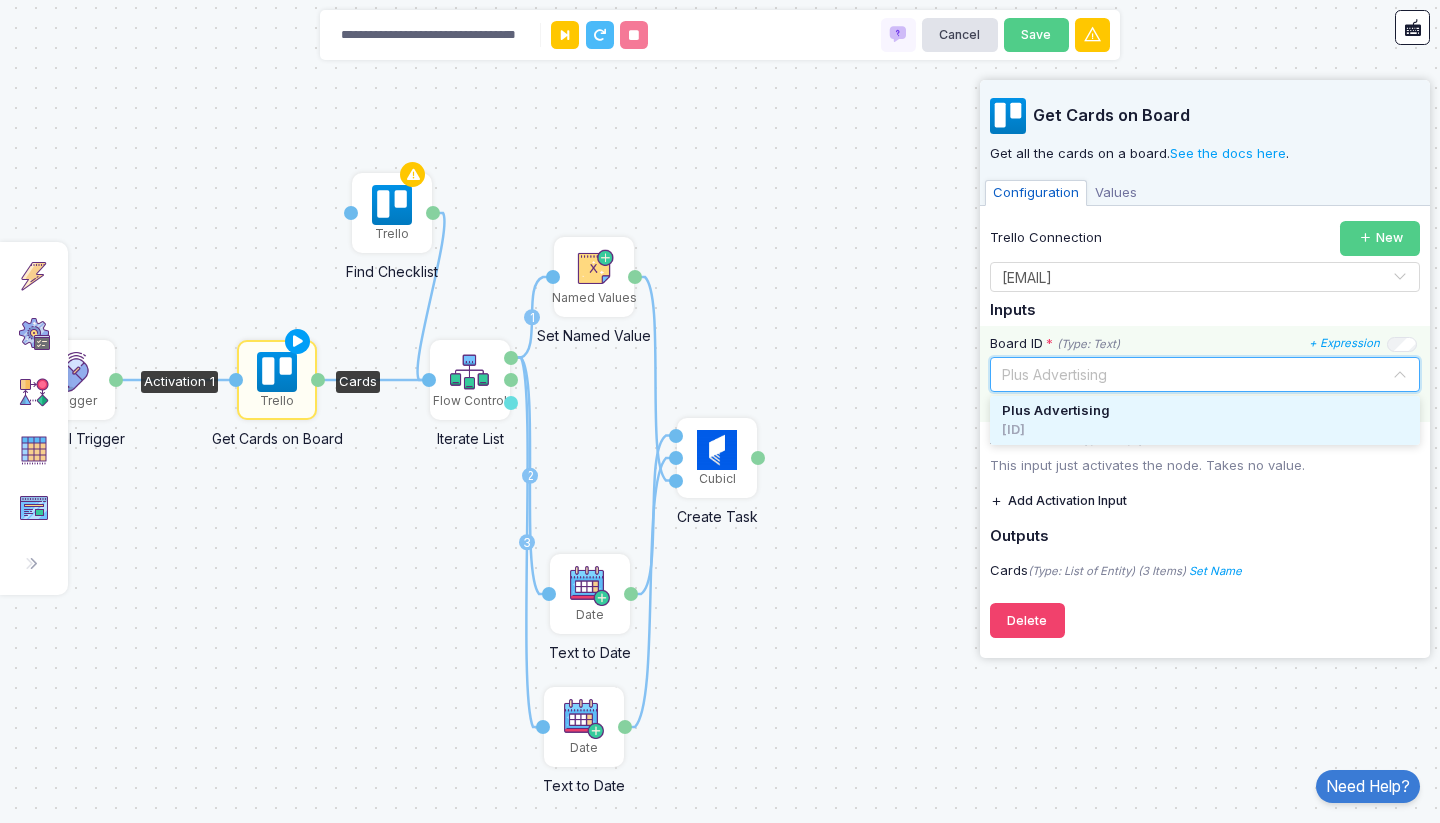 click on "678a0c3cbaa1f2d110245107" at bounding box center (1205, 430) 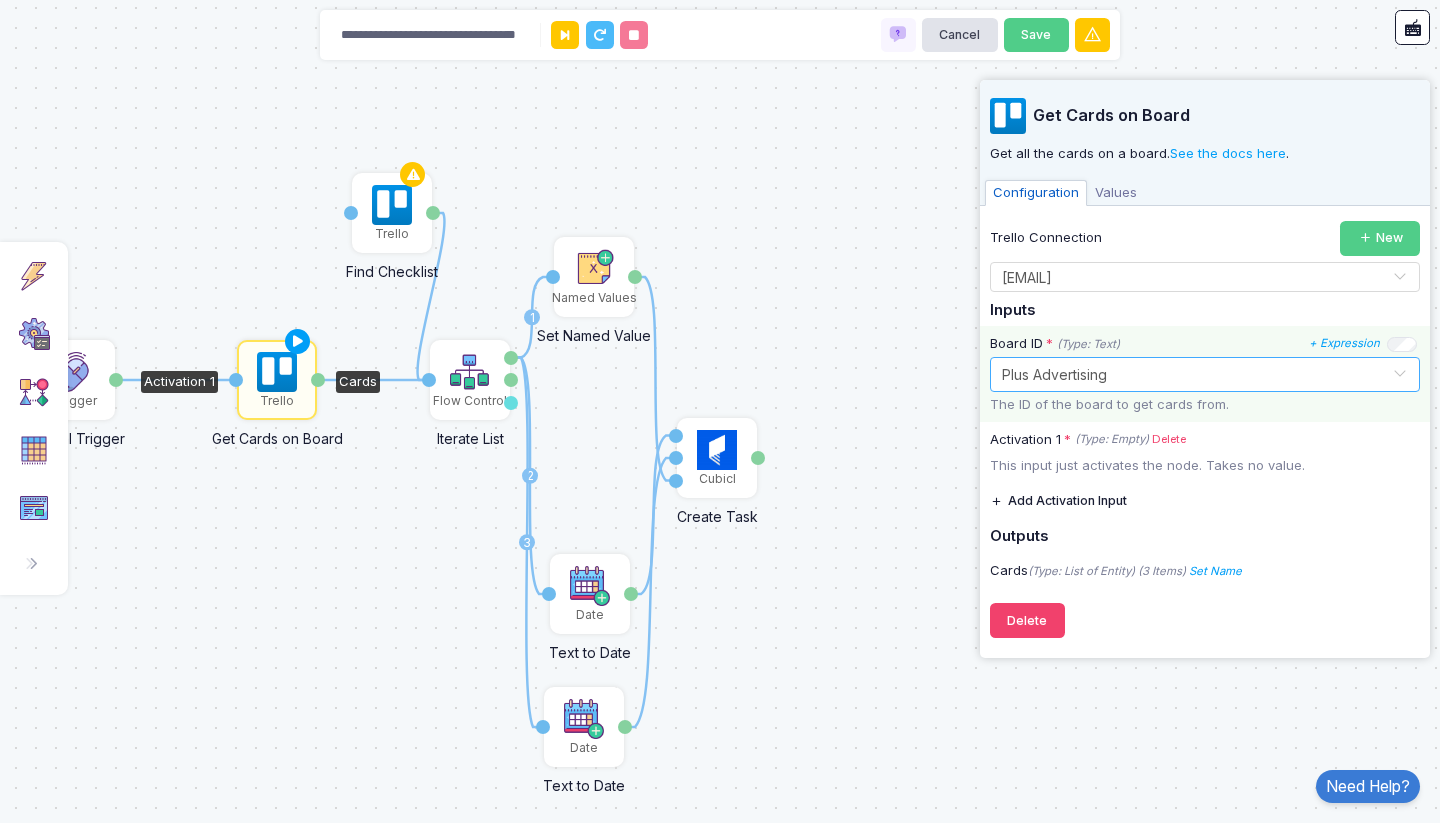 click on "[TEXT]" at bounding box center (1116, 193) 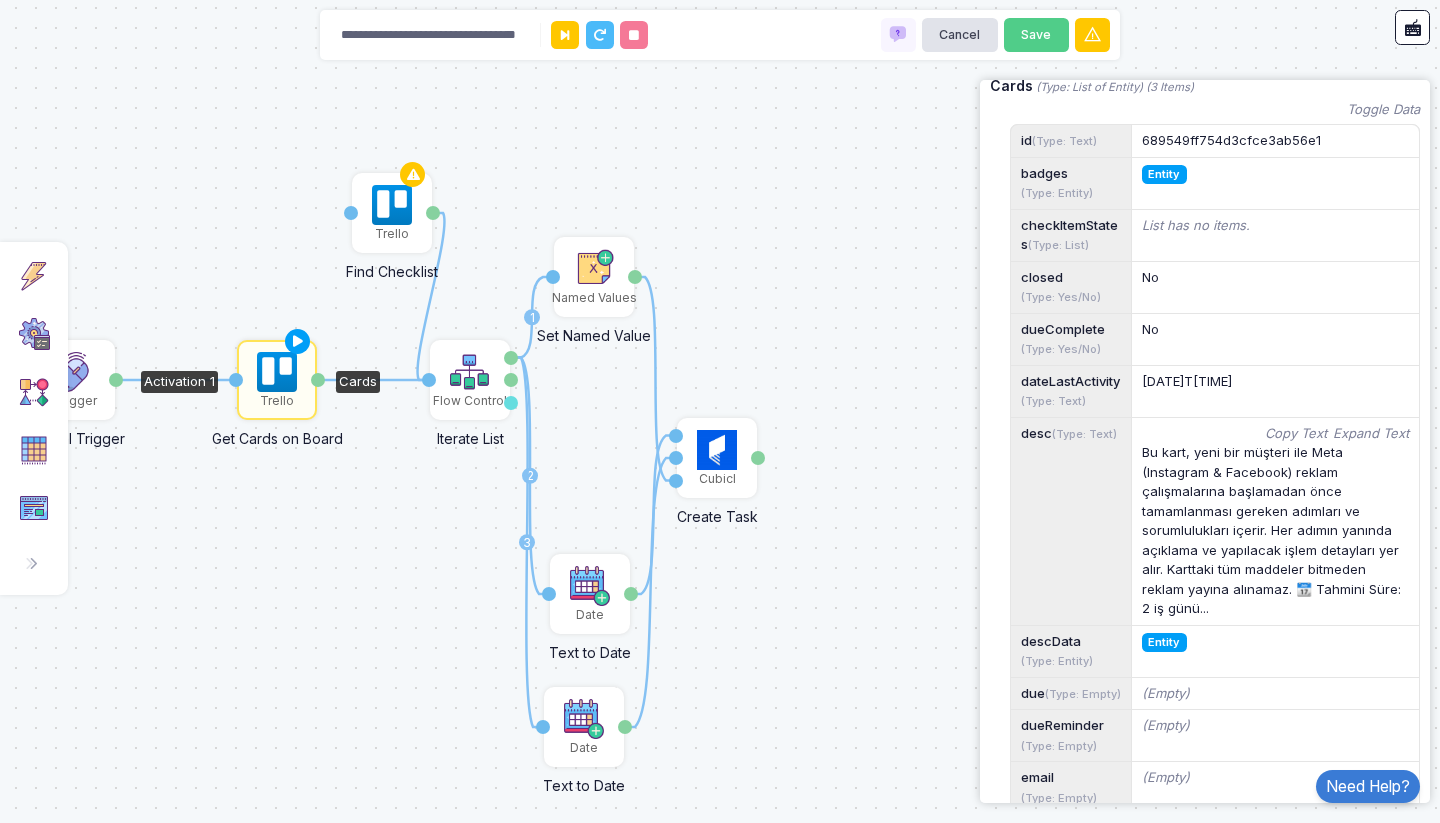 scroll, scrollTop: 0, scrollLeft: 0, axis: both 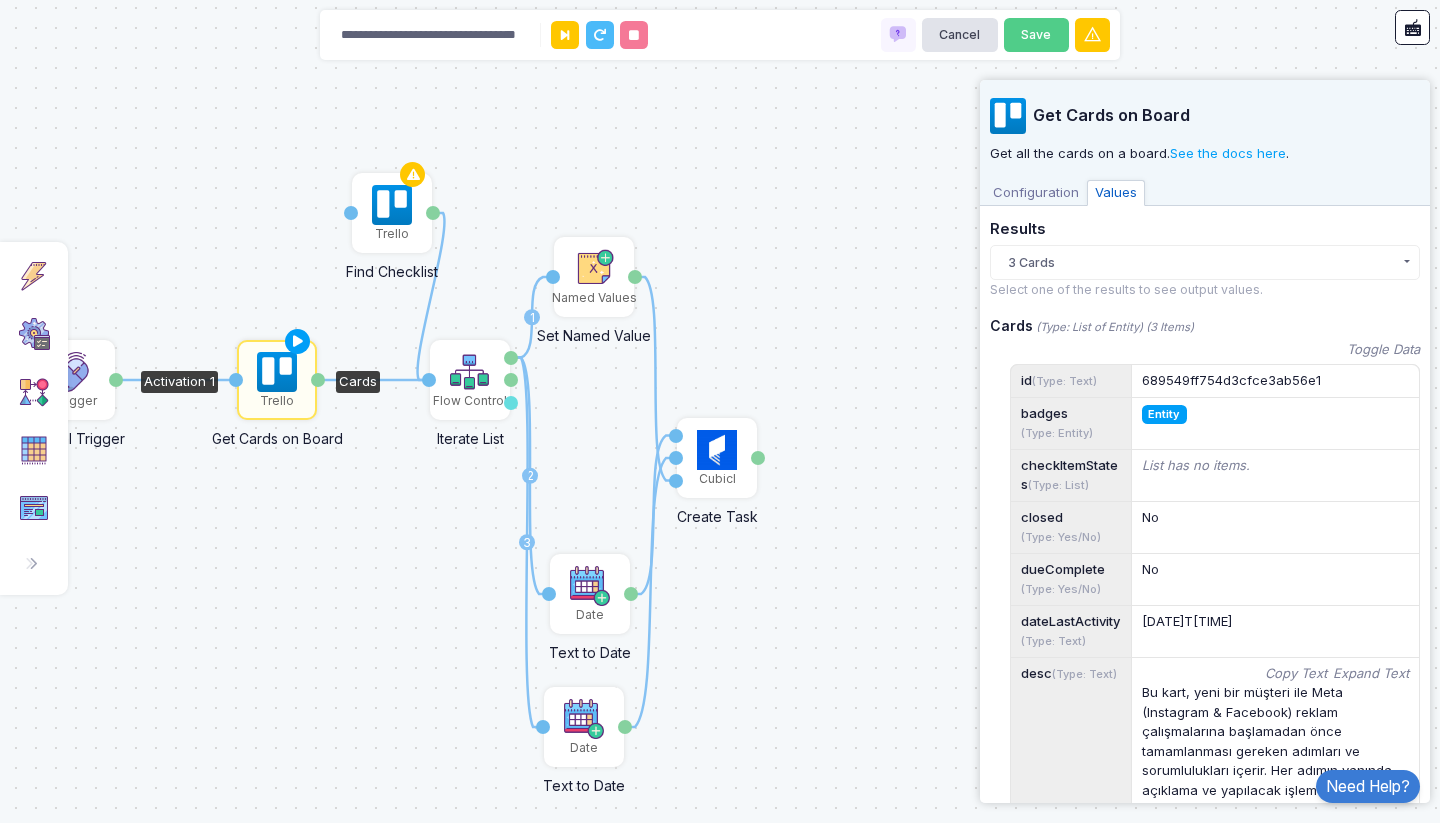 click on "[NUMBER] Cards" 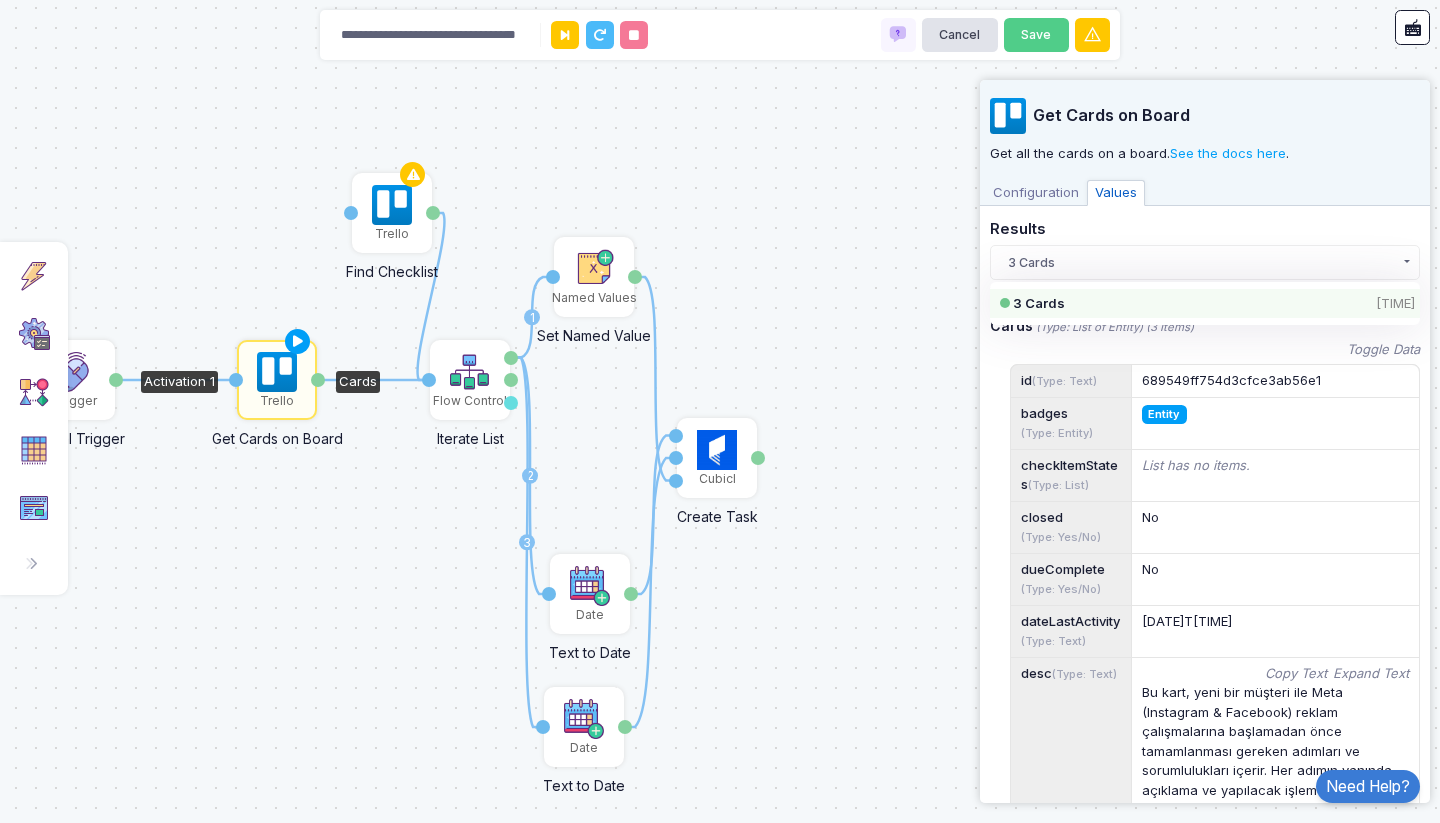 click on "[NUMBER] Cards" 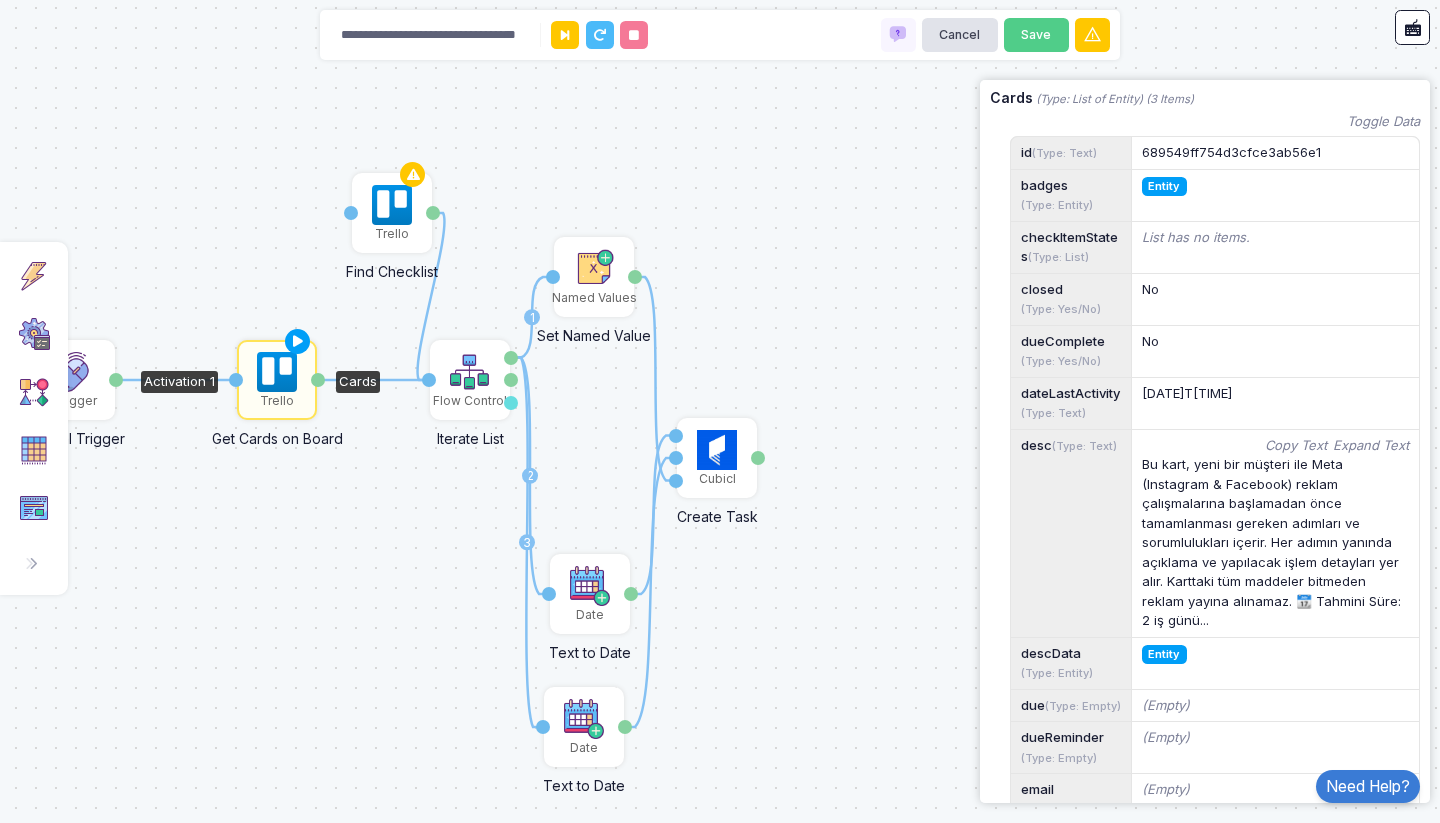 scroll, scrollTop: 0, scrollLeft: 0, axis: both 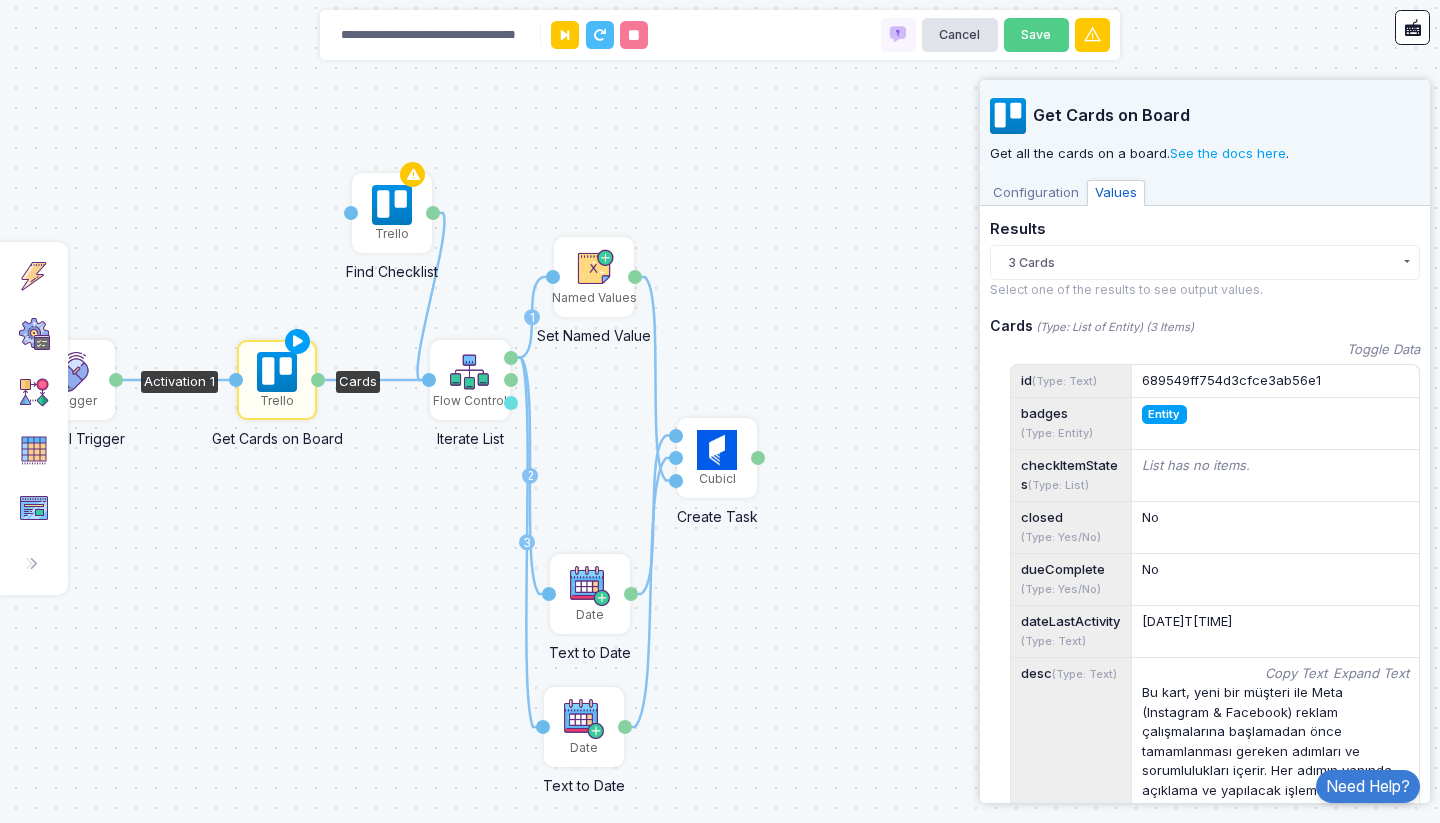 click on "[TEXT]" at bounding box center (1036, 193) 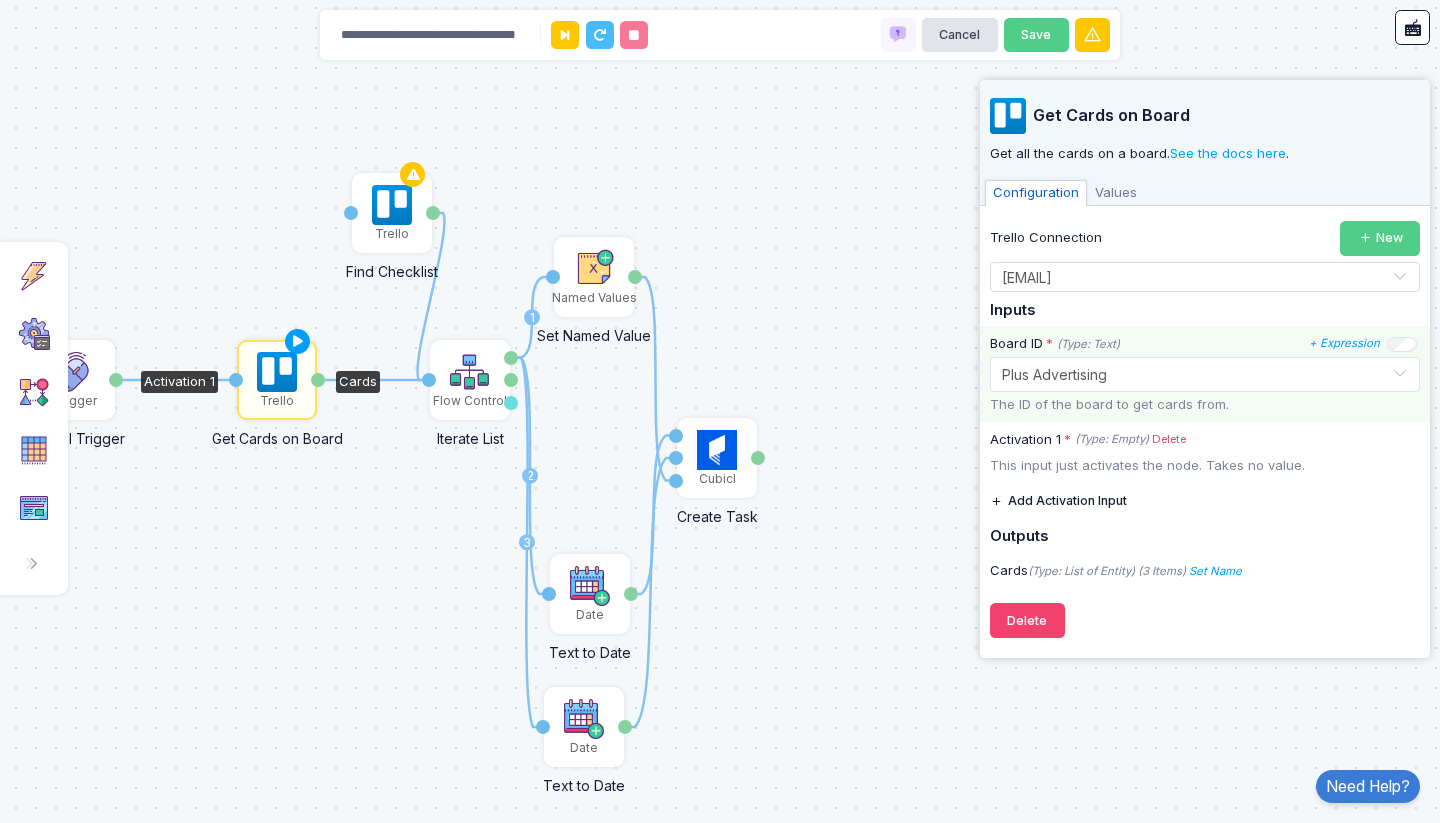 click 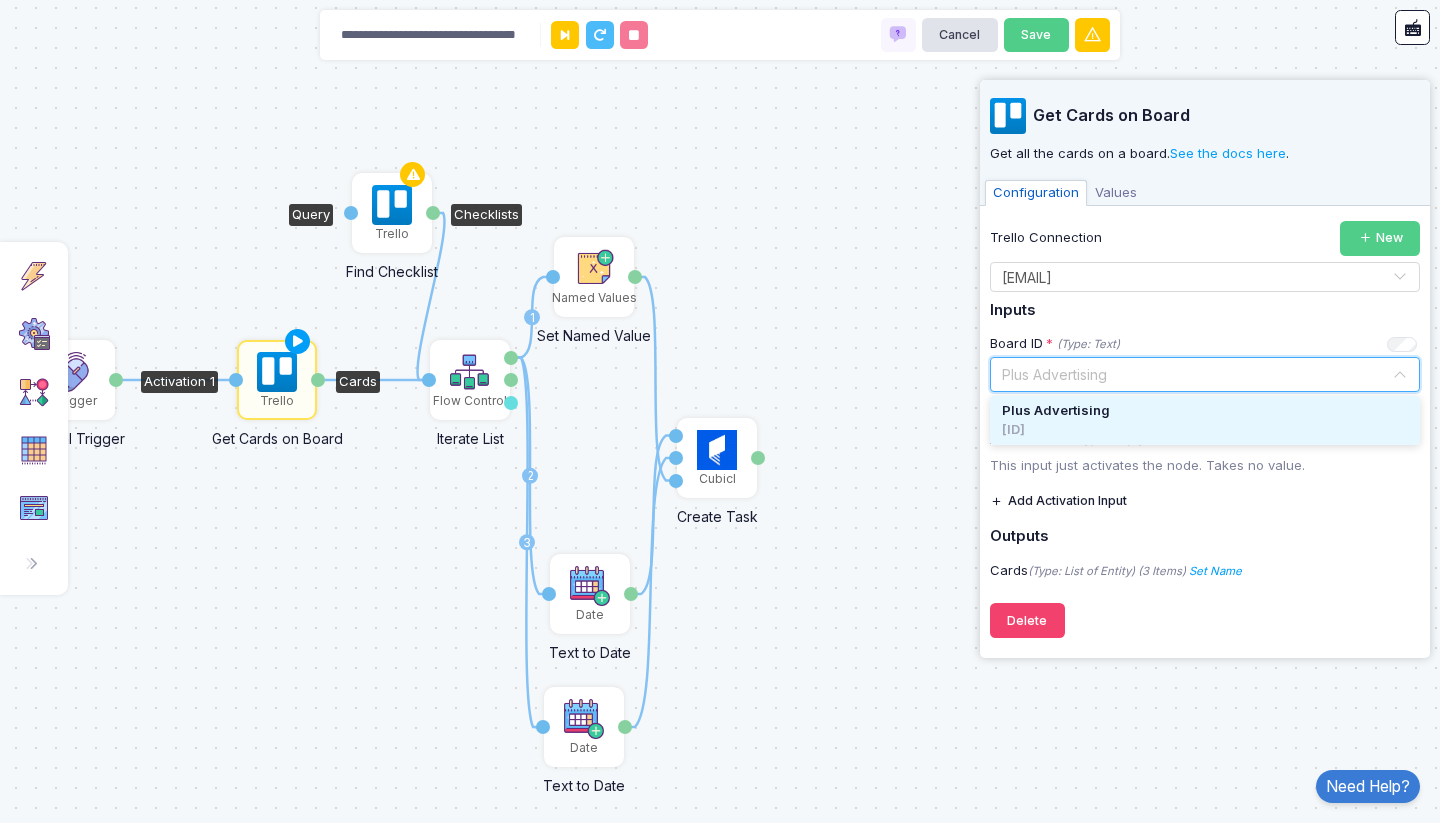 click 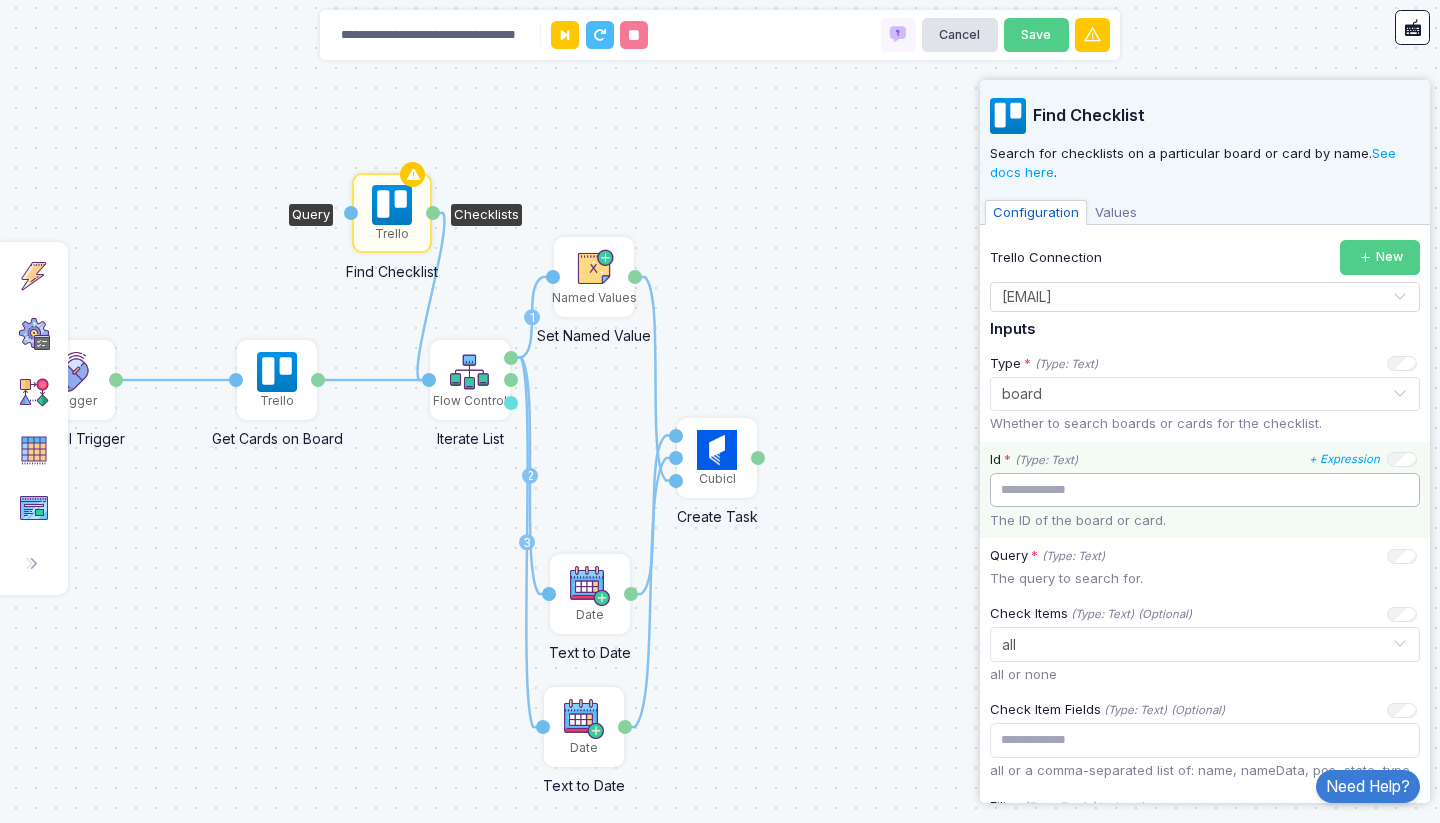 click 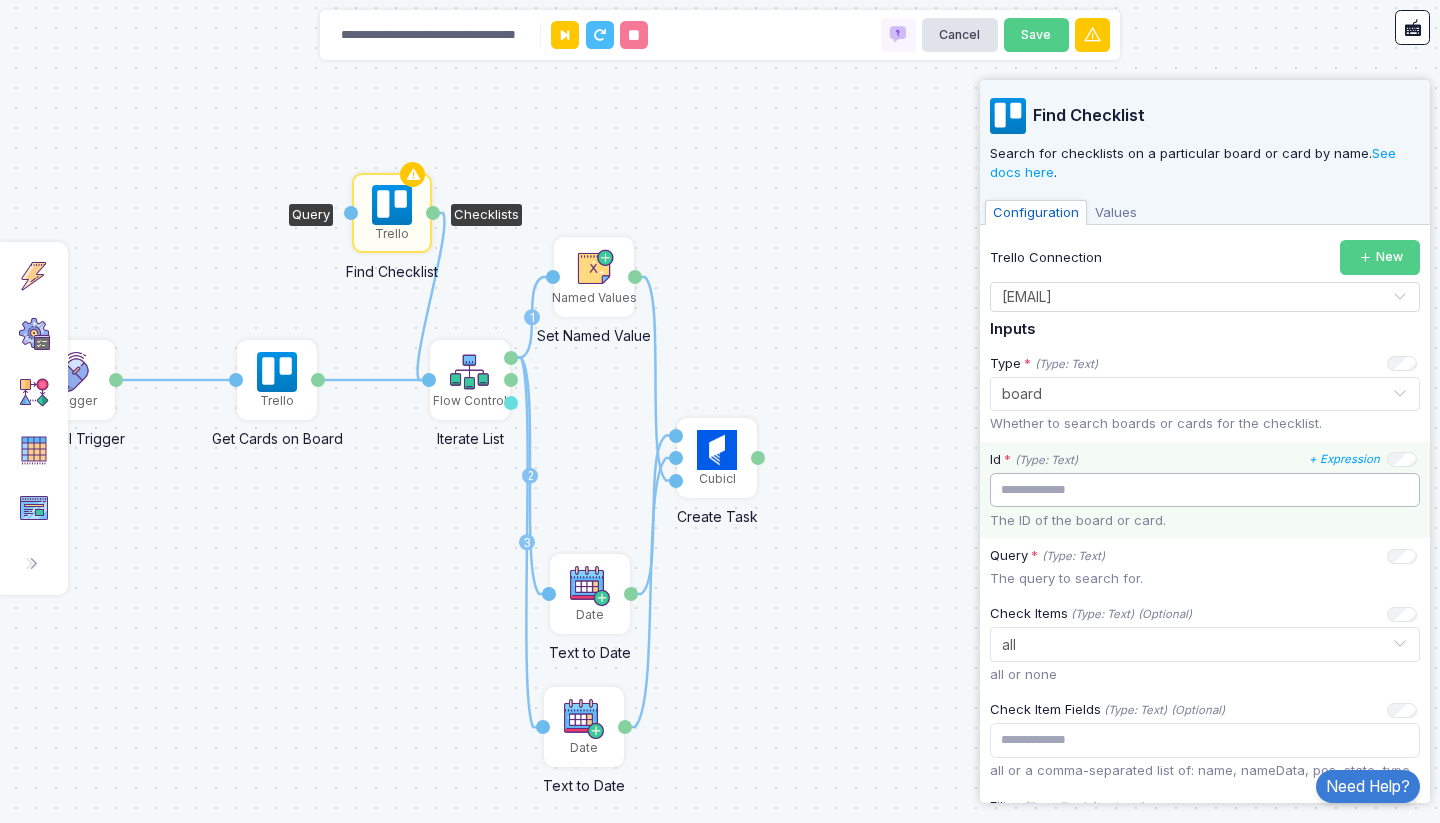 paste on "**********" 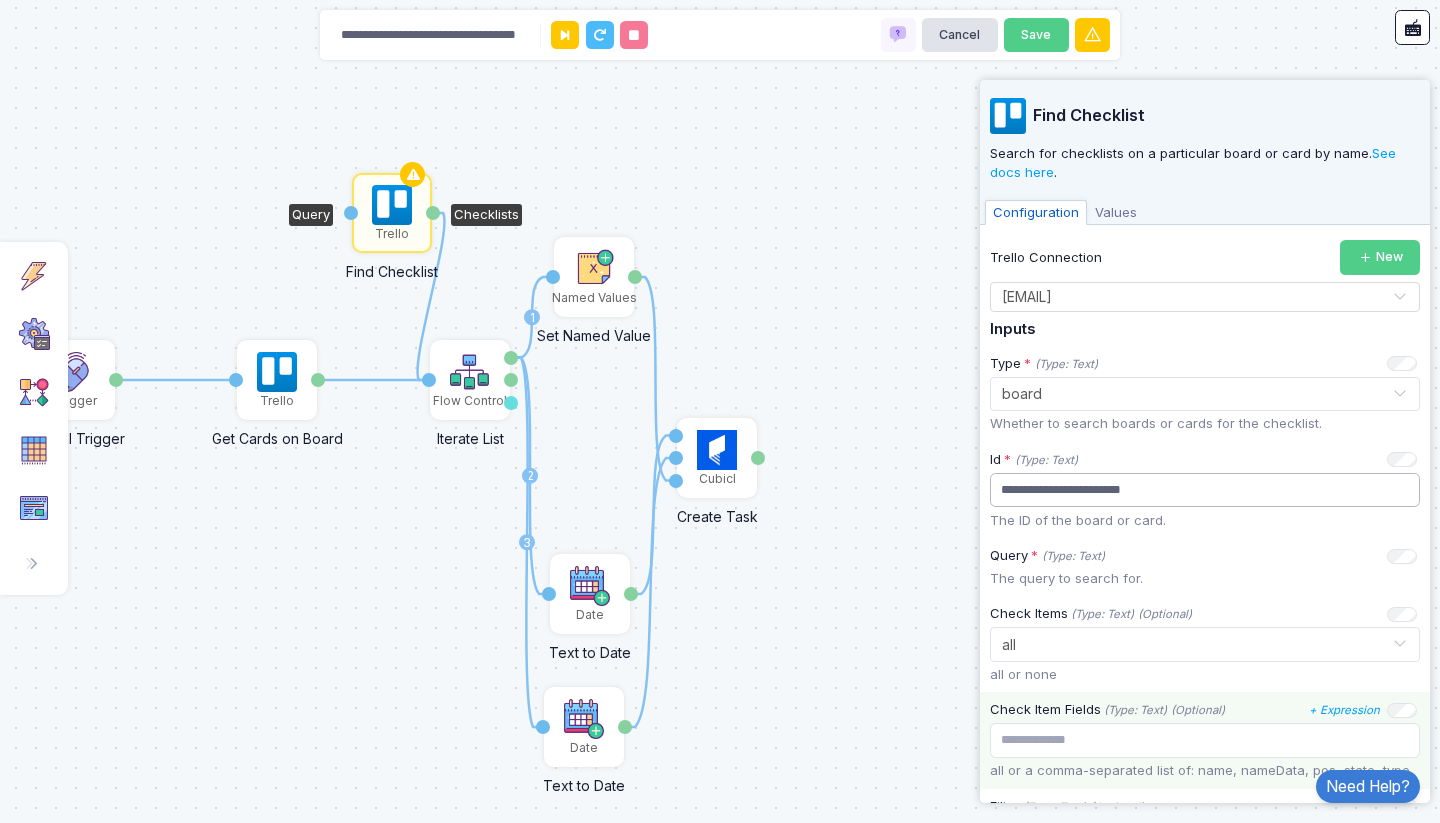 type on "**********" 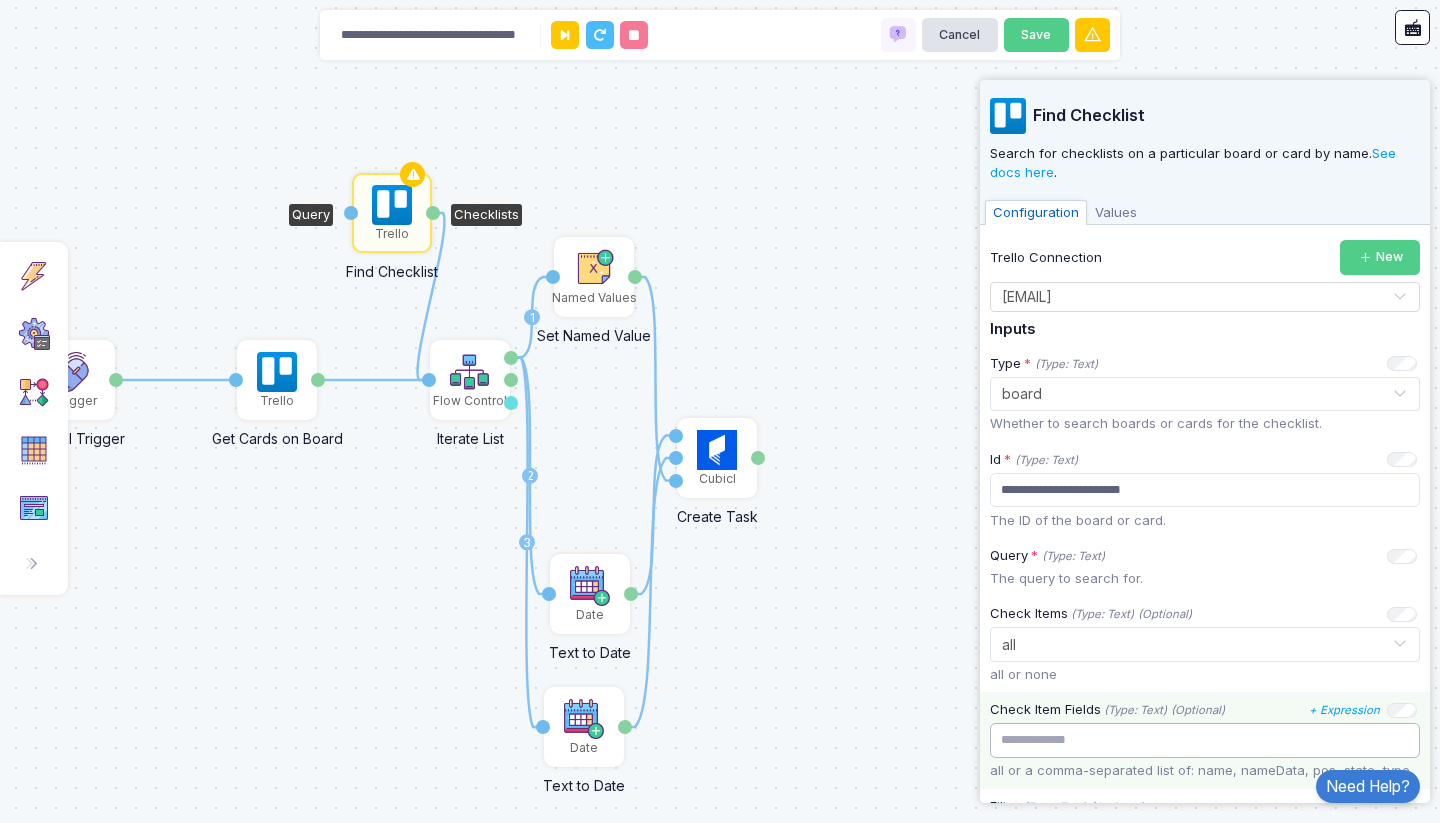 click 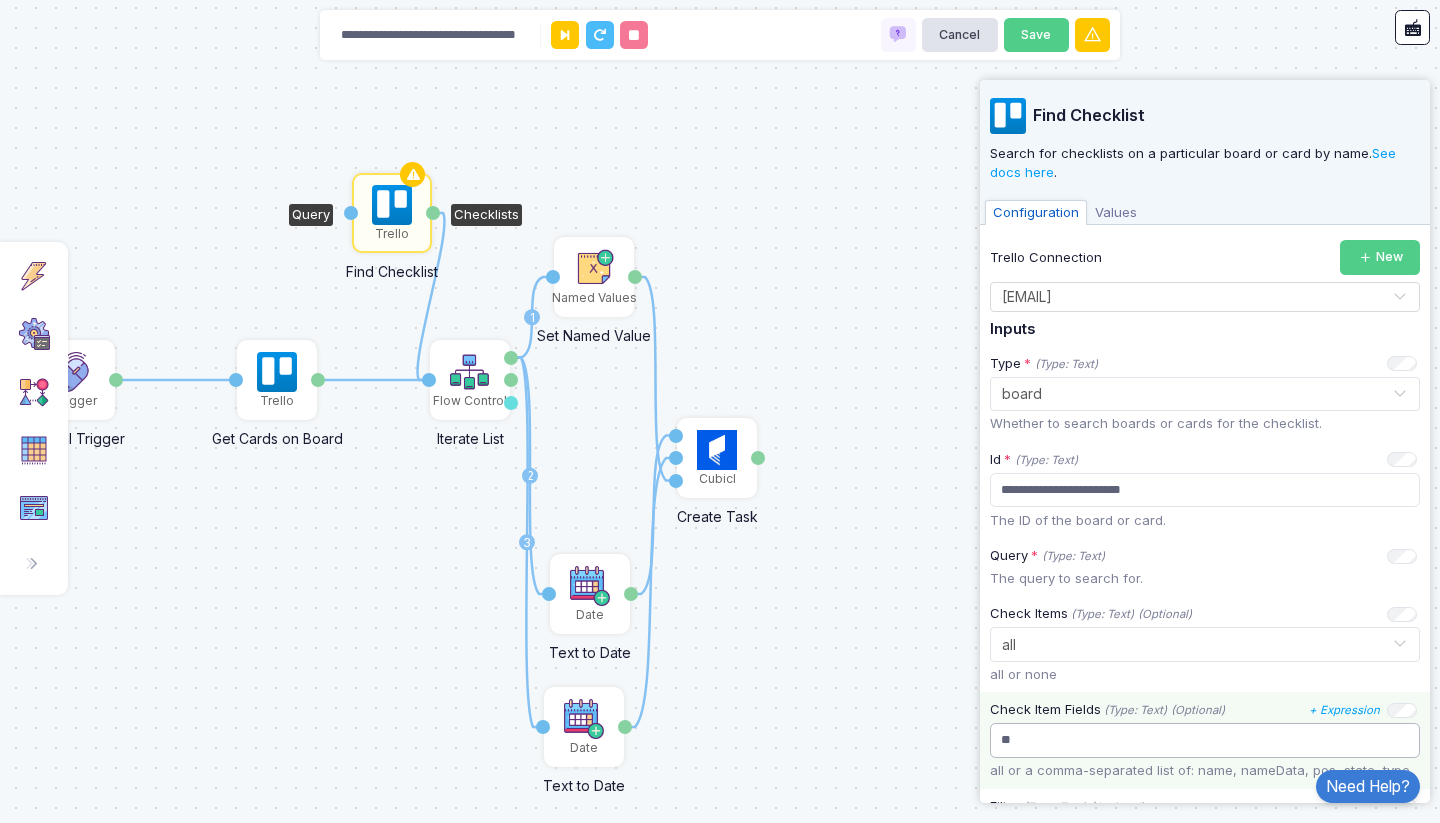 type on "***" 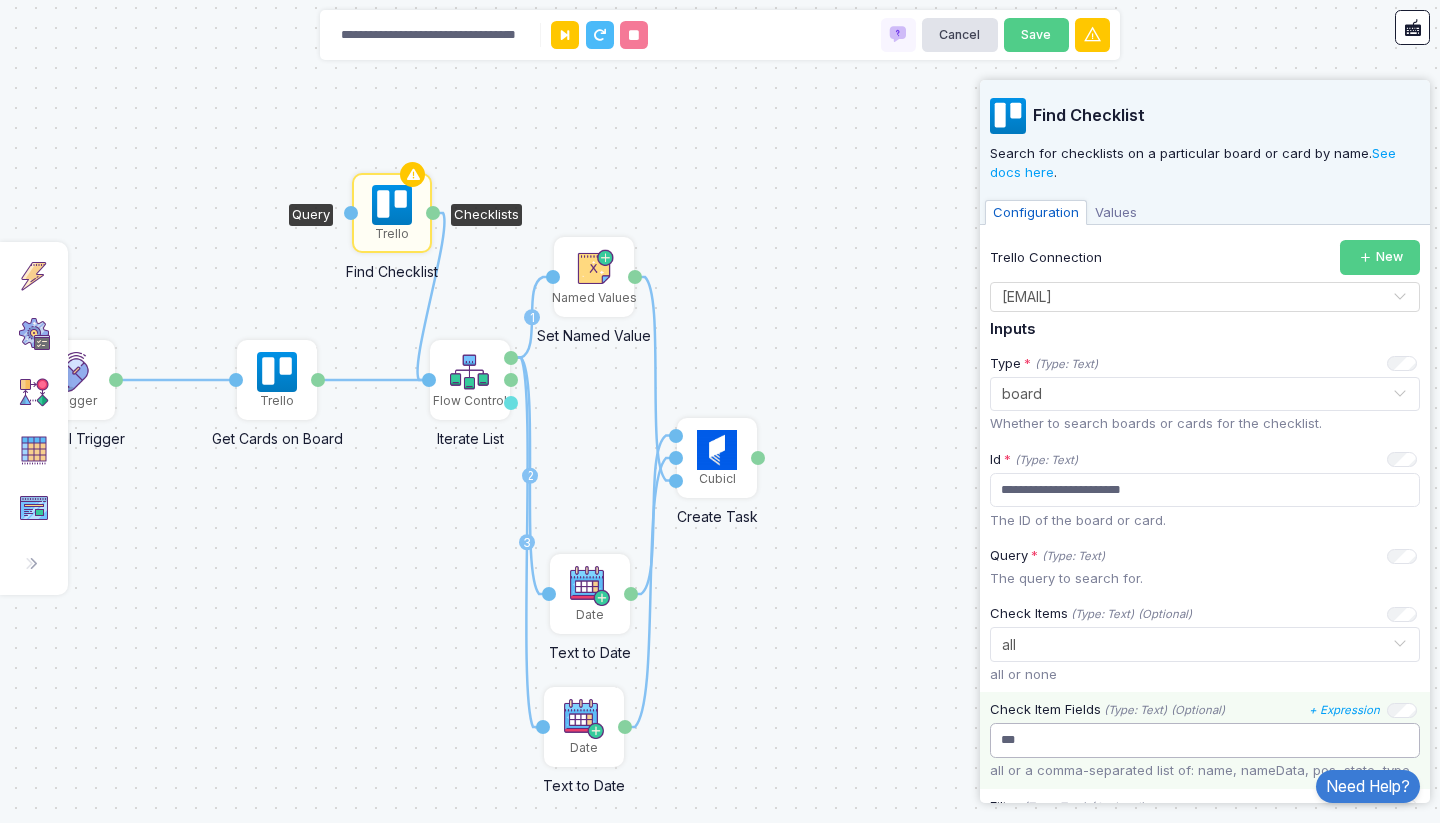 drag, startPoint x: 1084, startPoint y: 735, endPoint x: 993, endPoint y: 725, distance: 91.5478 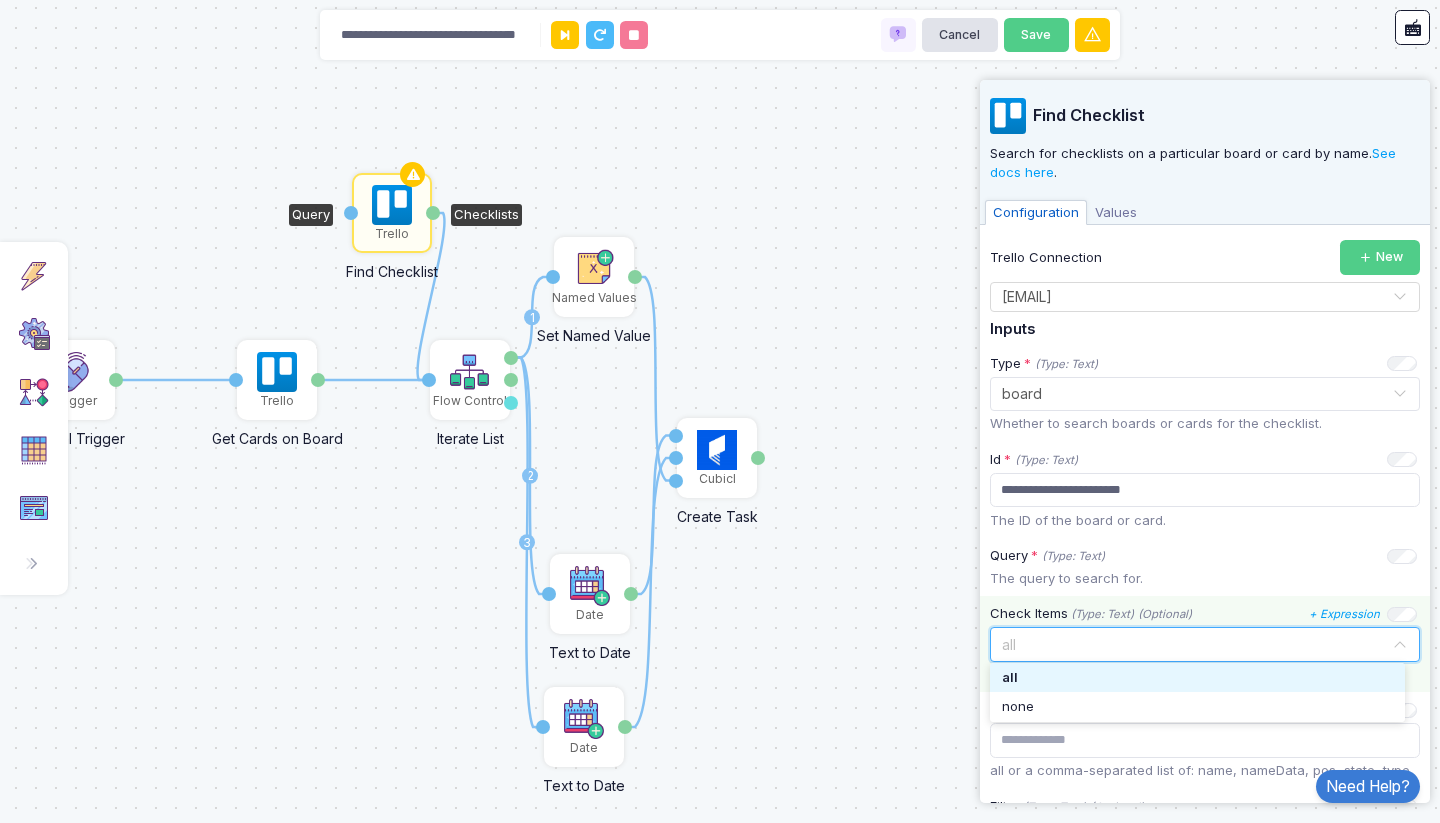 click 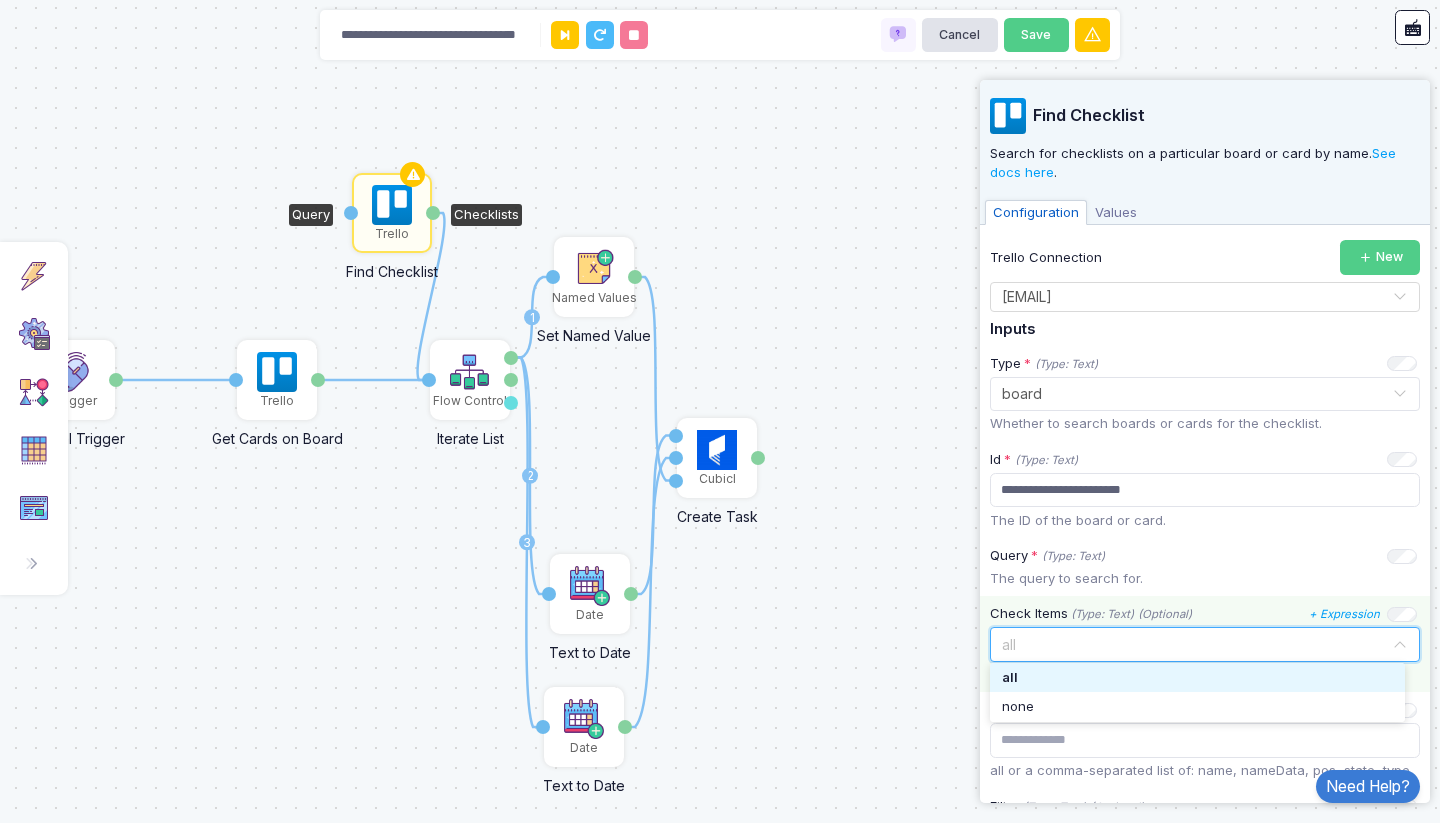 click on "Select... × all ×" 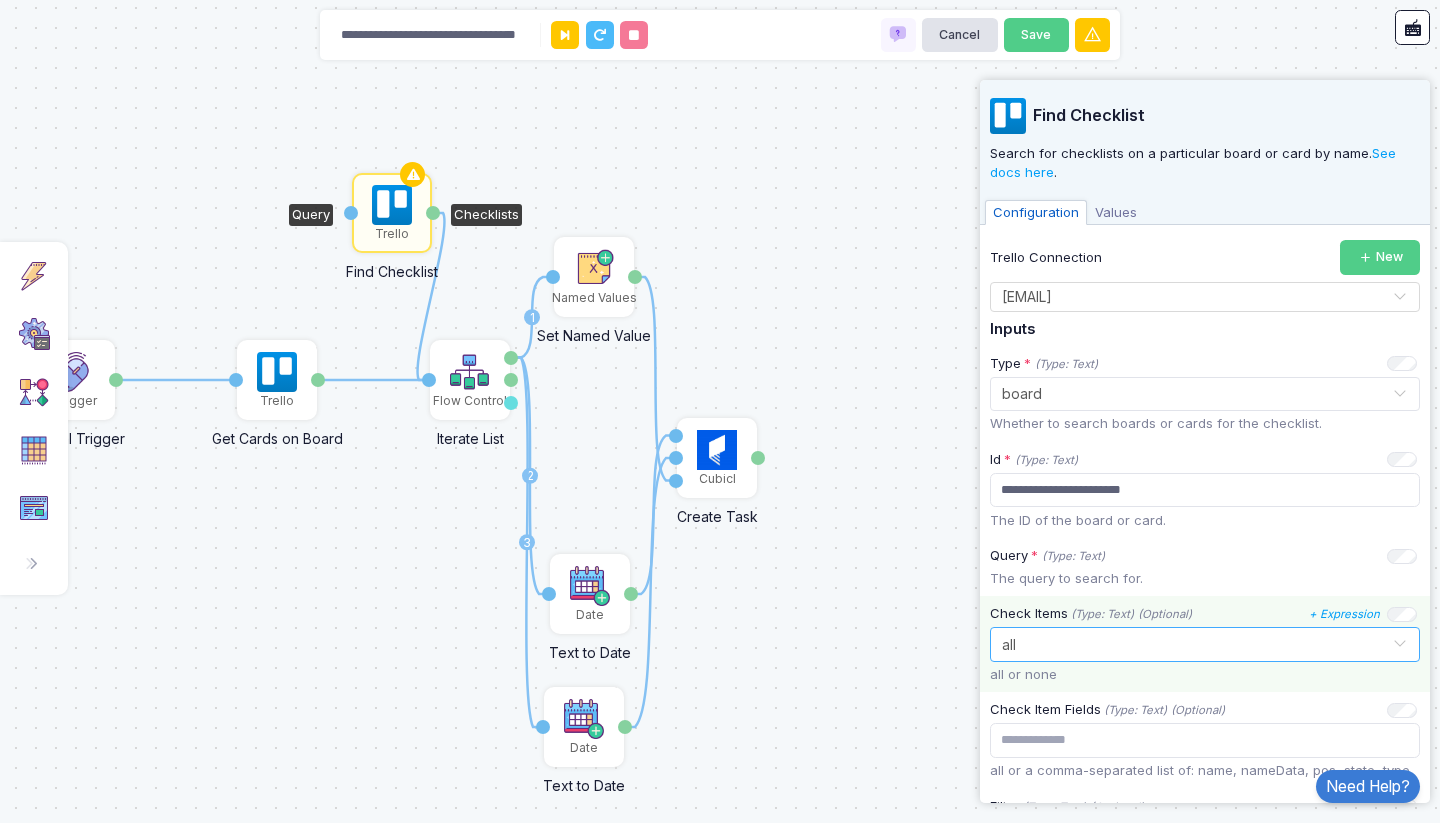 scroll, scrollTop: 120, scrollLeft: 0, axis: vertical 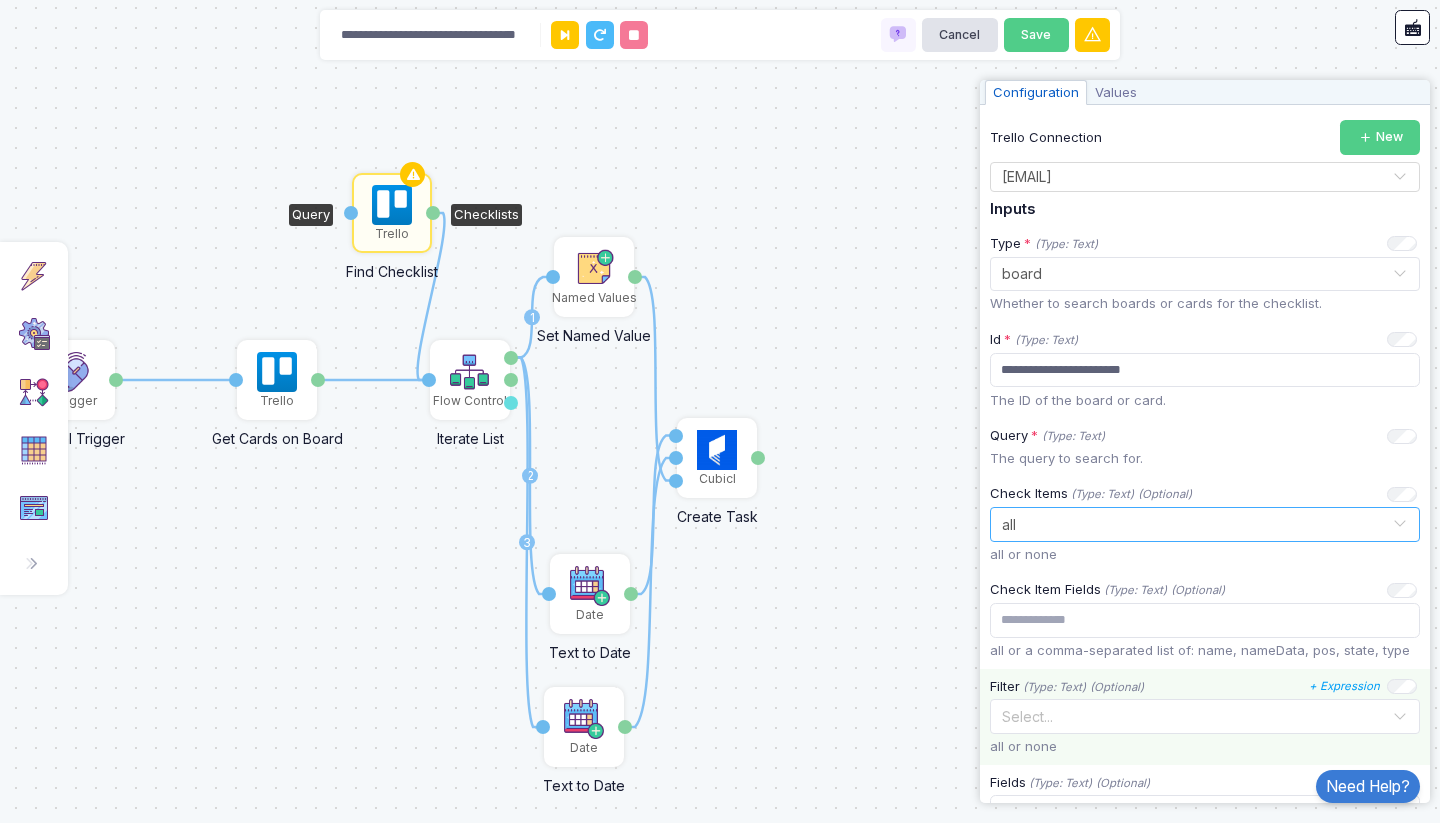click 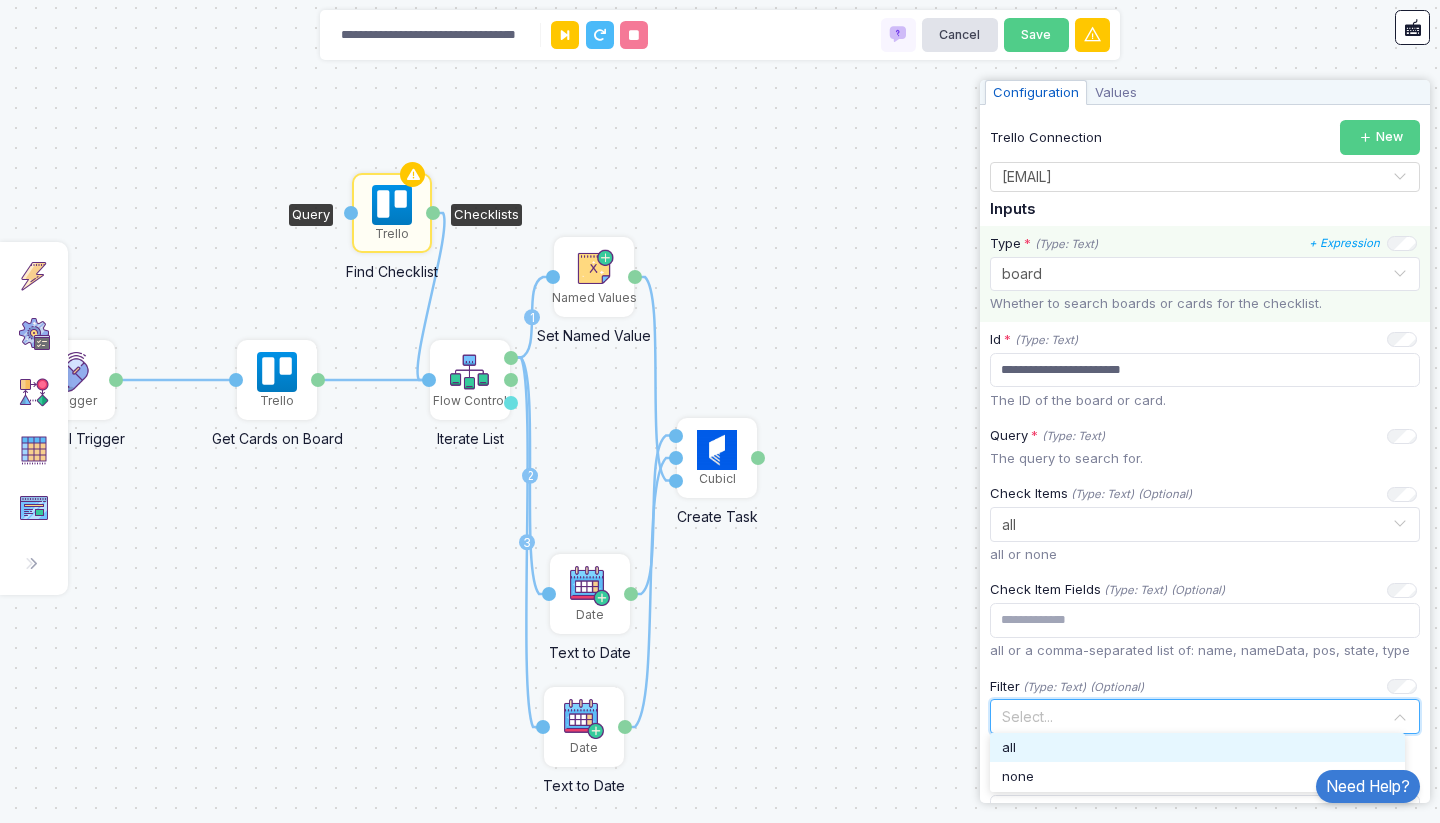 click on "all" at bounding box center [1197, 748] 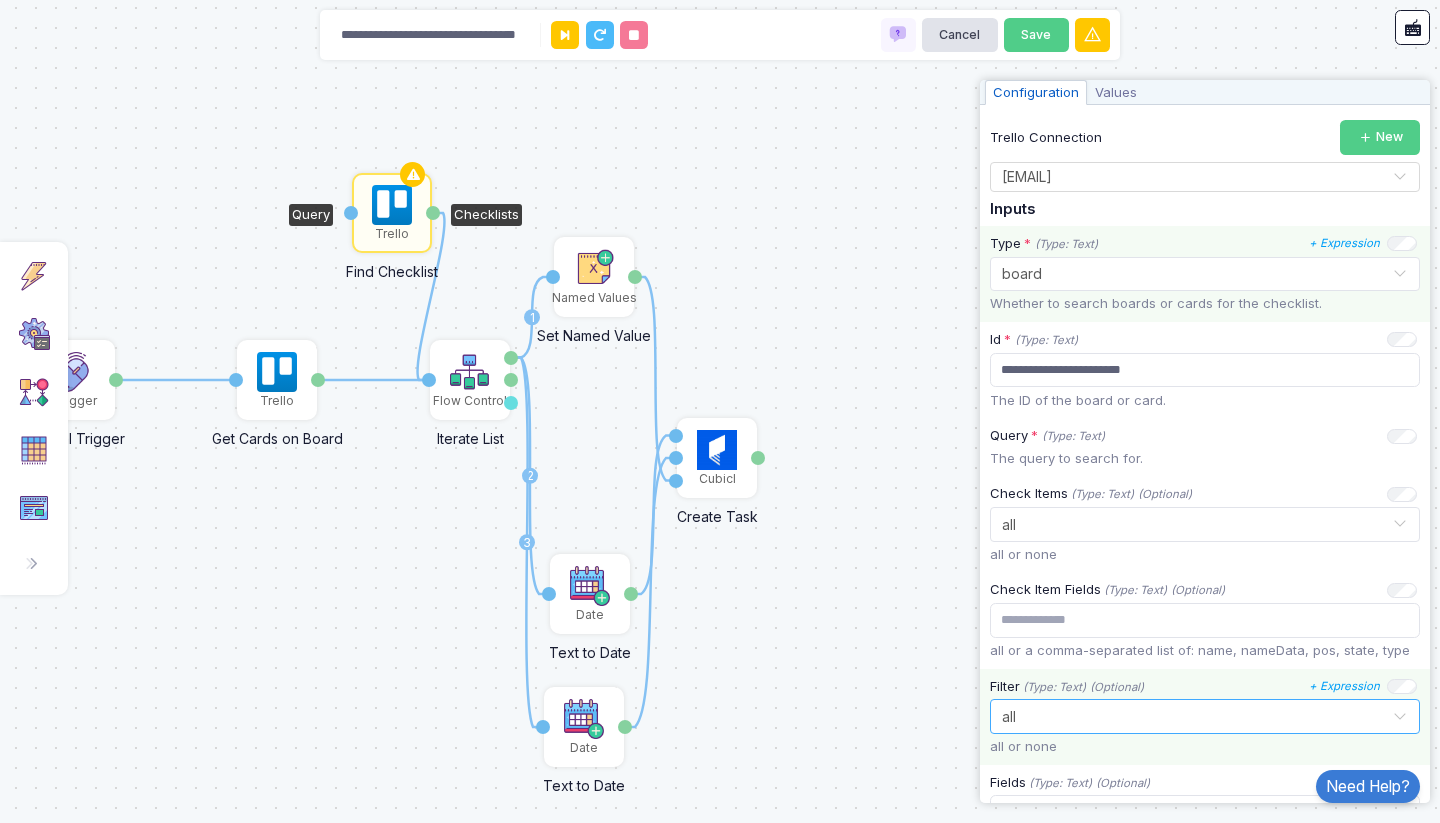 scroll, scrollTop: 342, scrollLeft: 0, axis: vertical 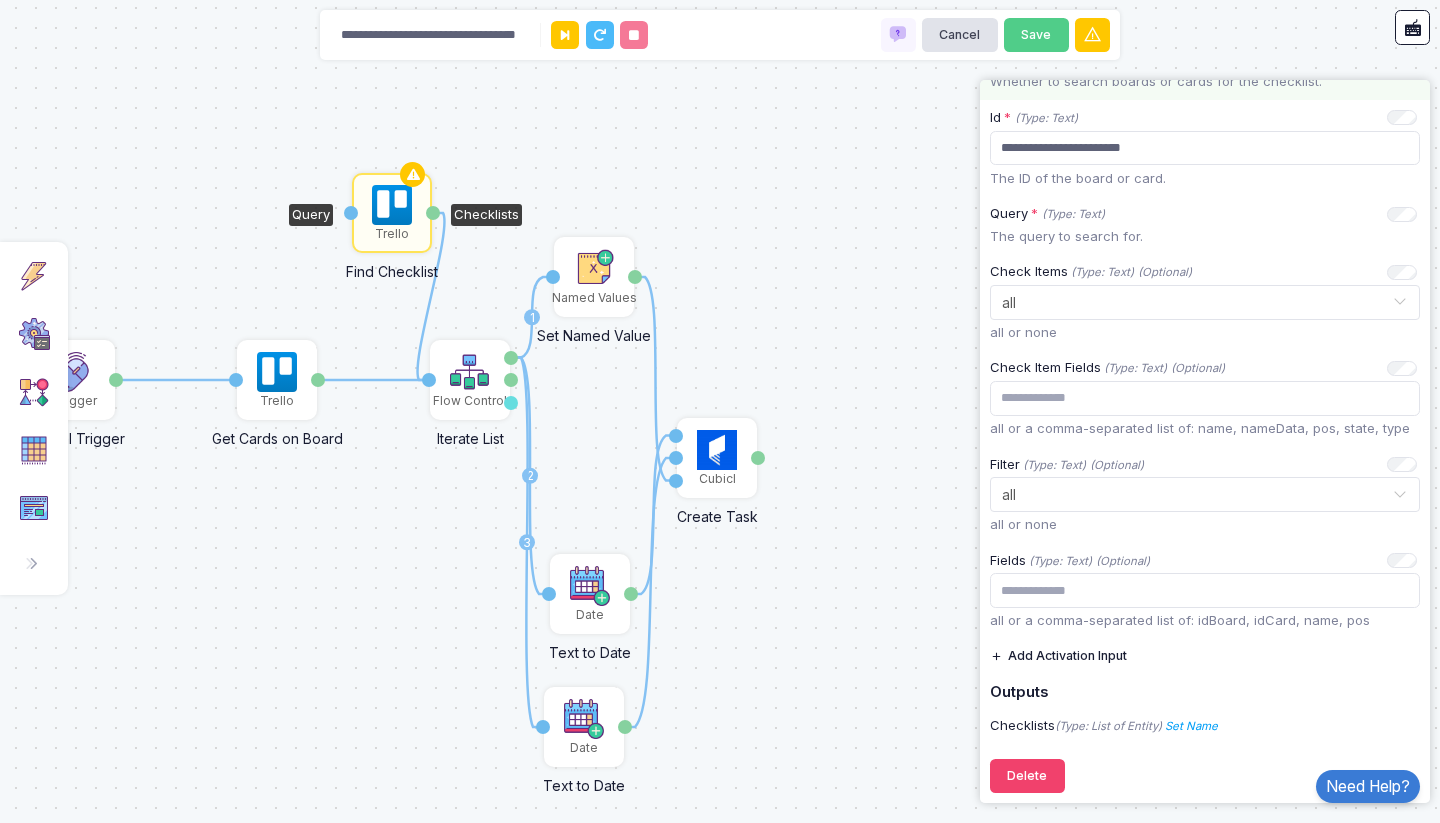 click on "Add Activation Input" 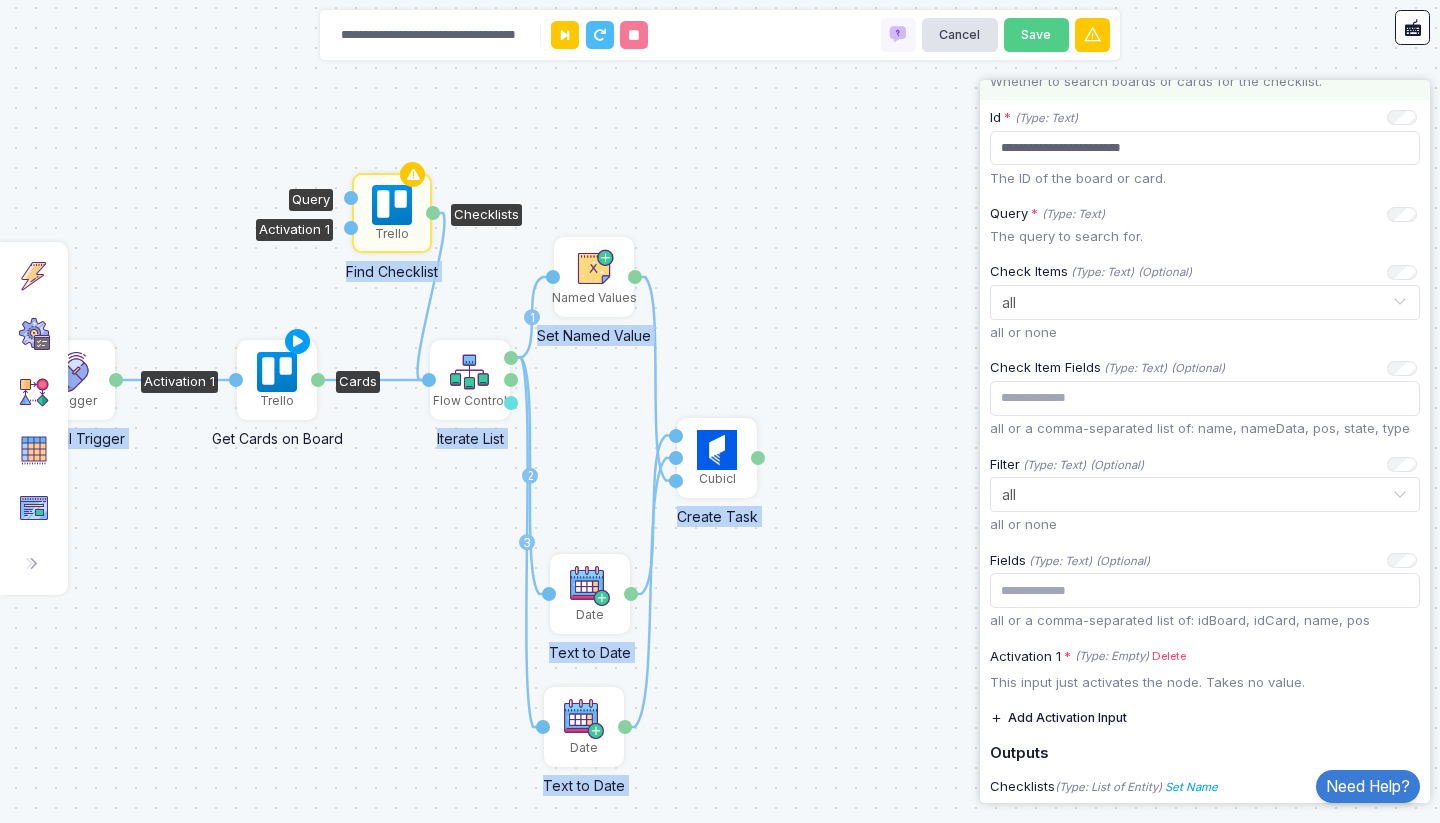 drag, startPoint x: 350, startPoint y: 227, endPoint x: 236, endPoint y: 402, distance: 208.85641 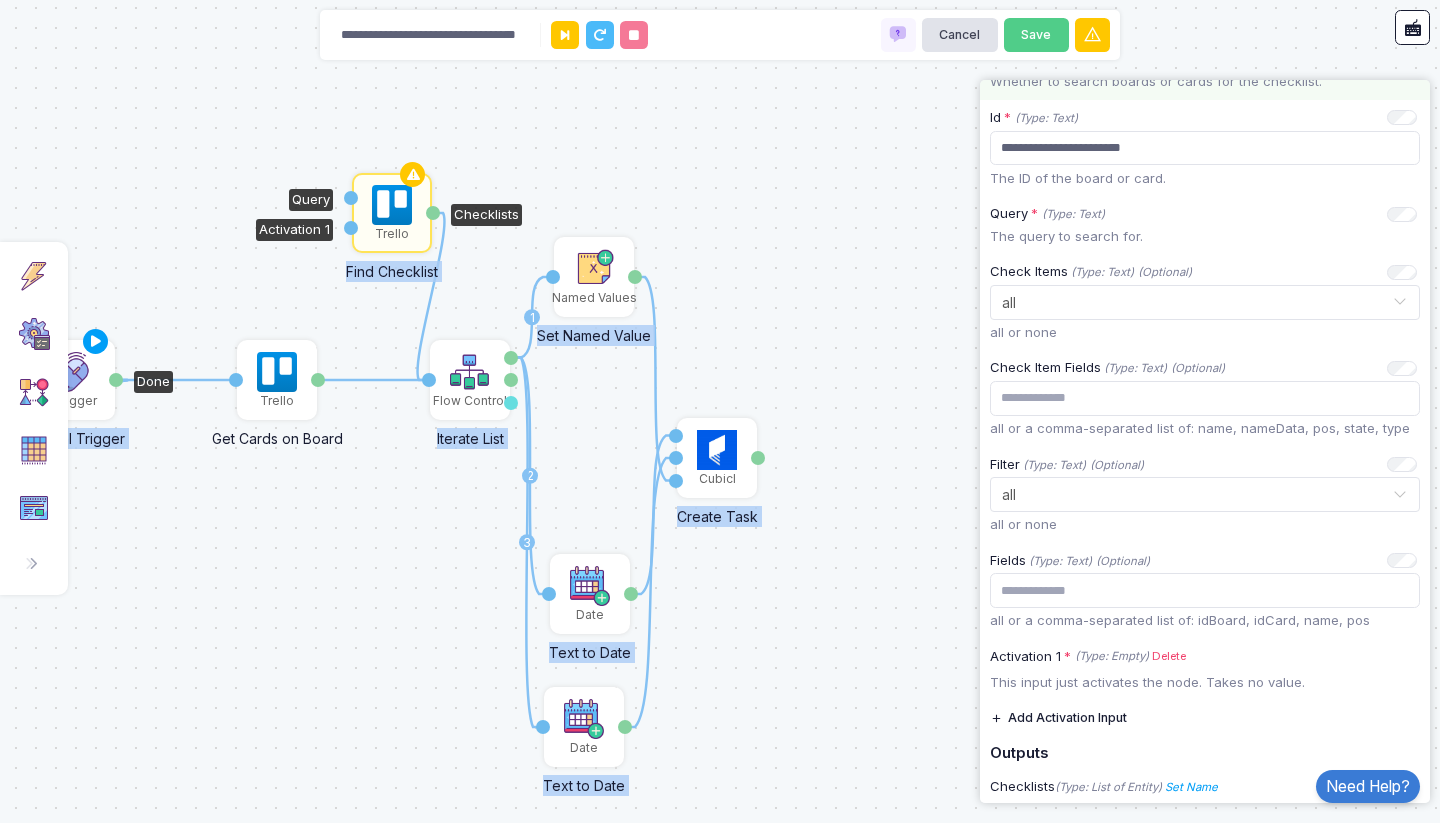 click on "Done" 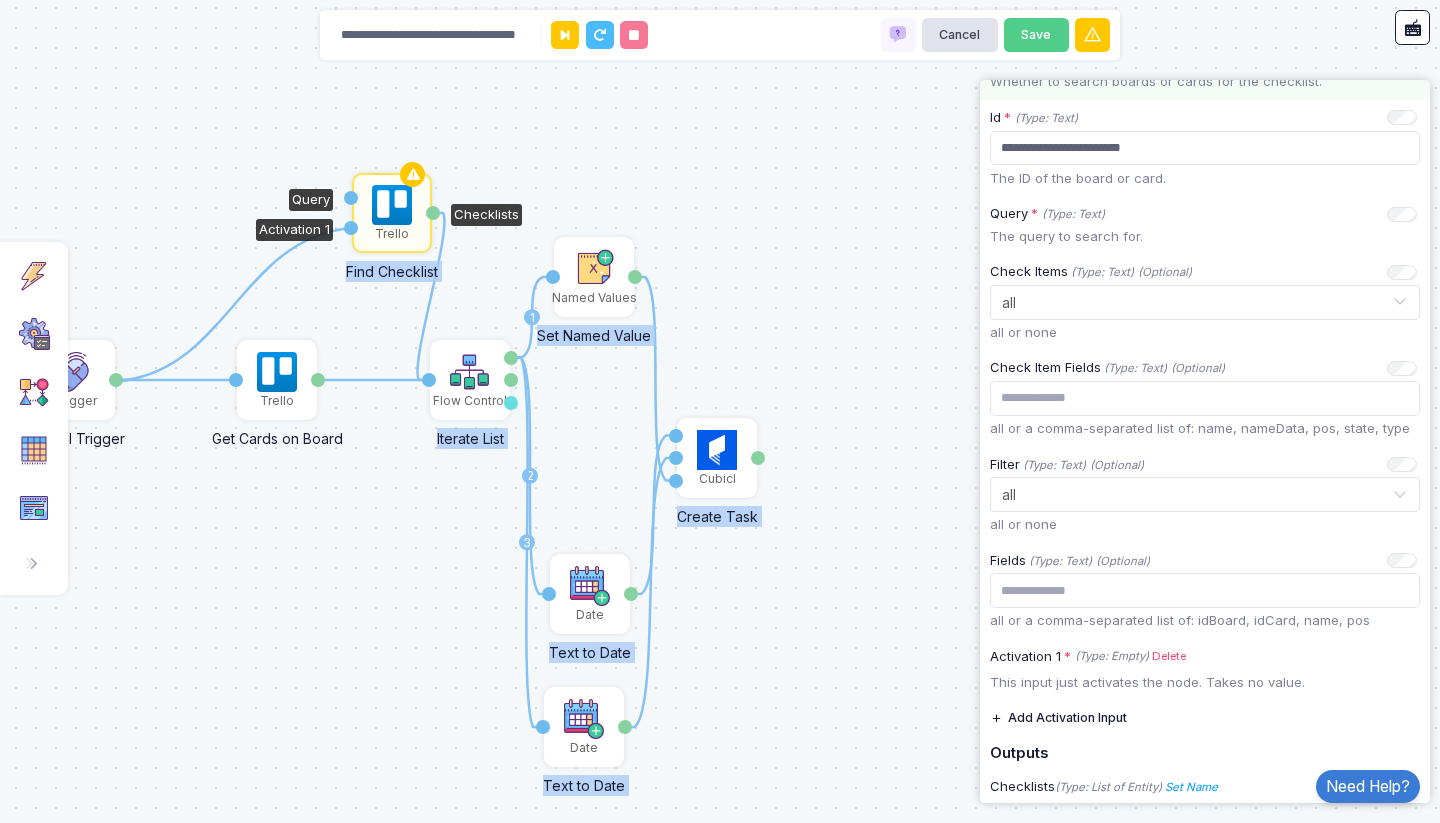 drag, startPoint x: 116, startPoint y: 379, endPoint x: 353, endPoint y: 229, distance: 280.47995 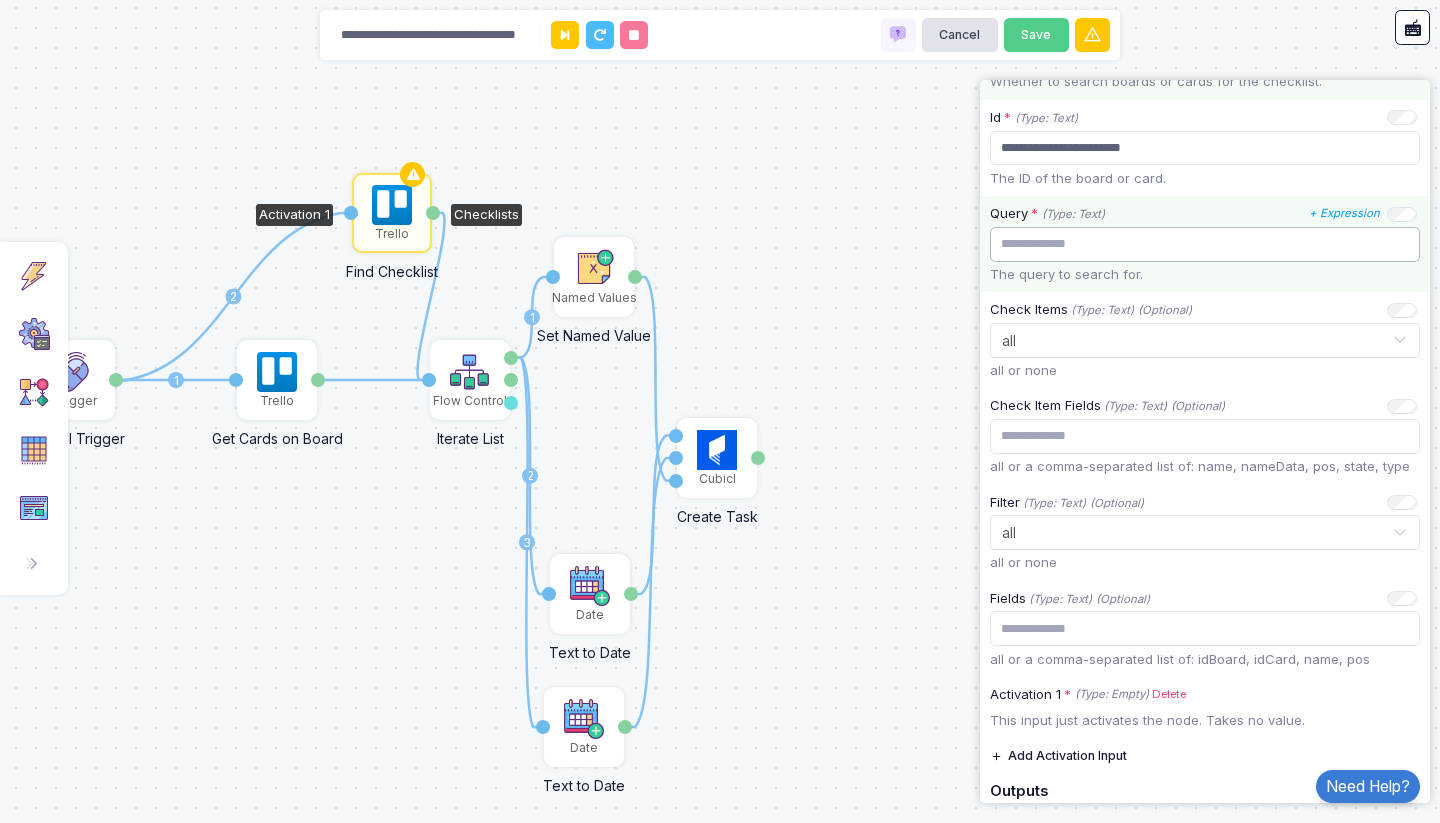 click 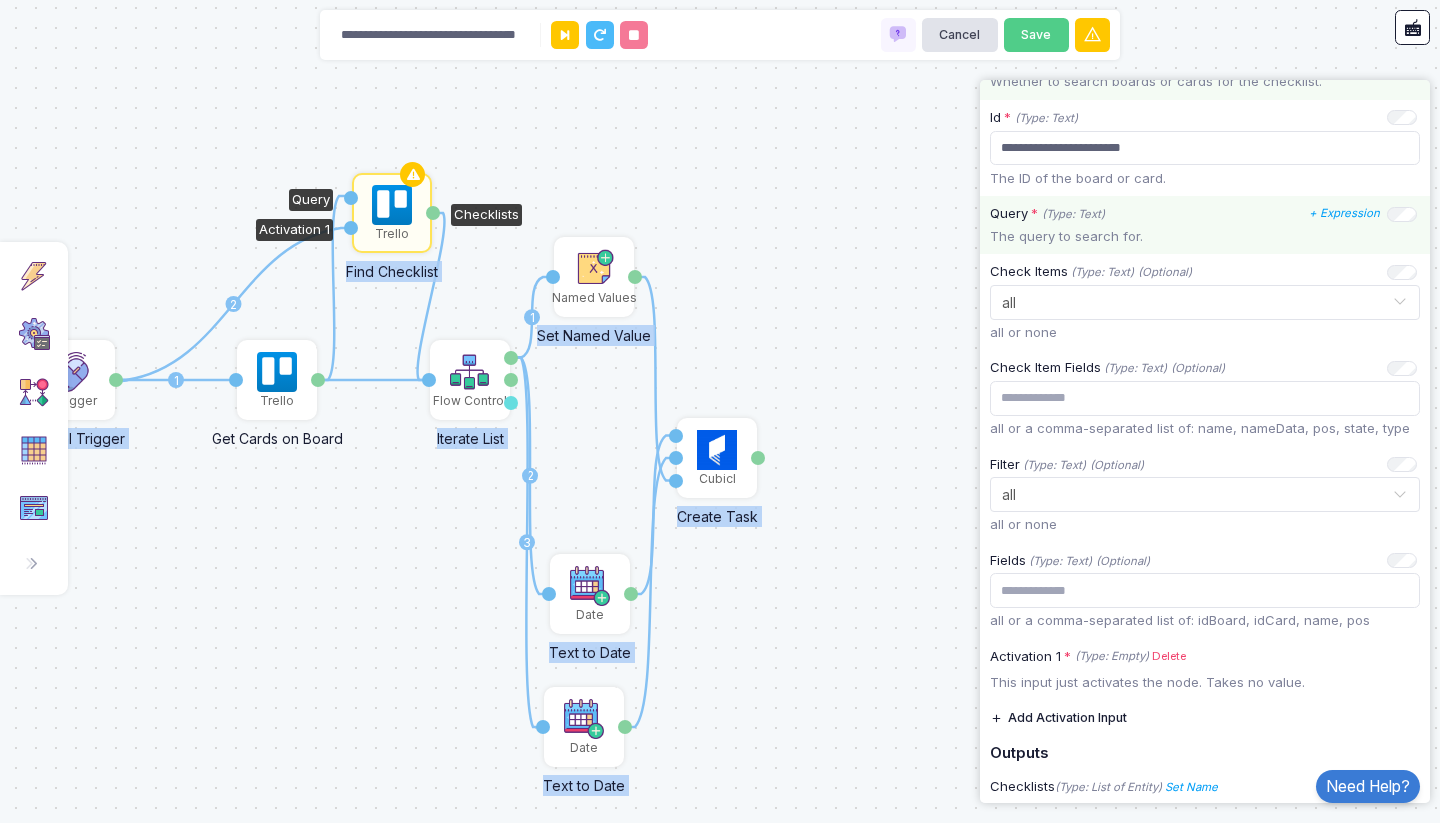 drag, startPoint x: 320, startPoint y: 379, endPoint x: 349, endPoint y: 196, distance: 185.28357 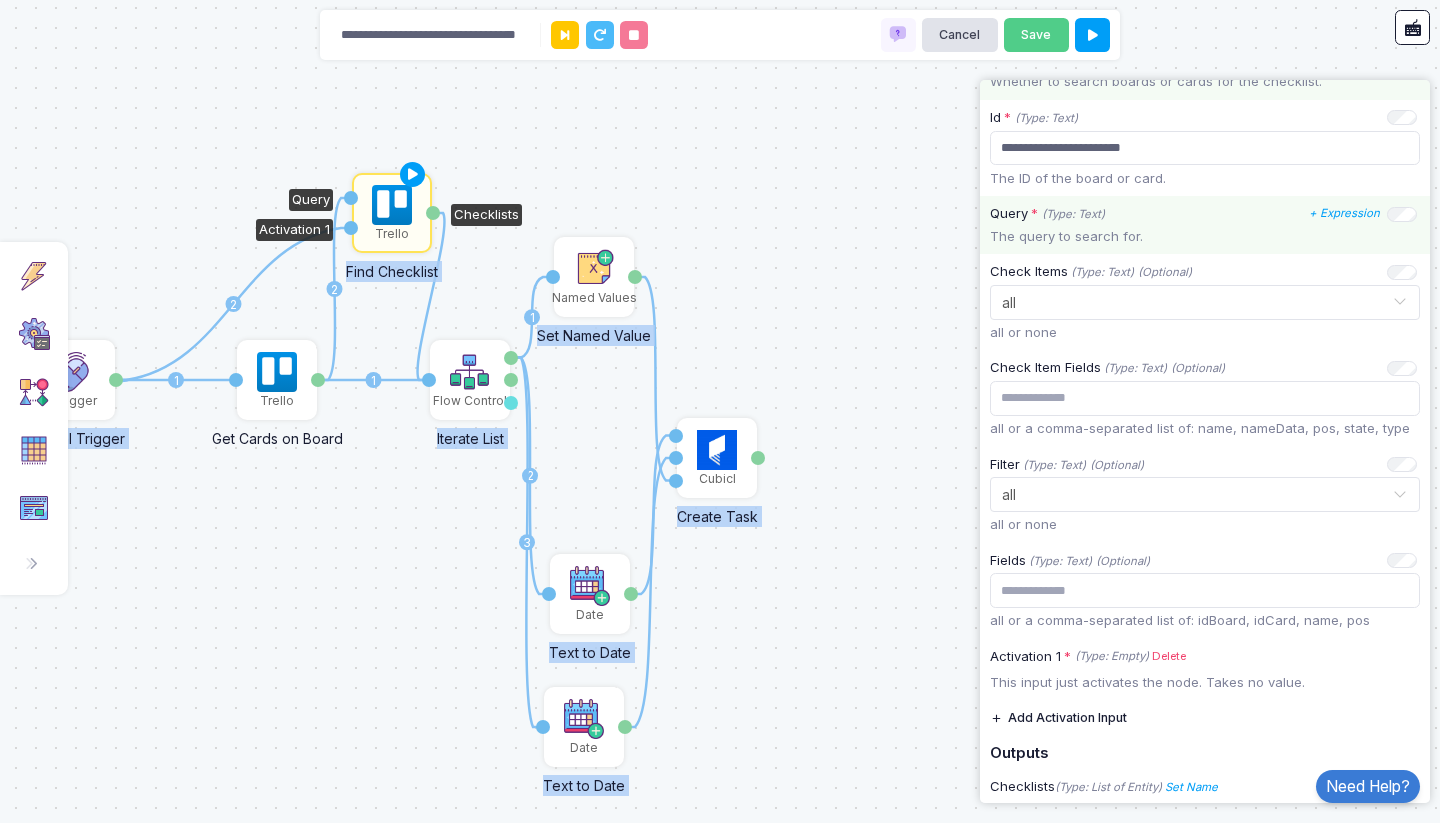 click 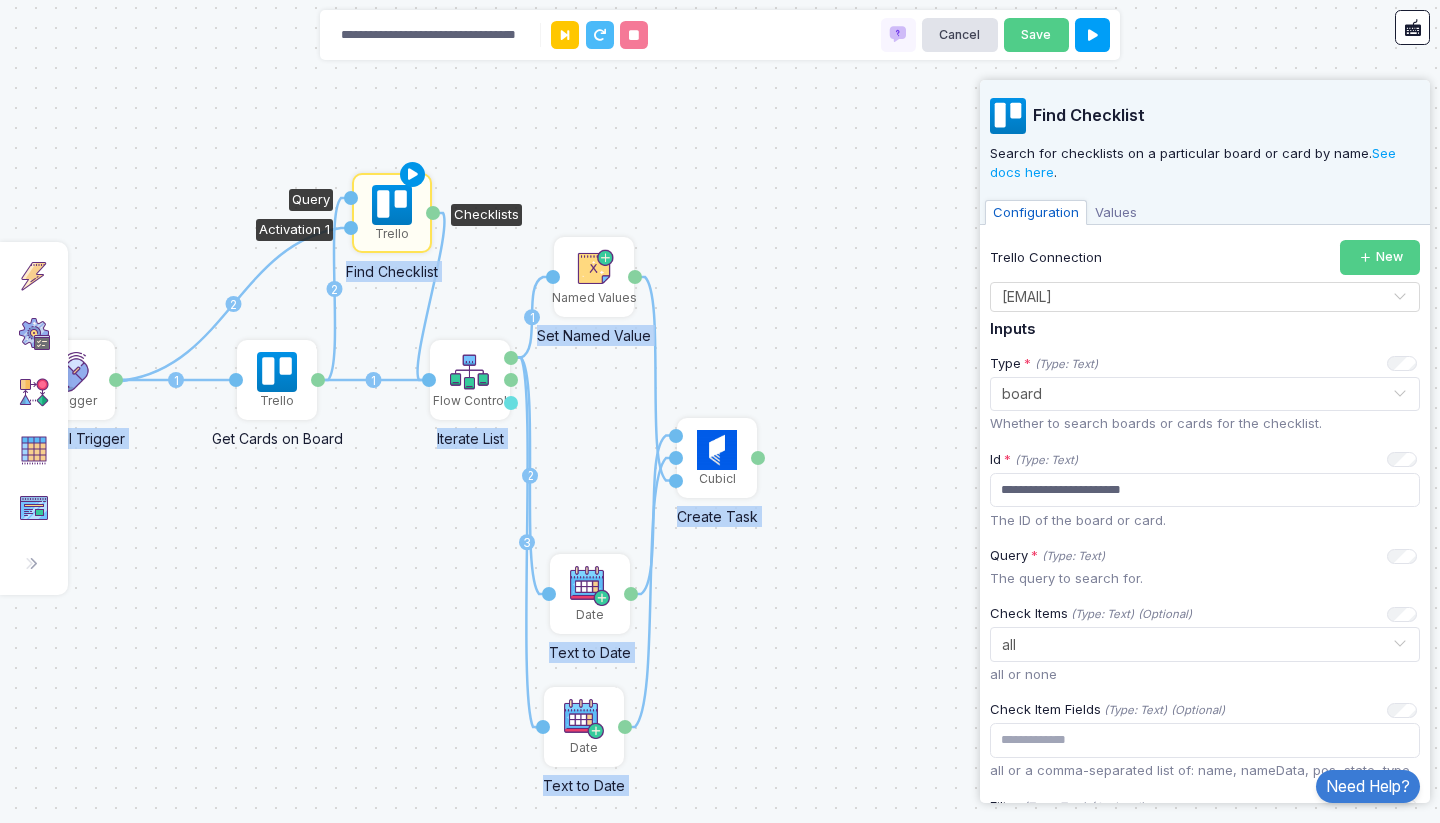 click at bounding box center (413, 175) 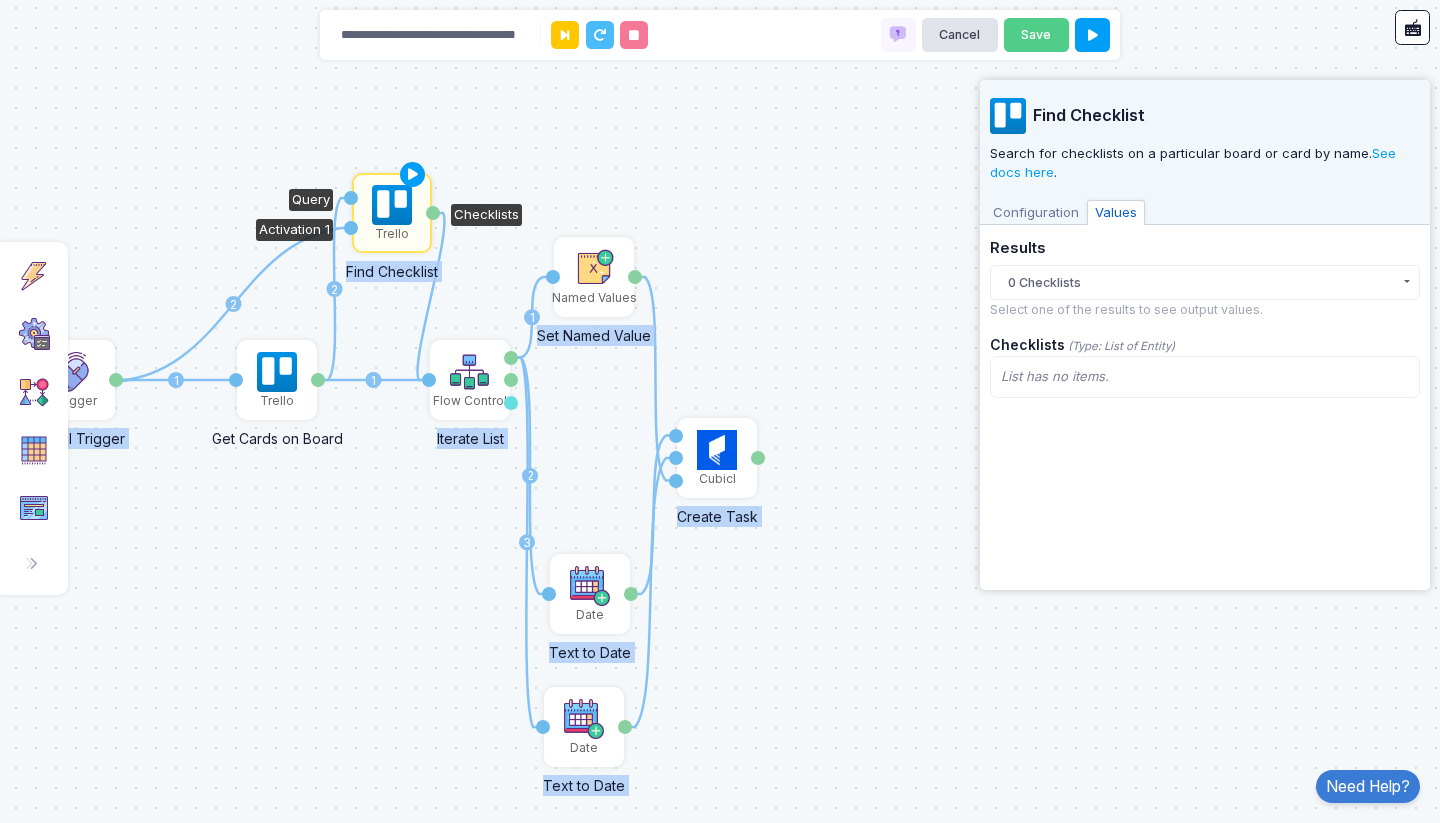 click on "0 Checklists" 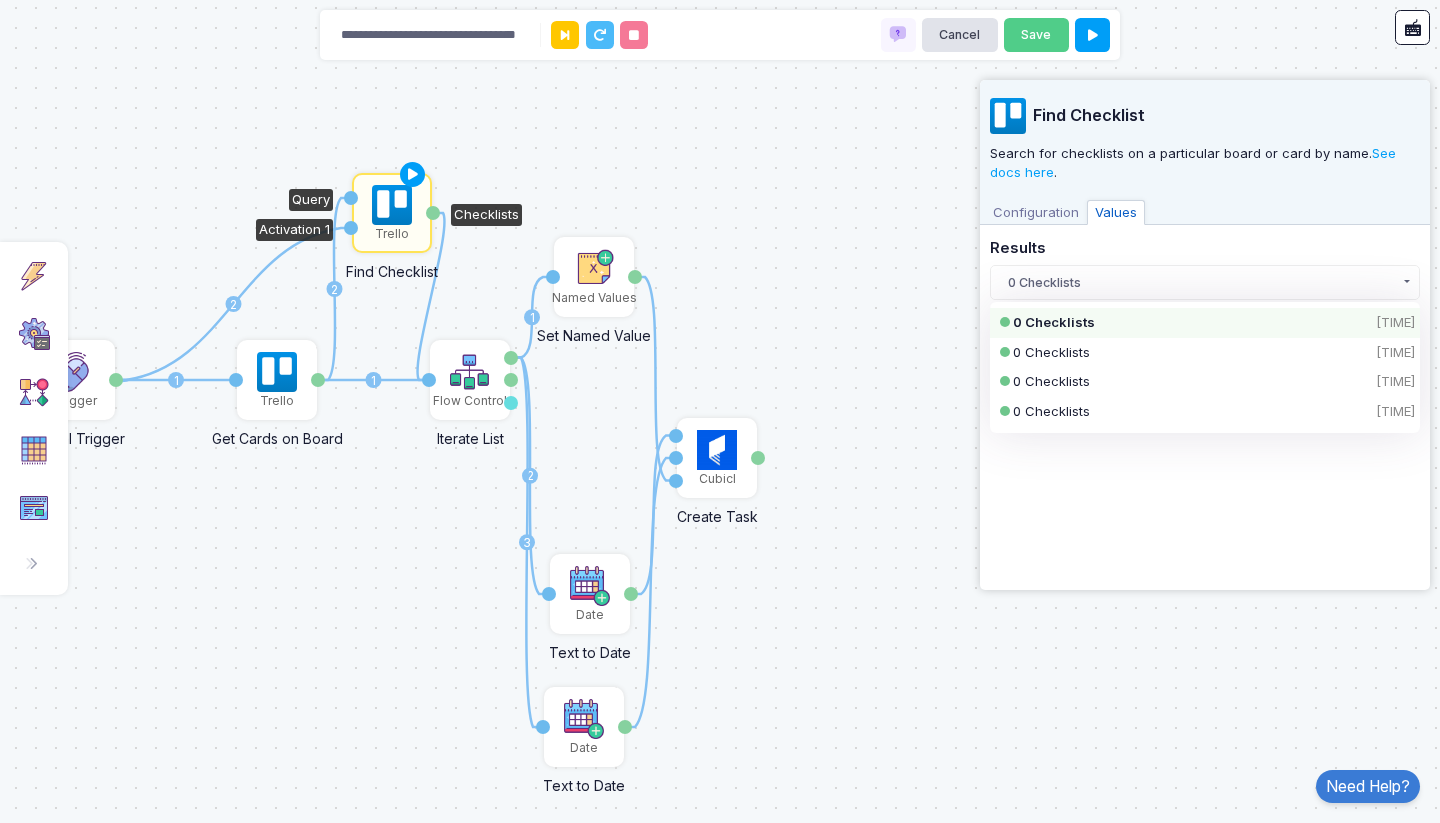 click 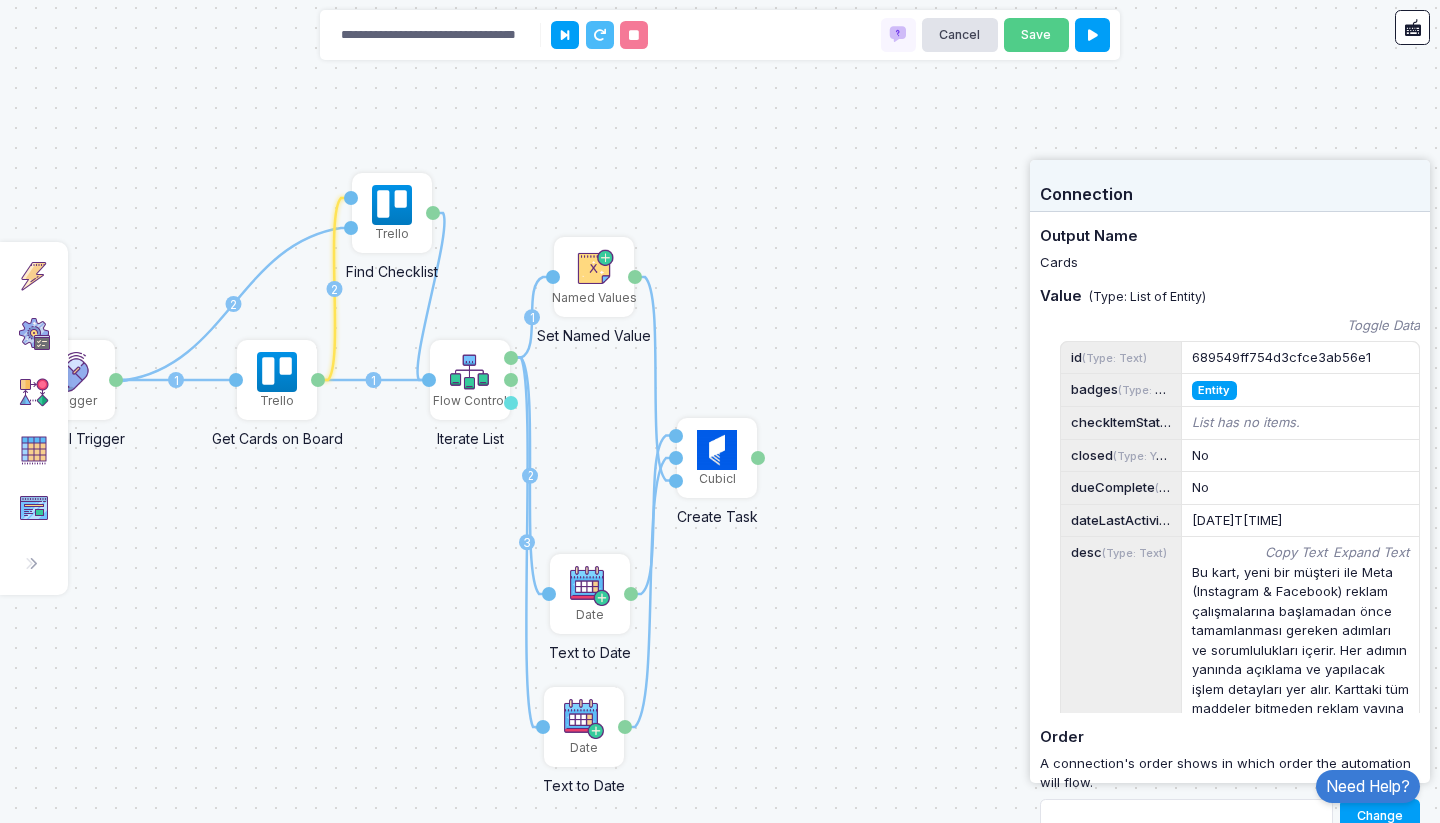 click 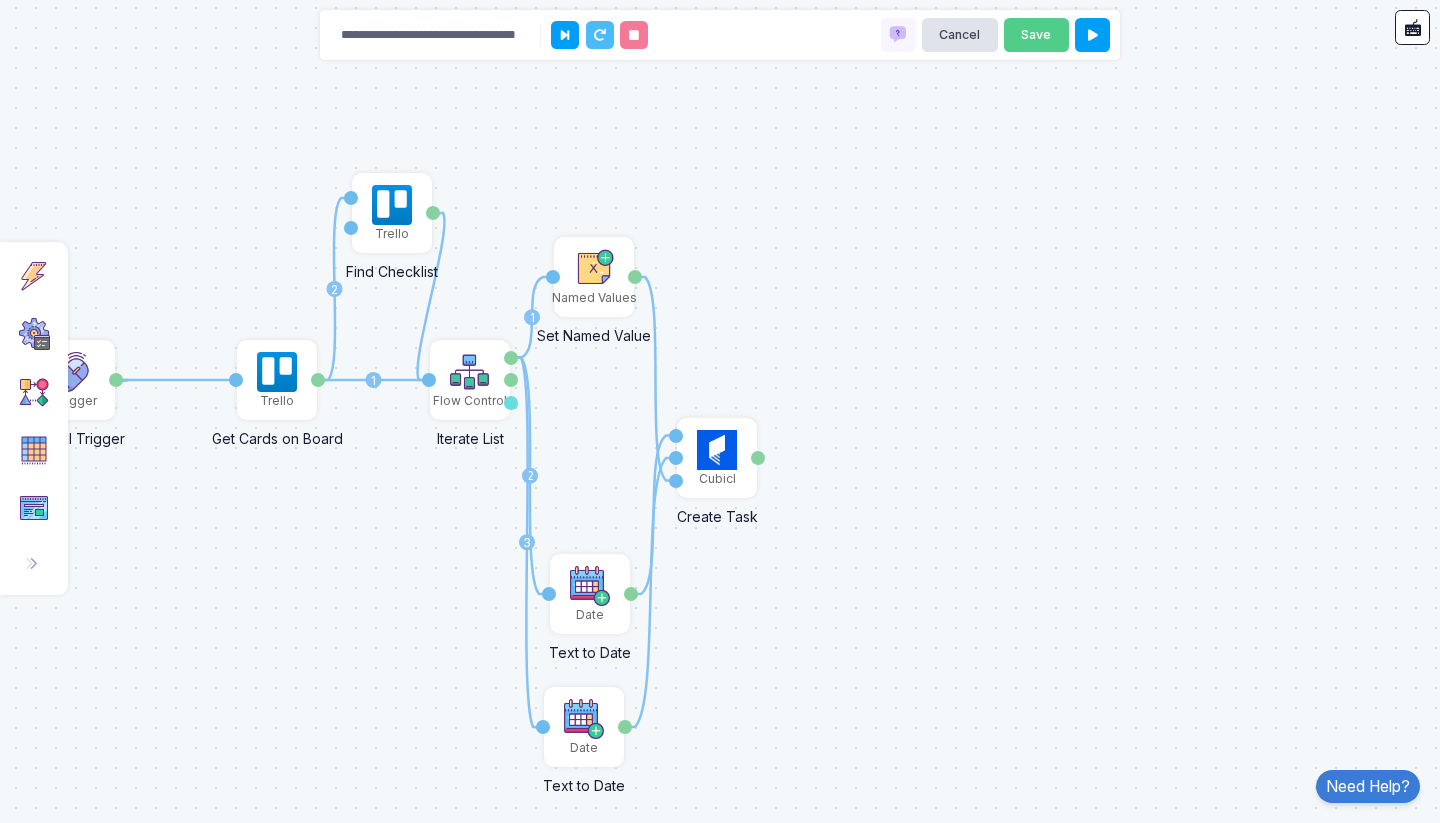 click 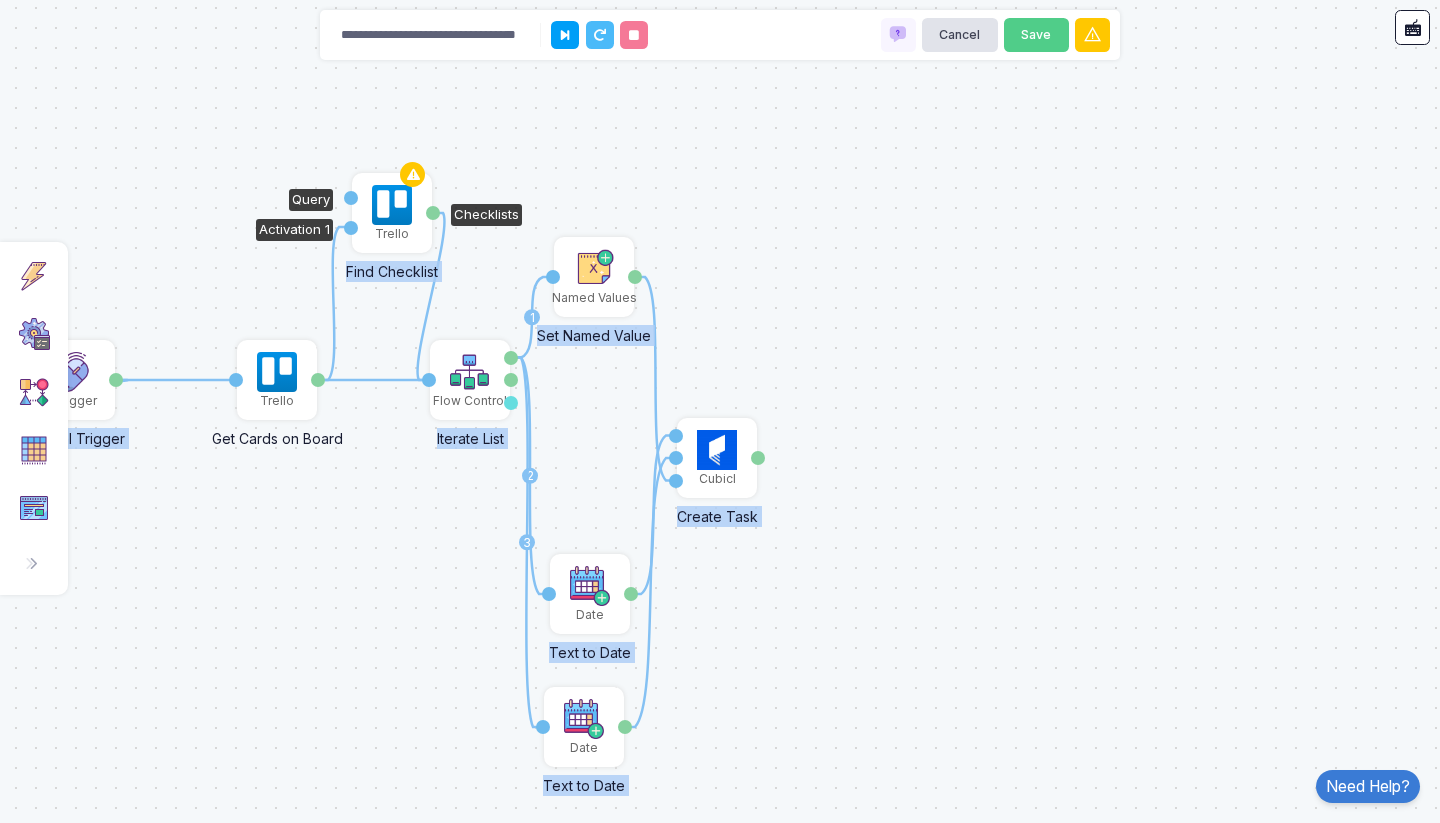 drag, startPoint x: 319, startPoint y: 380, endPoint x: 349, endPoint y: 227, distance: 155.91344 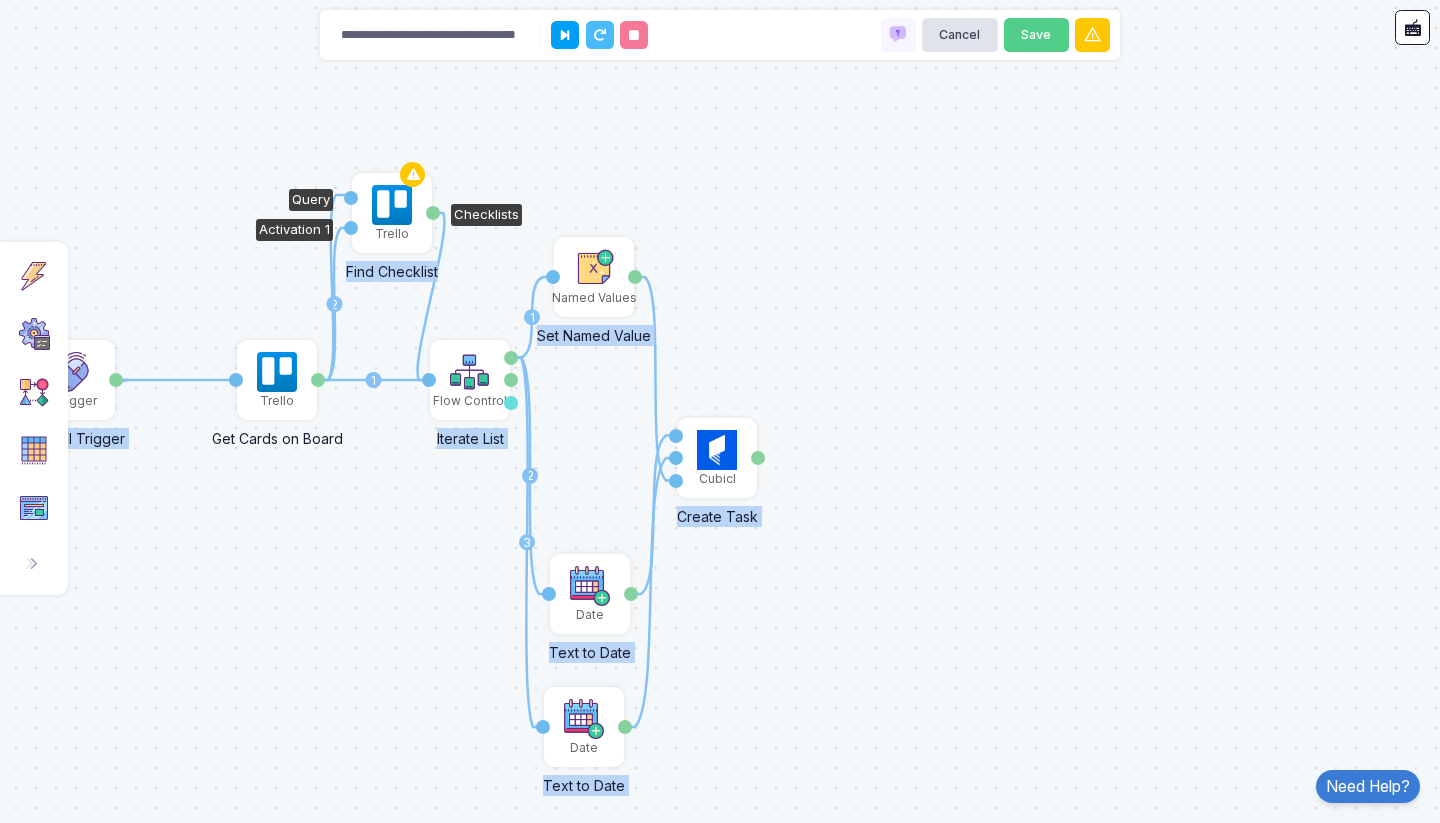drag, startPoint x: 332, startPoint y: 347, endPoint x: 347, endPoint y: 195, distance: 152.73834 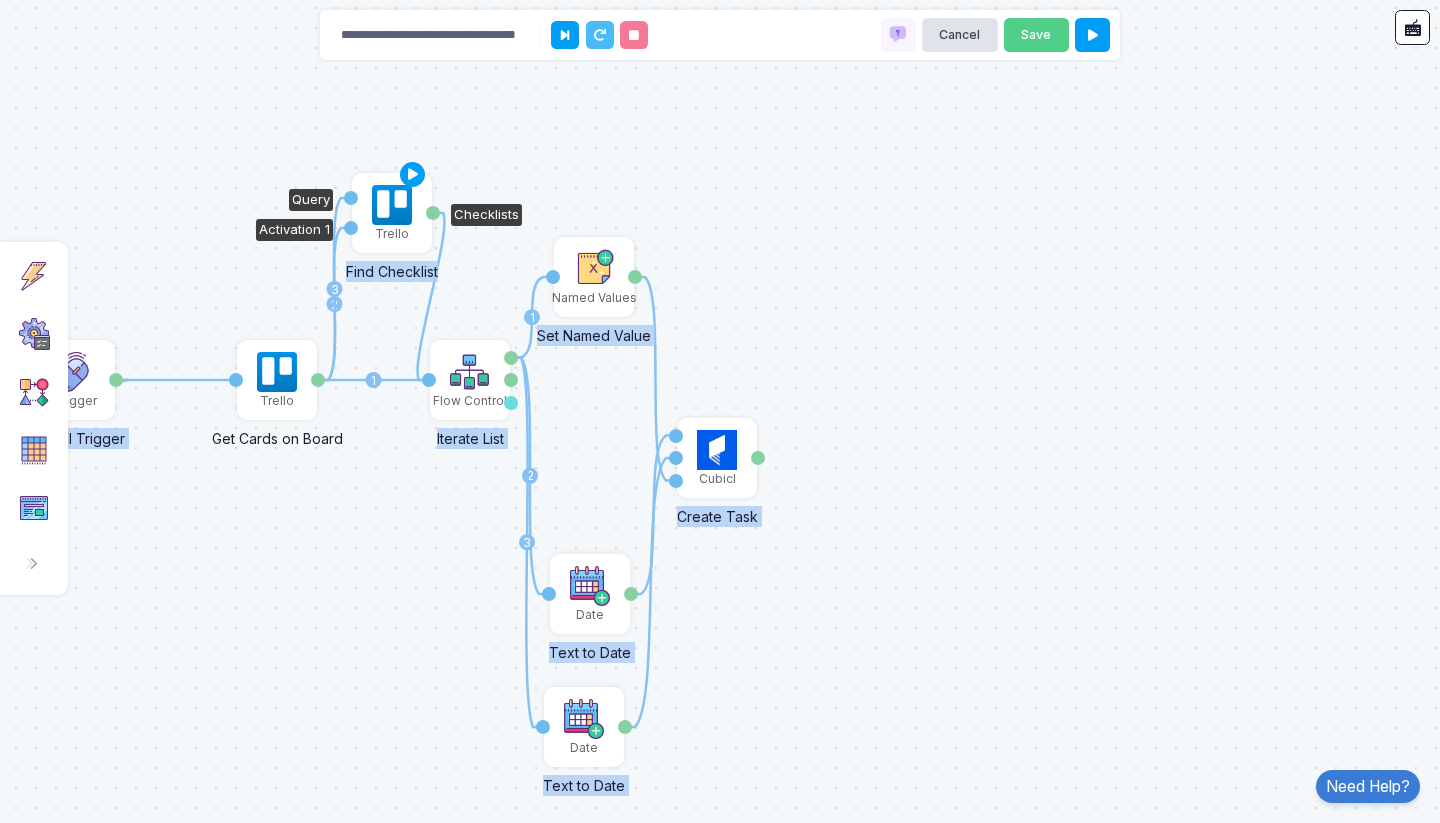 click 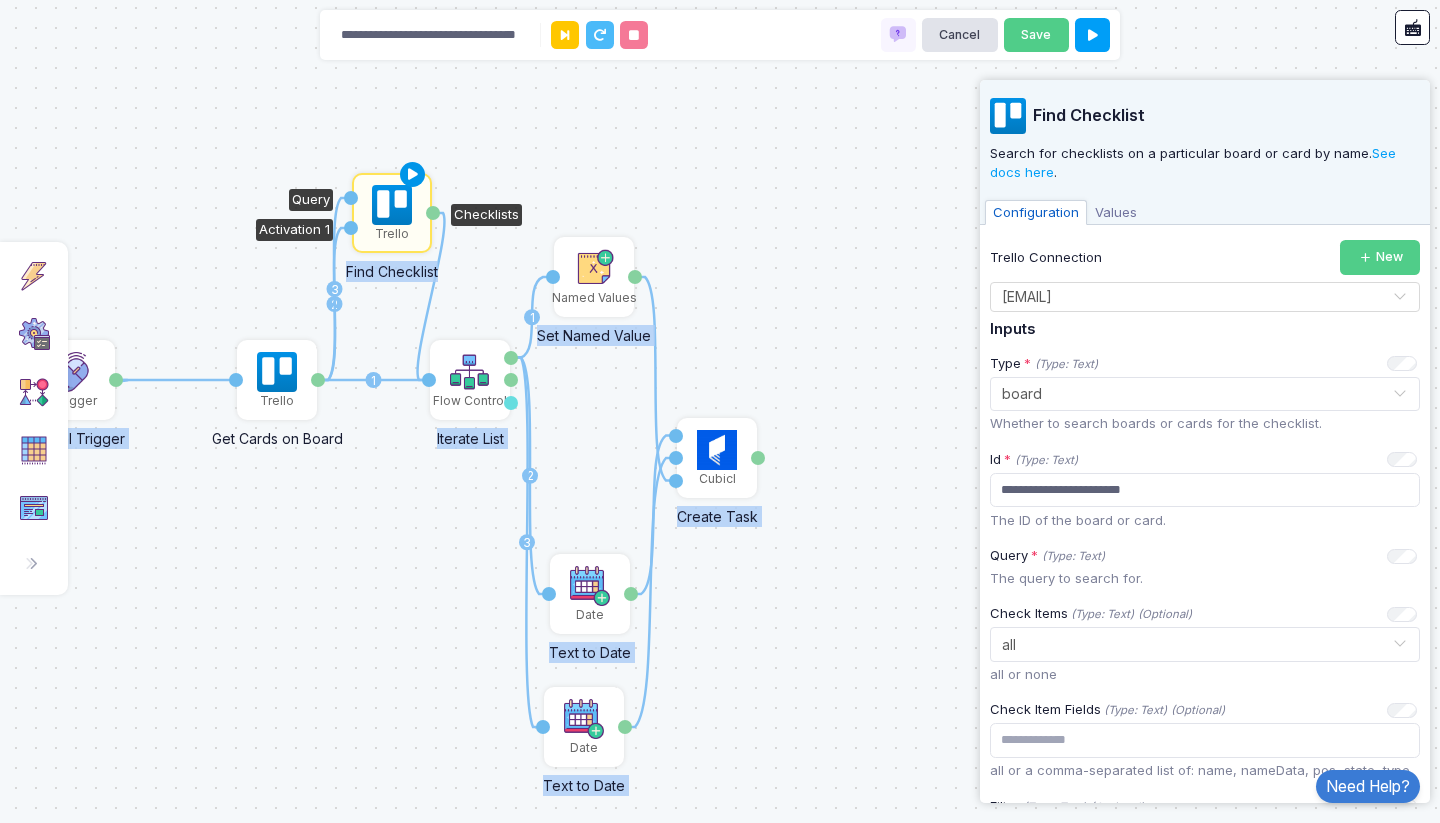 click at bounding box center (413, 175) 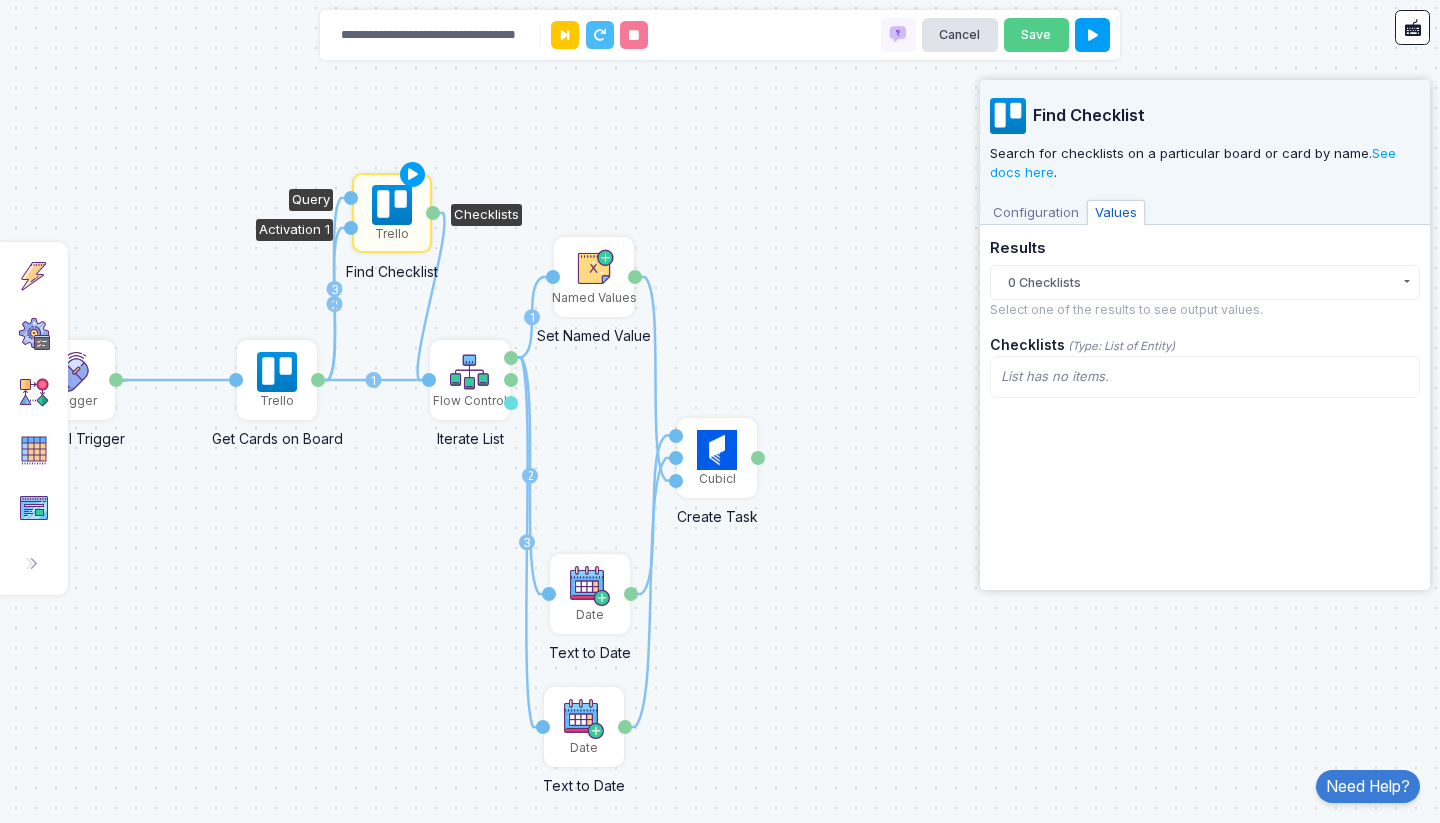 click on "List has no items." 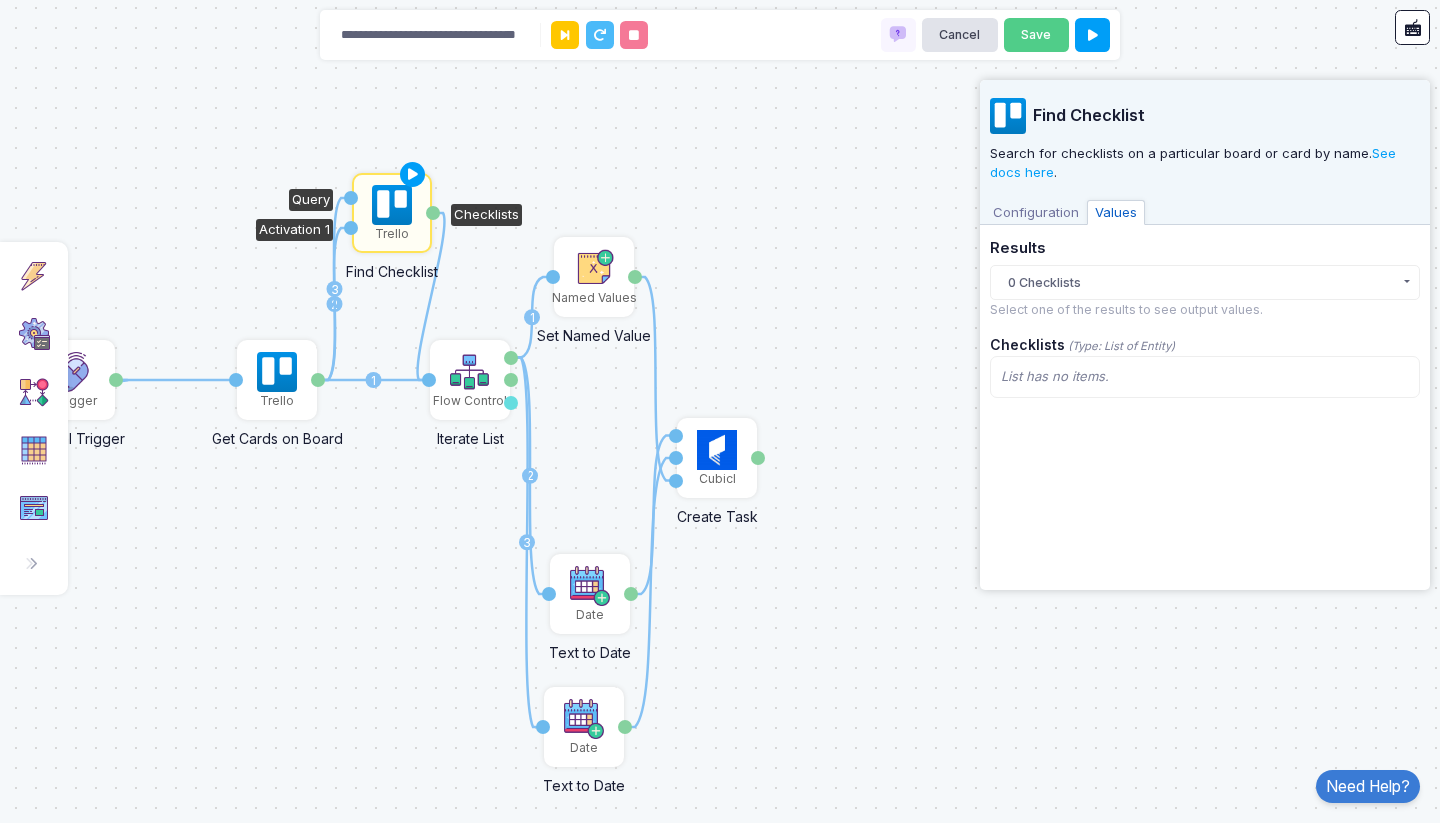 click on "List has no items." 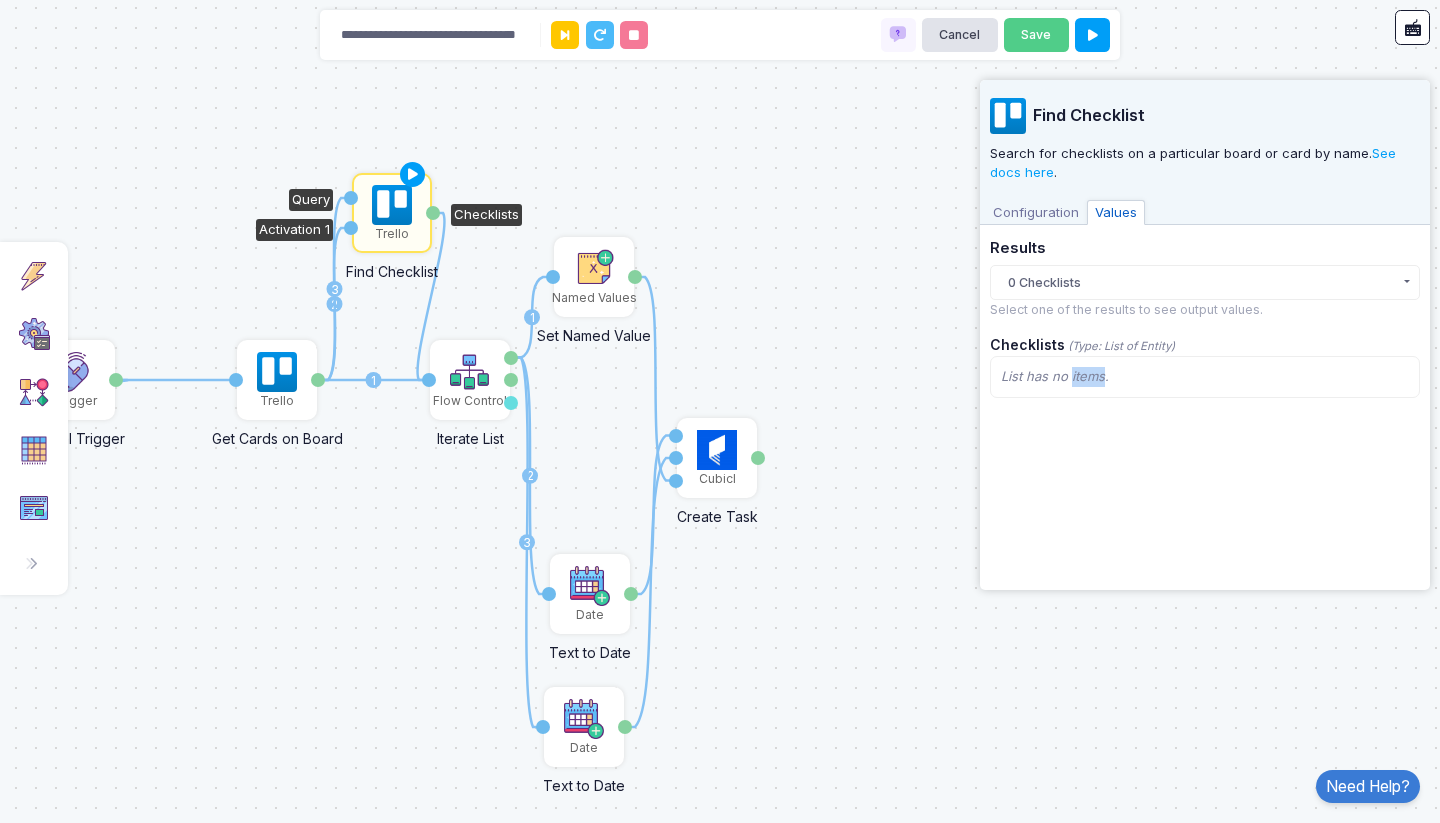 click on "List has no items." 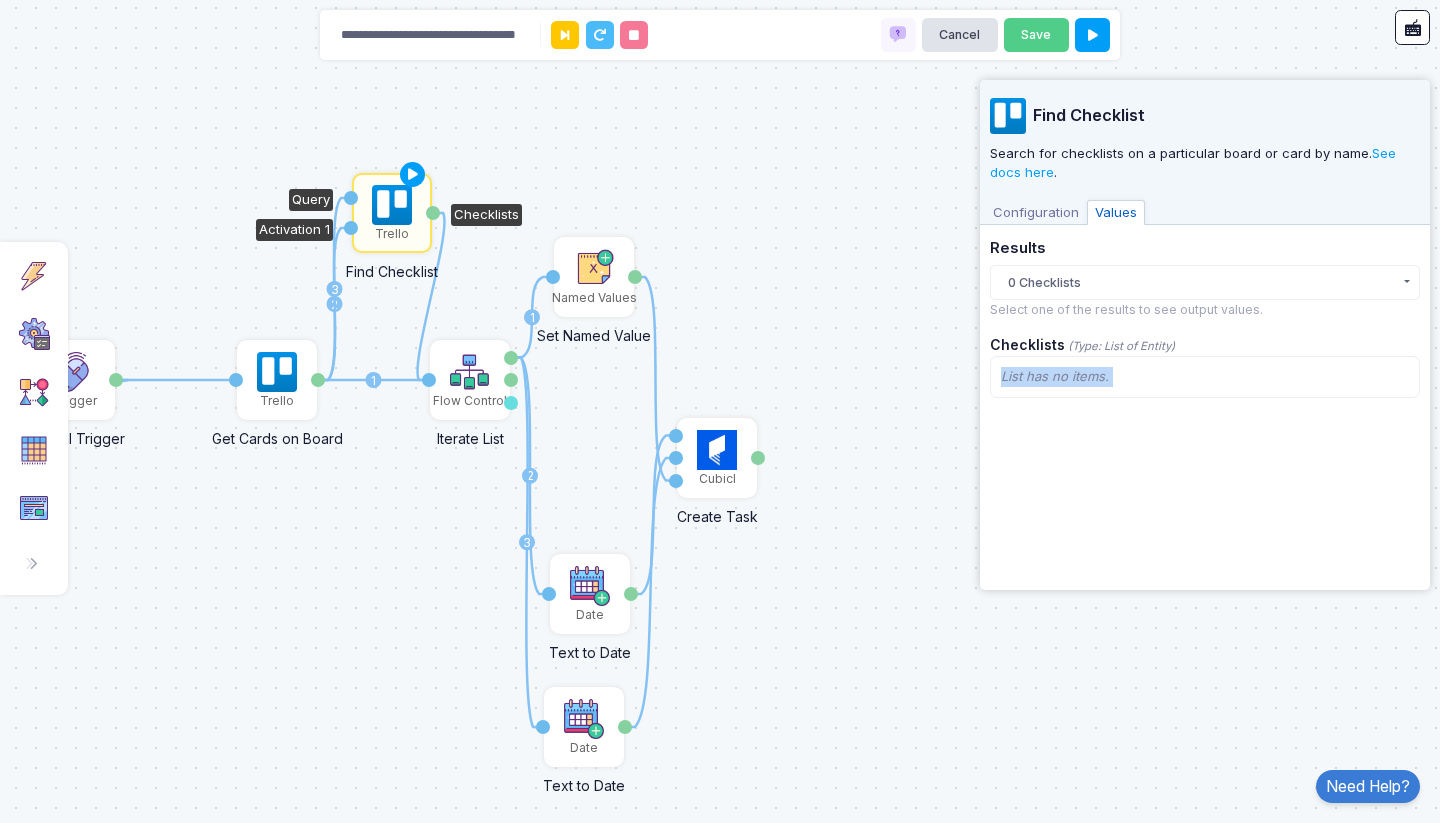 click on "List has no items." 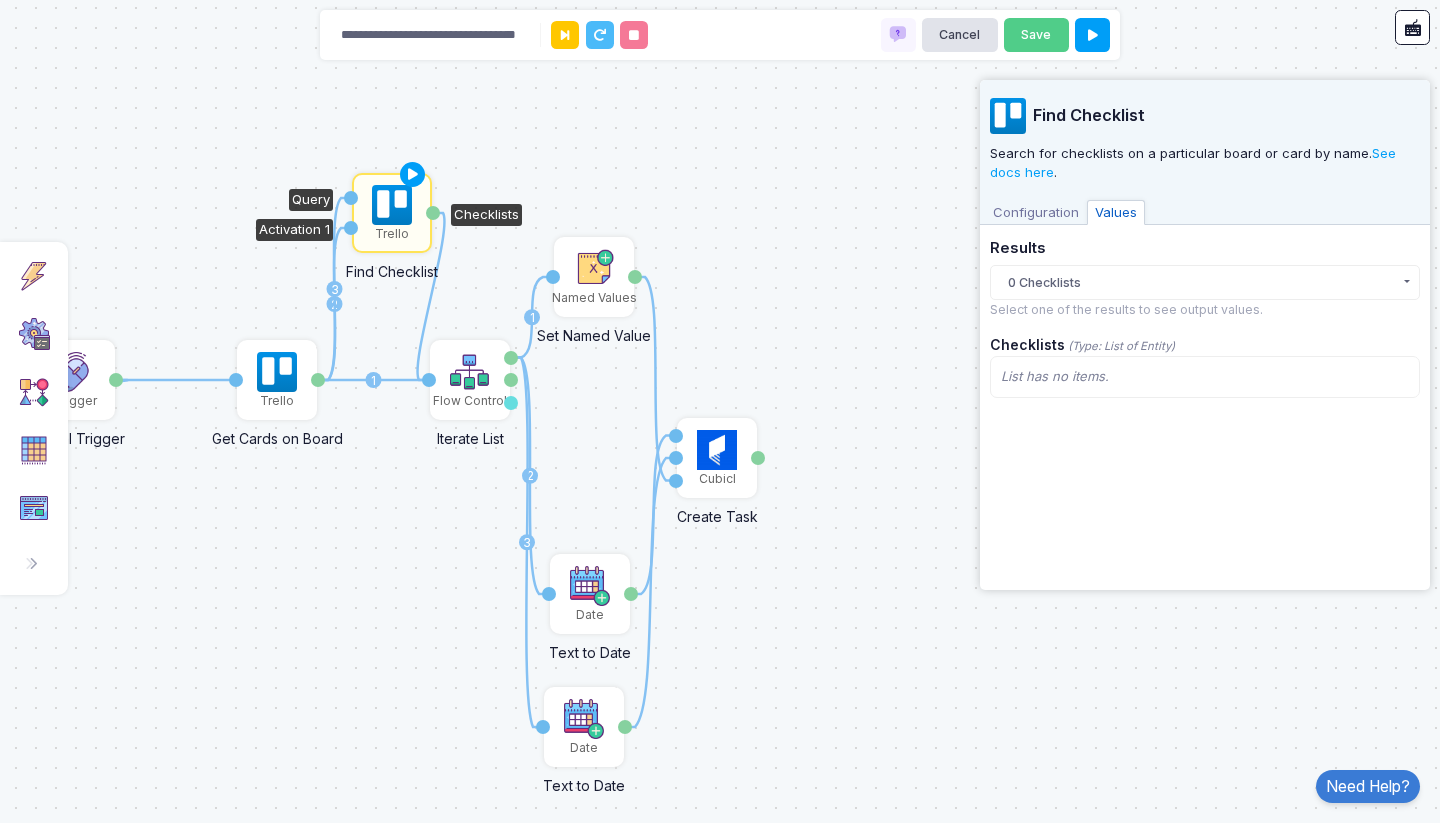 click on "List has no items." 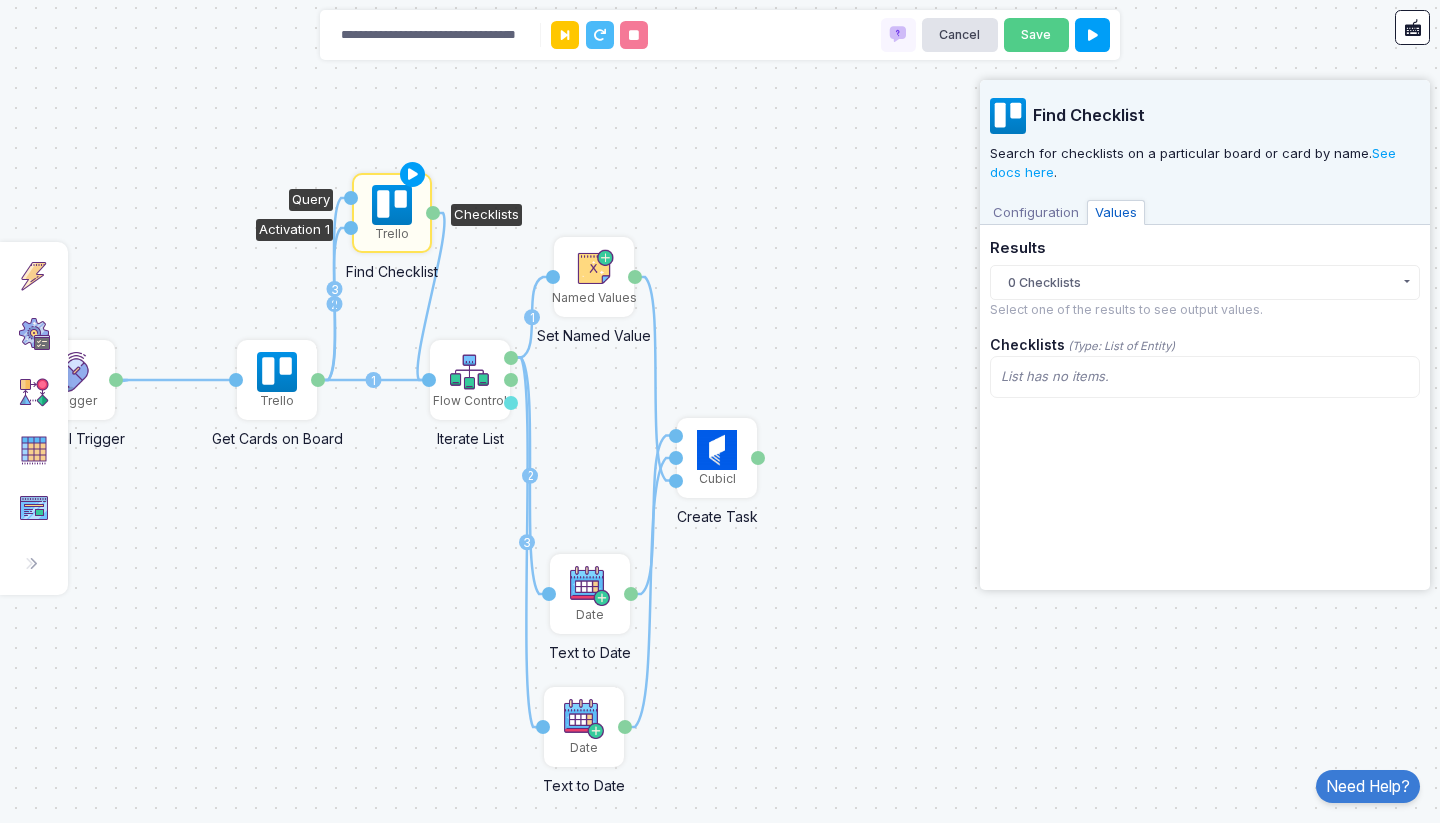 click on "[TEXT]" at bounding box center (1036, 213) 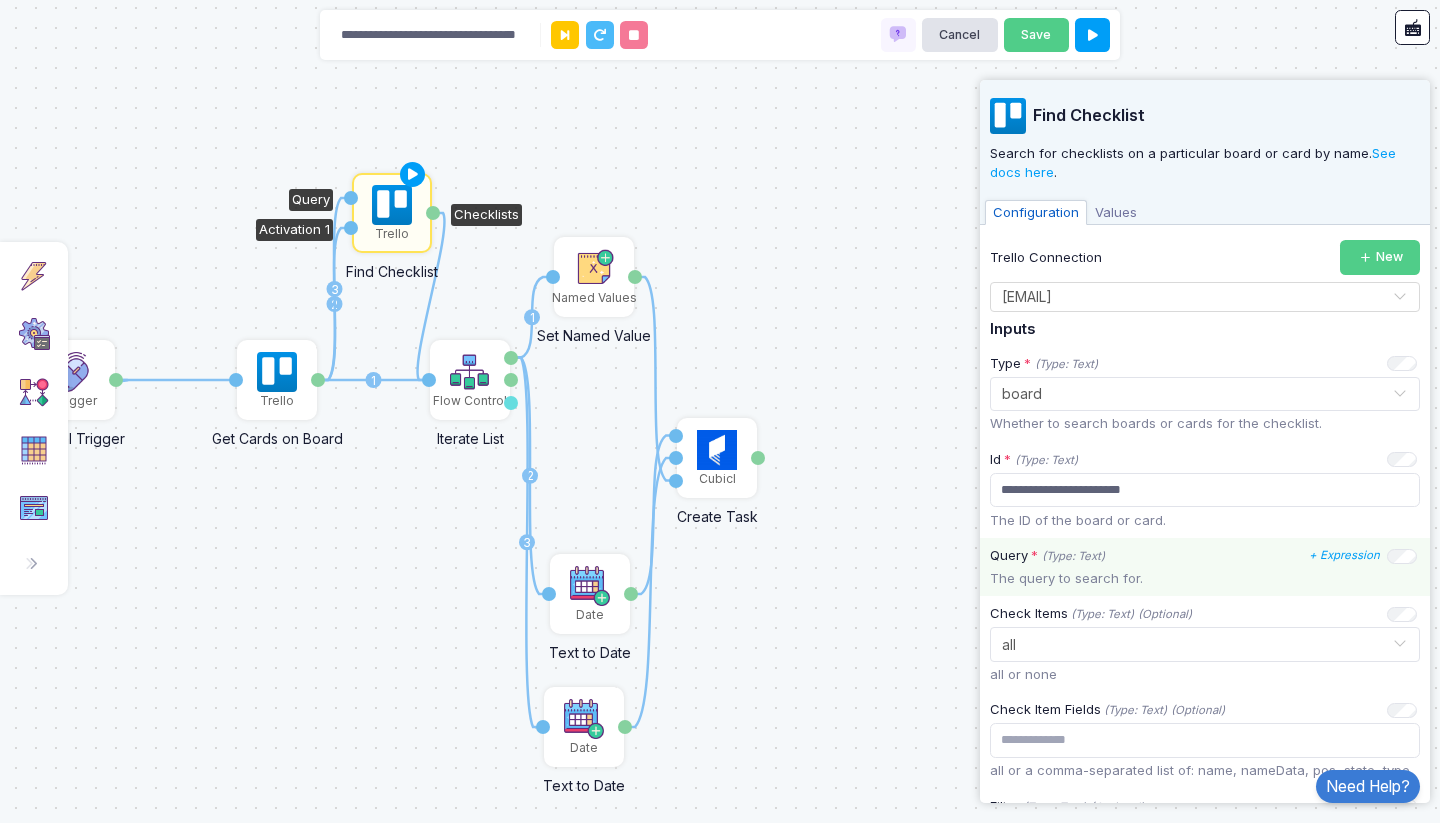 scroll, scrollTop: 240, scrollLeft: 0, axis: vertical 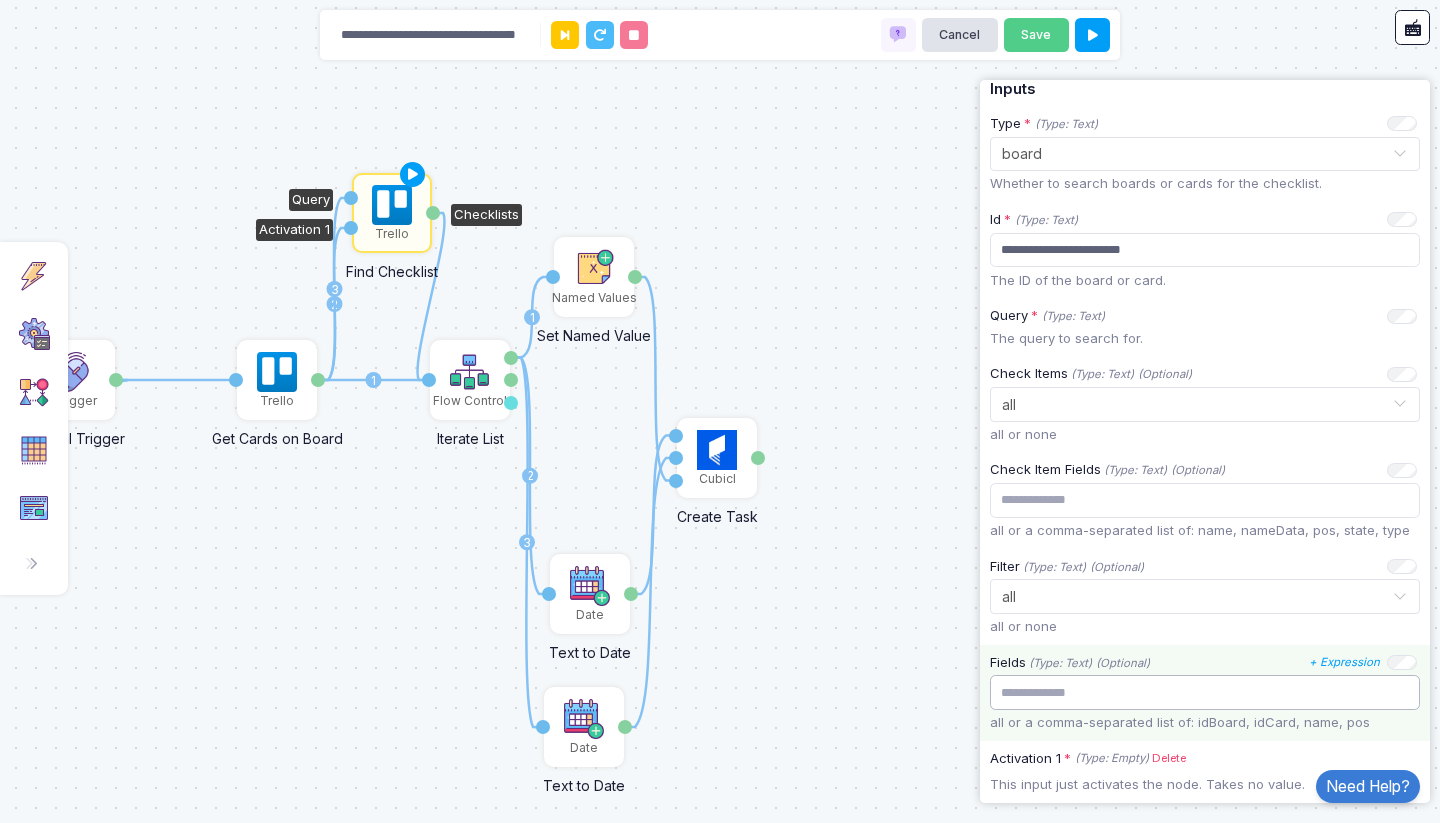 click 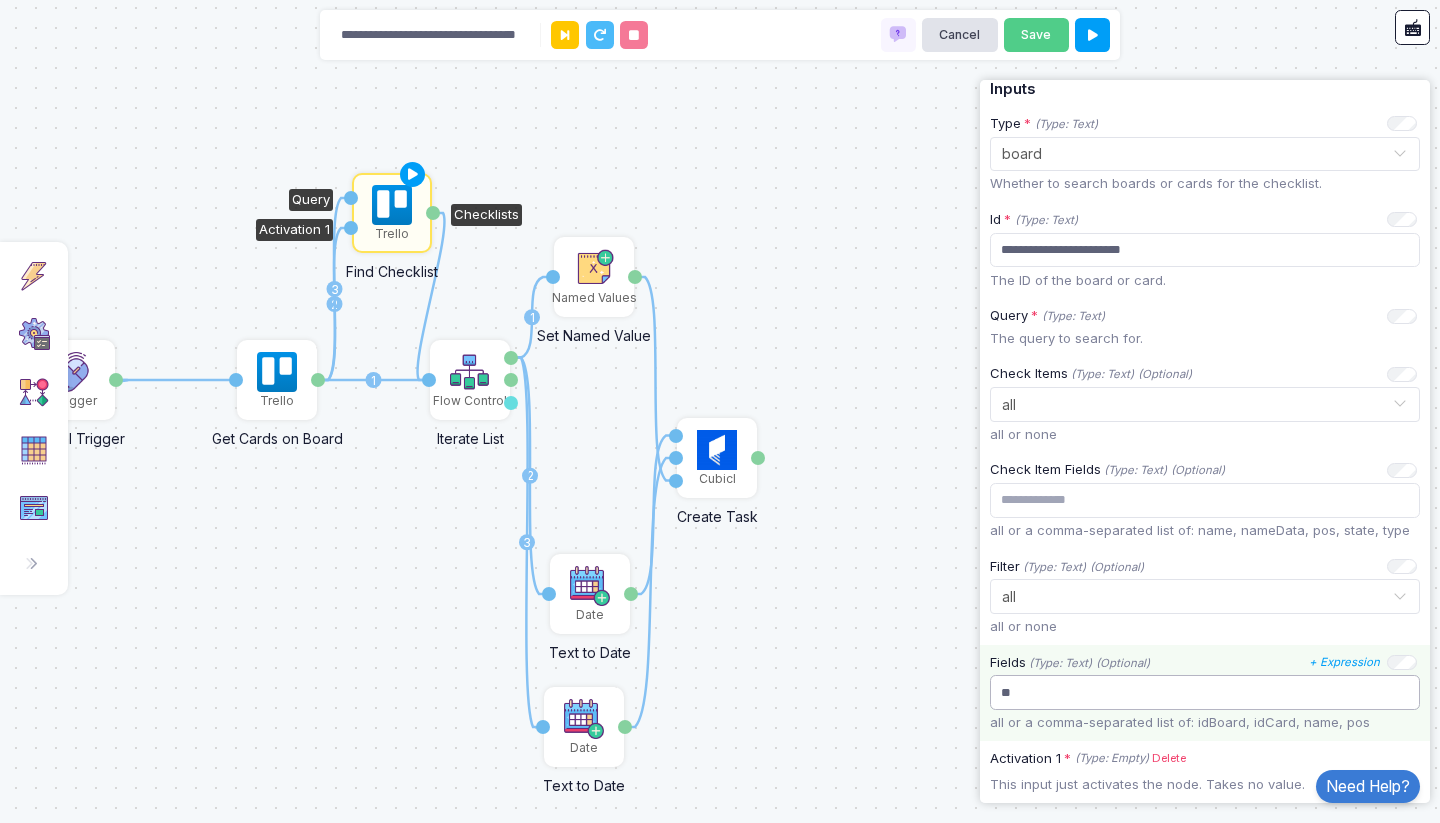 type on "*" 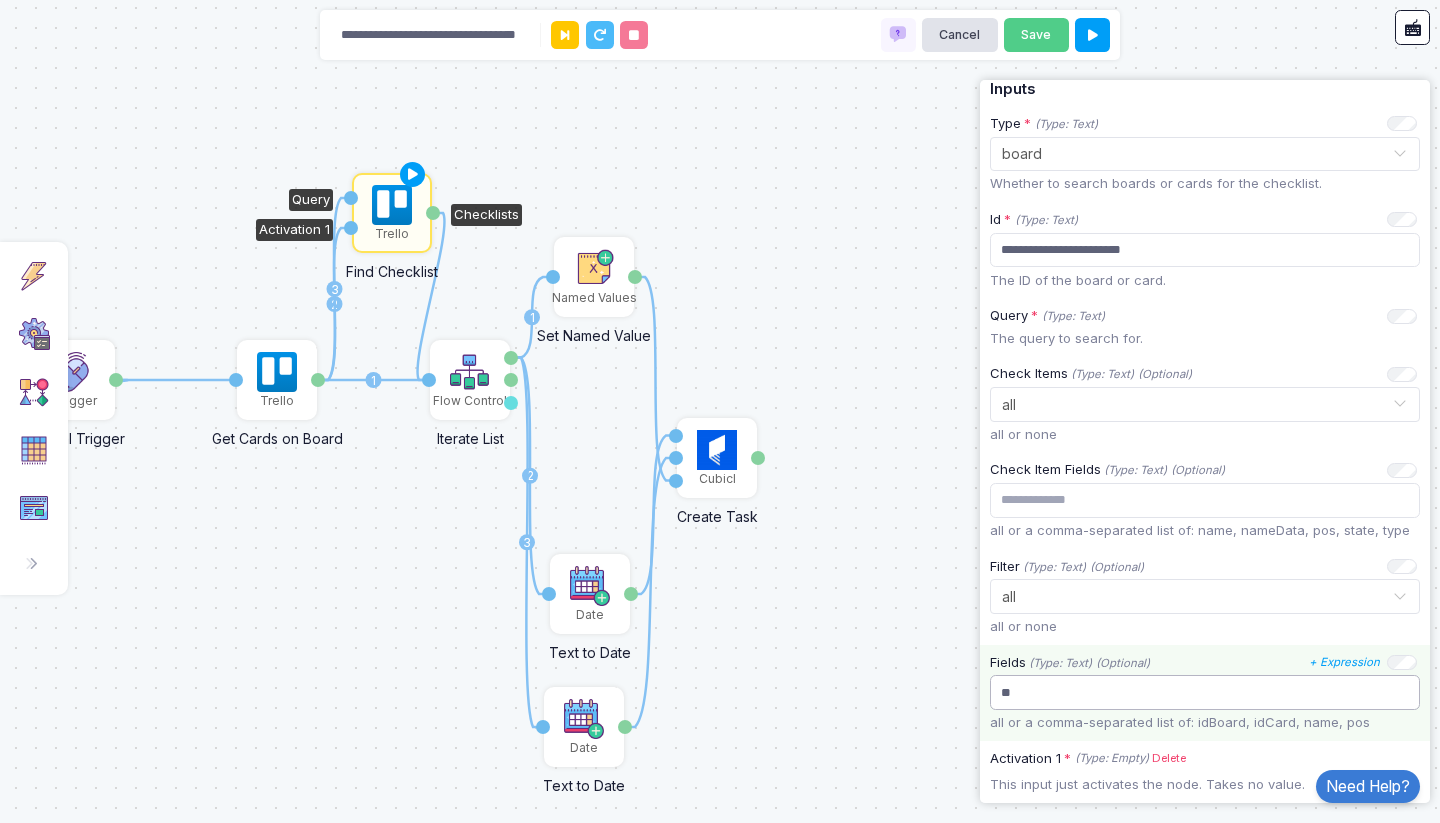 type on "*" 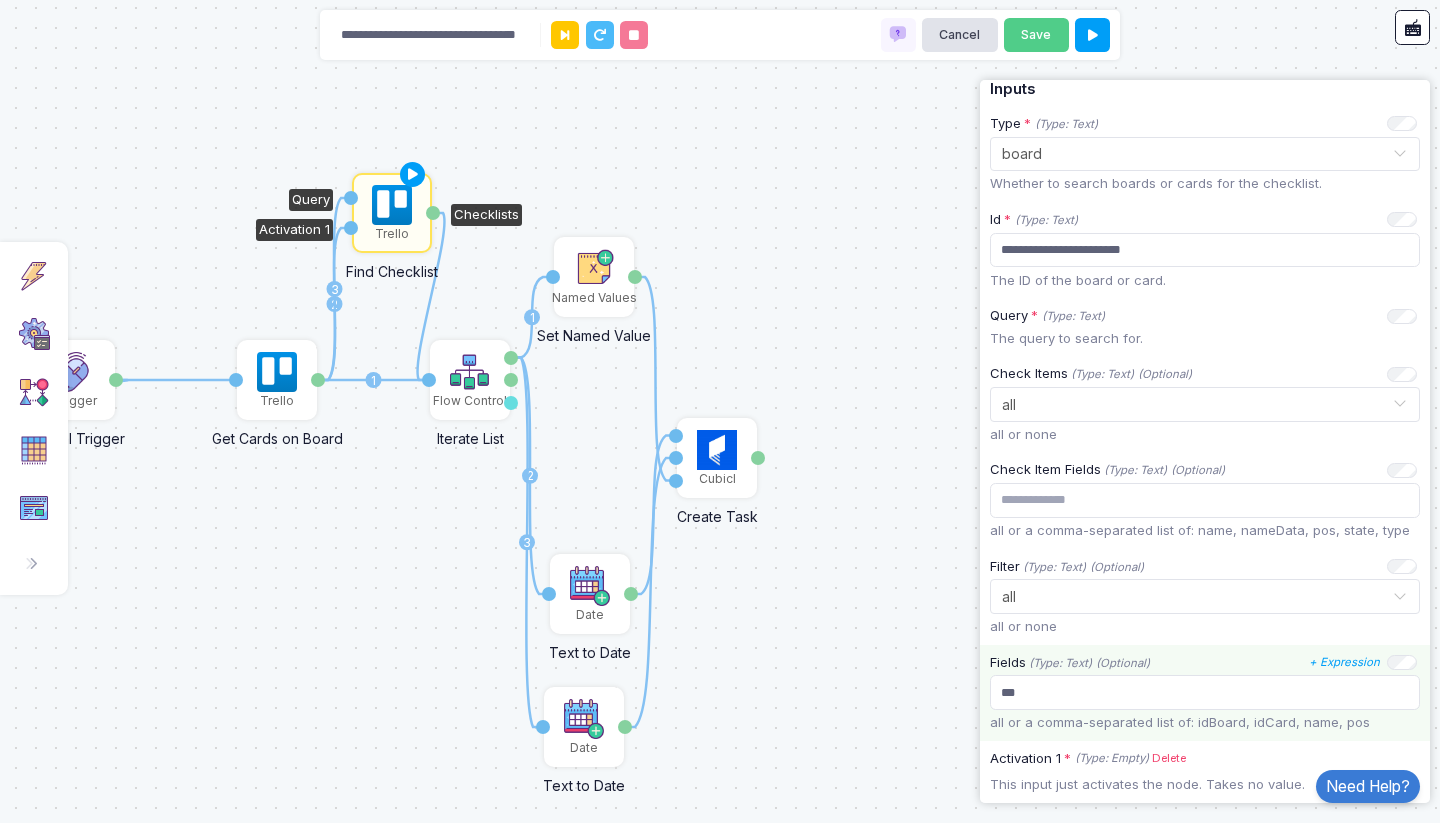 click on "all or a comma-separated list of: idBoard, idCard, name, pos" 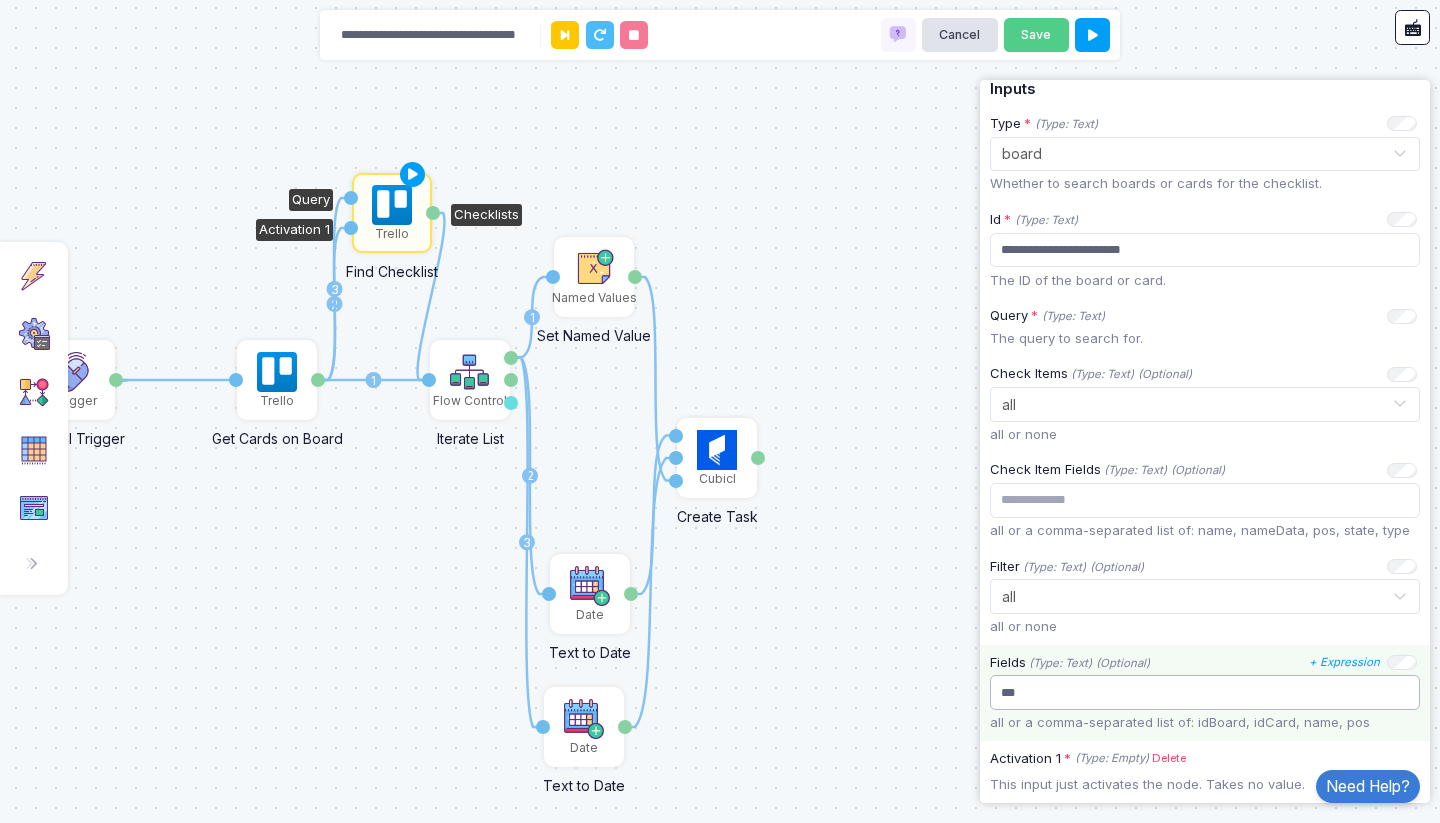 click on "***" 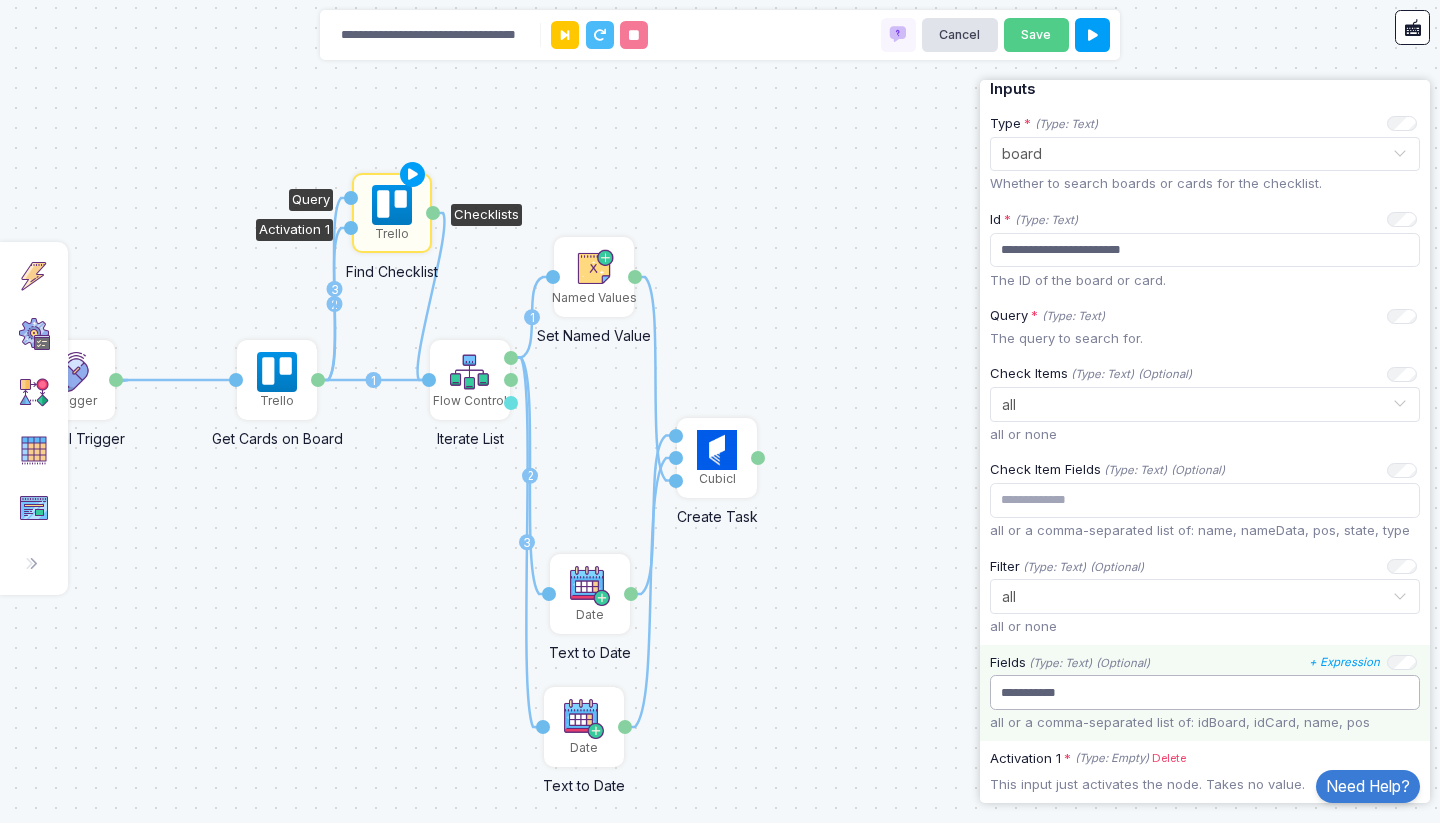 type on "**********" 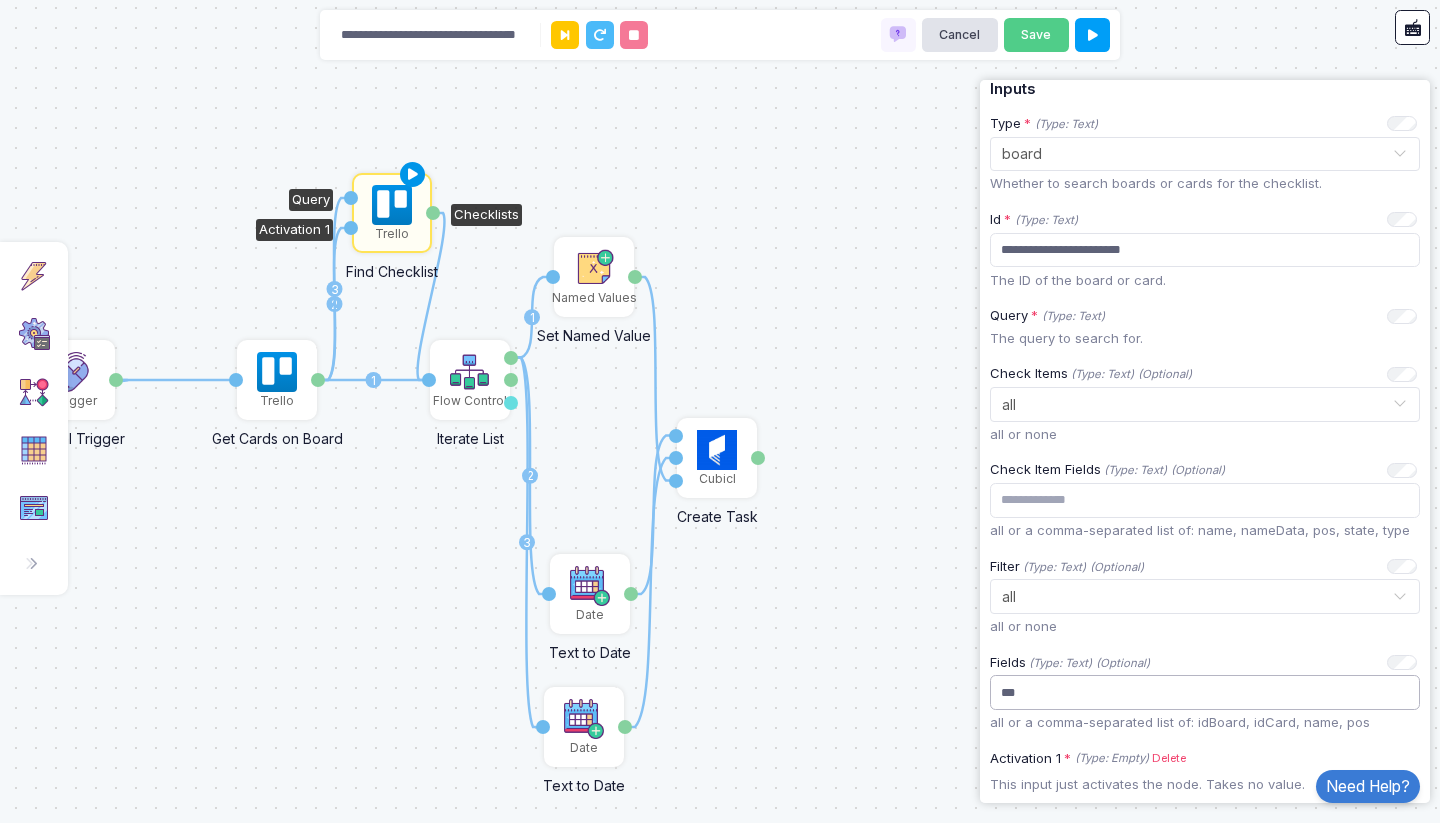 click at bounding box center (413, 175) 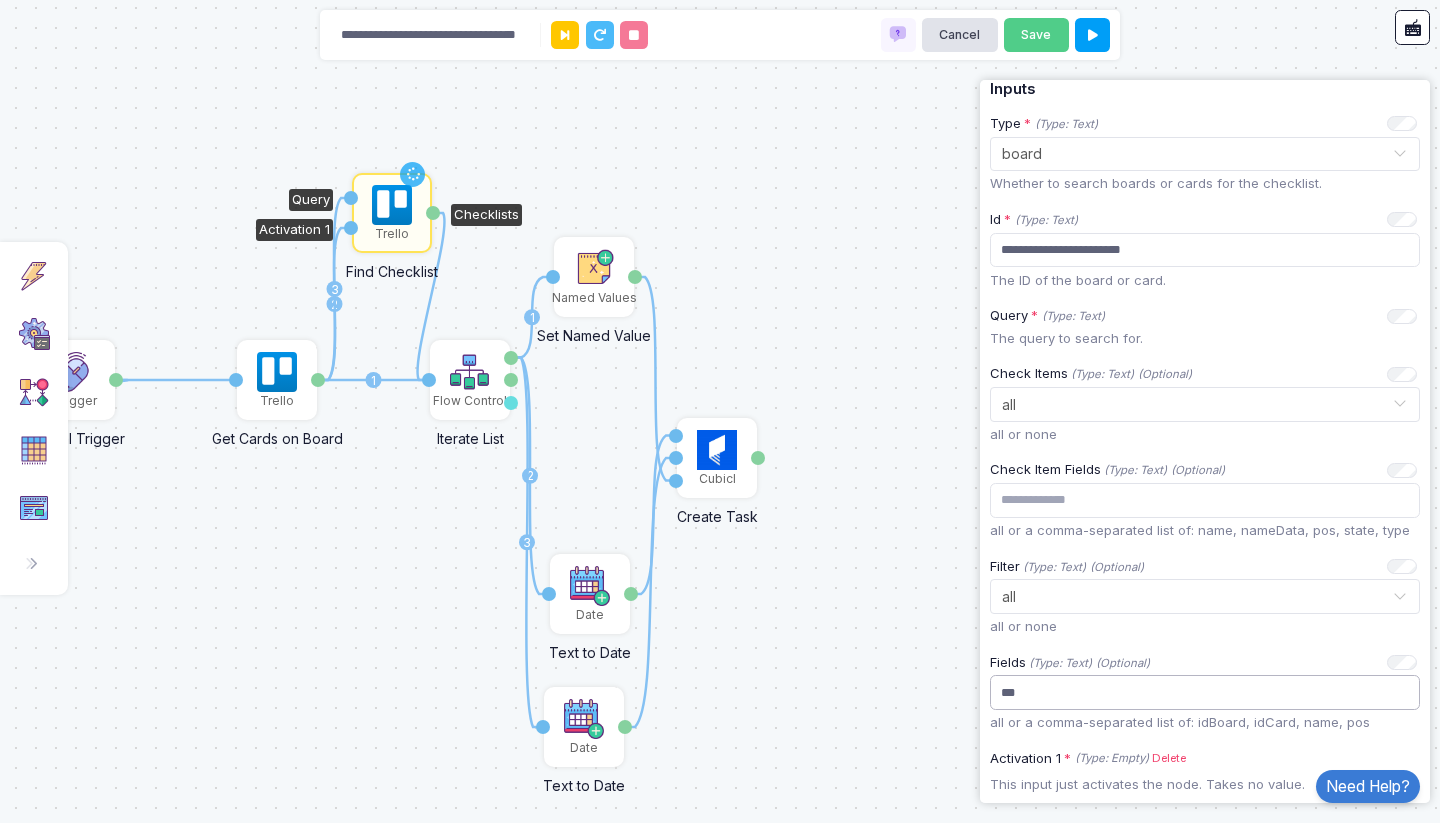 type on "***" 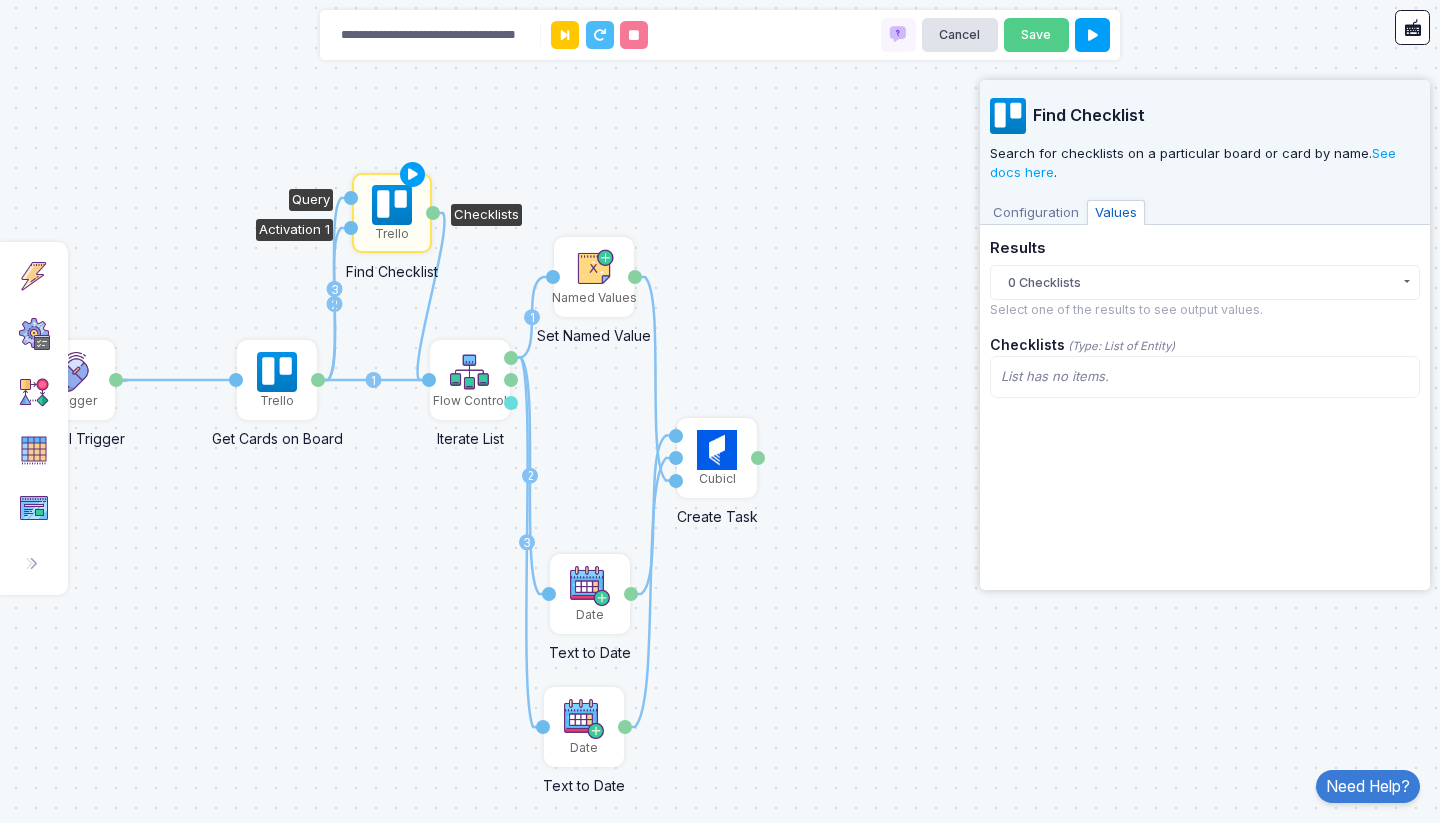 scroll, scrollTop: 0, scrollLeft: 0, axis: both 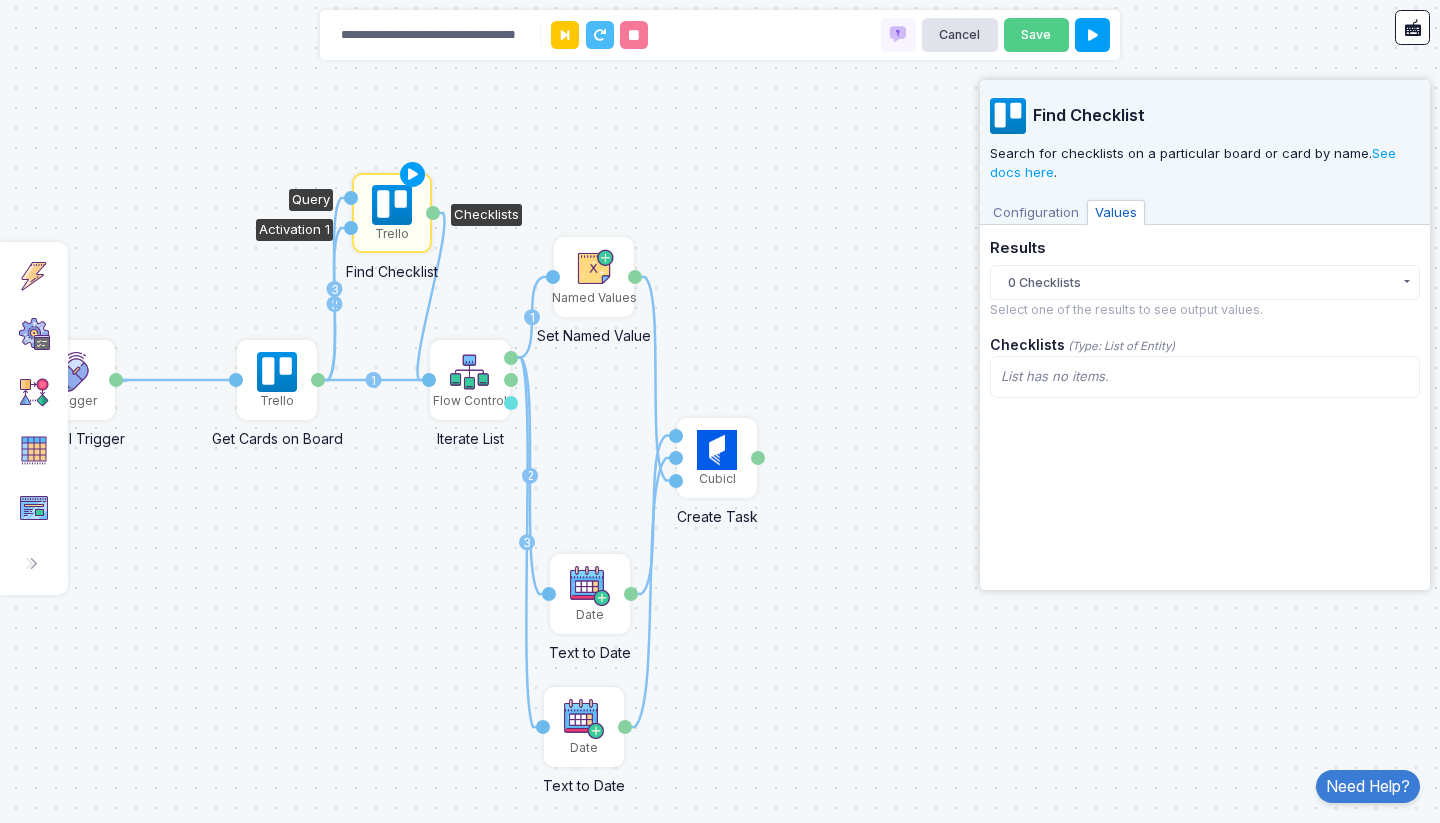click on "0 Checklists" 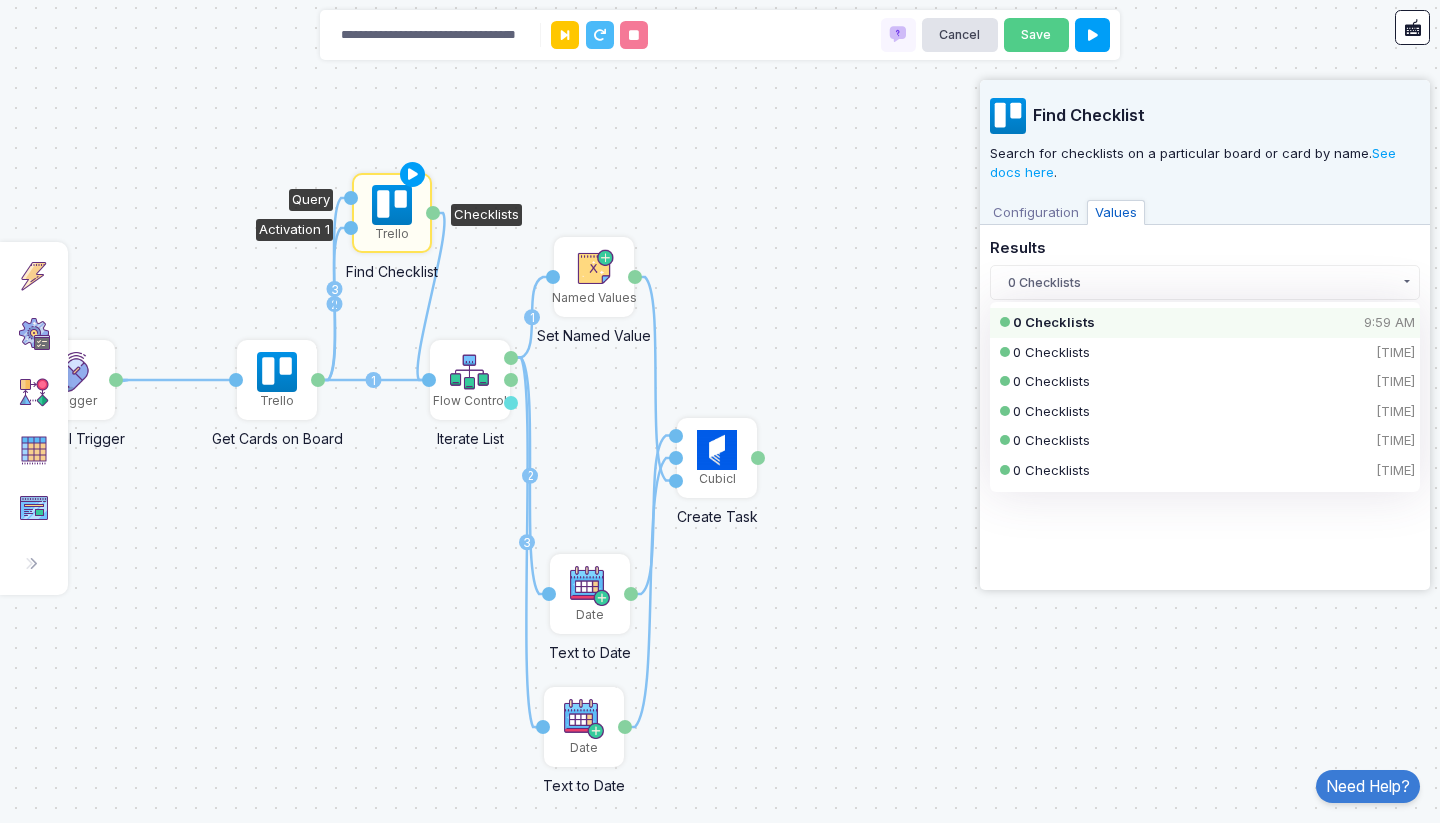 click on "[TEXT]" at bounding box center (1036, 213) 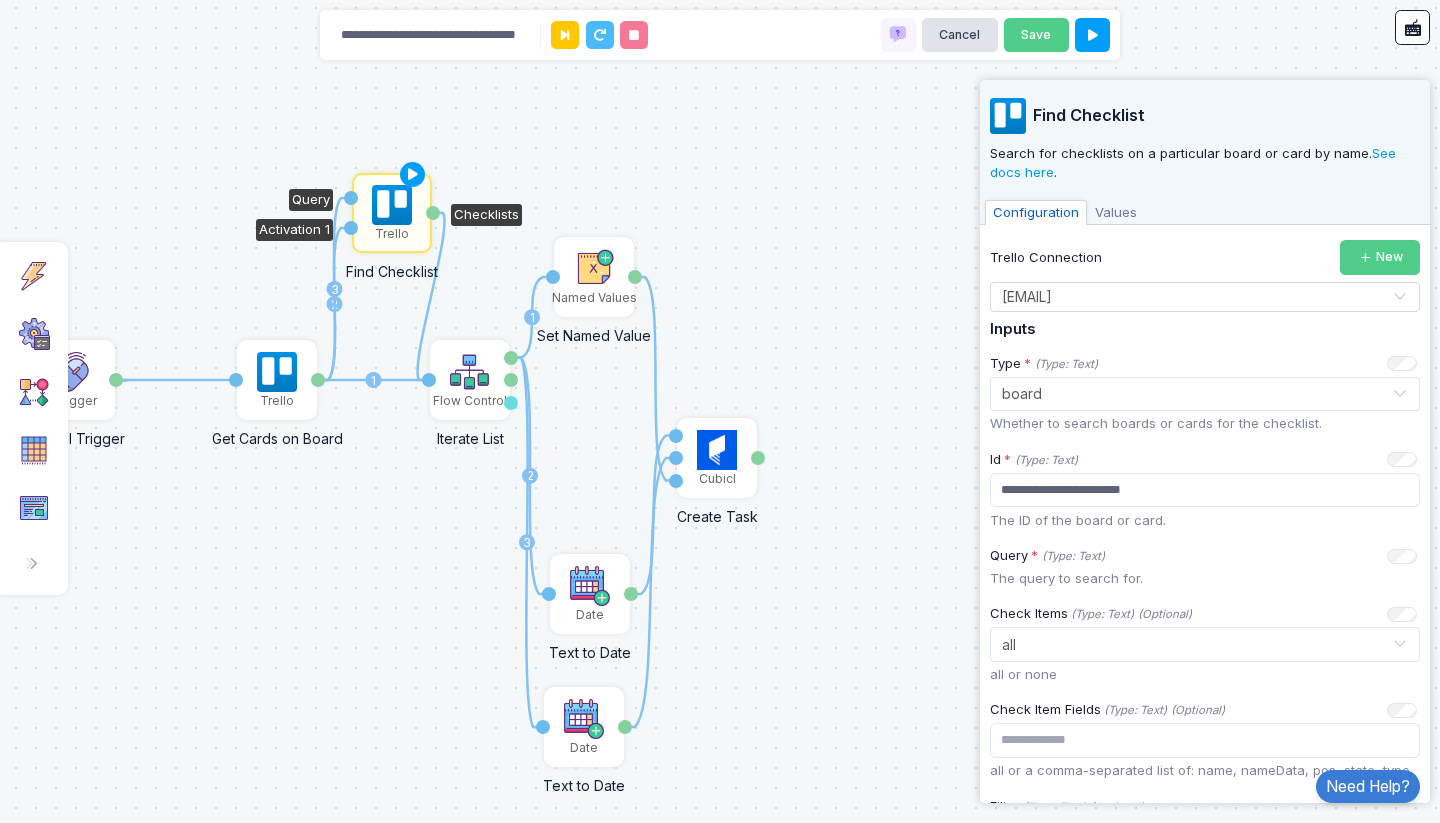 click on "See docs here" at bounding box center [1193, 163] 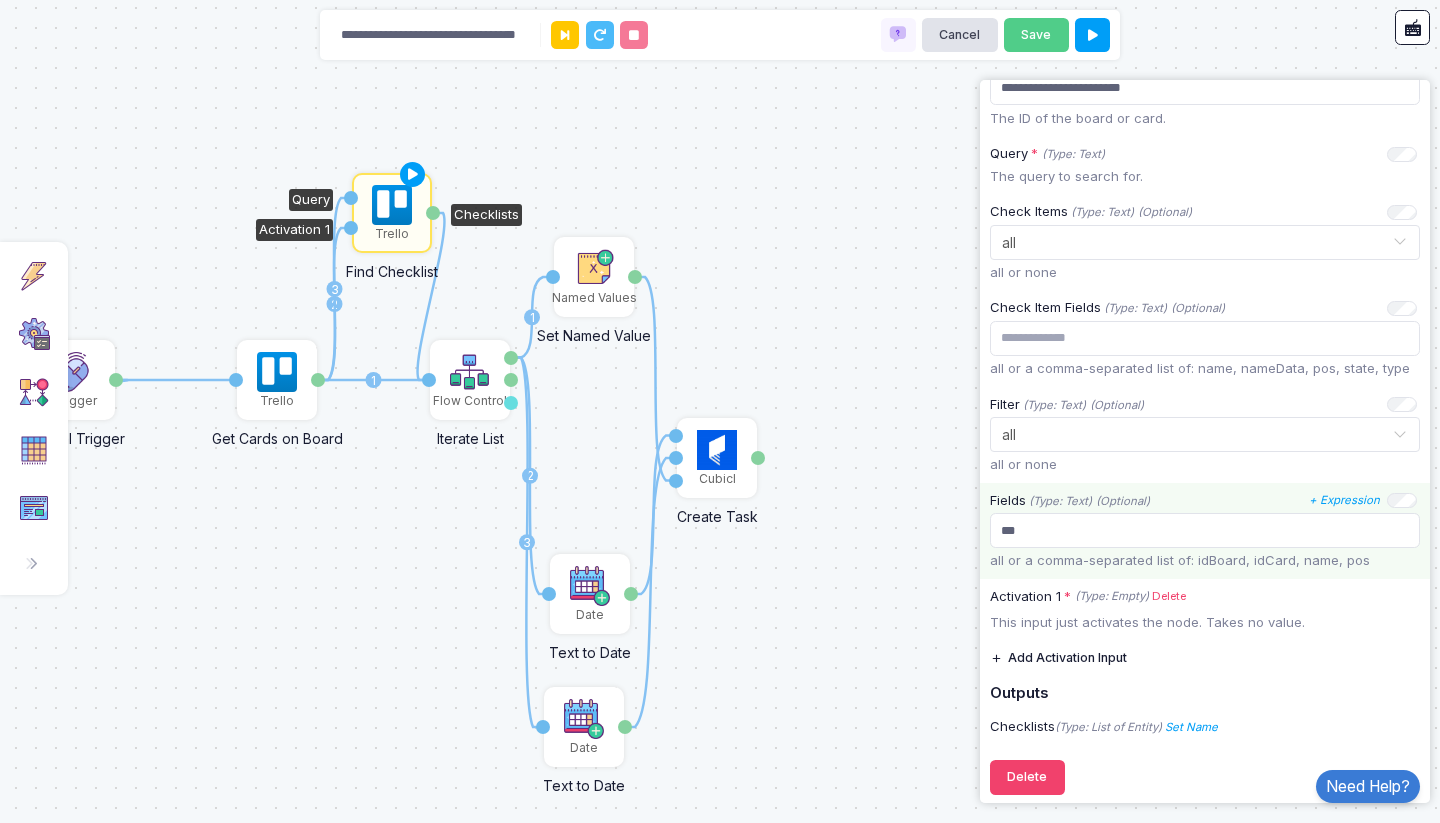 scroll, scrollTop: 282, scrollLeft: 0, axis: vertical 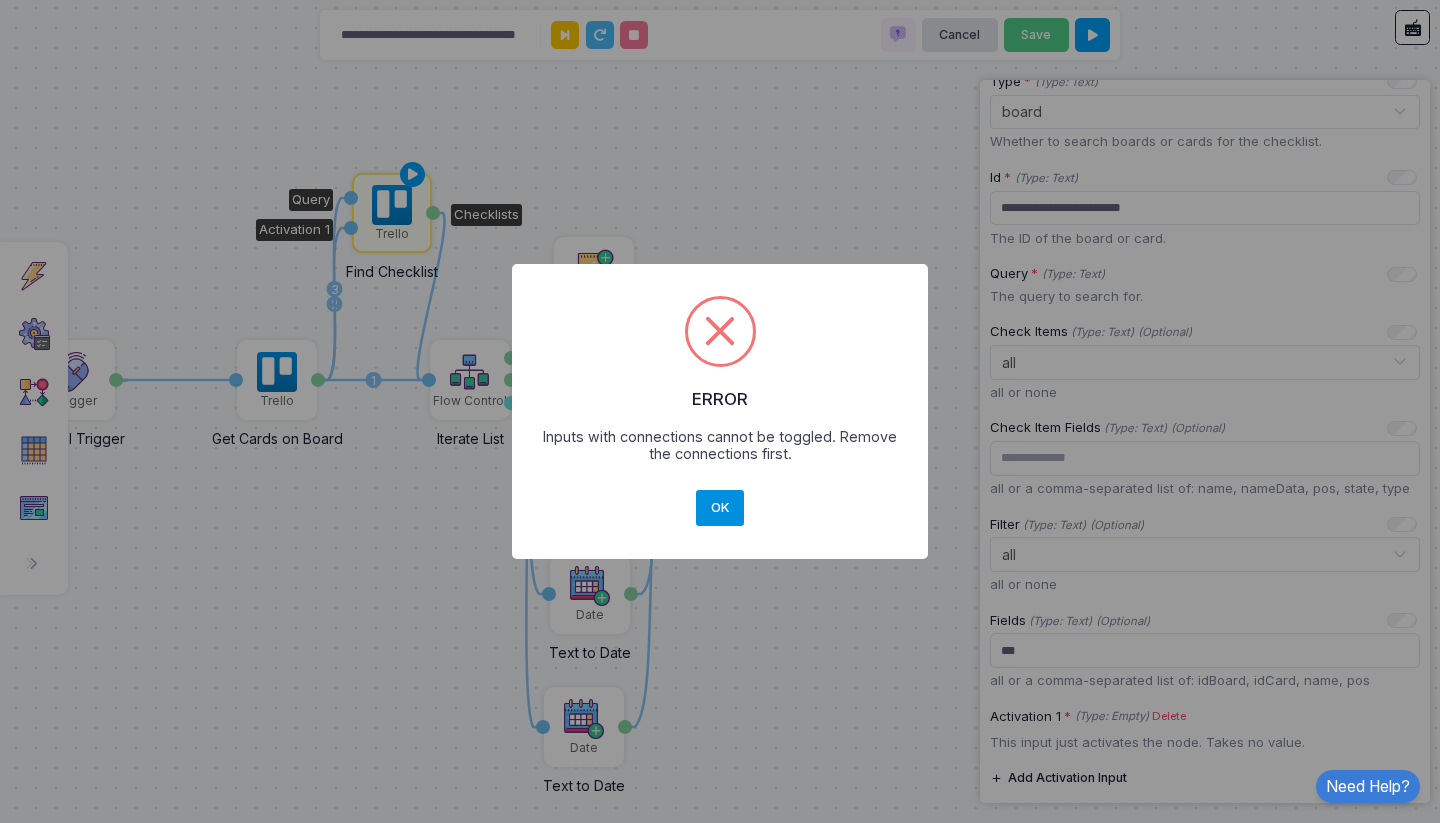 click on "OK" at bounding box center [720, 508] 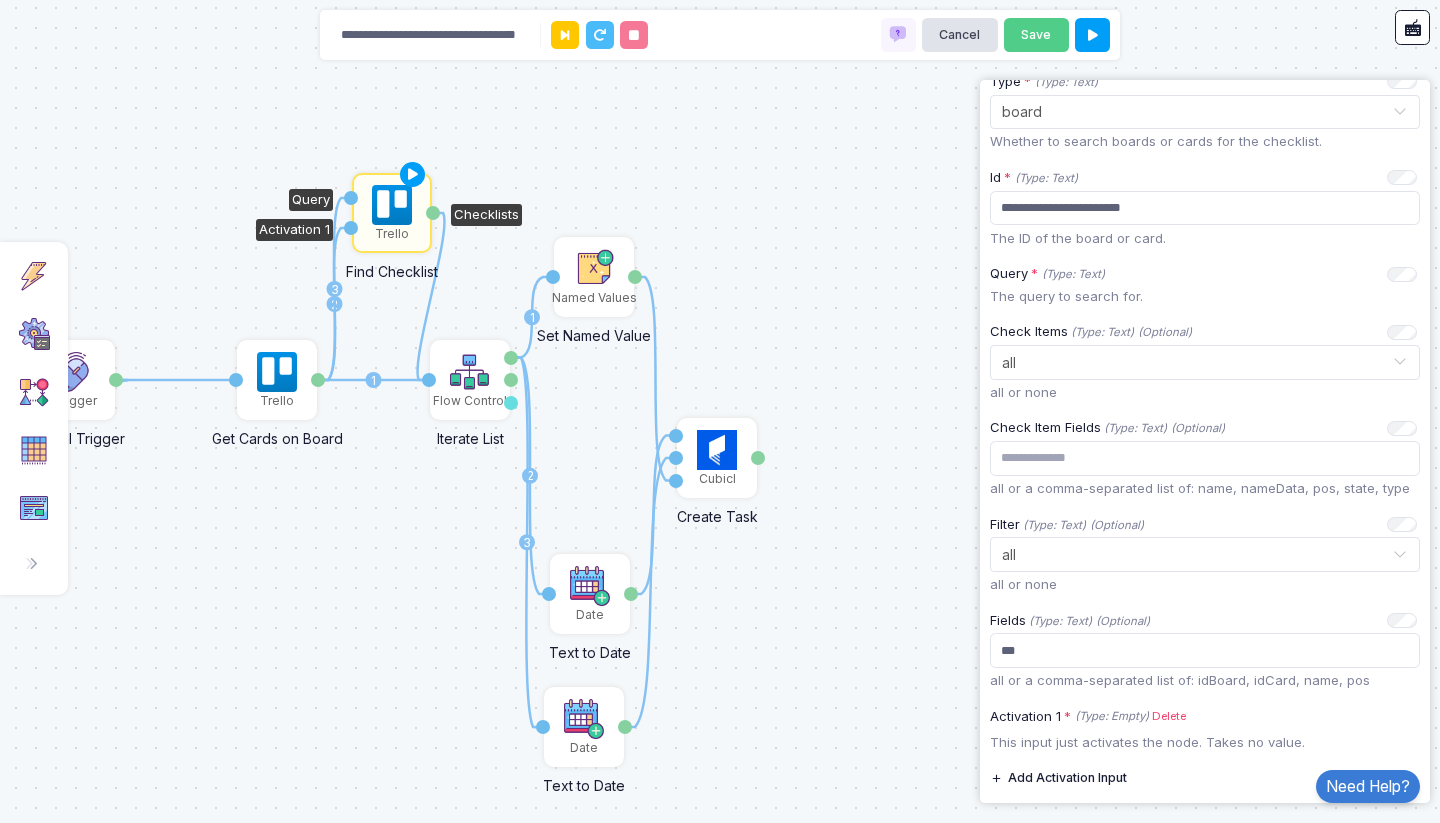 click 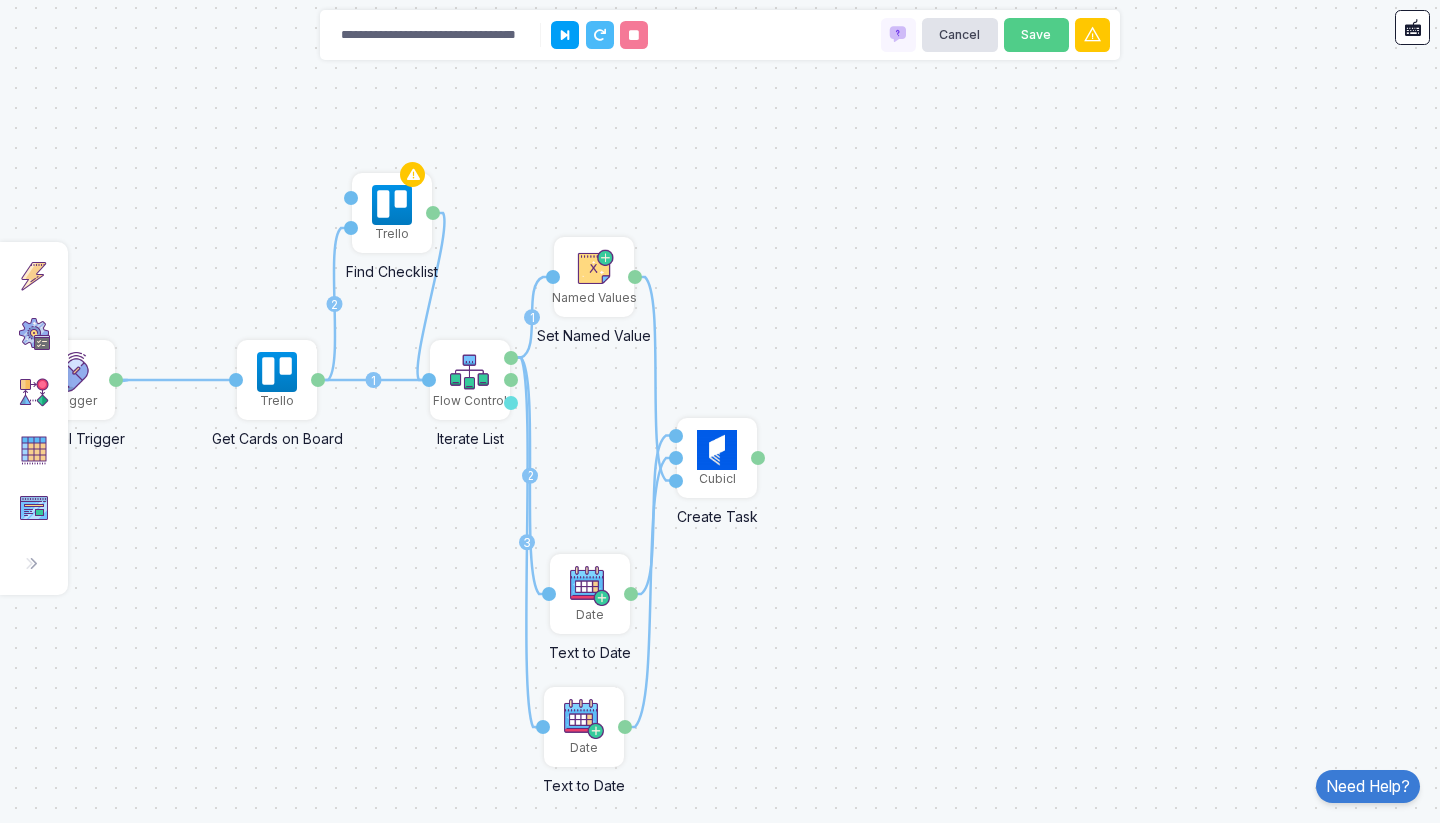 click 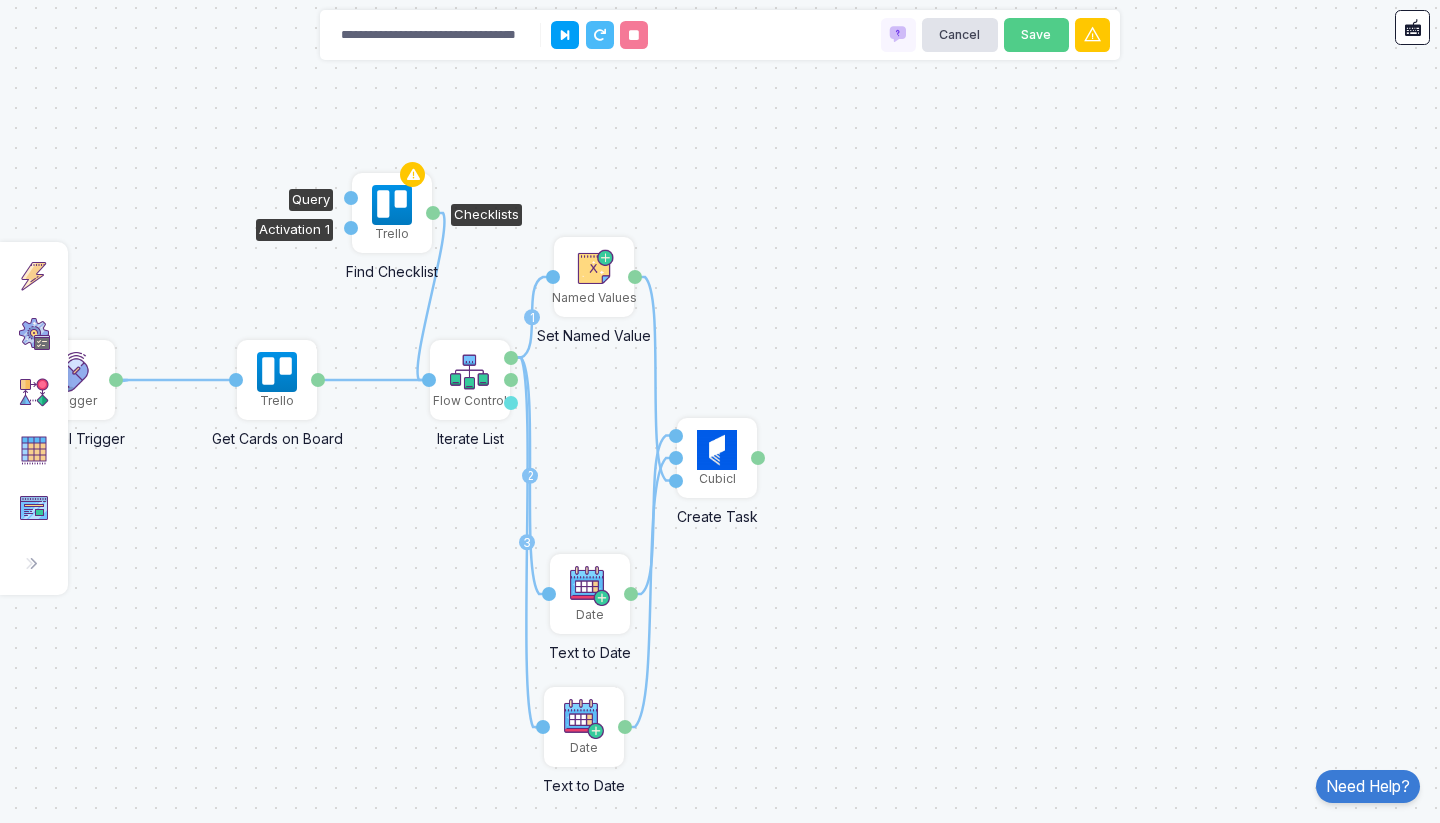 click on "Trello" 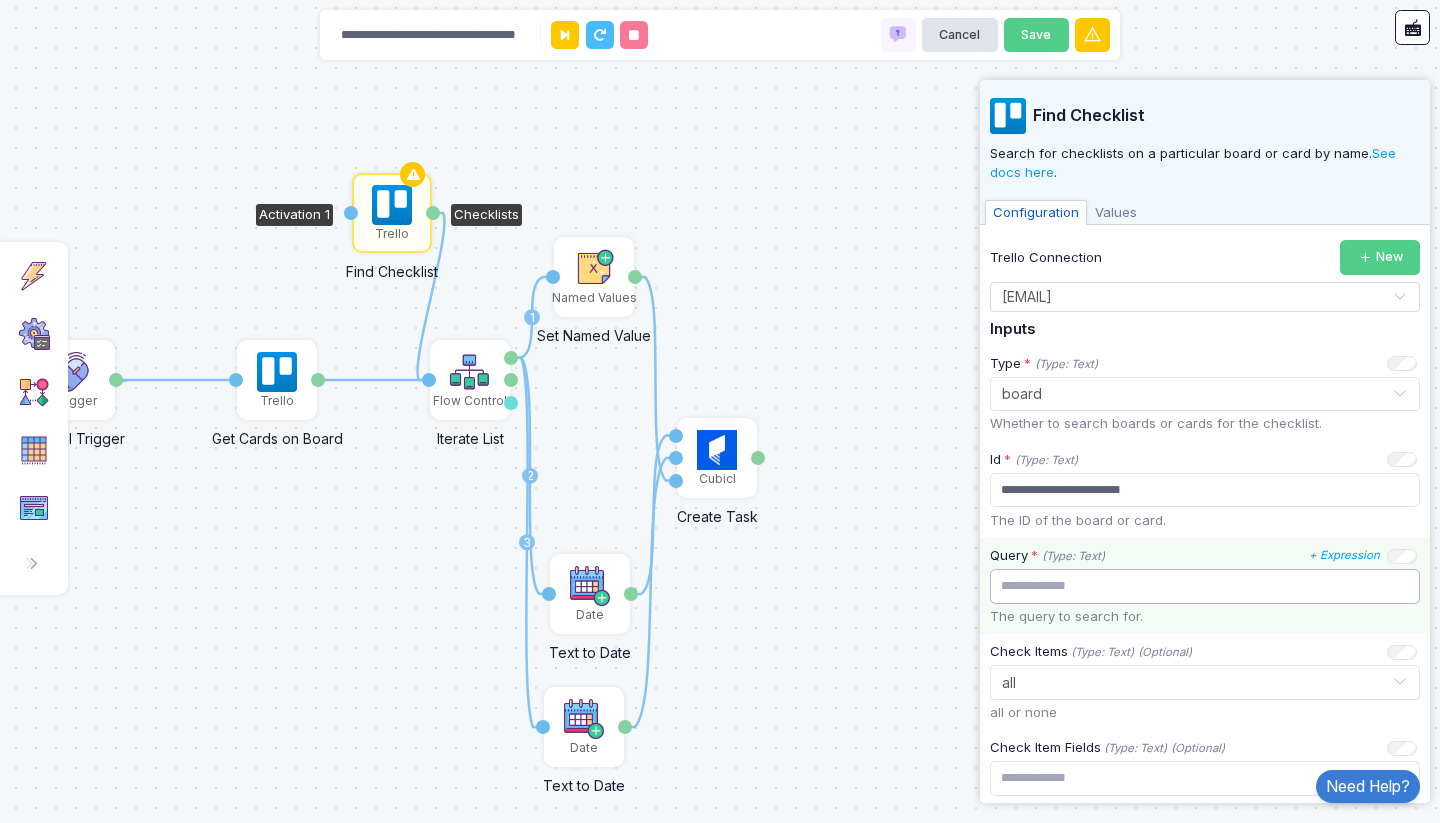 click 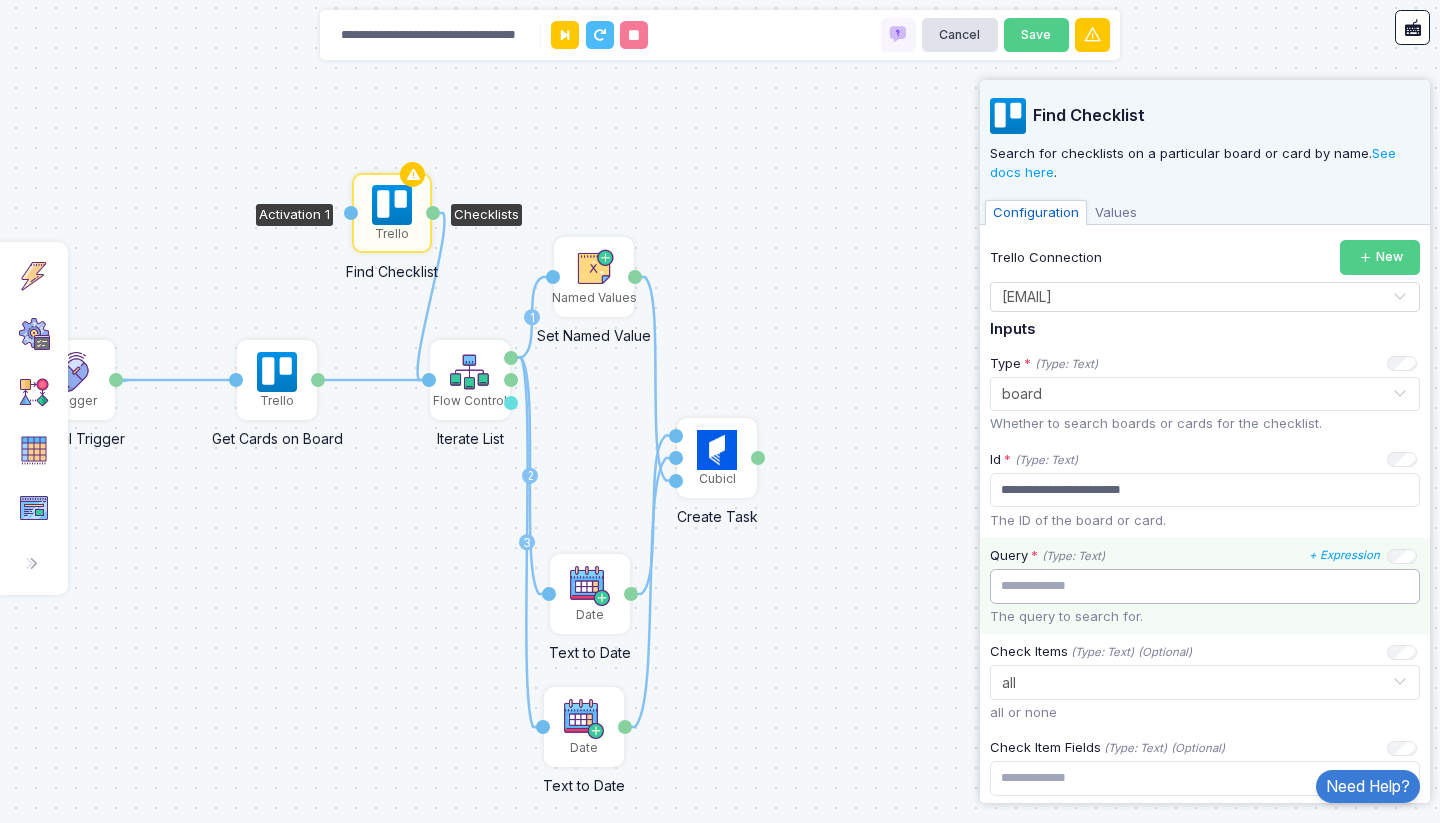 paste on "**********" 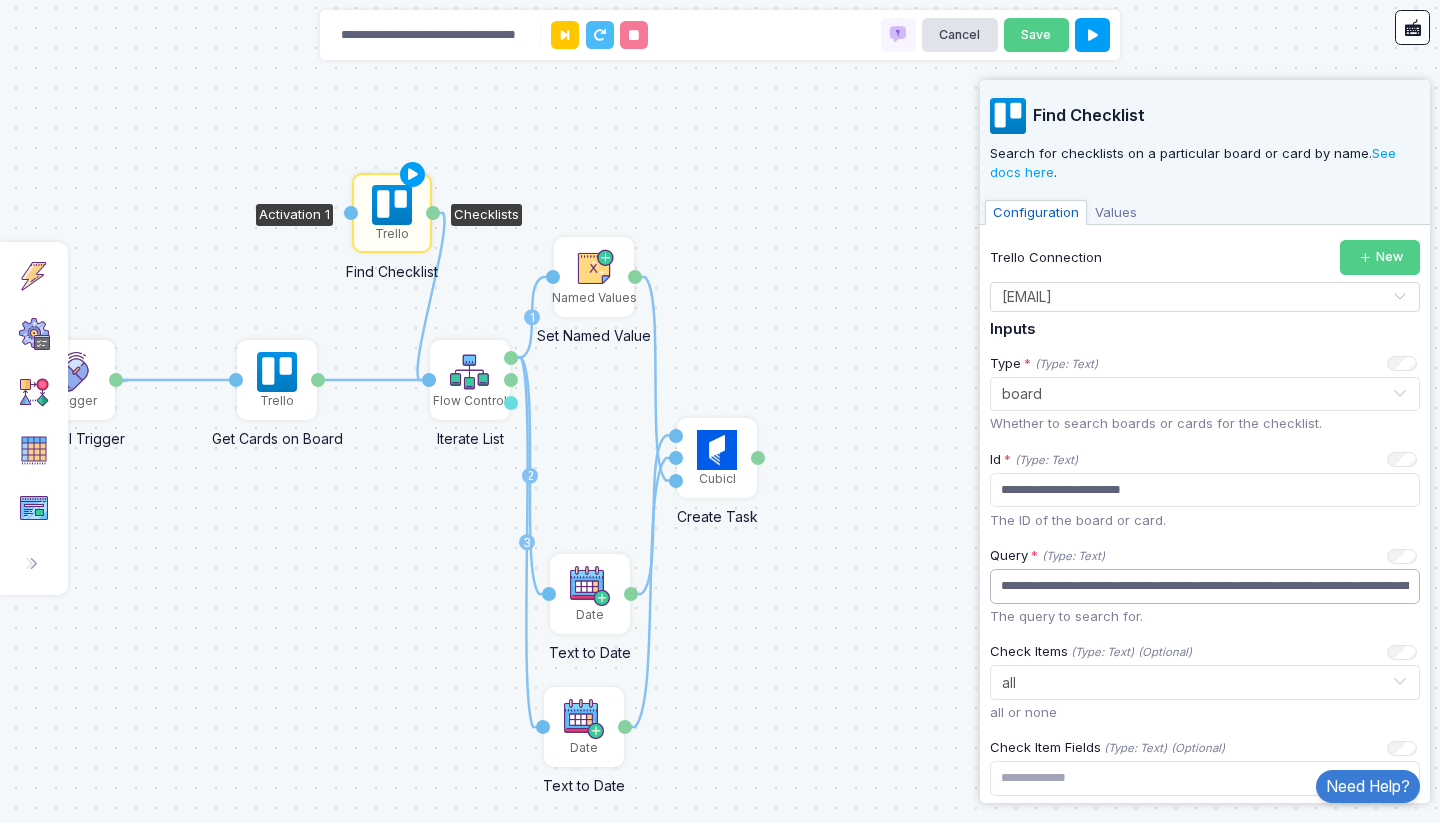 drag, startPoint x: 1183, startPoint y: 584, endPoint x: 1438, endPoint y: 585, distance: 255.00197 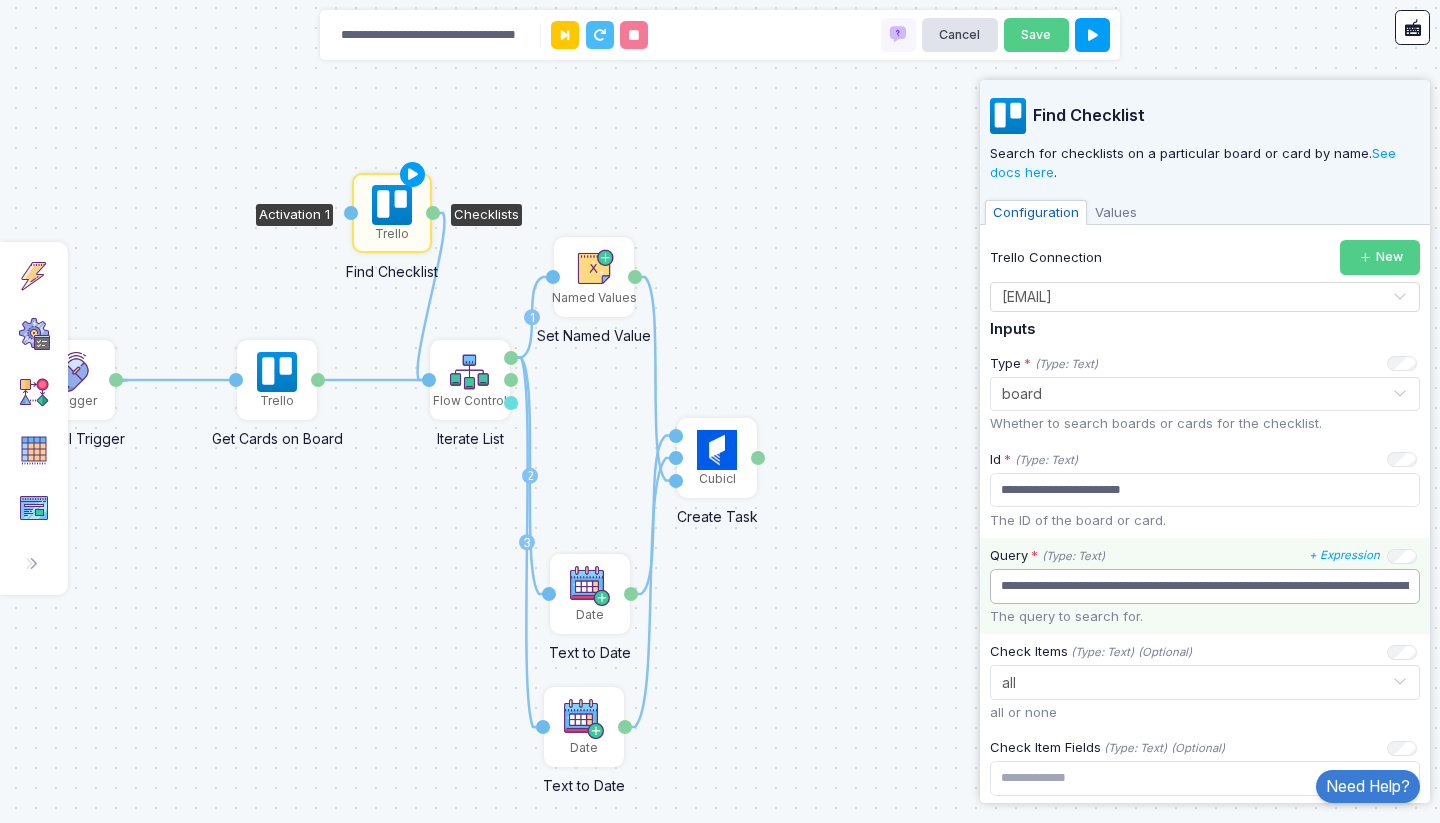 click on "**********" 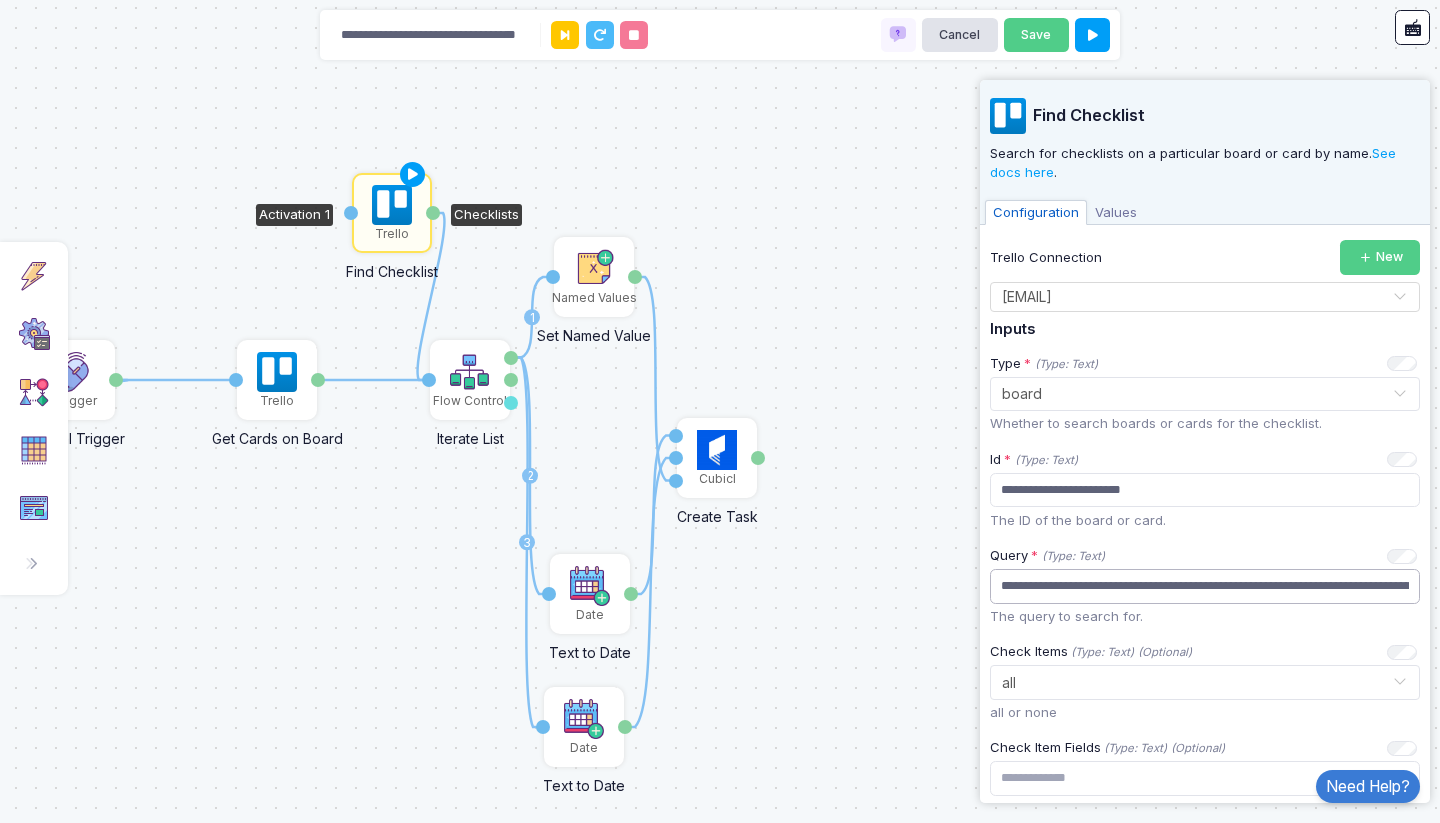 drag, startPoint x: 1077, startPoint y: 578, endPoint x: 958, endPoint y: 582, distance: 119.06721 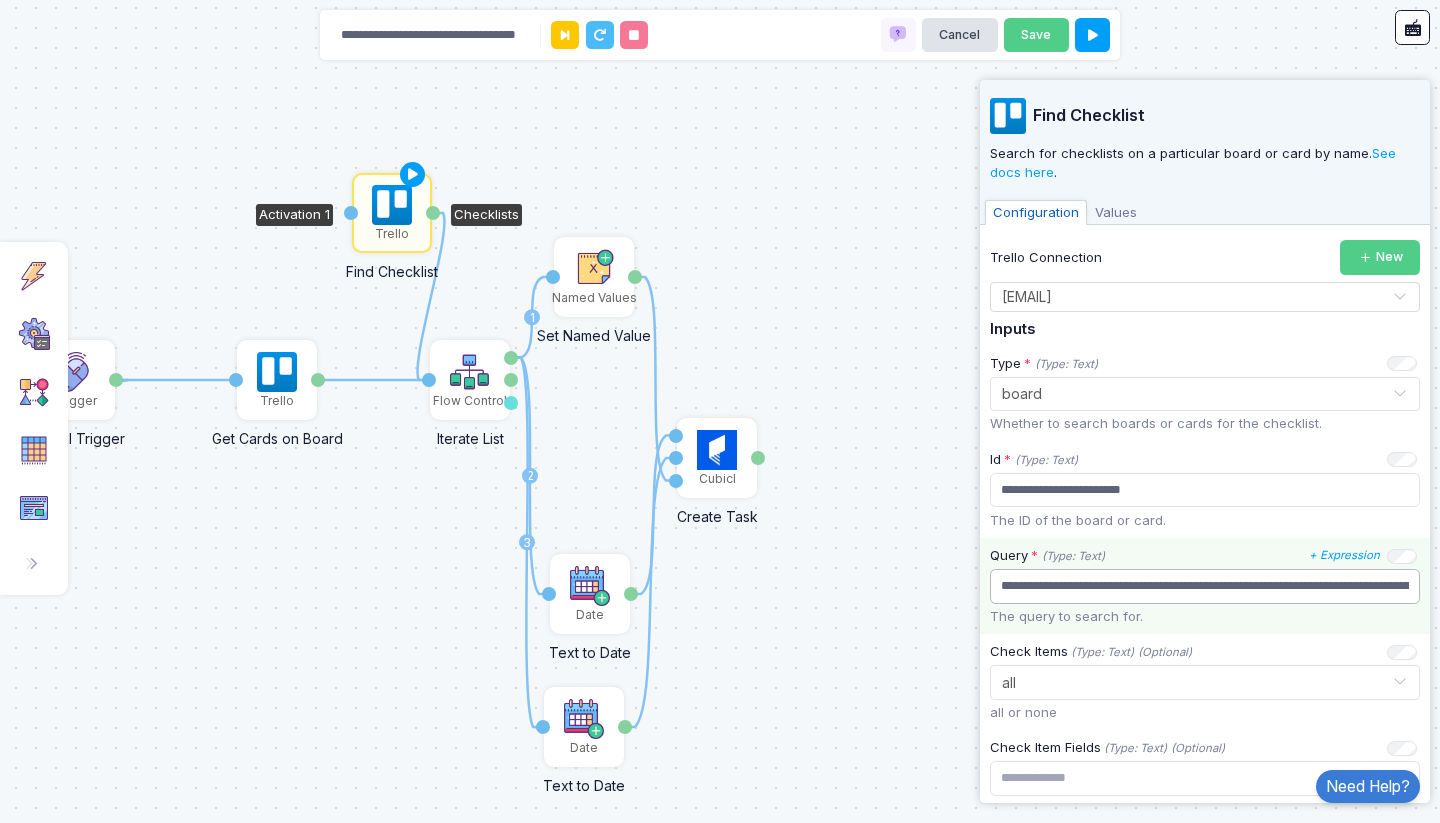 click on "**********" 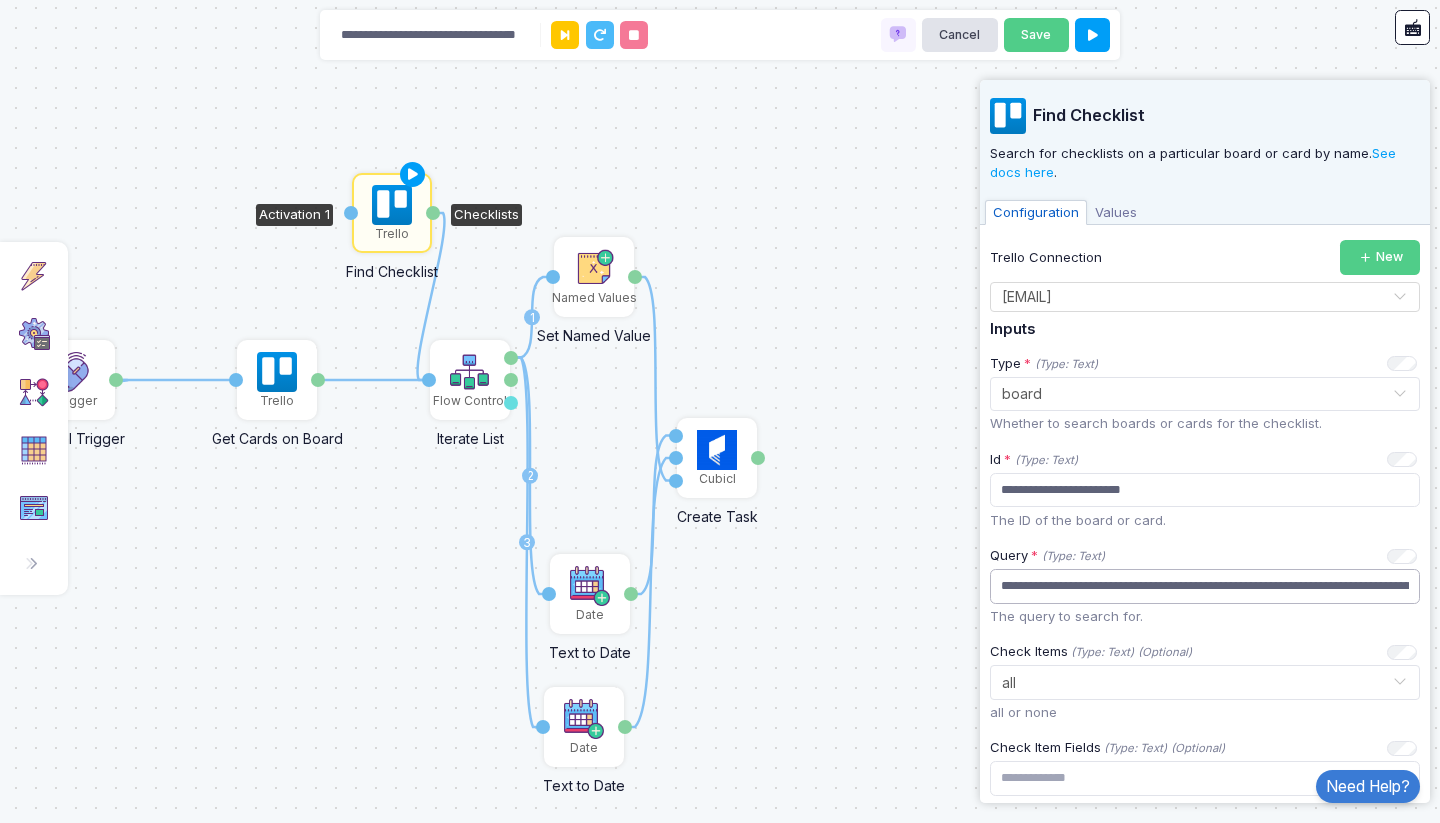 drag, startPoint x: 1326, startPoint y: 589, endPoint x: 1437, endPoint y: 592, distance: 111.040535 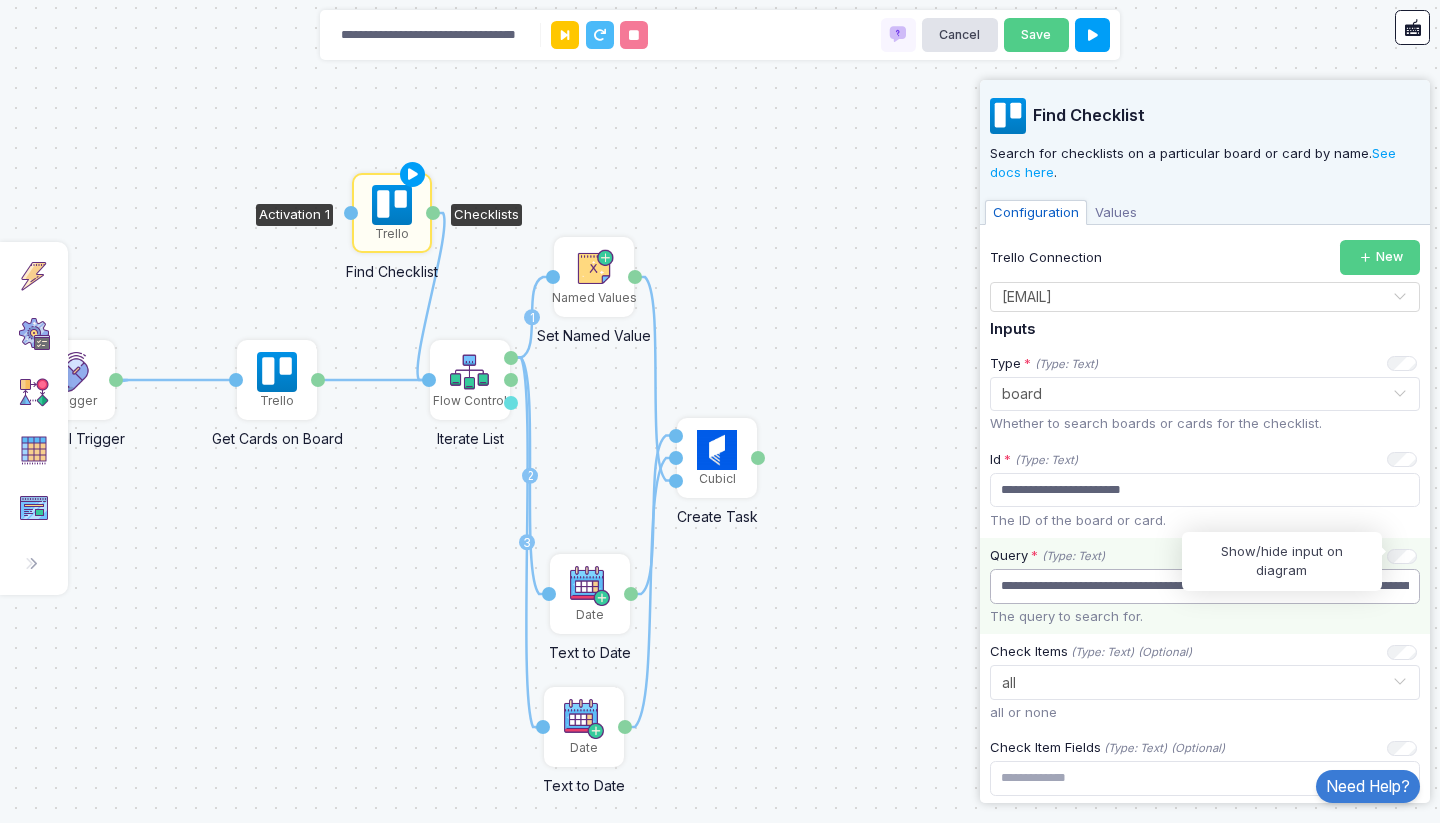 type on "**********" 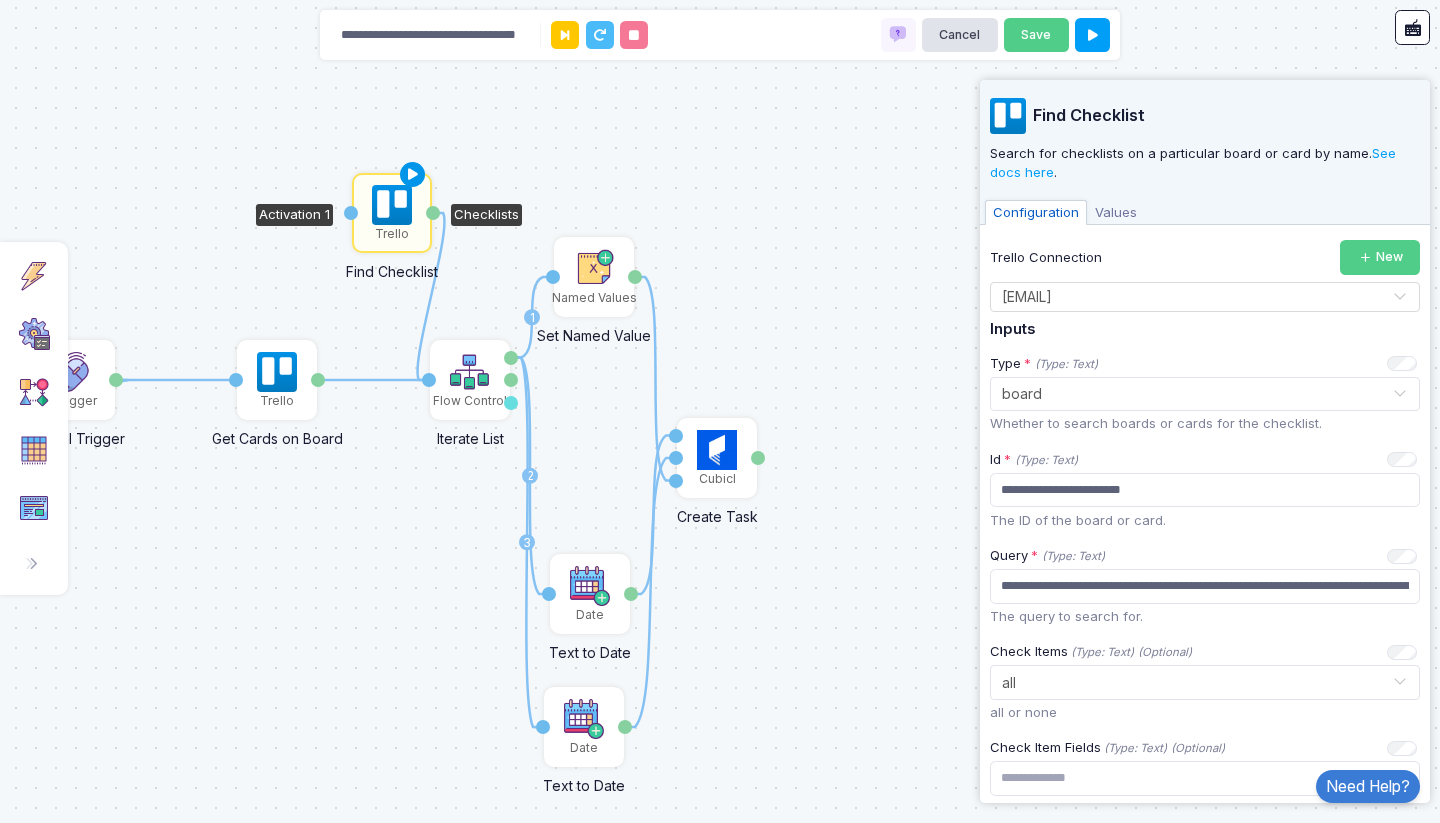 click at bounding box center [413, 175] 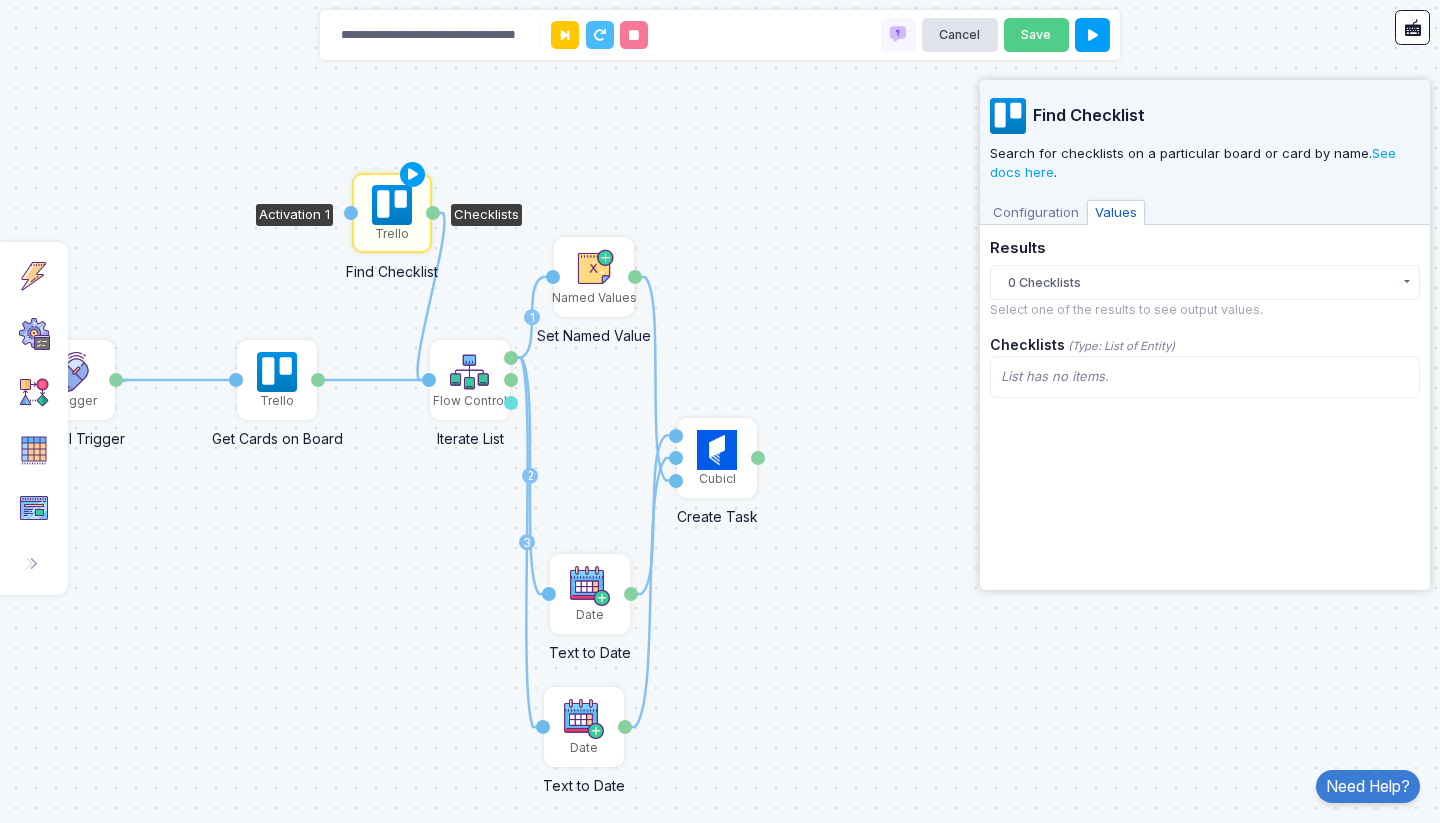 click on "0 Checklists" 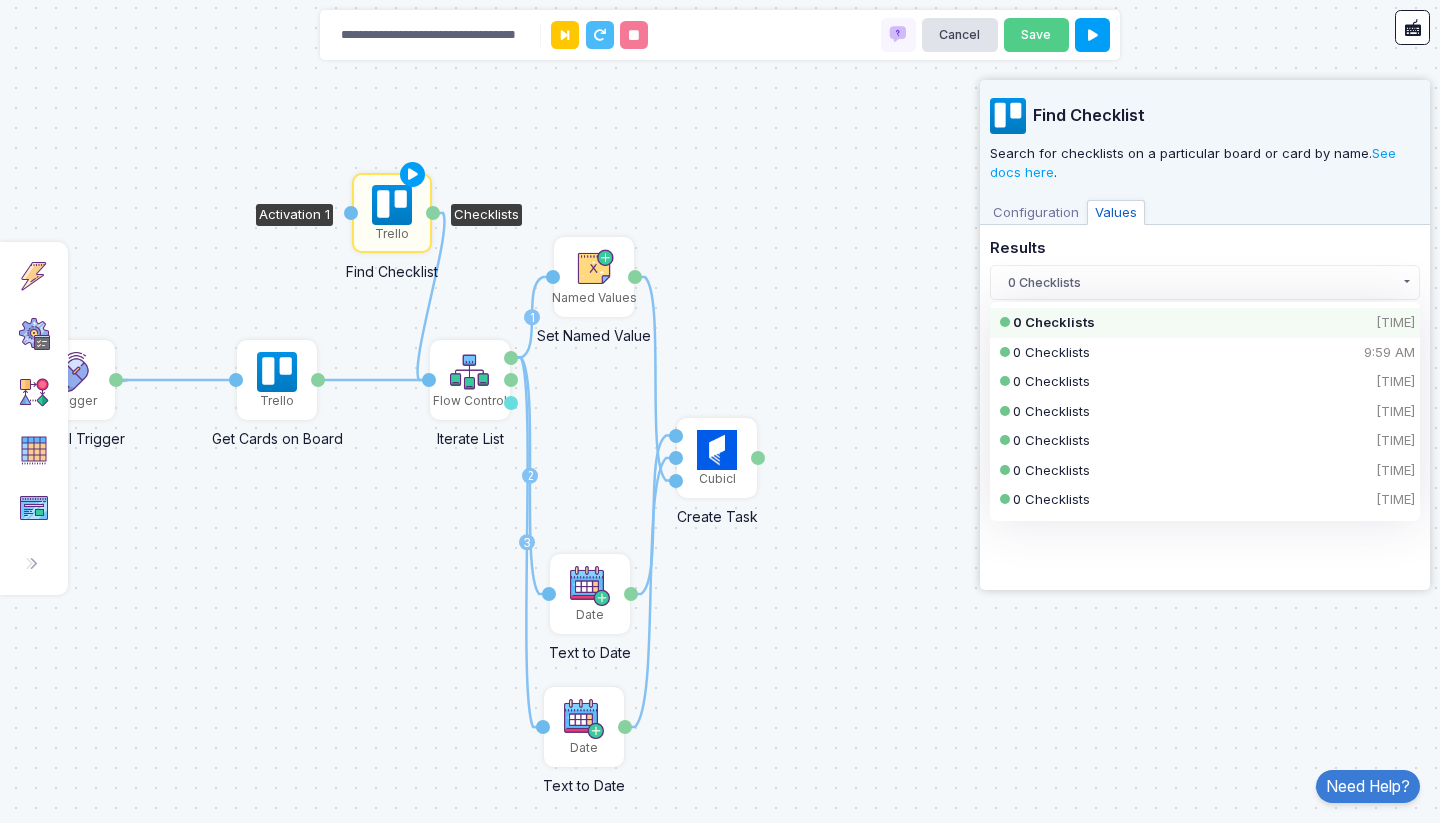 click on "[TEXT]" at bounding box center (1036, 213) 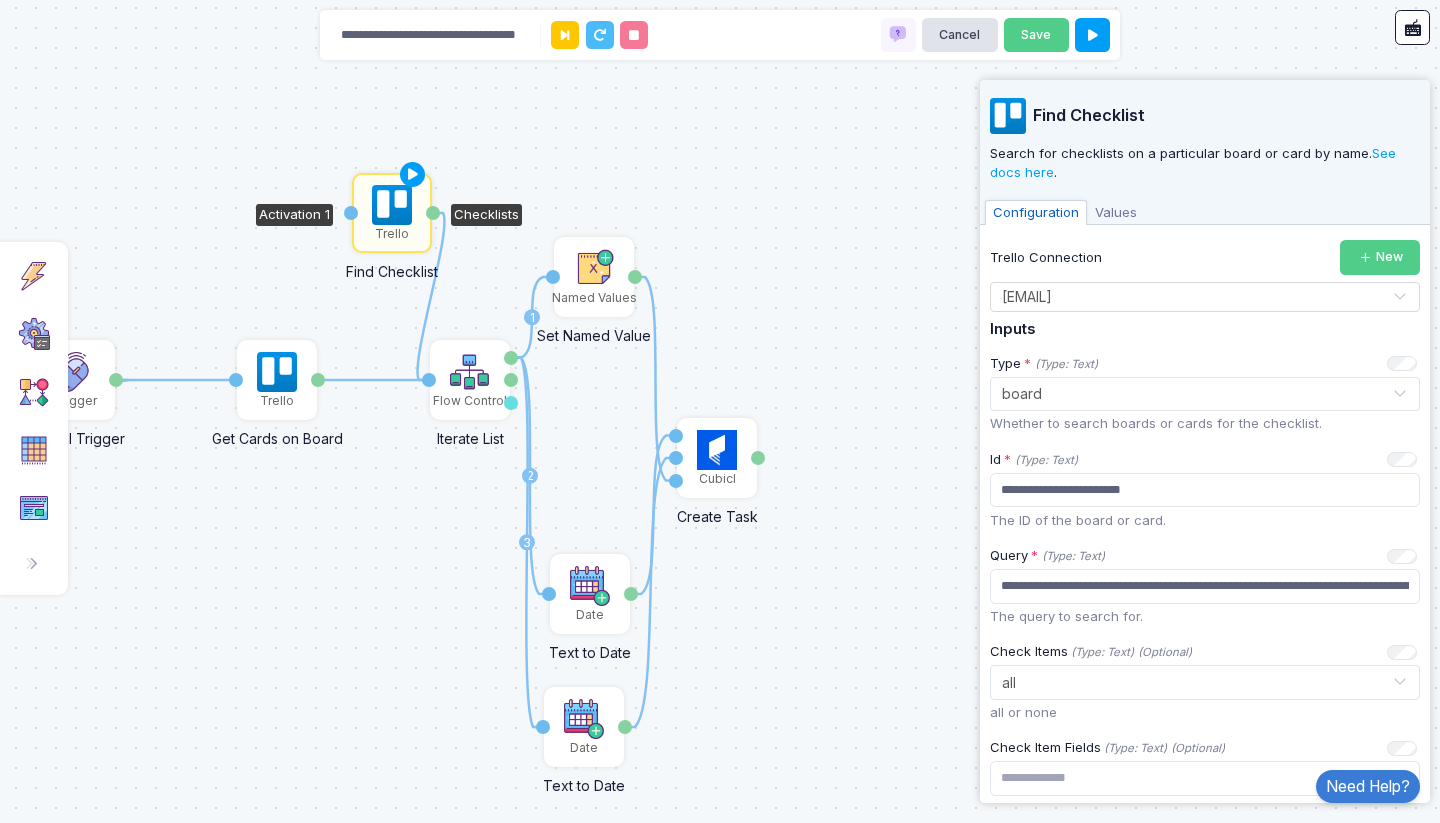 click on "1 1 1 2 3 1 1 1 1 1 Trello Get Cards on Board Activation 1 Cards Trigger Manual Trigger Done Cubicl Create Task Start Date End Date Activation 1 Task Flow Control Iterate List List Item Number Done Named Values Set Named Value Value Value Date Text to Date Activation 1 Date Date Text to Date Activation 1 Date Trello Find Checklist Activation 1 Checklists" 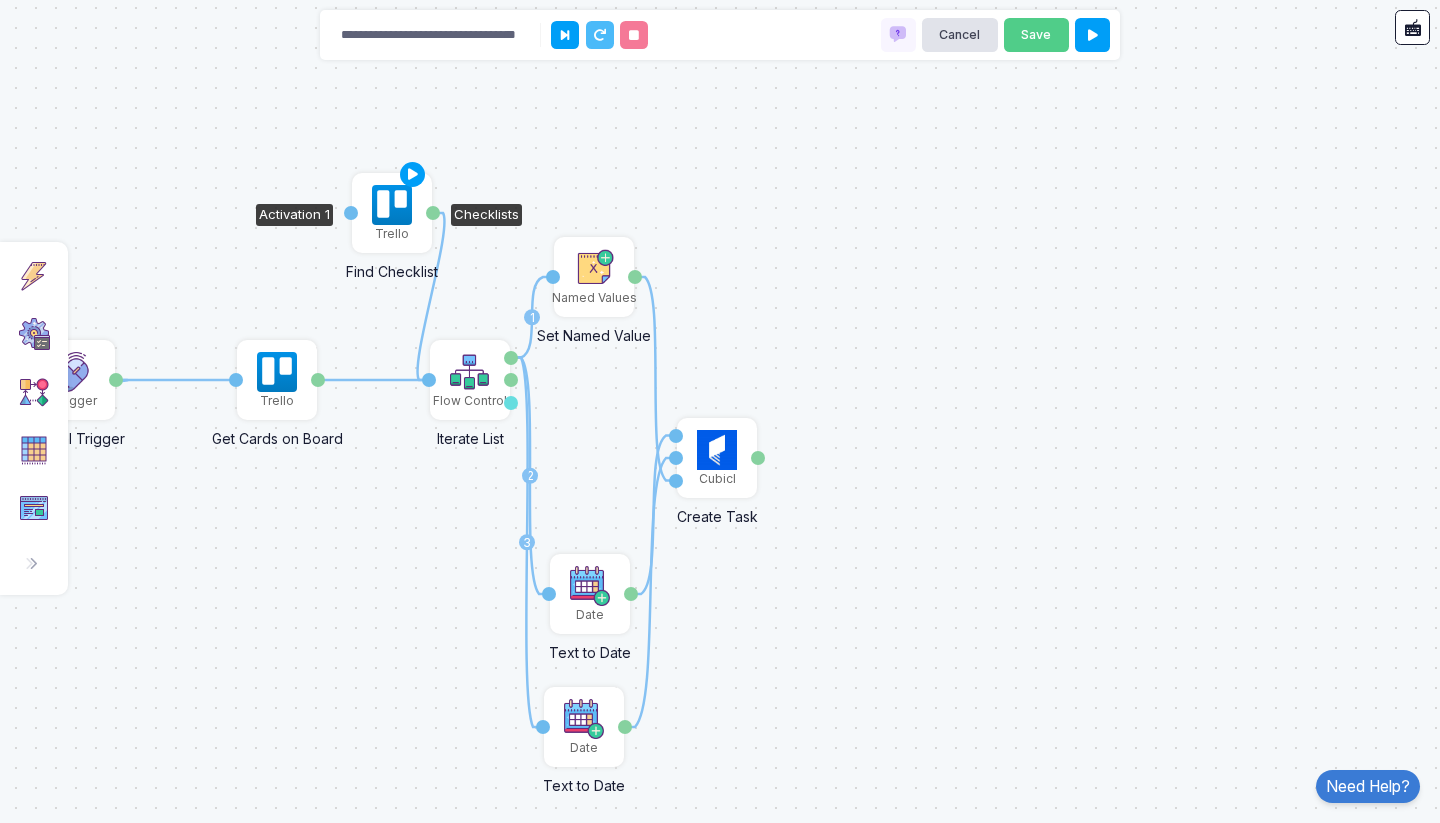 click 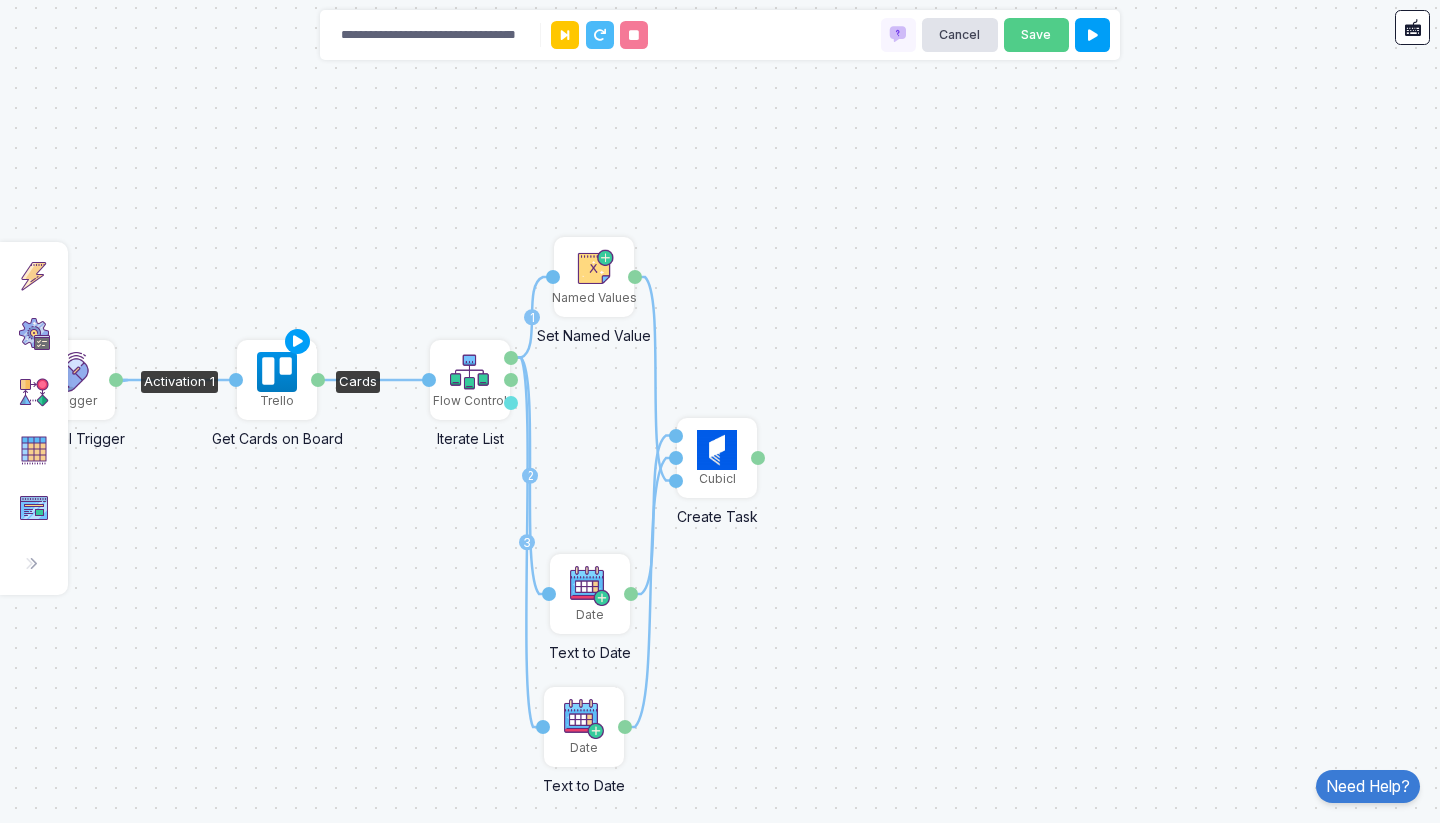 click on "Trello" 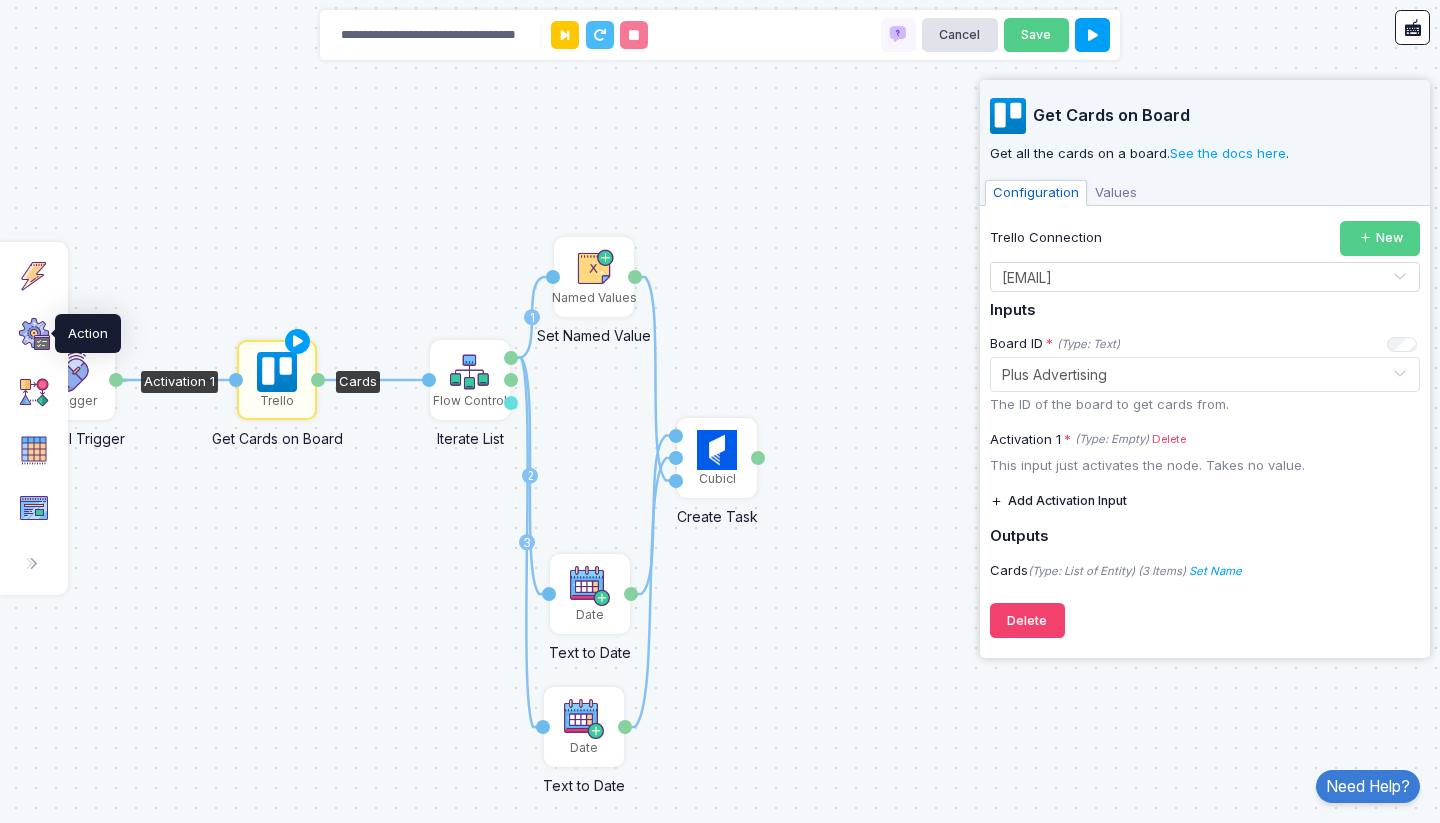 click at bounding box center [34, 334] 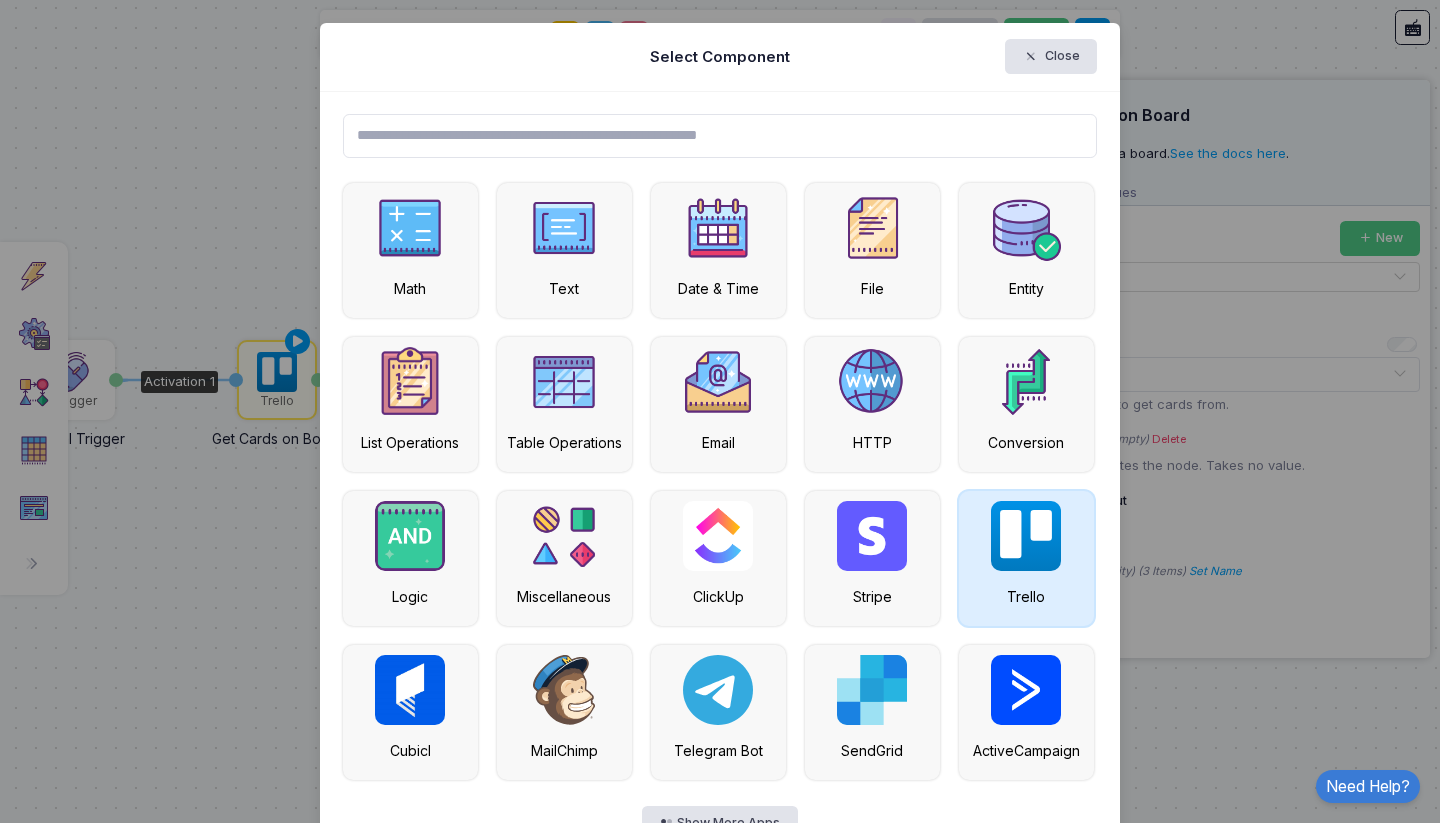 scroll, scrollTop: 63, scrollLeft: 0, axis: vertical 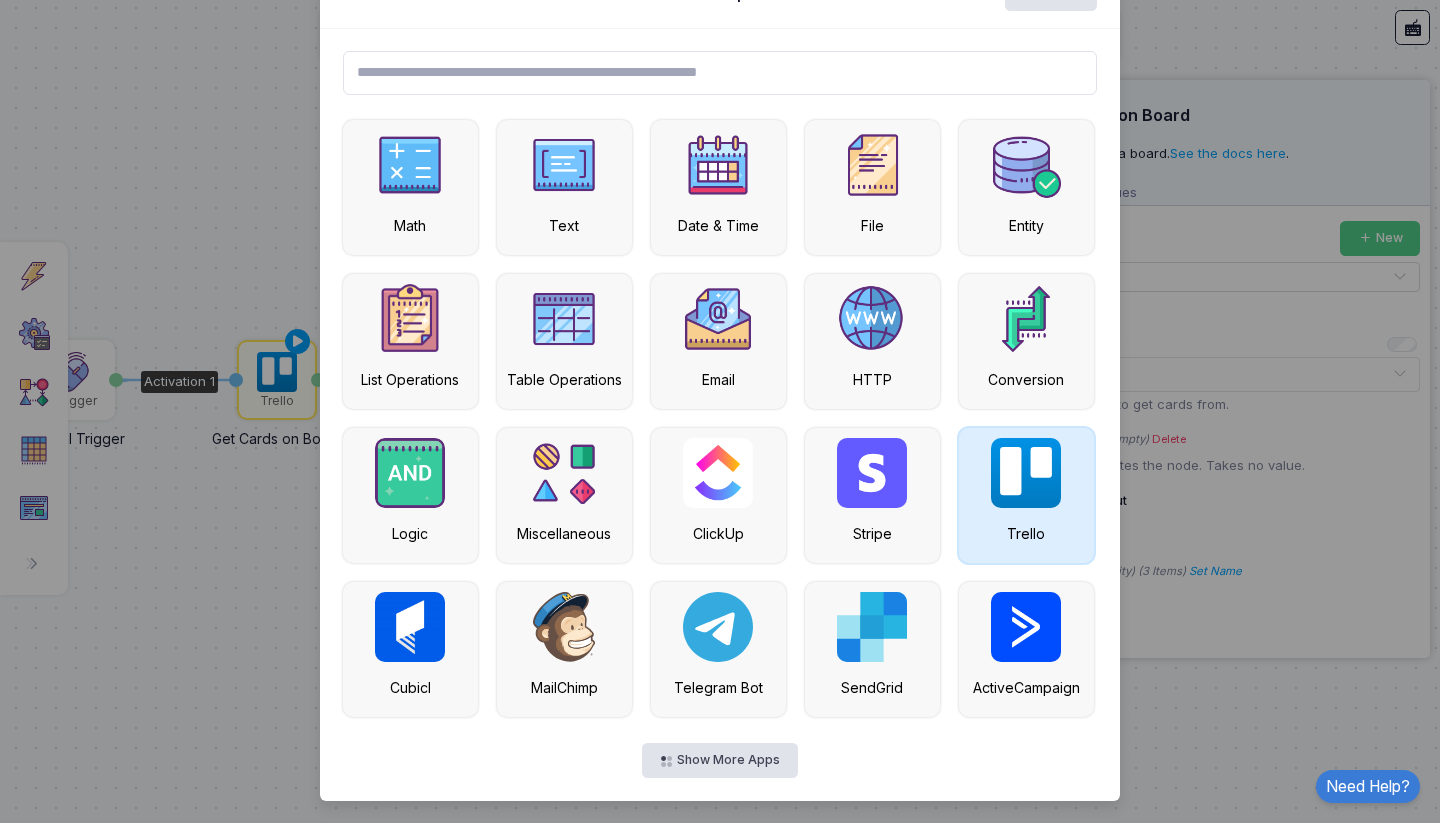 click on "Trello" at bounding box center [1026, 495] 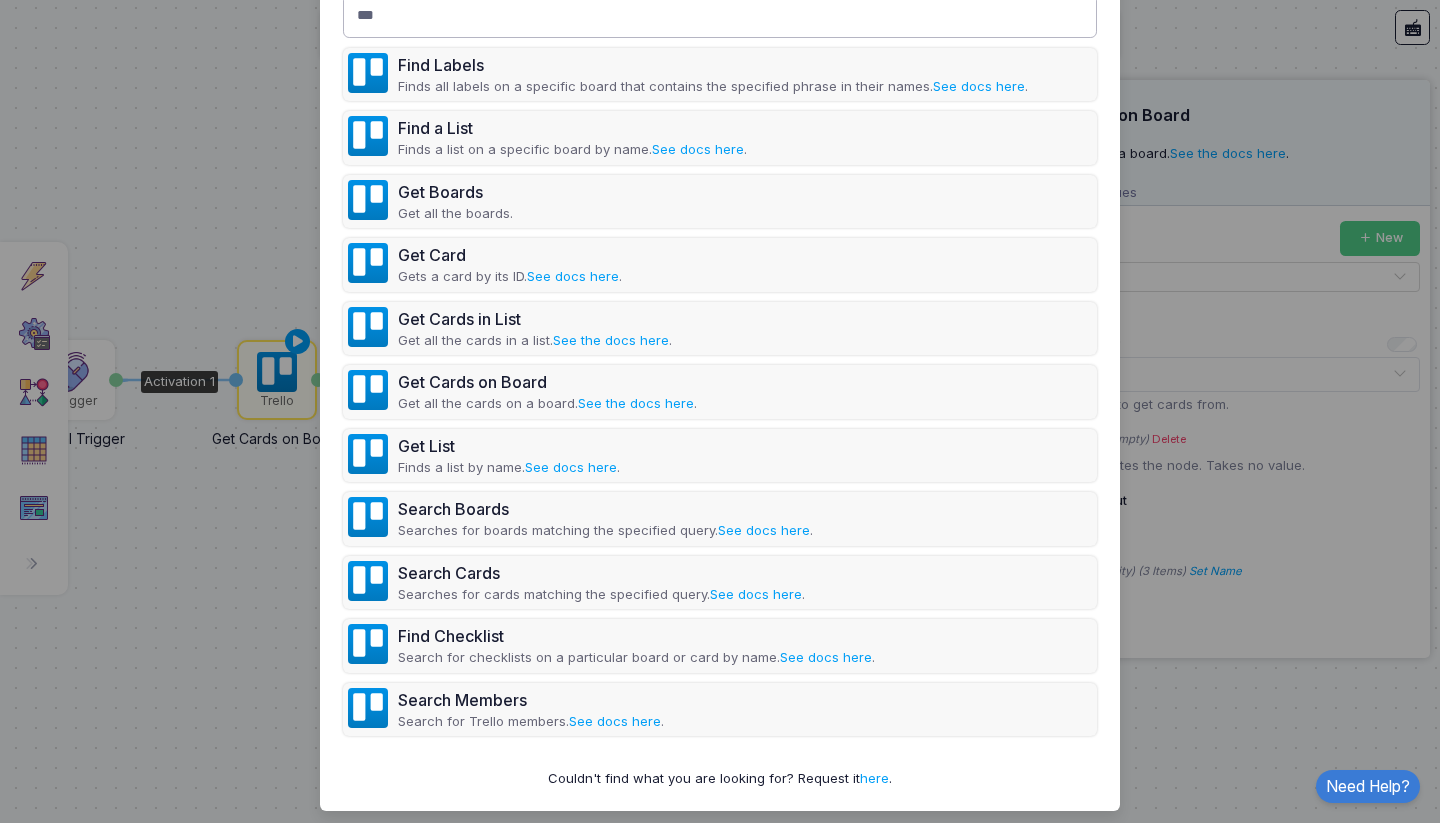 scroll, scrollTop: 125, scrollLeft: 0, axis: vertical 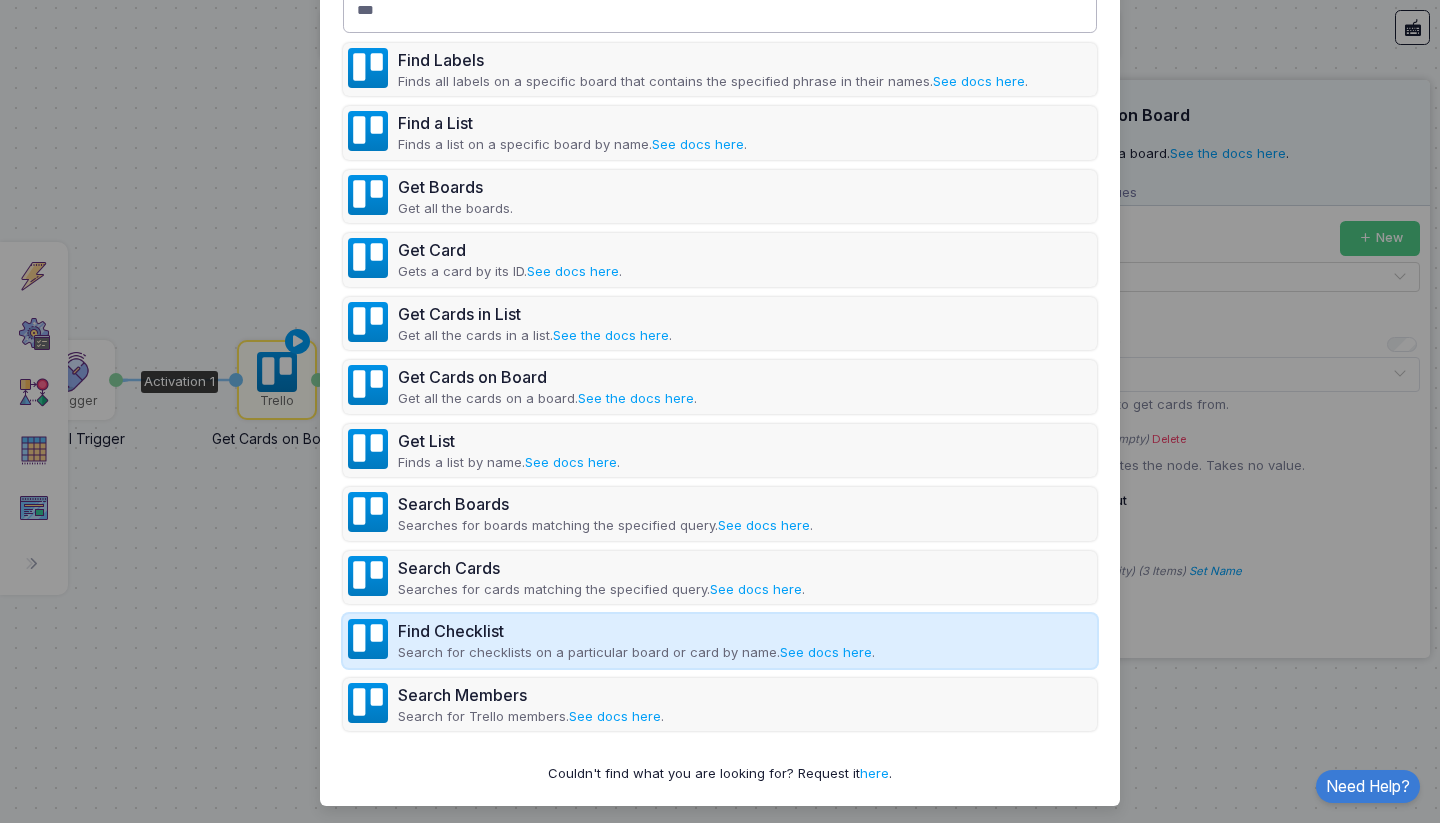 type on "***" 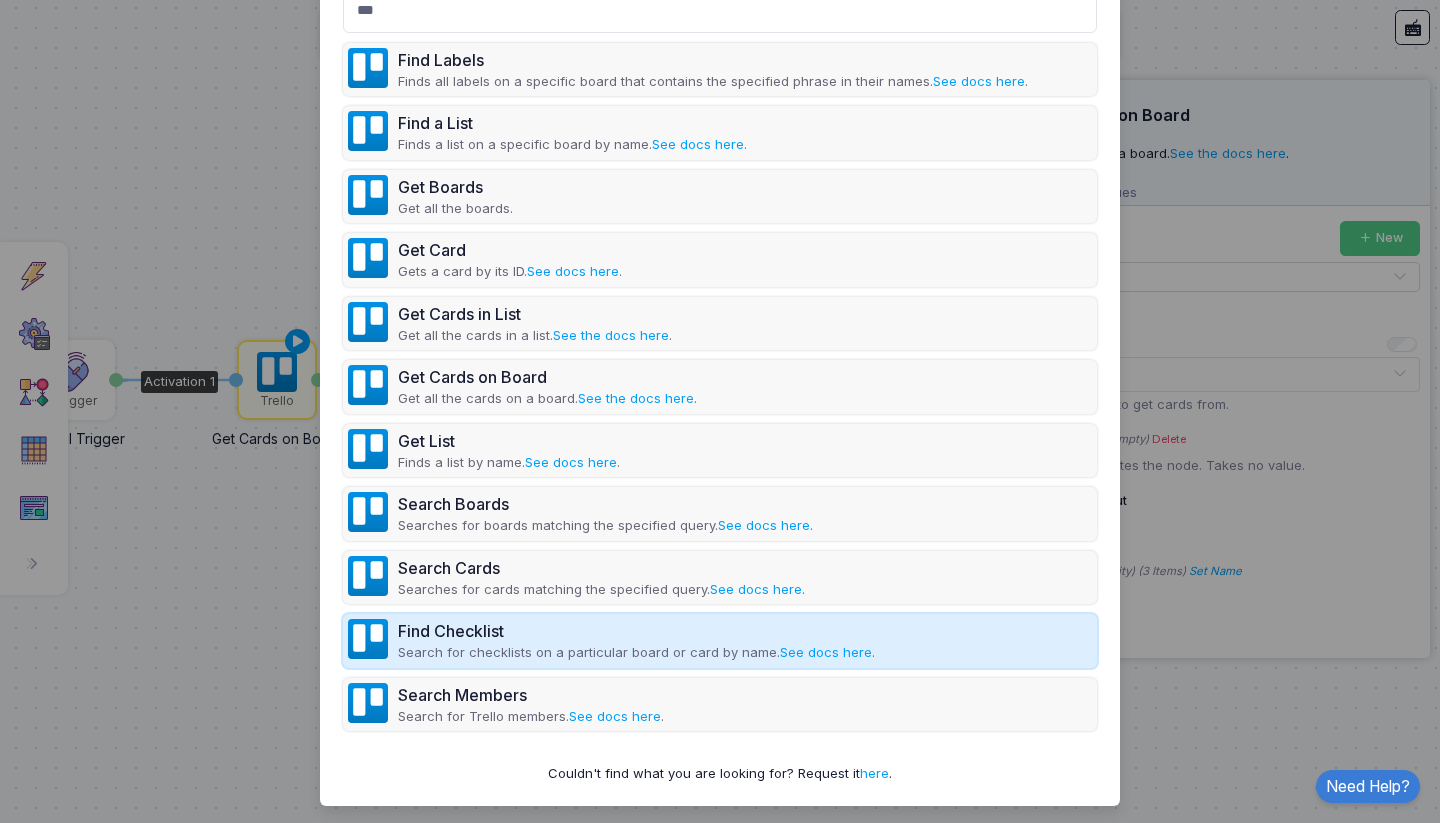 click on "Search for checklists on a particular board or card by name.  See docs here ." at bounding box center [636, 653] 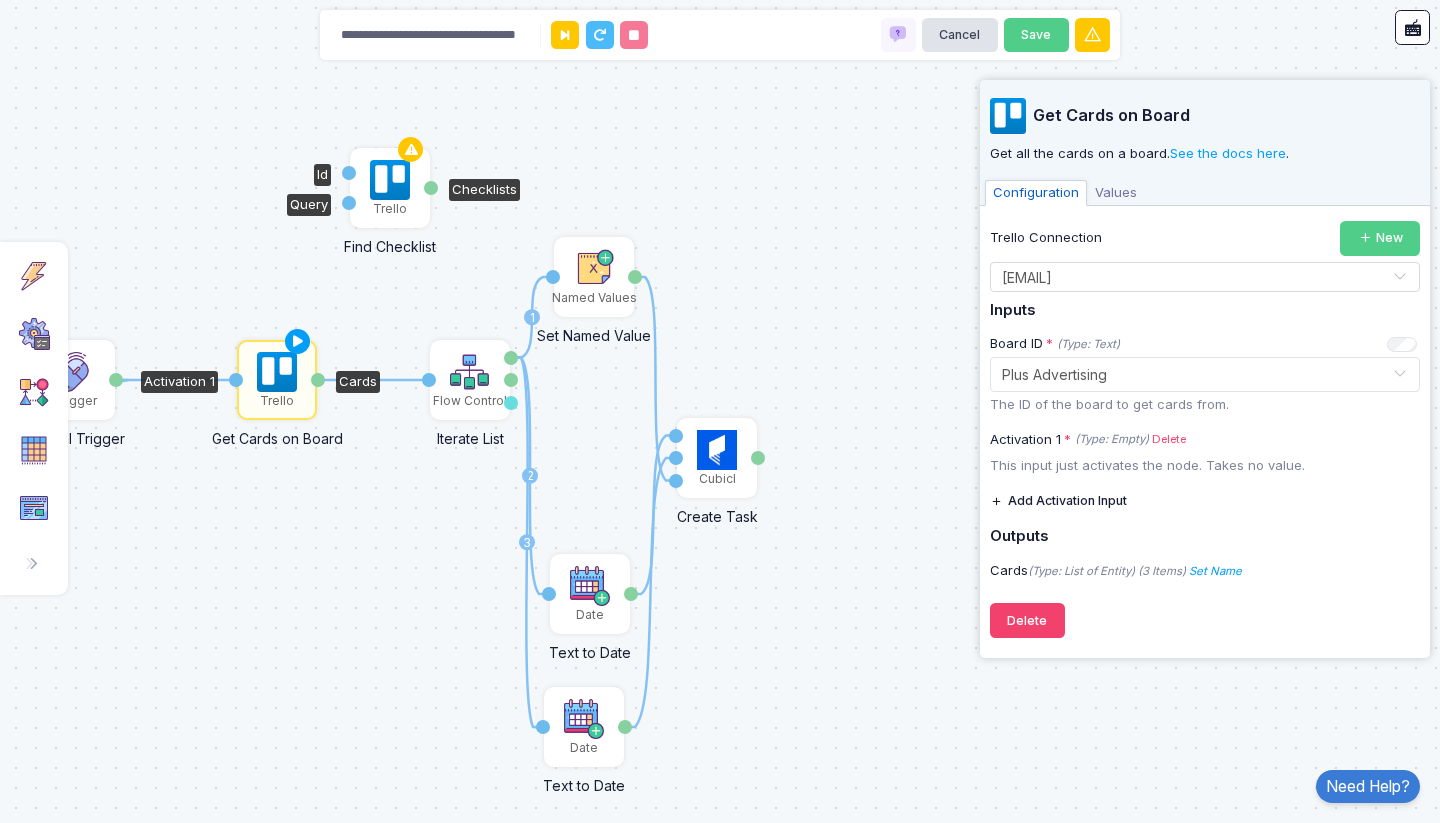 click 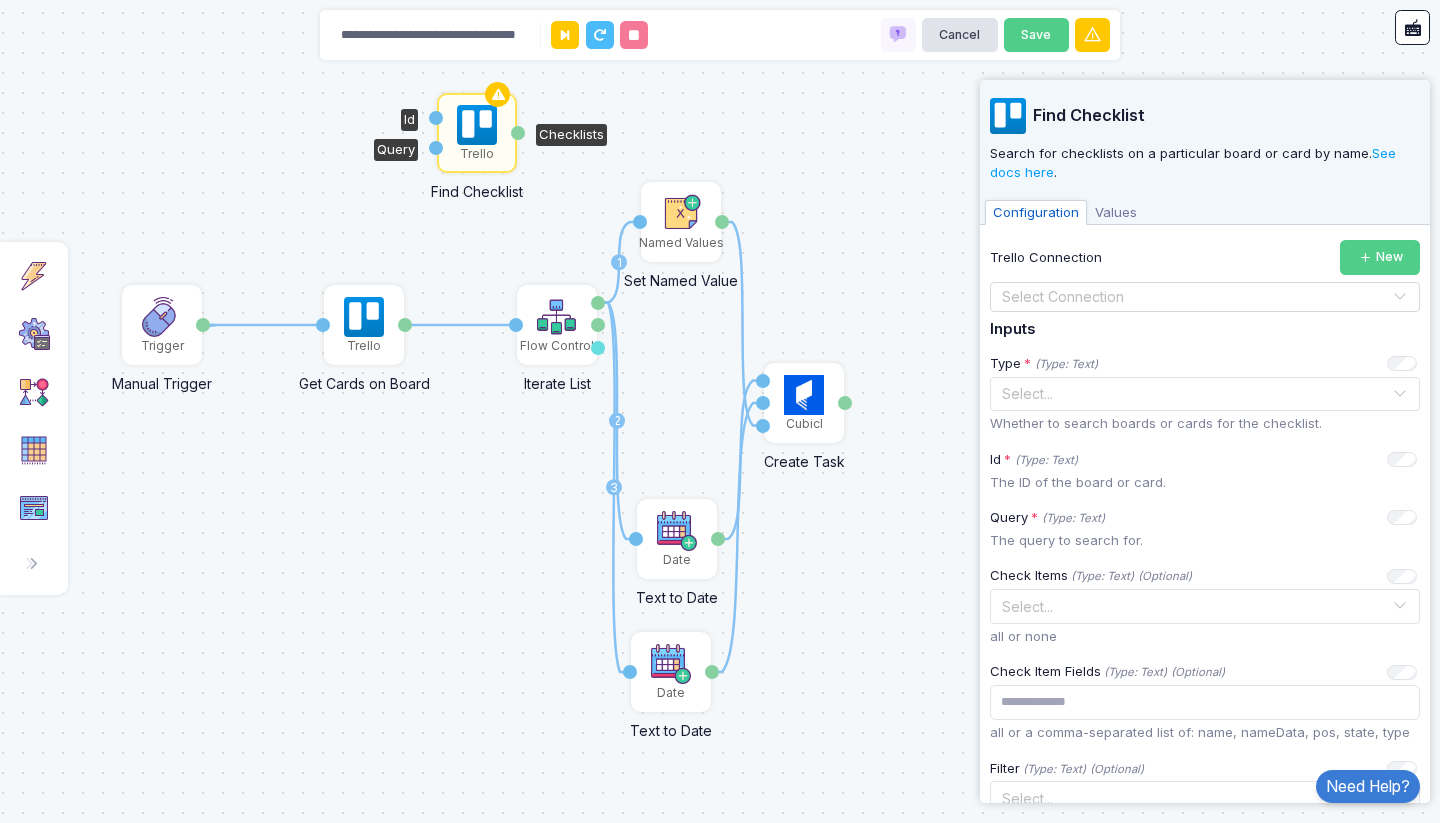 drag, startPoint x: 786, startPoint y: 318, endPoint x: 873, endPoint y: 263, distance: 102.92716 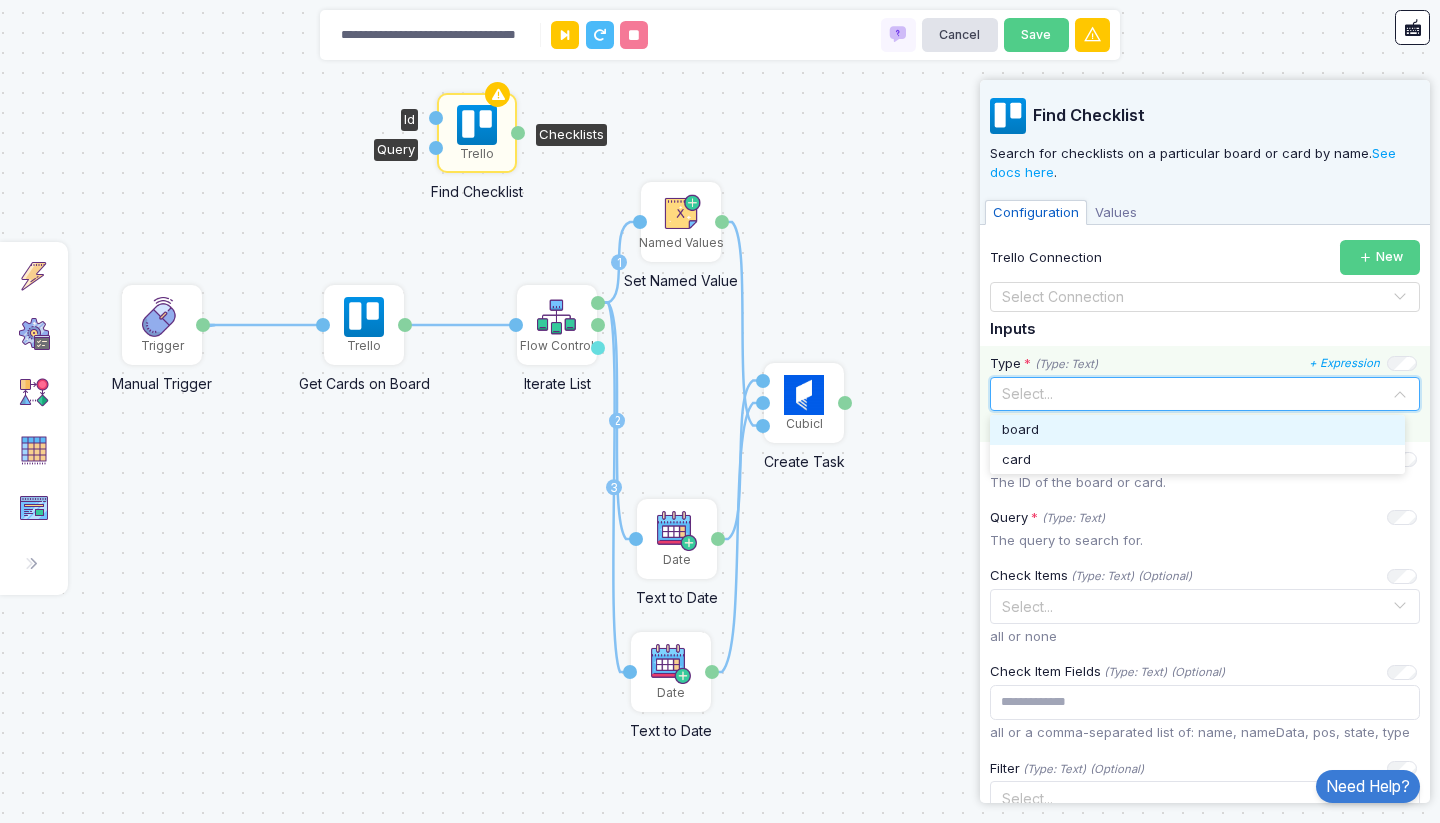 click 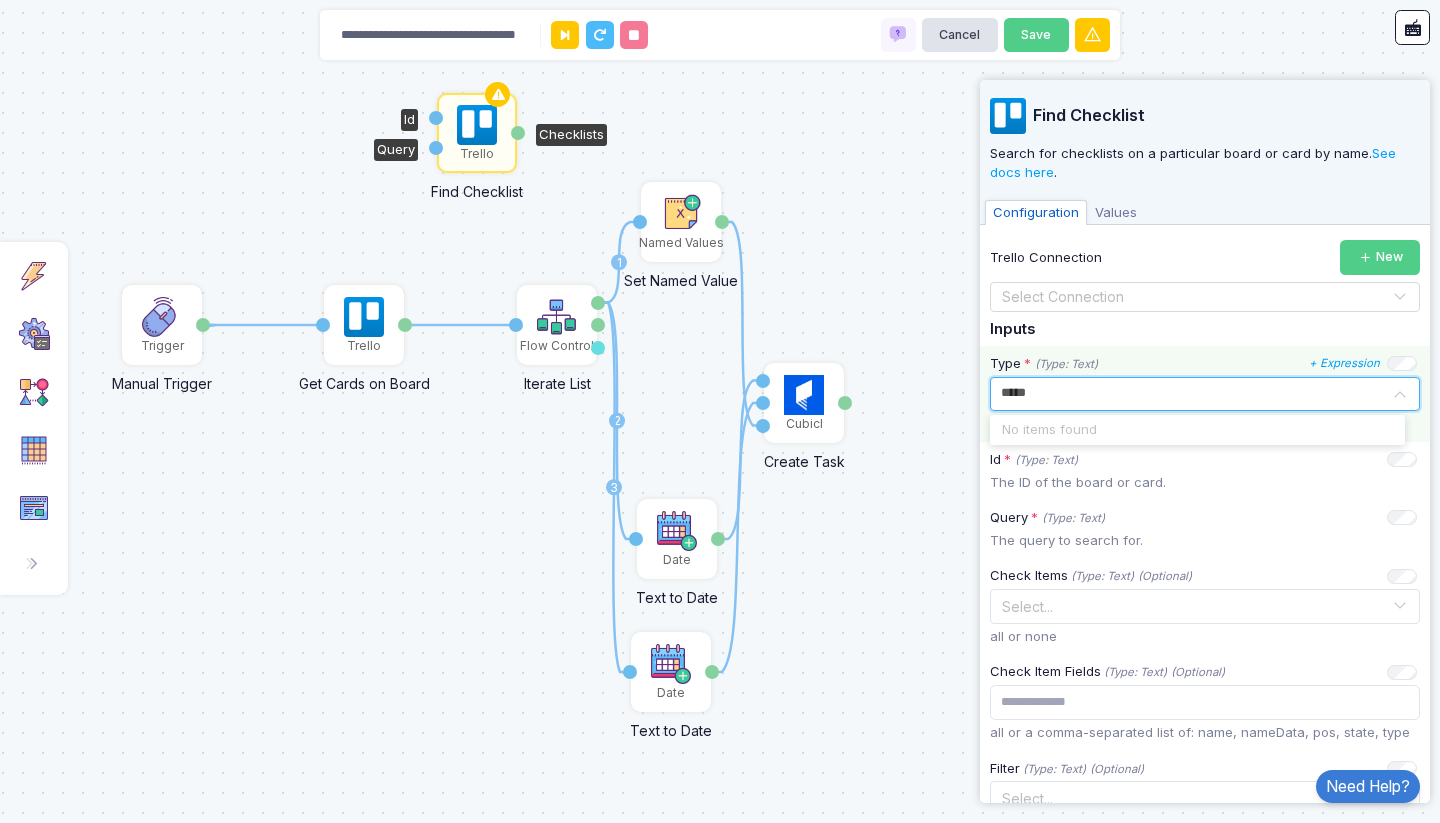 click on "*****" 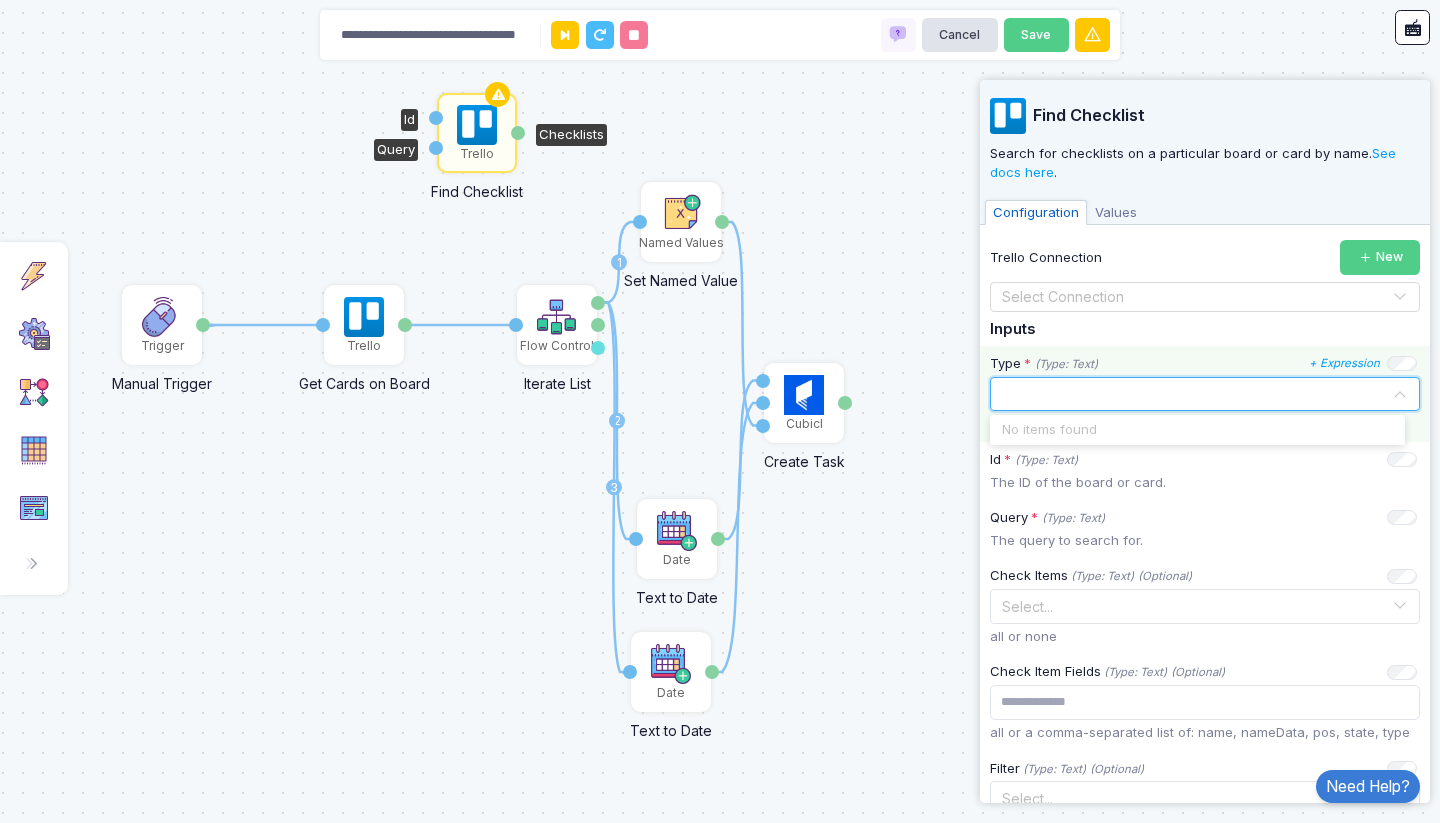 click on "Type * (Type: Text) + Expression Select... No items found Whether to search boards or cards for the checklist." 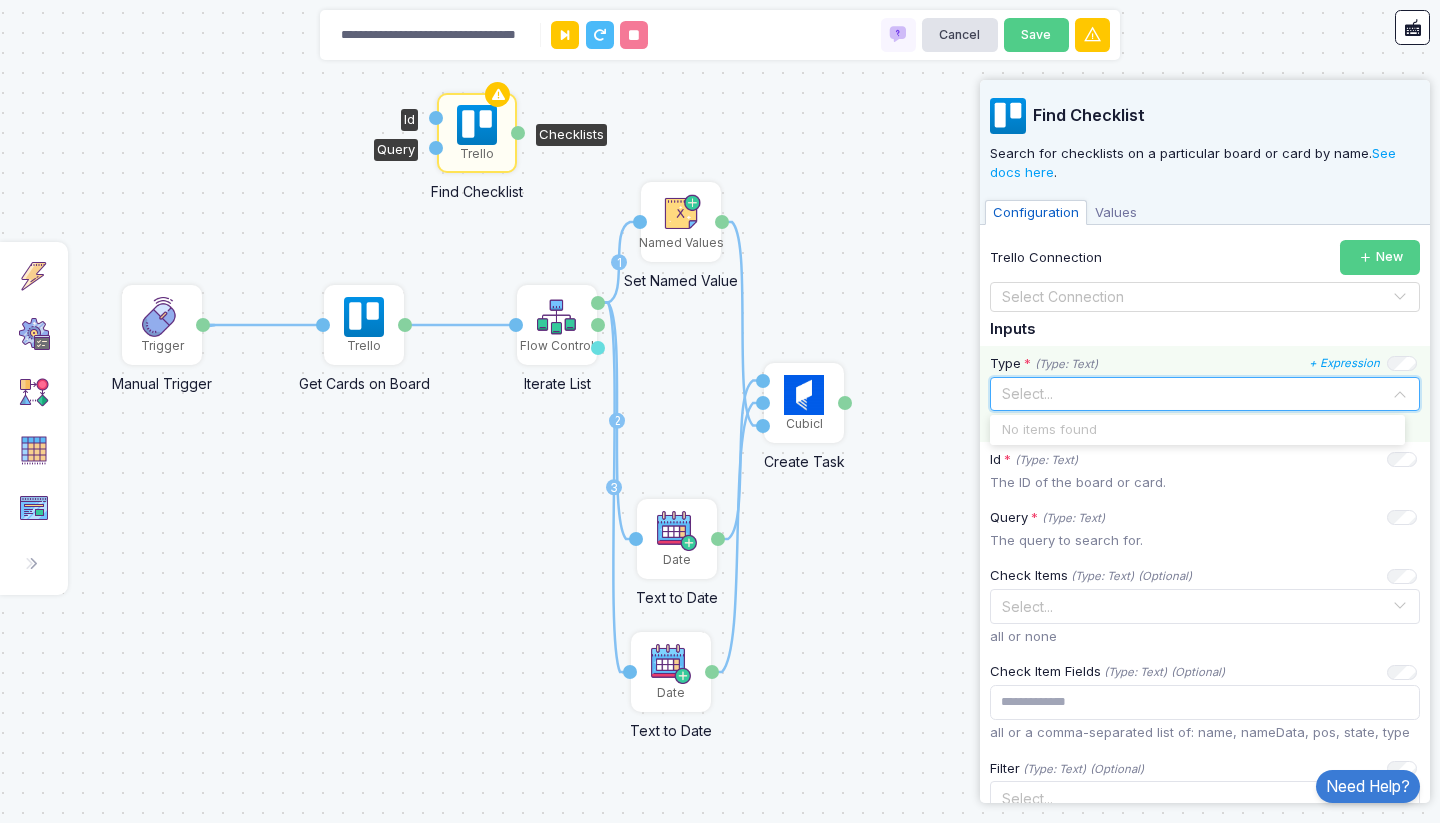 click 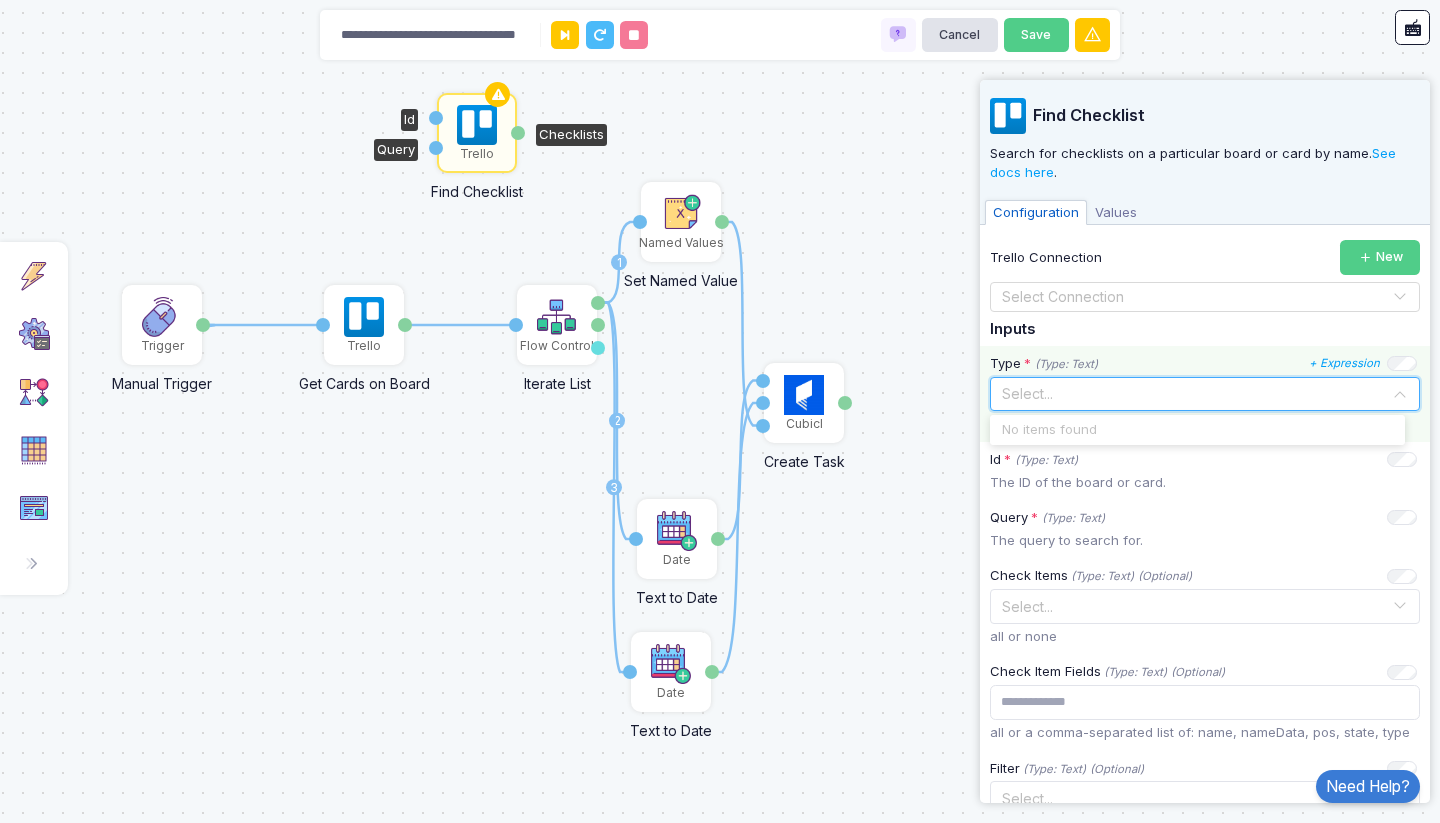 type on "*" 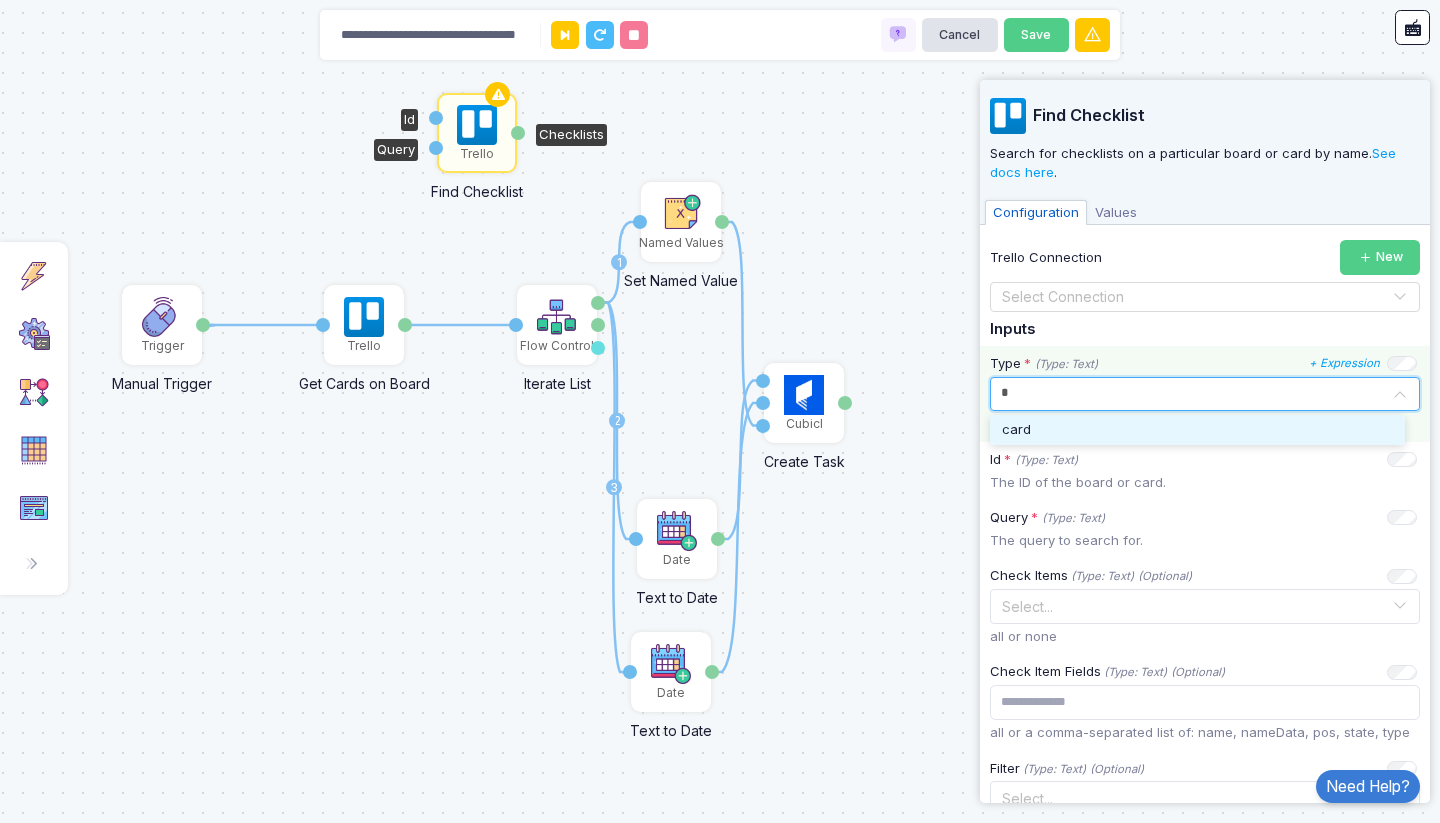 click on "card" at bounding box center (1197, 430) 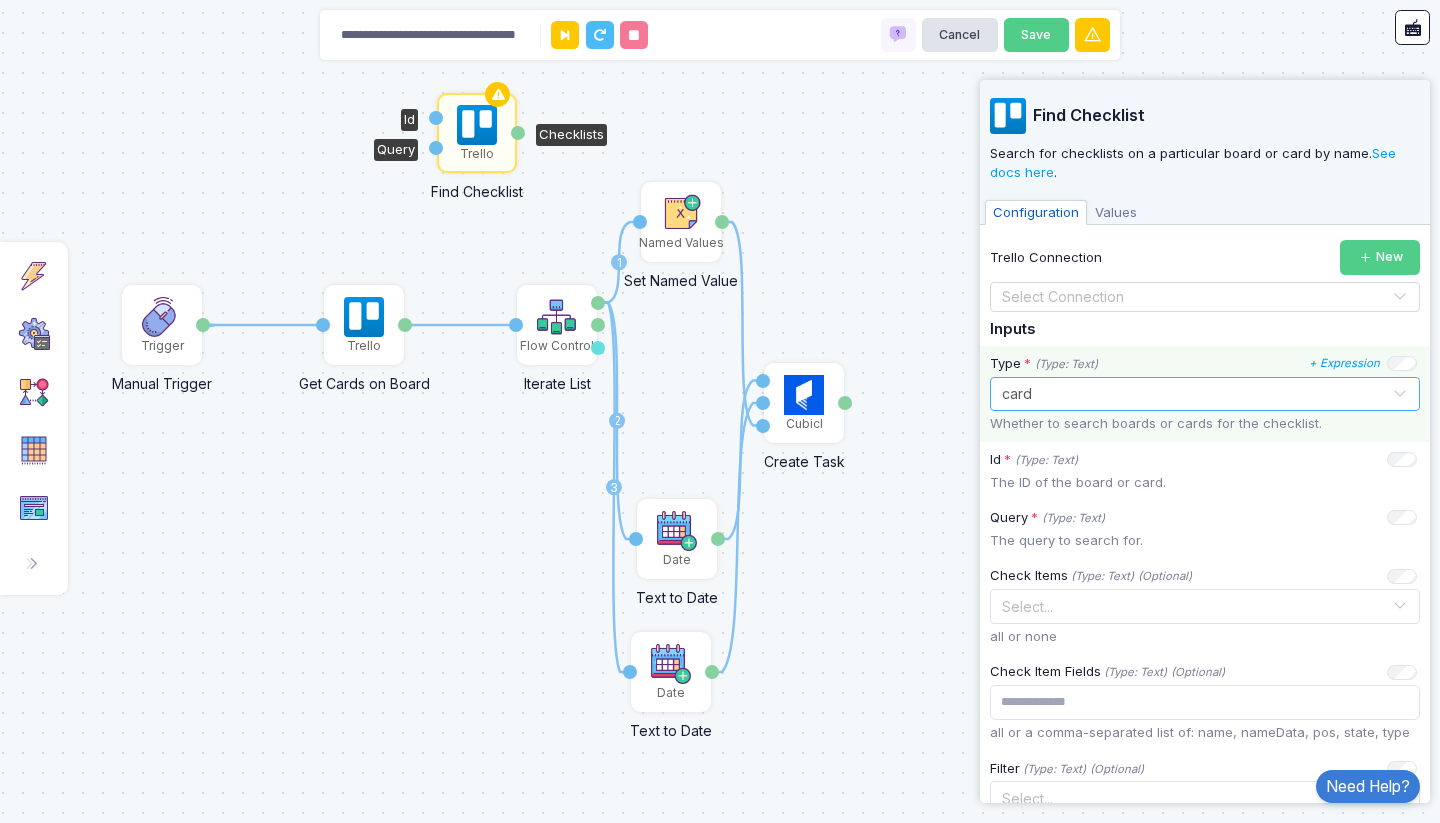 click on "Inputs" 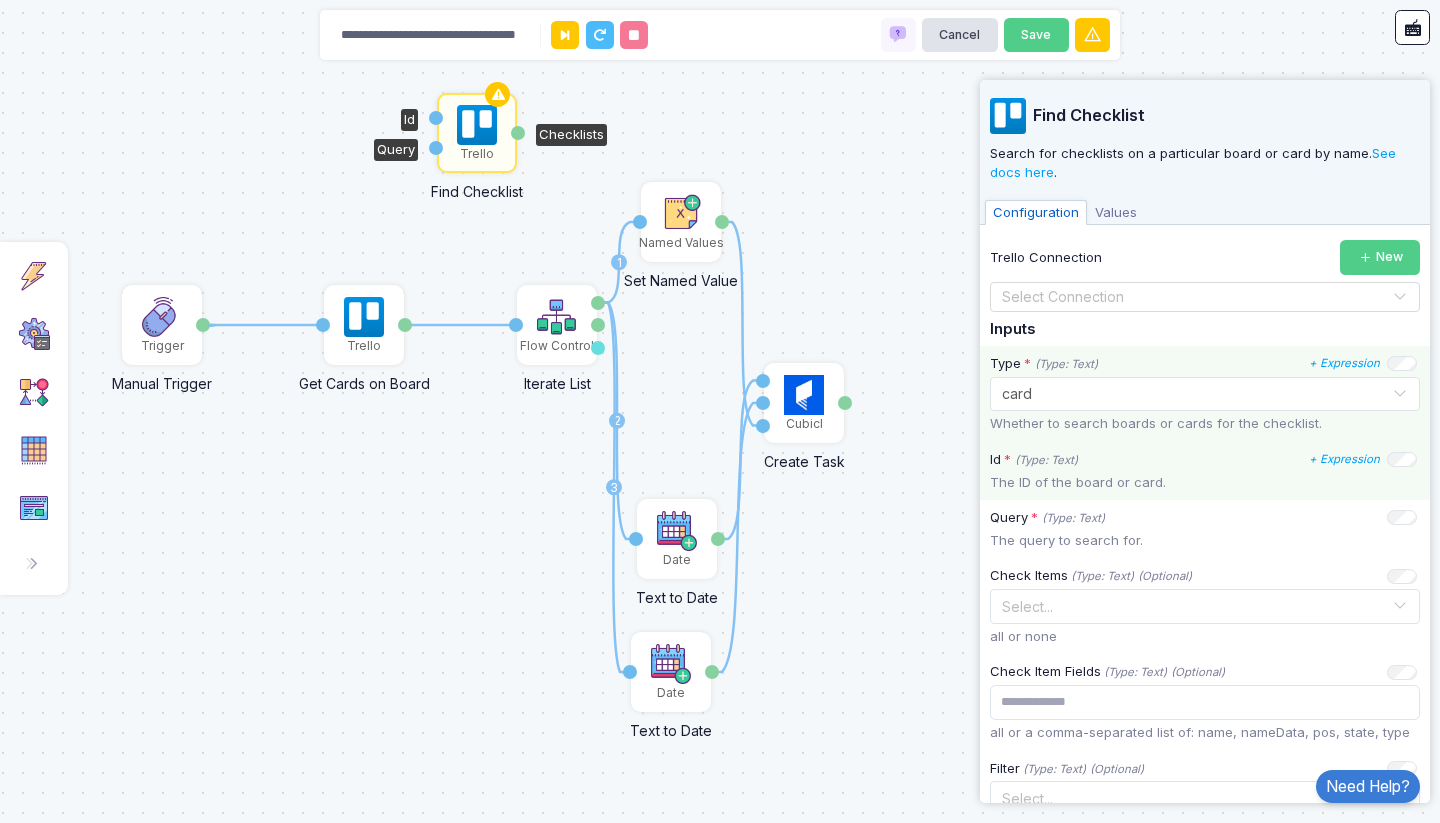 click on "Id * (Type: Text) + Expression" 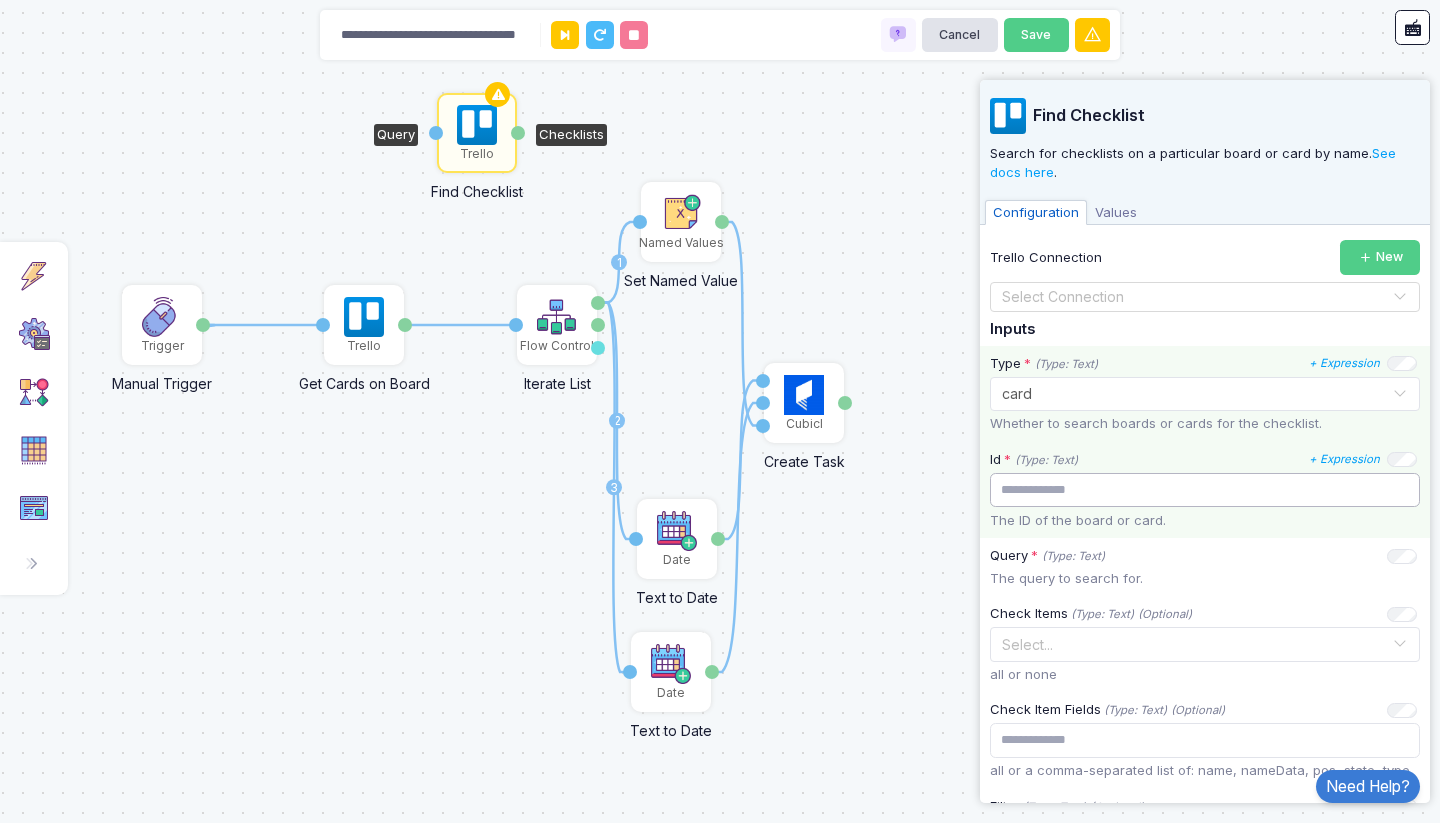 click 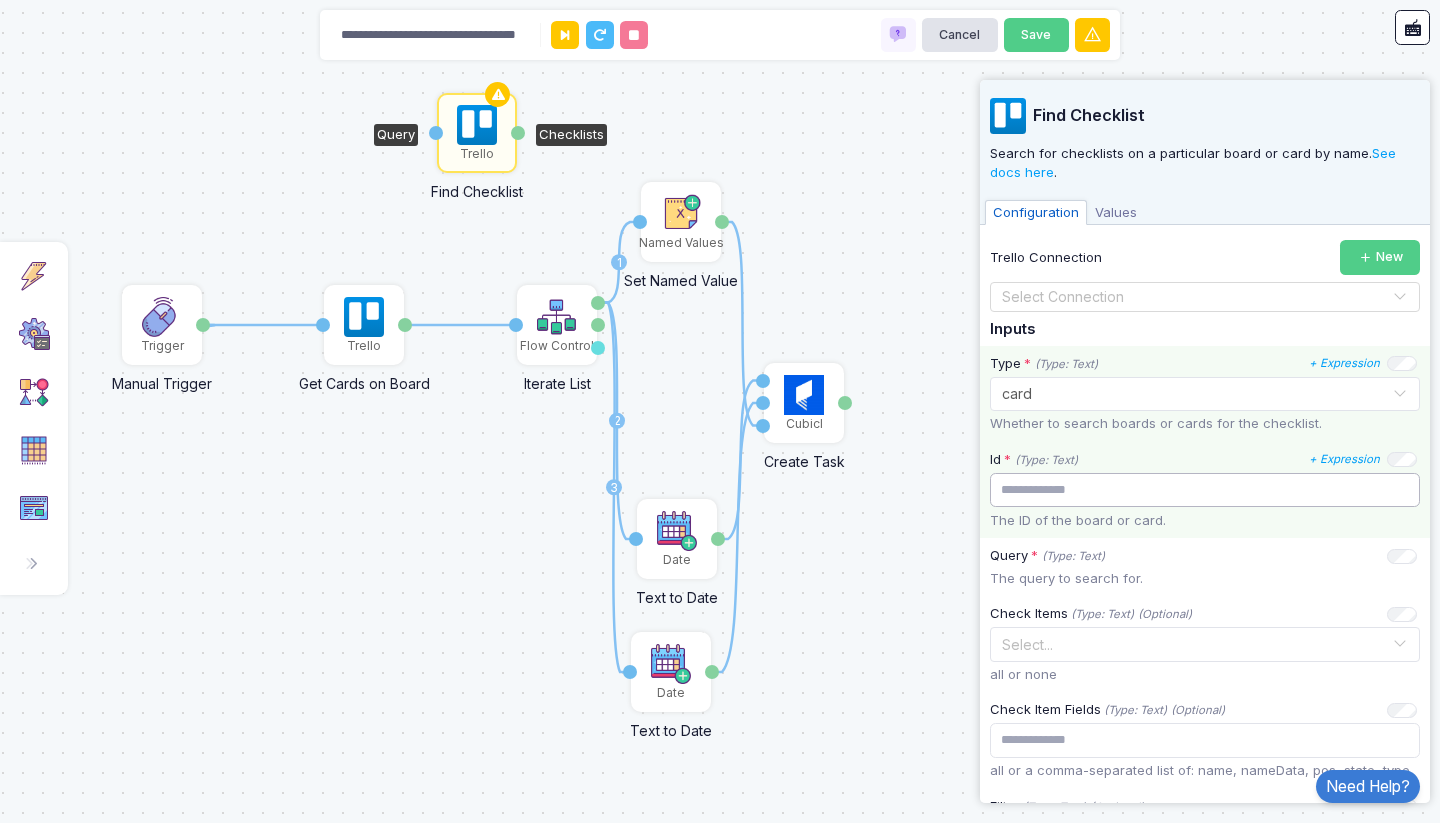 paste on "*****" 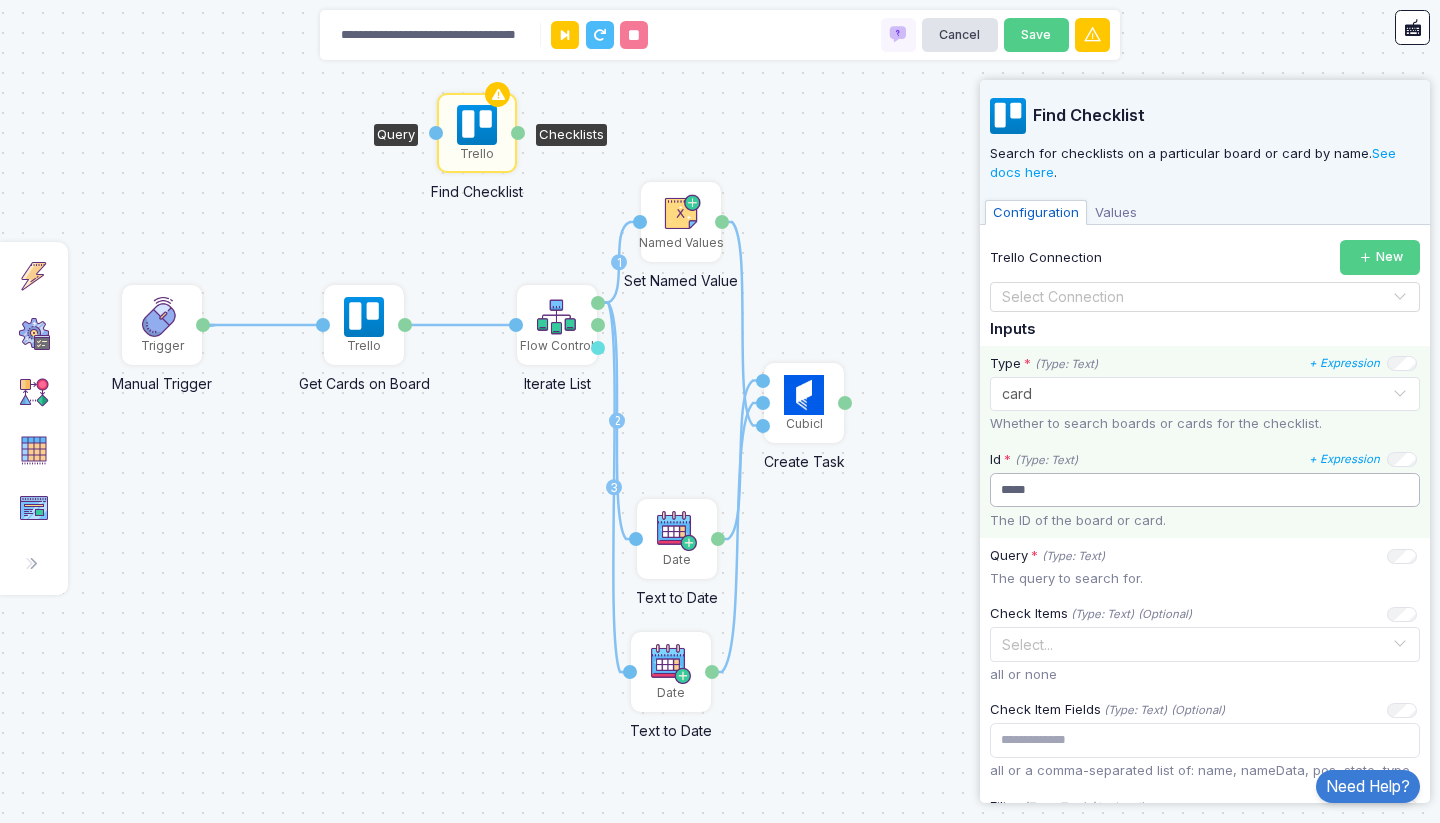 click on "*****" 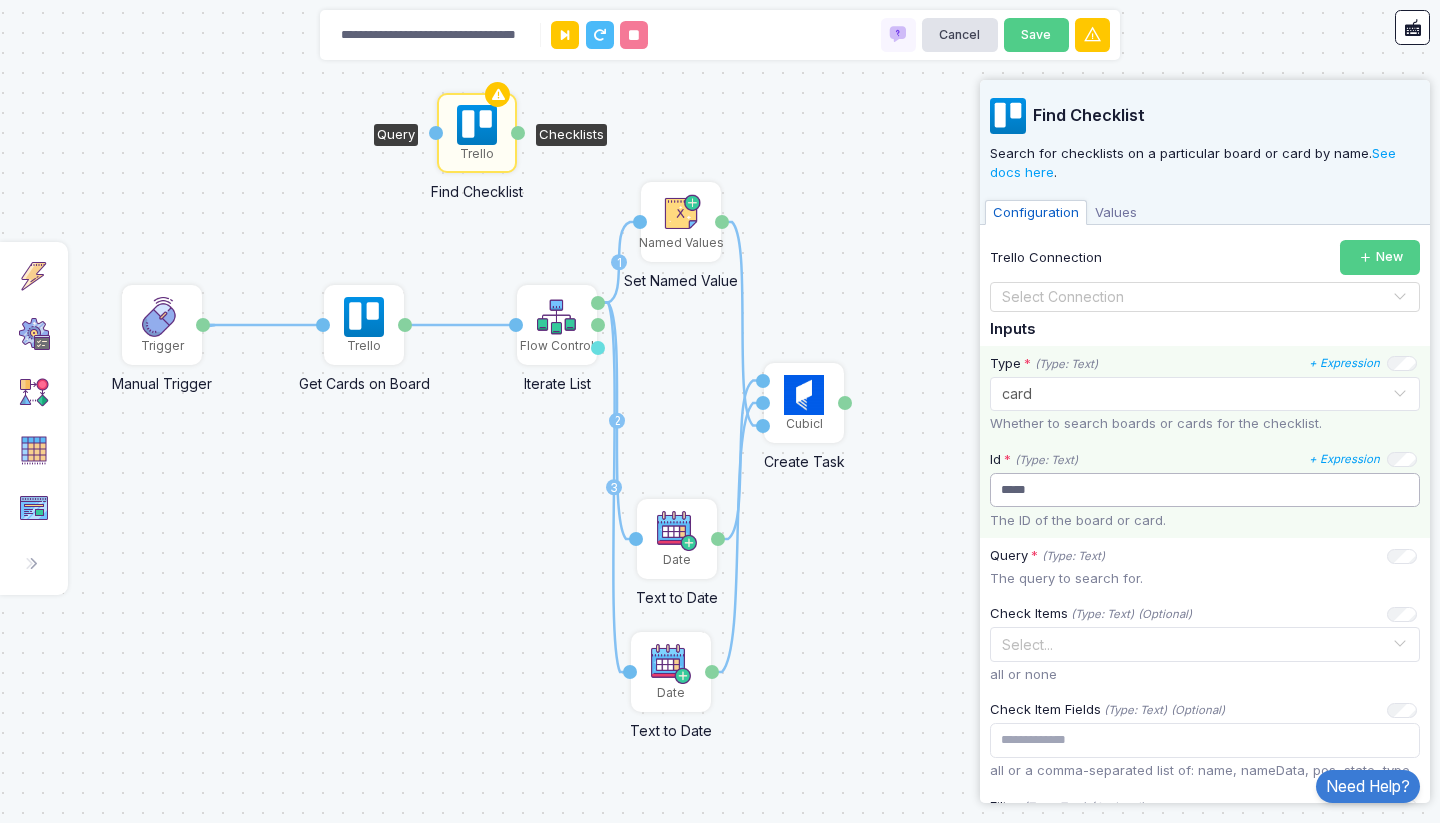 paste on "**********" 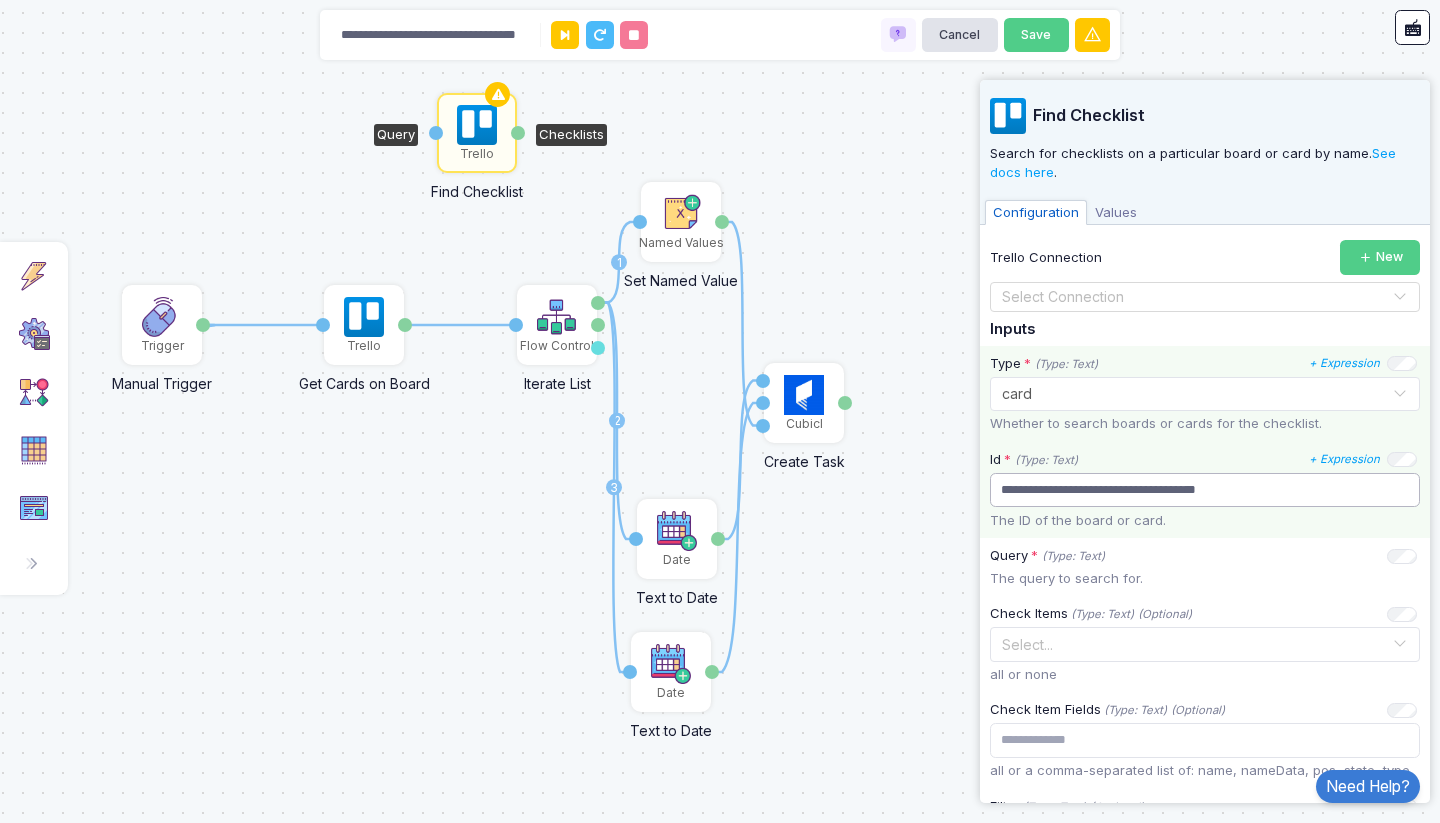 type on "**********" 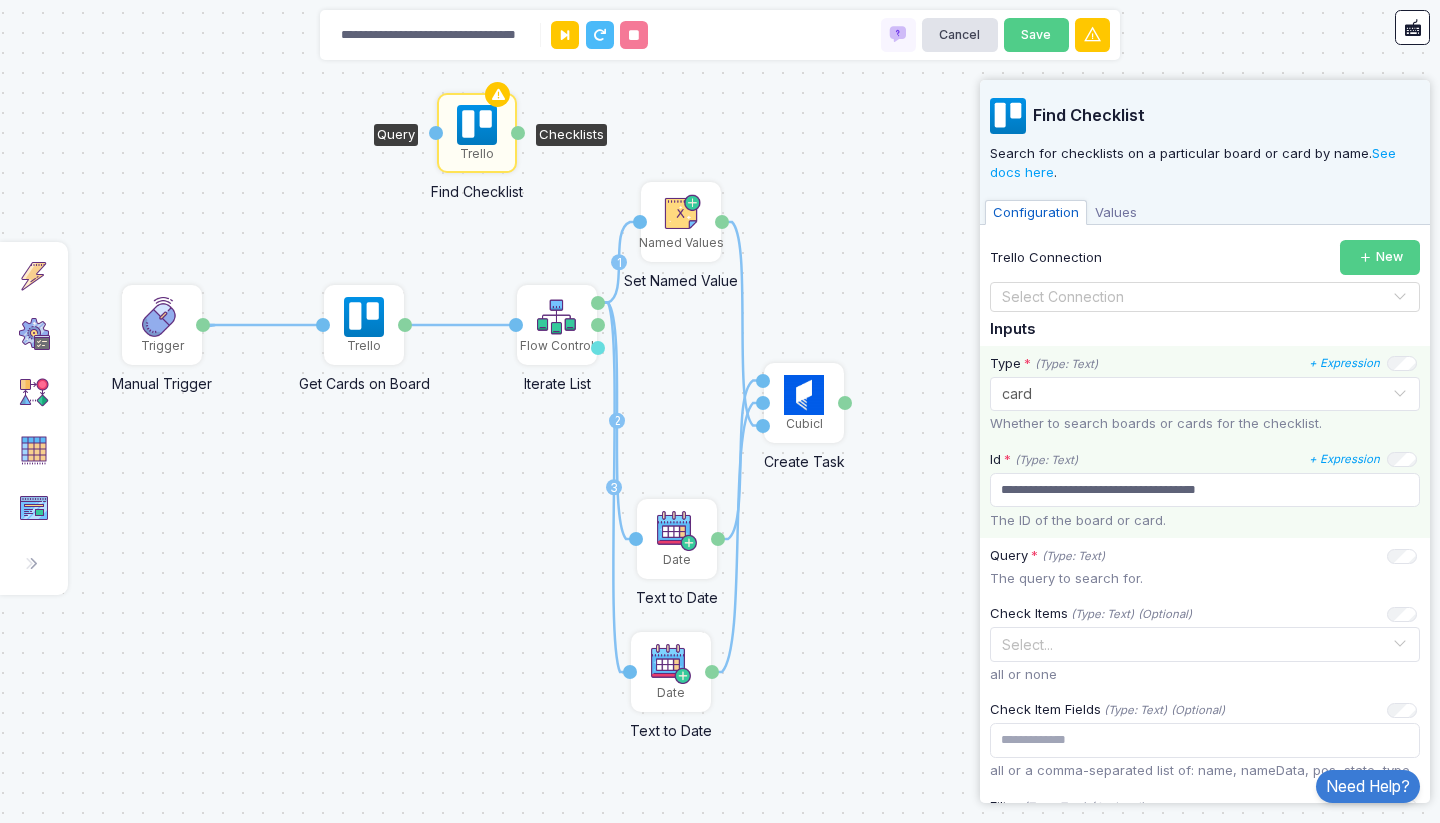 click on "**********" 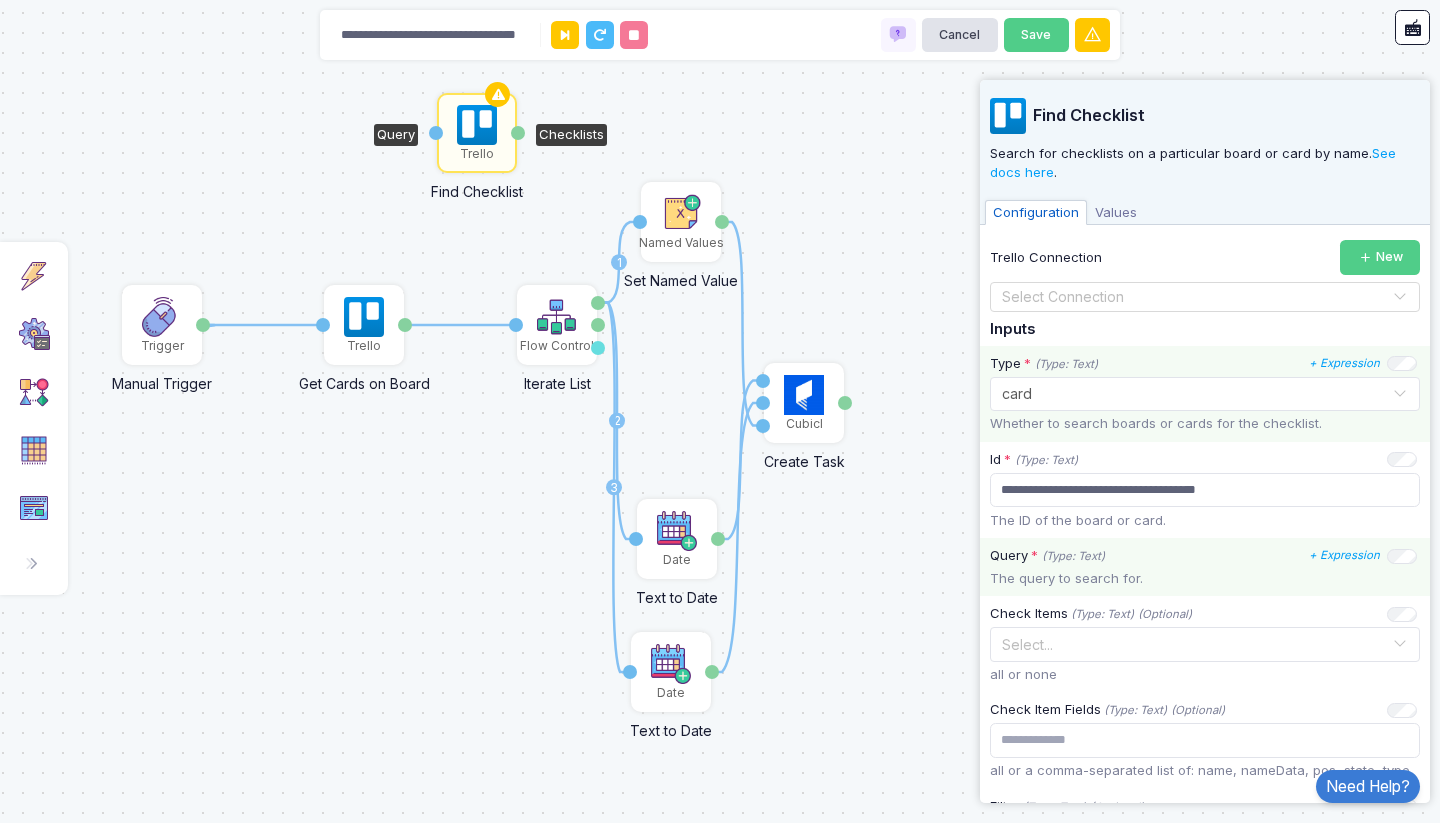 click on "Query * (Type: Text) + Expression" 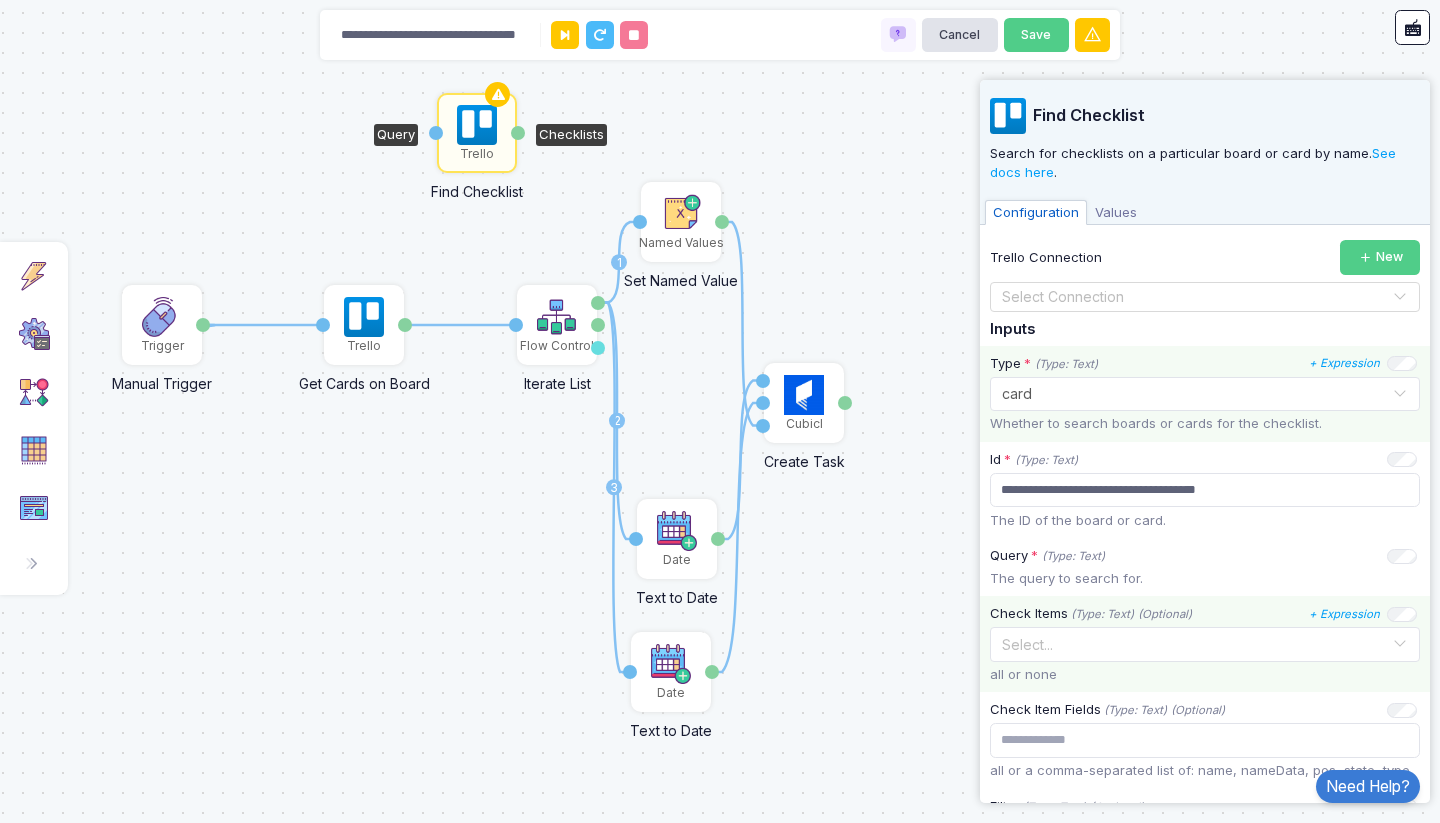 click 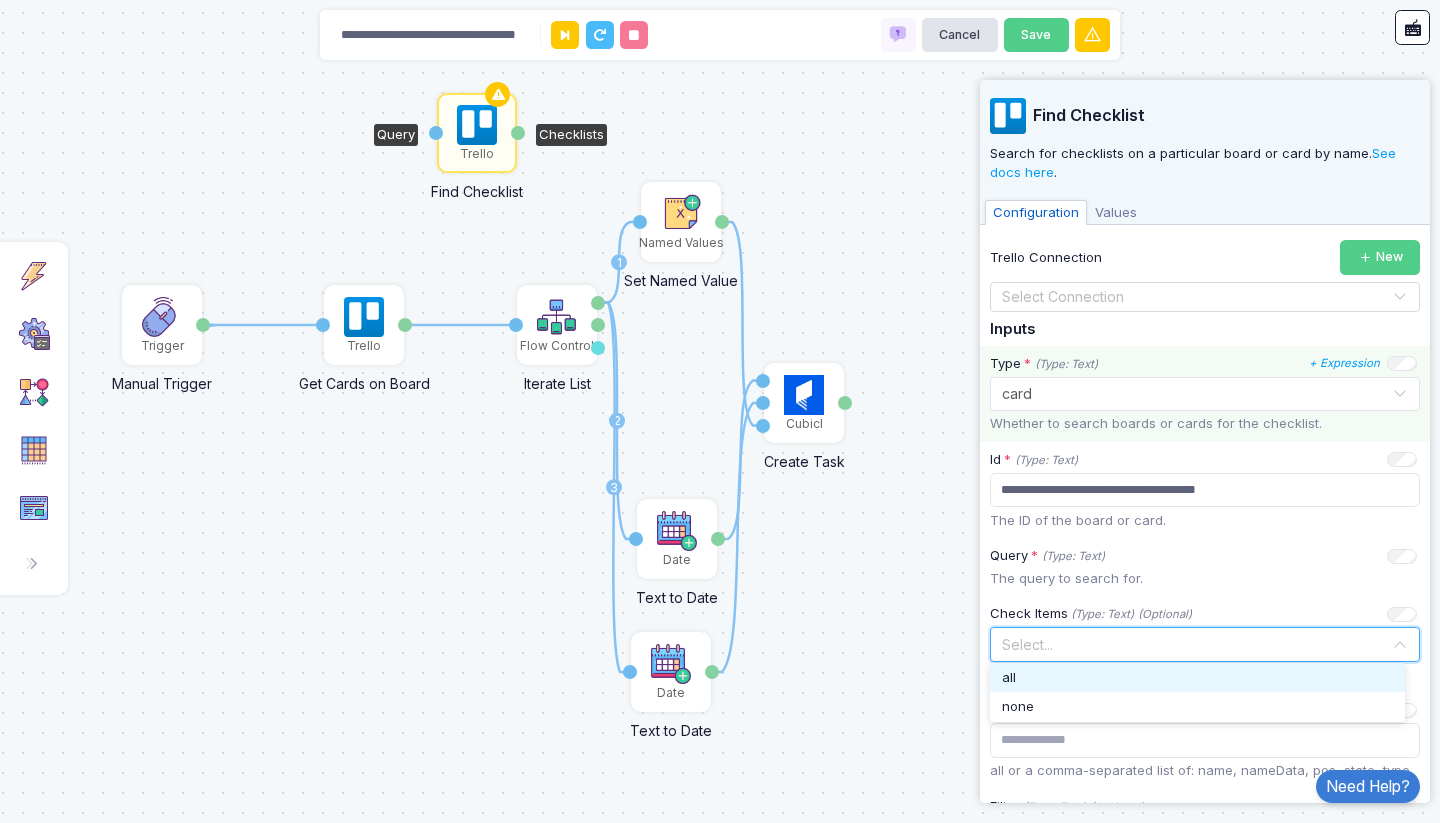 click on "all" at bounding box center (1197, 678) 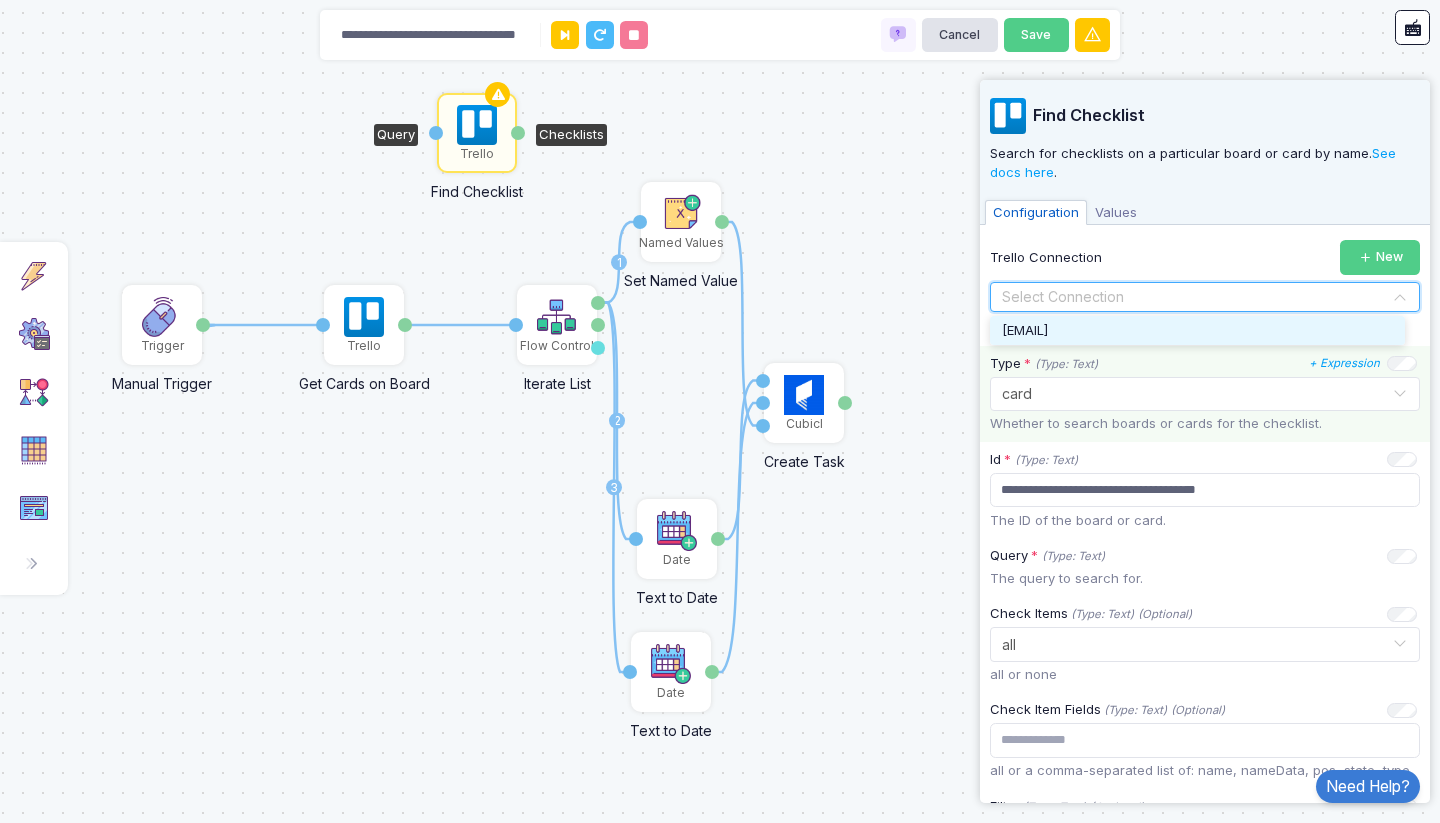 click 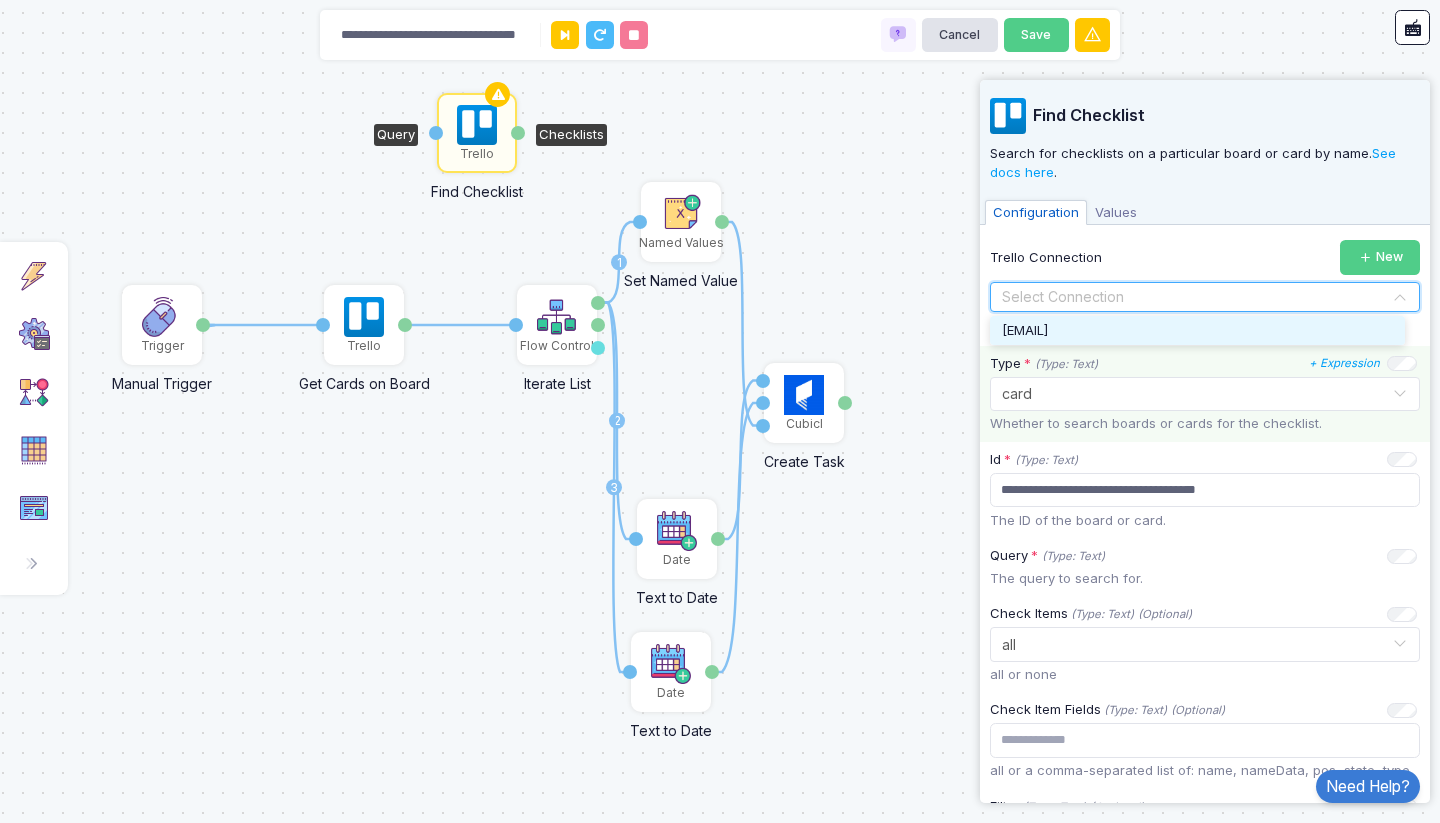 click on "[EMAIL]" at bounding box center (1025, 330) 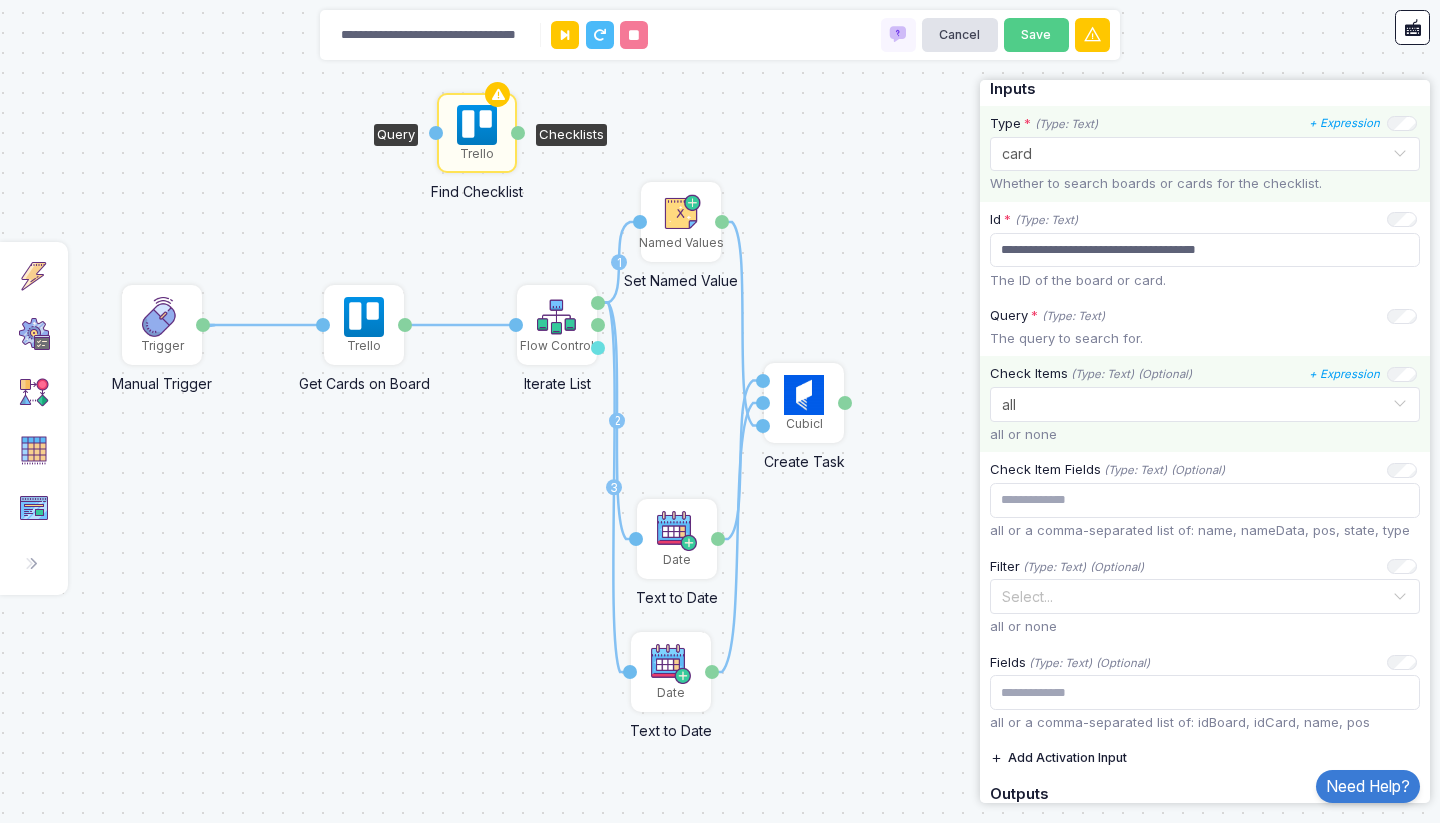 scroll, scrollTop: 120, scrollLeft: 0, axis: vertical 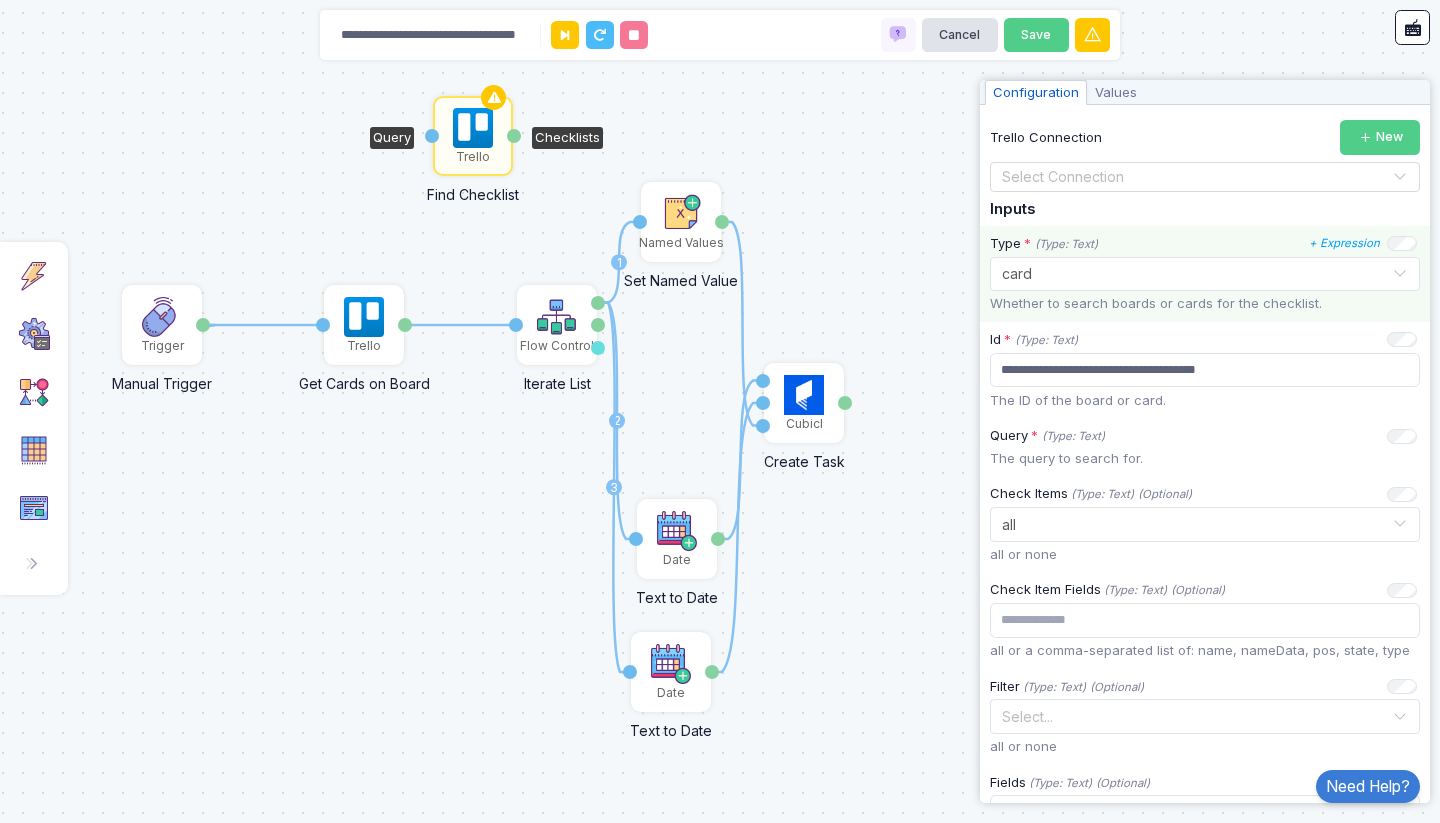 click on "Trello" 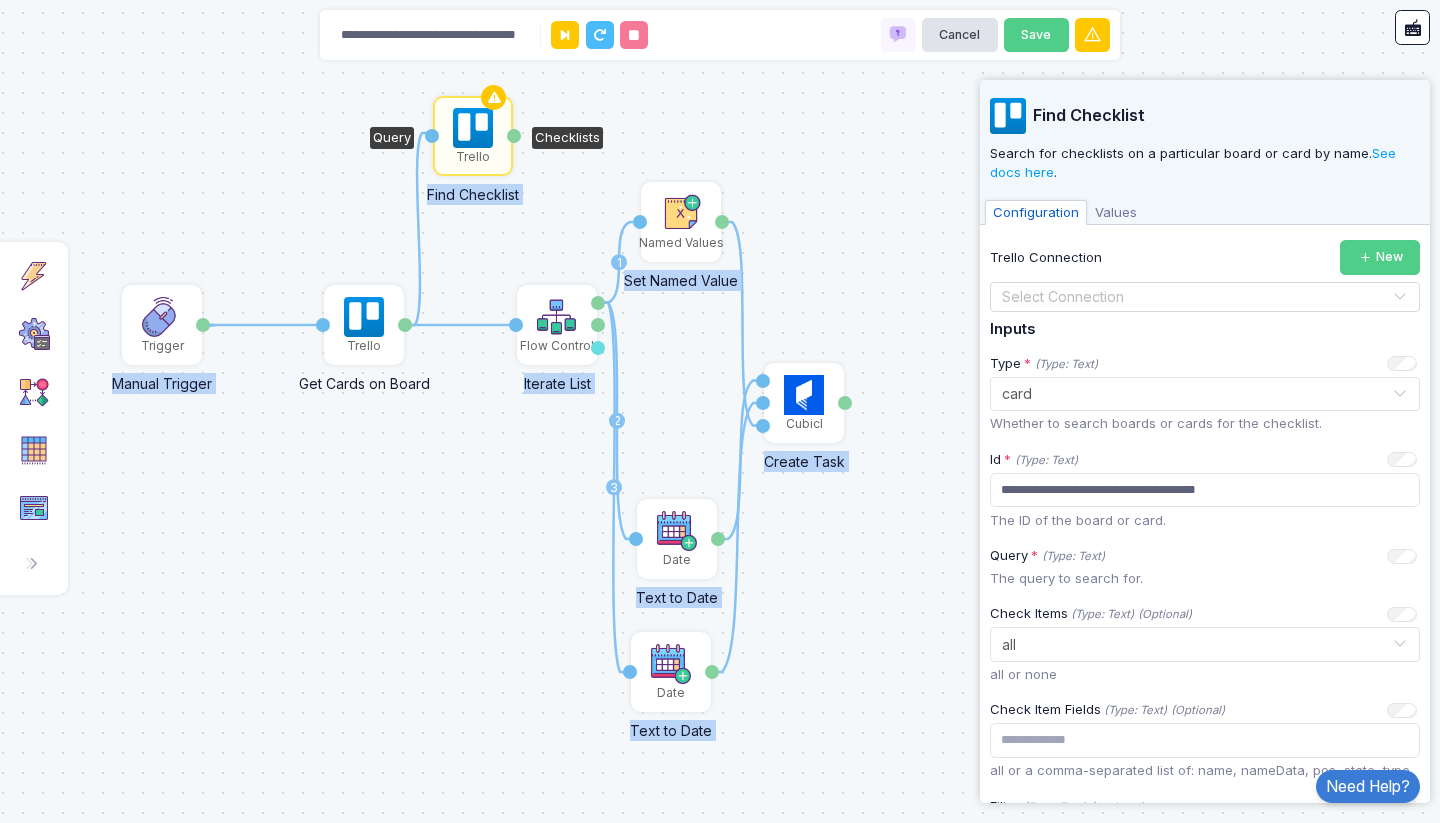 drag, startPoint x: 408, startPoint y: 323, endPoint x: 432, endPoint y: 133, distance: 191.5098 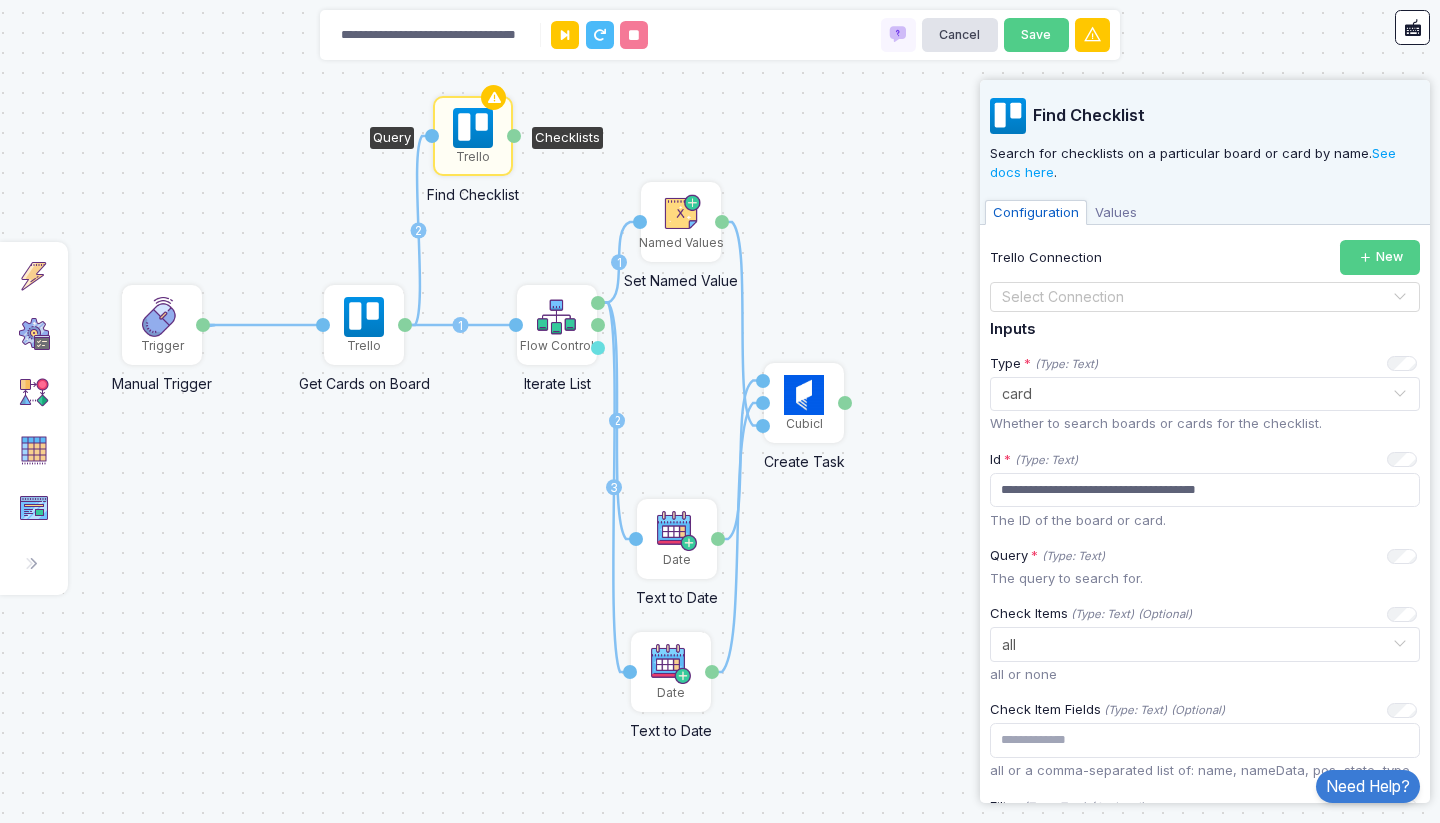 click on "1 1 1 2 3 1 1 1 1 2 Trello Get Cards on Board Activation 1 Cards Trigger Manual Trigger Done Cubicl Create Task Start Date End Date Activation 1 Task Flow Control Iterate List List Item Number Done Named Values Set Named Value Value Value Date Text to Date Activation 1 Date Date Text to Date Activation 1 Date Trello Find Checklist Query Checklists" 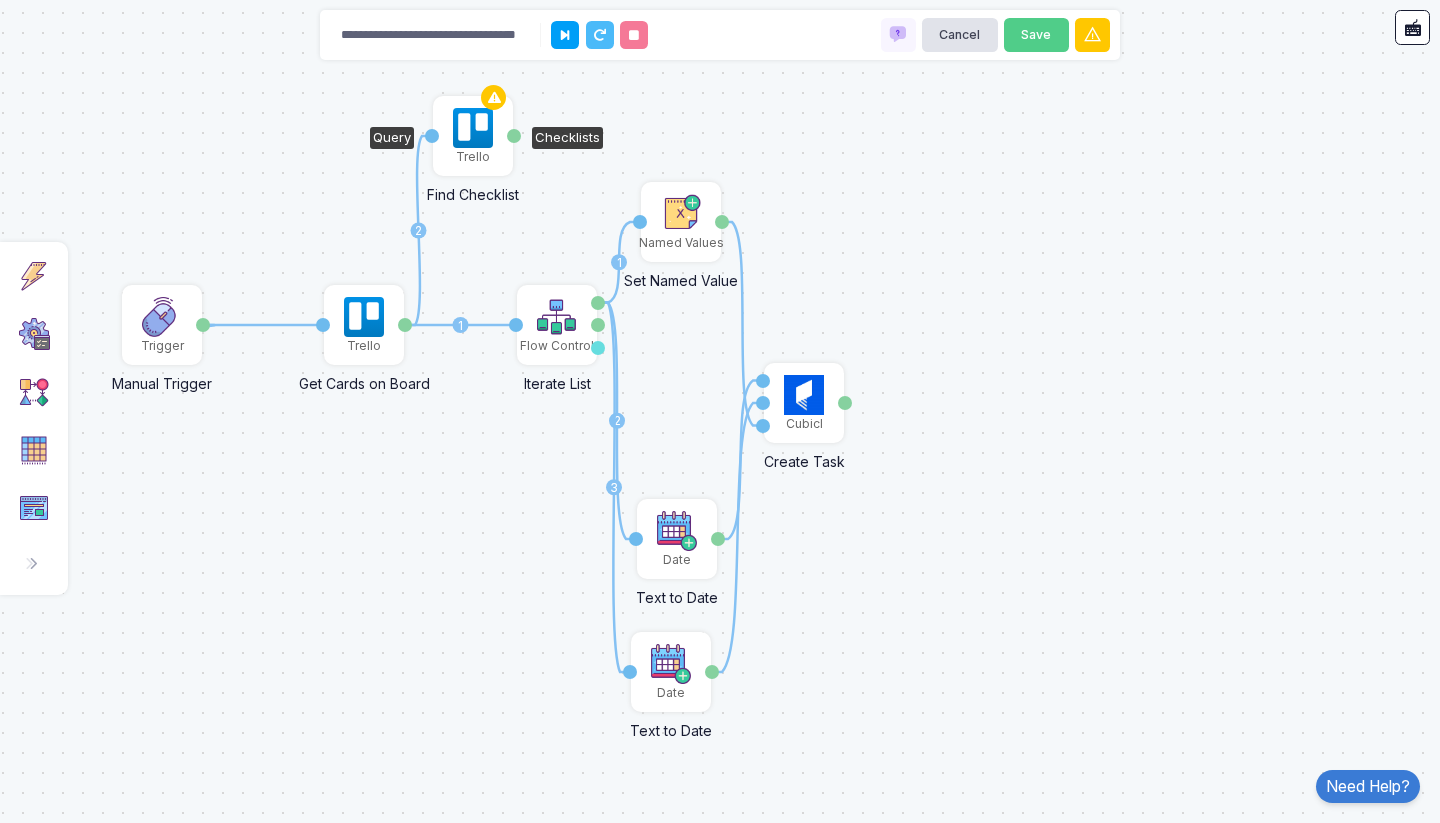 click 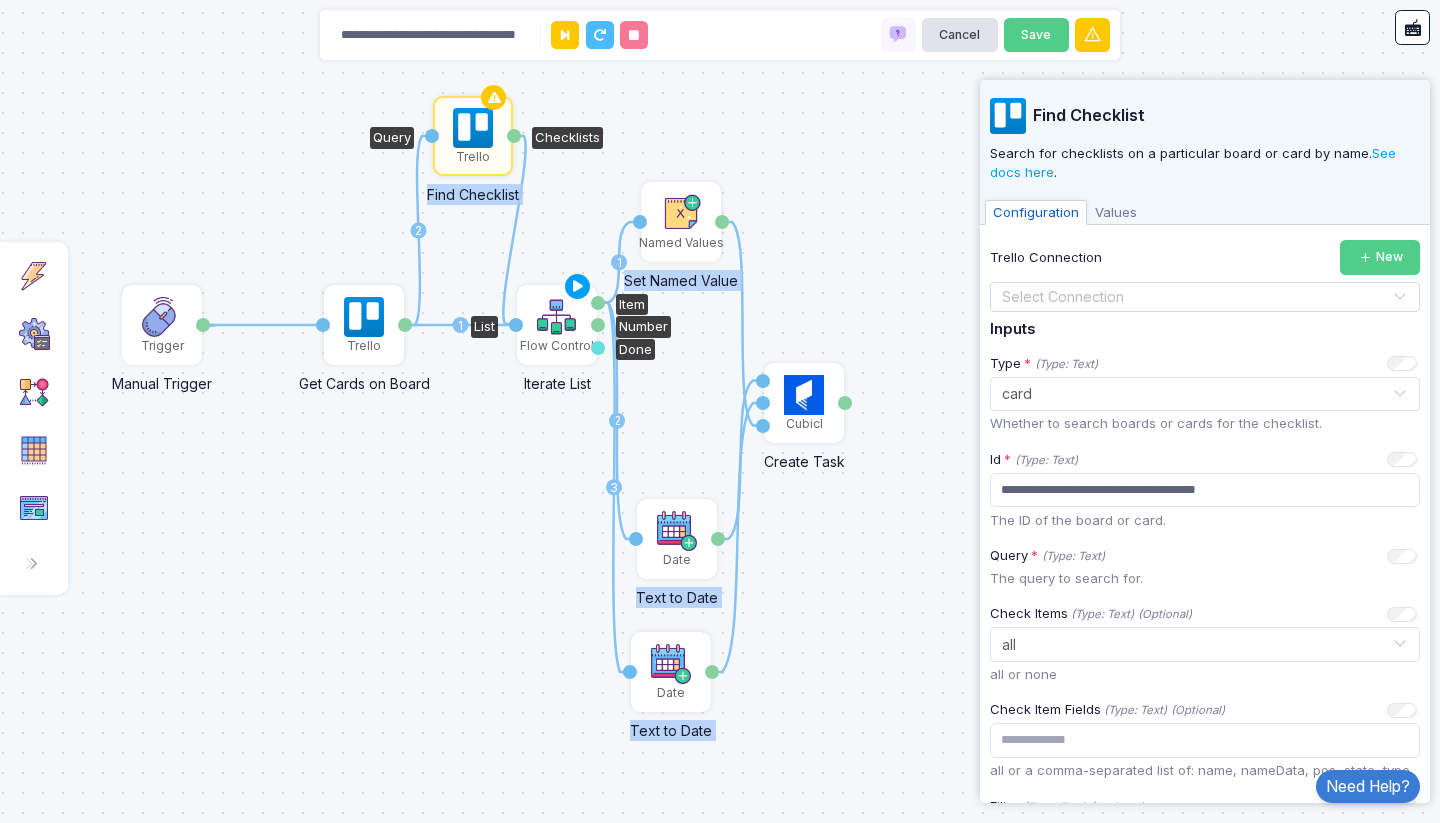 drag, startPoint x: 514, startPoint y: 137, endPoint x: 515, endPoint y: 323, distance: 186.00269 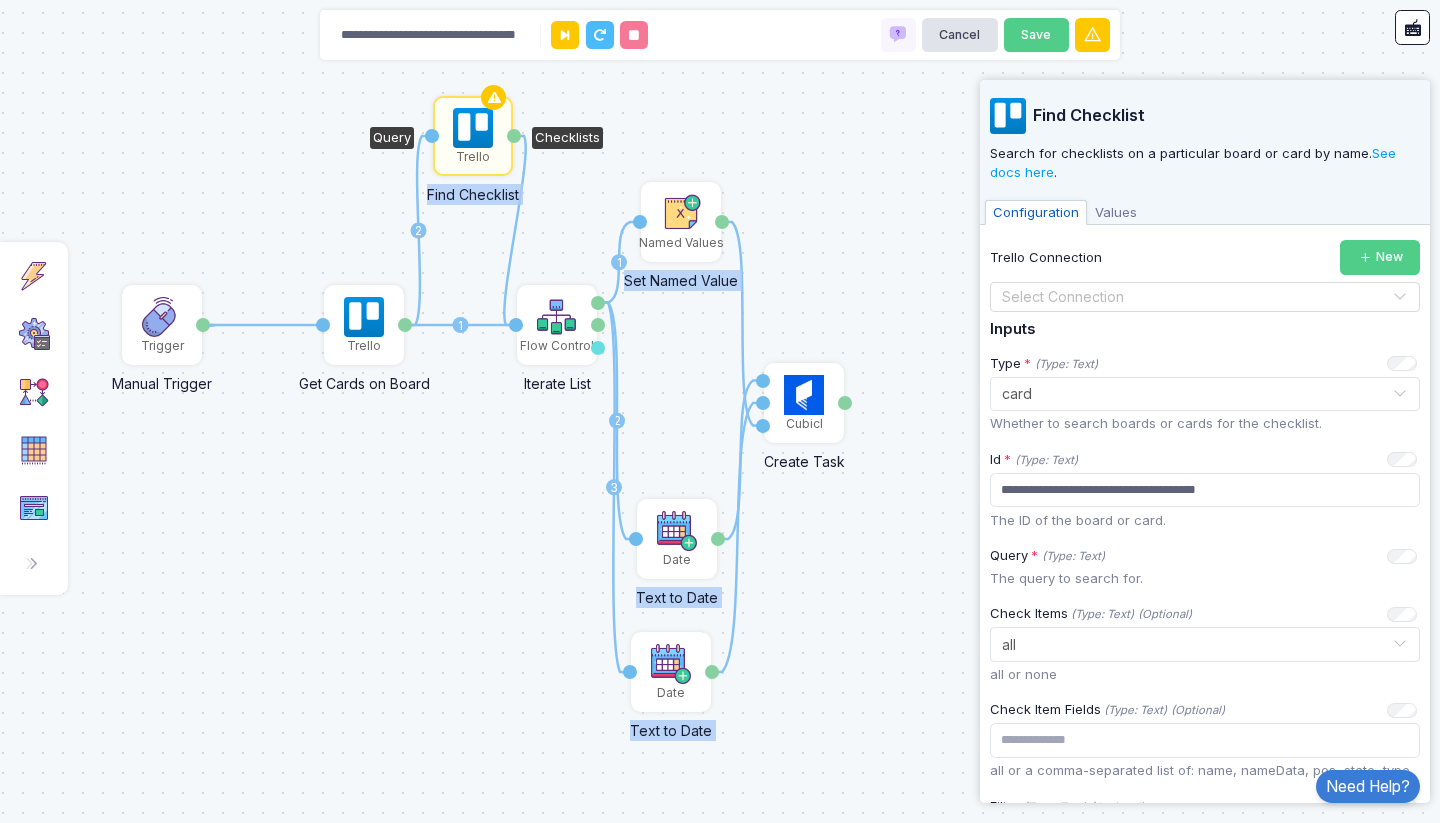 click 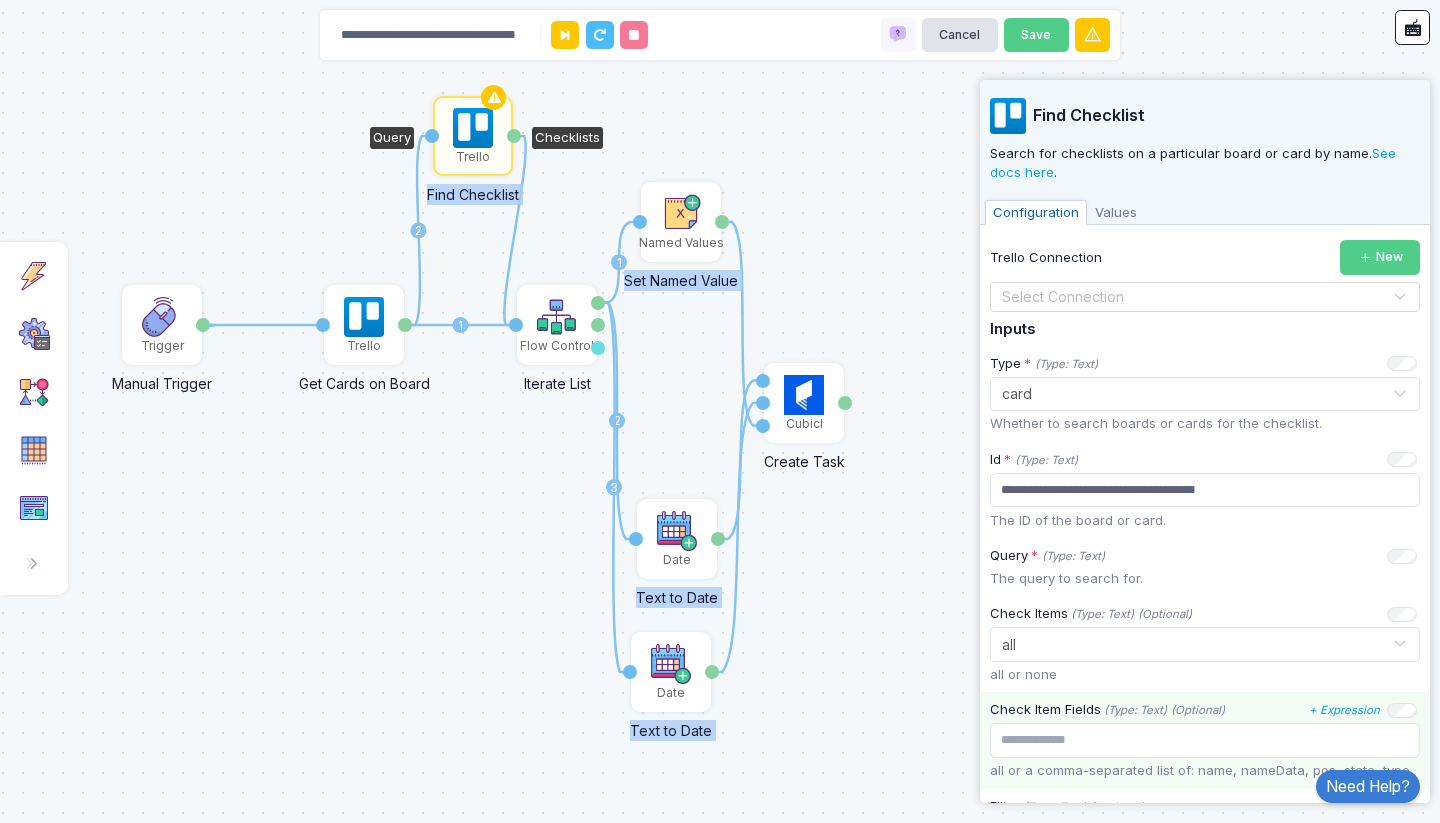 scroll, scrollTop: 240, scrollLeft: 0, axis: vertical 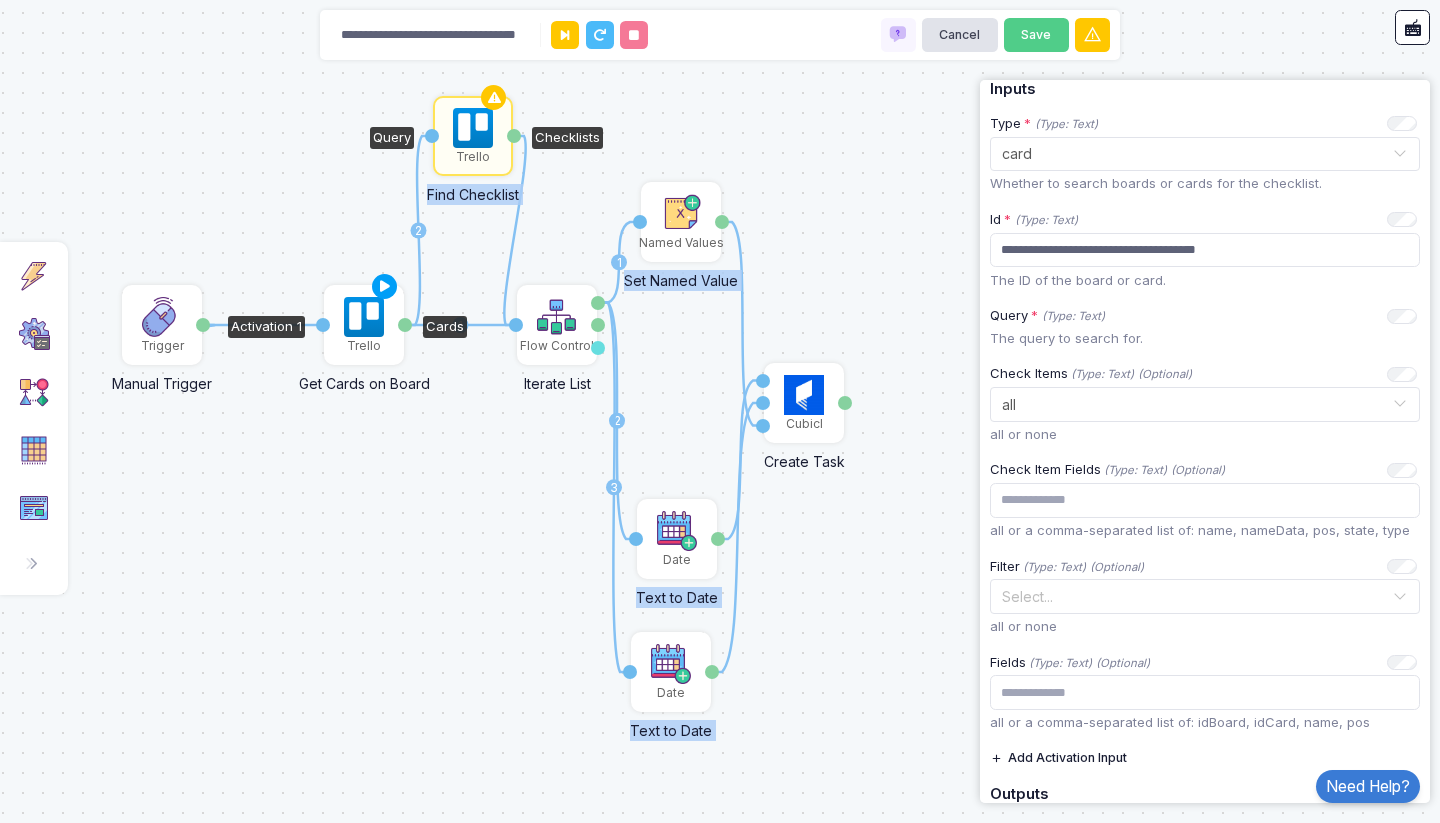 click 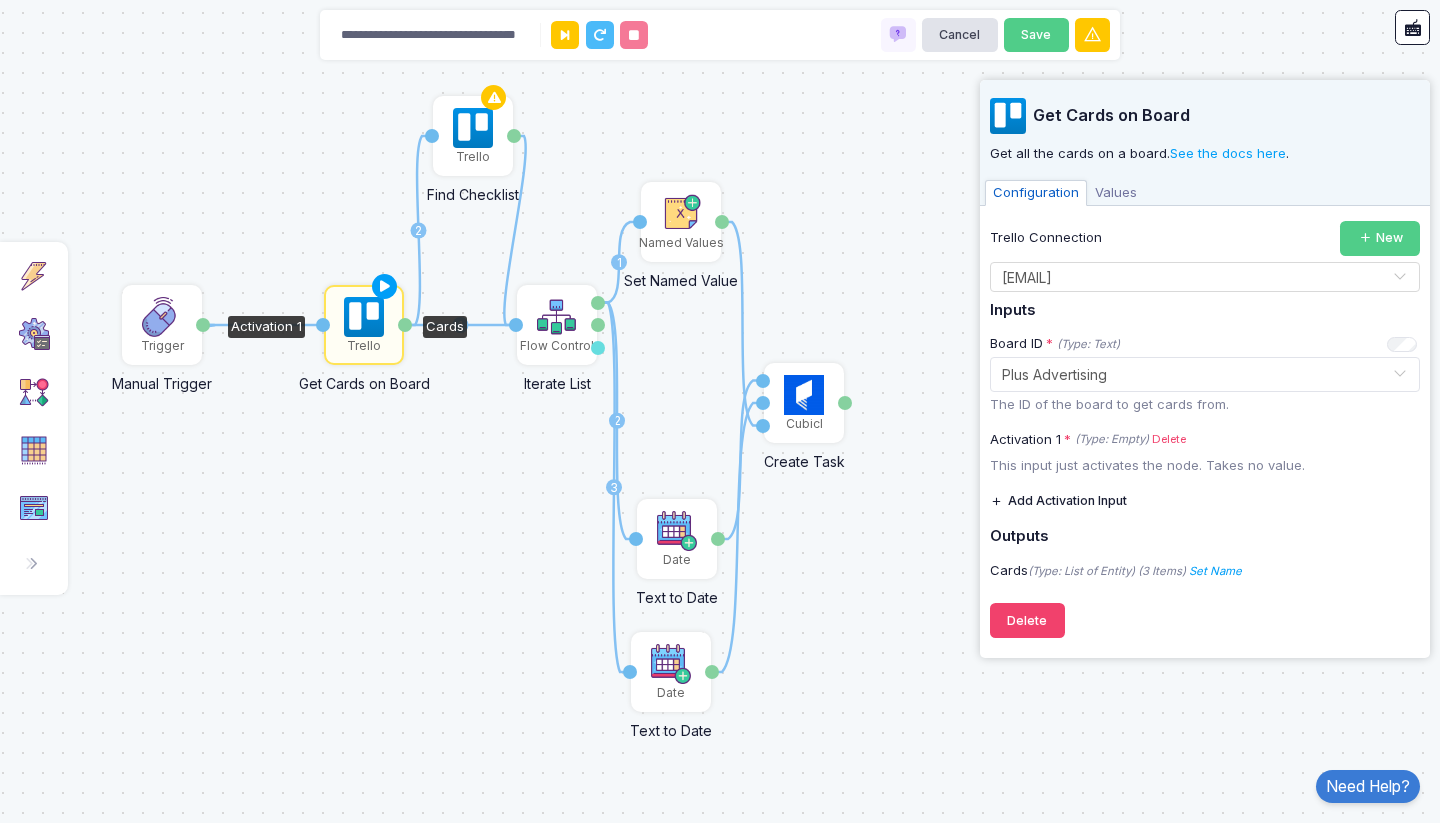 click on "[TEXT]" at bounding box center [1116, 193] 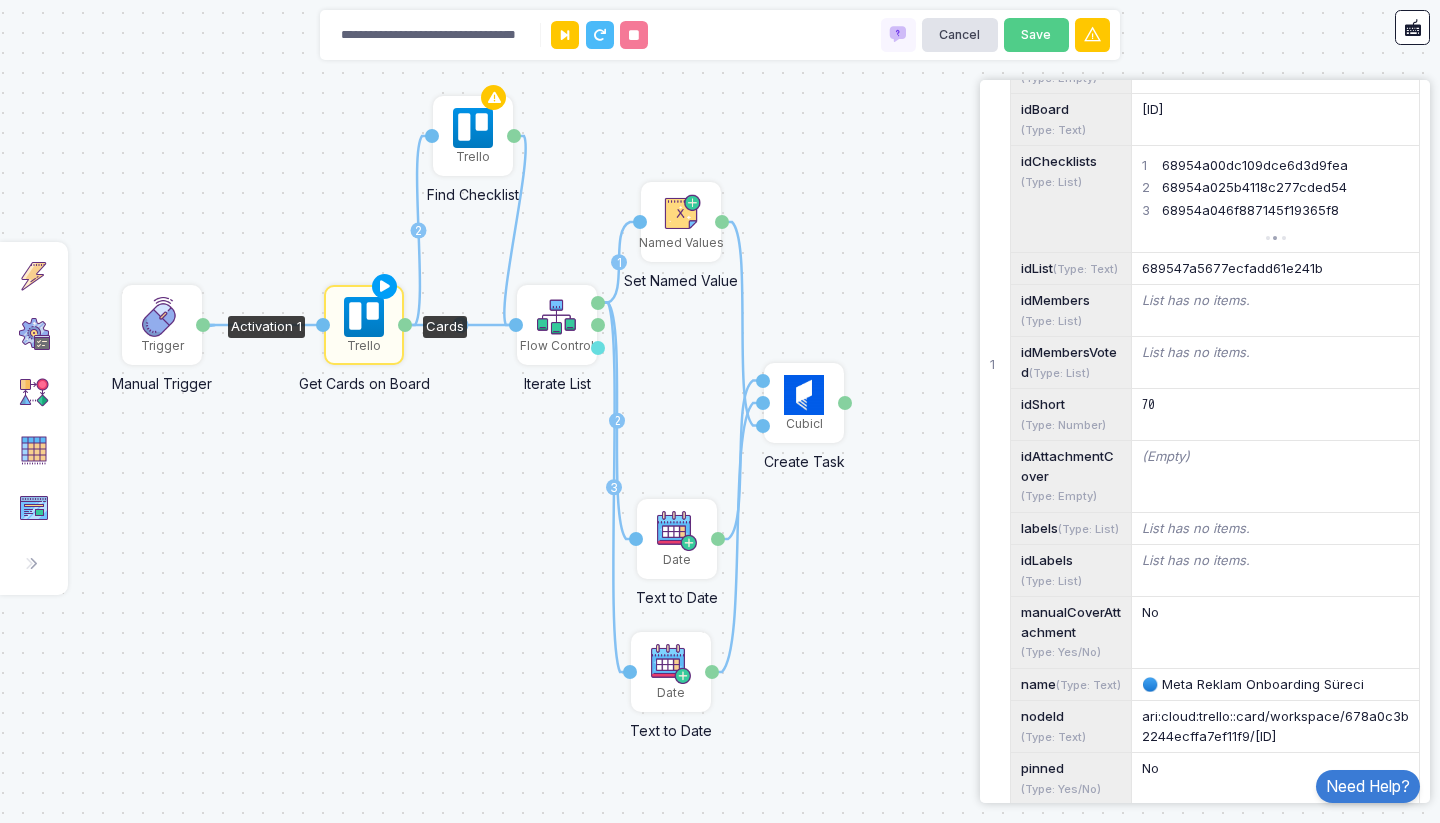 scroll, scrollTop: 840, scrollLeft: 0, axis: vertical 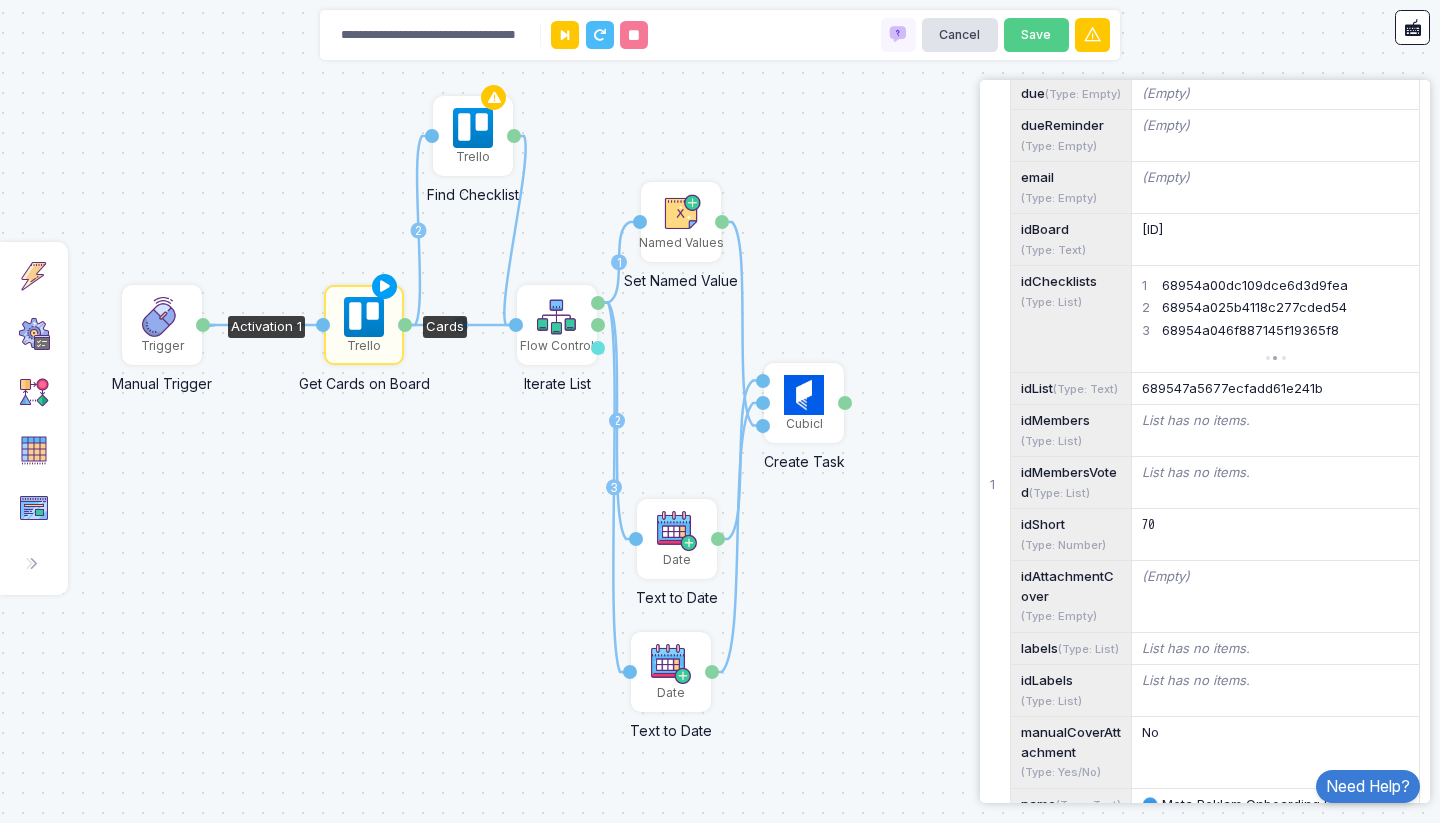 click 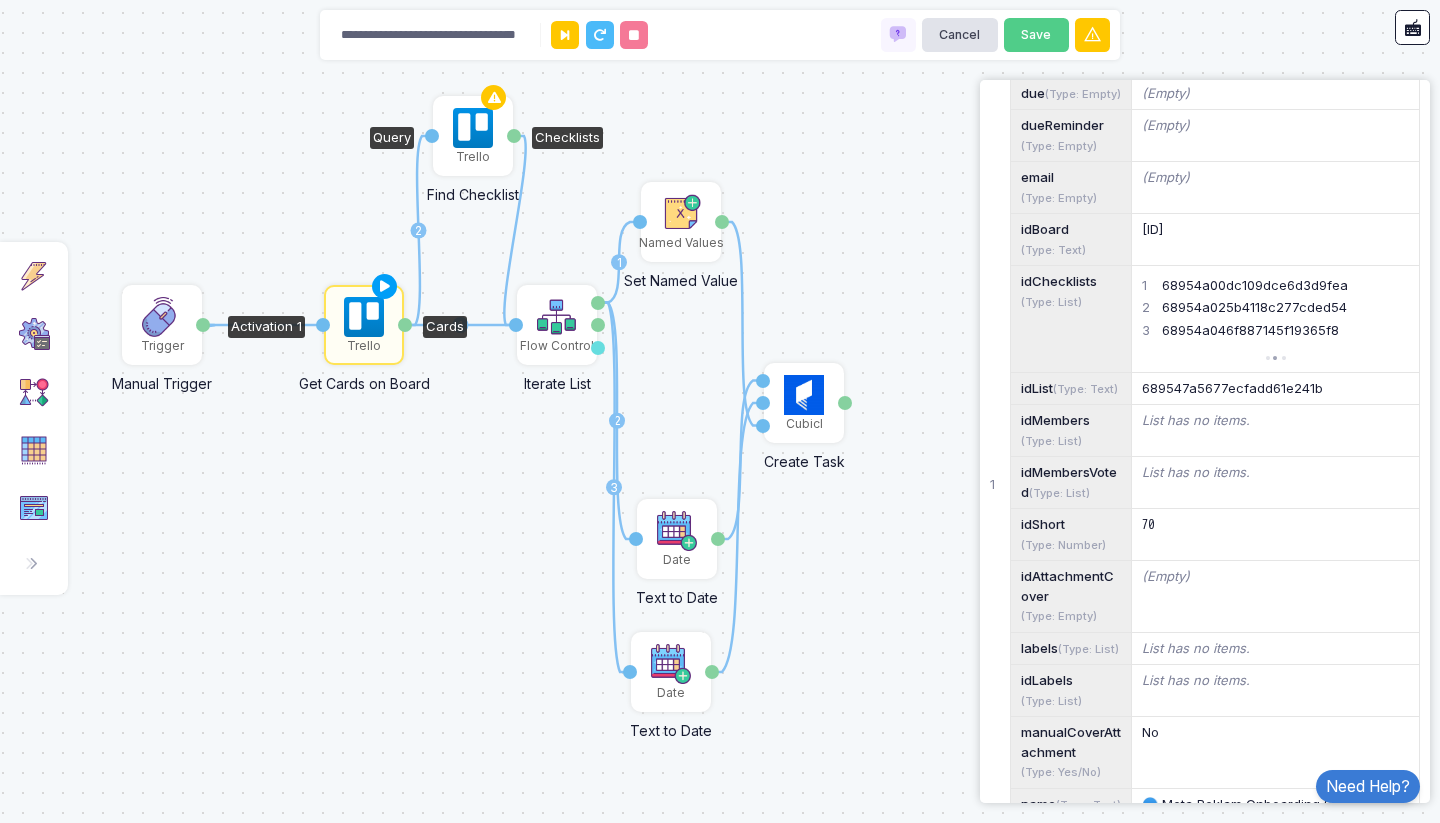 click on "Trello" 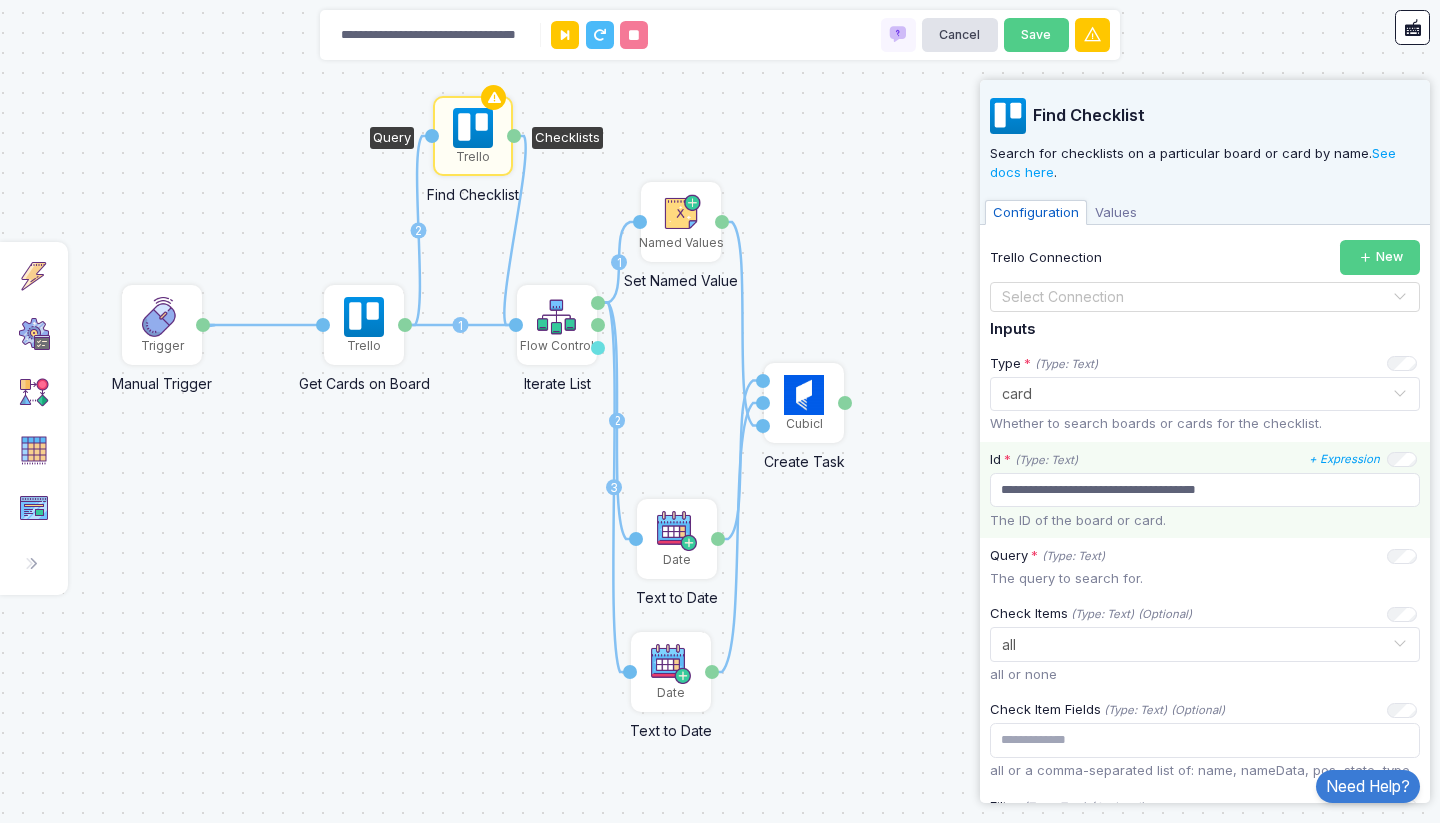 scroll, scrollTop: 120, scrollLeft: 0, axis: vertical 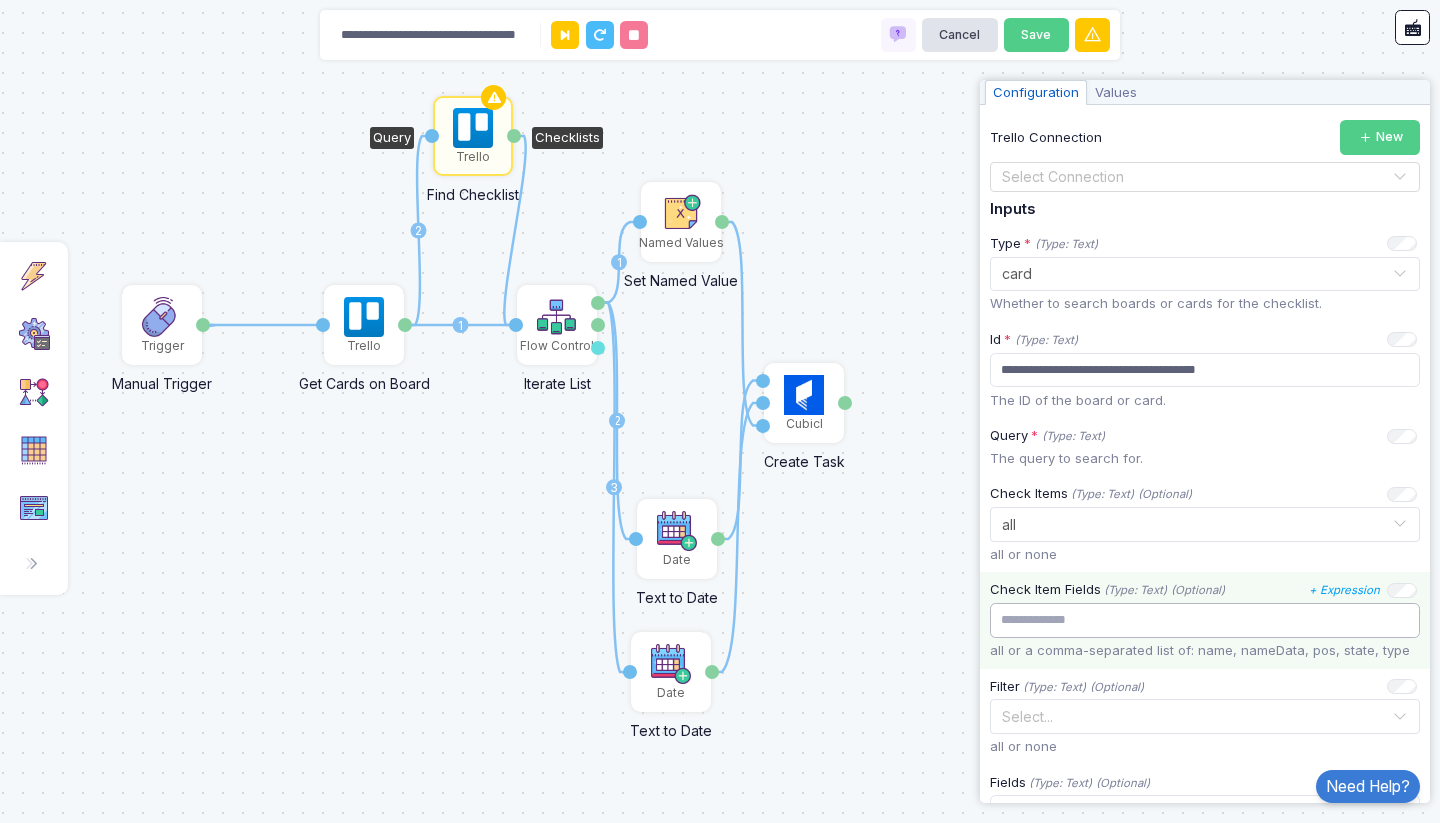 click 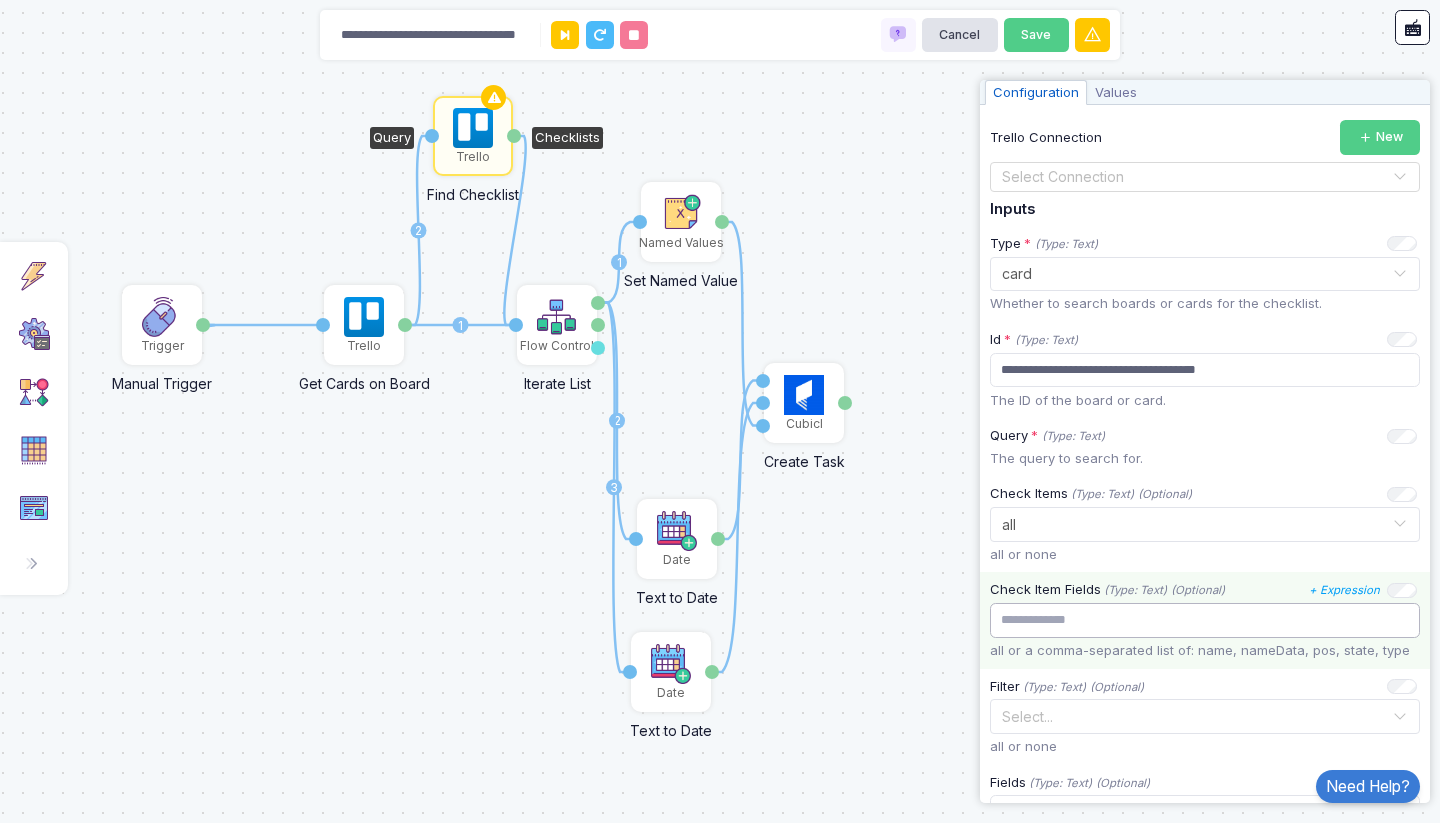 paste on "**********" 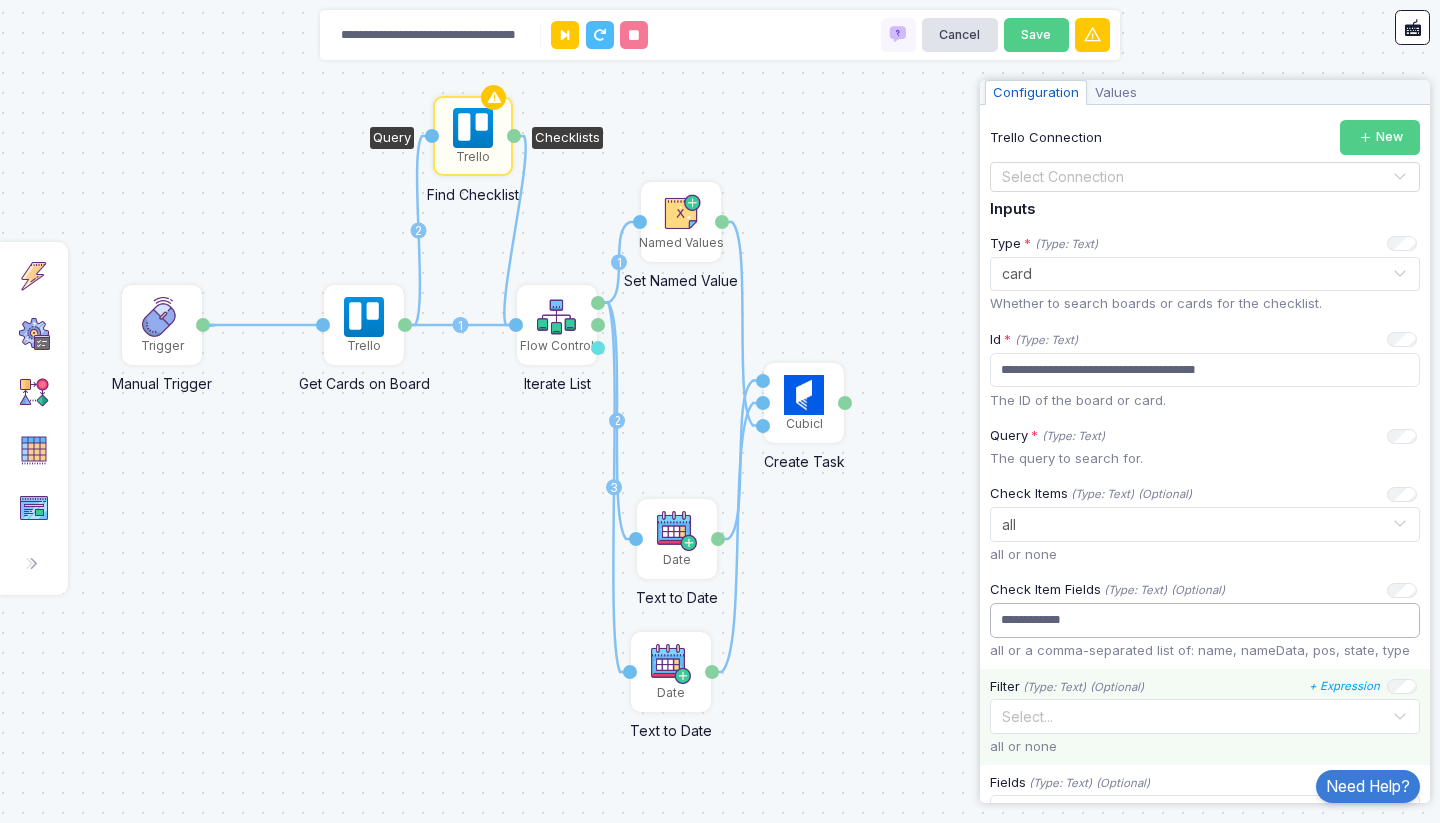 scroll, scrollTop: 240, scrollLeft: 0, axis: vertical 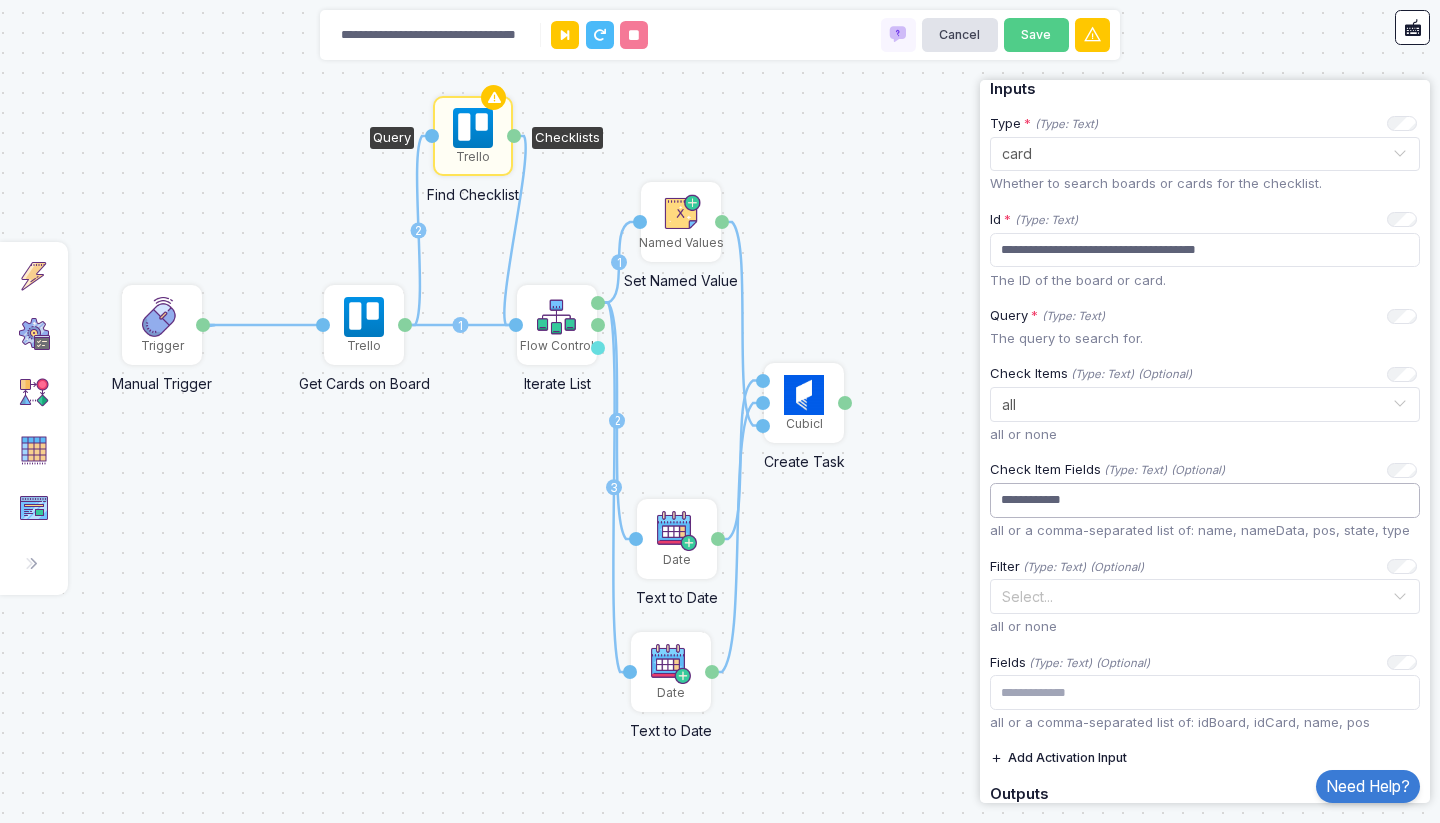 type on "**********" 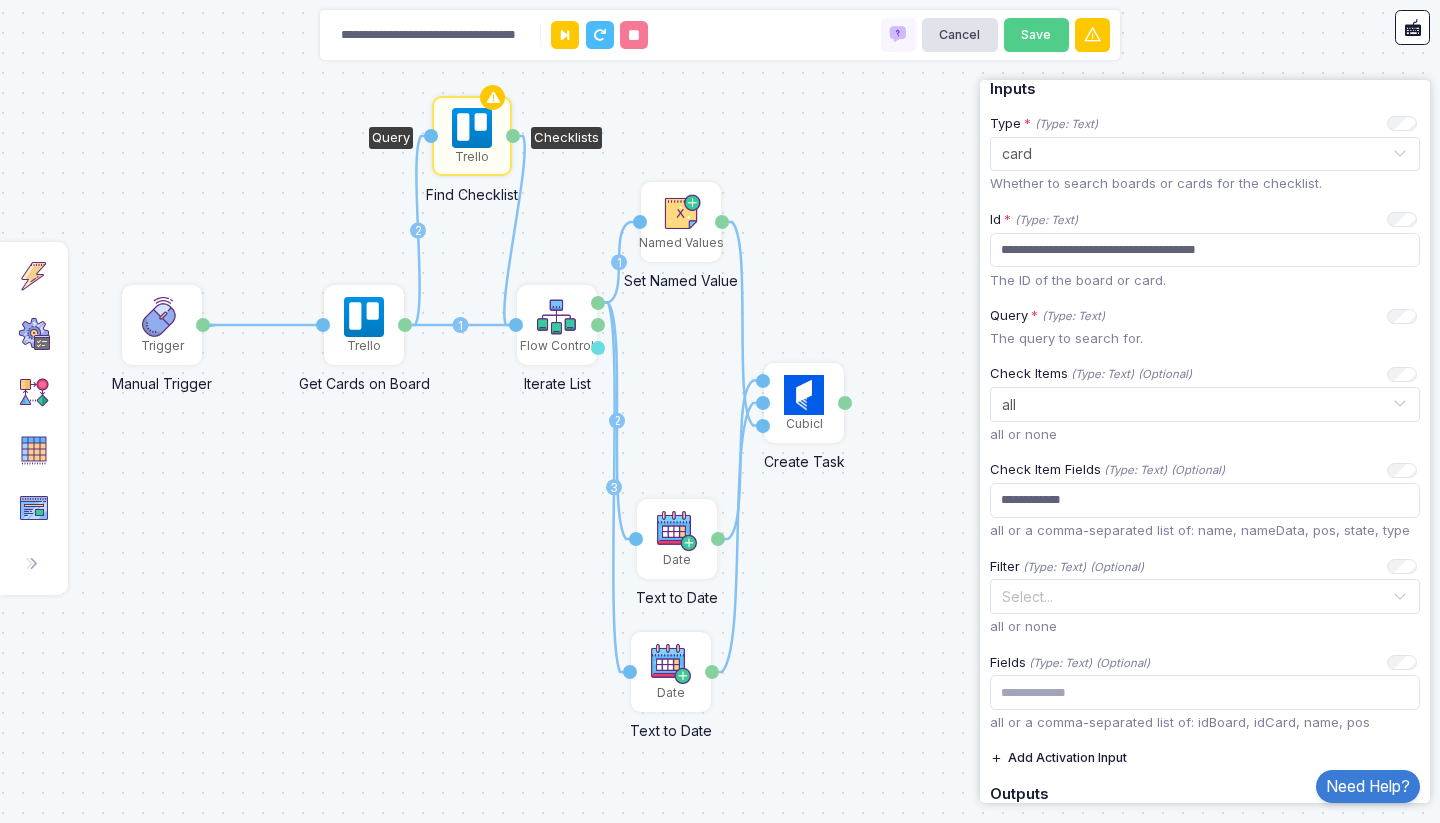 click 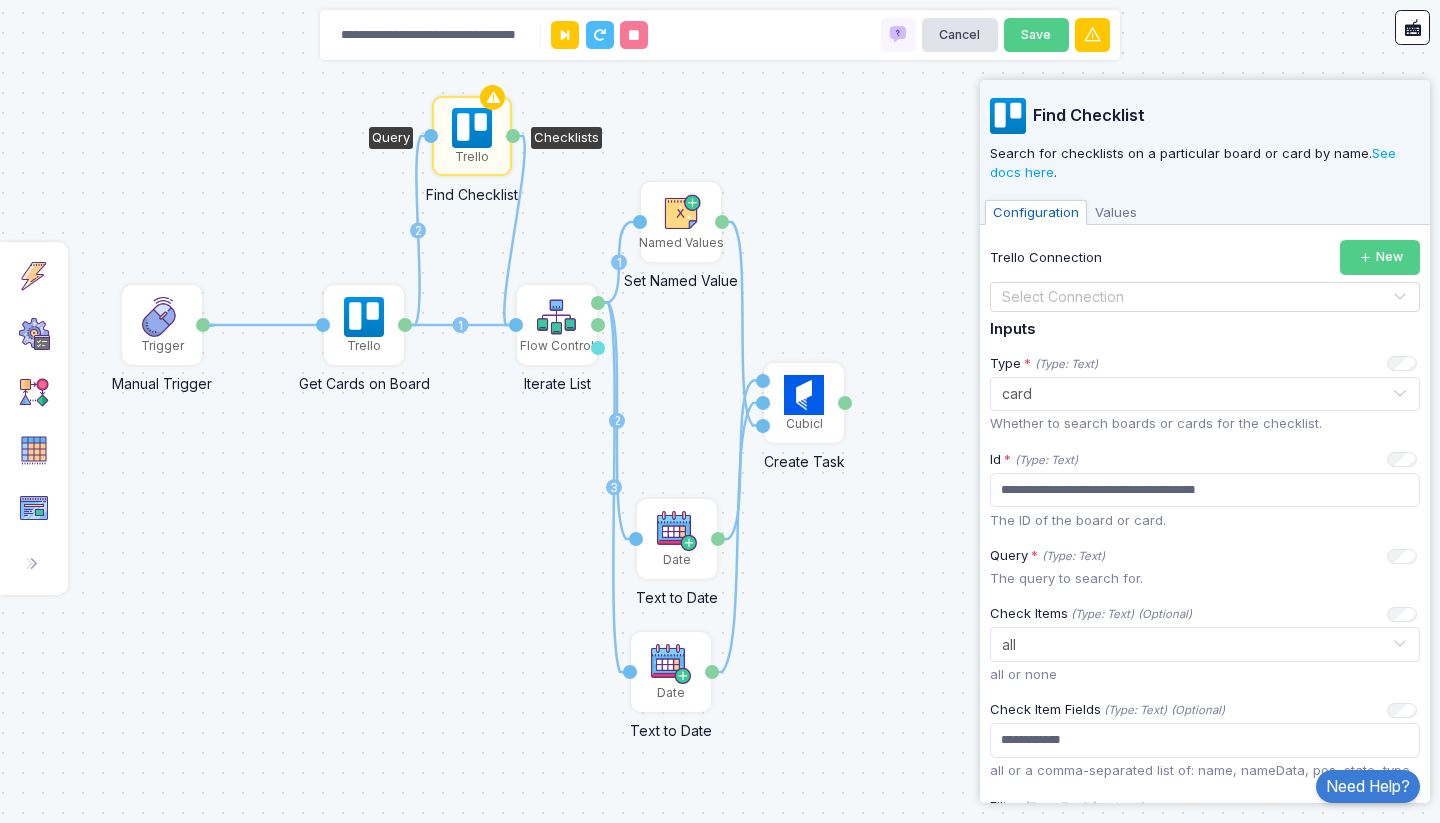 click 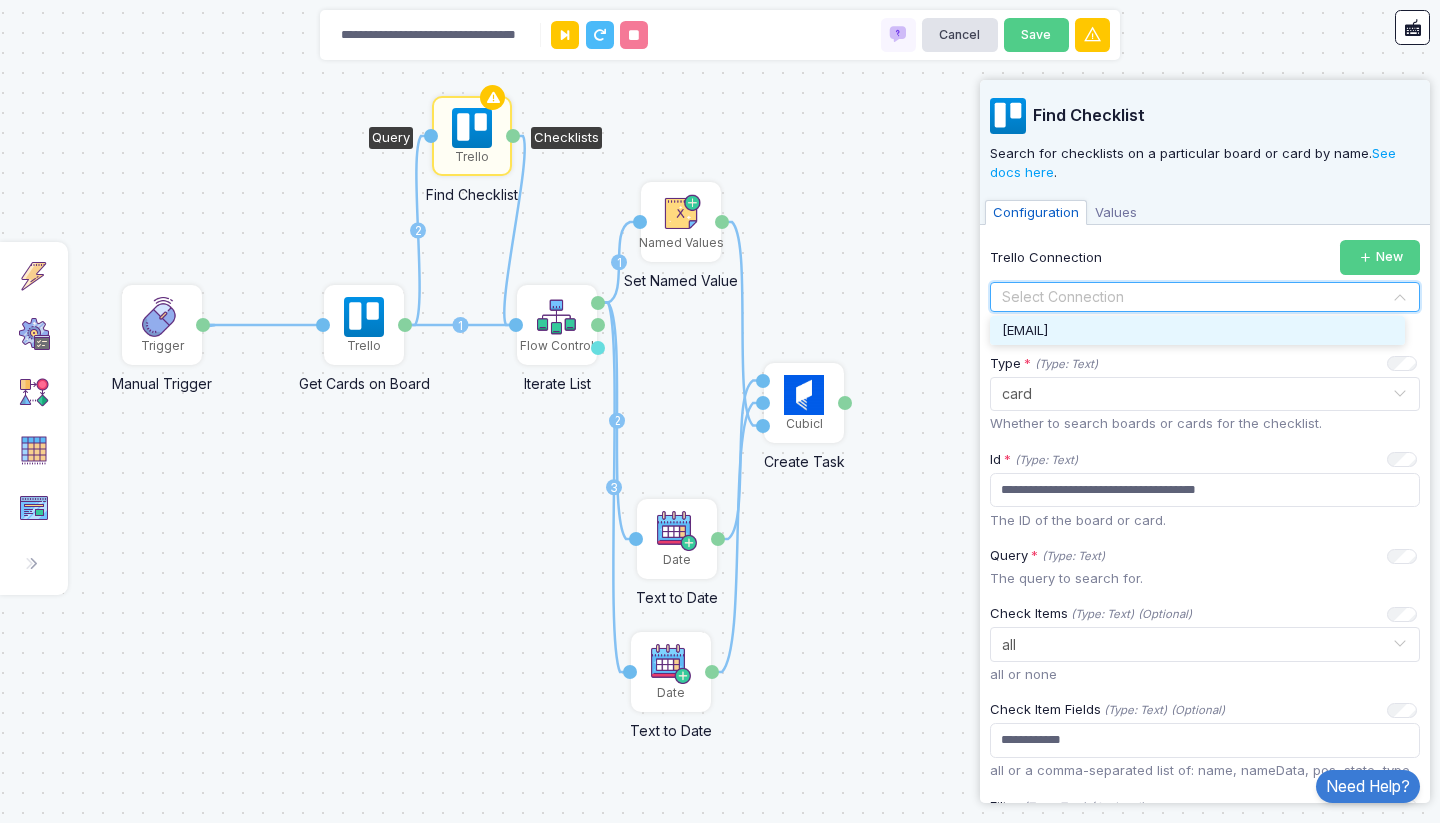 click on "[EMAIL]" at bounding box center [1197, 331] 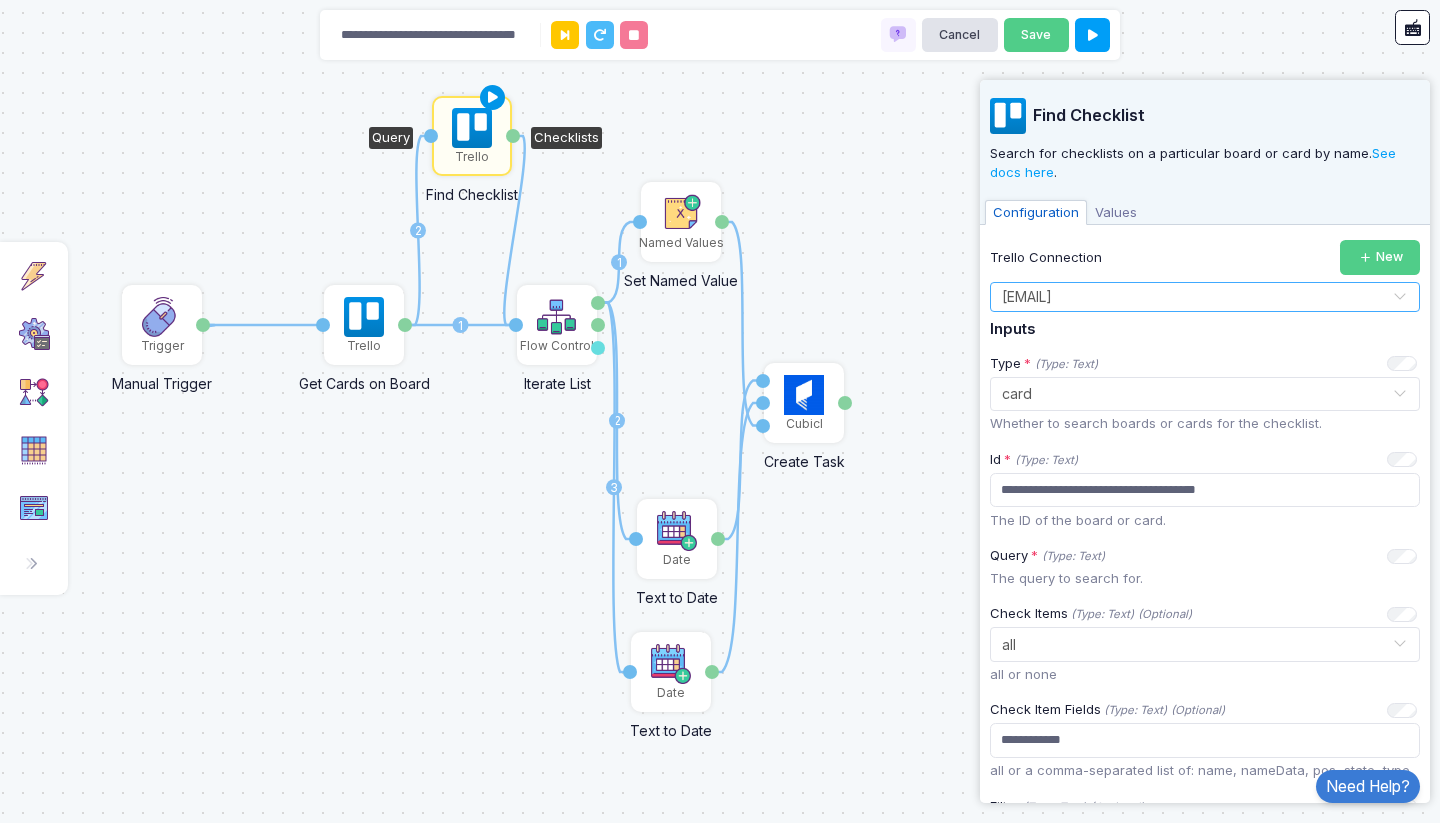 click at bounding box center (493, 98) 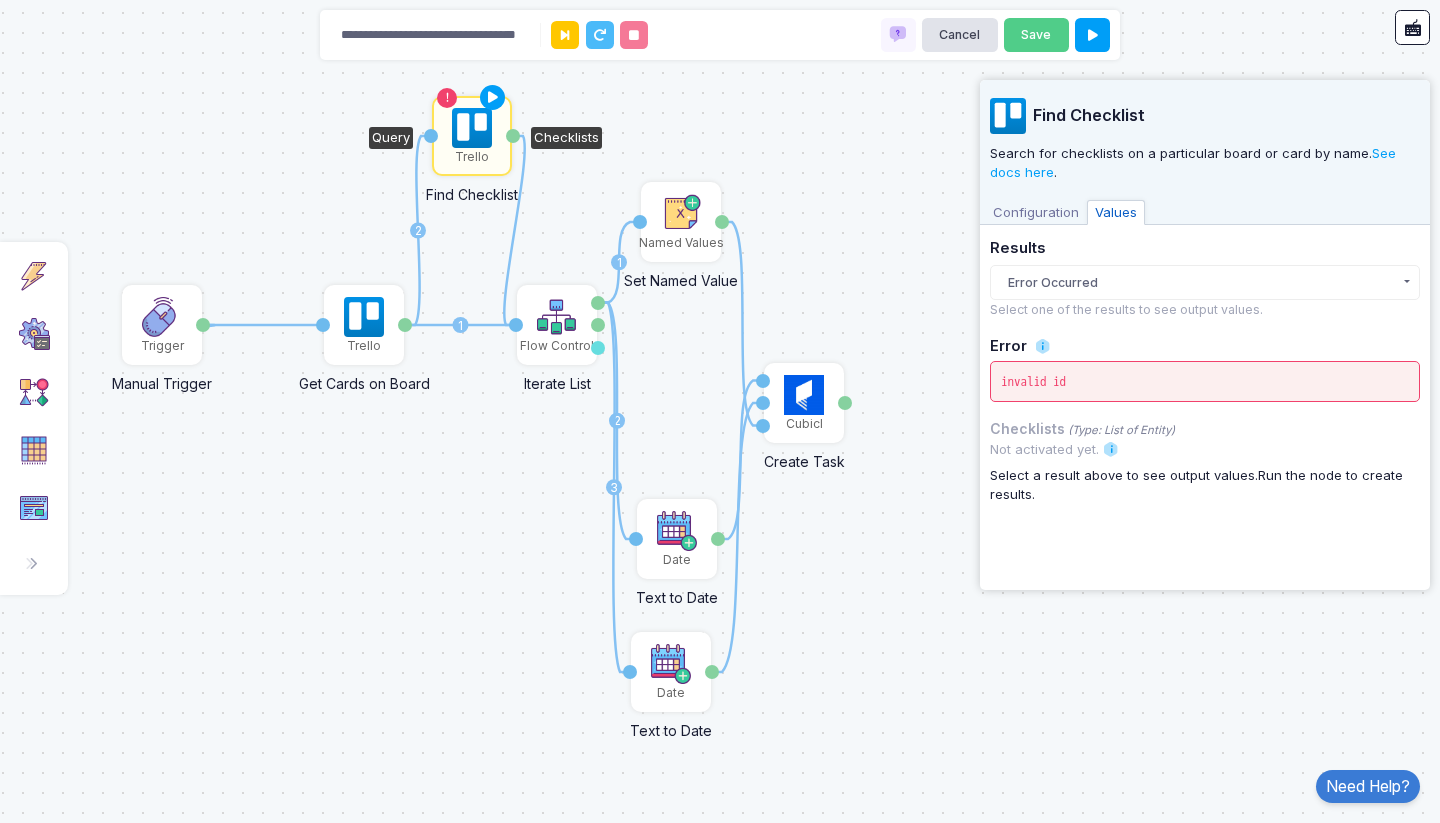 click on "Error Occurred" 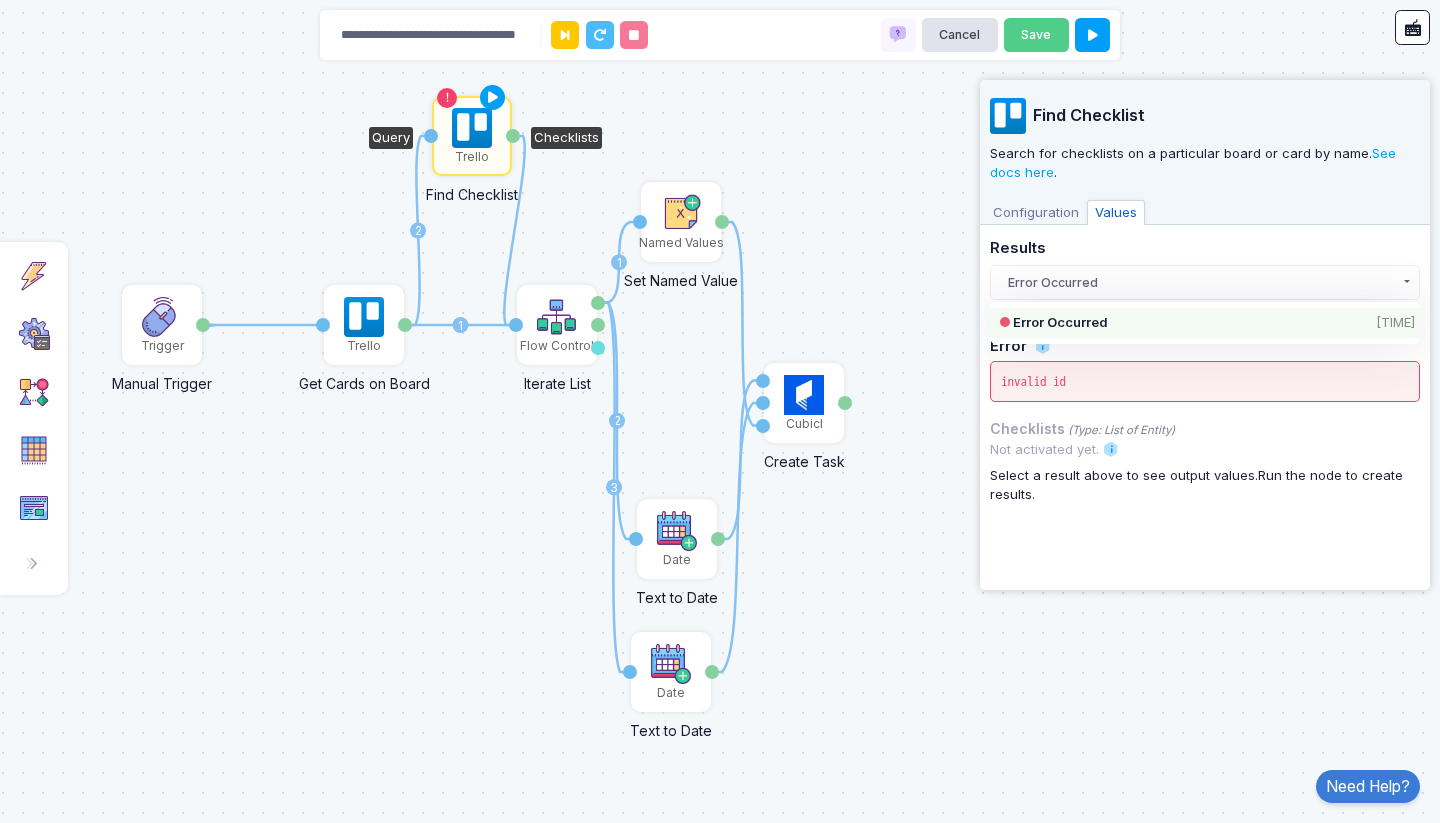click on "invalid id" 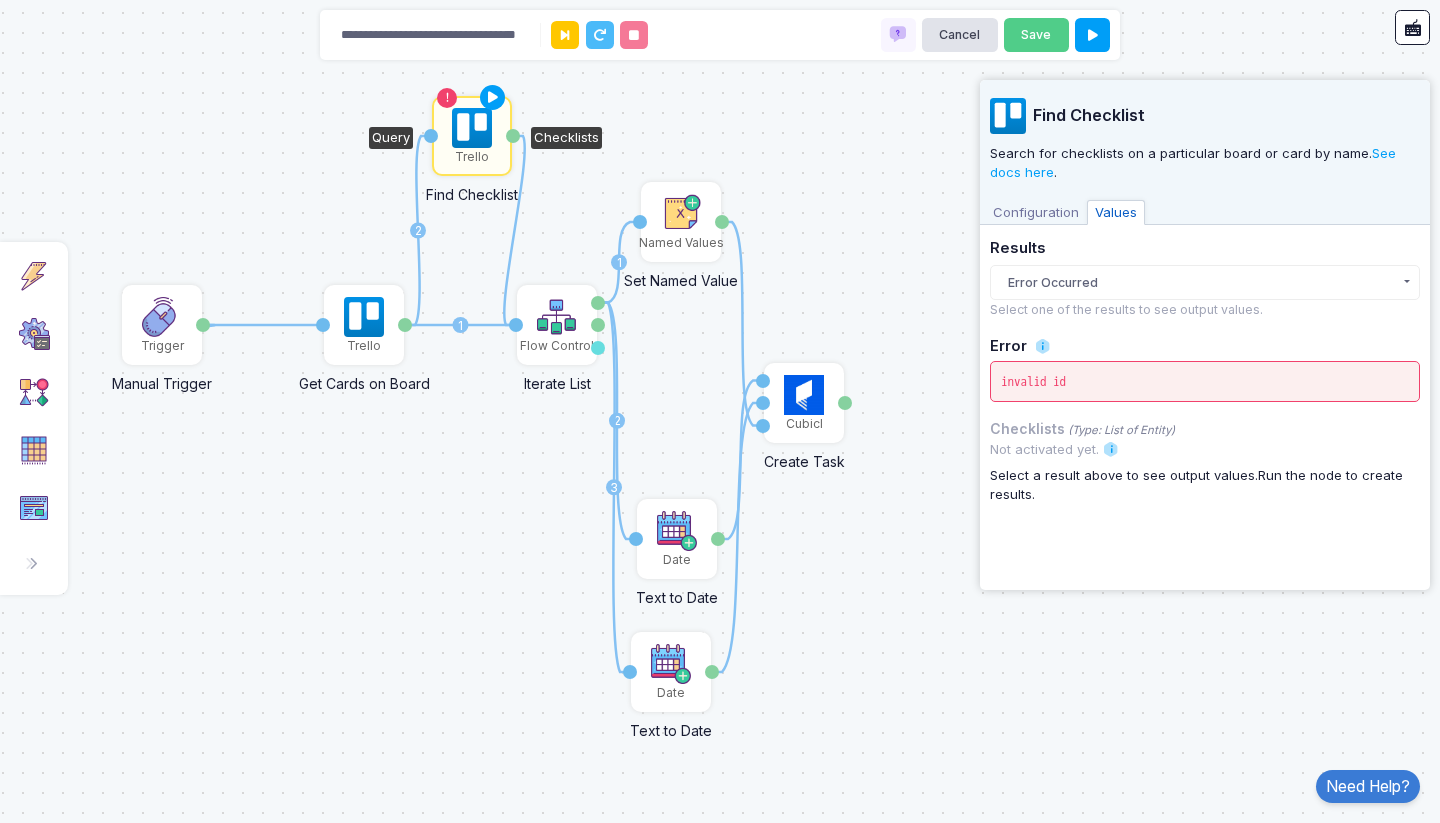 click on "Select a result above to see output values.  Run the node to create results." 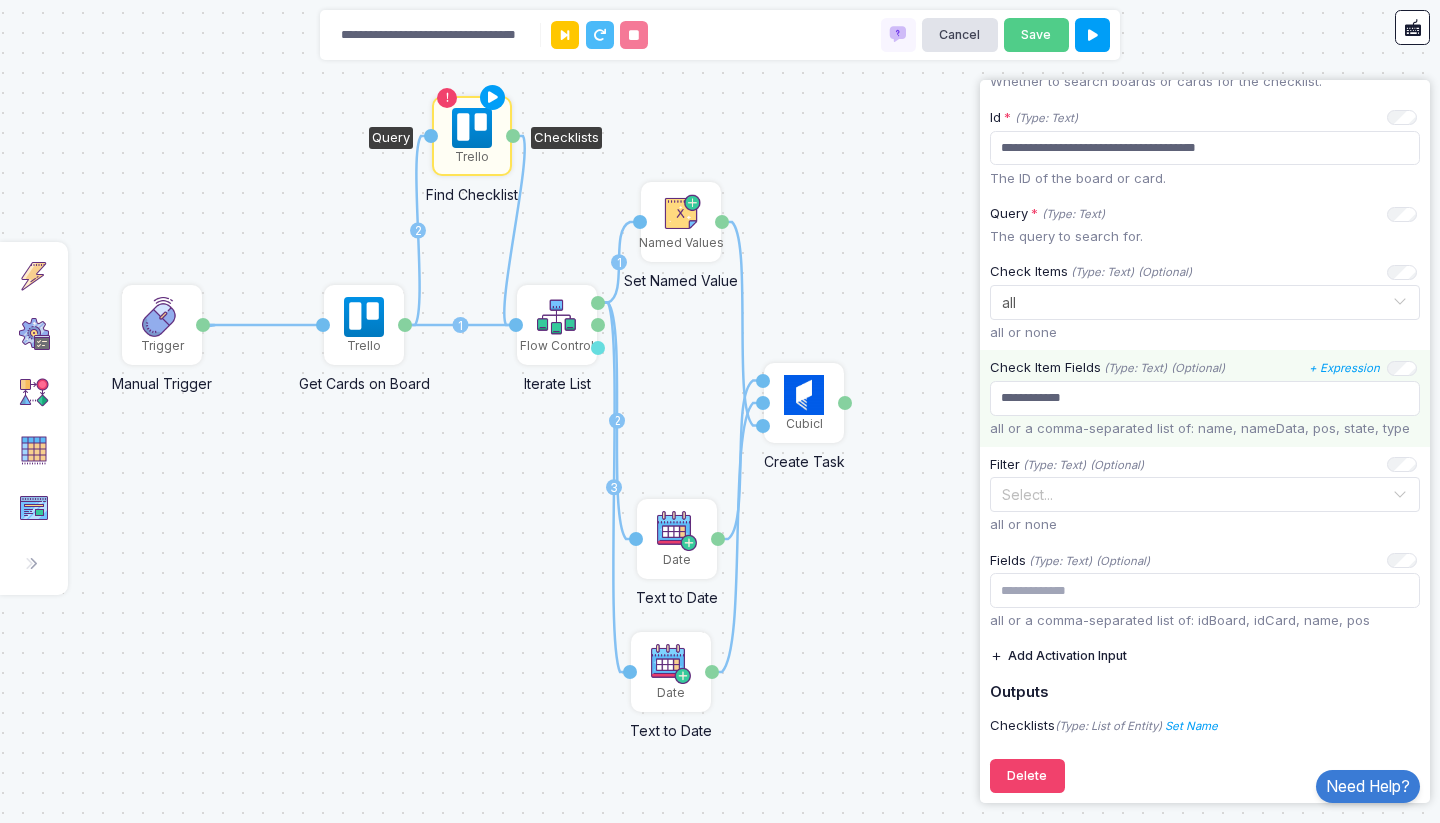 scroll, scrollTop: 222, scrollLeft: 0, axis: vertical 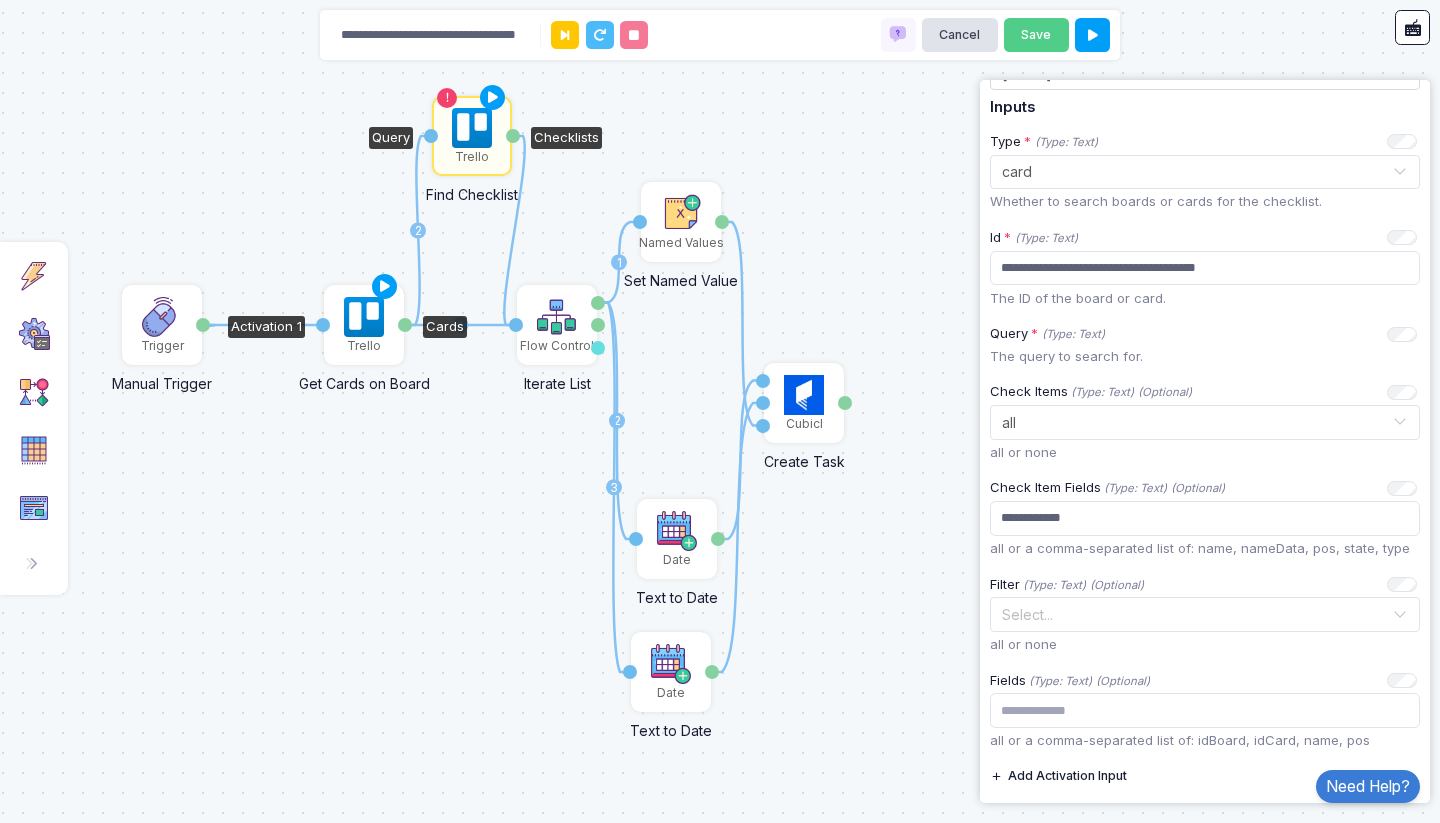 click 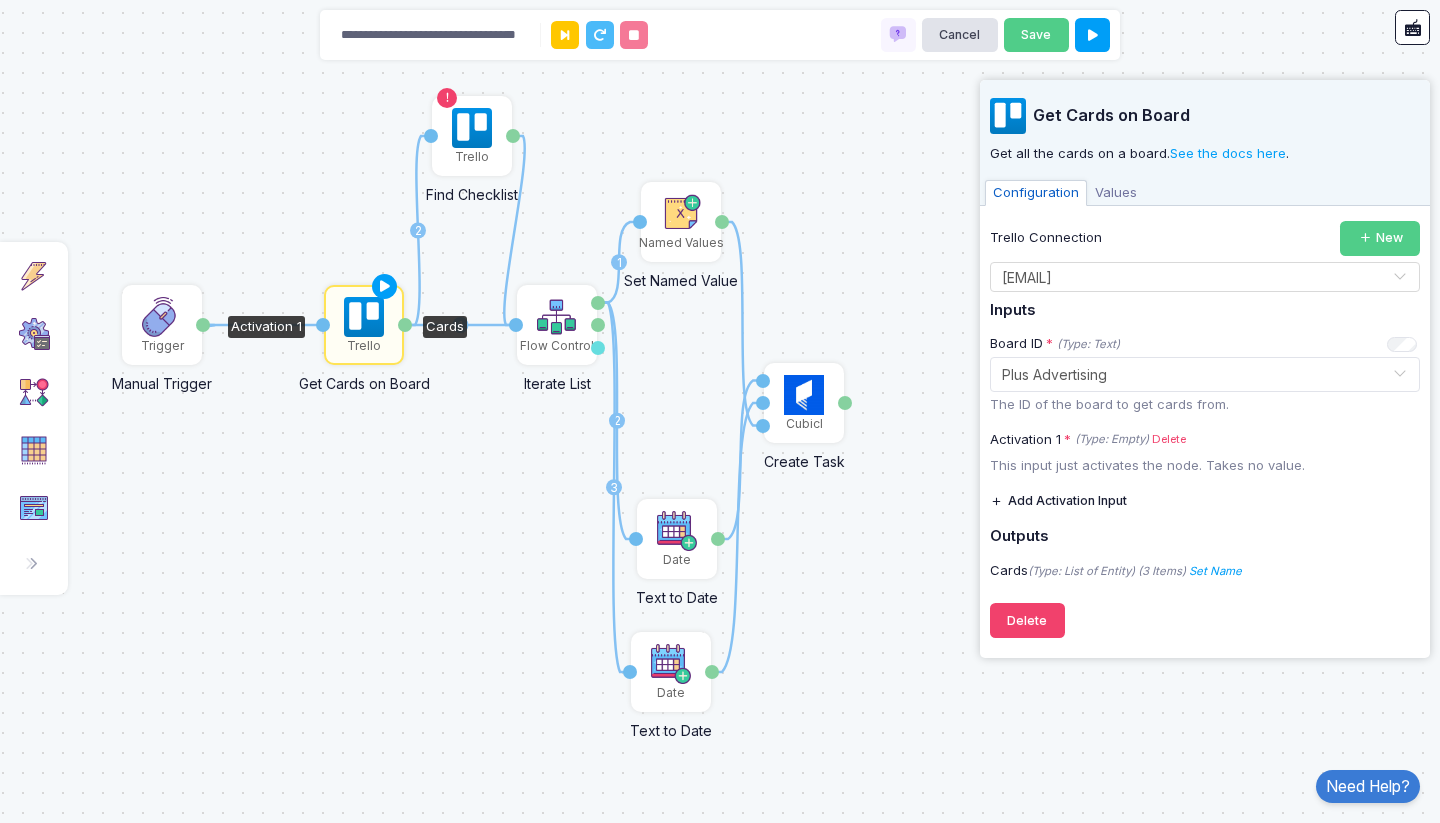 click on "[TEXT]" at bounding box center (1116, 193) 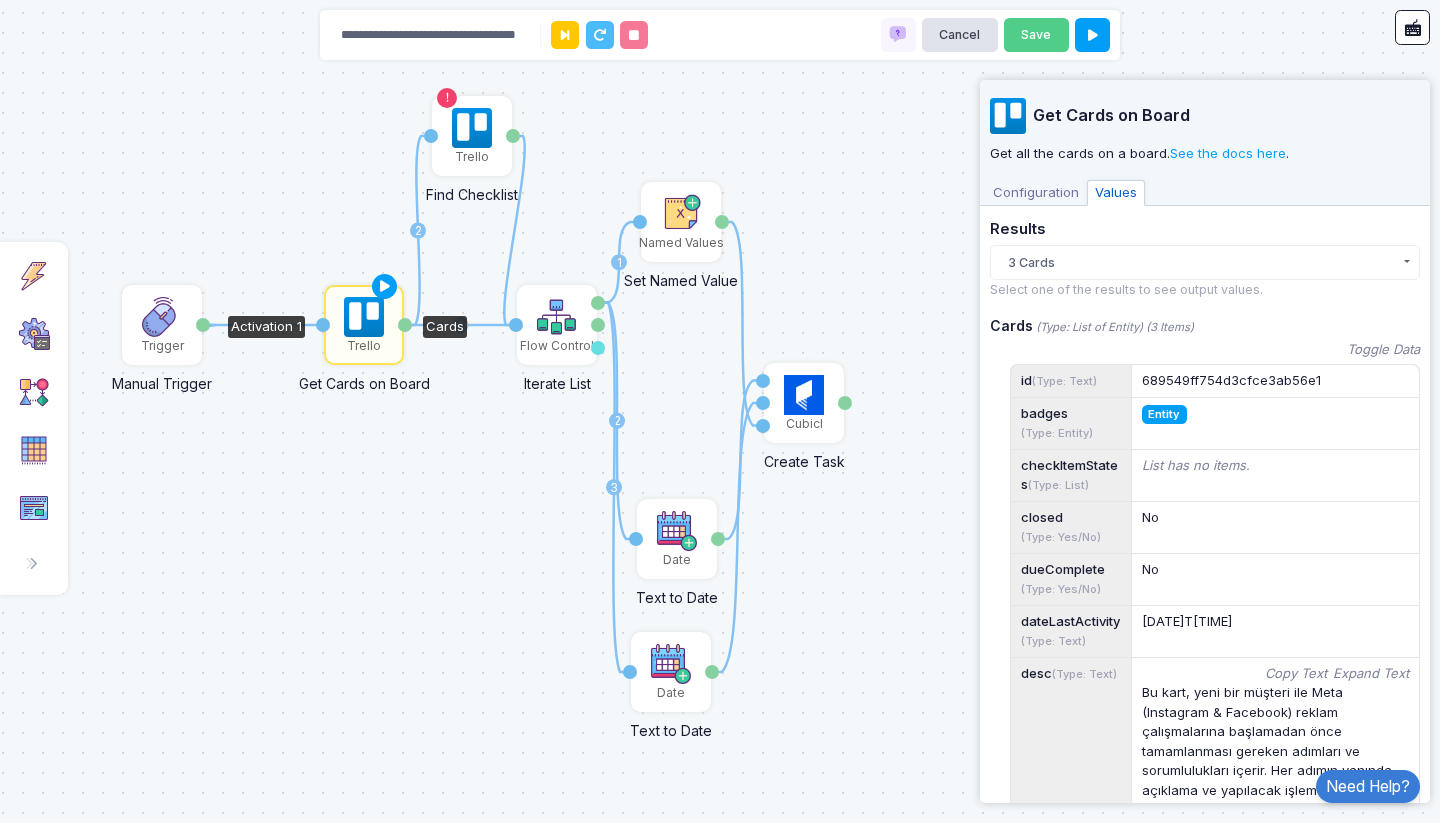 click on "[TEXT]" at bounding box center (1036, 193) 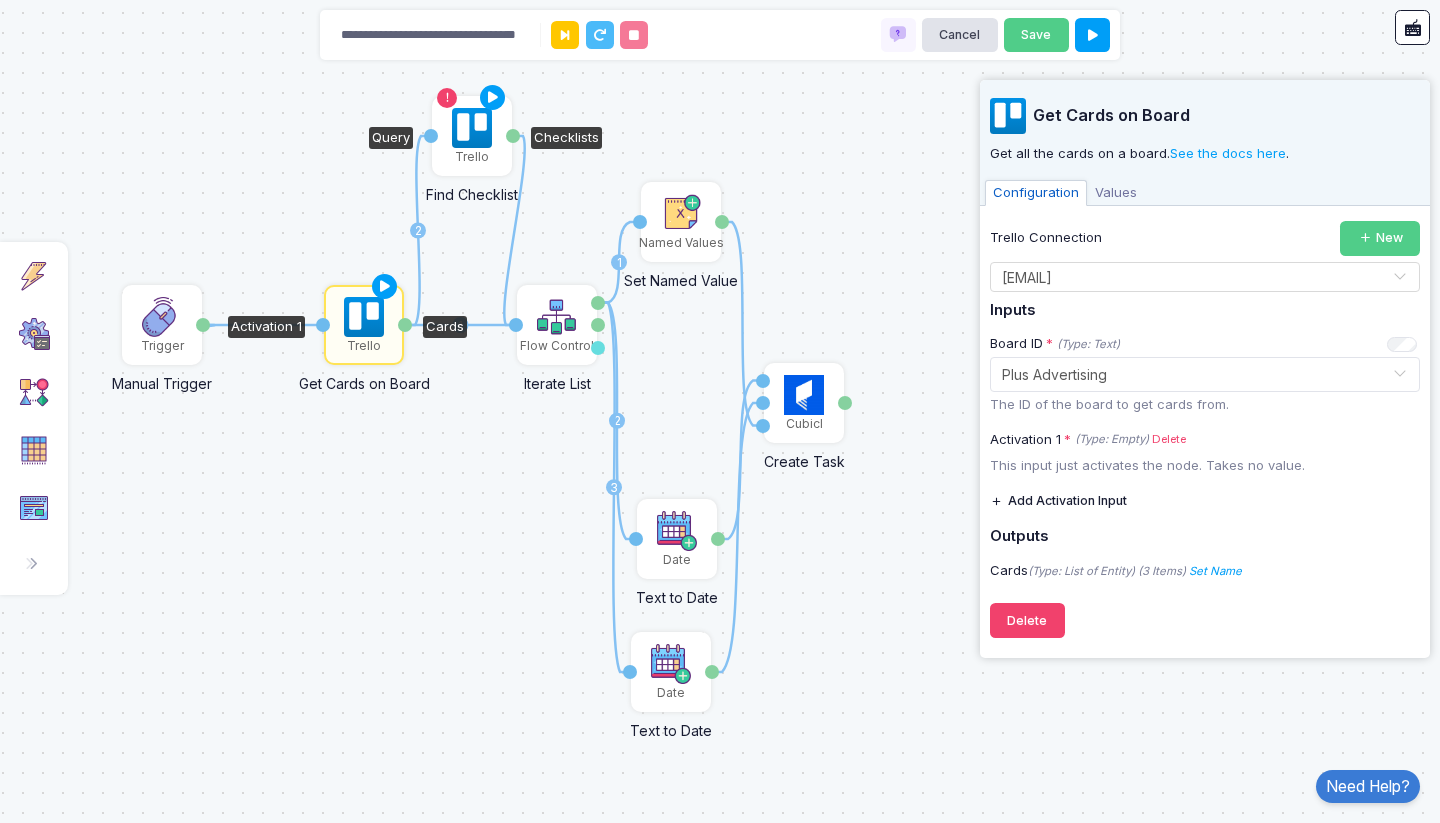 click 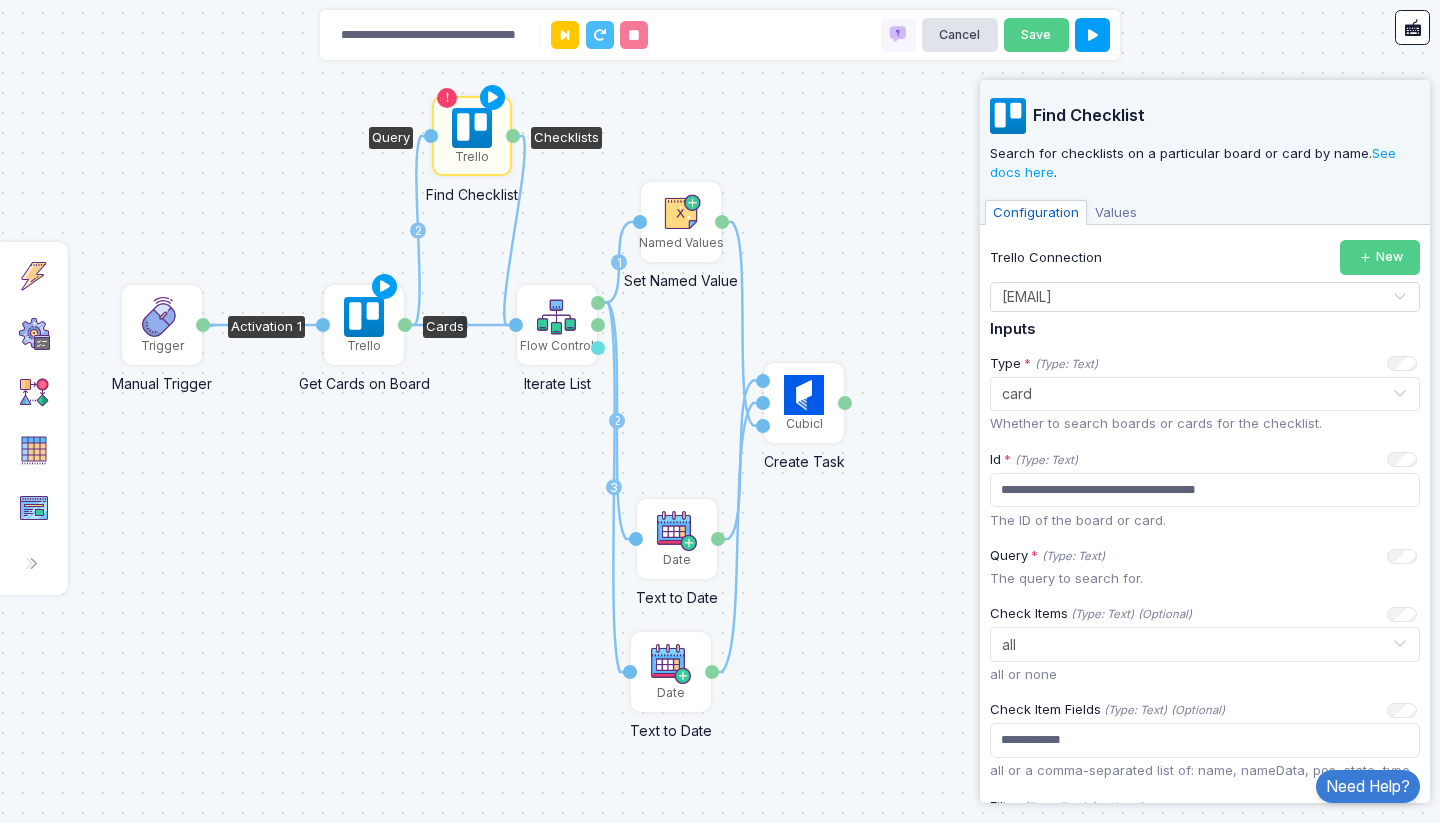 click on "Trello" 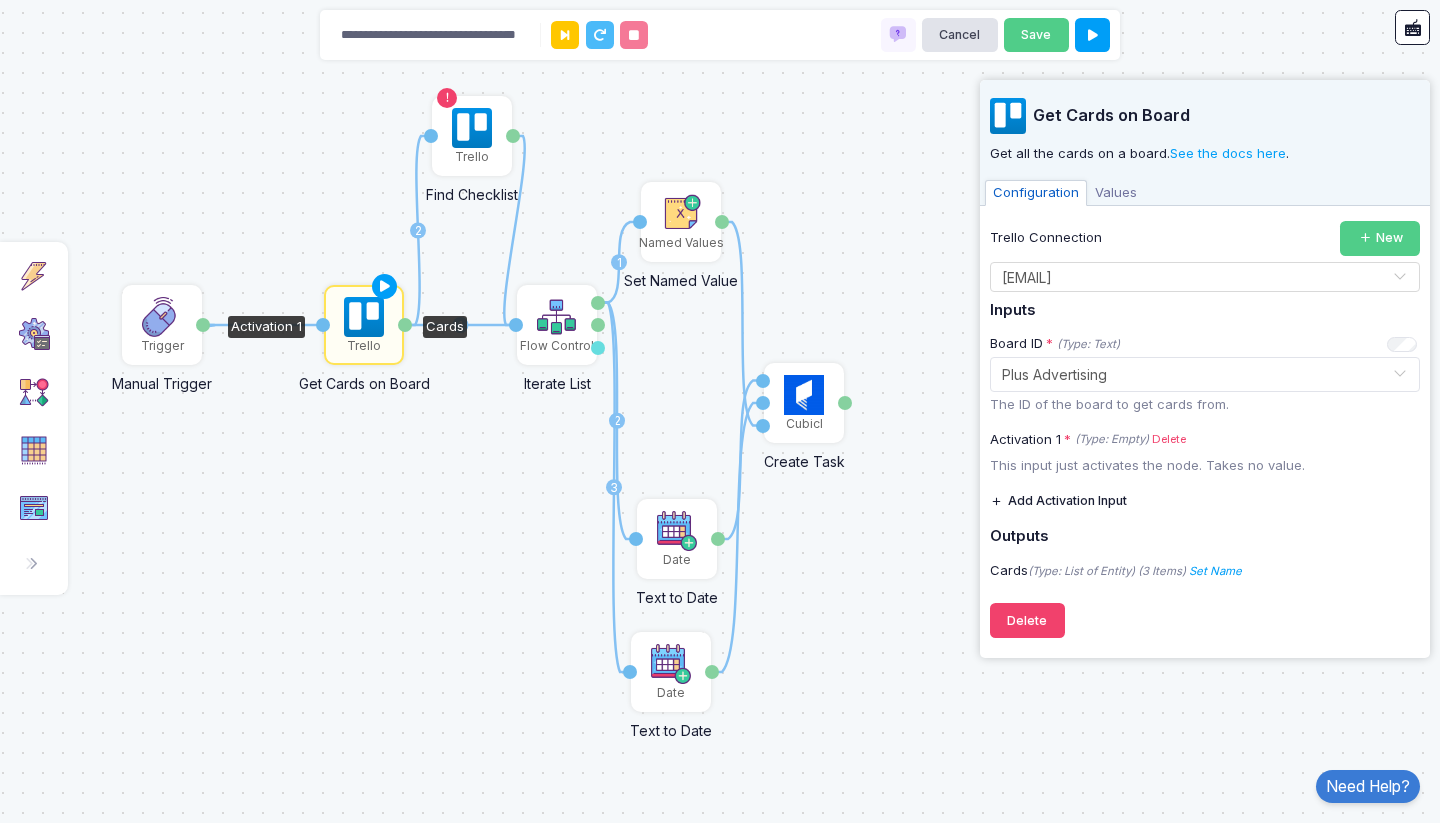 click on "[TEXT]" at bounding box center [1116, 193] 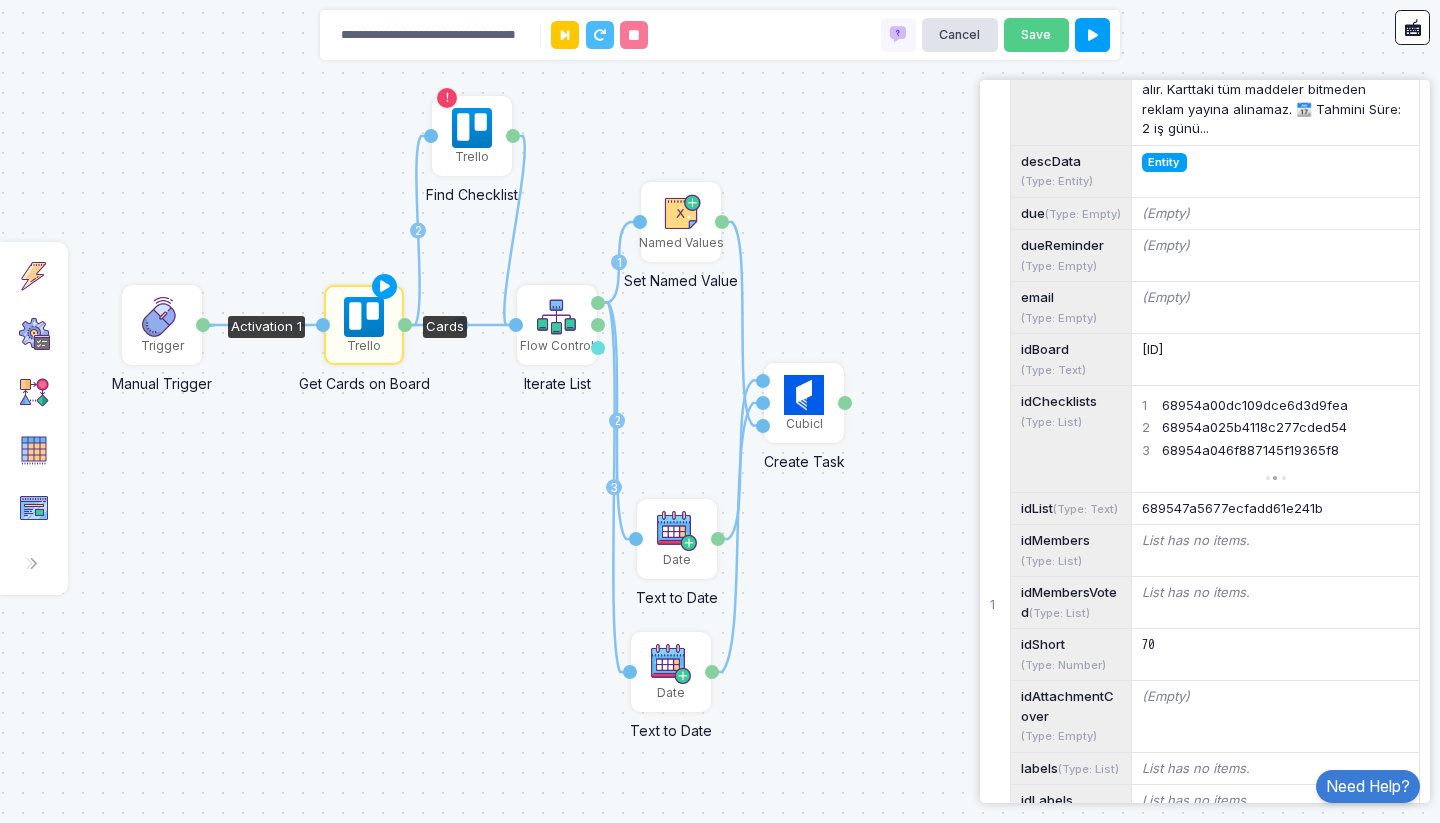 scroll, scrollTop: 0, scrollLeft: 0, axis: both 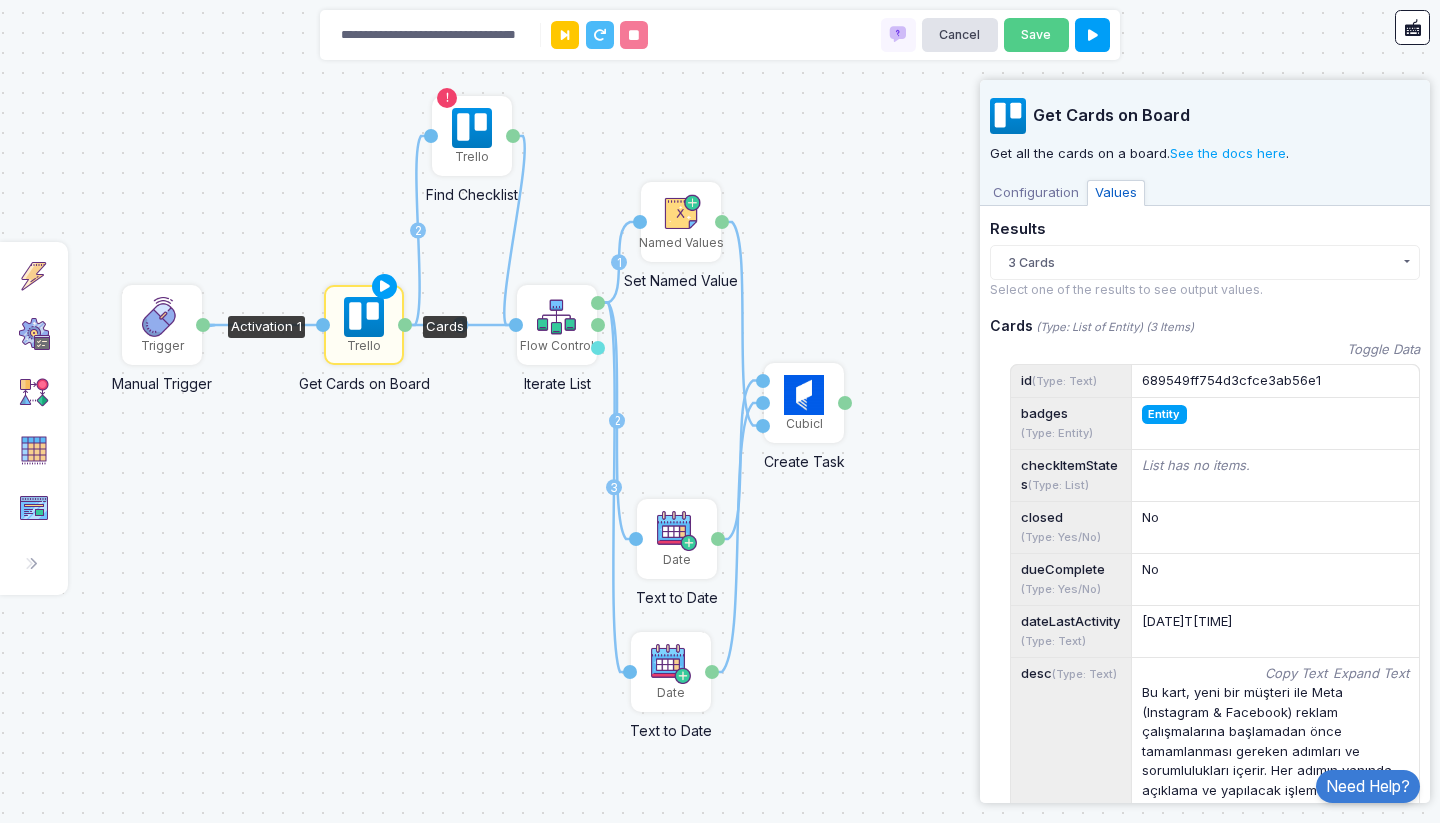 click on "689549ff754d3cfce3ab56e1" 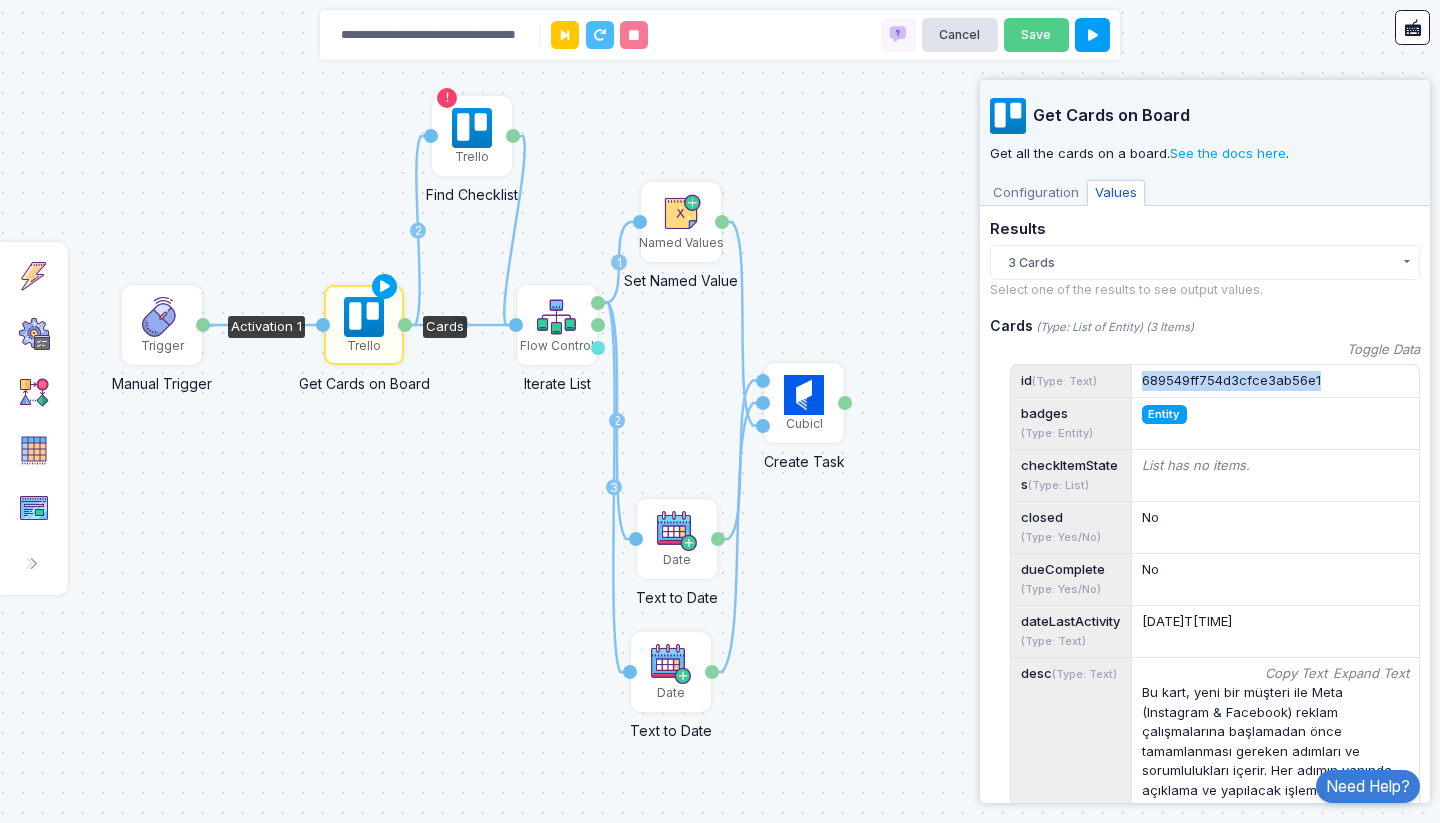 click on "689549ff754d3cfce3ab56e1" 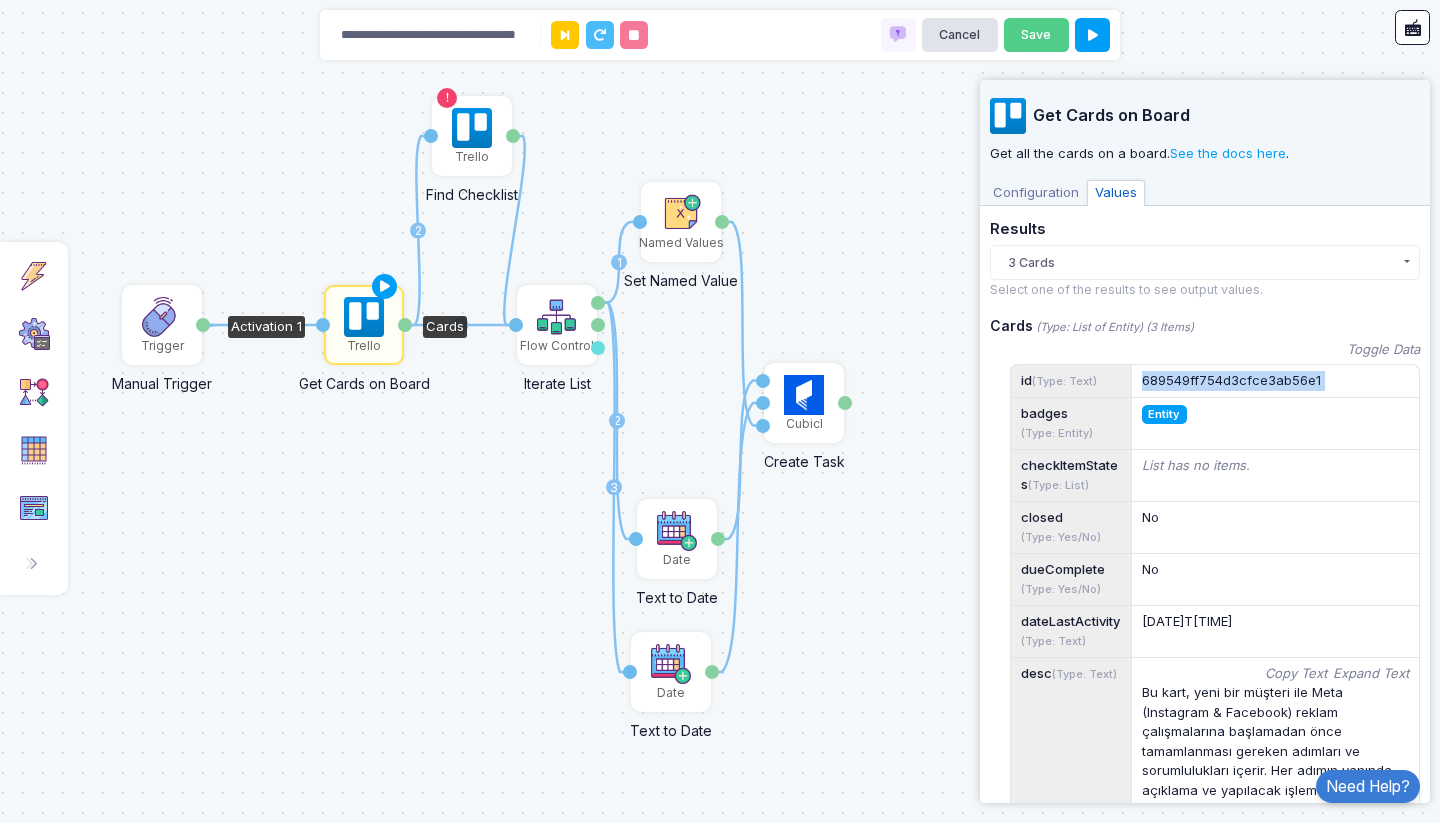 click on "689549ff754d3cfce3ab56e1" 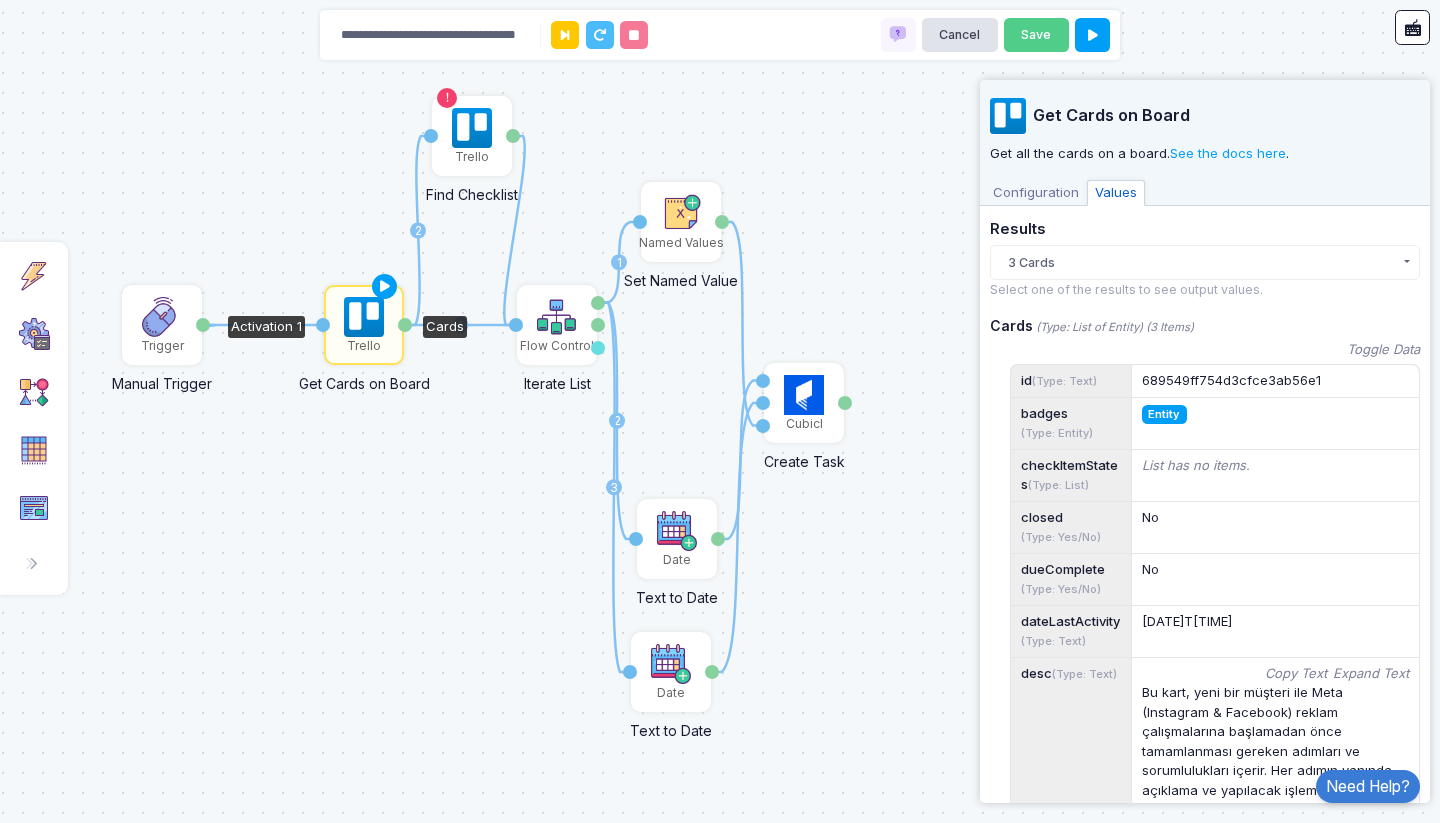 click on "689549ff754d3cfce3ab56e1" 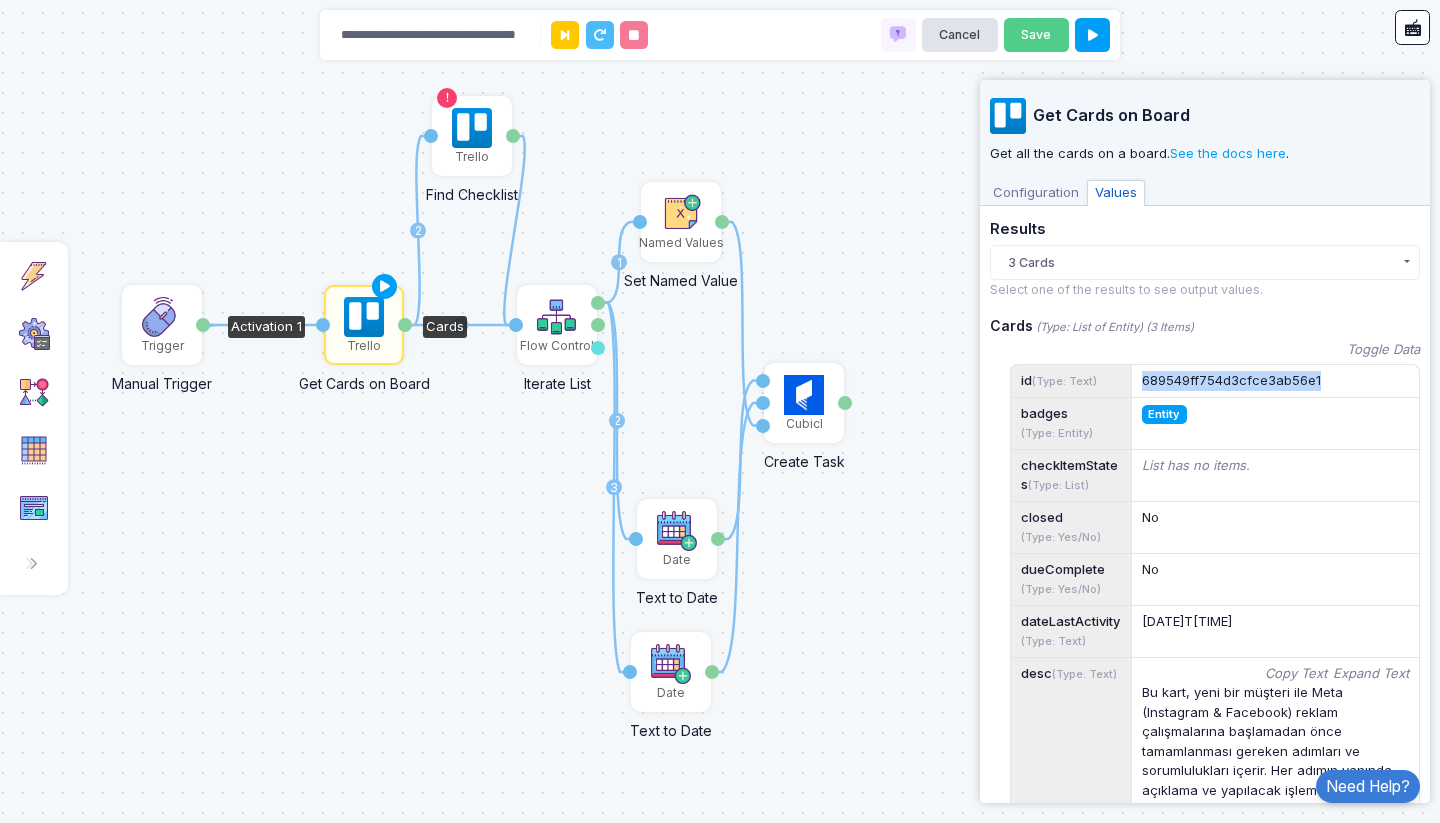 click on "689549ff754d3cfce3ab56e1" 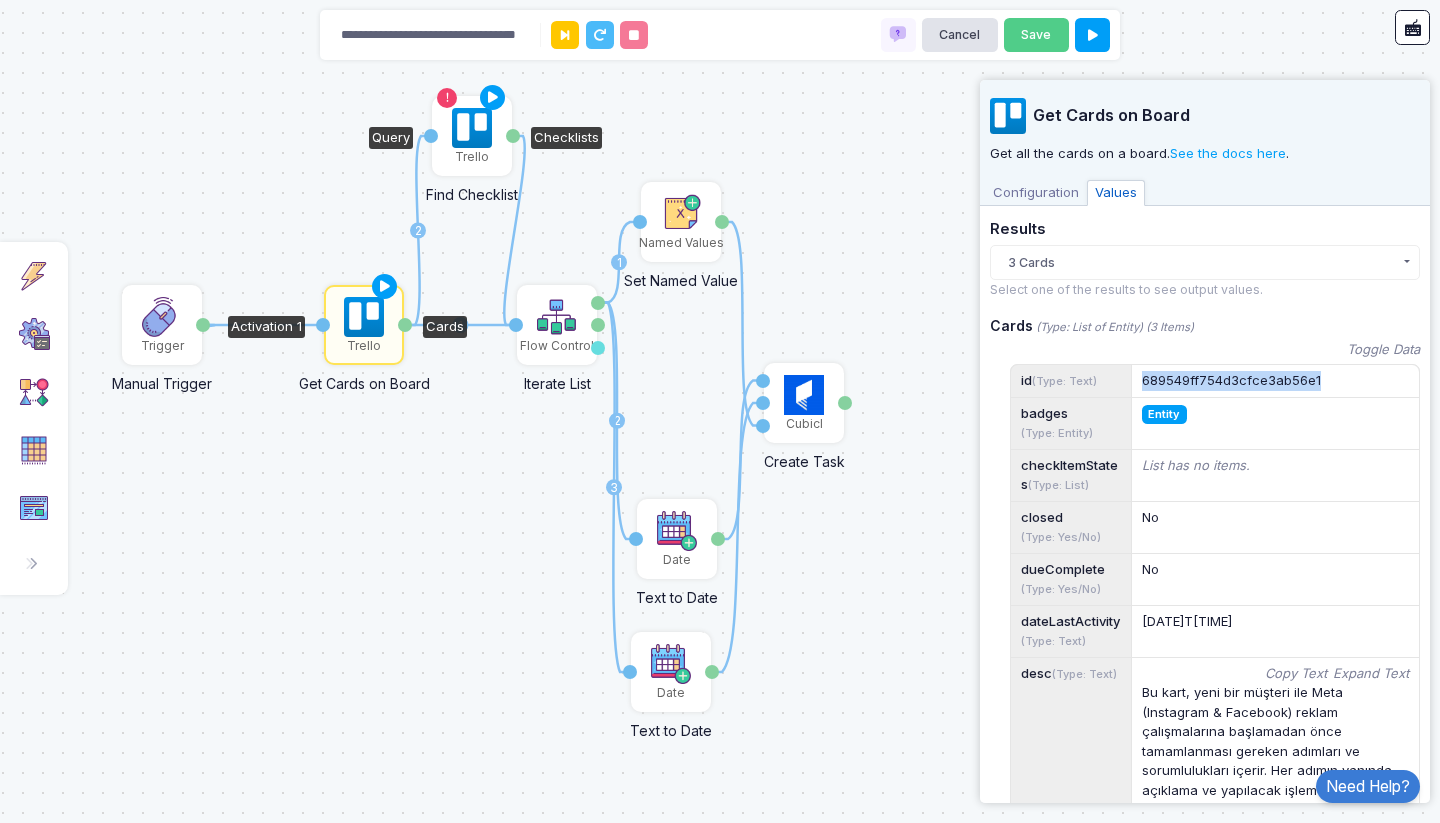 click on "Trello" 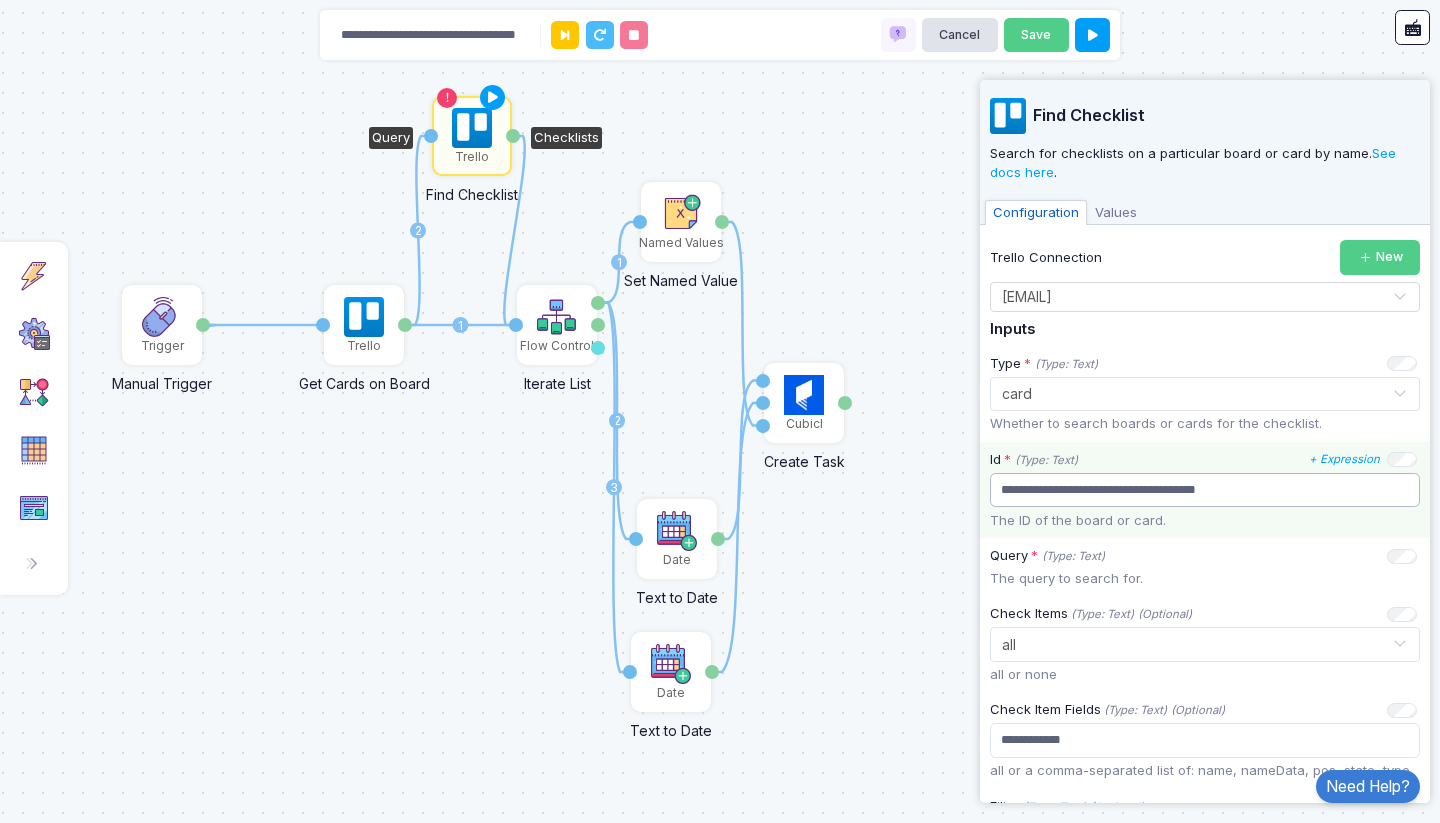 click on "**********" 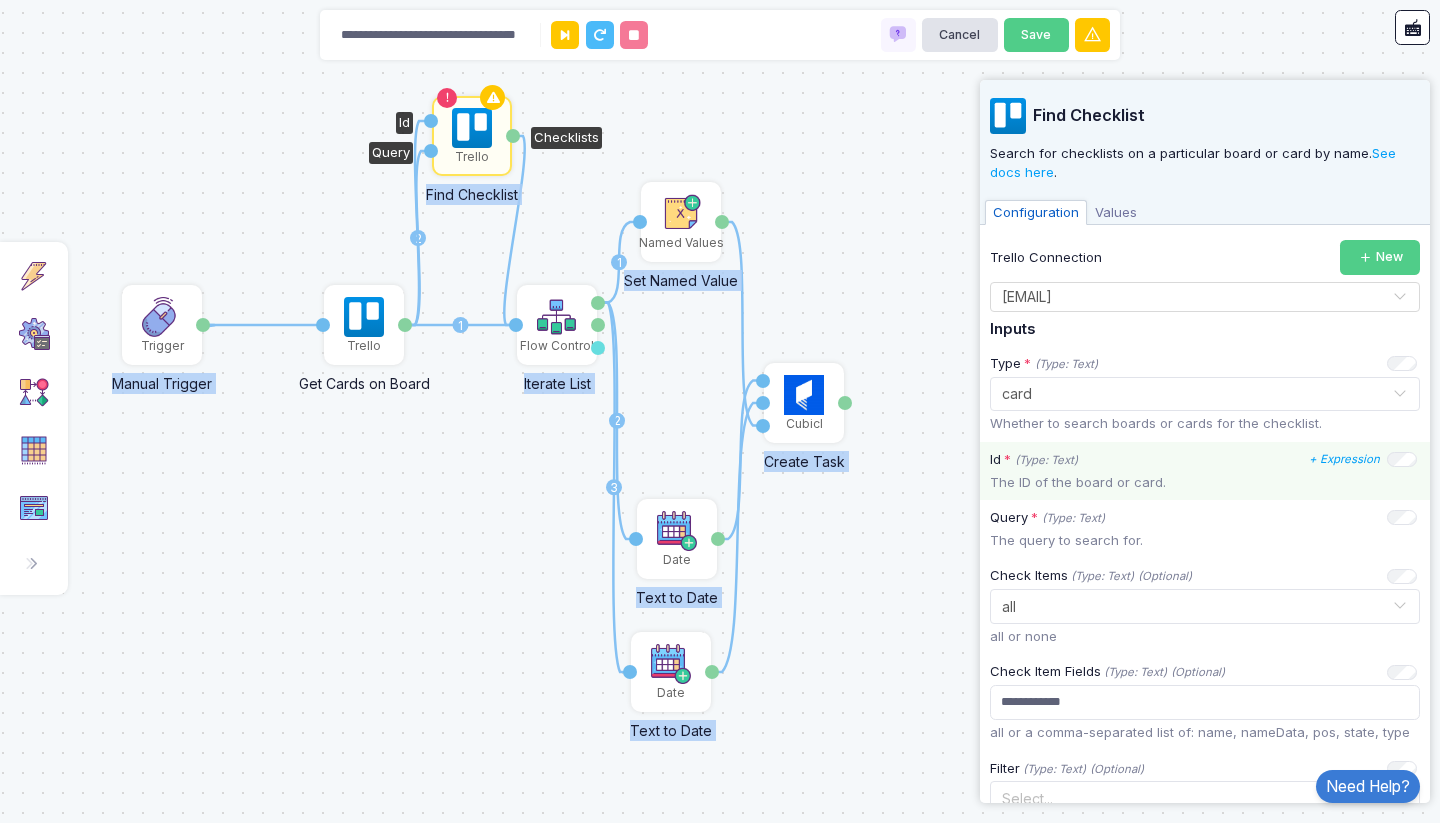 drag, startPoint x: 407, startPoint y: 327, endPoint x: 429, endPoint y: 121, distance: 207.17143 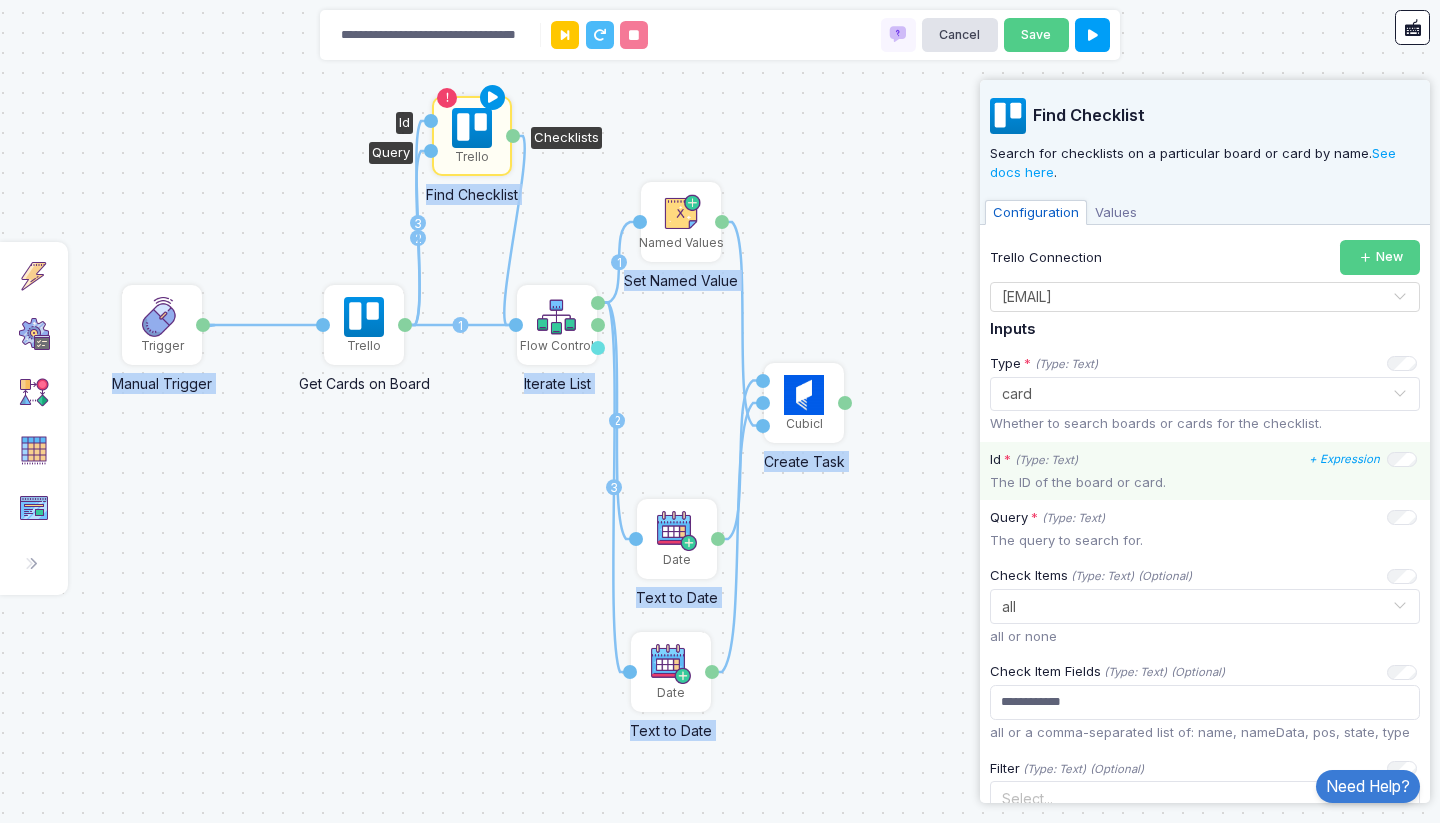 click at bounding box center [493, 98] 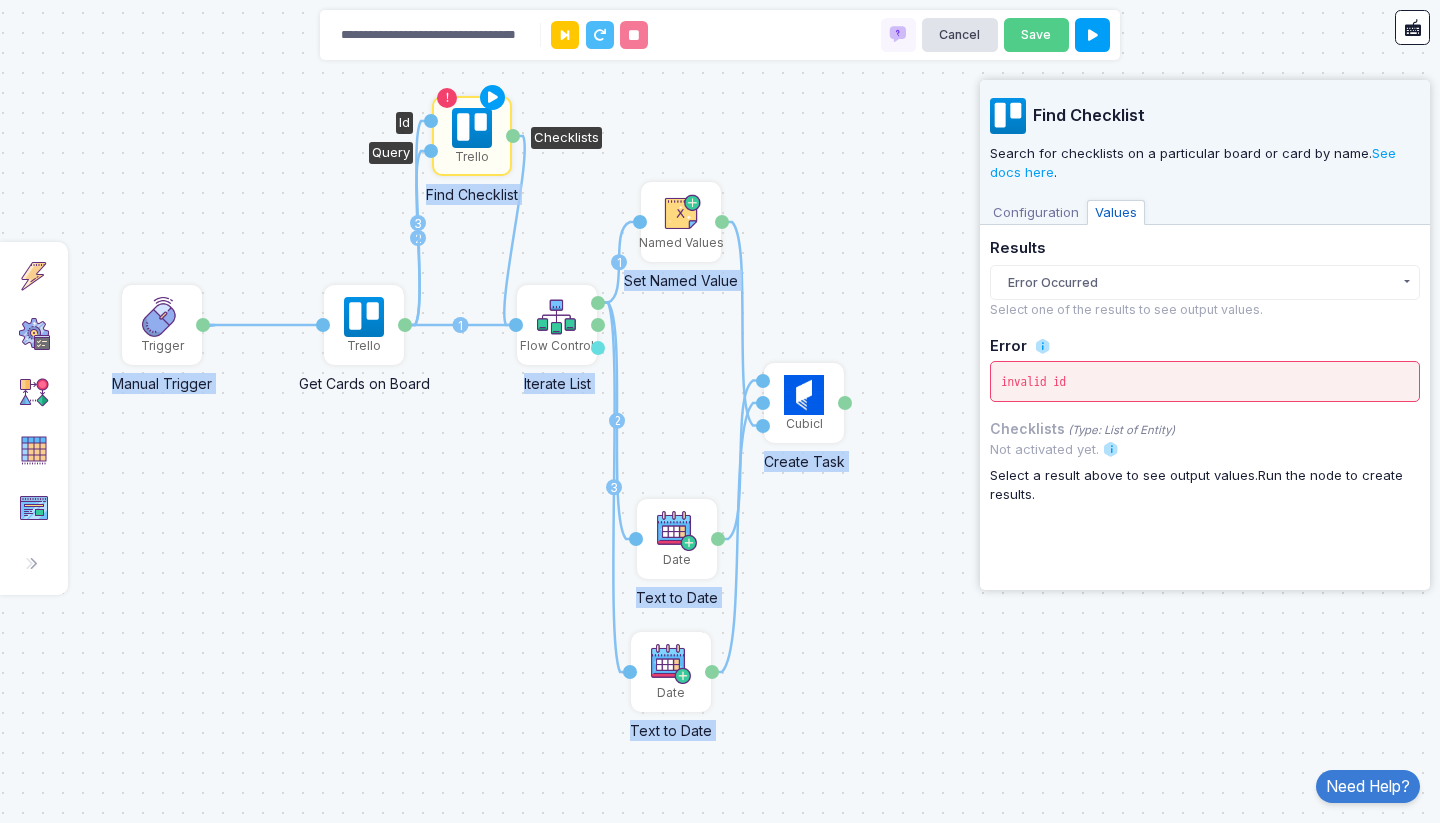 click 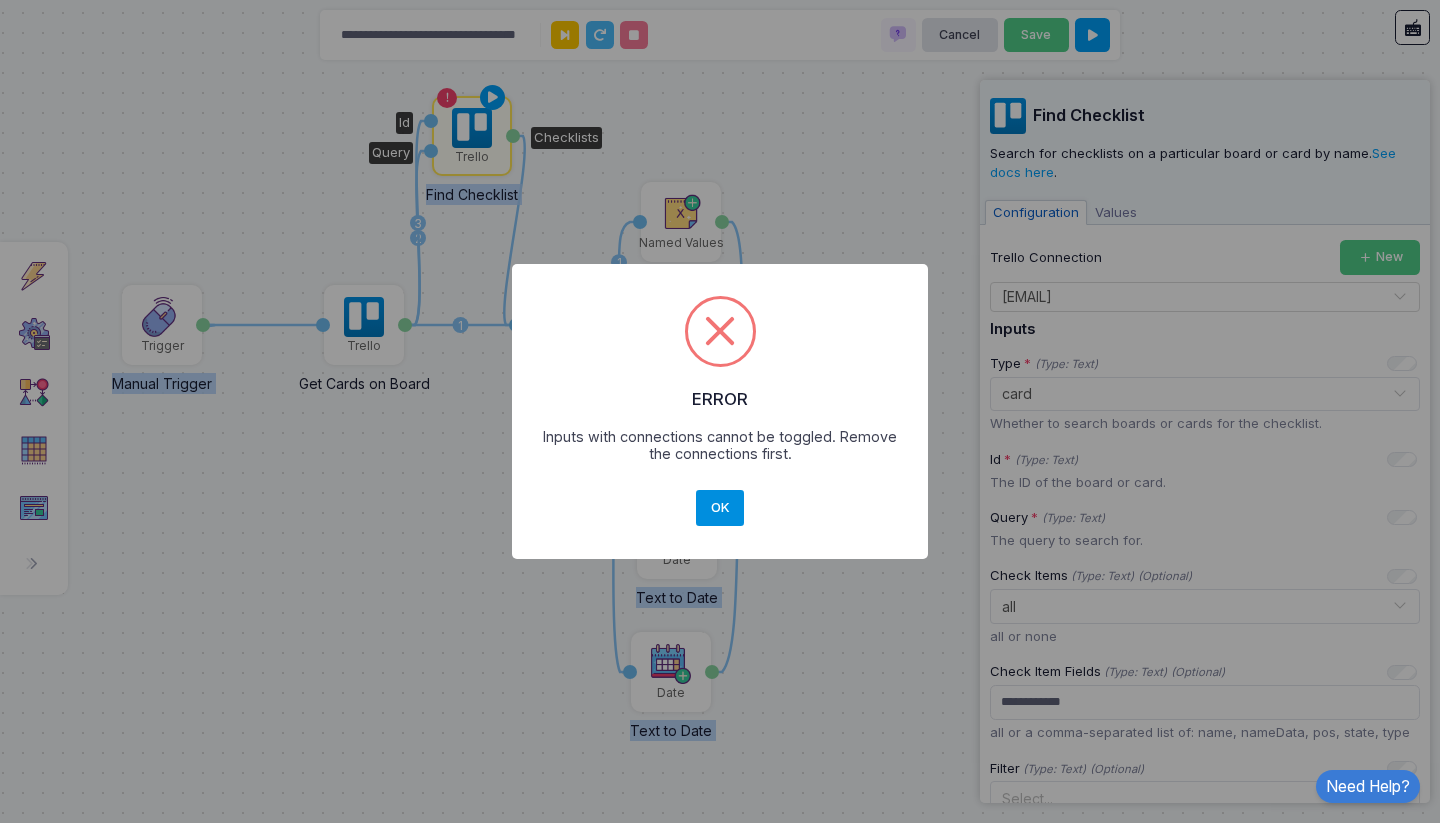 click on "OK" at bounding box center (720, 508) 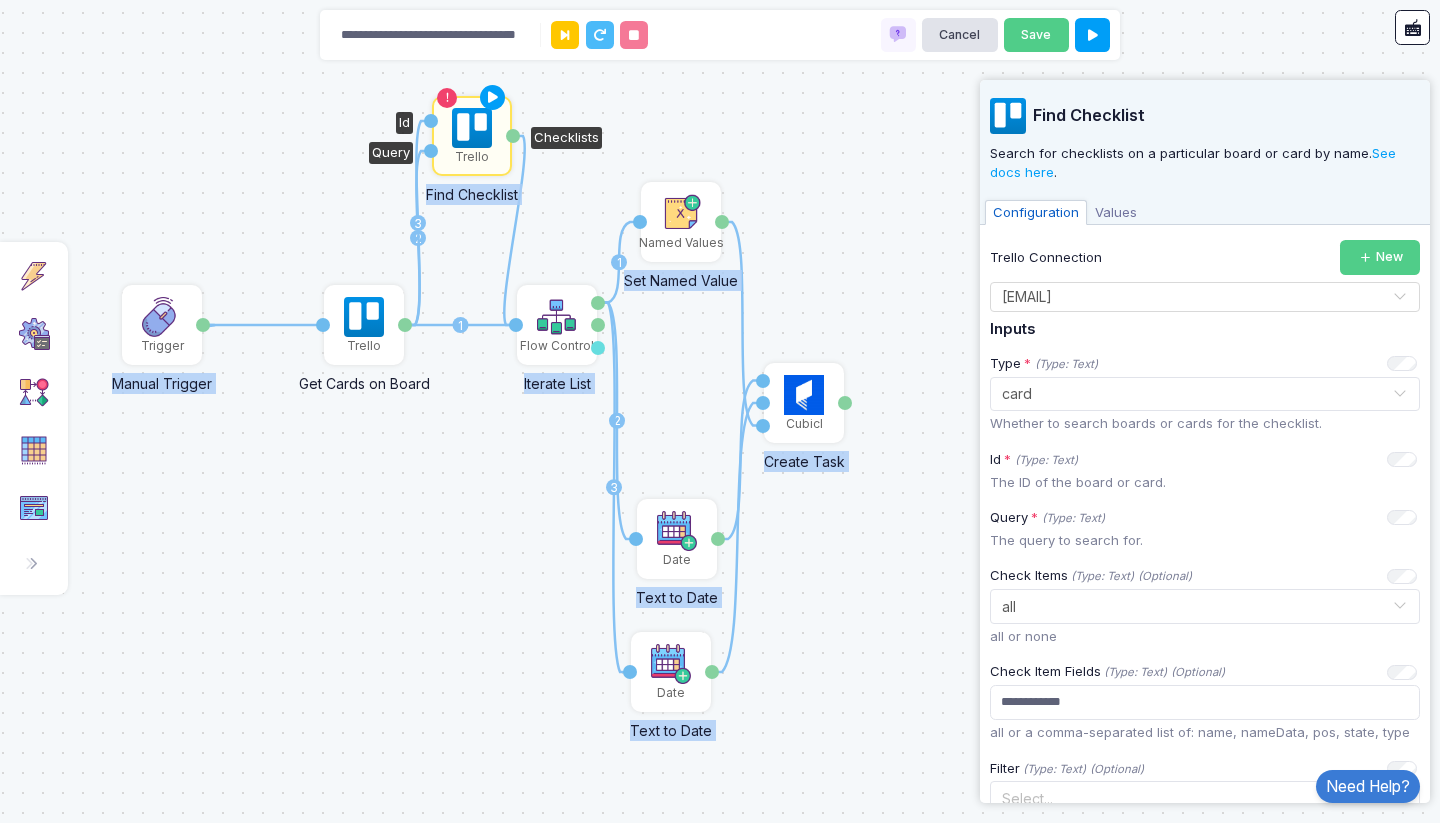 click 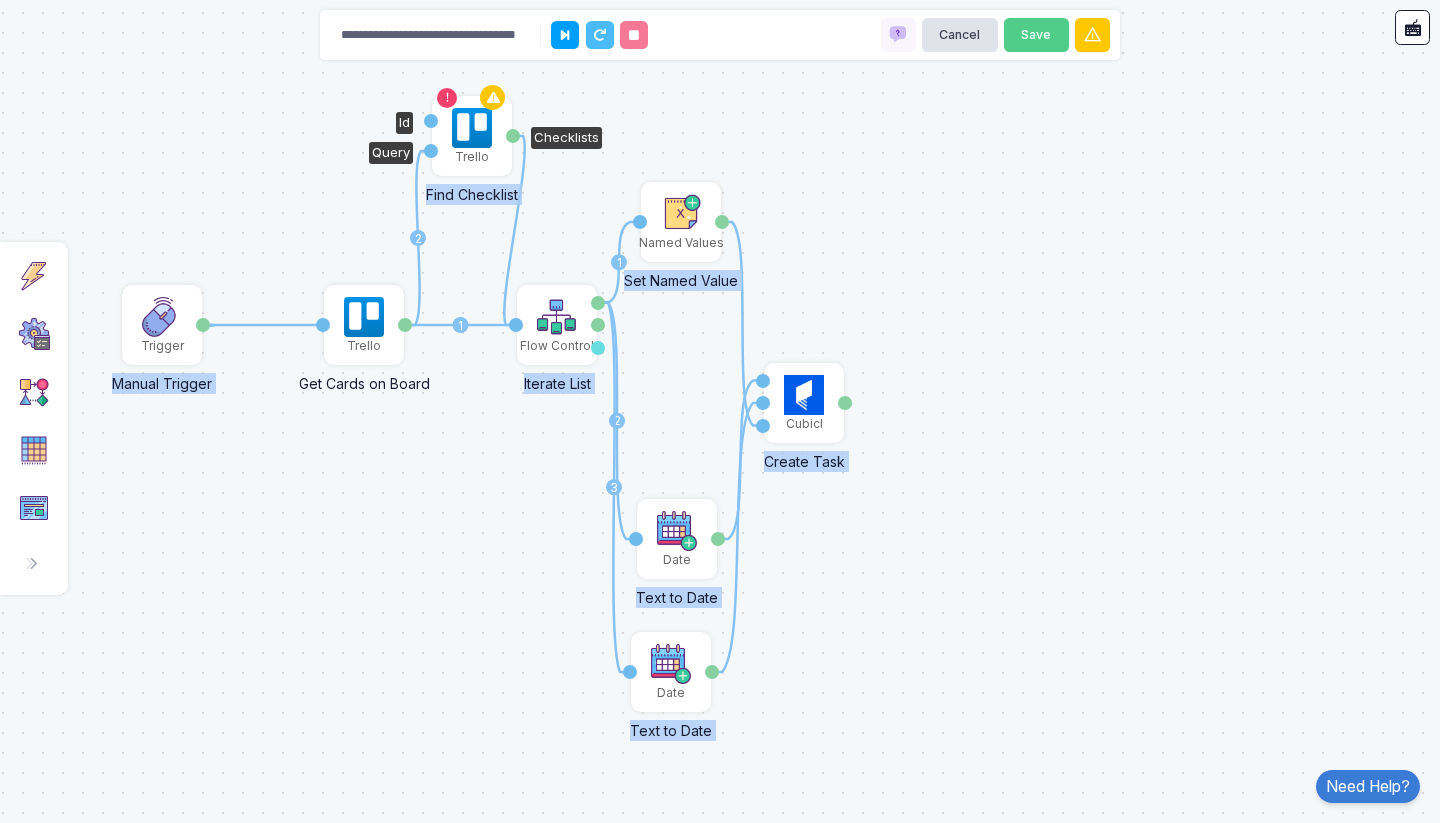 click on "Trello" 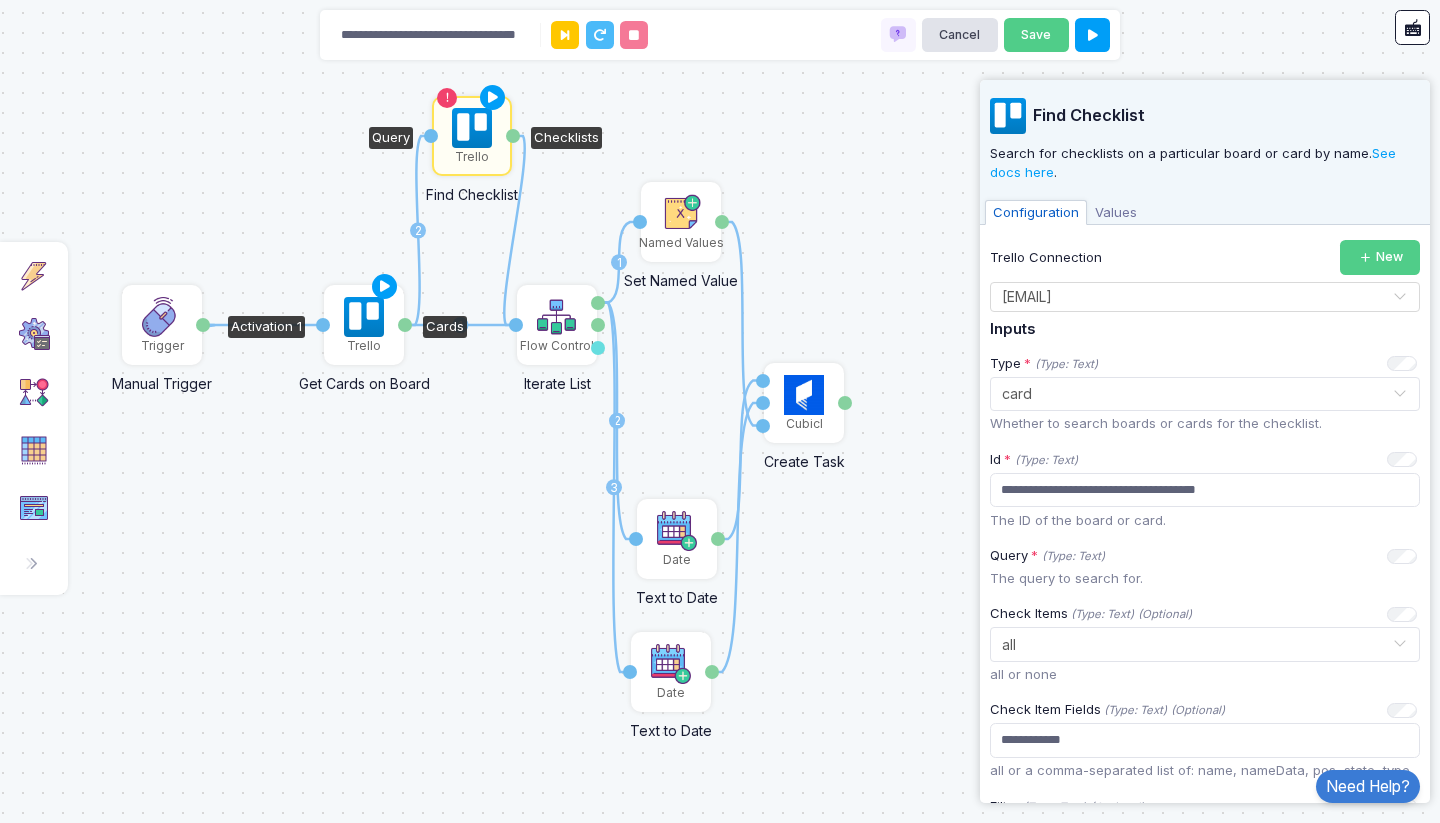 click on "Trello" 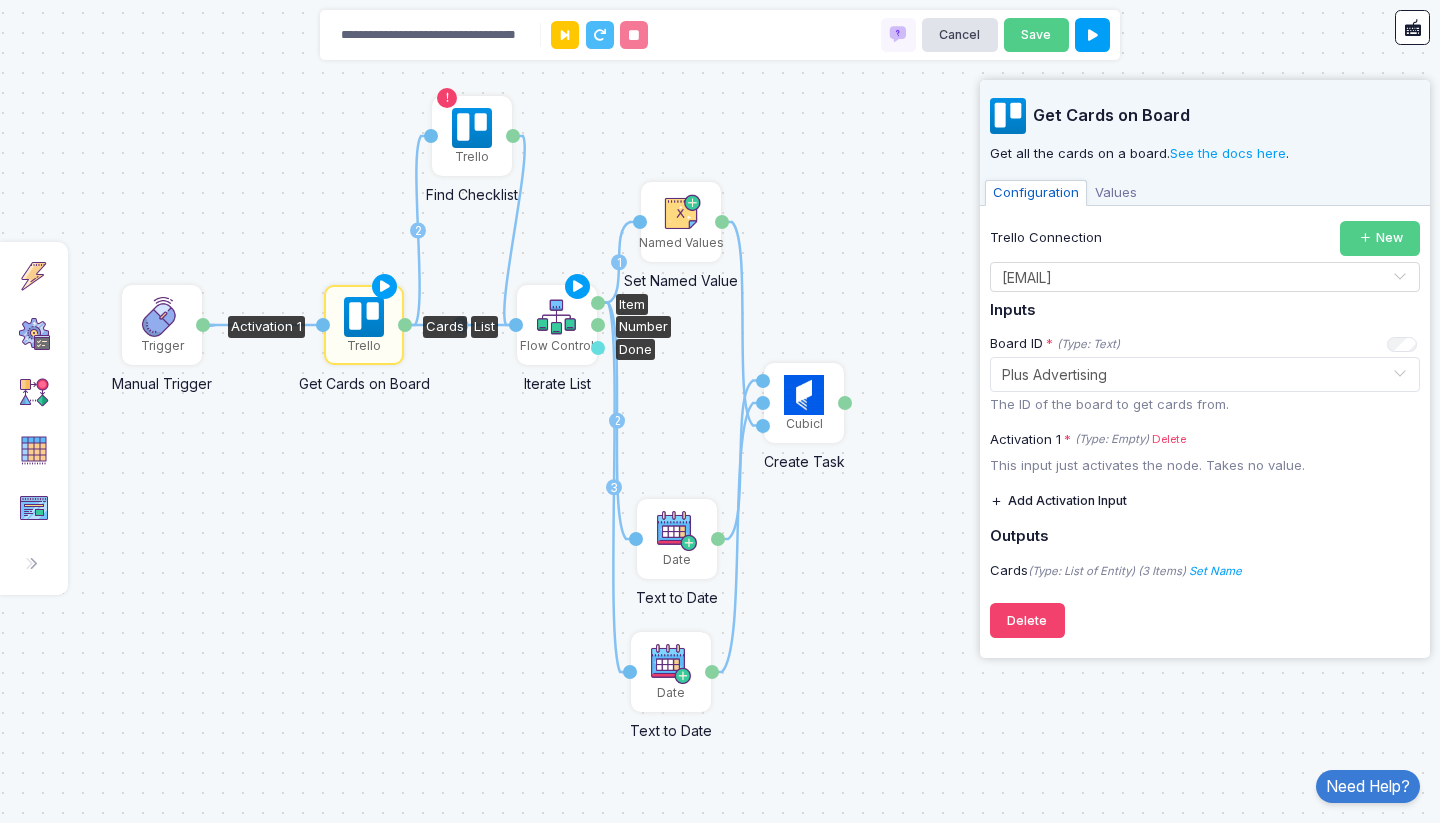click 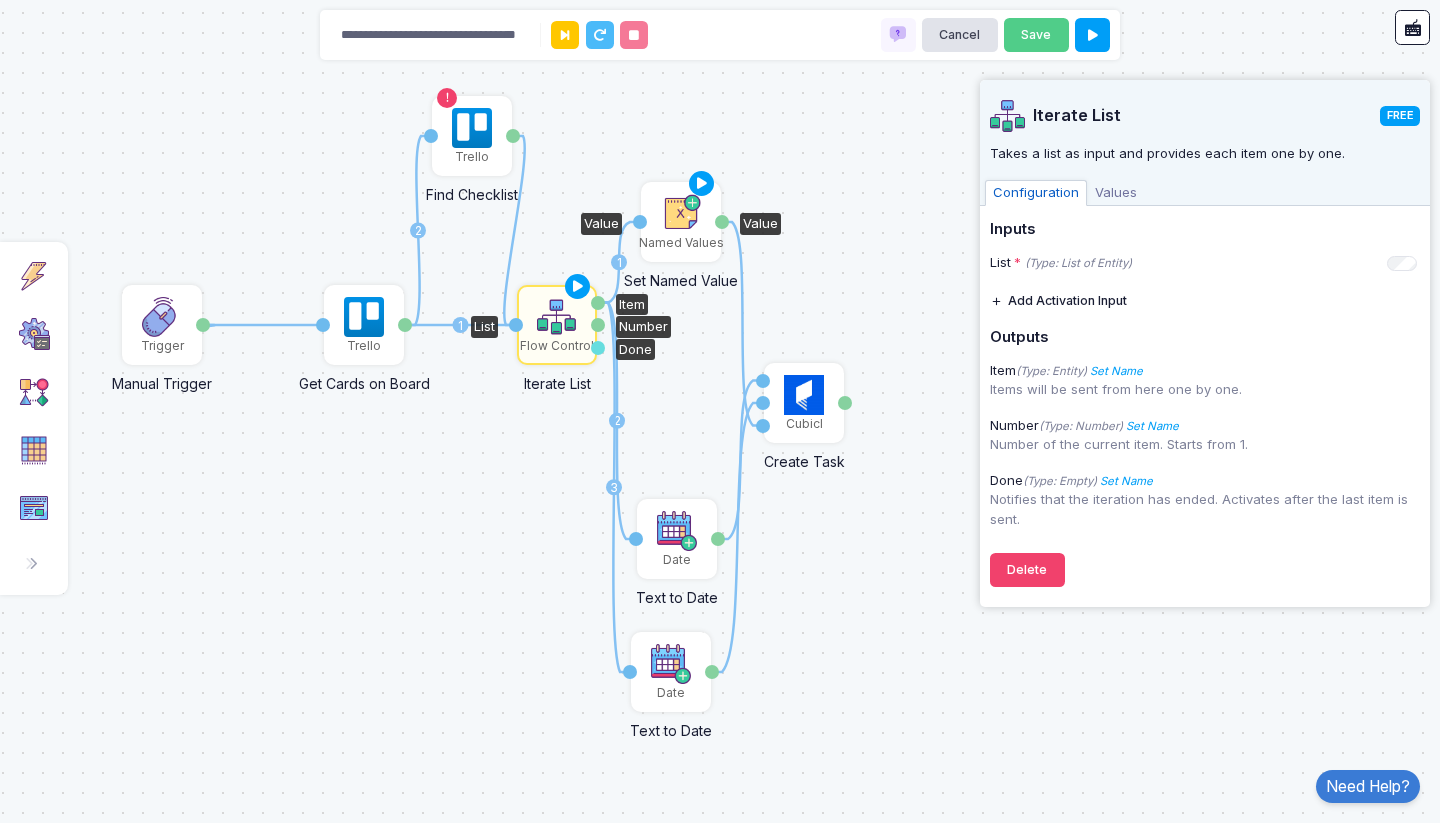 click 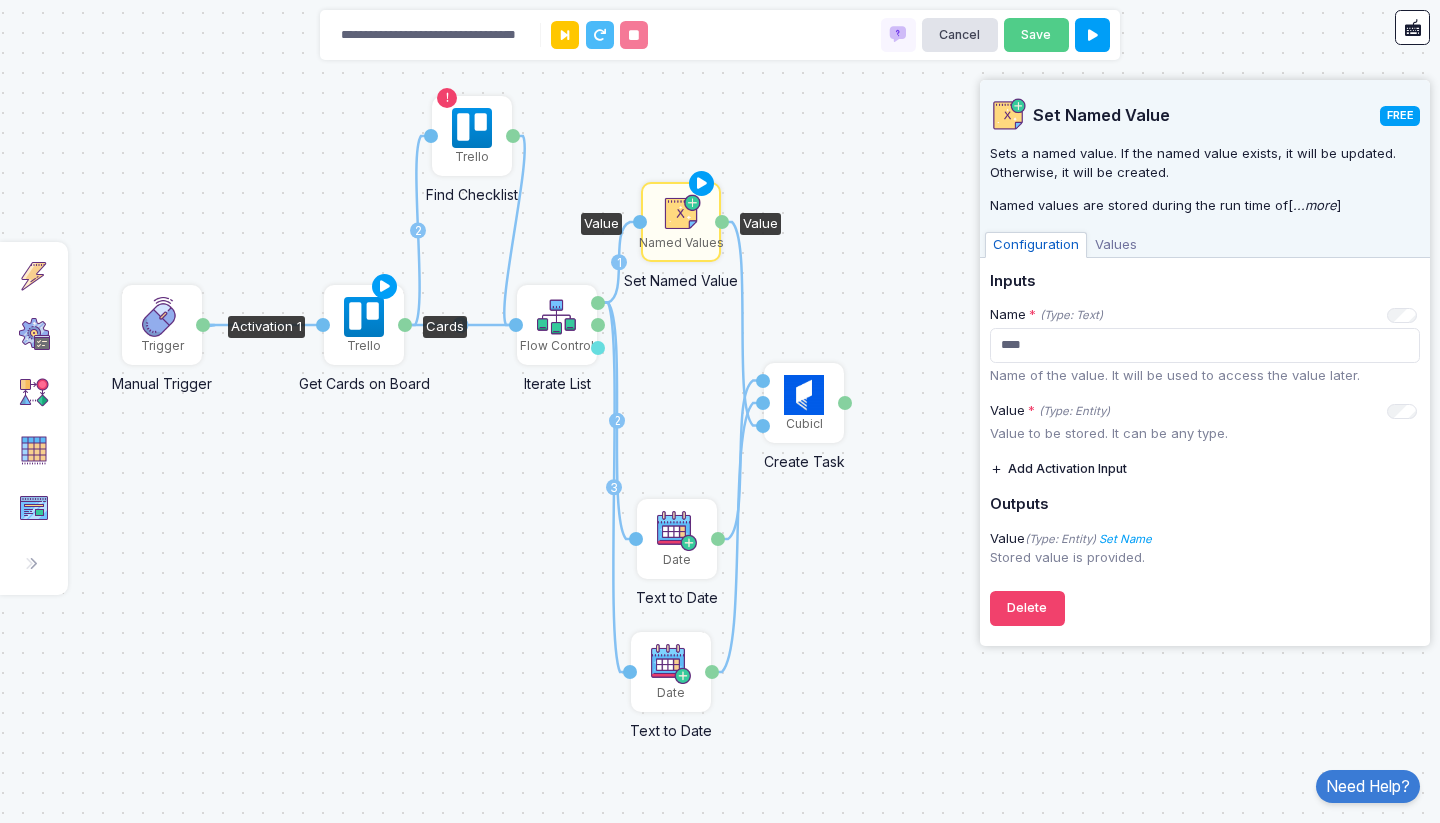 click on "Trello" 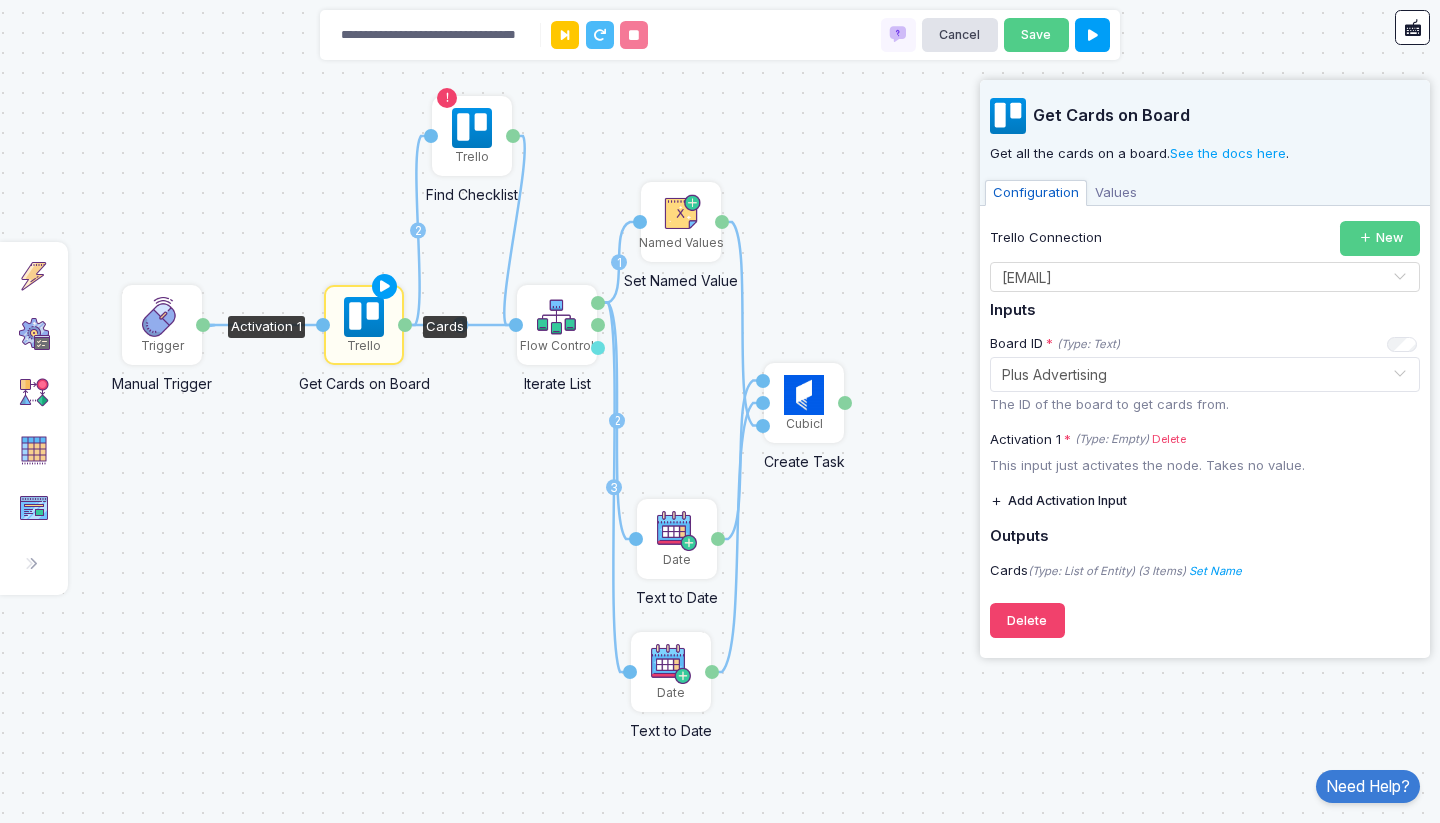 click on "[TEXT]" at bounding box center (1116, 193) 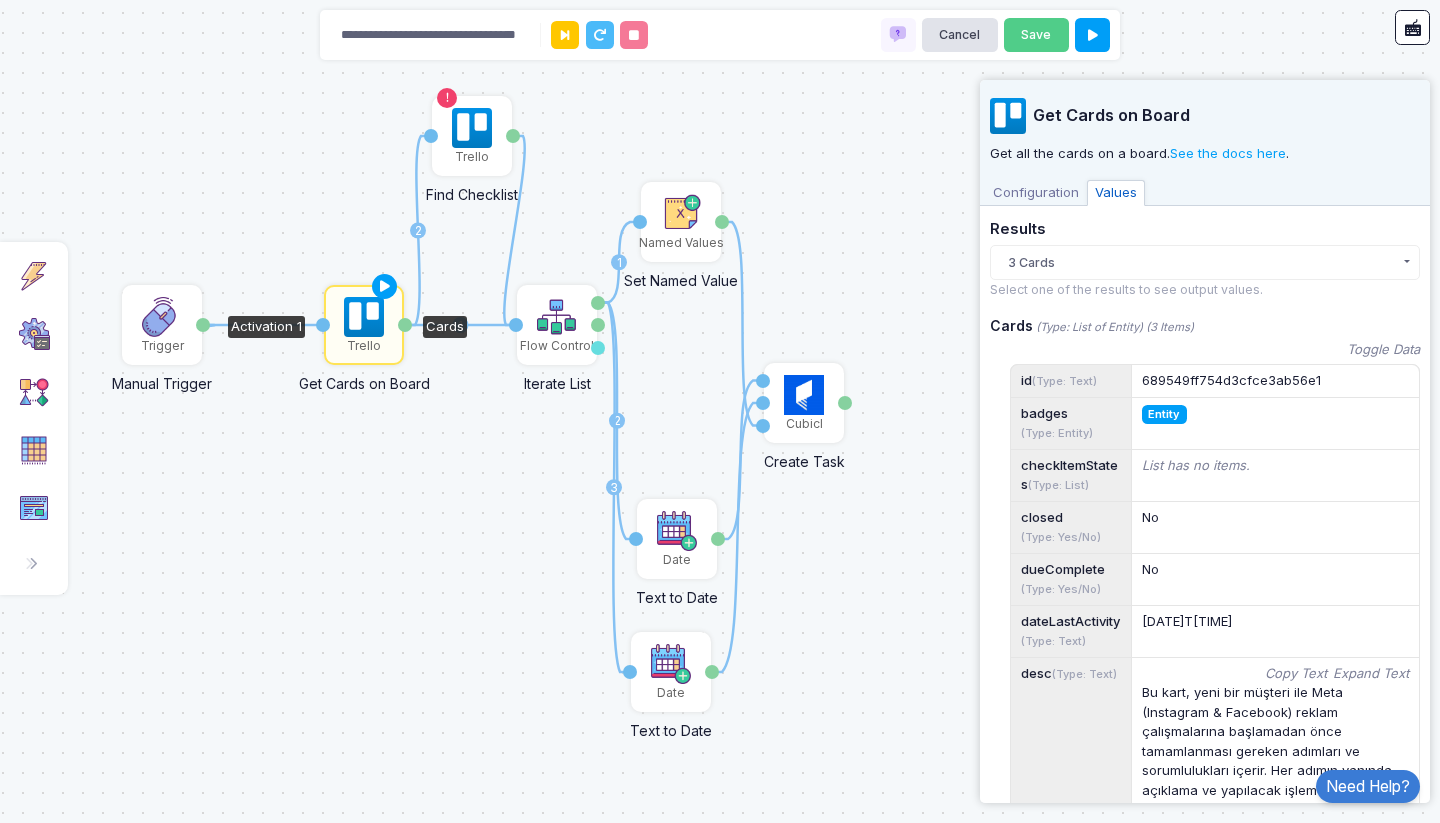 click on "[TEXT]" at bounding box center (1036, 193) 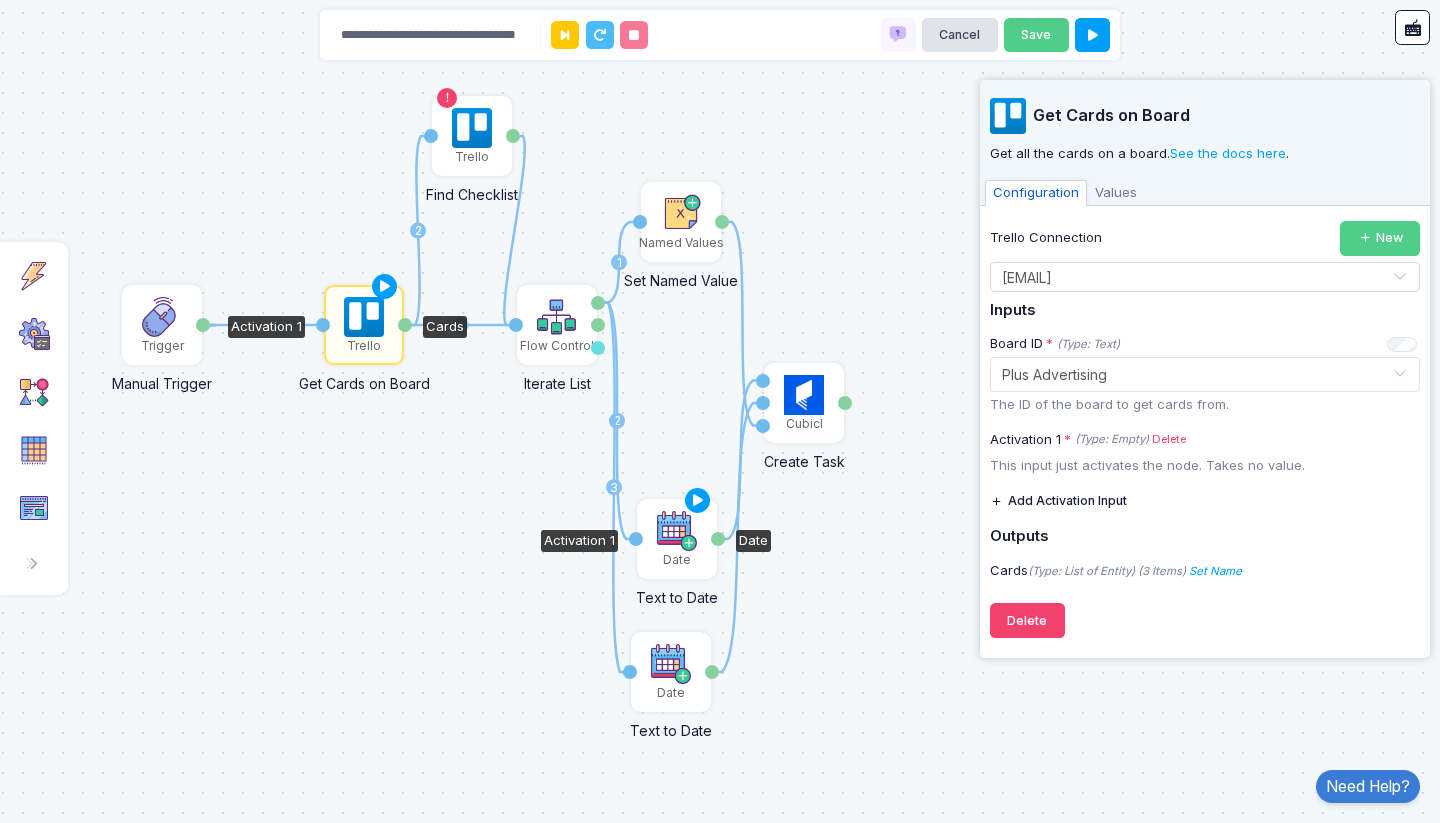click 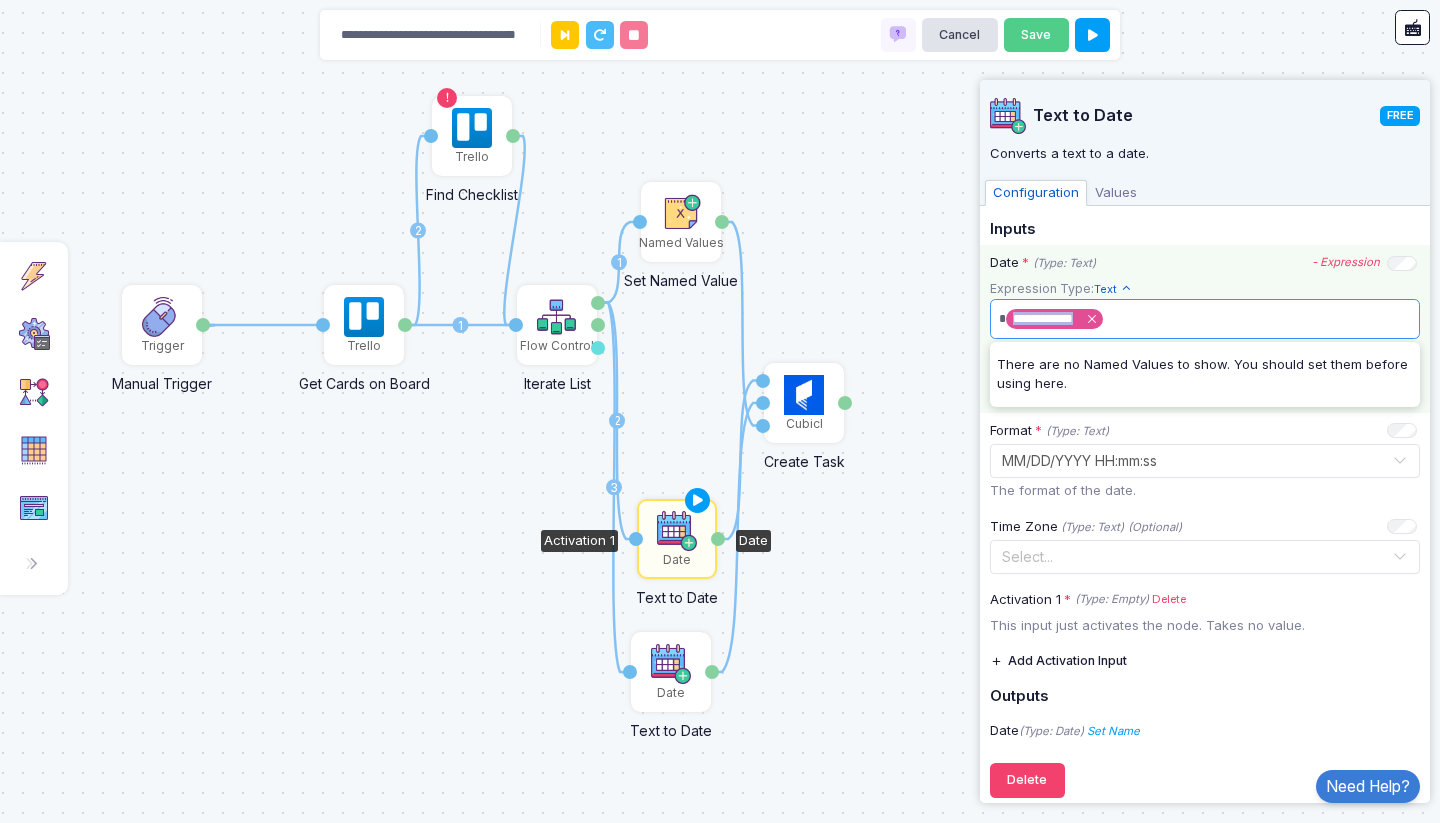 drag, startPoint x: 1108, startPoint y: 317, endPoint x: 1022, endPoint y: 319, distance: 86.023254 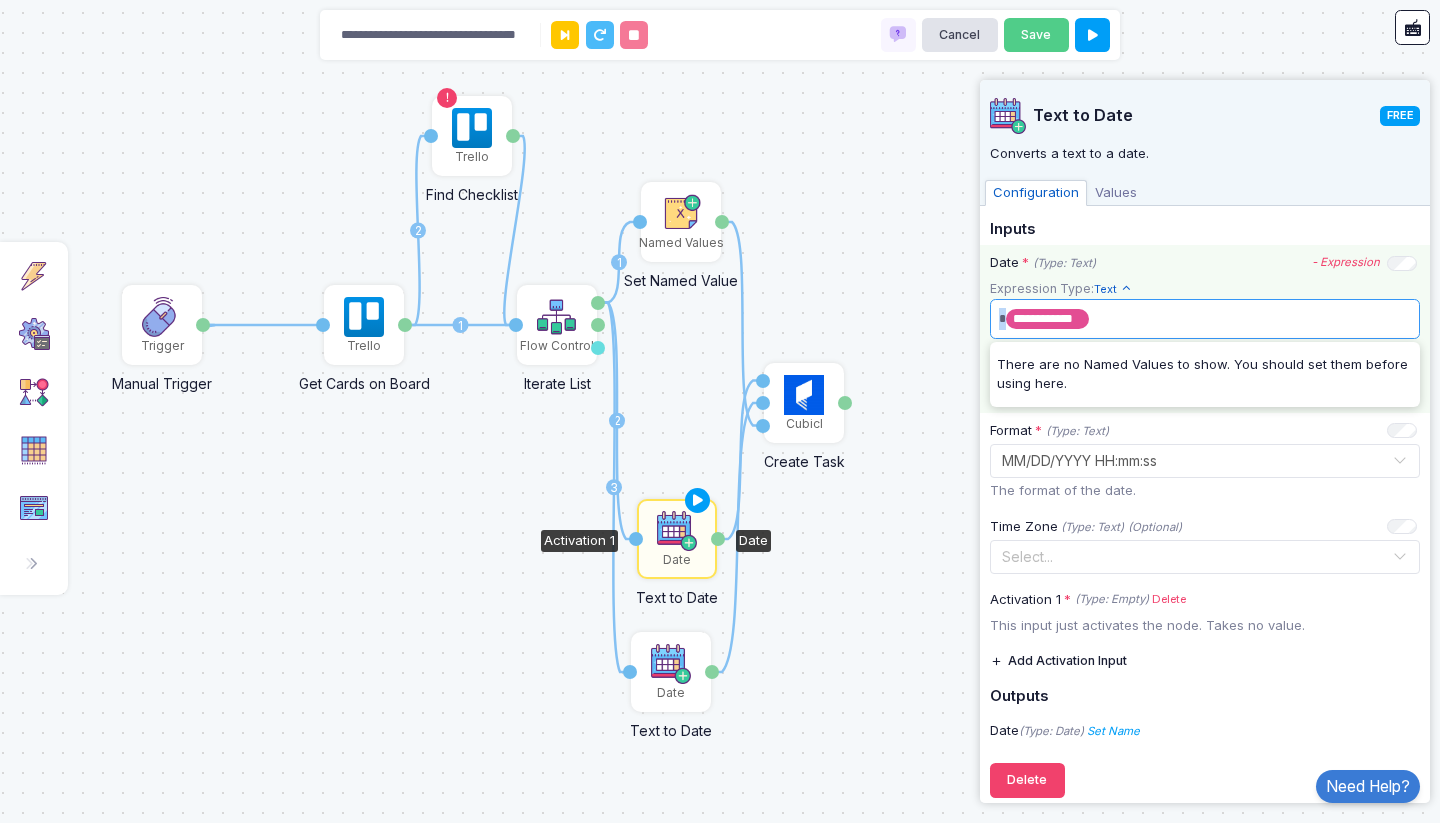 drag, startPoint x: 997, startPoint y: 317, endPoint x: 1103, endPoint y: 317, distance: 106 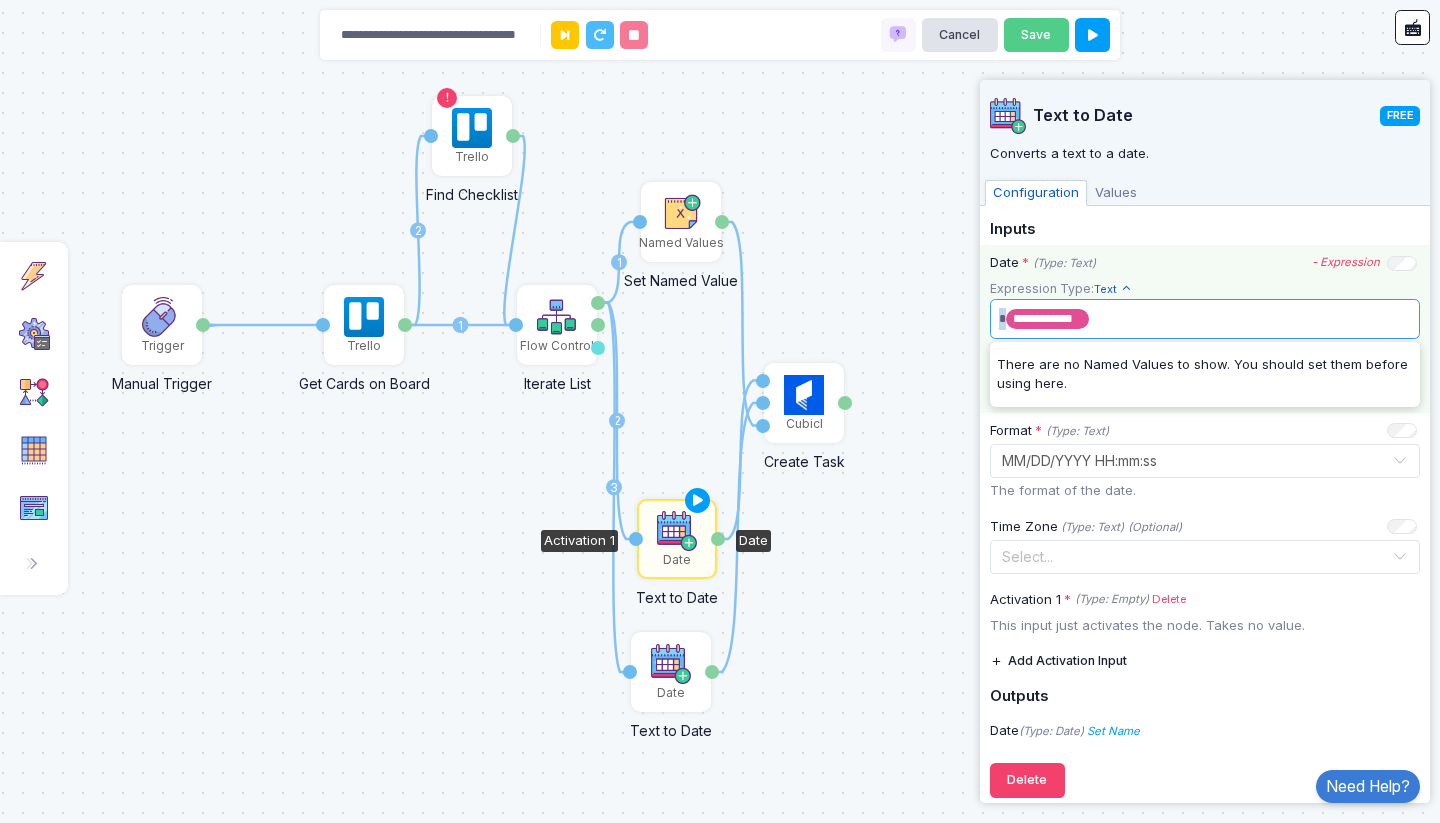copy on "*" 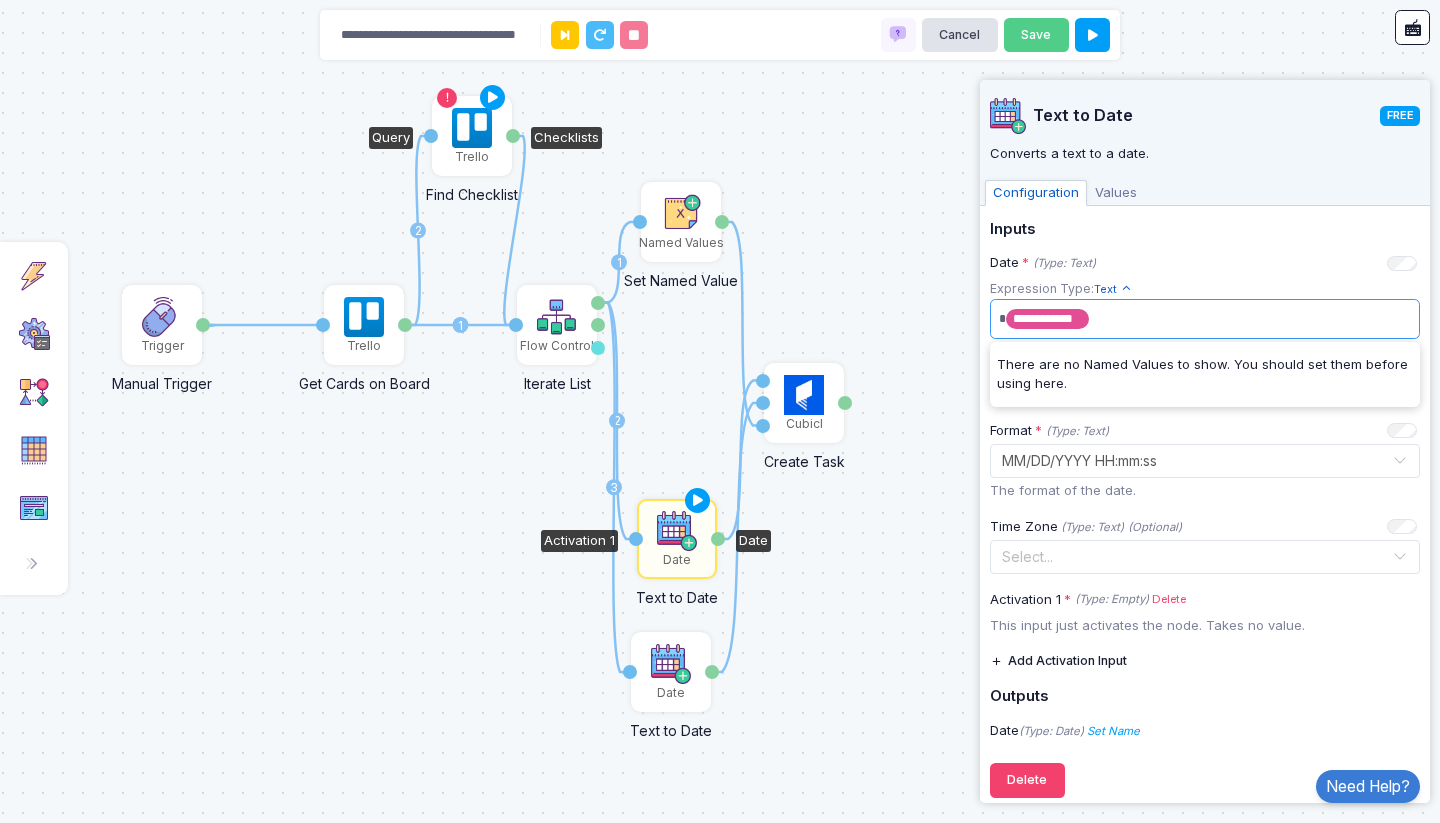 click on "Trello" 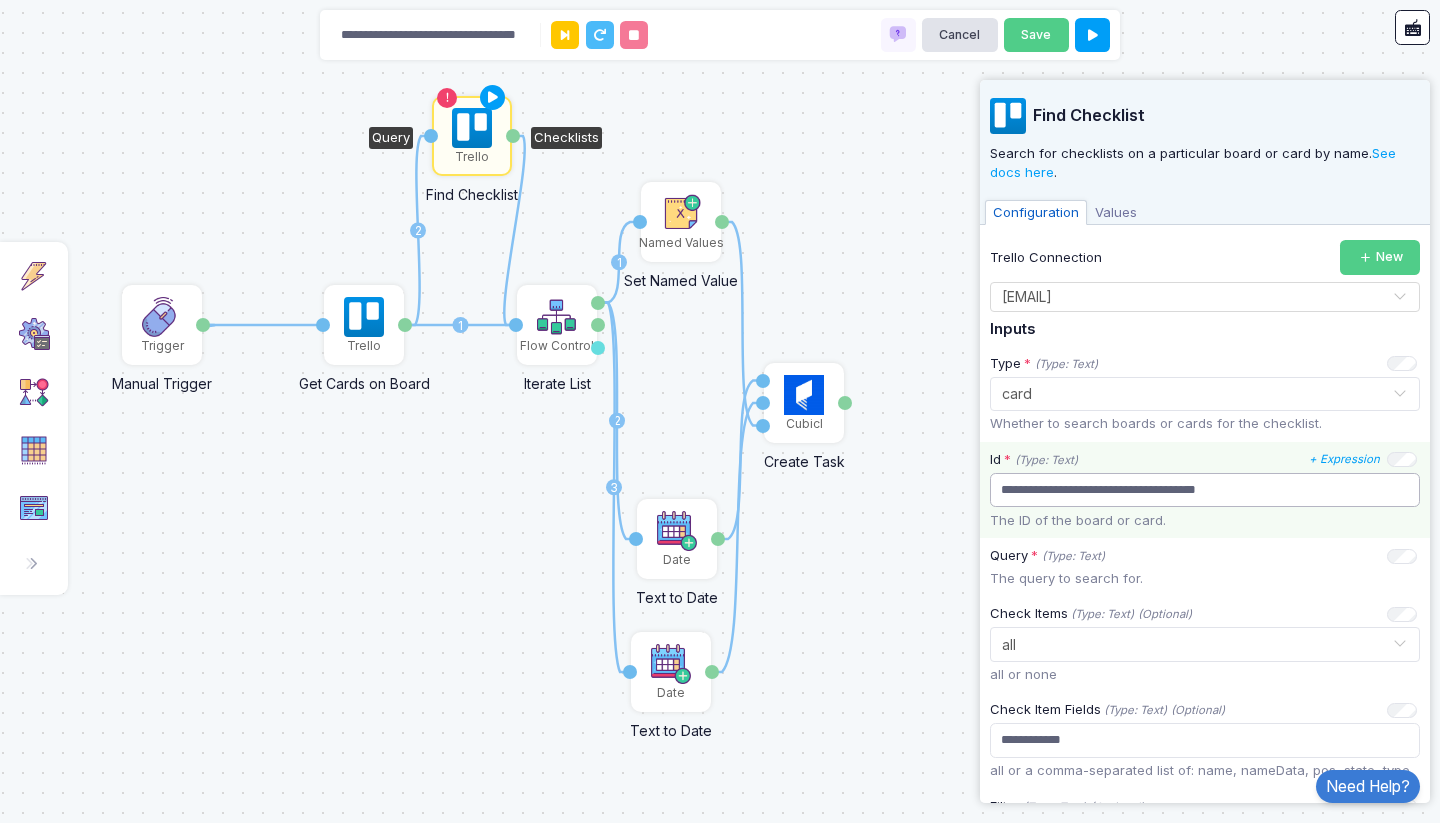 click on "**********" 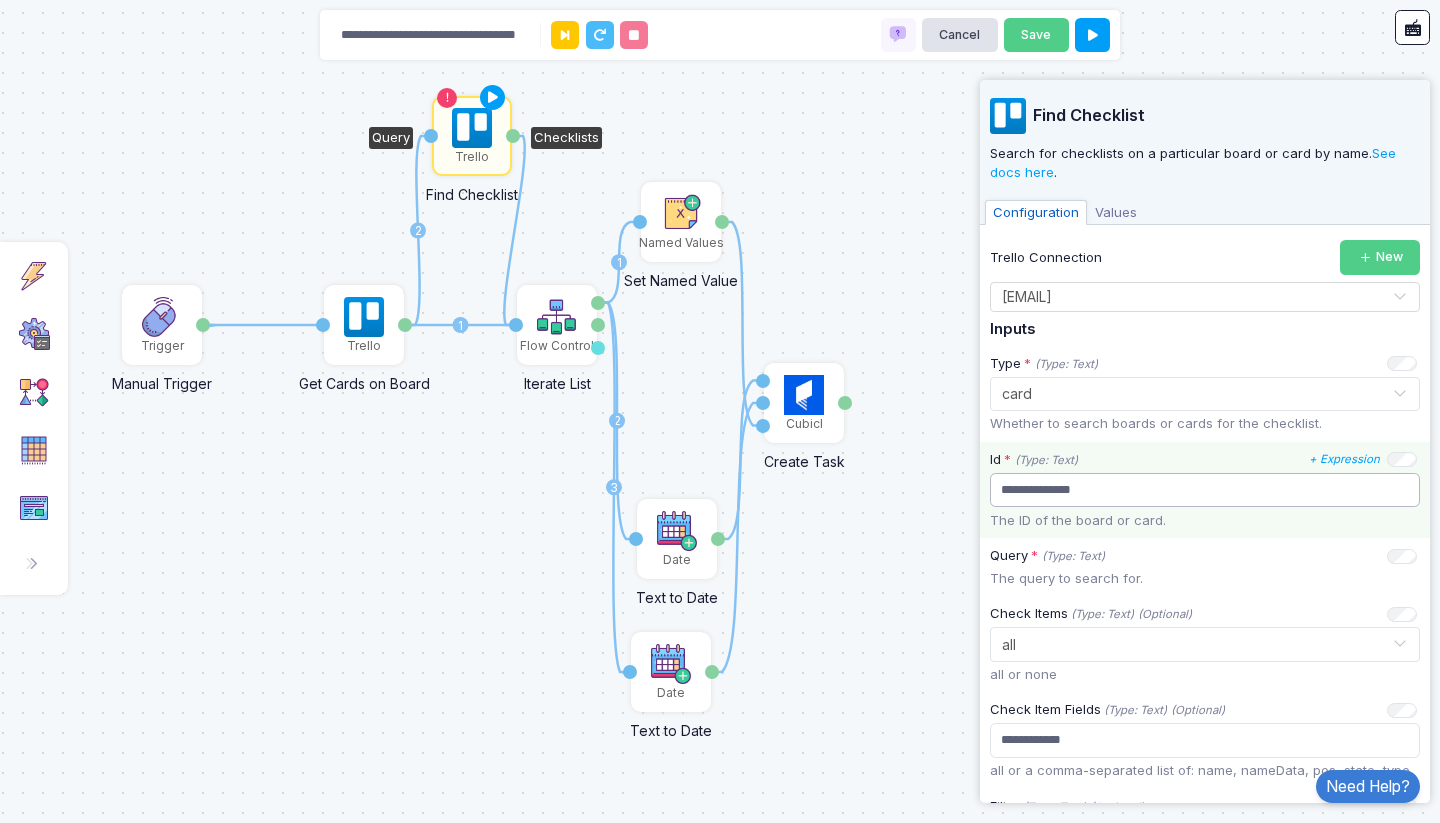 click on "**********" 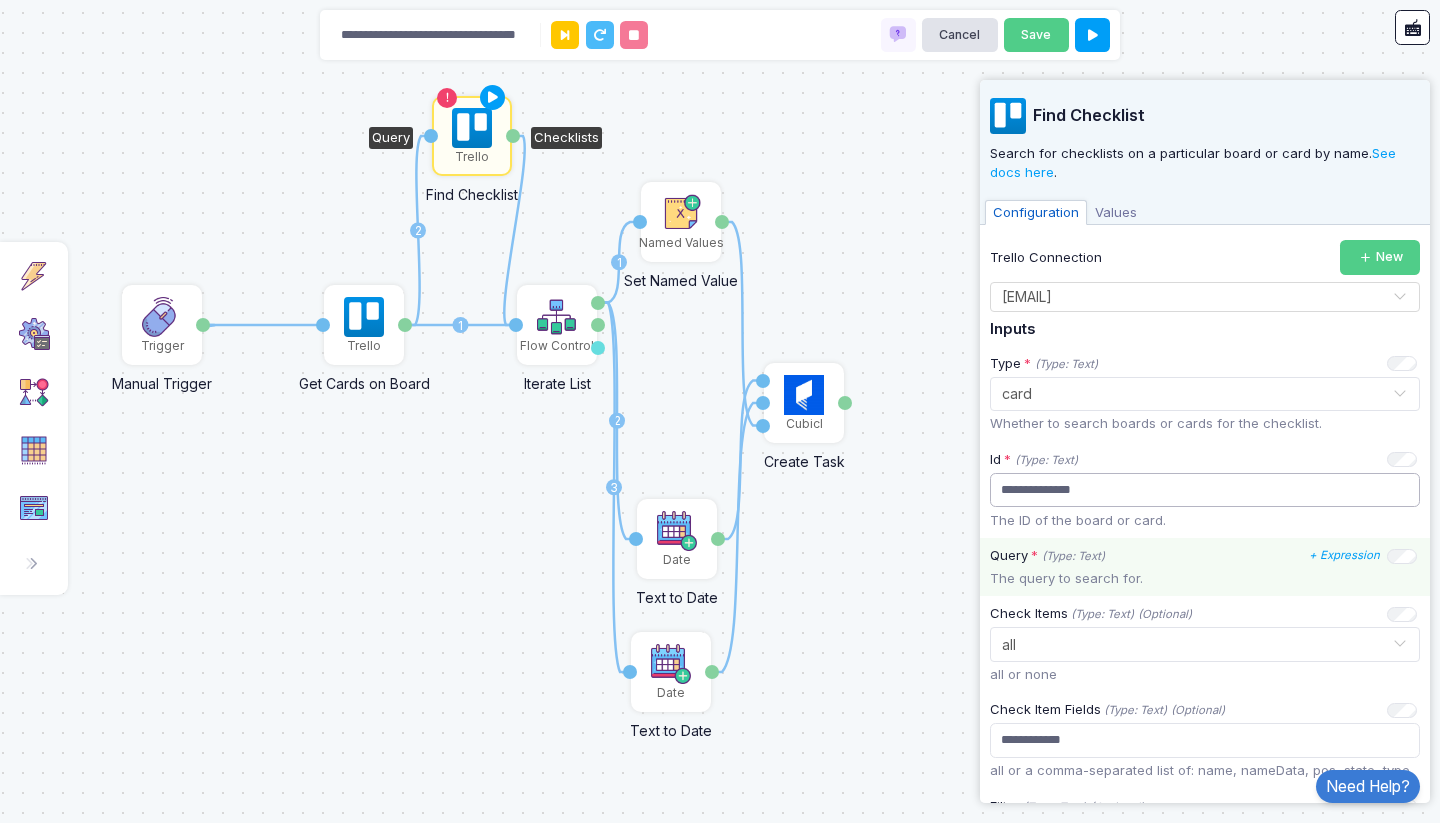 type on "**********" 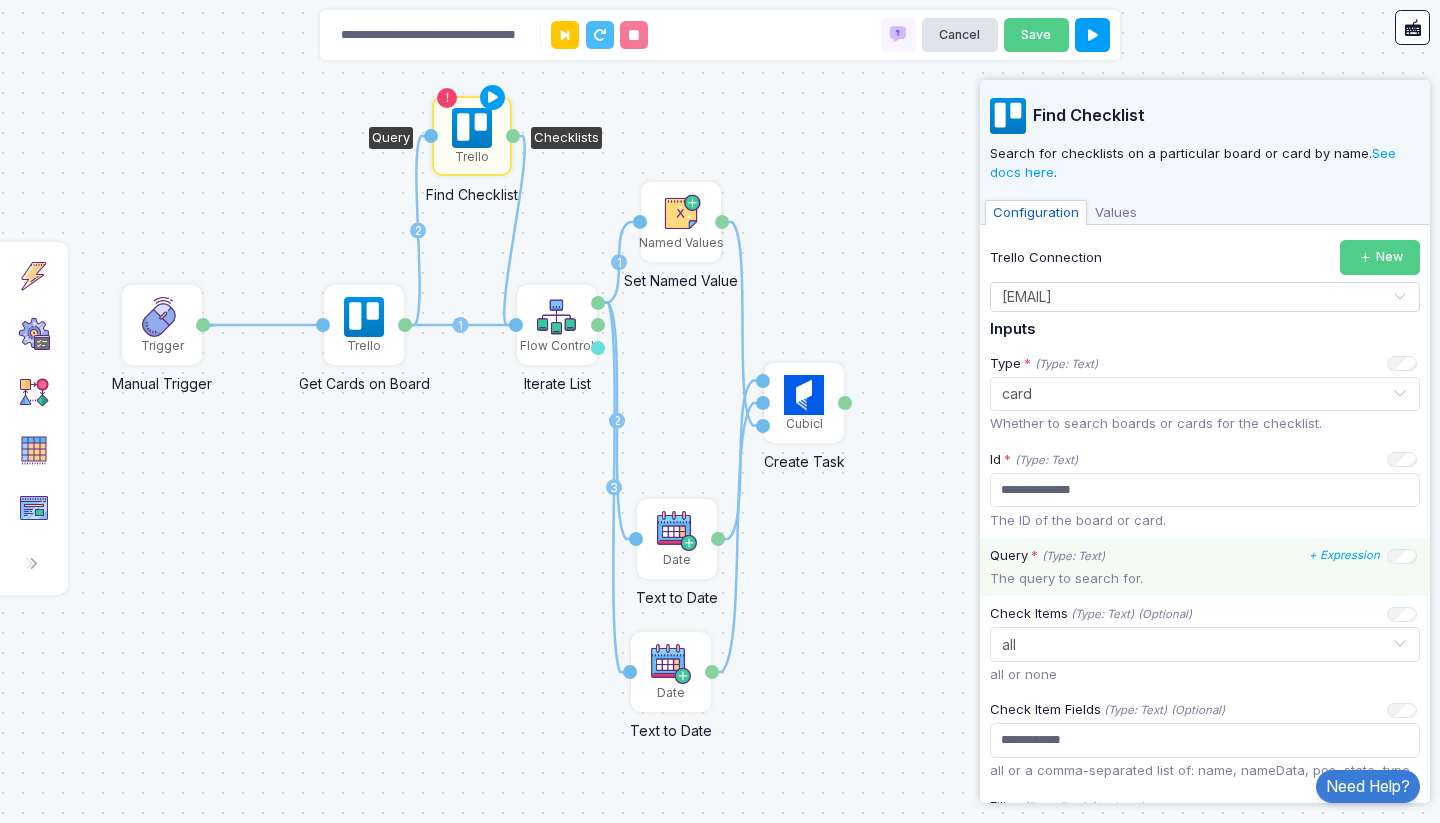 click on "Query * (Type: Text) + Expression" 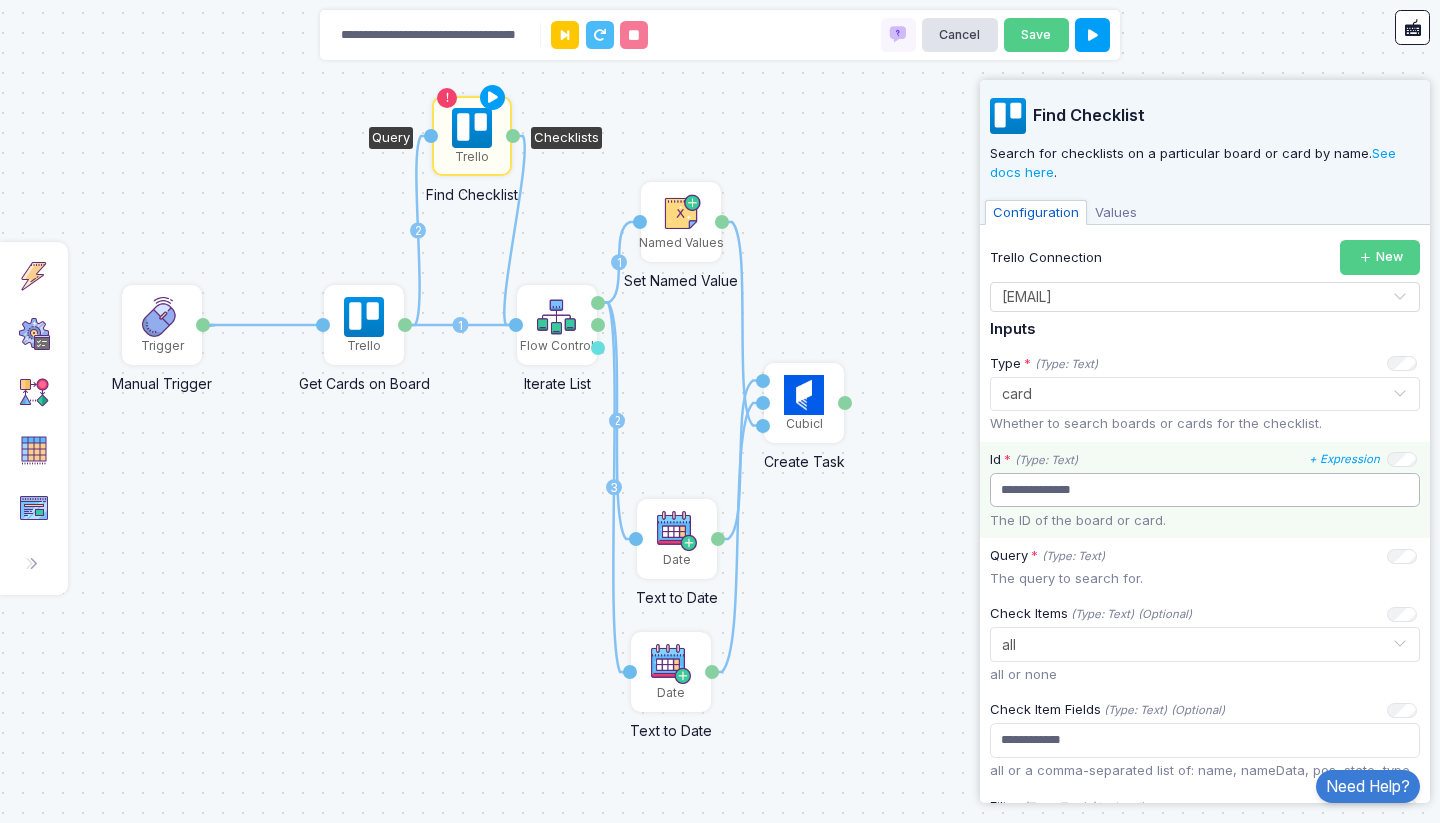 click on "**********" 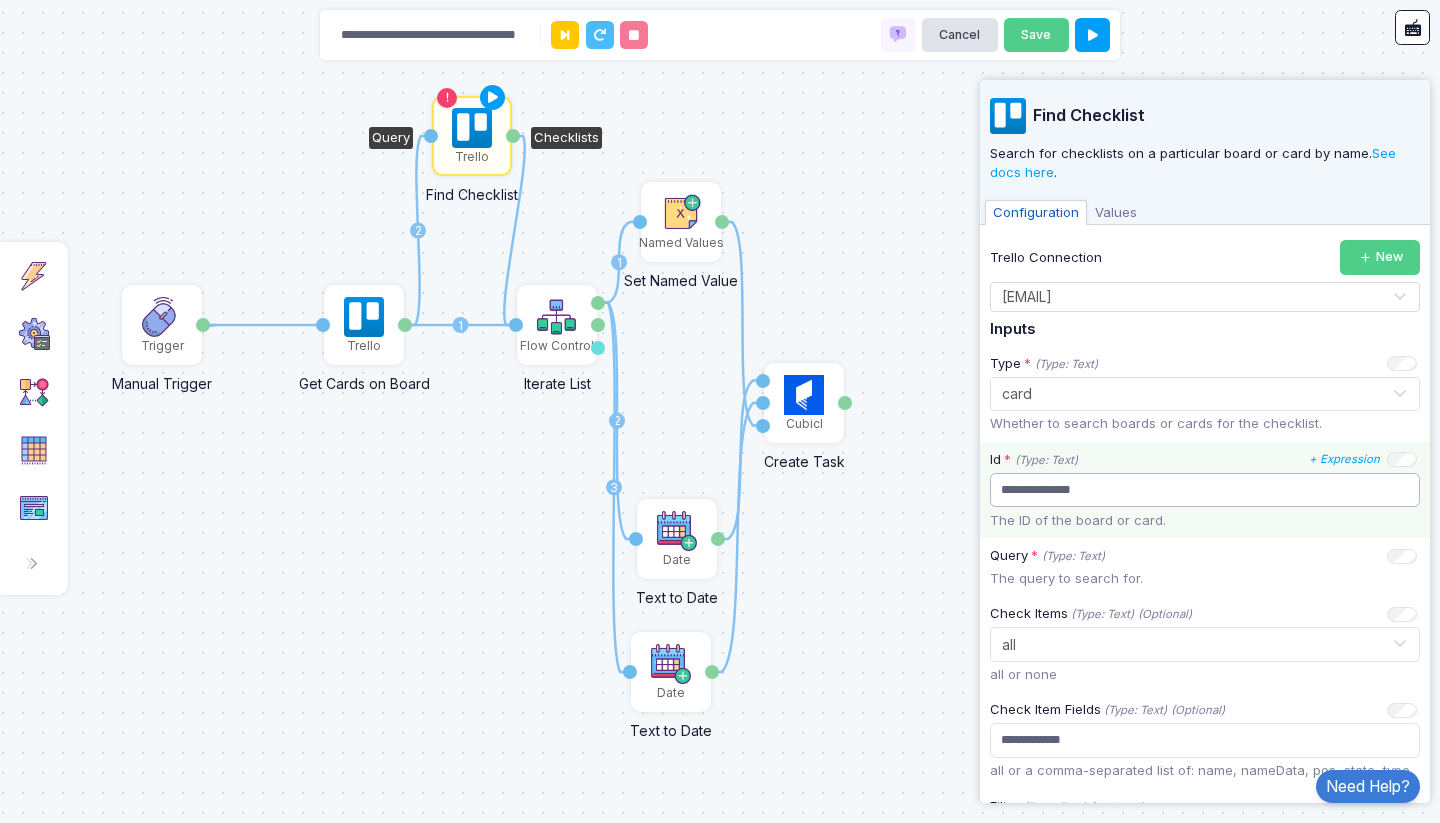 type 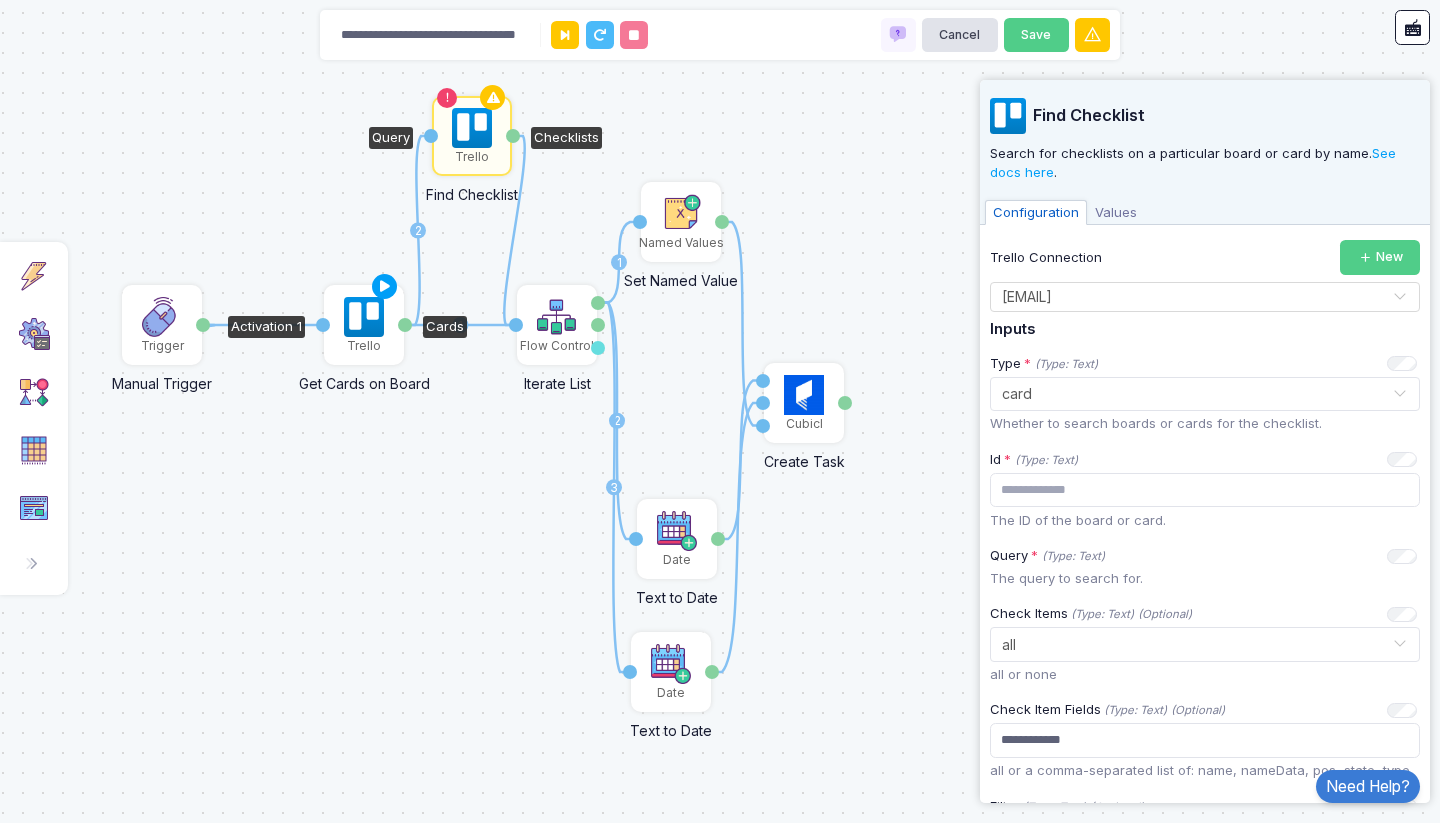 click on "Trello" 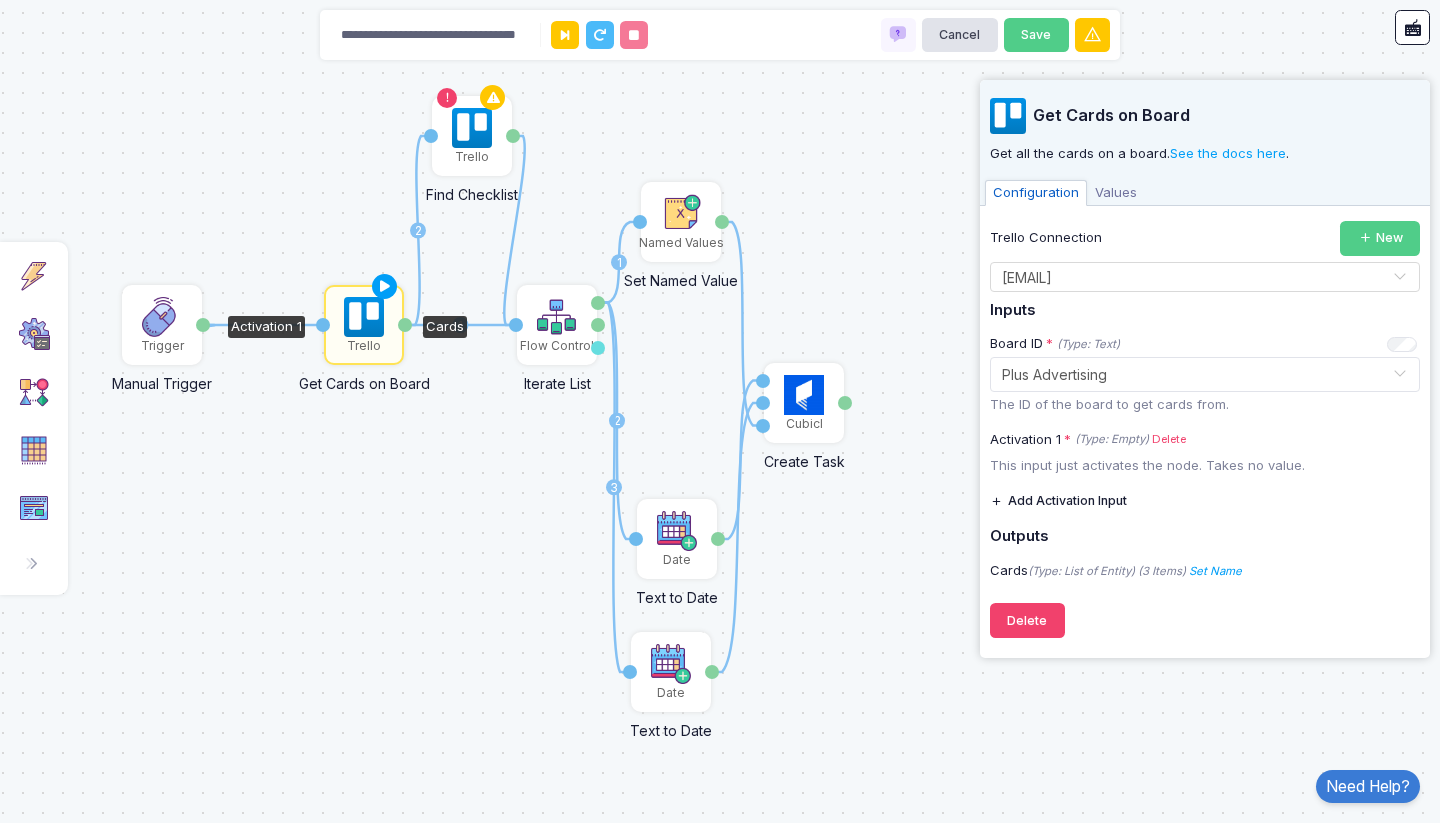 click on "[TEXT]" at bounding box center [1116, 193] 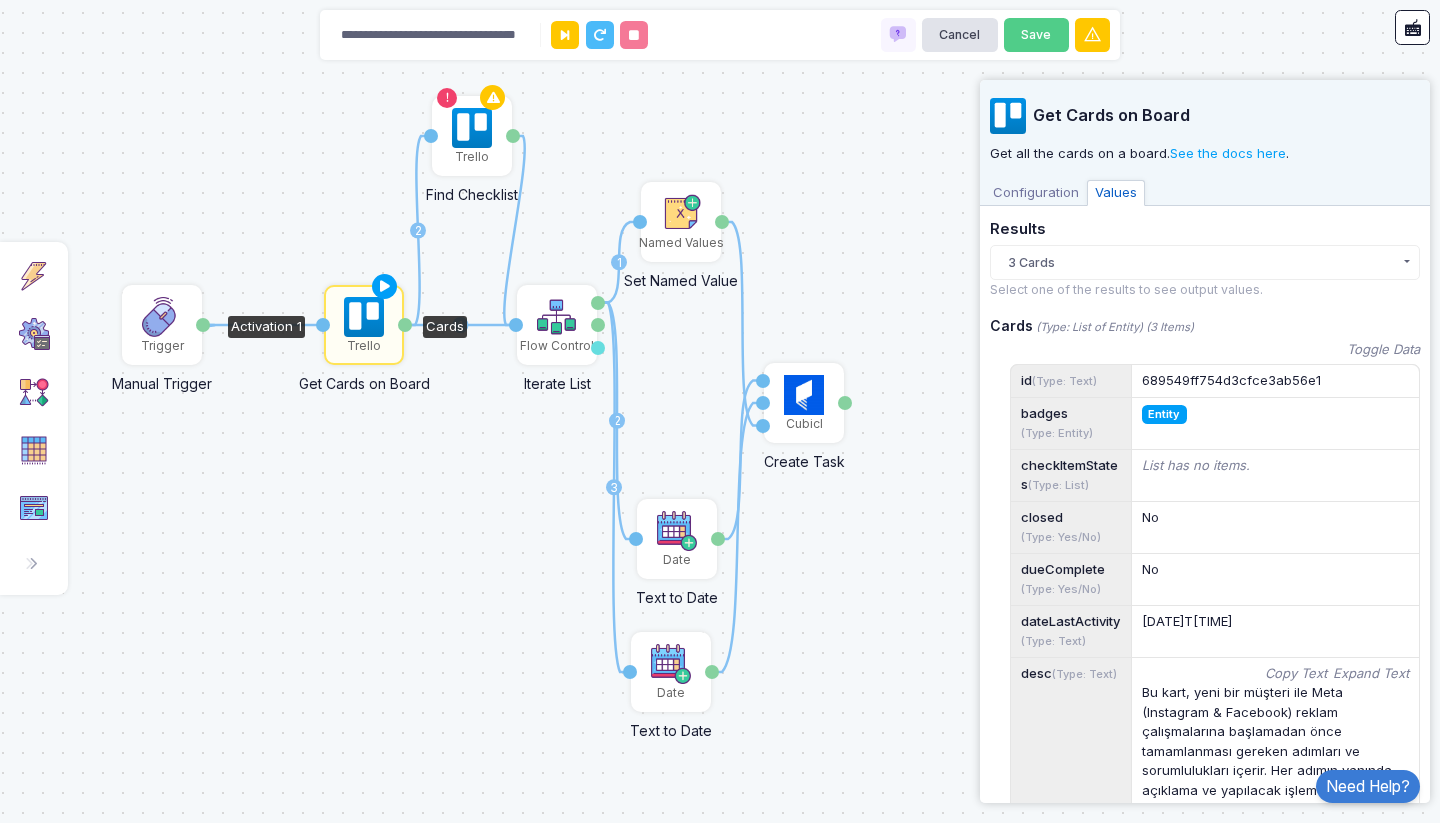 click on "689549ff754d3cfce3ab56e1" 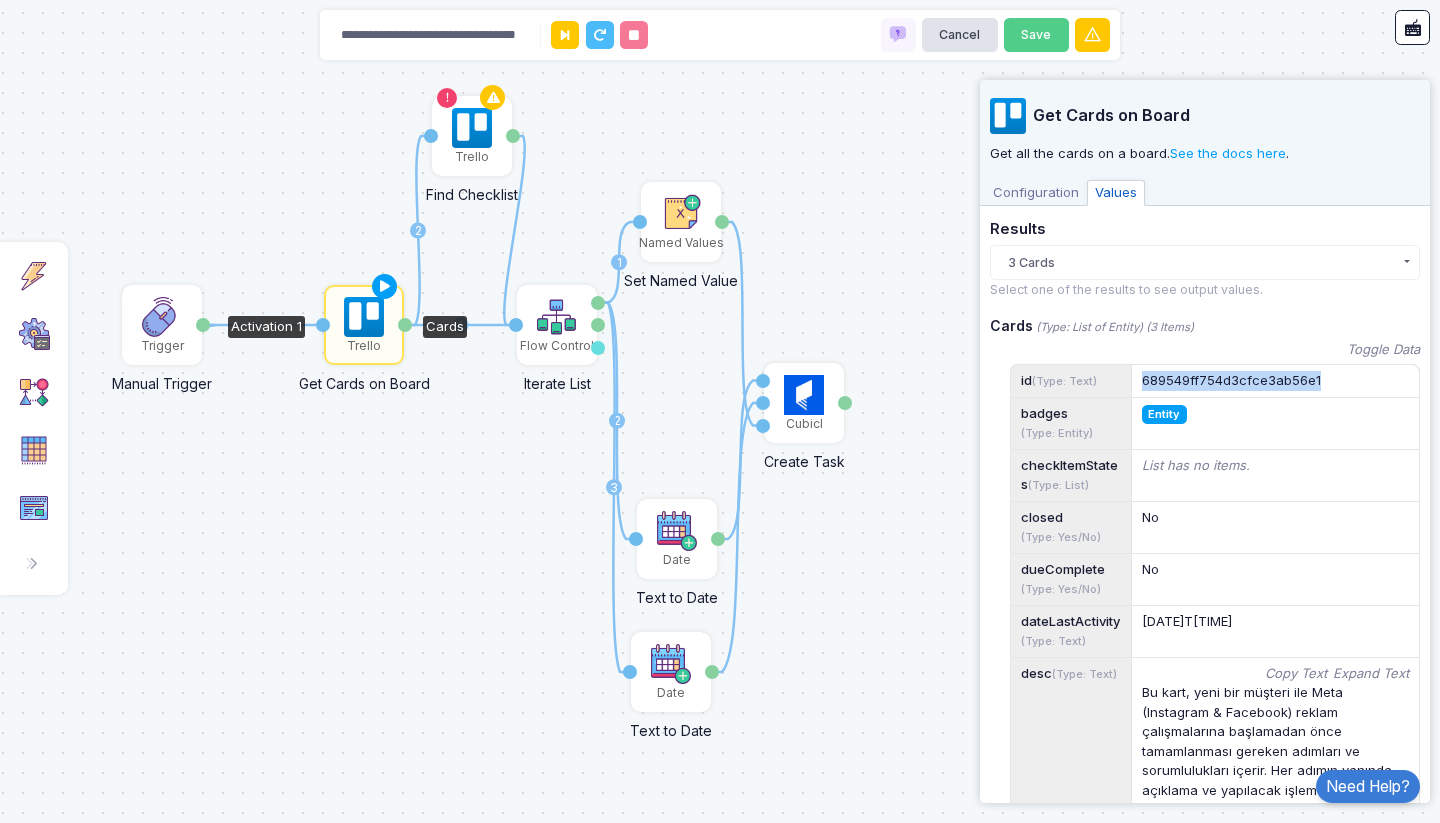 click on "689549ff754d3cfce3ab56e1" 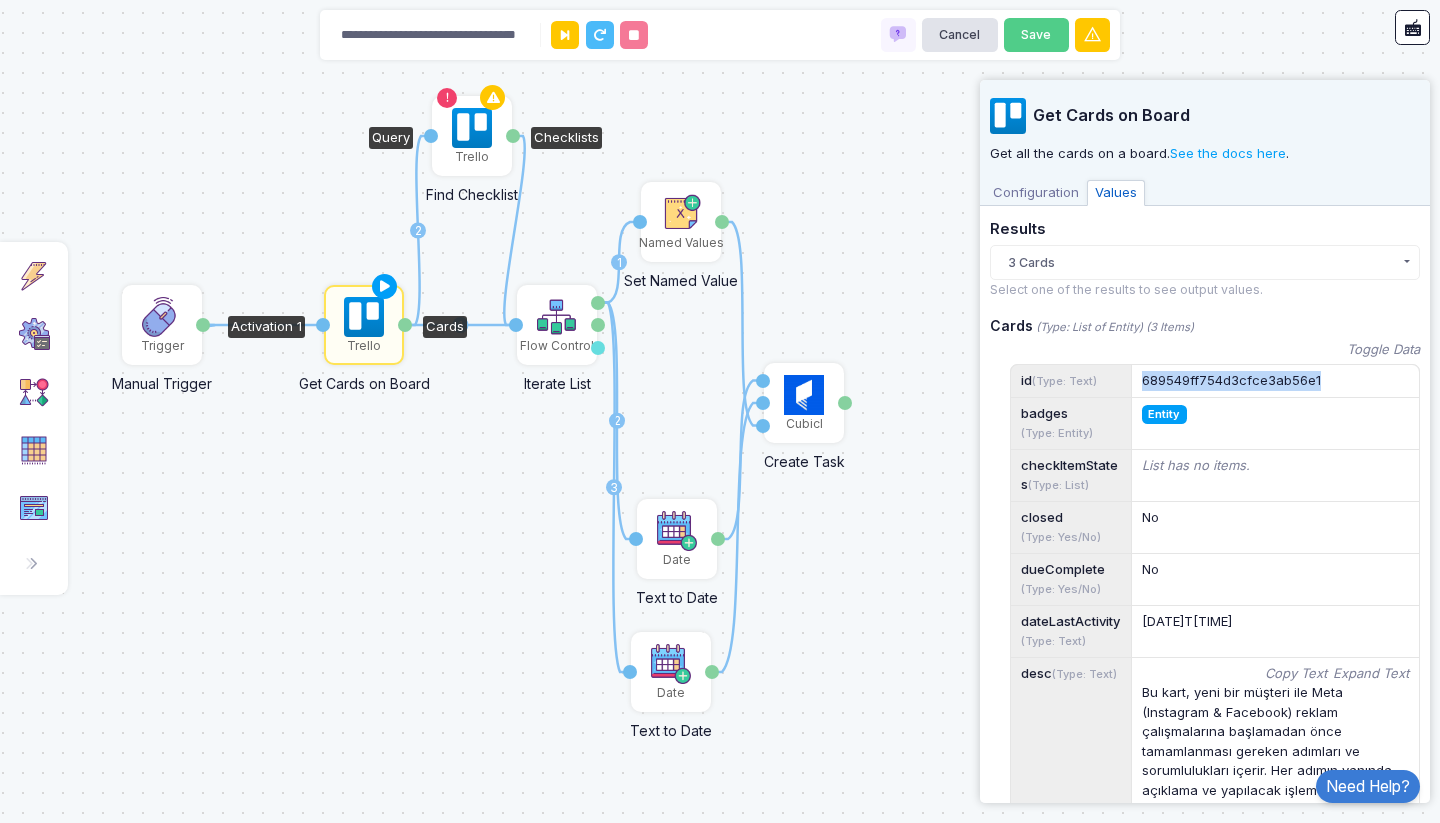 click on "Trello" 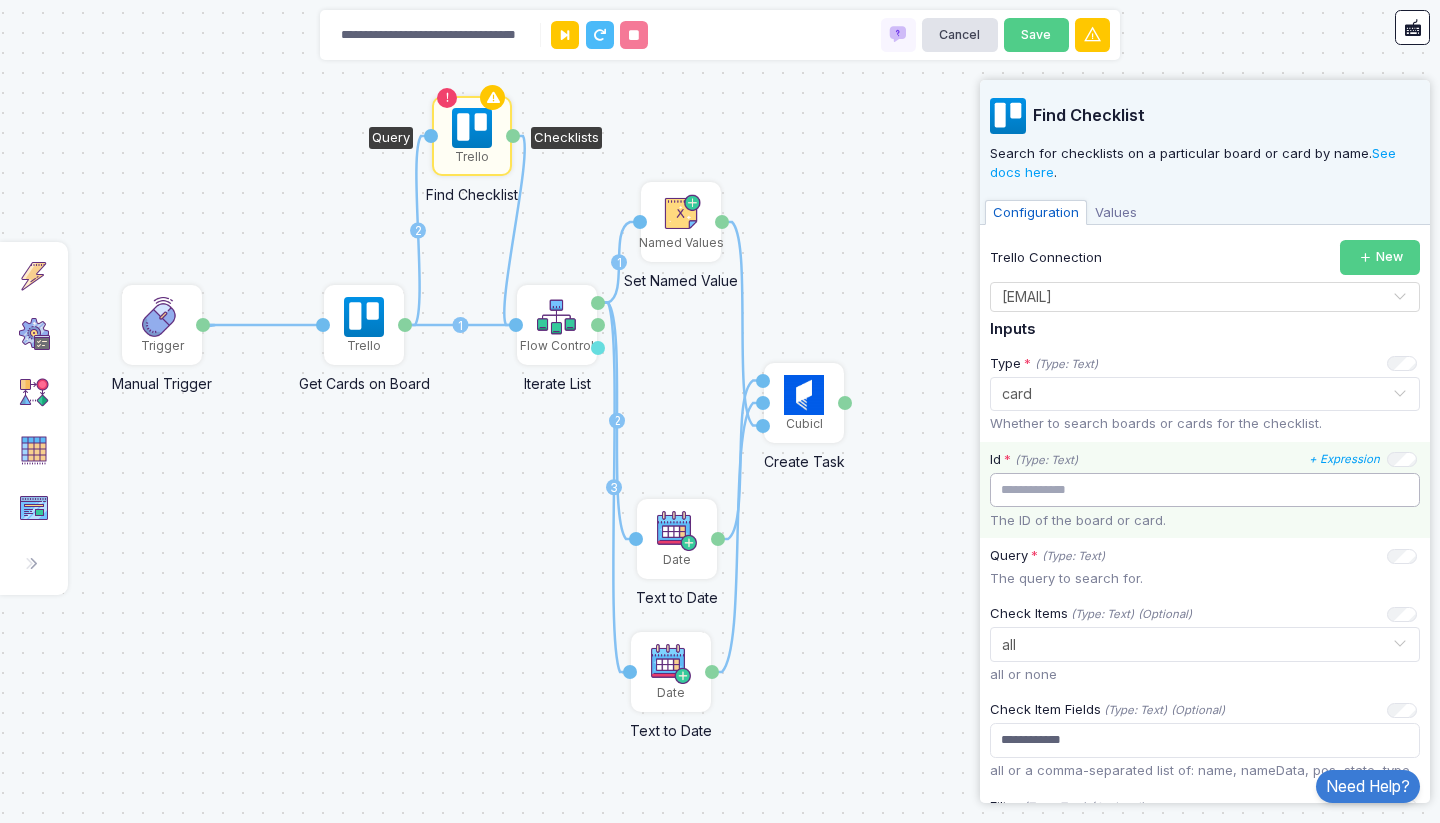 click 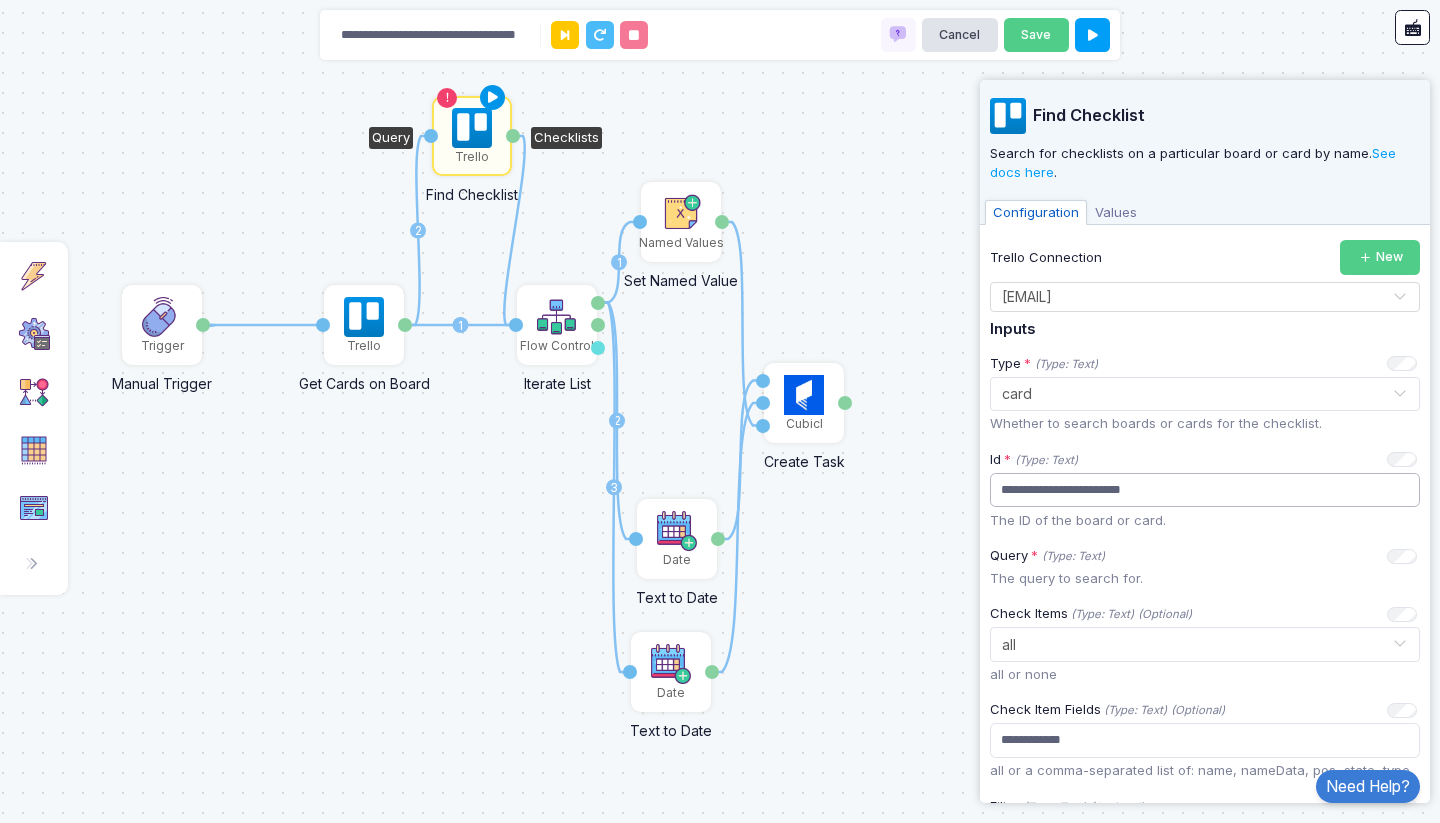click at bounding box center (493, 98) 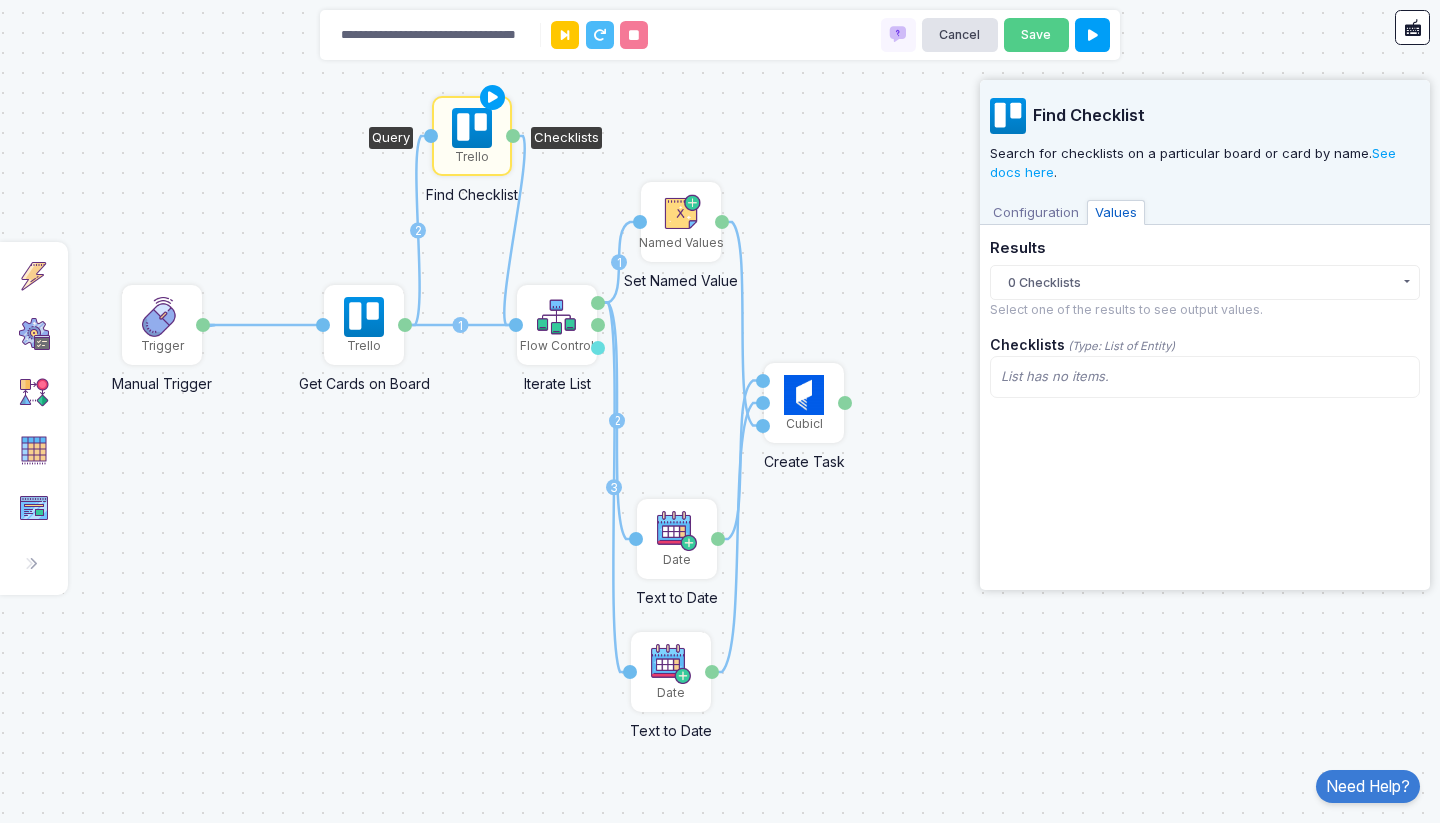 click on "0 Checklists" 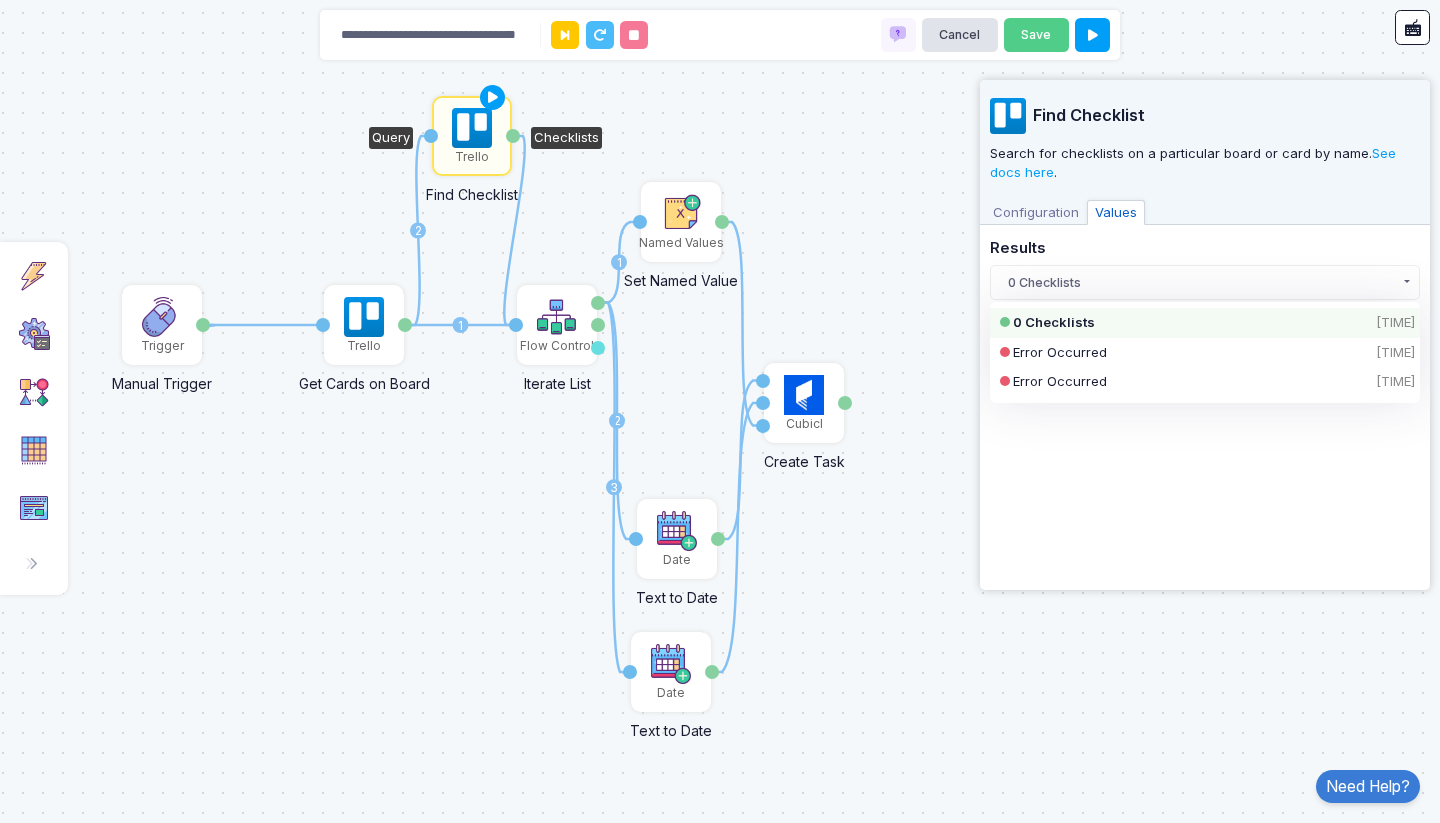 click on "**********" 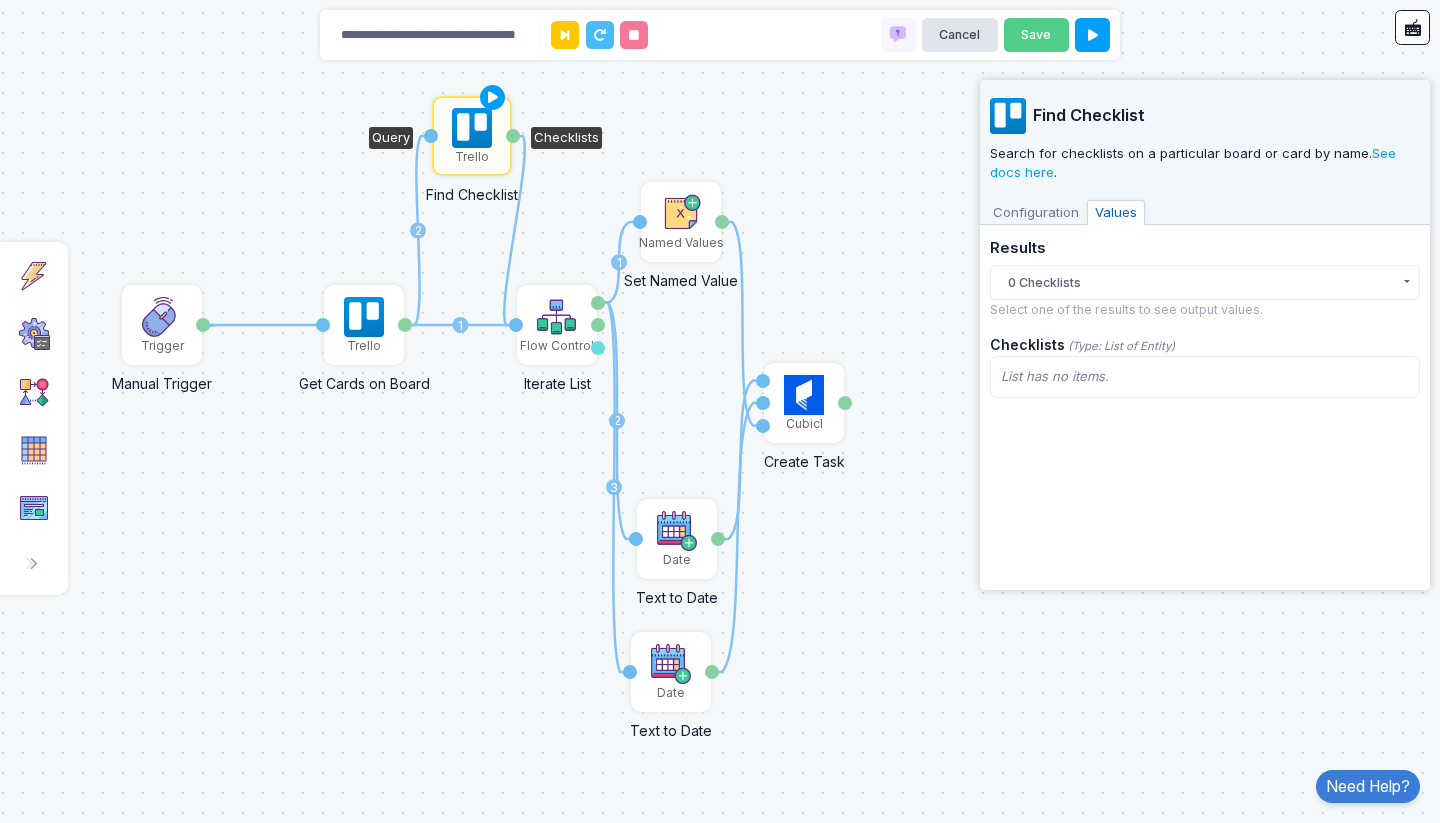 click on "List has no items." 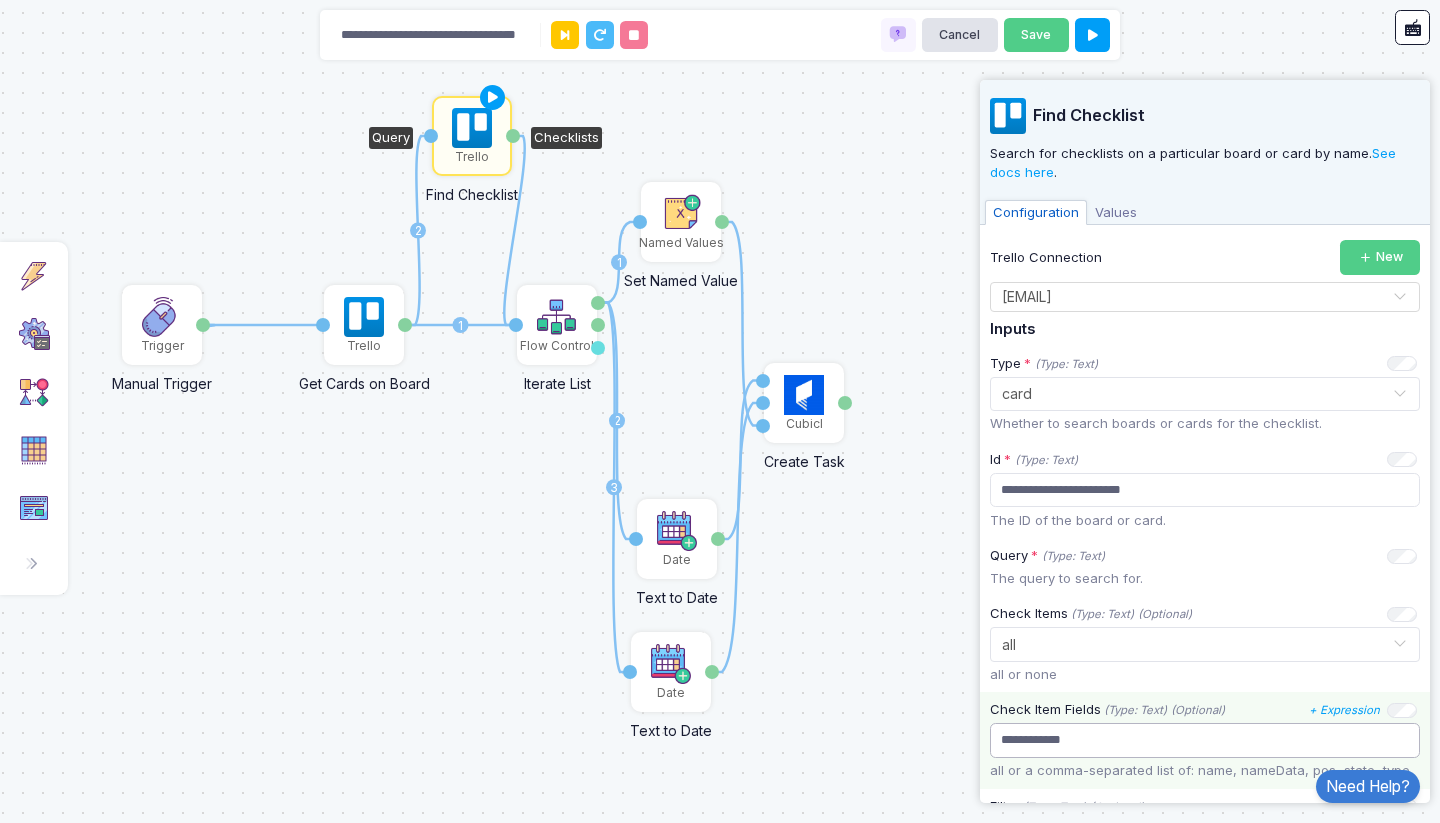 click on "**********" 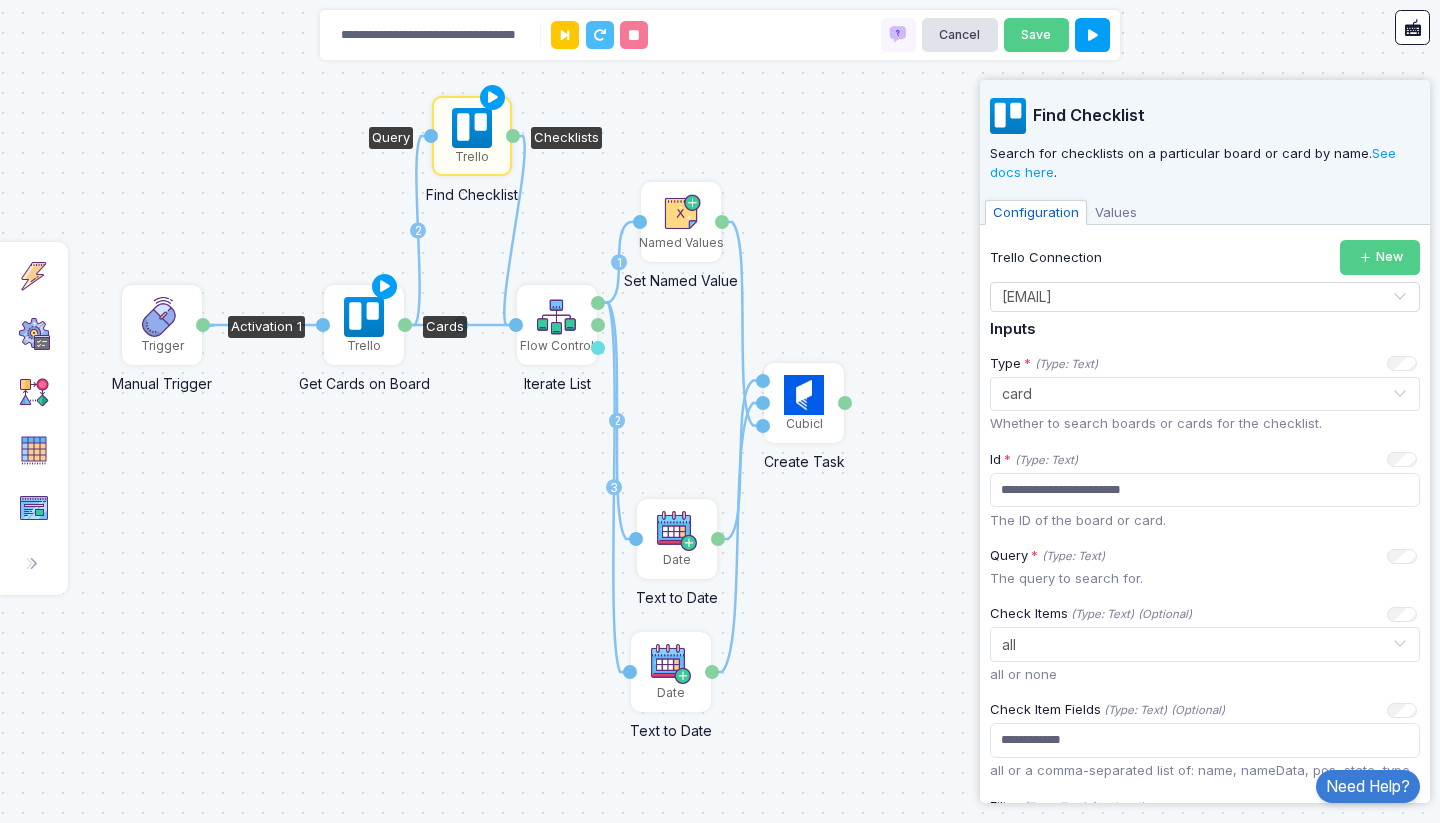 click 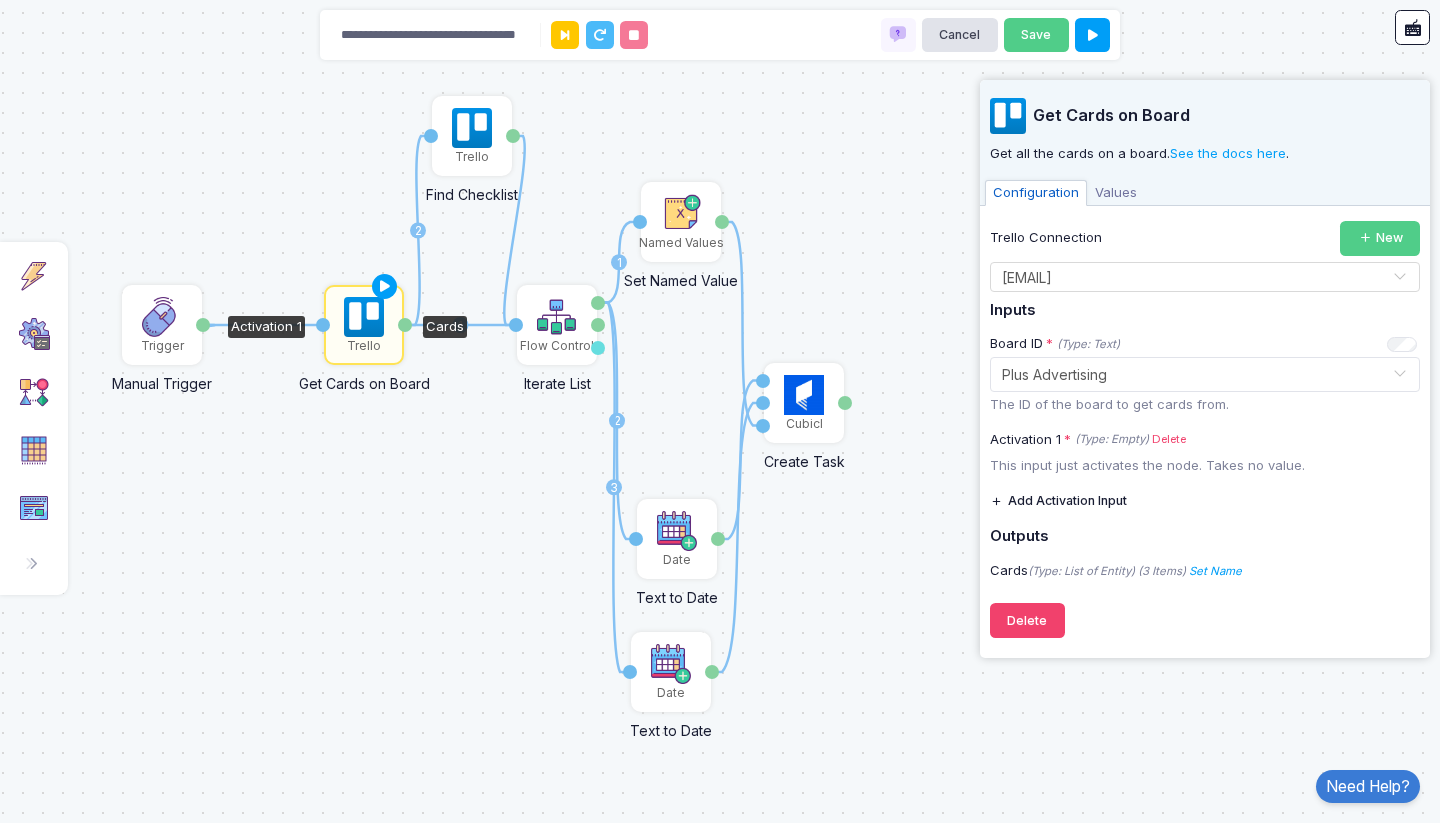 click on "[TEXT]" at bounding box center (1116, 193) 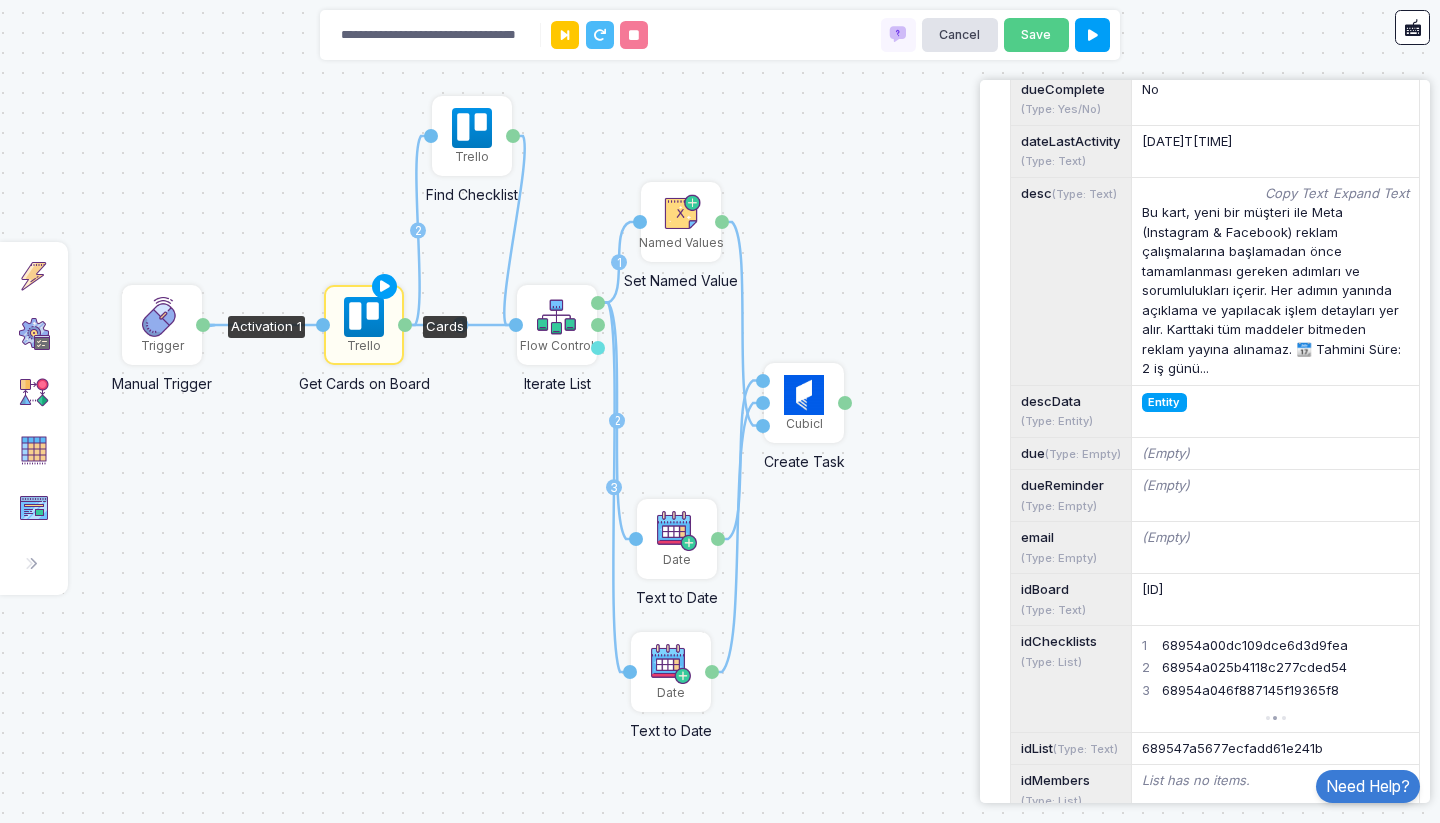 scroll, scrollTop: 720, scrollLeft: 0, axis: vertical 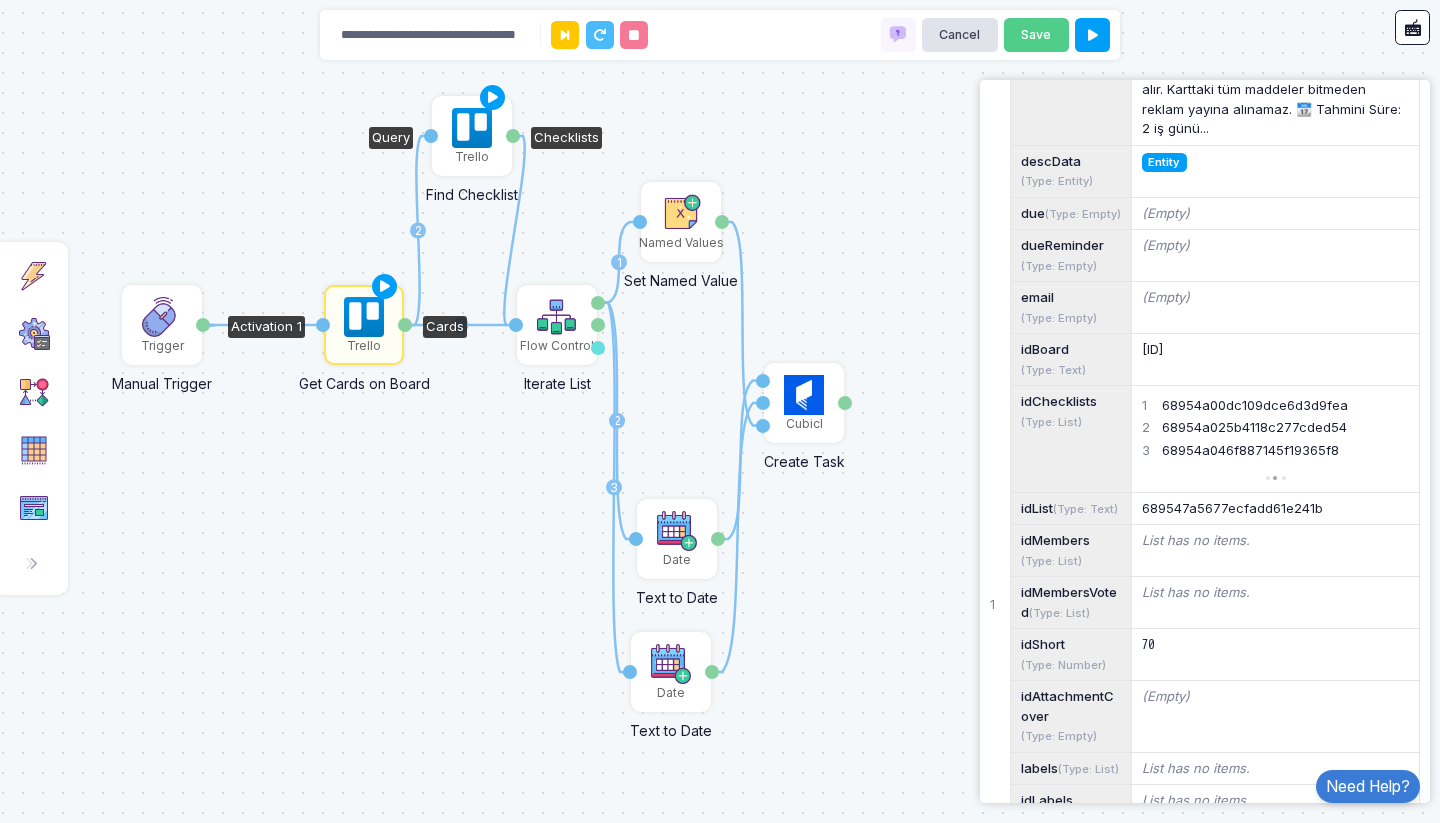 click on "Trello" 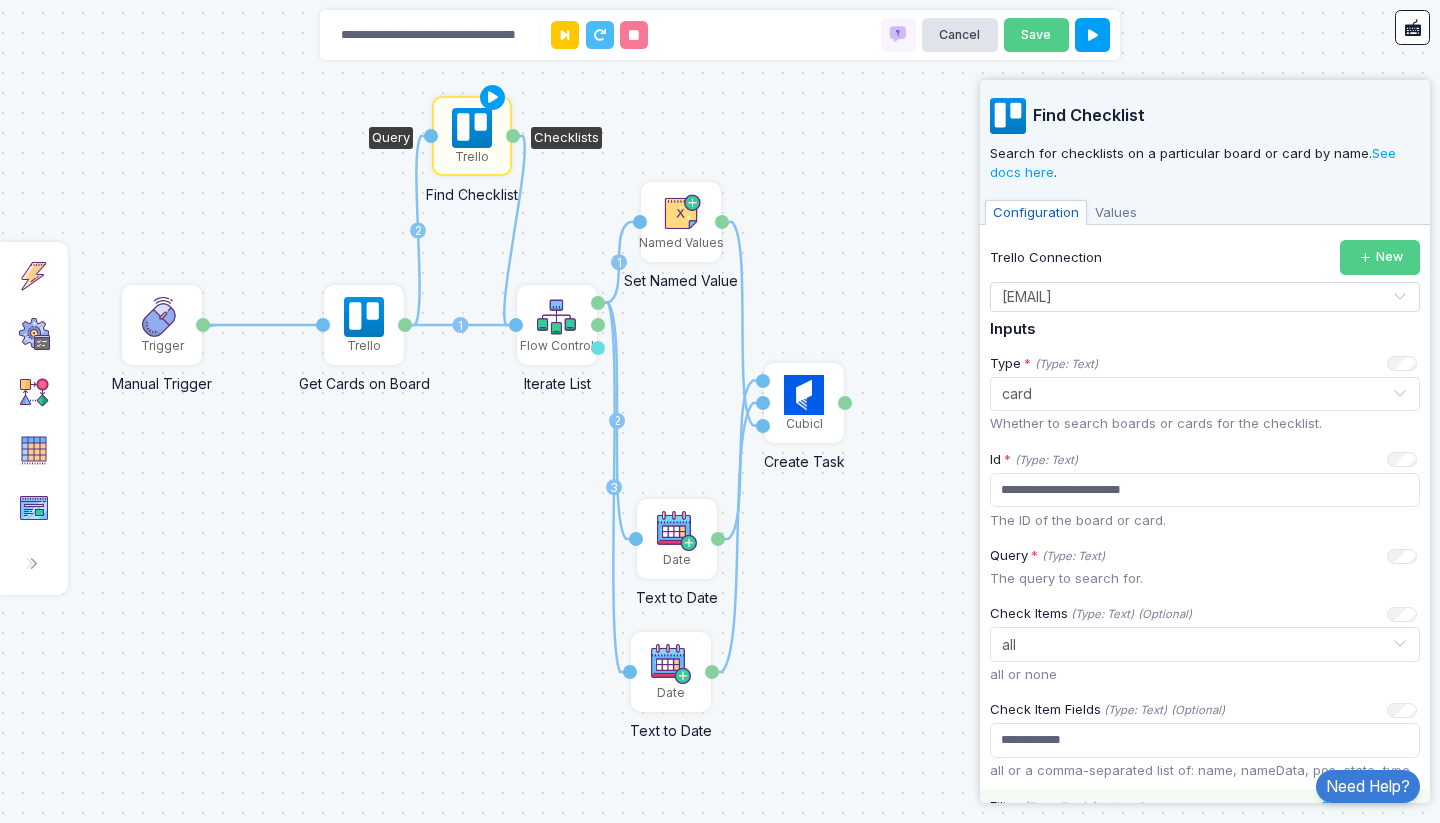 scroll, scrollTop: 240, scrollLeft: 0, axis: vertical 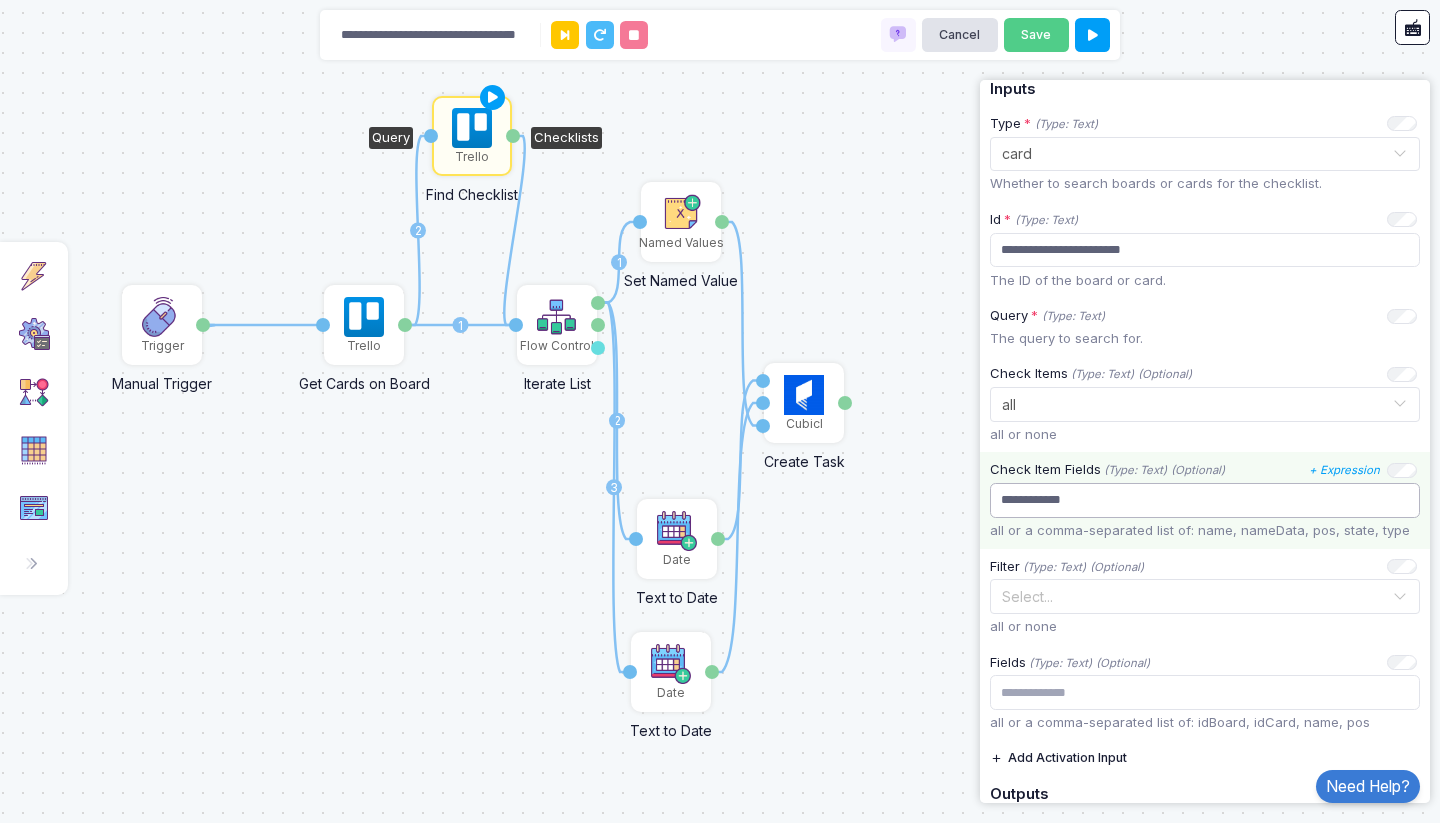 click on "**********" 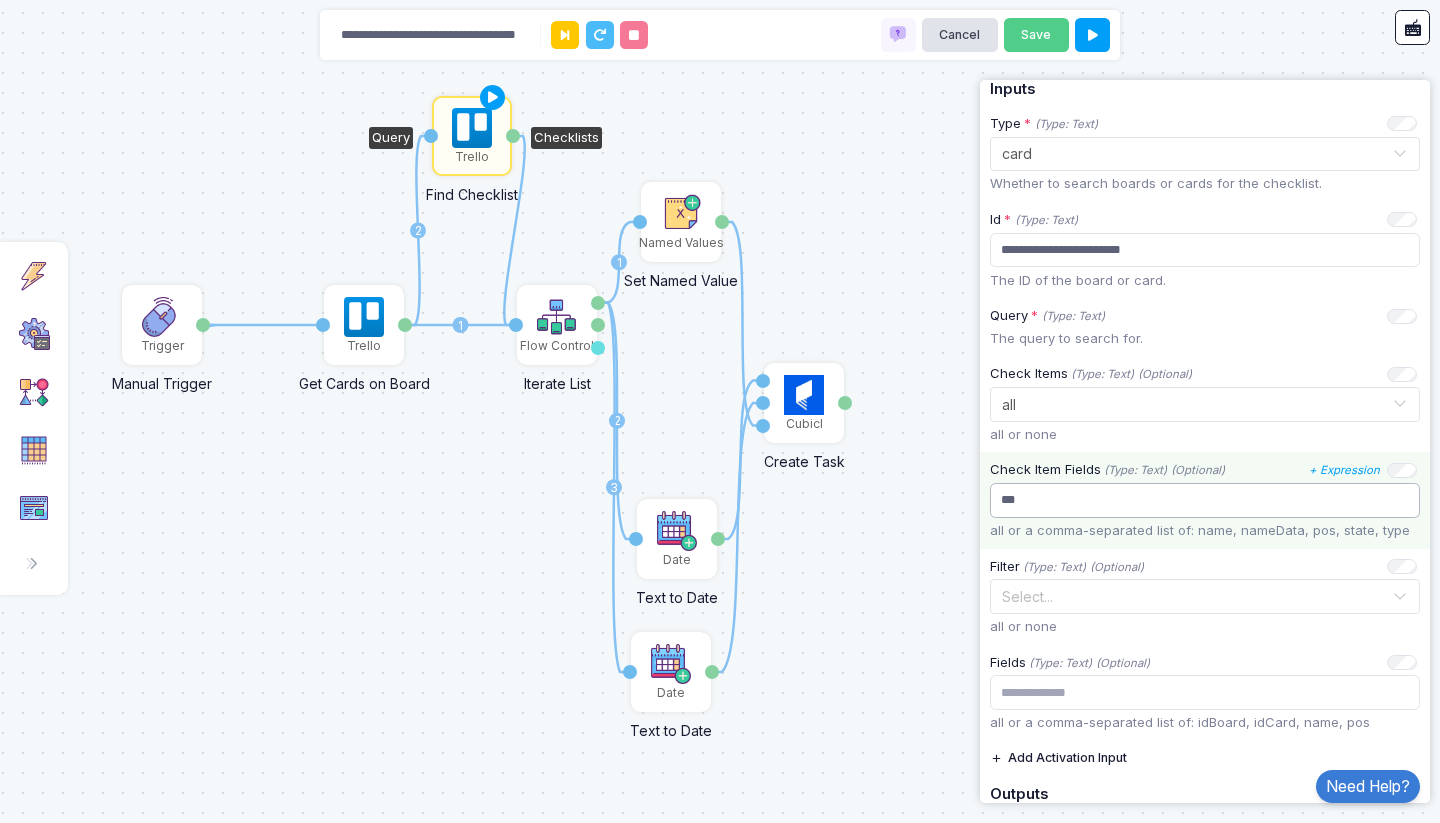 type on "****" 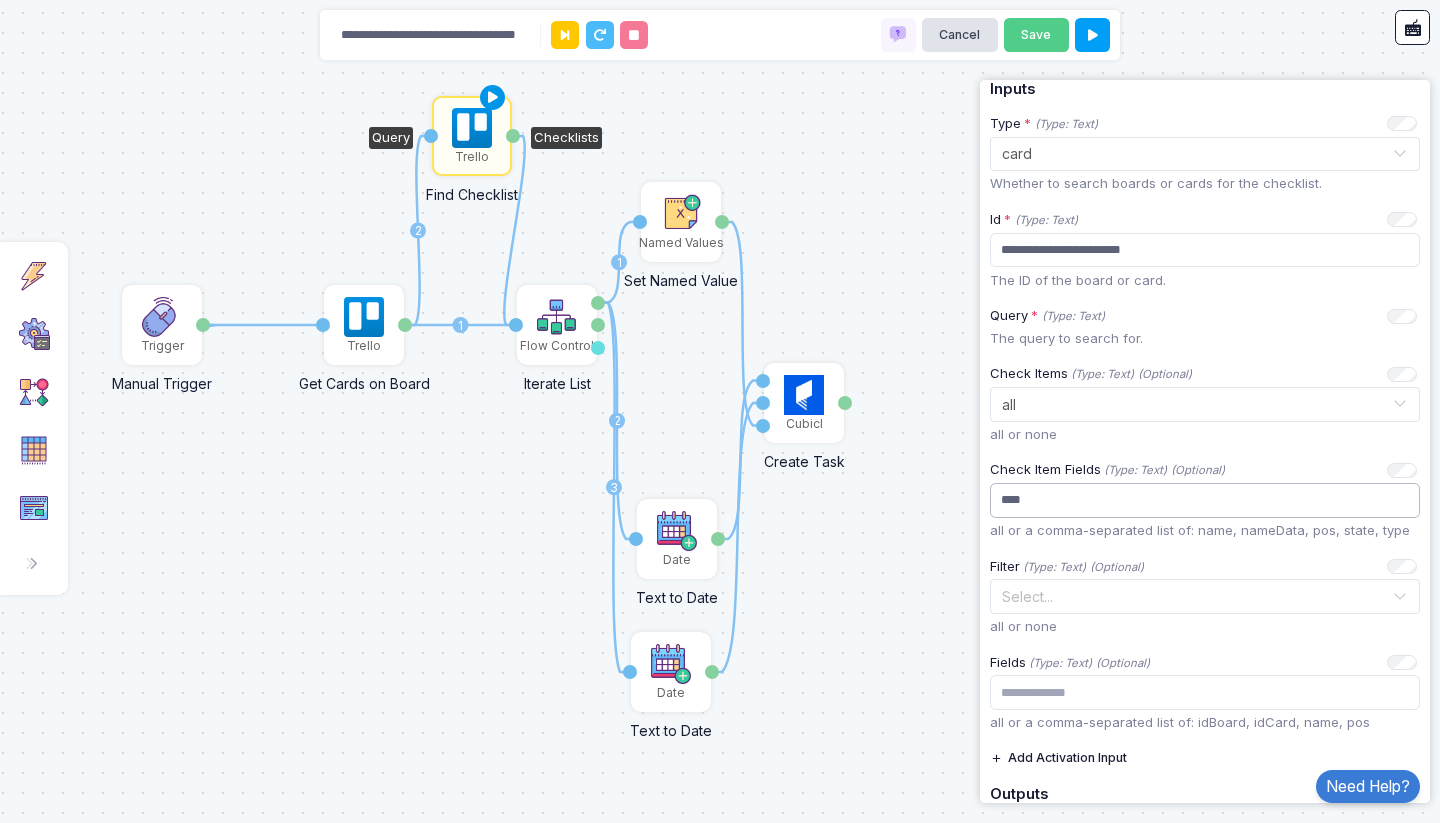 click at bounding box center (493, 98) 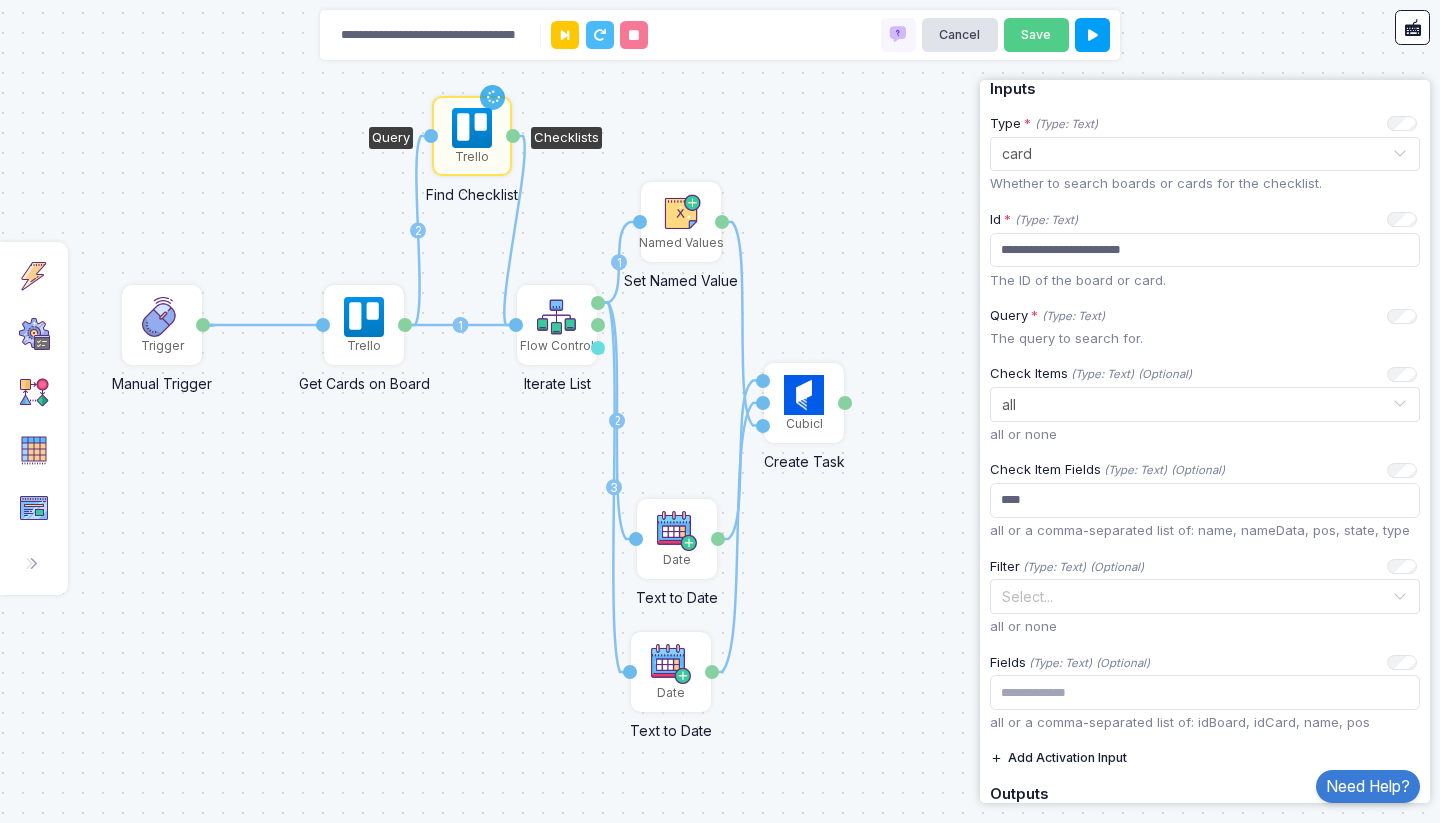 scroll, scrollTop: 0, scrollLeft: 0, axis: both 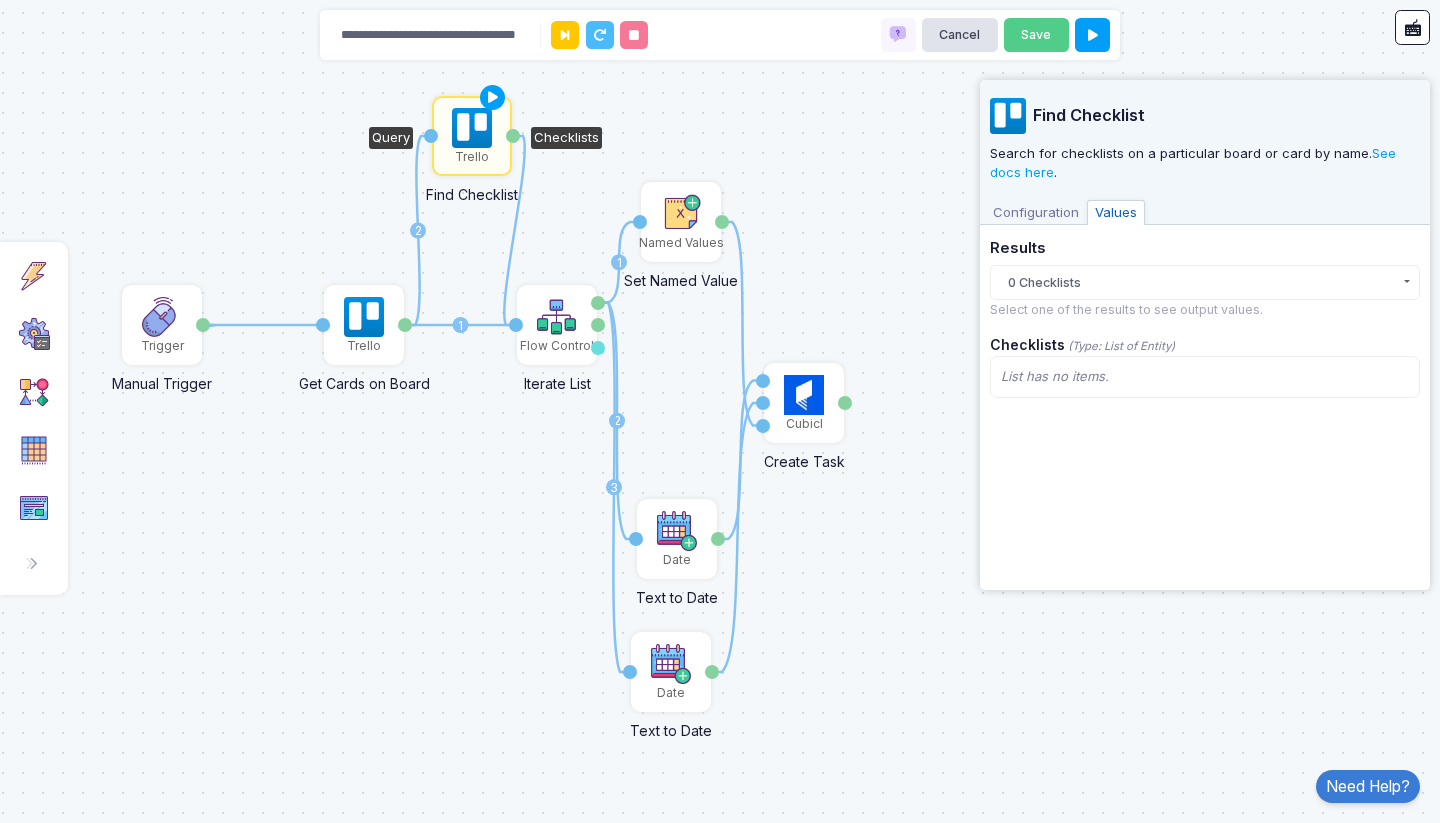 click on "0 Checklists" 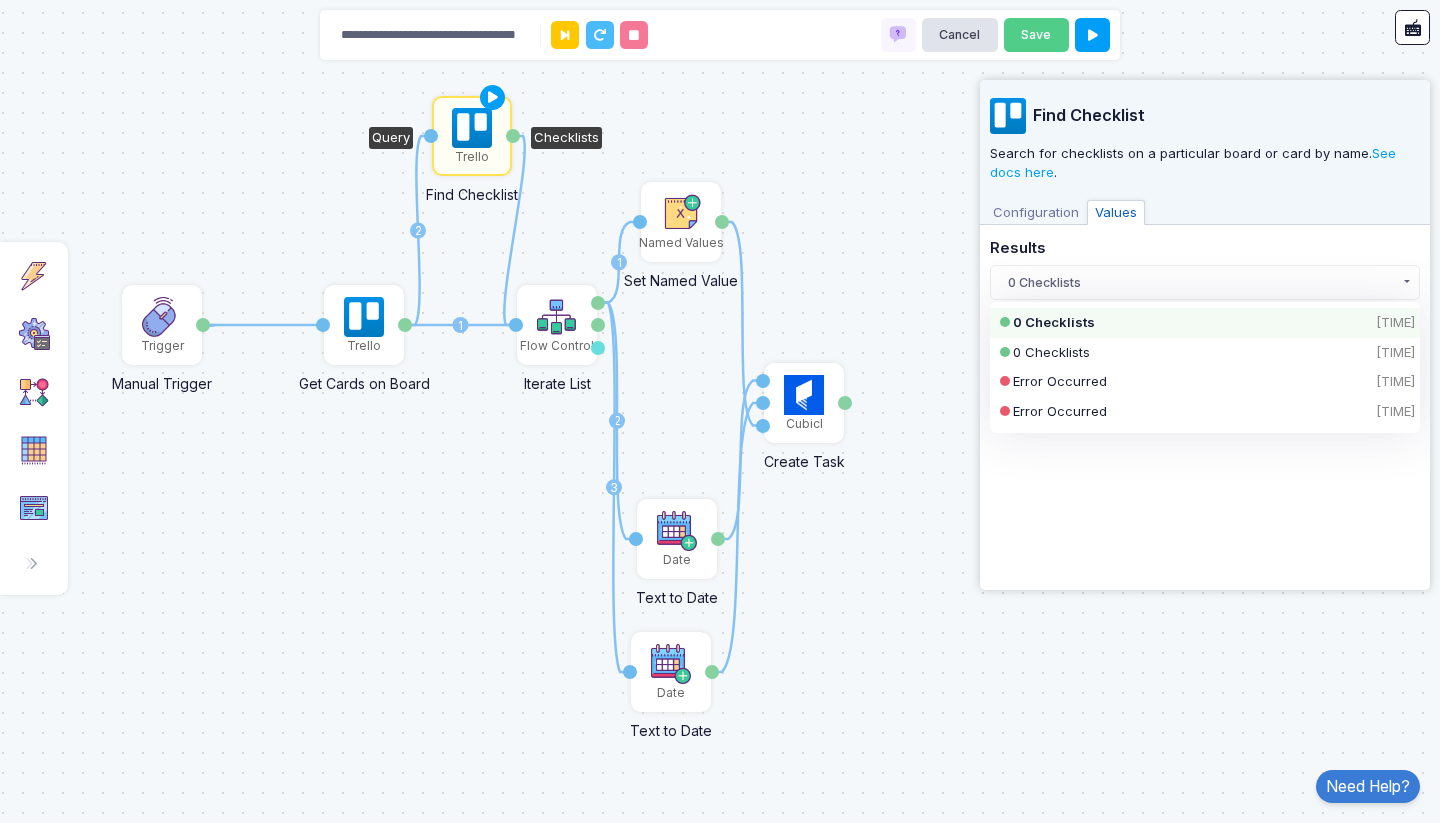 click on "Results" 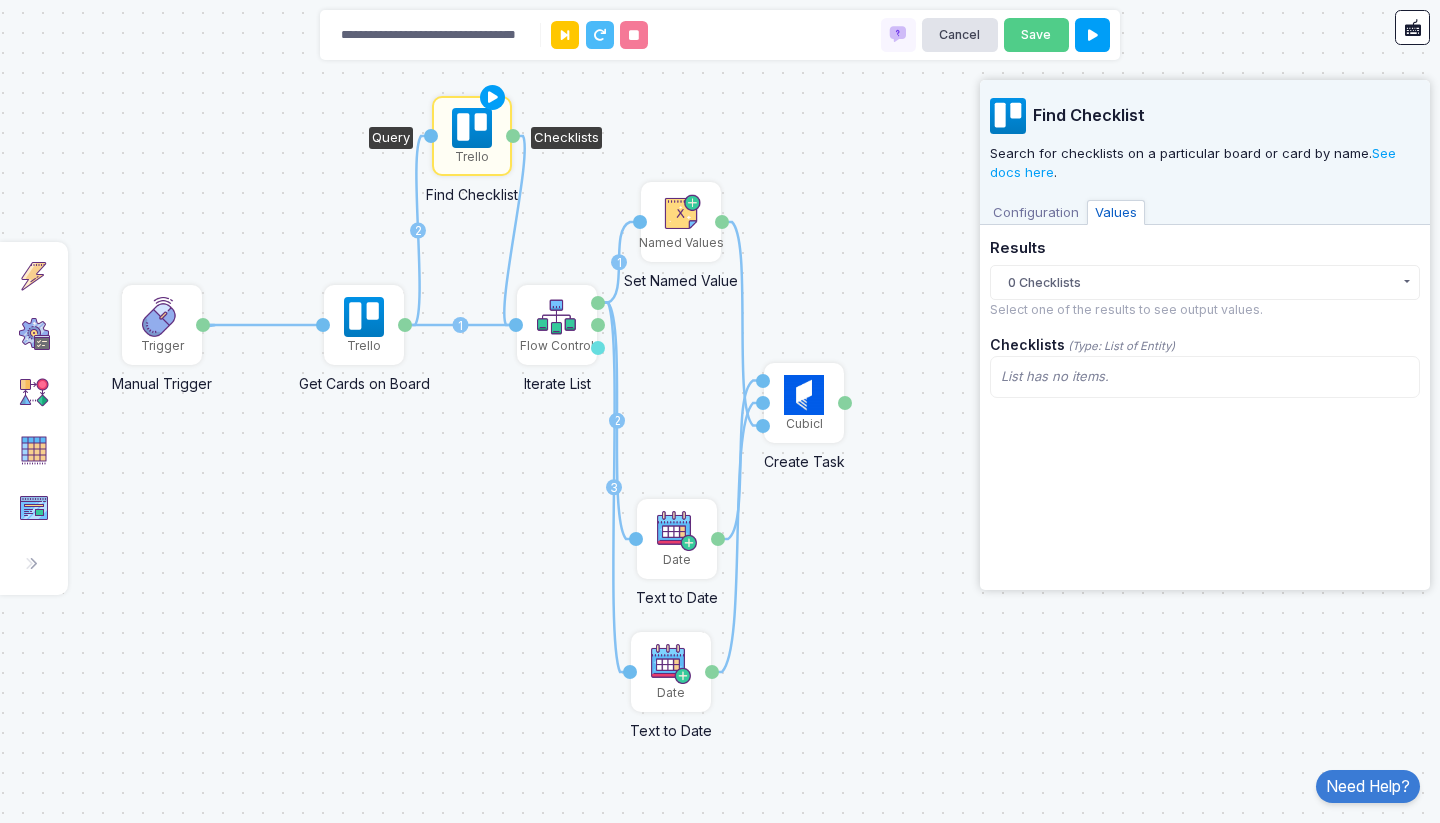 click on "**********" 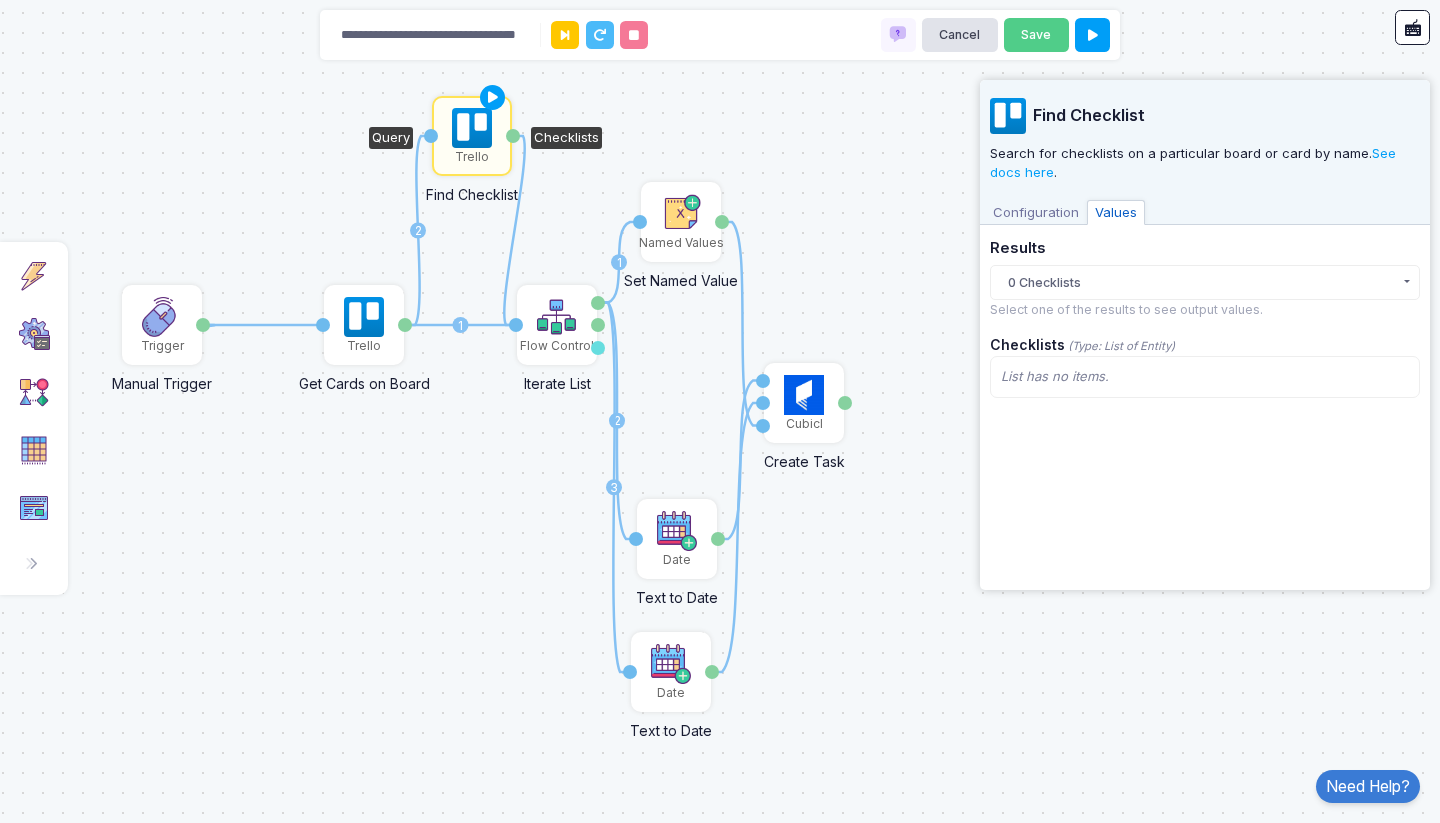 click on "[TEXT]" at bounding box center (1036, 213) 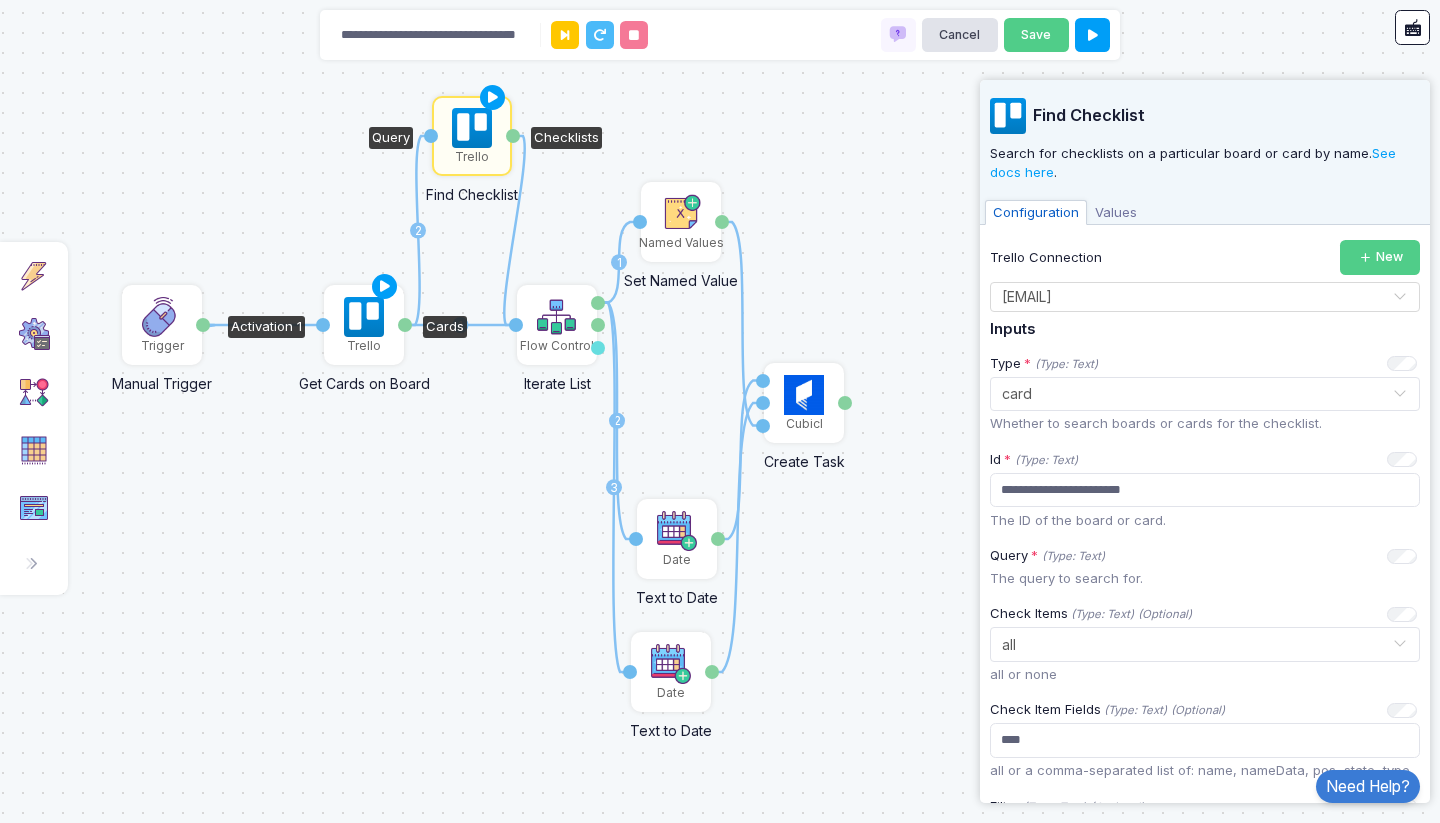 click 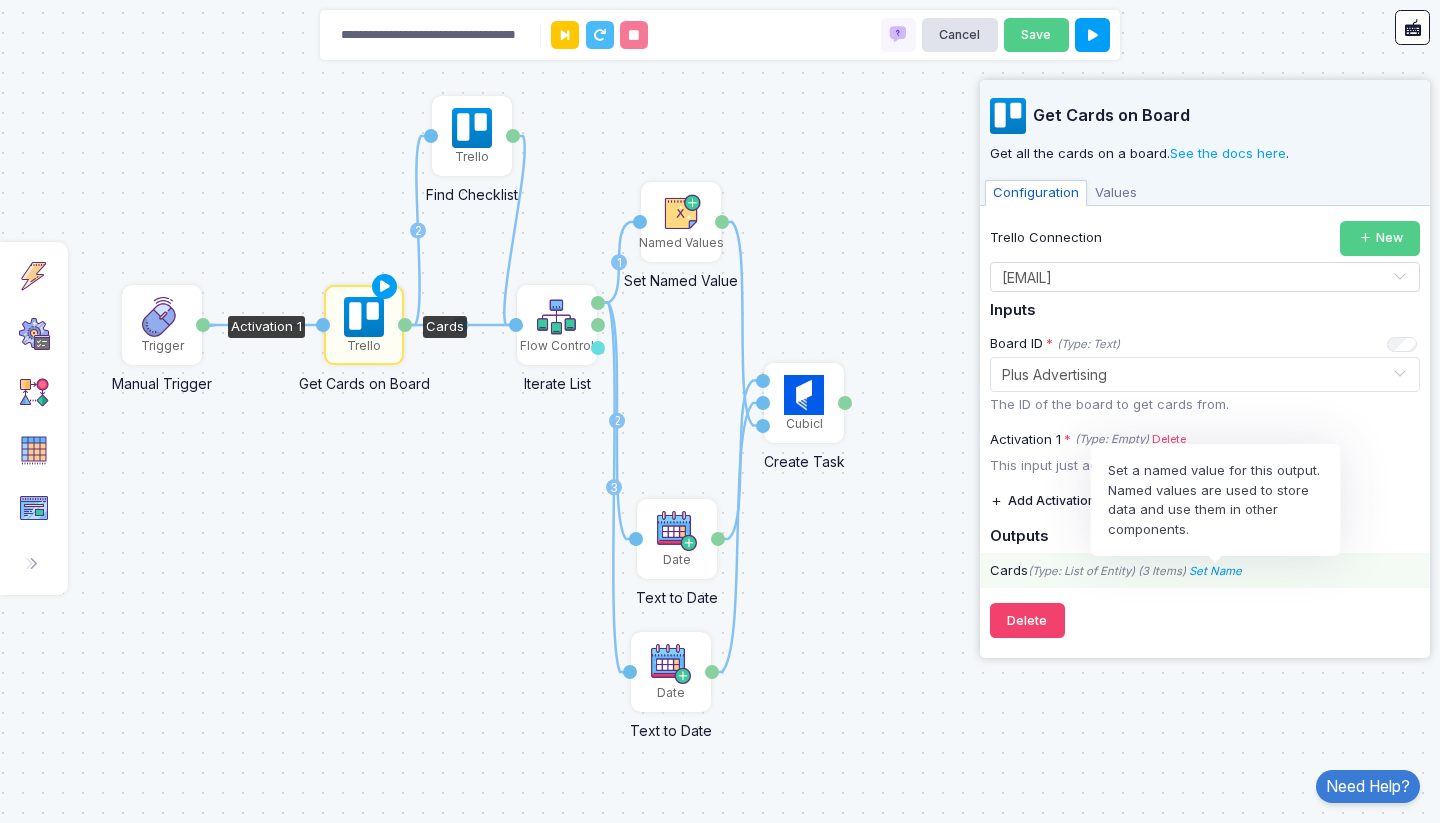 click on "Set Name" 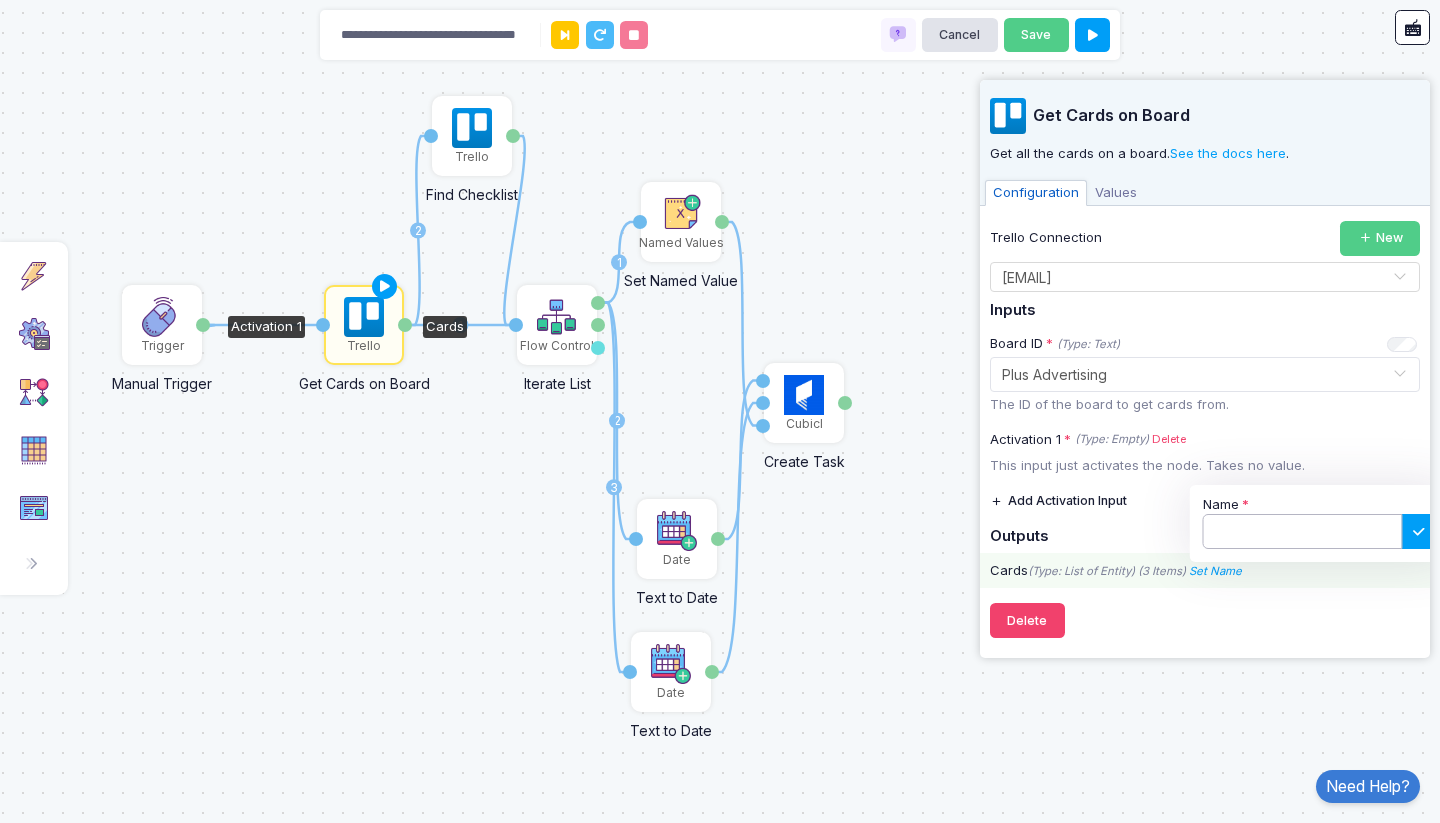 click on "Name" at bounding box center [1303, 531] 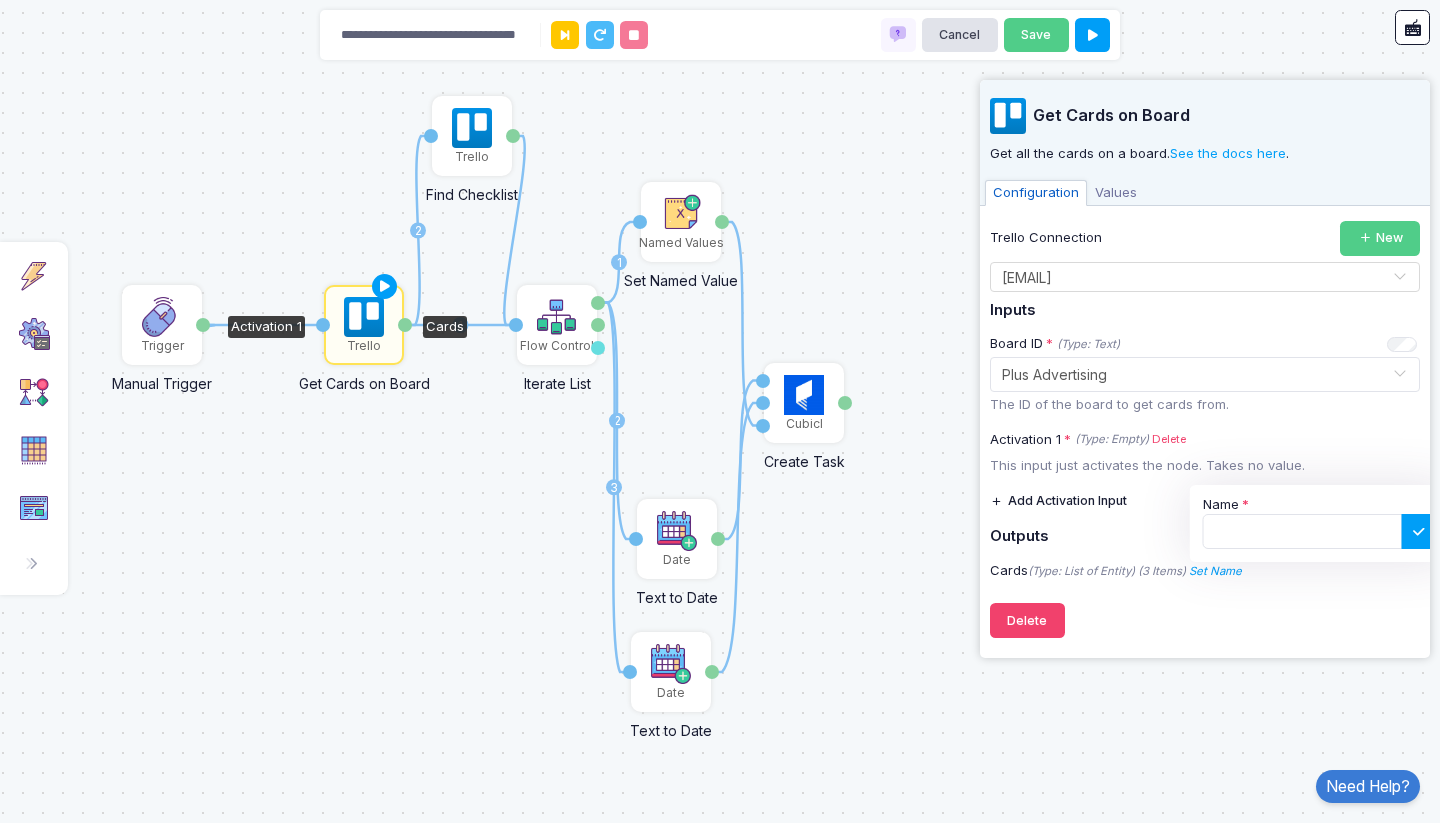click on "Get Cards on Board Get all the cards on a board.  See the docs here .
Configuration Values Trello Connection  New  Select Connection × a.kerim.sanli@gmail.com × Inputs Board ID * (Type: Text) + Expression Select... × Plus Advertising The ID of the board to get cards from.
Activation 1 * (Type: Empty) Delete This input just activates the node. Takes no value.  Add Activation Input  Outputs  Cards  (Type: List of Entity) (3 Items) Set Name Name Delete Results  3 Cards   3 Cards  9:49 AM Select one of the results to see output values. Cards (Type: List of Entity) (3 Items) 1 Toggle Data  id  (Type: Text) 689549ff754d3cfce3ab56e1  badges  (Type: Entity) Entity  checkItemStates  (Type: List) List has no items.  closed  (Type: Yes/No) No  dueComplete  (Type: Yes/No) No  dateLastActivity  (Type: Text) 2025-08-08T02:40:01.528Z  desc  (Type: Text) Copy Text Expand Text ...  descData  (Type: Entity) Entity  due  (Type: Empty) (Empty)  dueReminder  (Type: Empty) (Empty)  email  (Type: Empty) (Empty)  idBoard  1" 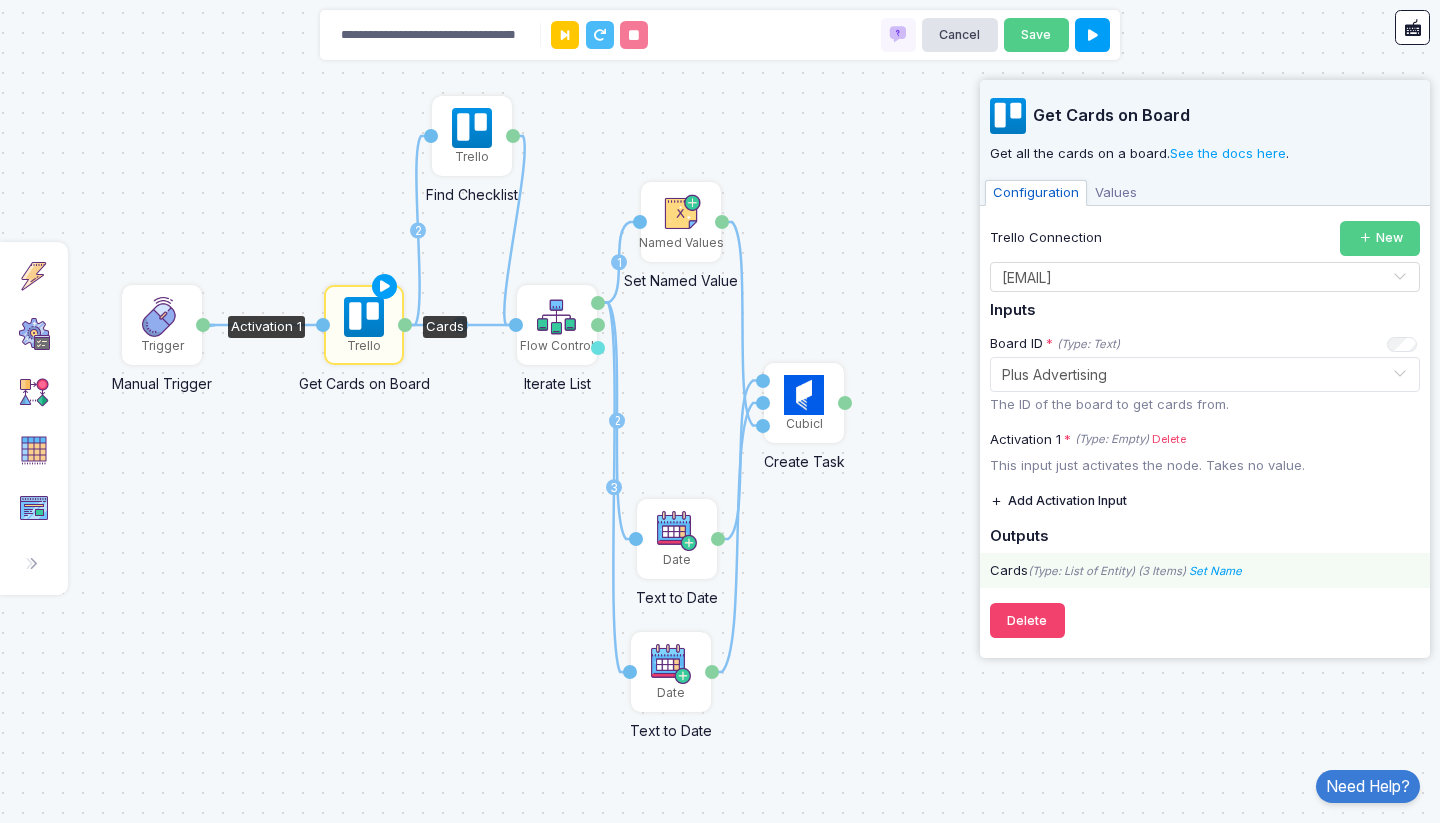 click on "Cards  (Type: List of Entity) (3 Items) Set Name Name" 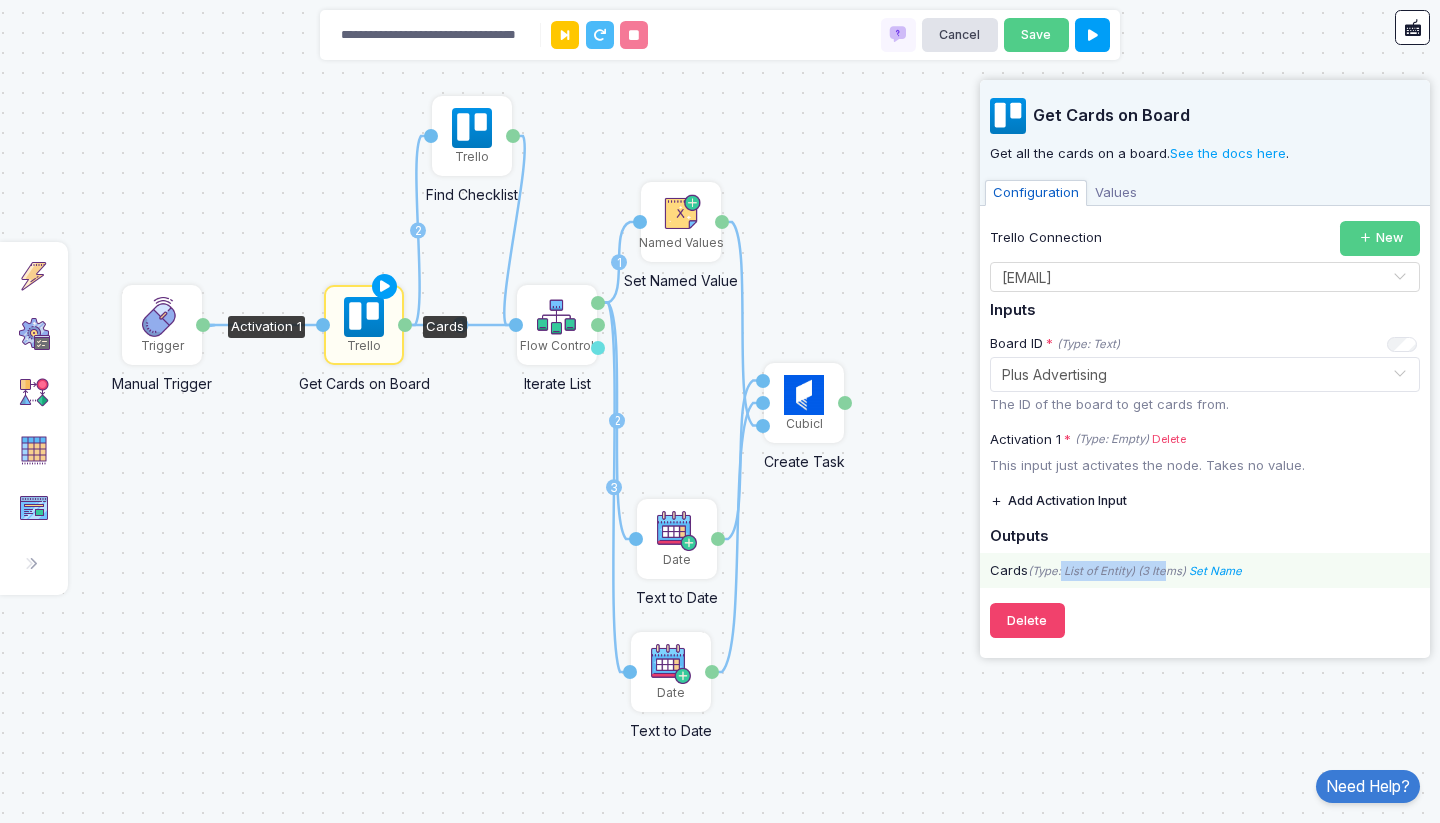 drag, startPoint x: 1065, startPoint y: 567, endPoint x: 1171, endPoint y: 571, distance: 106.07545 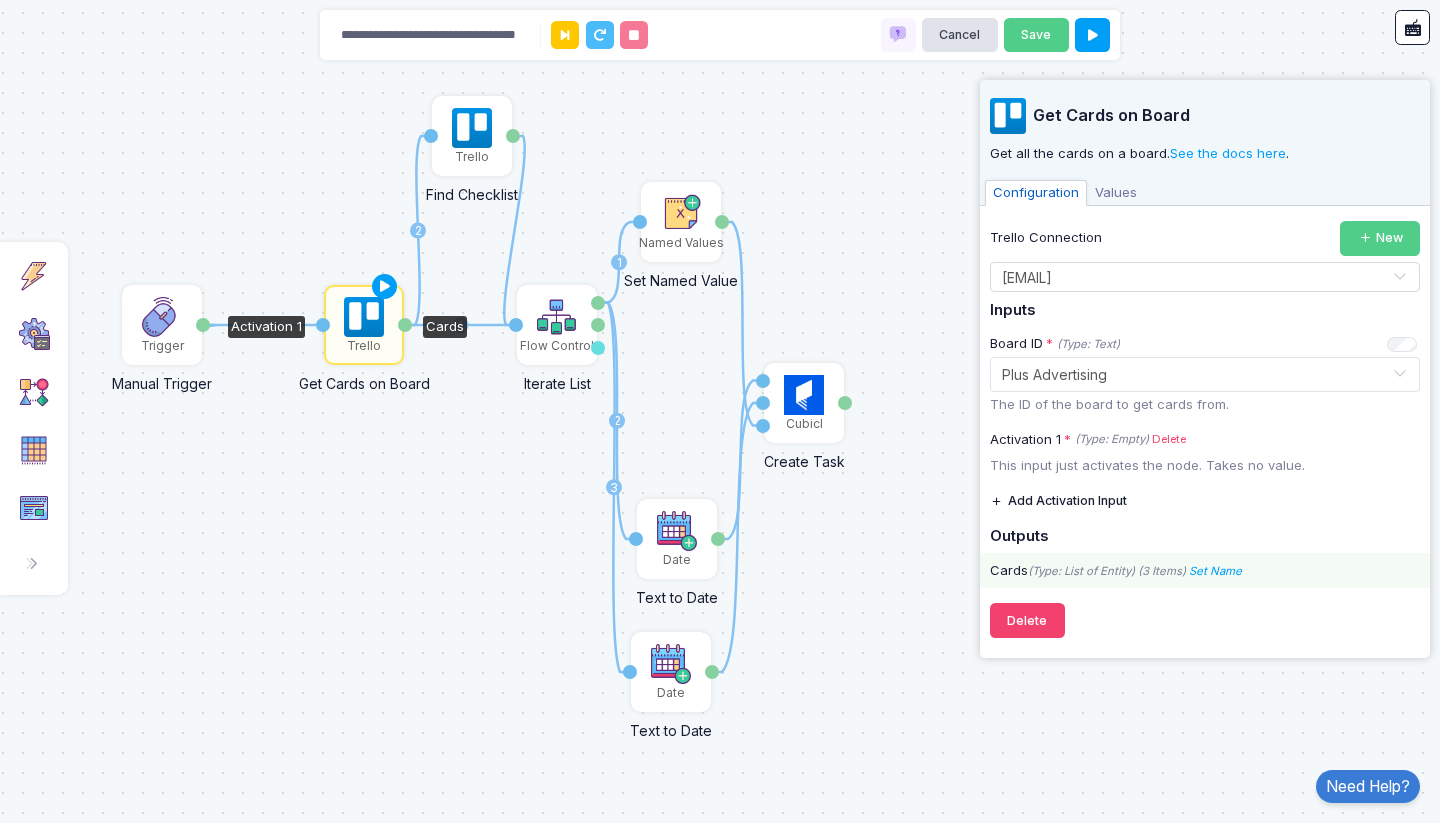 click on "(Type: List of Entity) ([NUMBER] Items)" 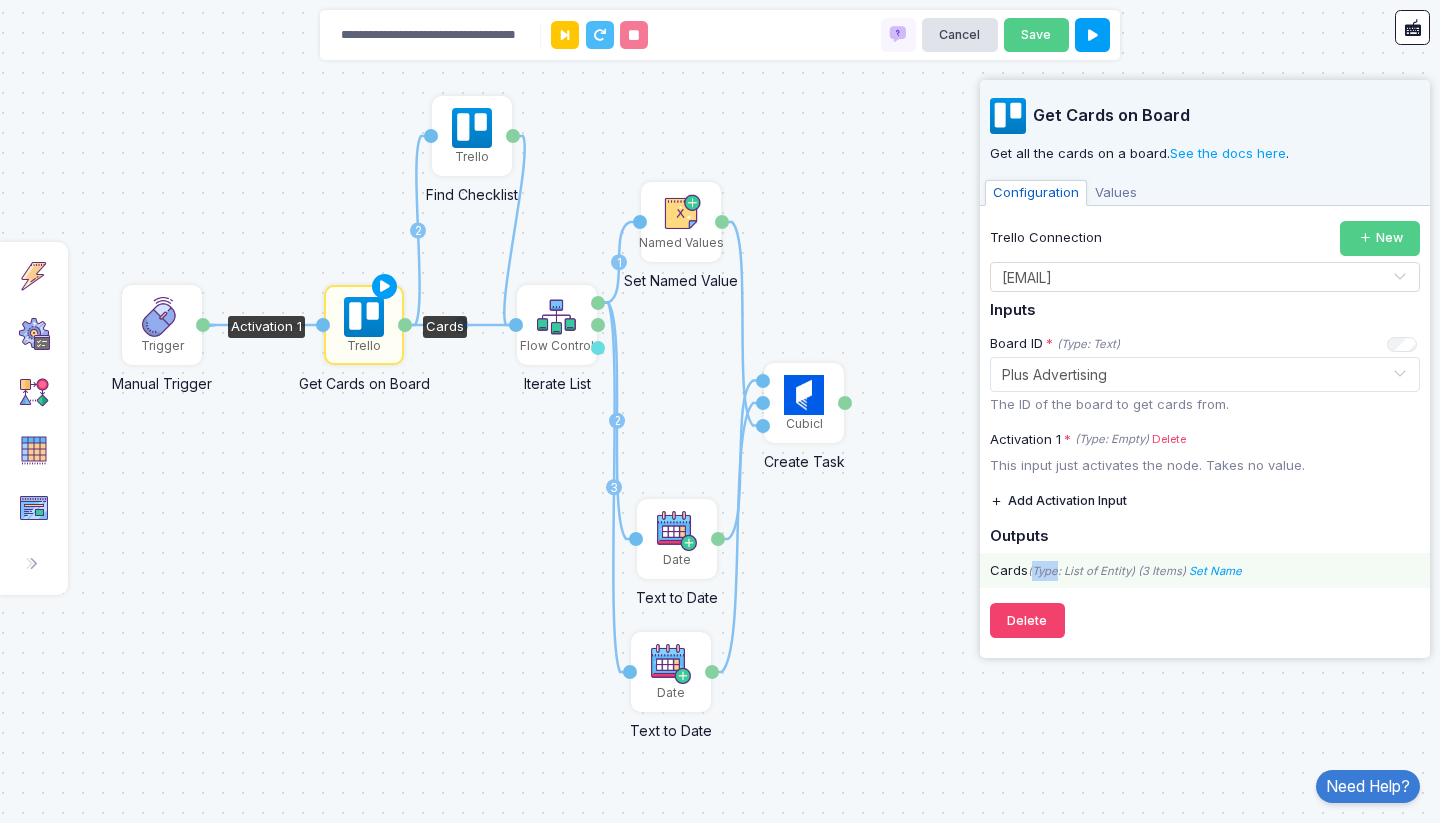 click on "(Type: List of Entity) ([NUMBER] Items)" 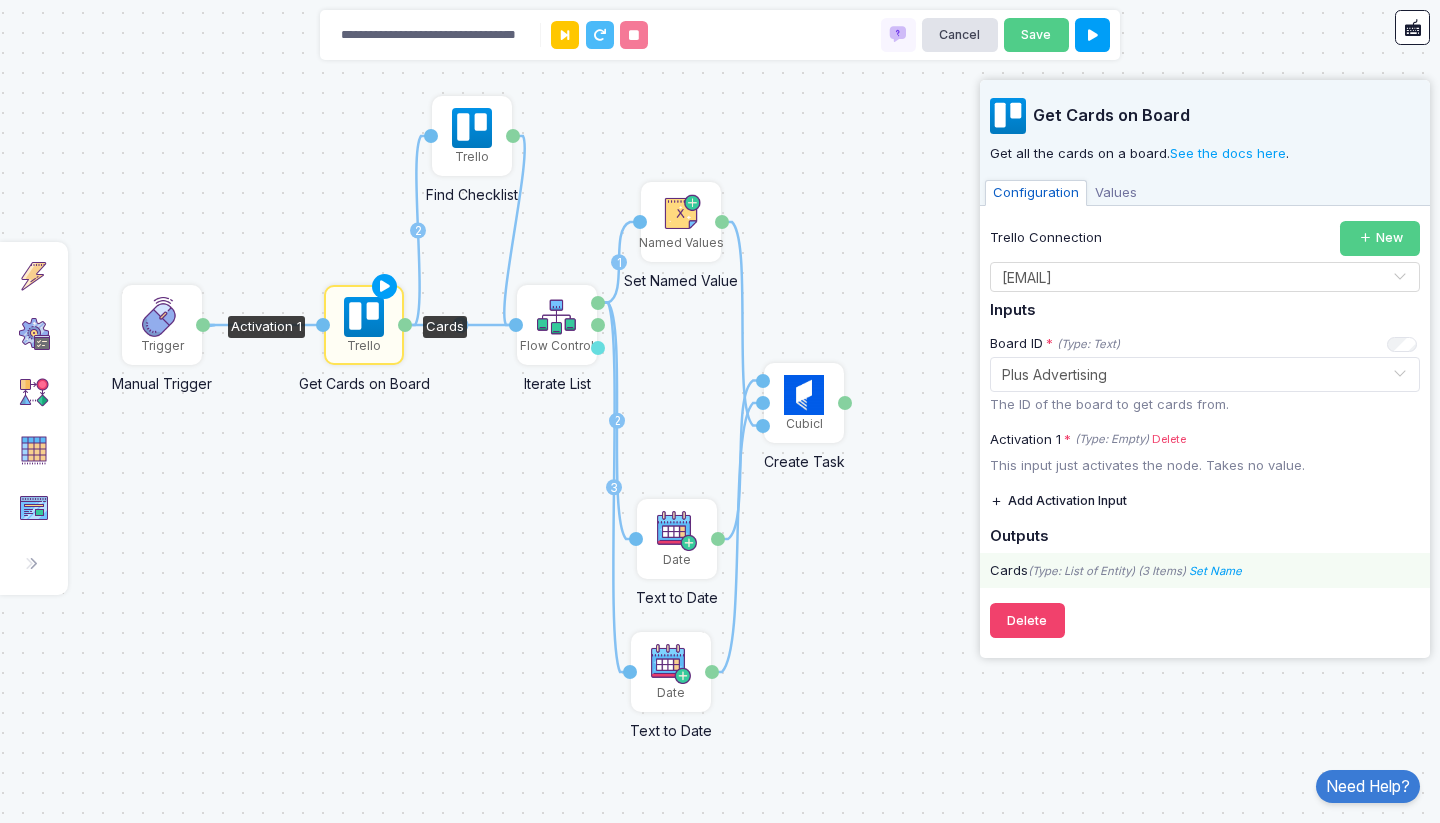 click on "(Type: List of Entity) ([NUMBER] Items)" 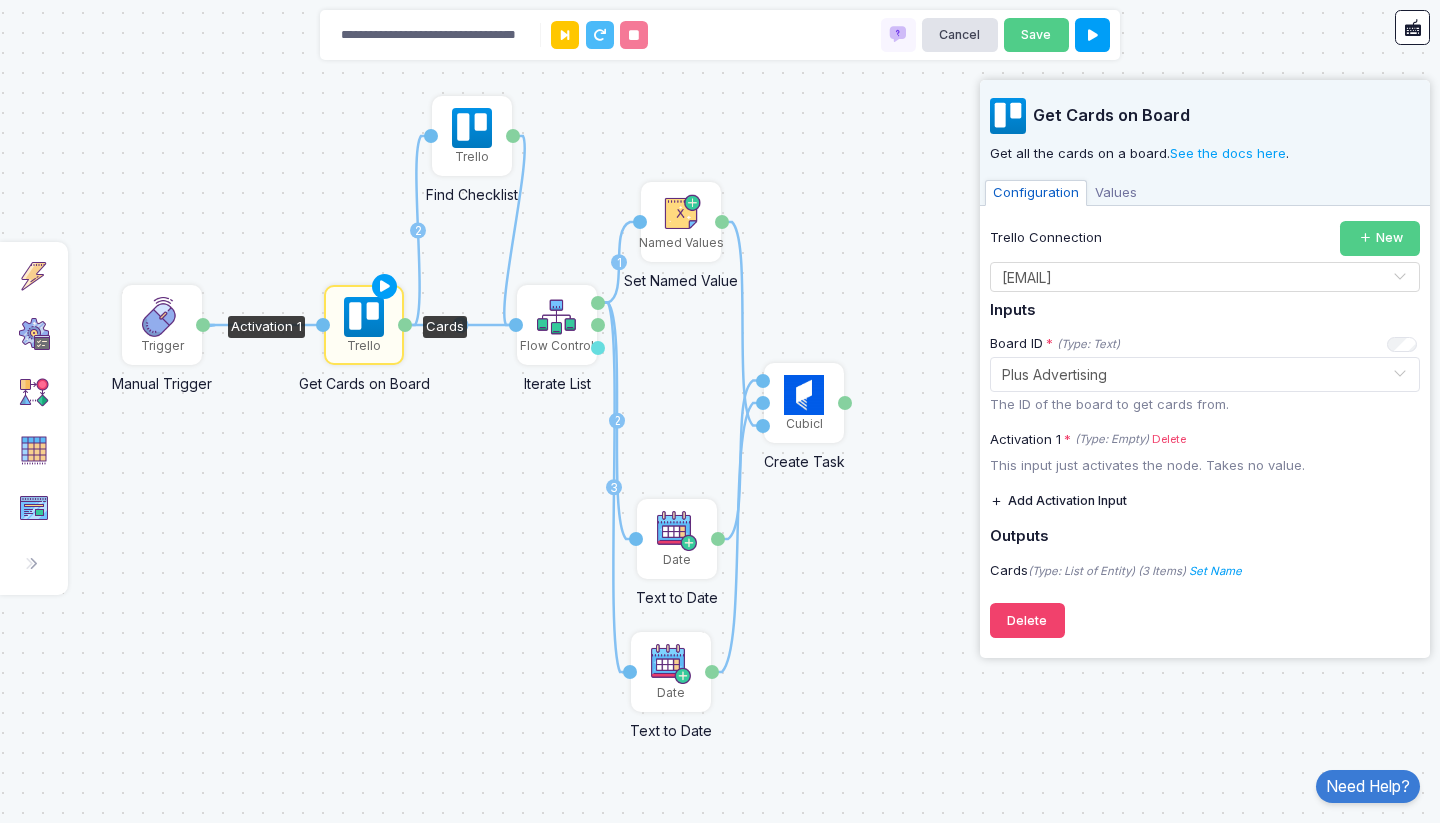 click on "[TEXT]" at bounding box center (1116, 193) 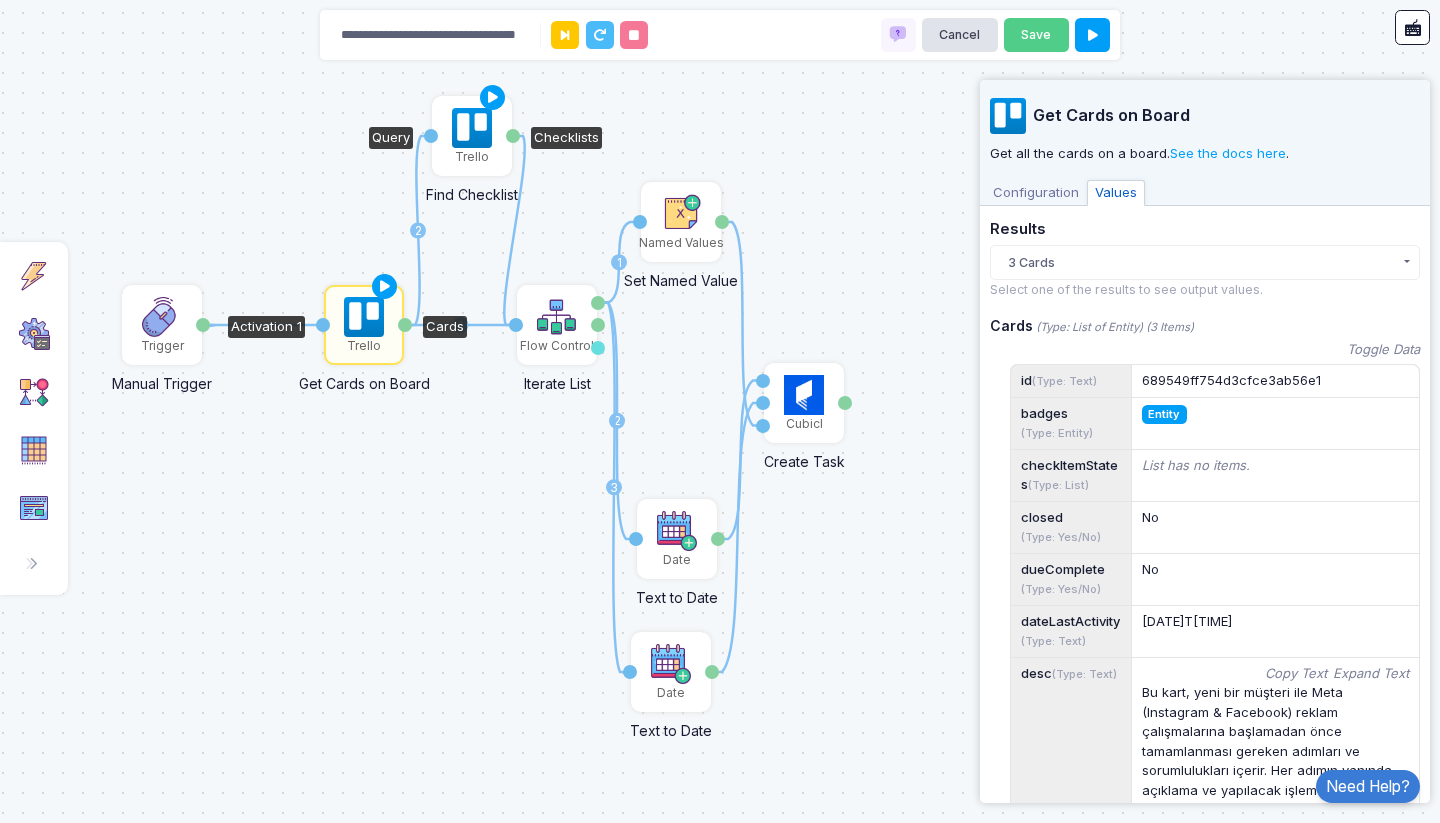 click on "Trello" 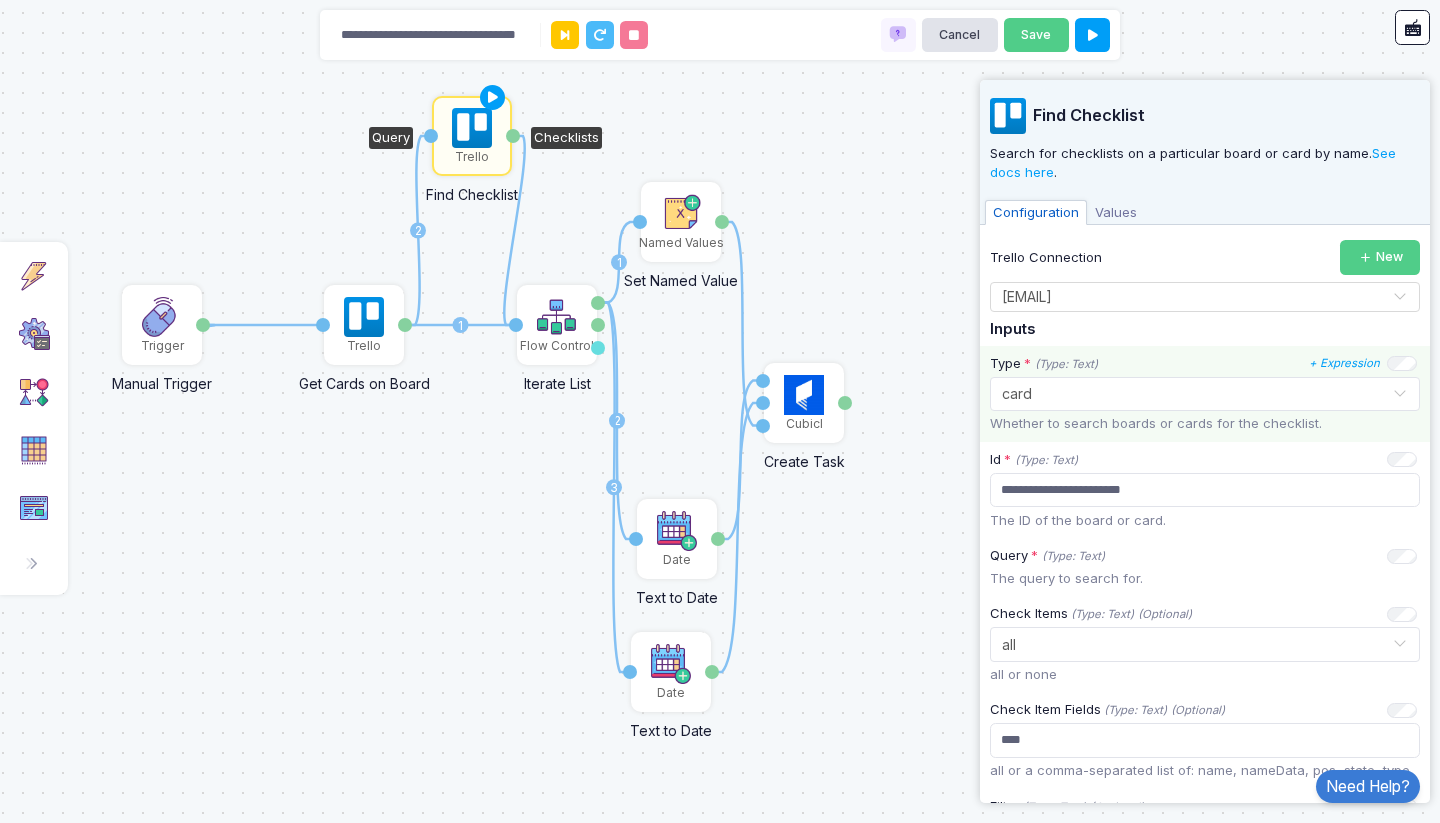 click 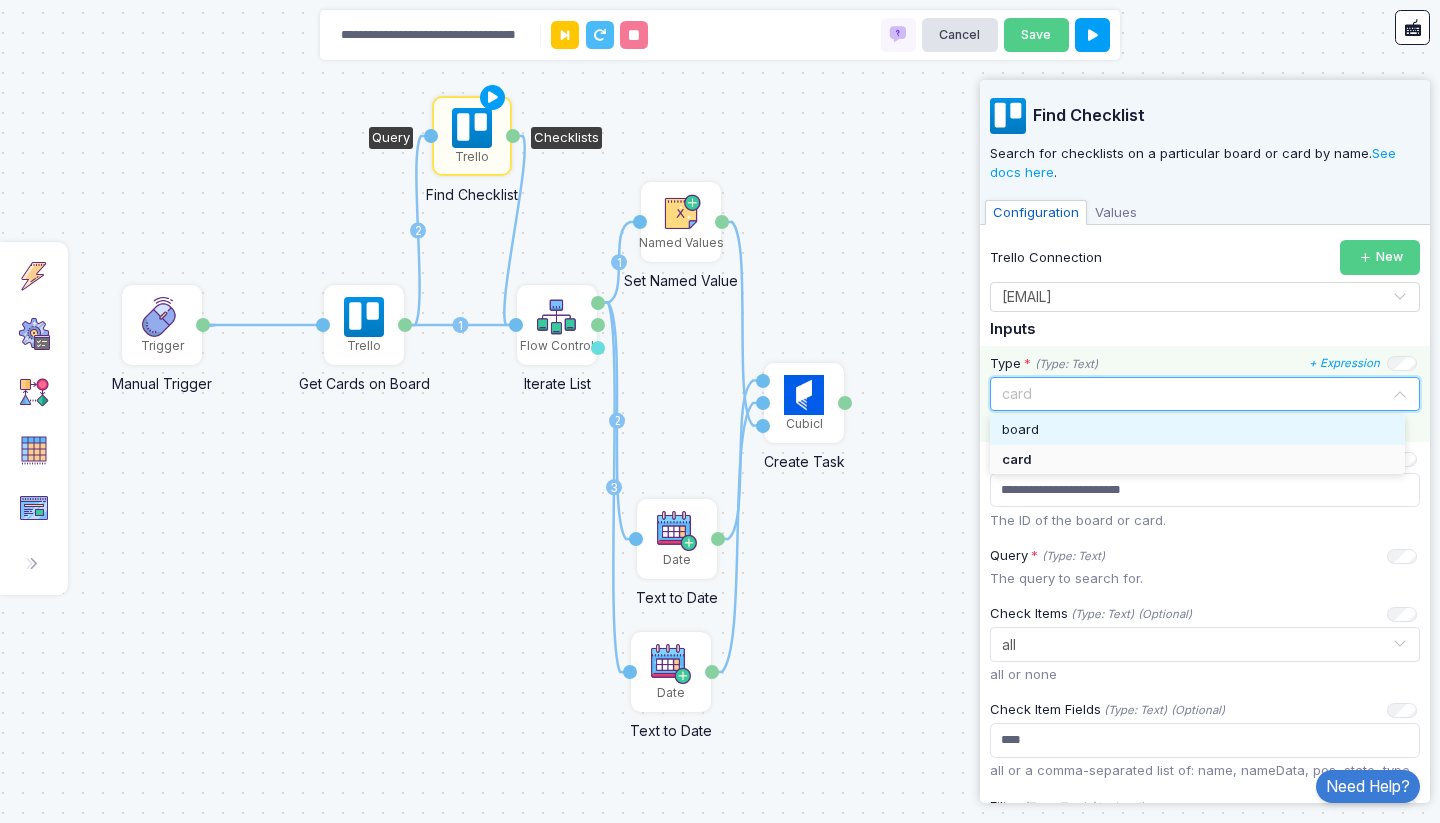 click 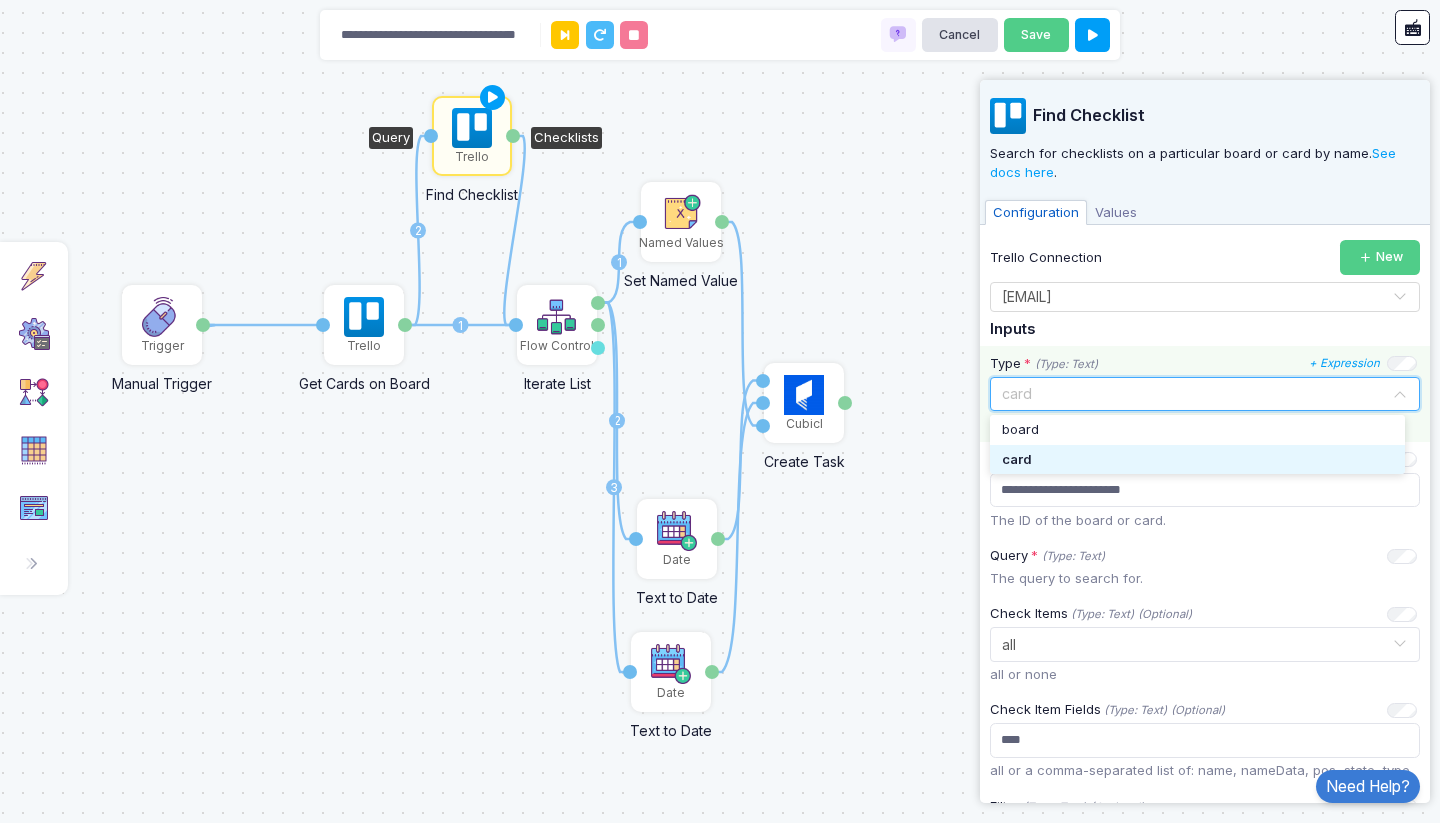 click on "card" at bounding box center [1197, 460] 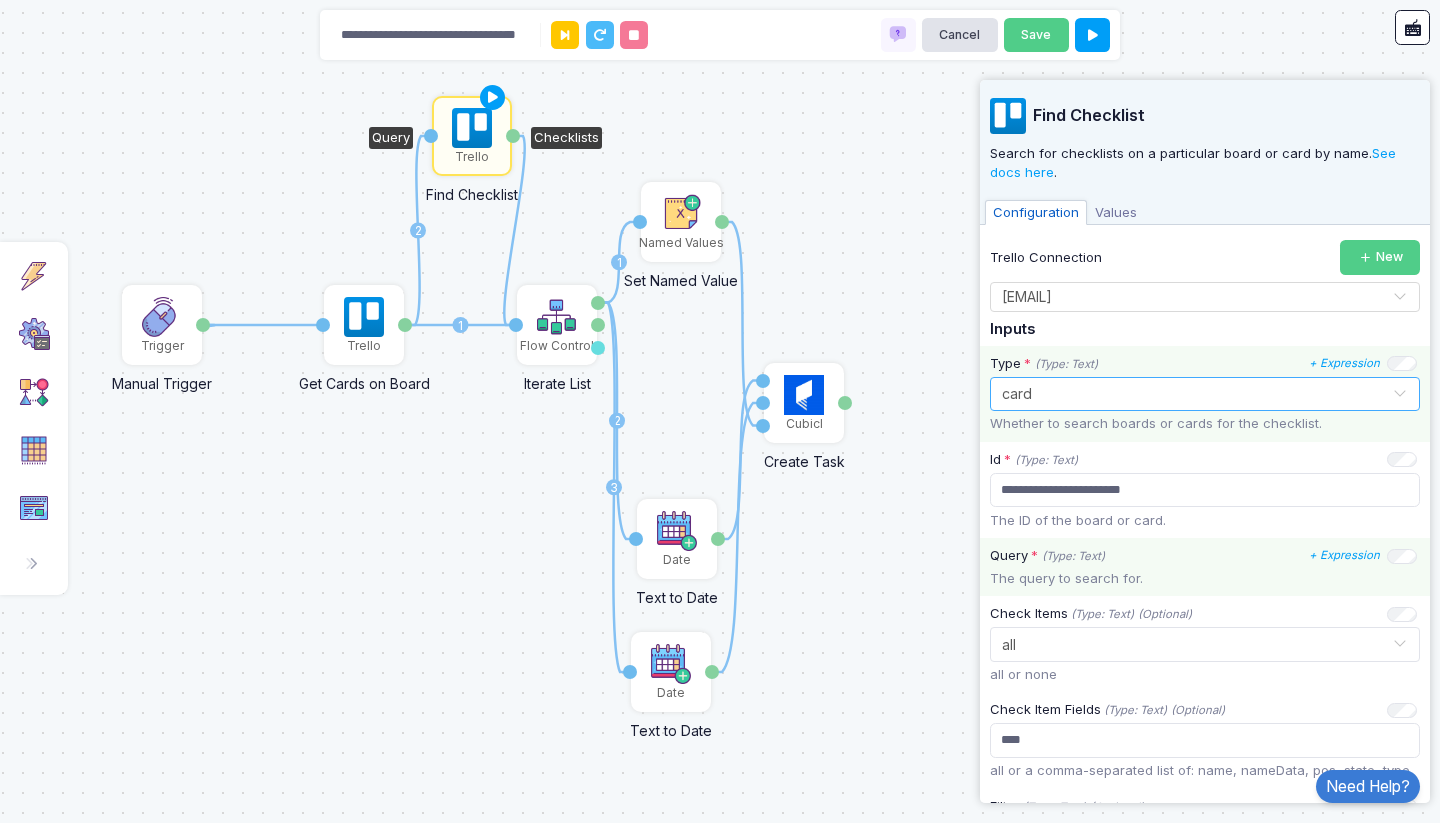 scroll, scrollTop: 120, scrollLeft: 0, axis: vertical 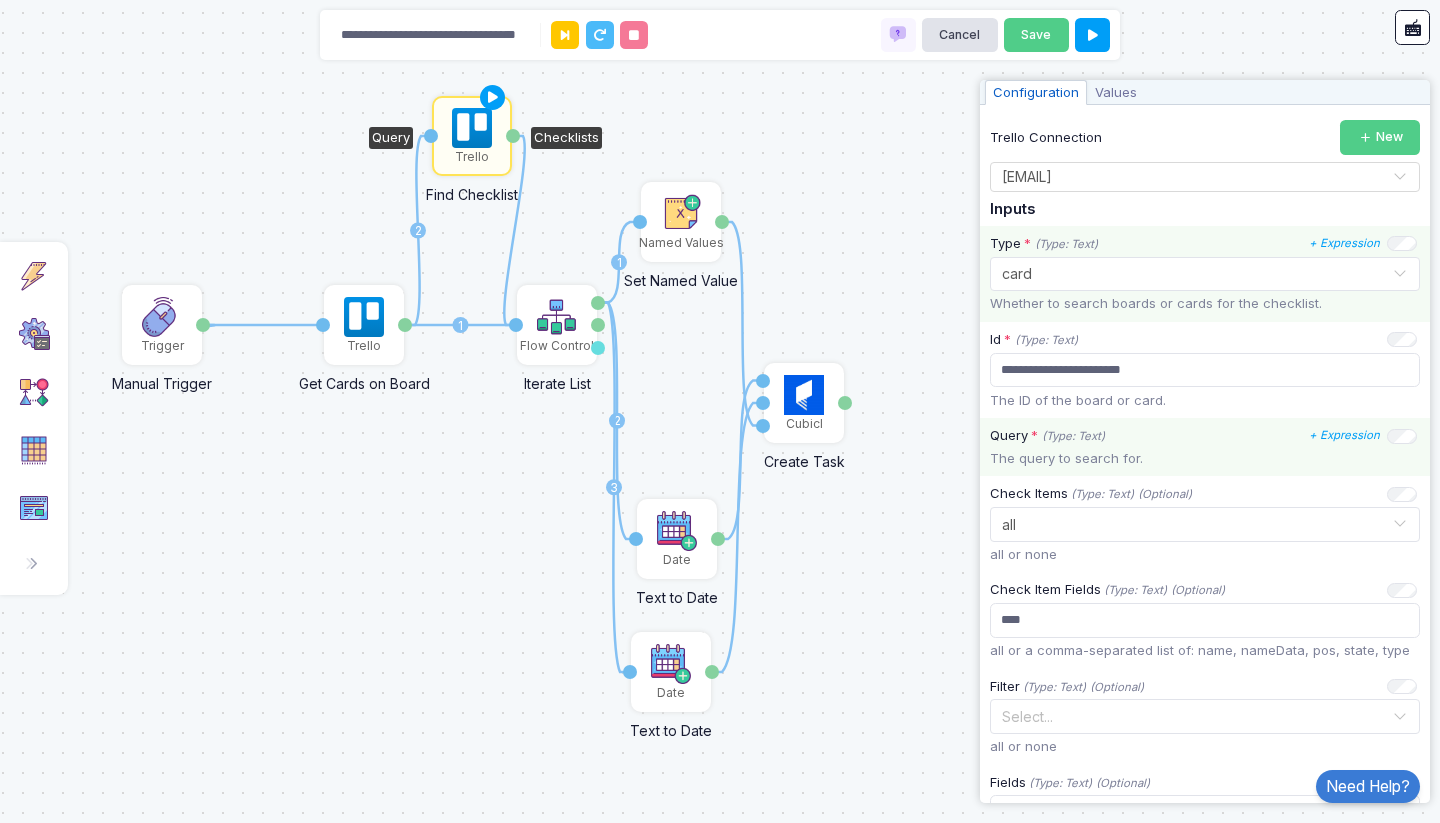 click on "The query to search for." 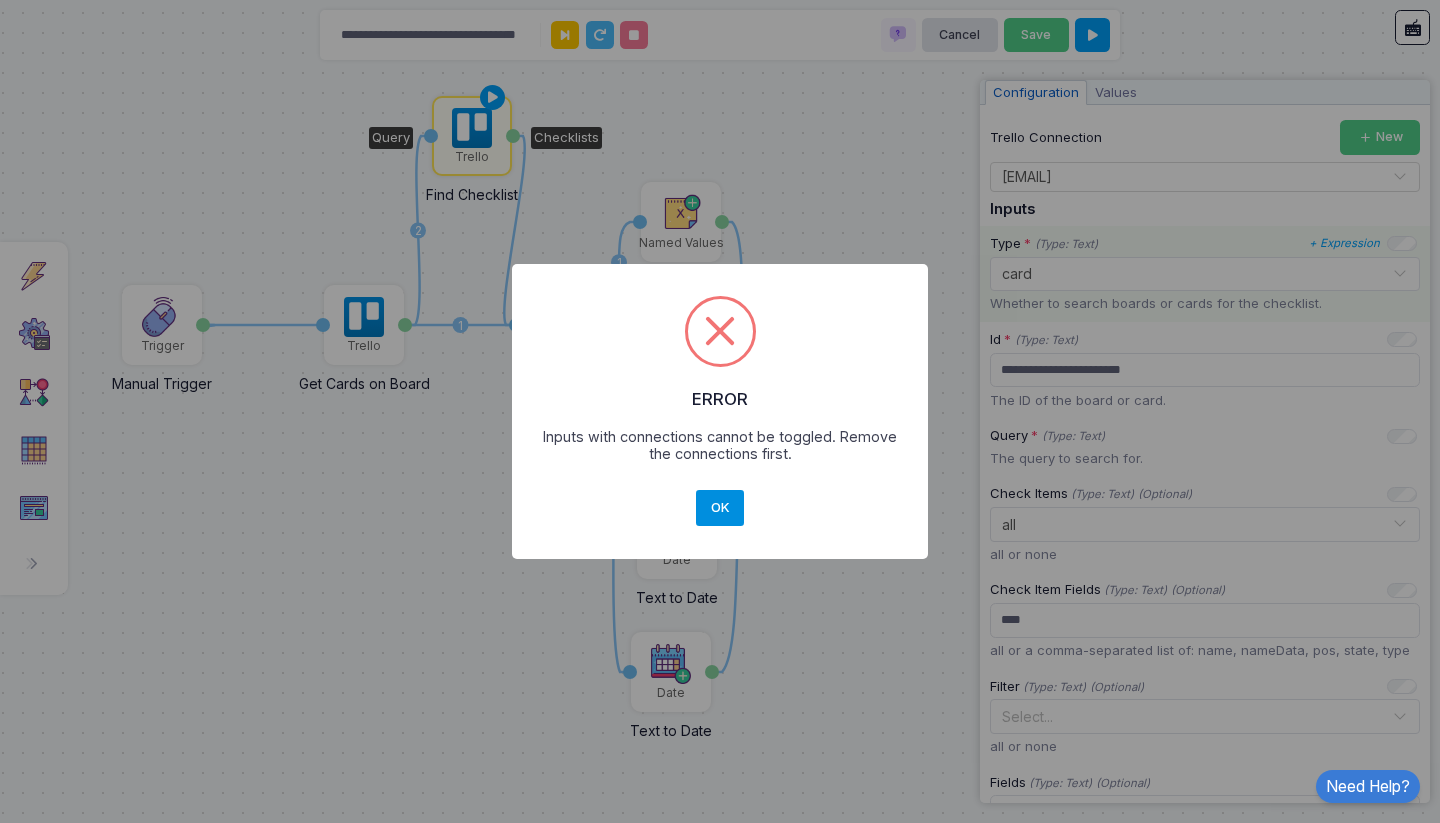 click on "OK" at bounding box center (720, 508) 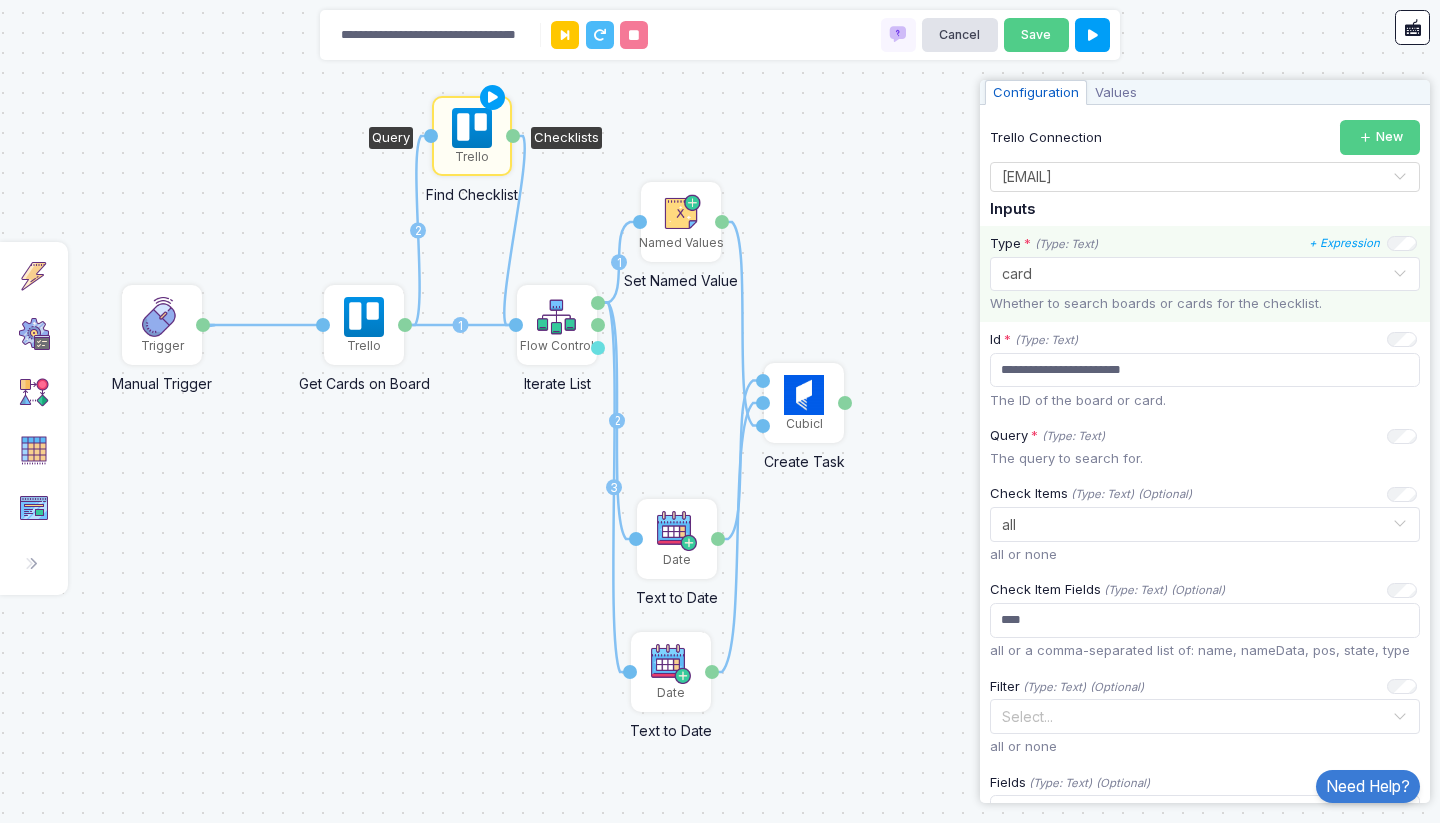 click 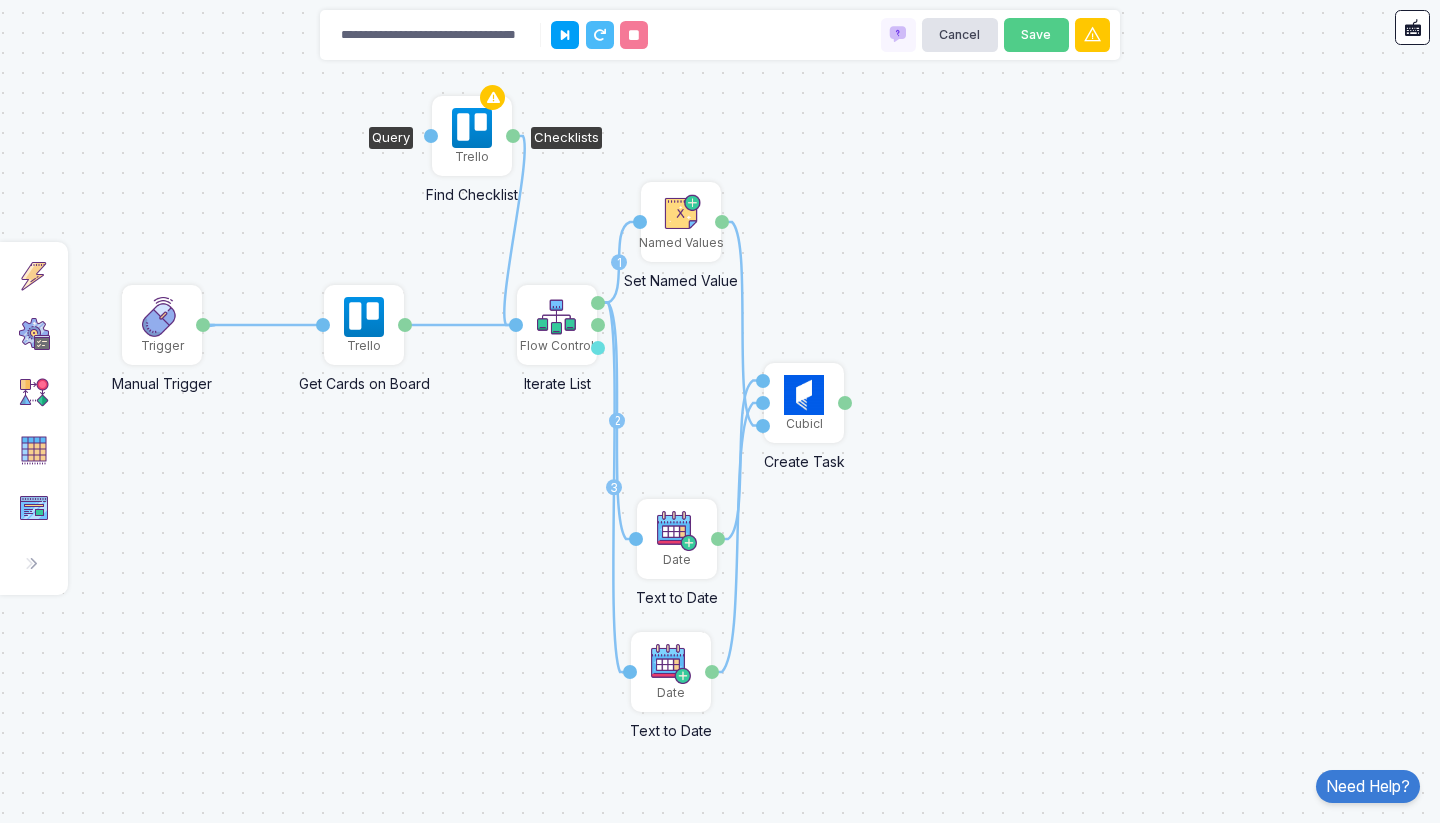 click on "Trello" 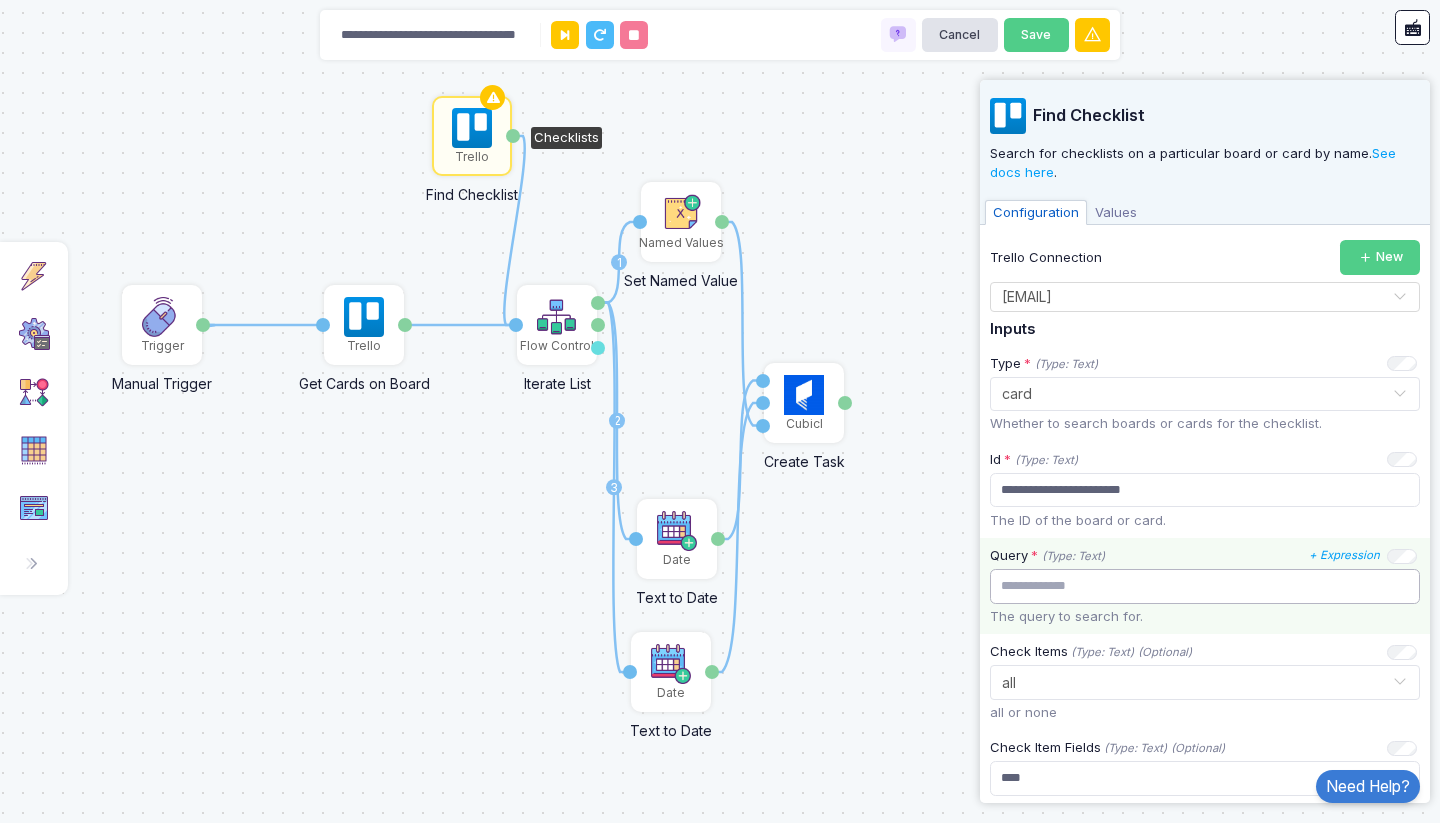 click 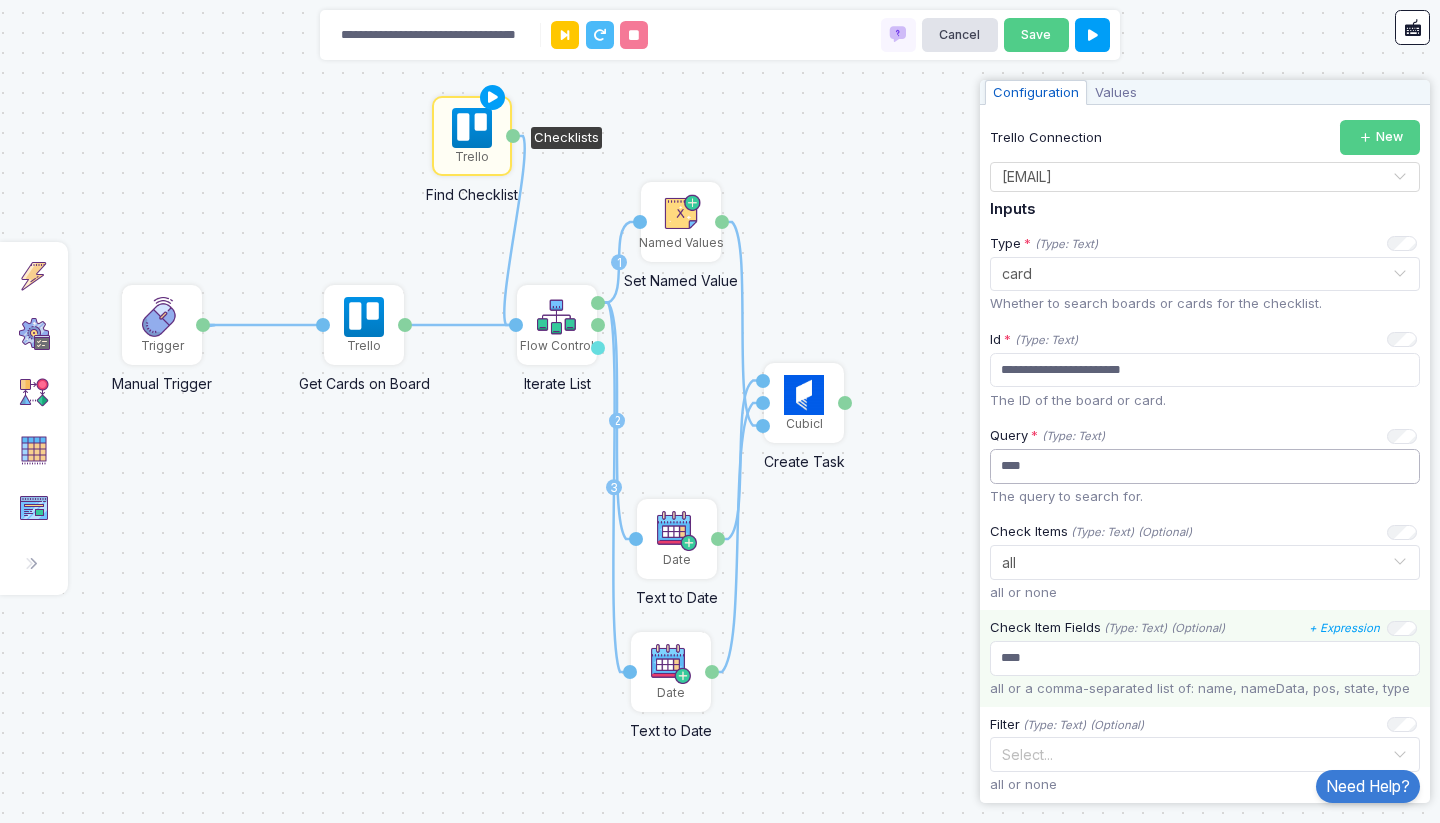 scroll, scrollTop: 360, scrollLeft: 0, axis: vertical 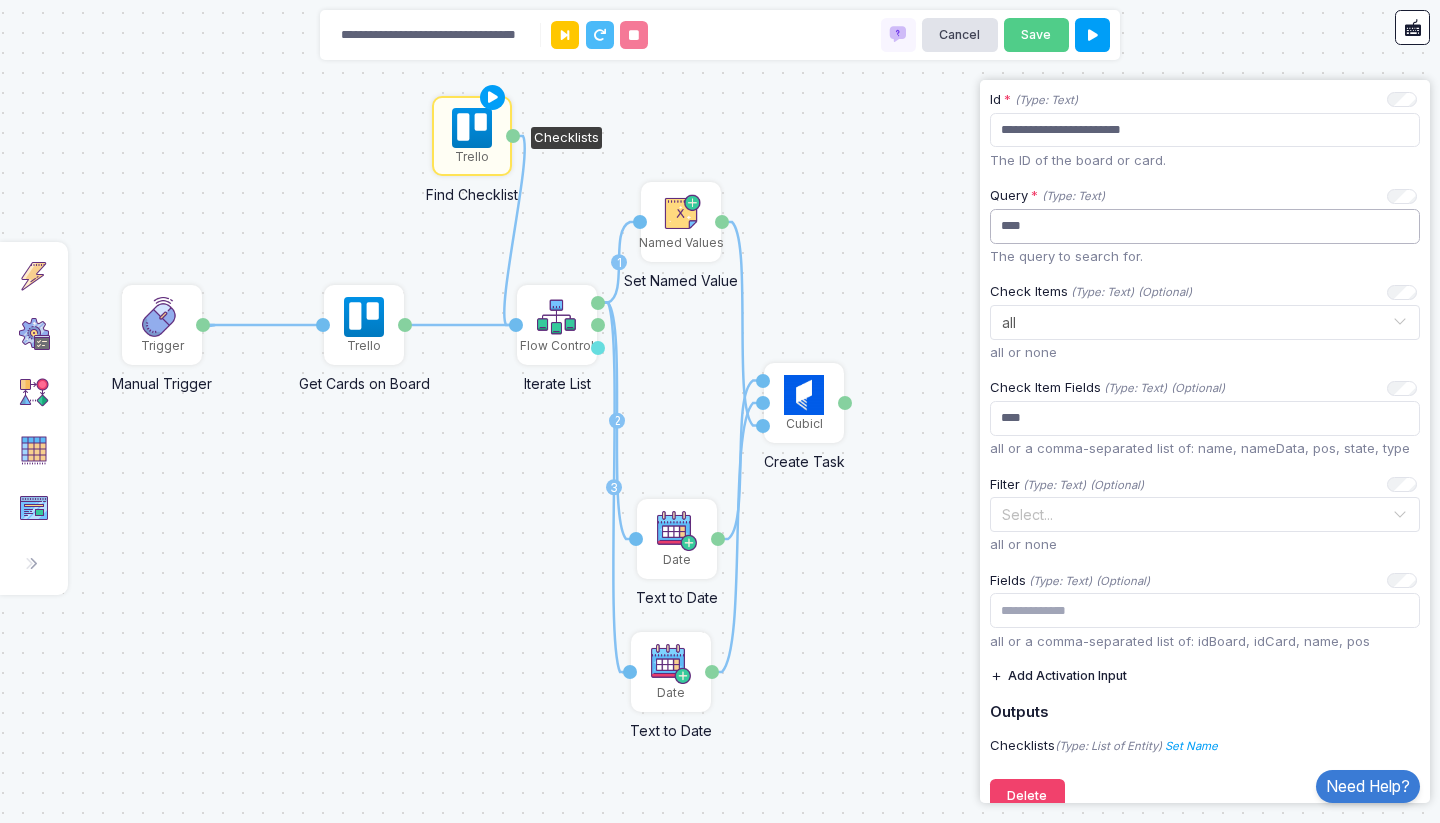 type on "****" 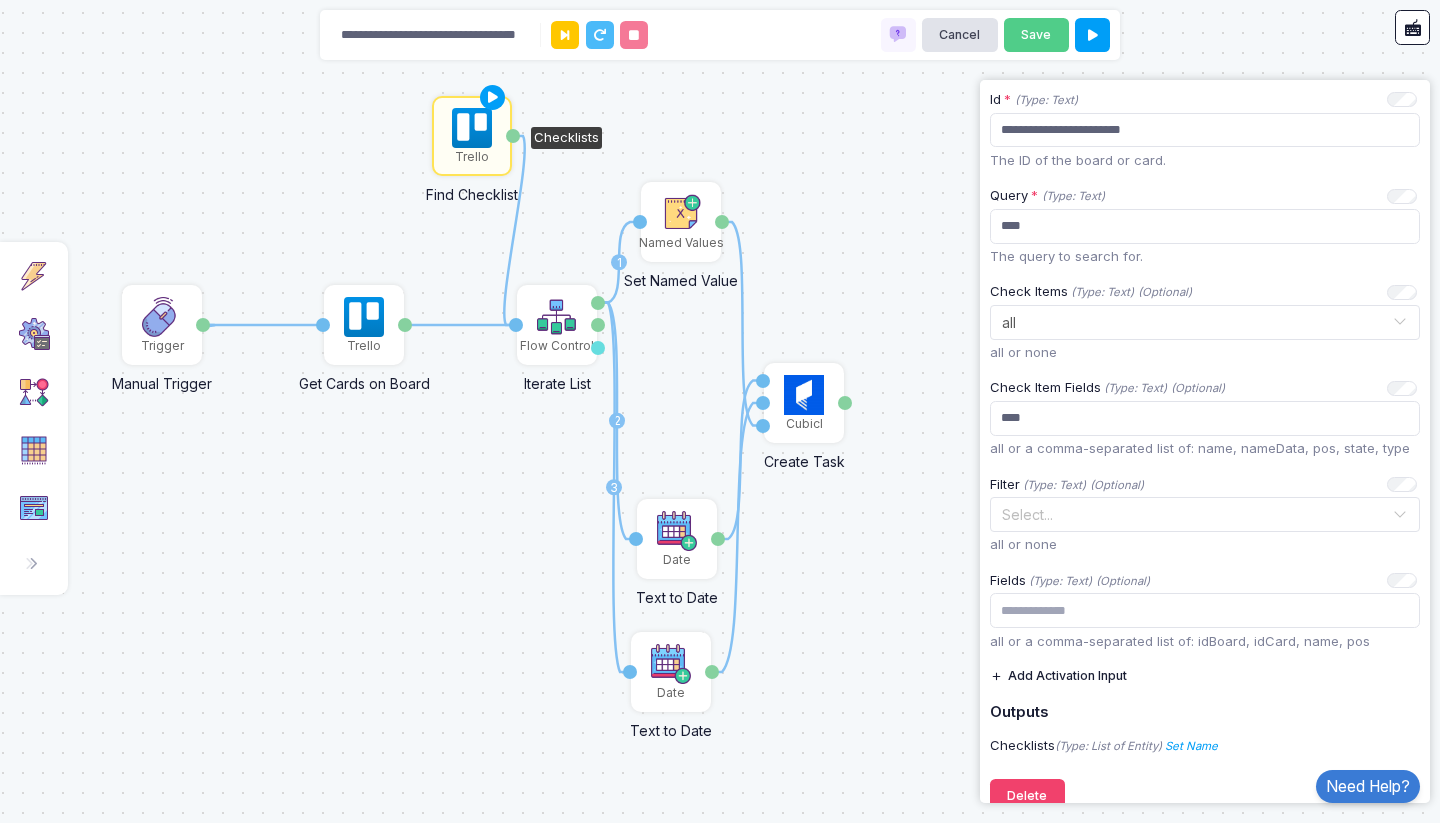 click 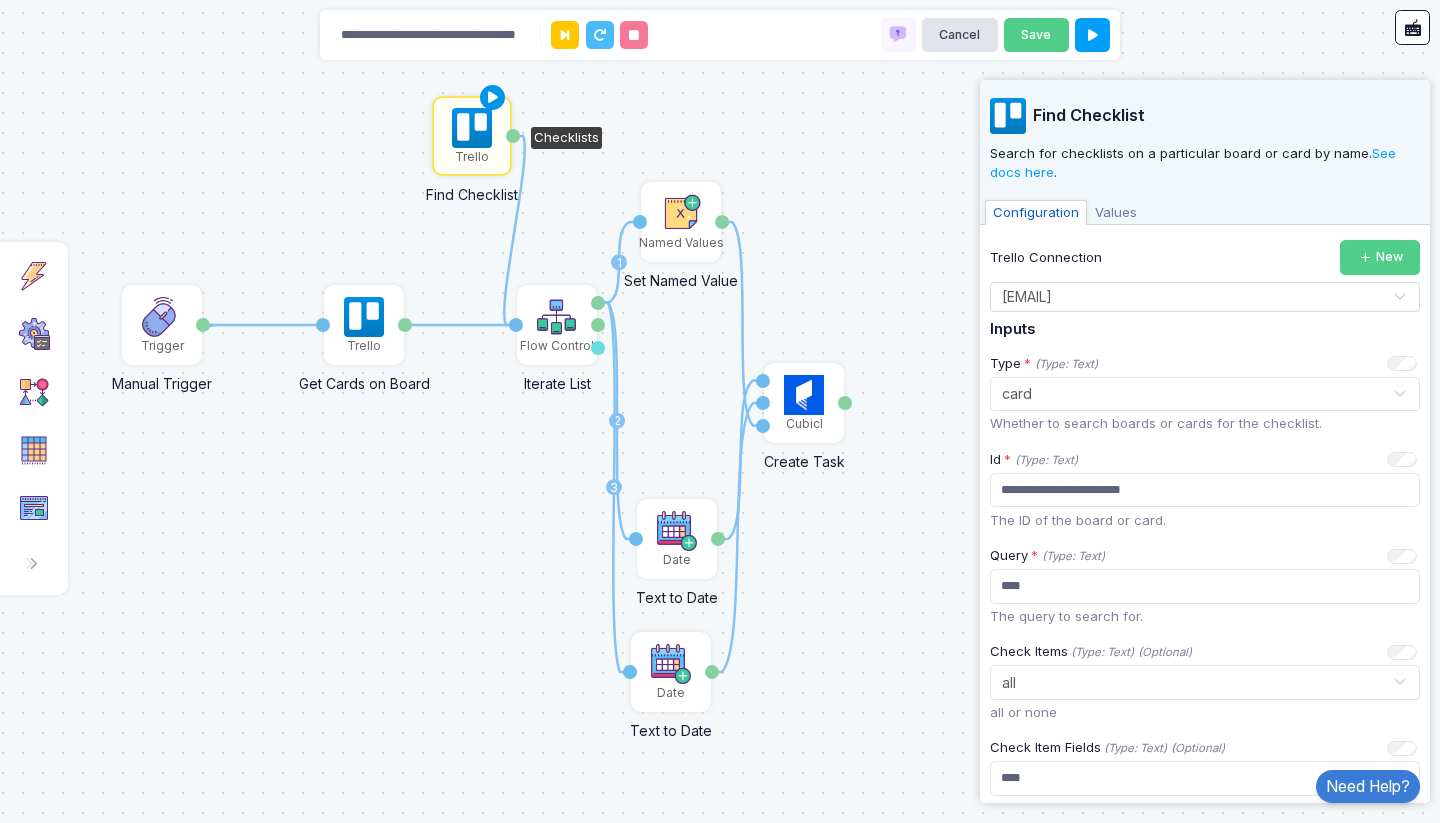 click at bounding box center [493, 98] 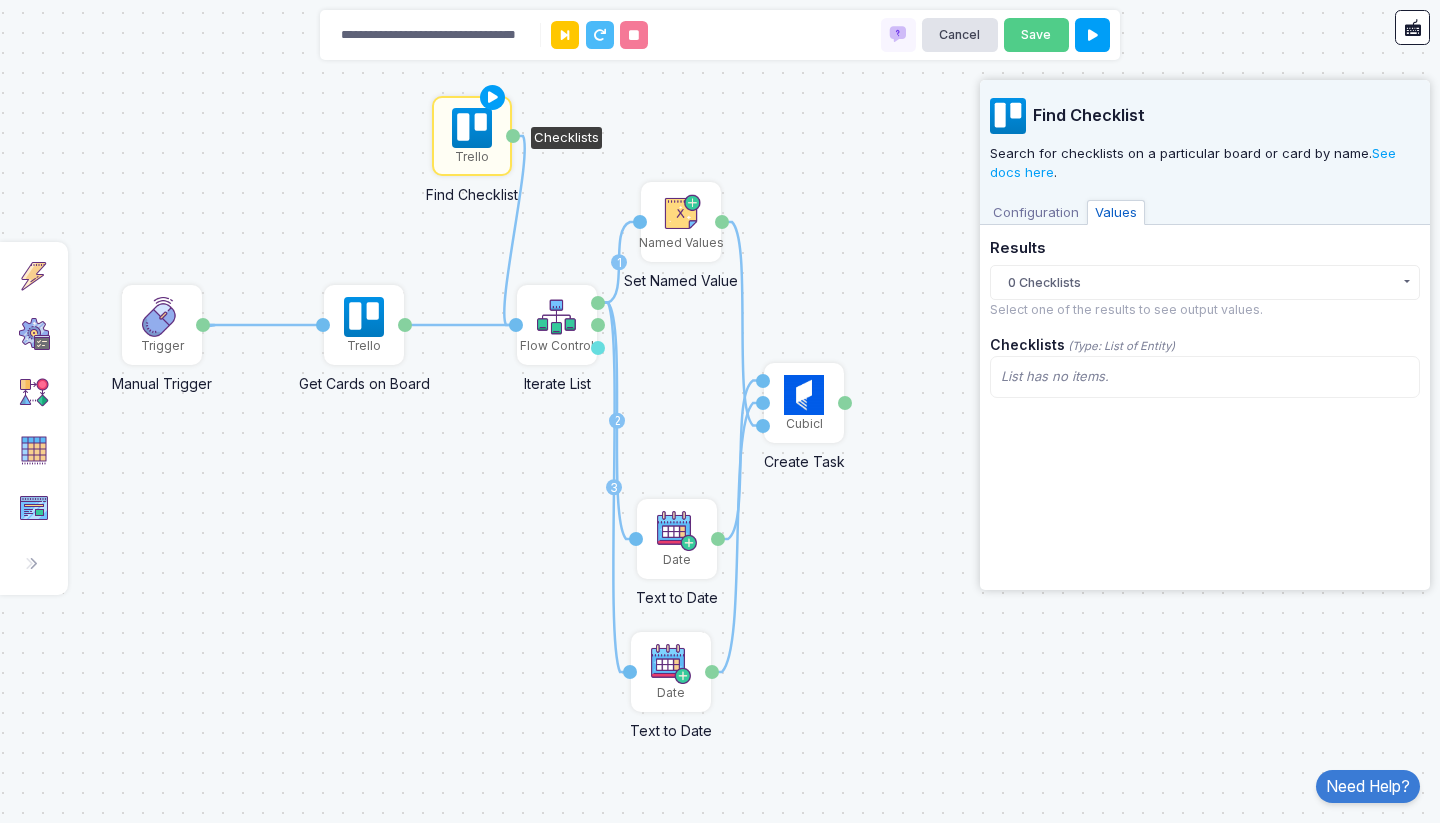 click on "0 Checklists" 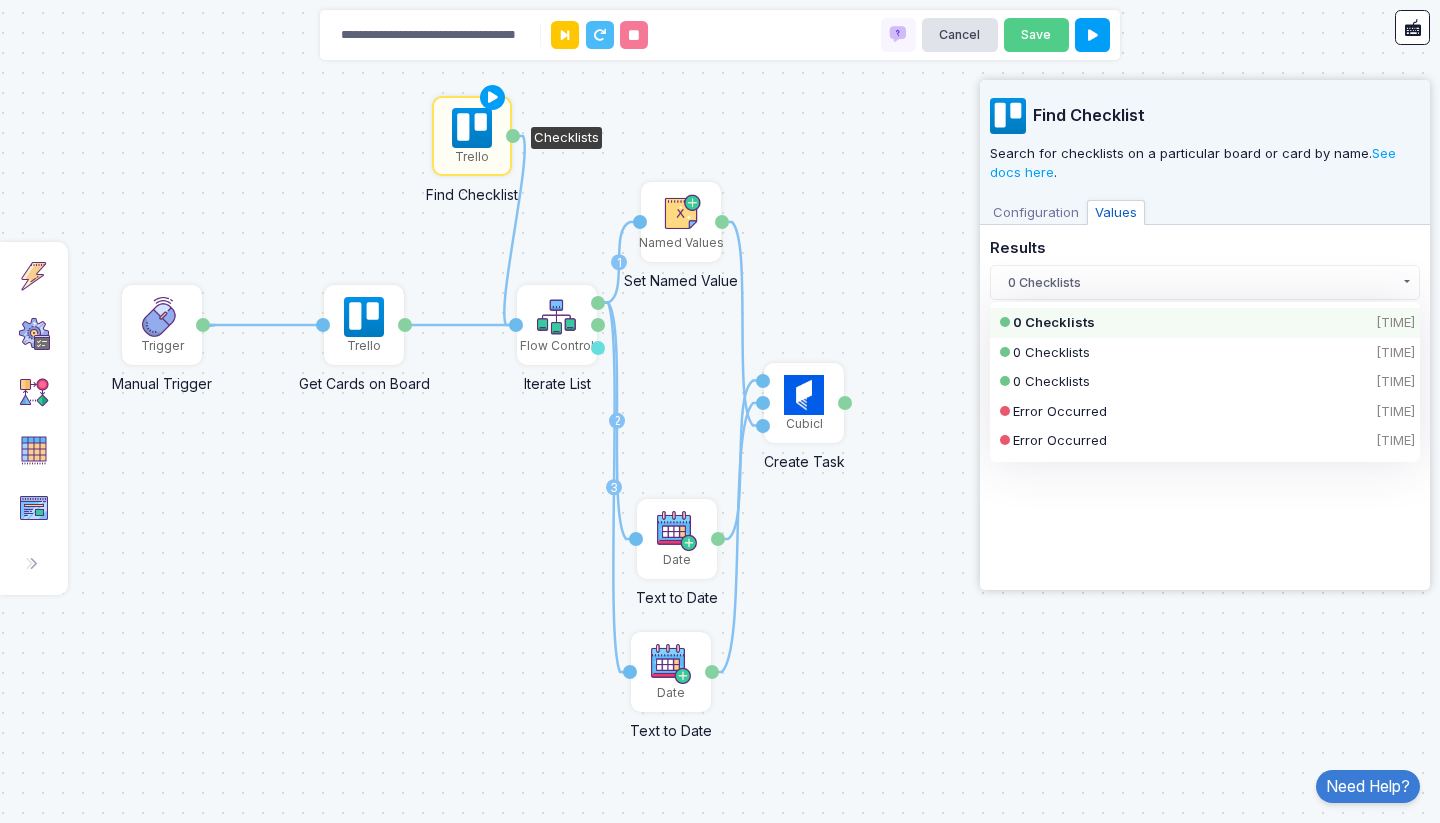 click on "[TEXT]" at bounding box center (1036, 213) 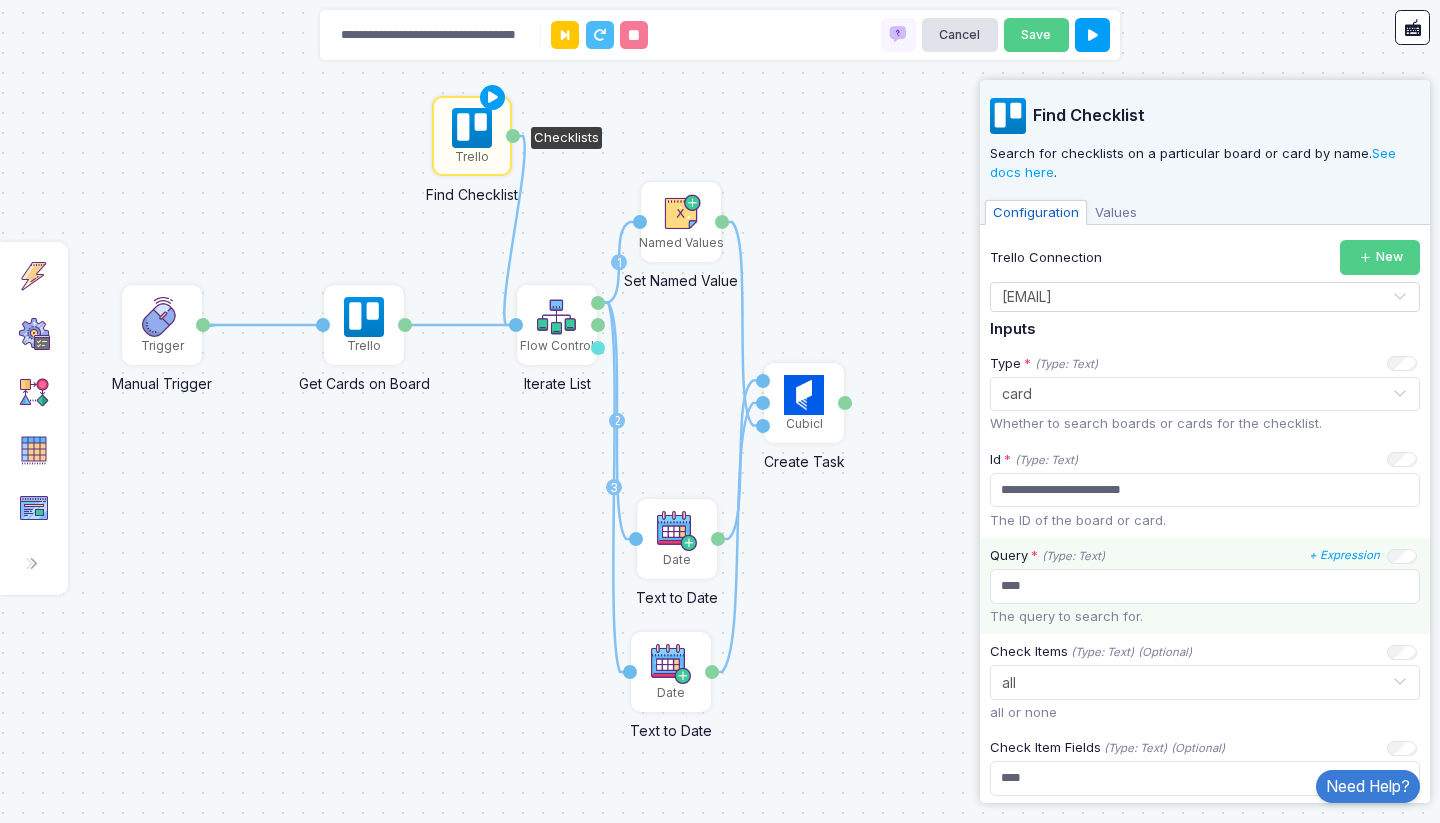 scroll, scrollTop: 120, scrollLeft: 0, axis: vertical 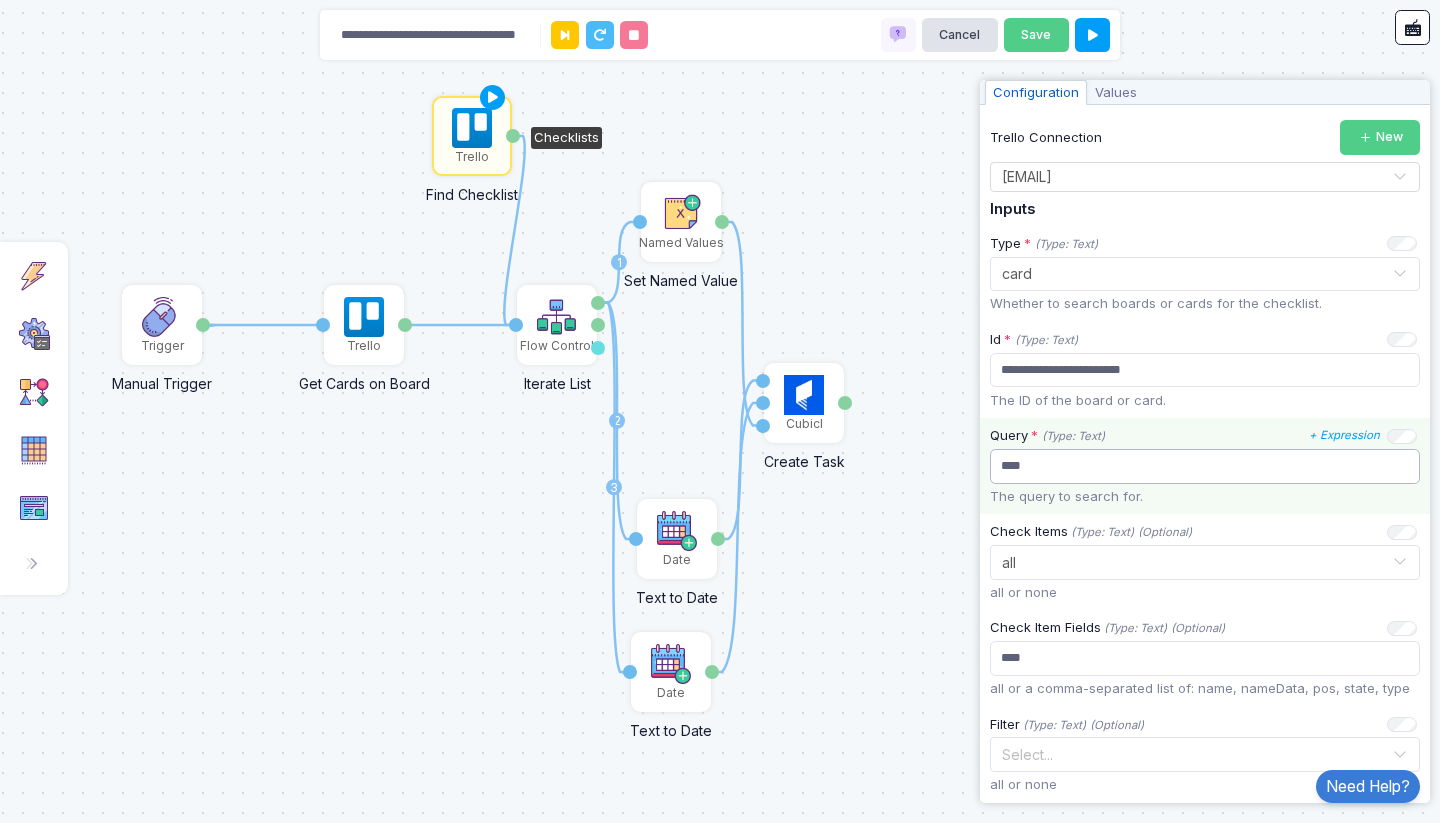 click on "****" 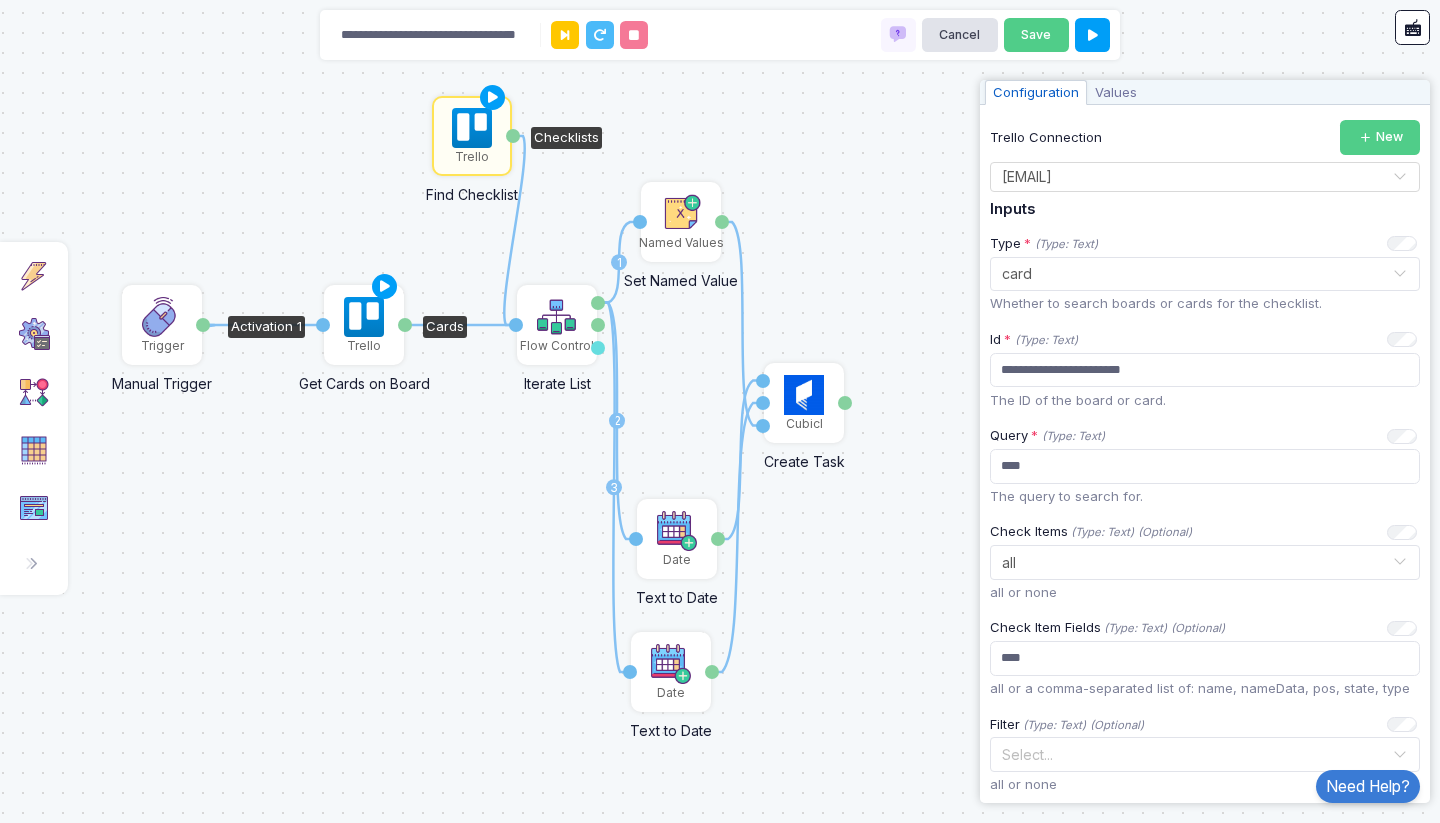 click on "Trello" 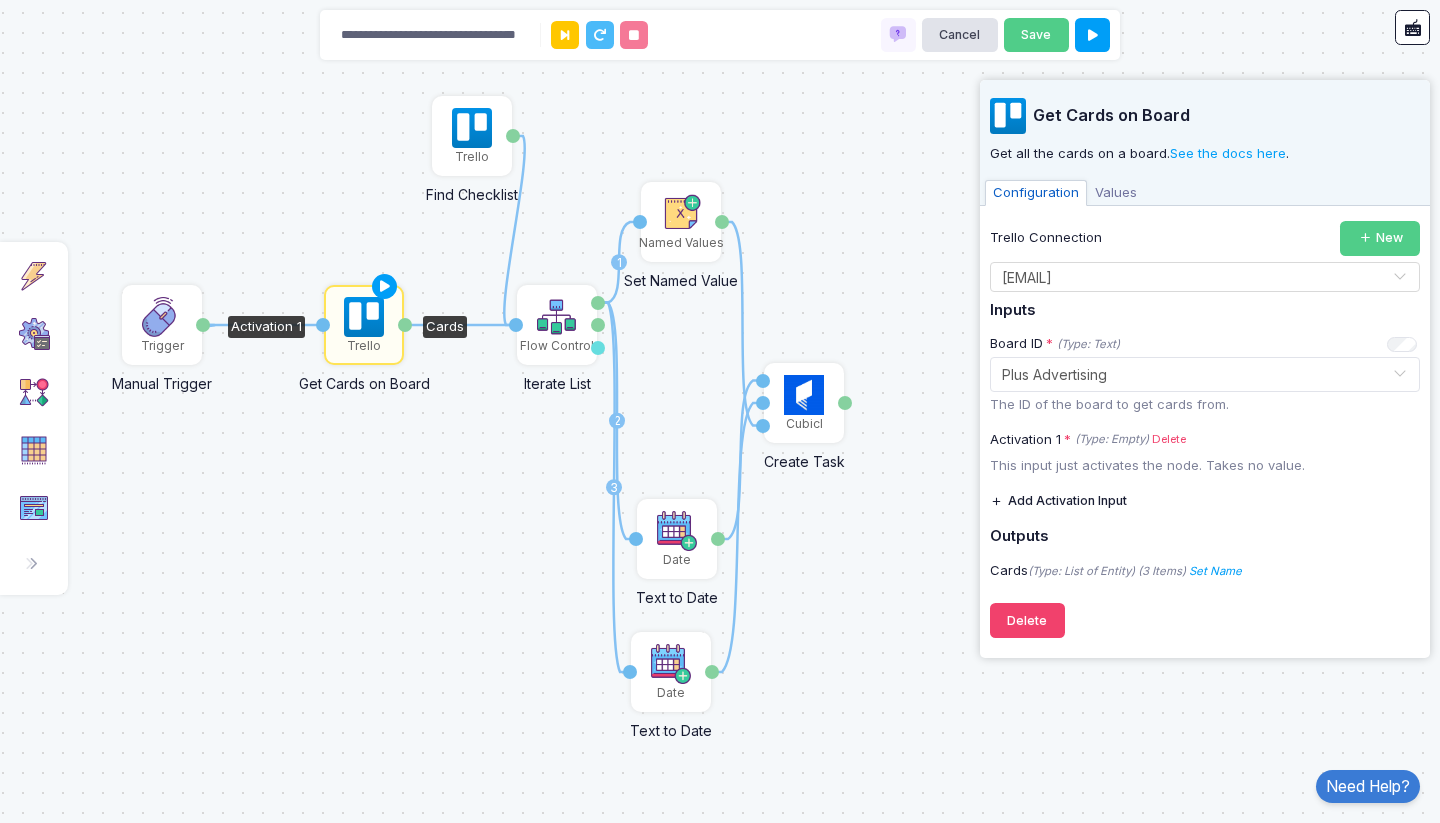 click on "[TEXT]" at bounding box center [1116, 193] 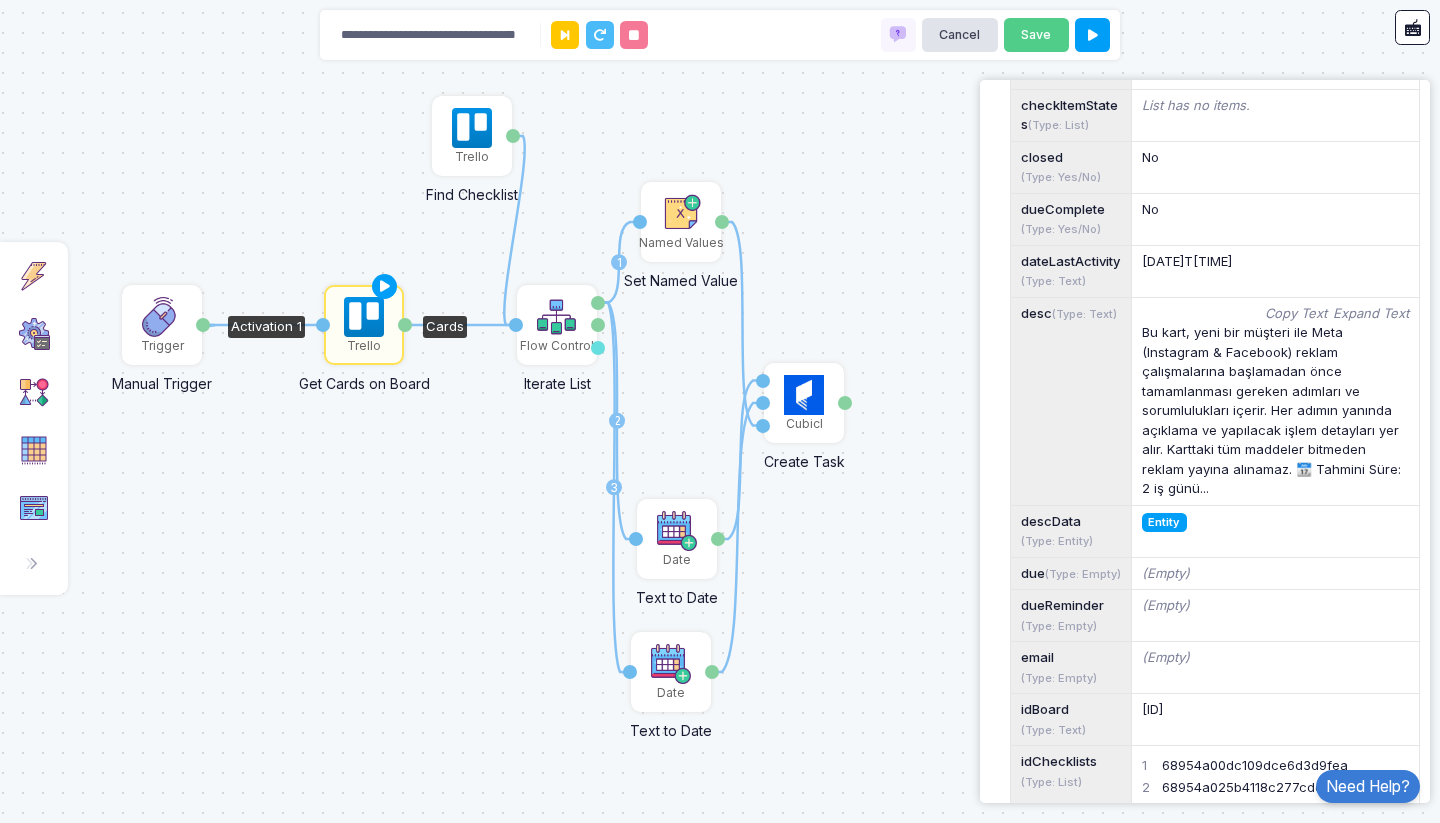 scroll, scrollTop: 682, scrollLeft: 0, axis: vertical 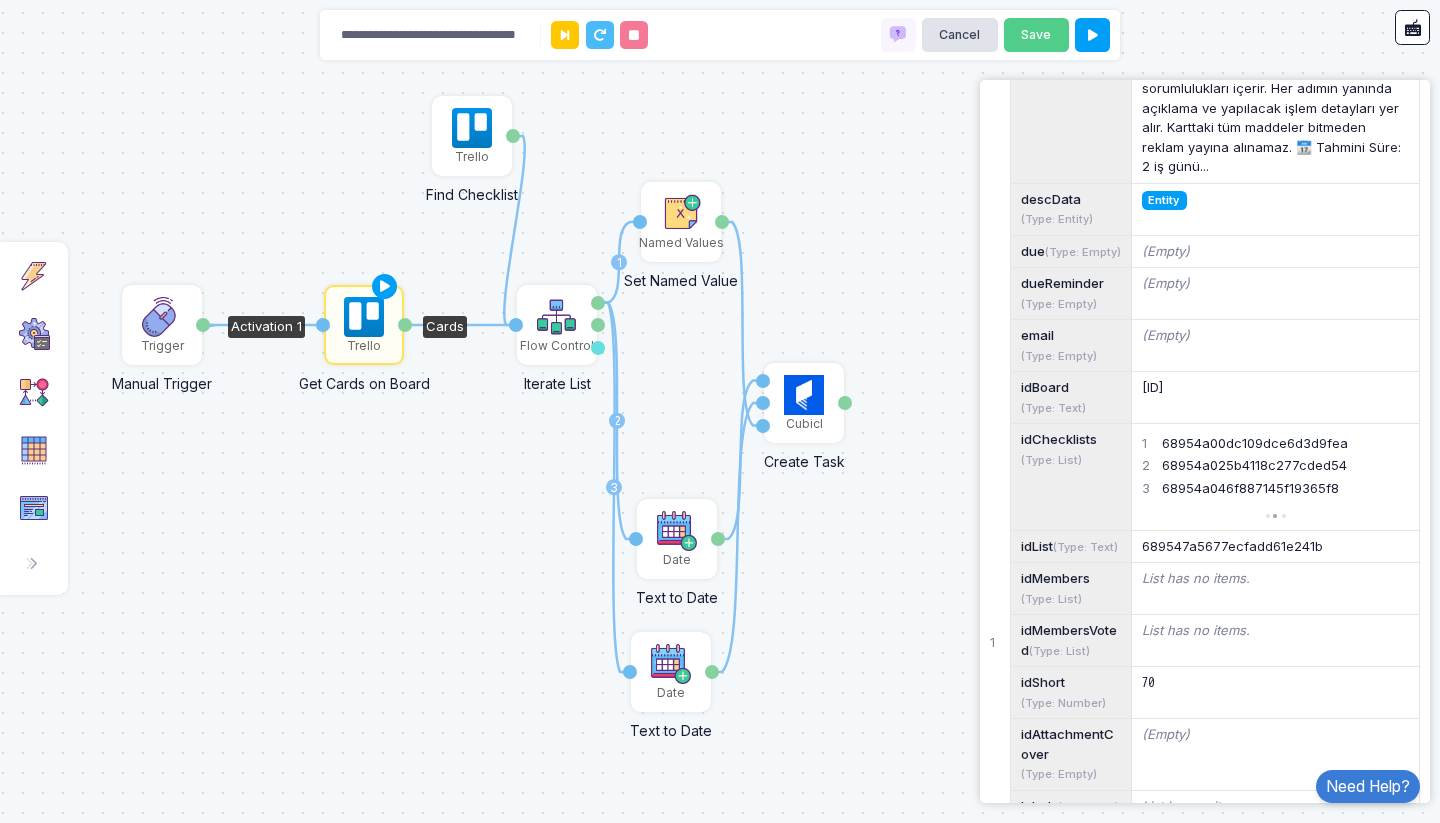 click on "idChecklists  (Type: List)" 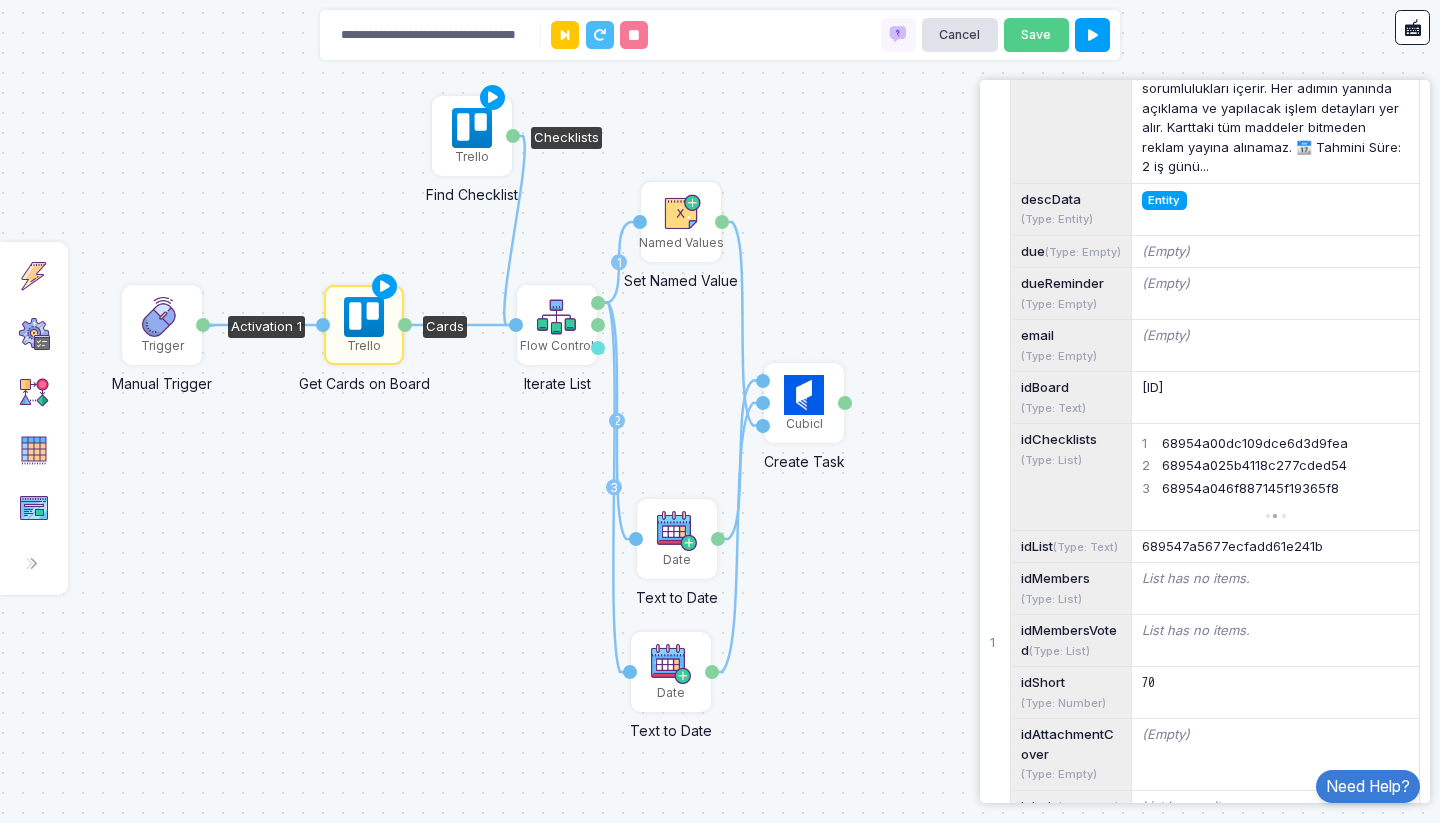 click on "Trello" 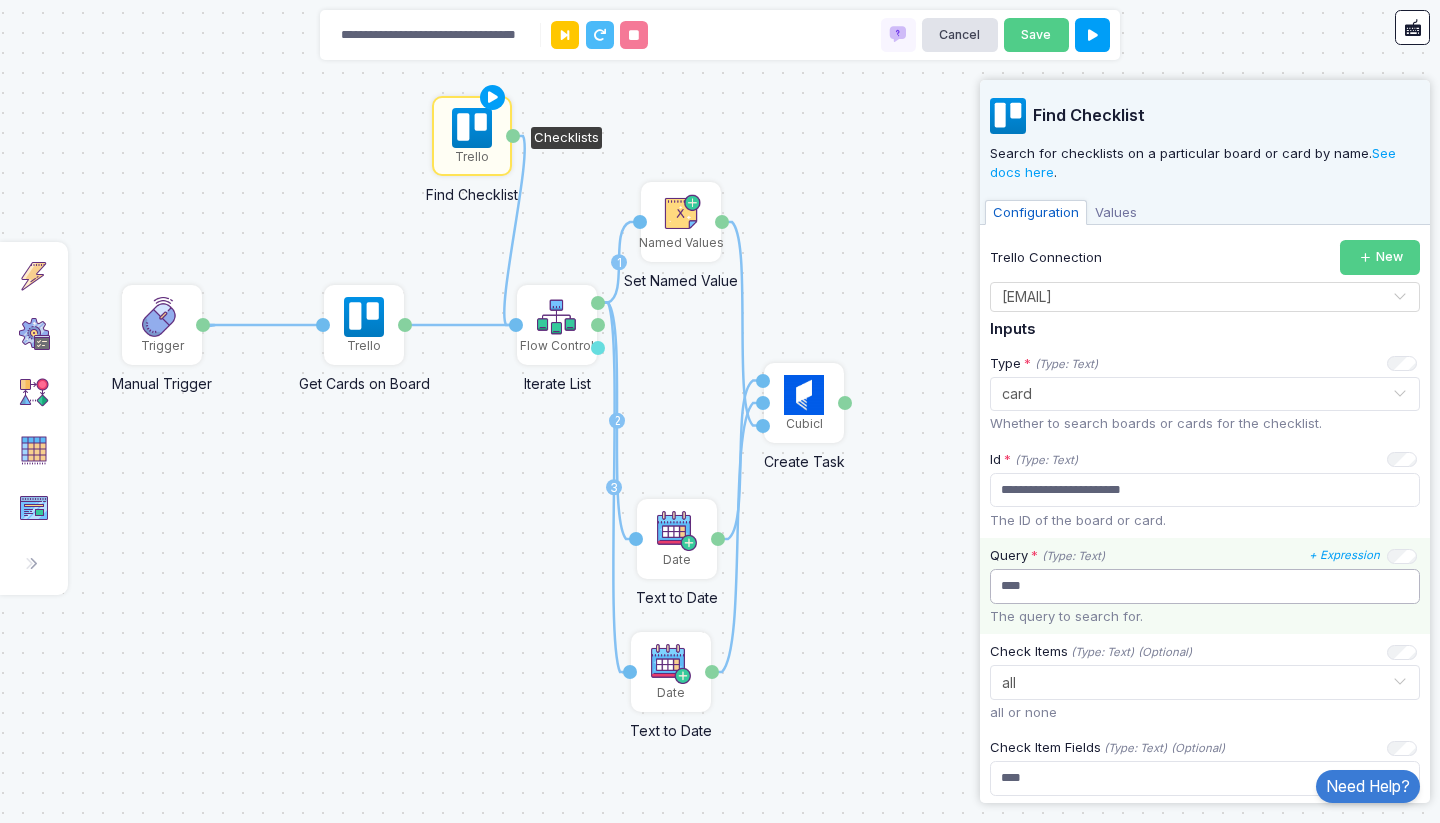 click on "****" 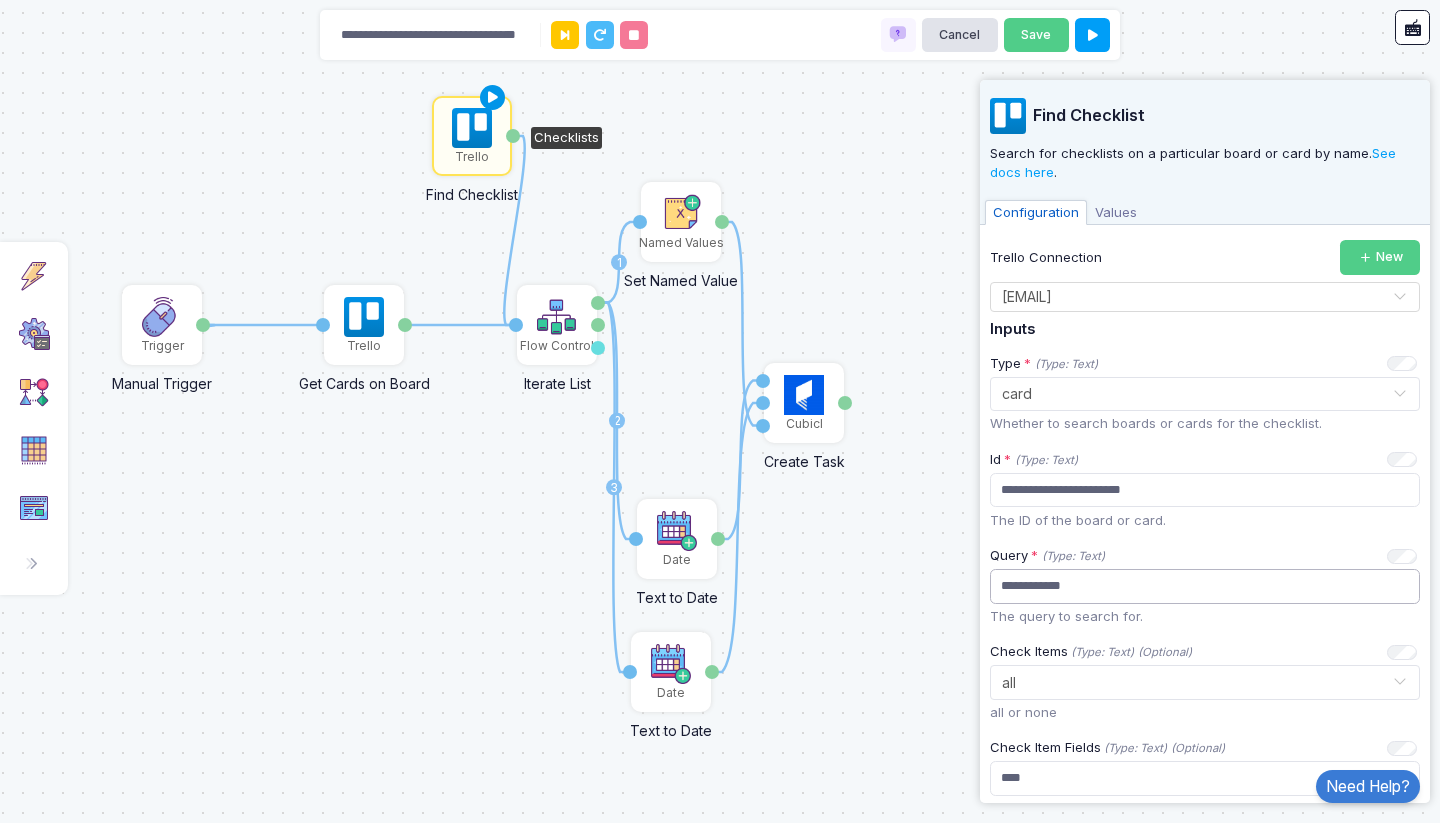 click at bounding box center [493, 98] 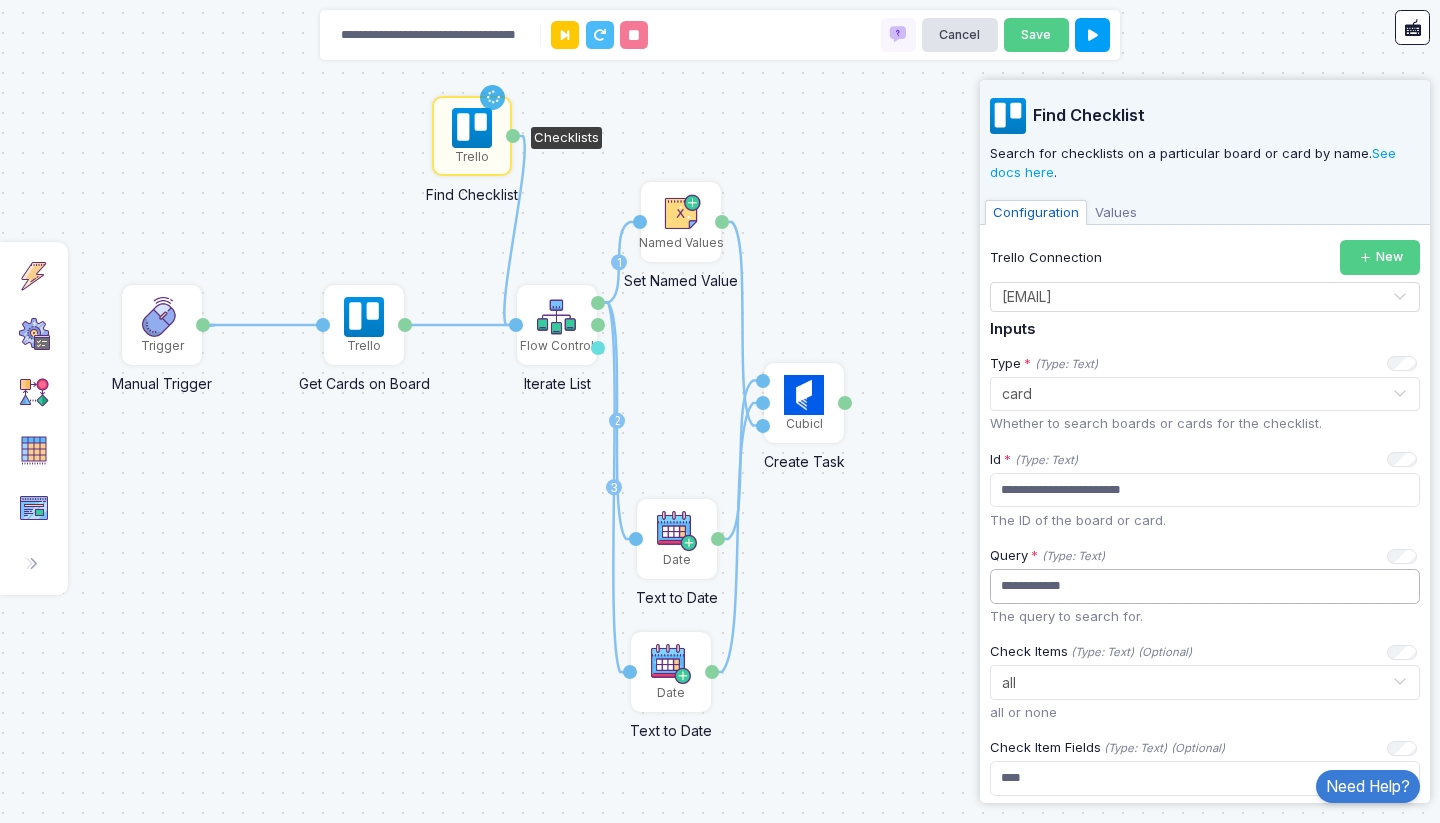 type on "**********" 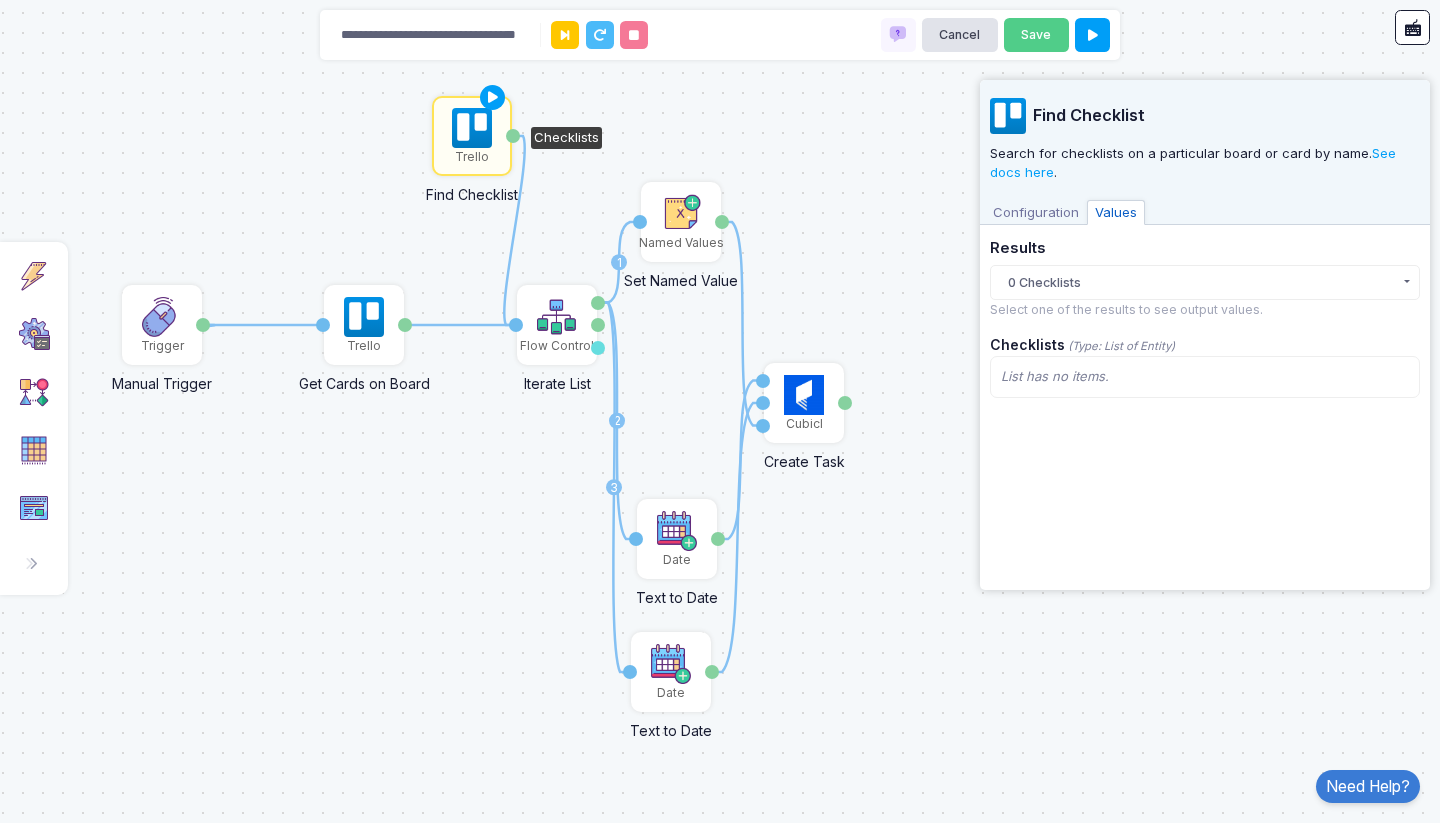 click on "[TEXT]" at bounding box center [1036, 213] 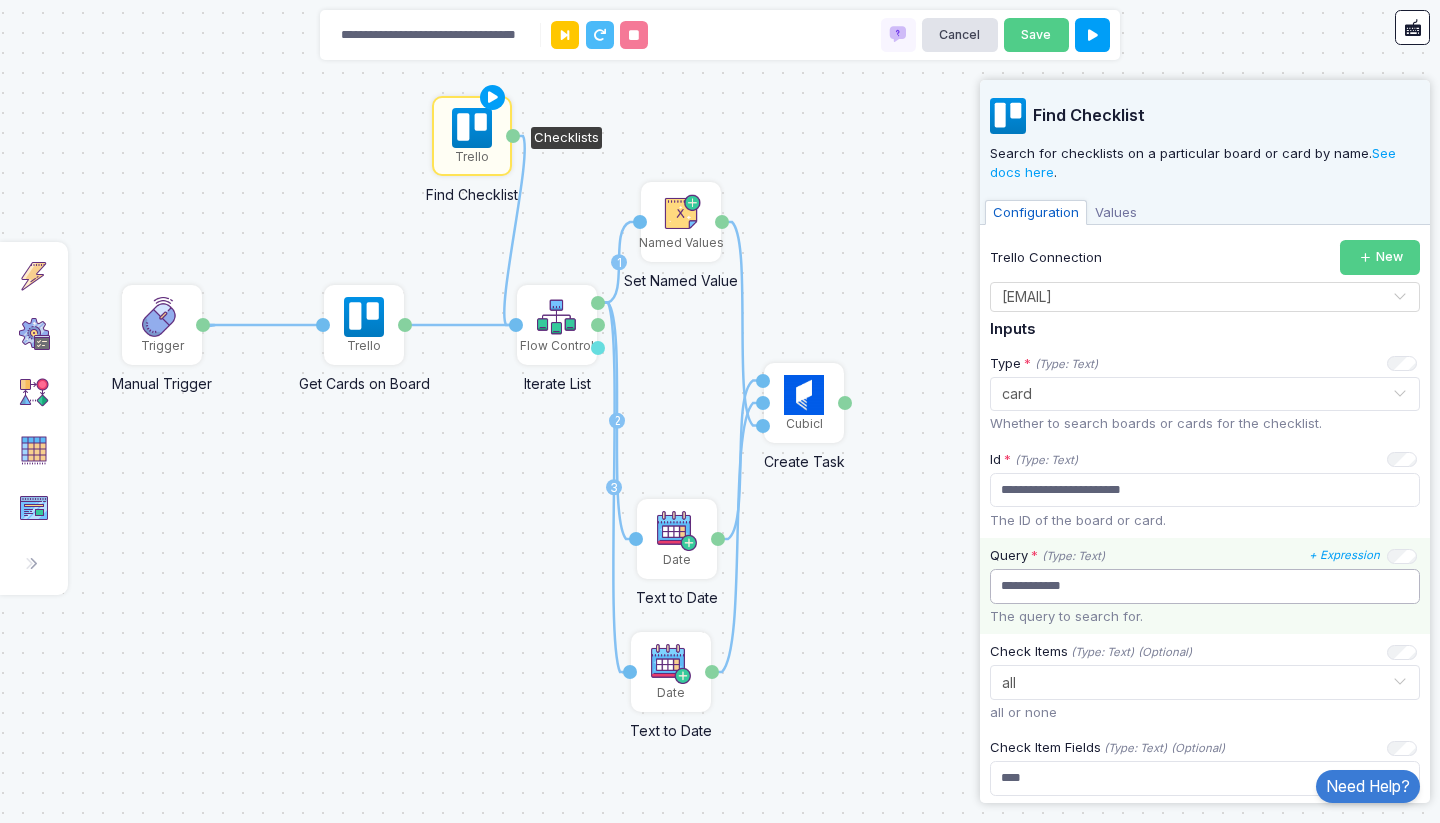 click on "**********" 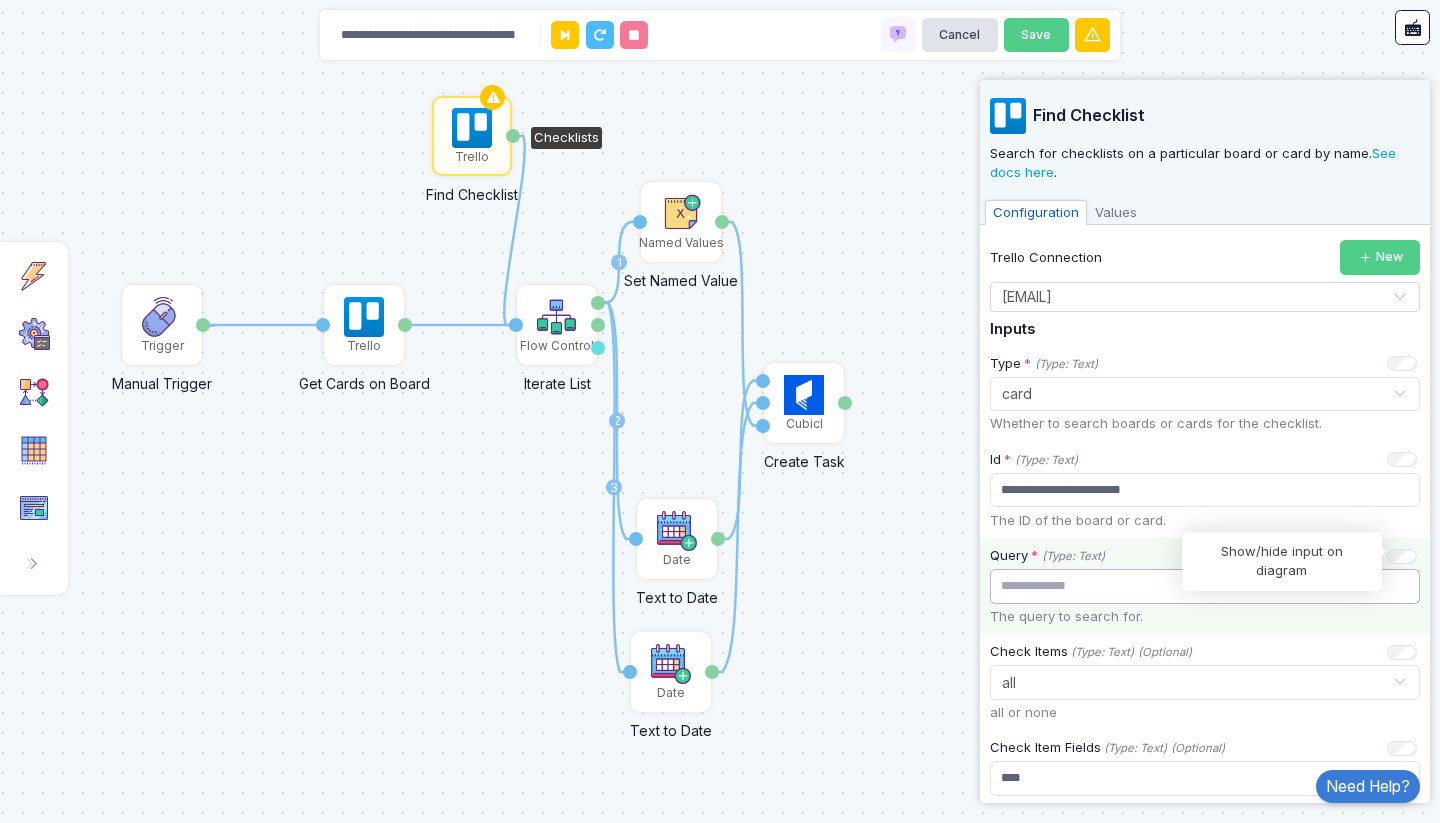 type 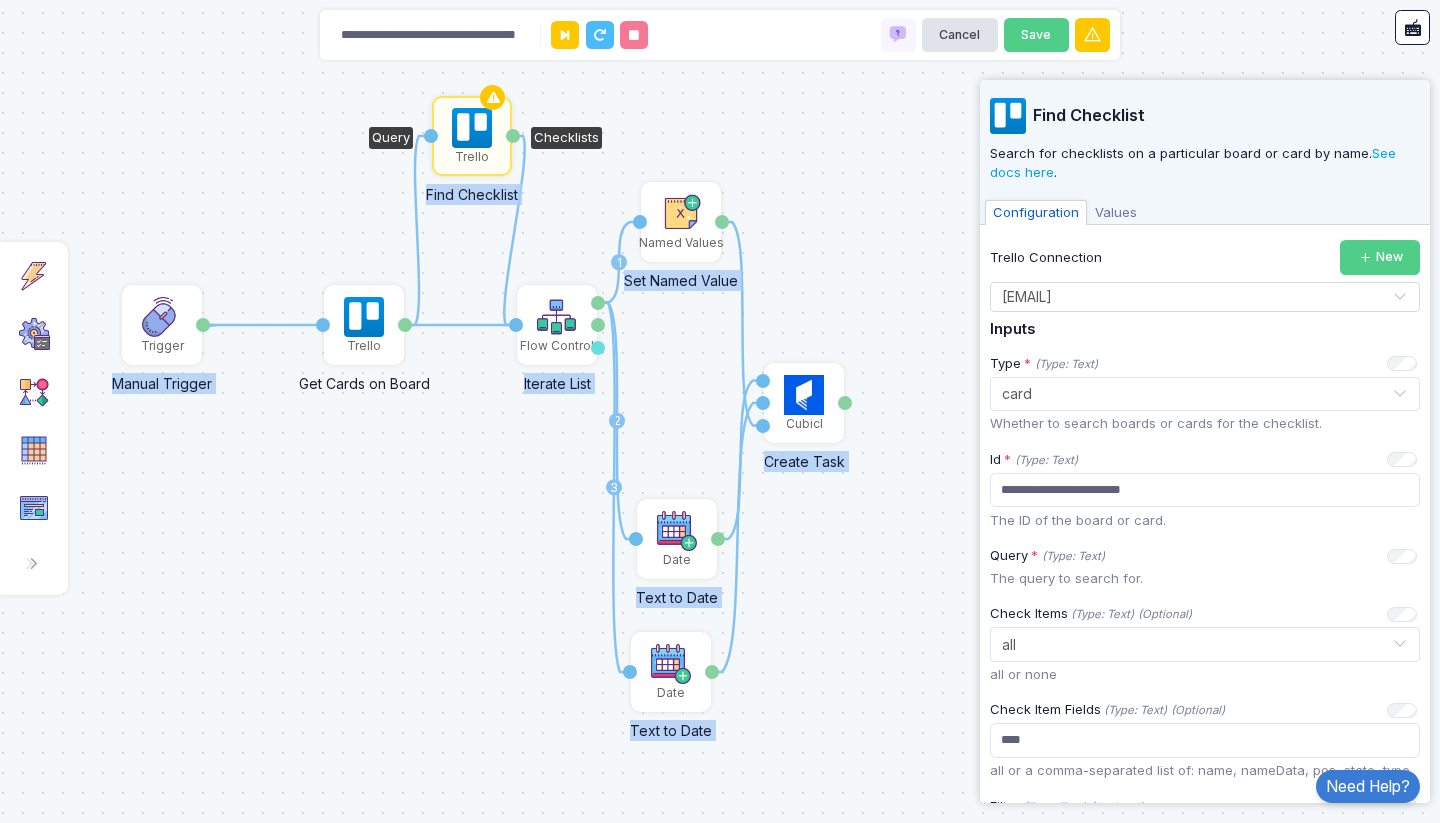 drag, startPoint x: 406, startPoint y: 324, endPoint x: 429, endPoint y: 136, distance: 189.40169 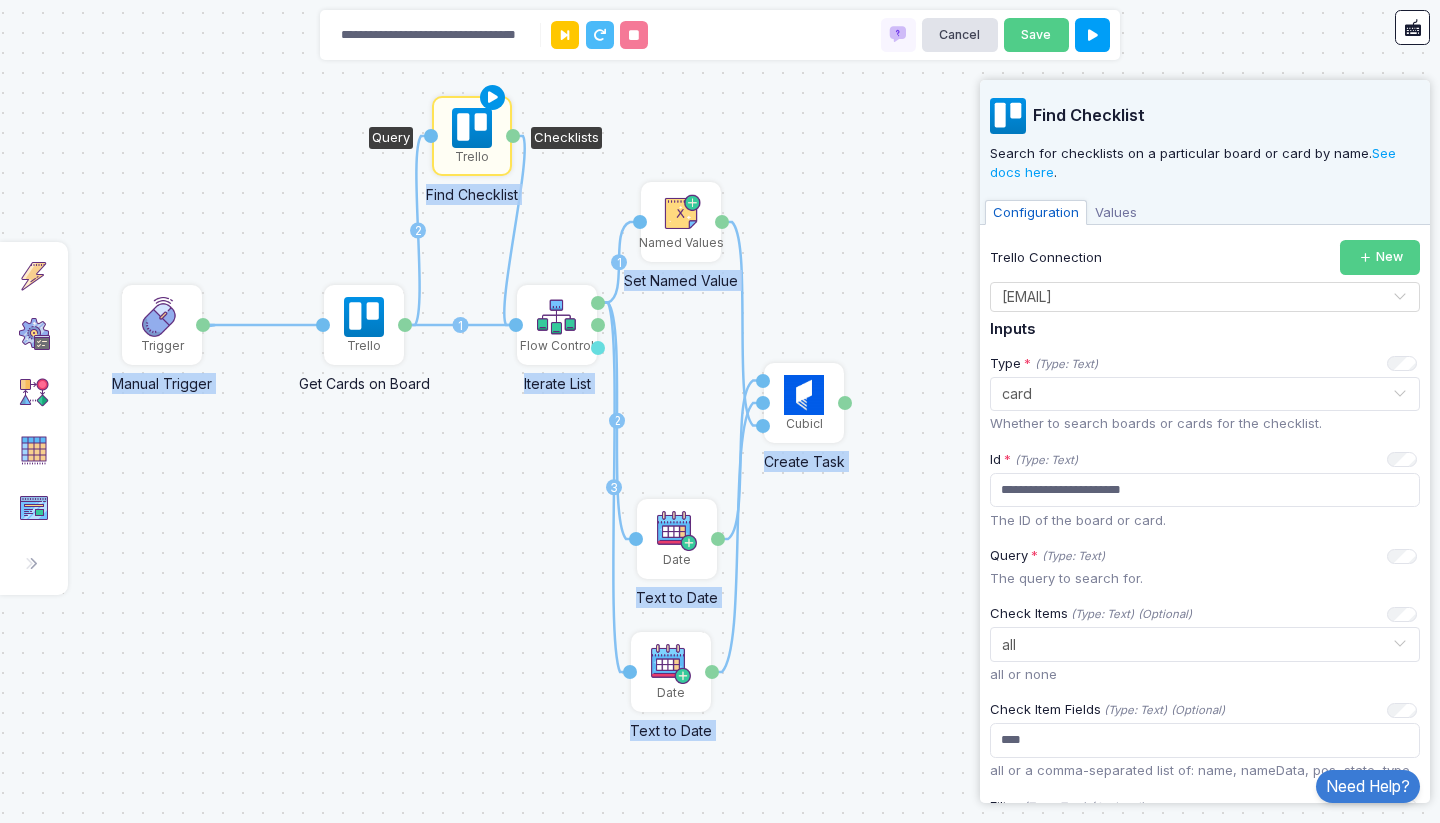 click at bounding box center (493, 98) 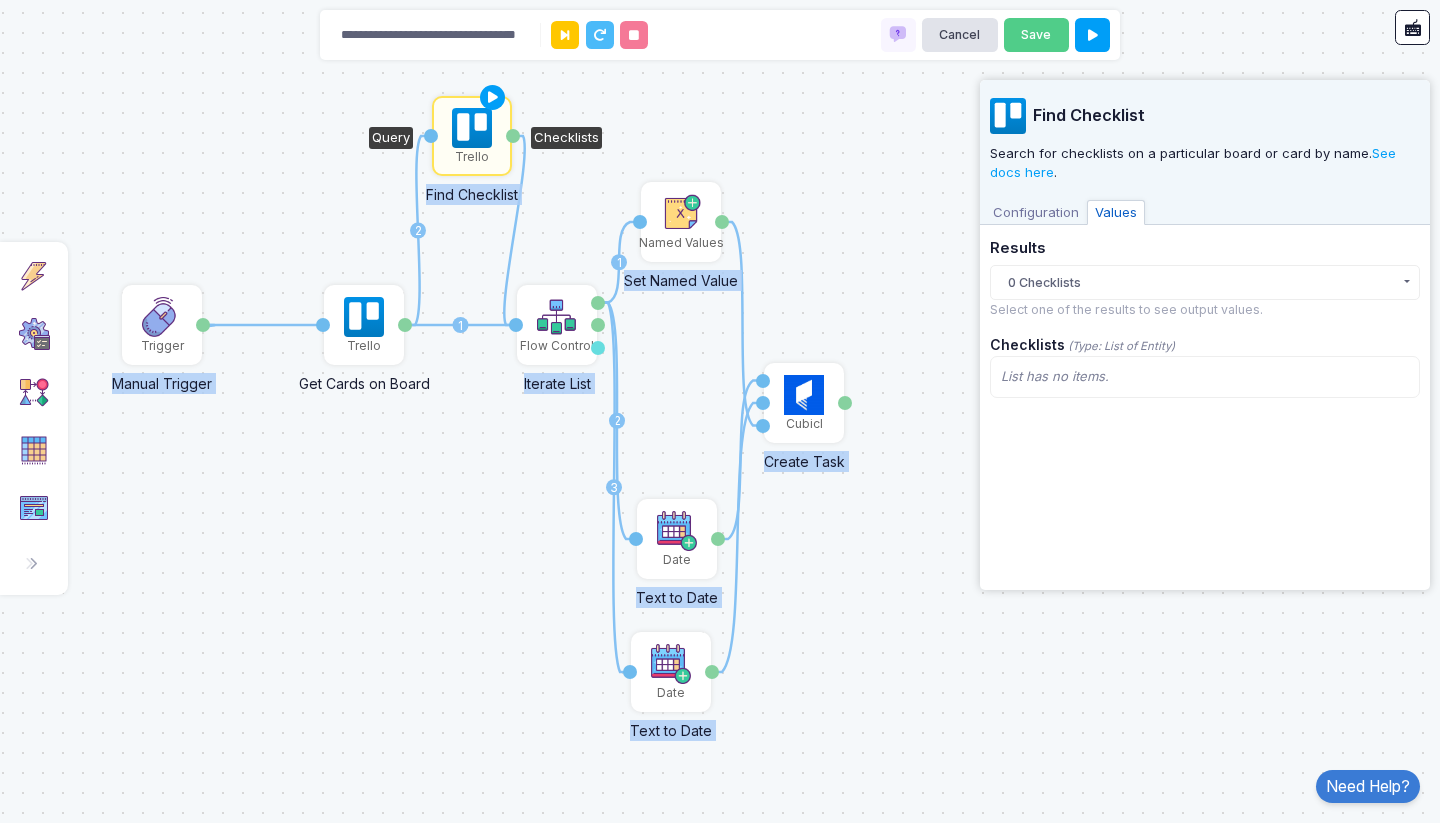click on "Find Checklist" 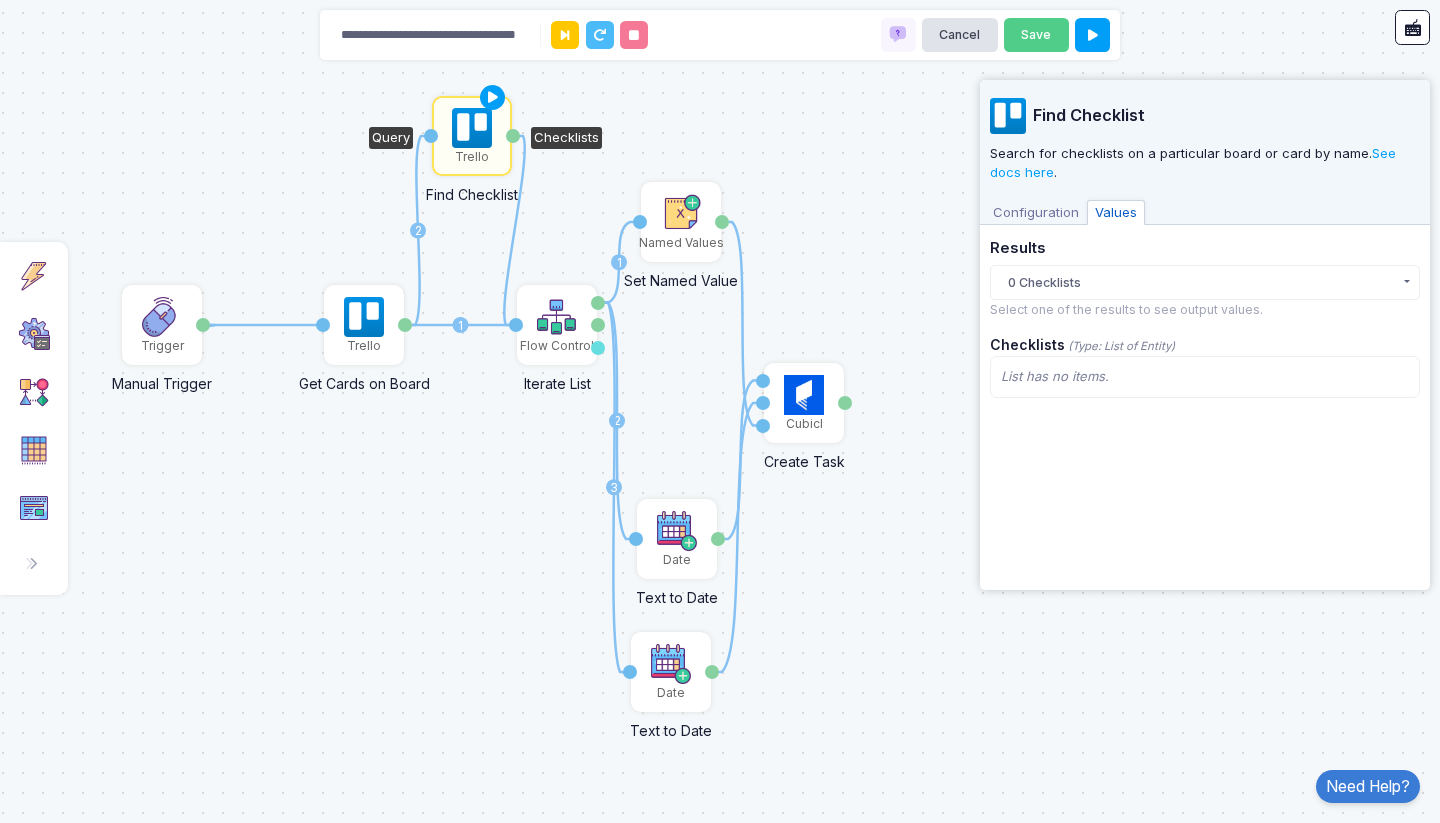 click on "2" 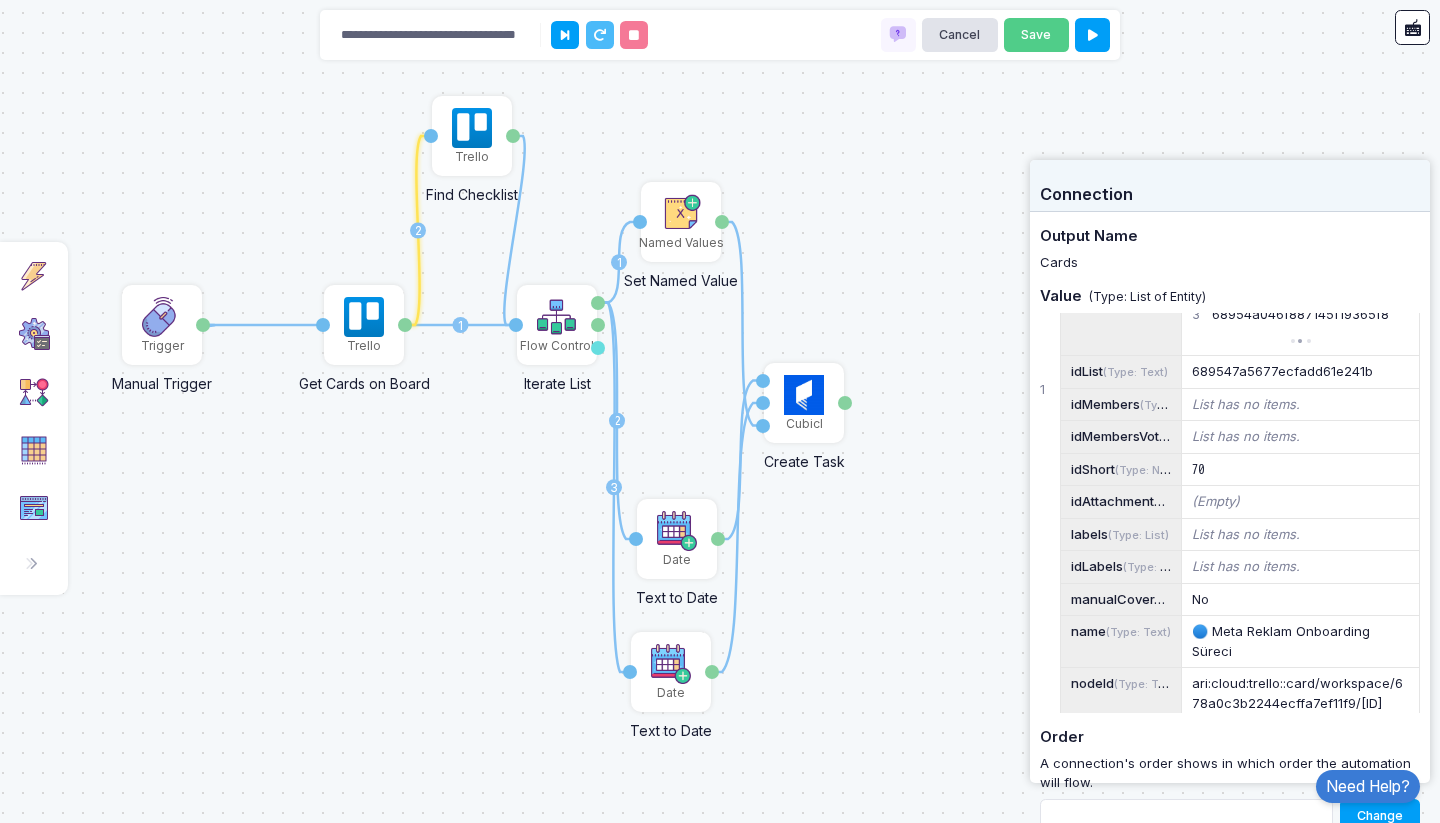 scroll, scrollTop: 558, scrollLeft: 0, axis: vertical 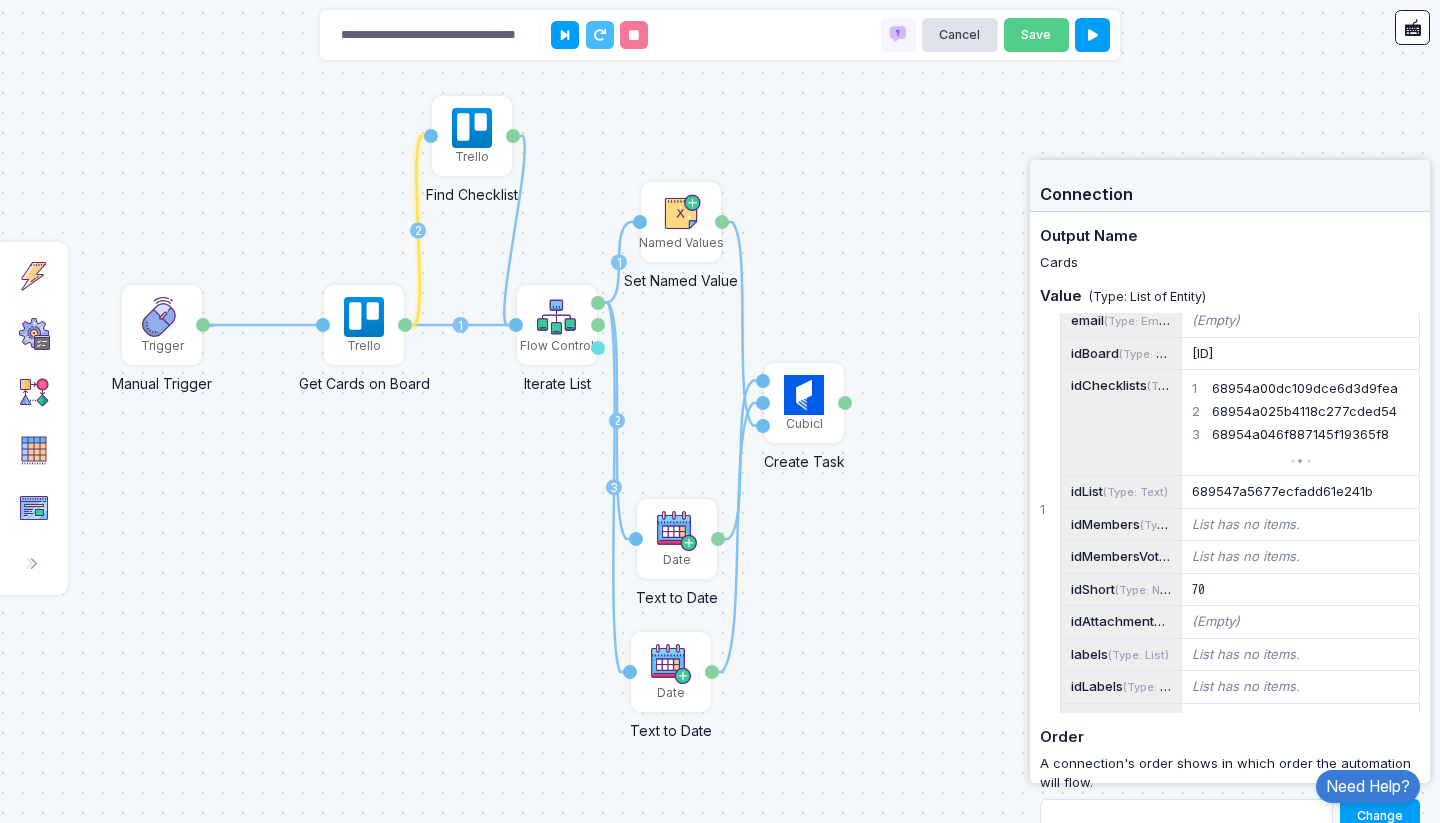 click on "[ID]" at bounding box center (1311, 389) 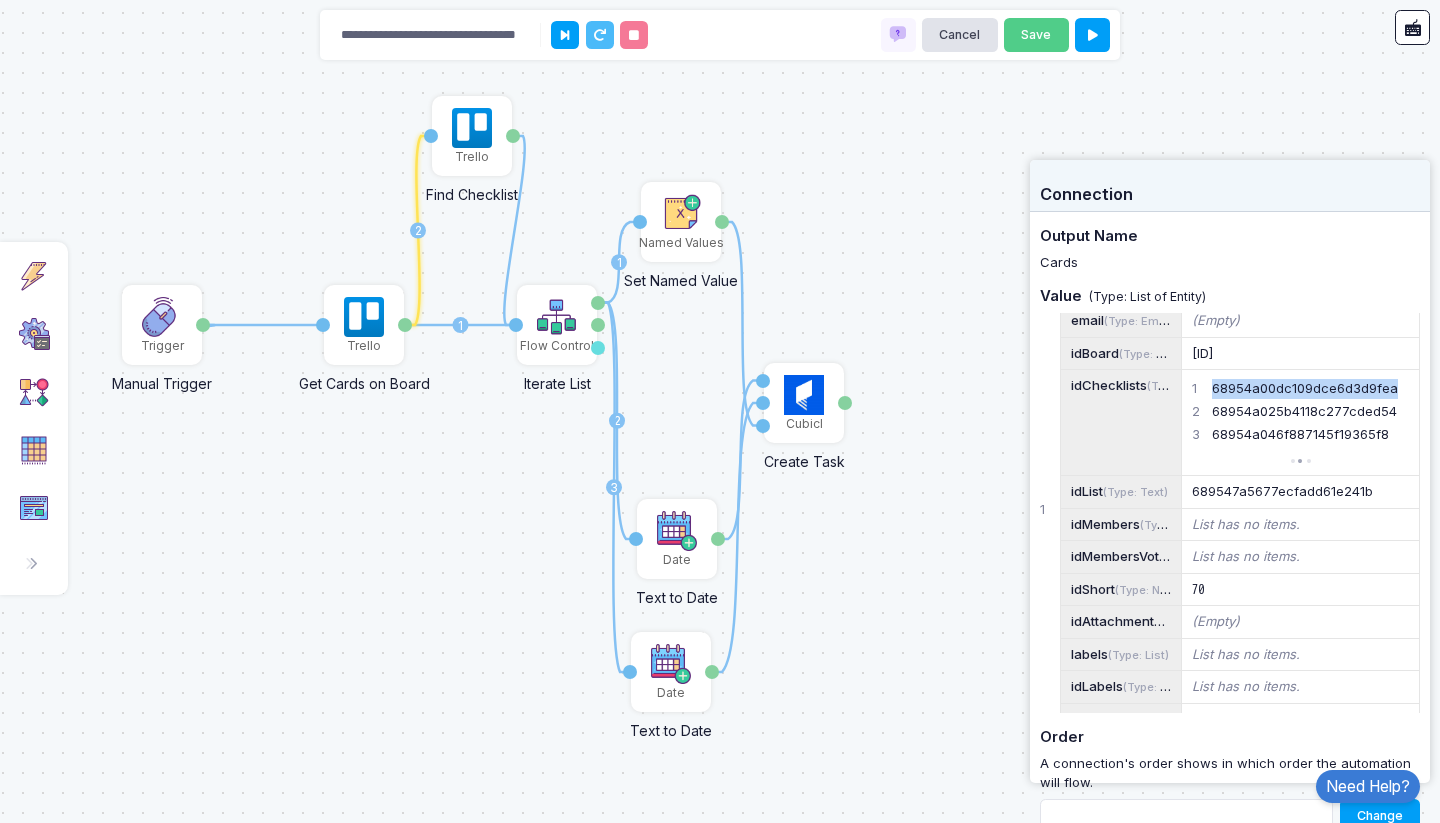 click on "[ID]" at bounding box center [1311, 389] 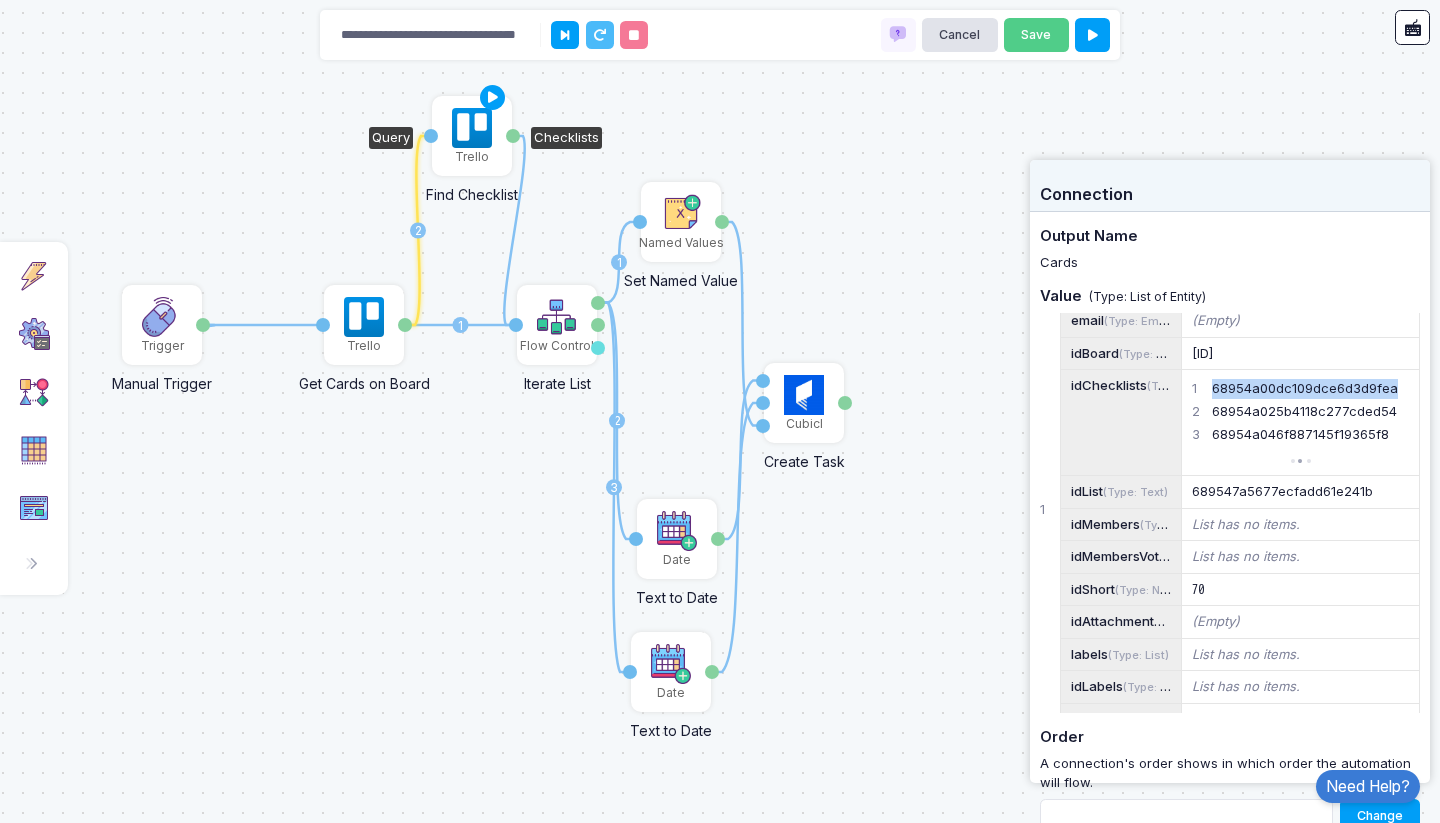 click on "Trello" 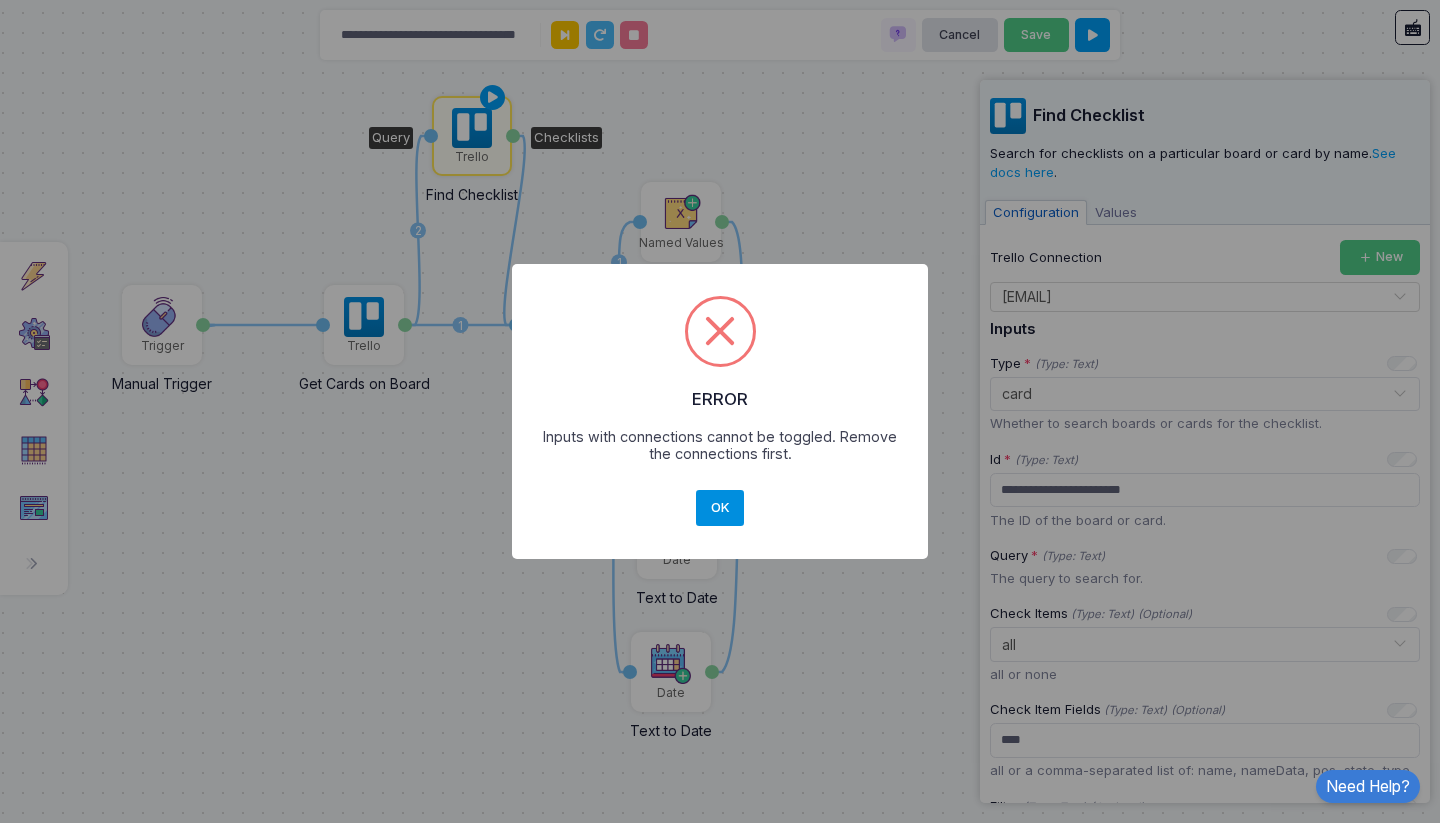 click on "OK" at bounding box center [720, 508] 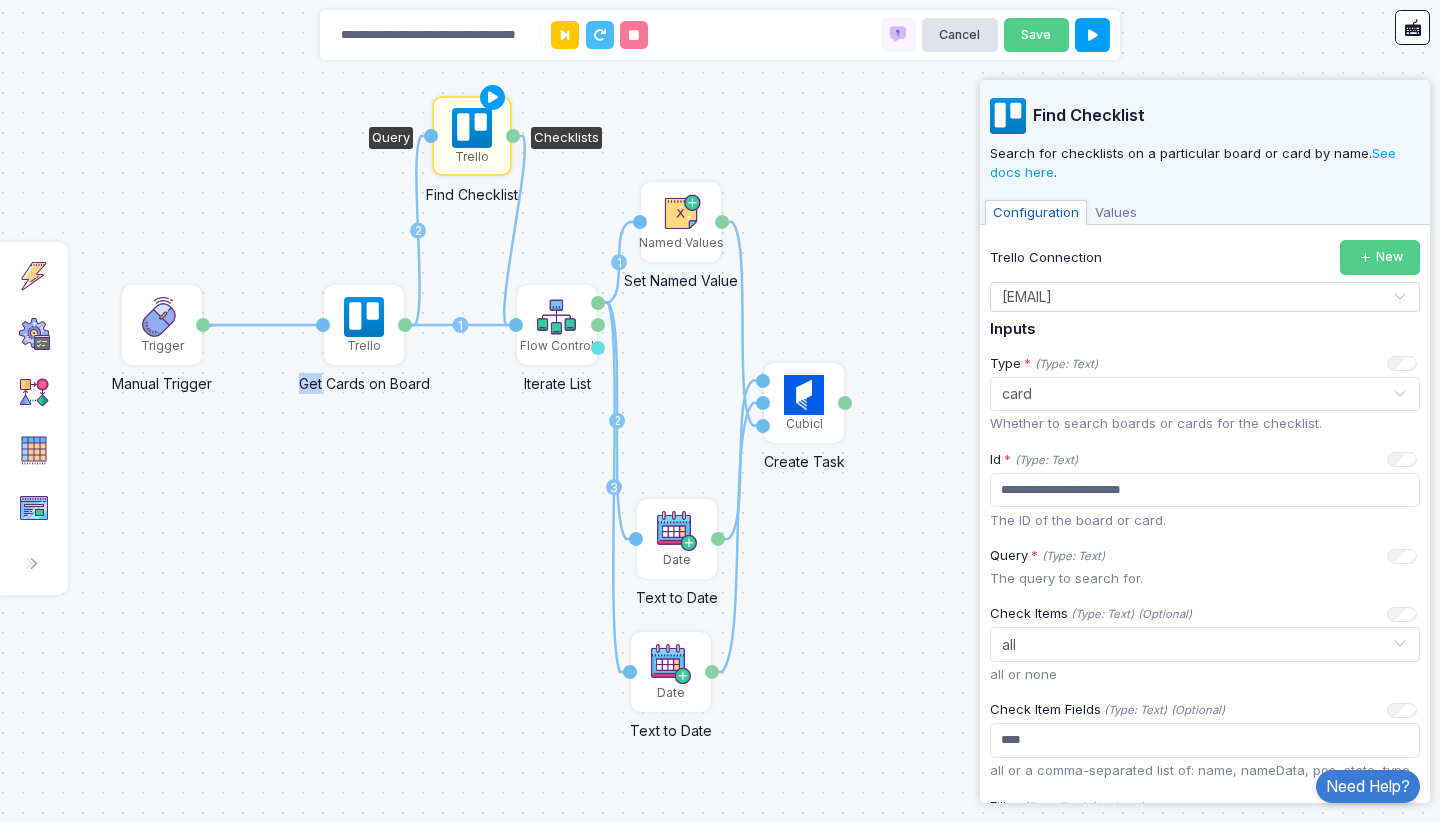 click on "2" 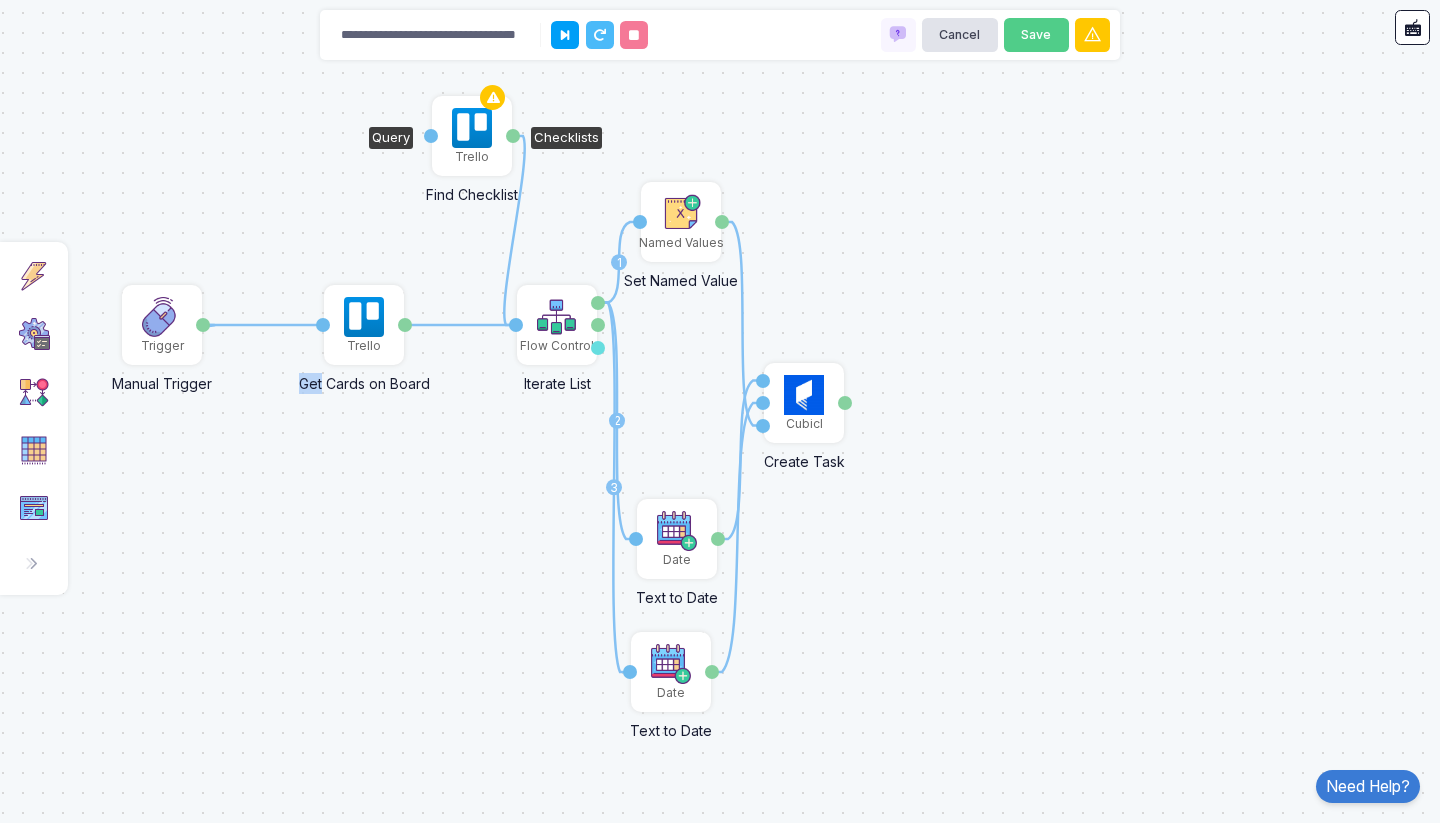click on "Trello" 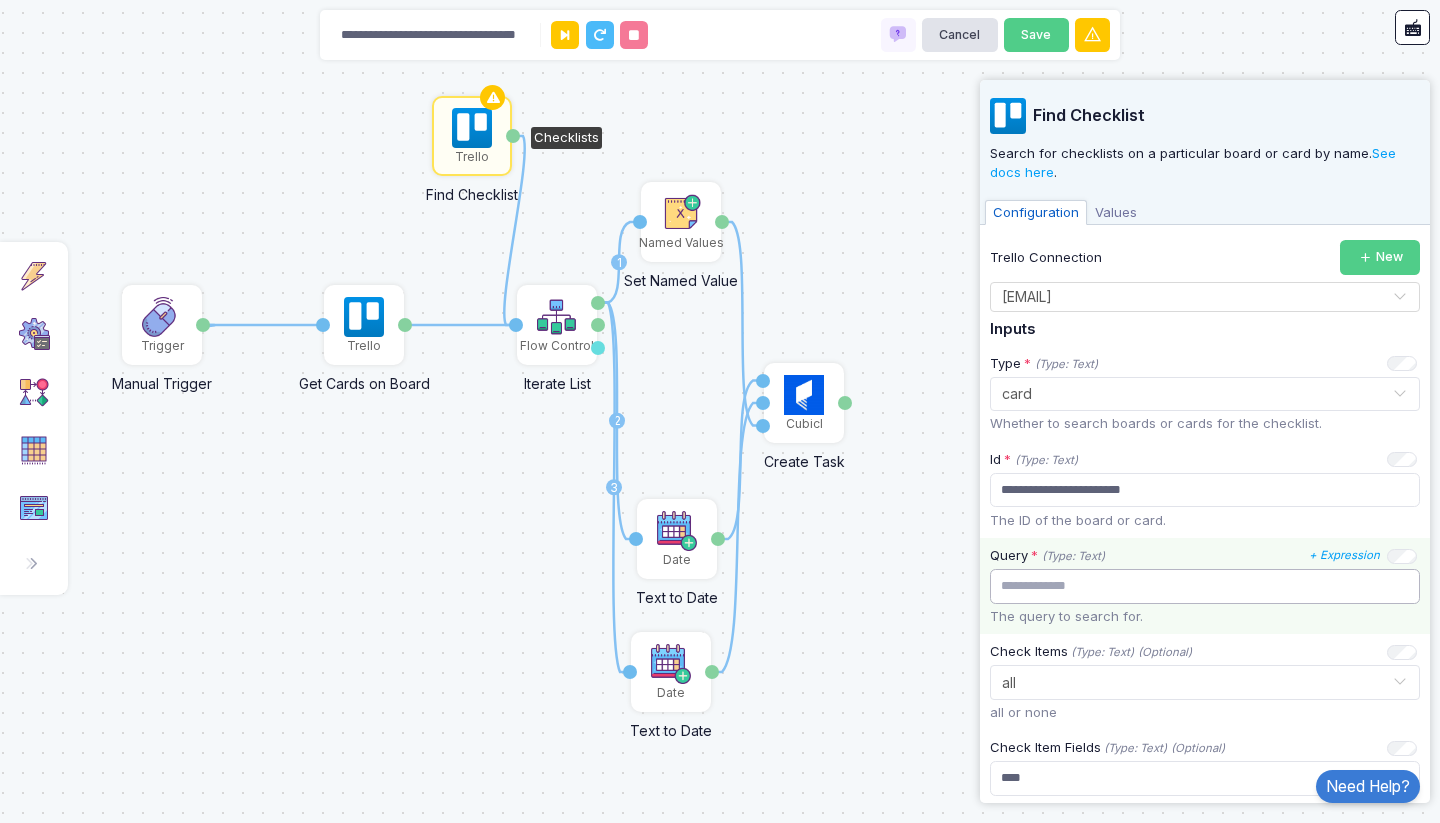 click 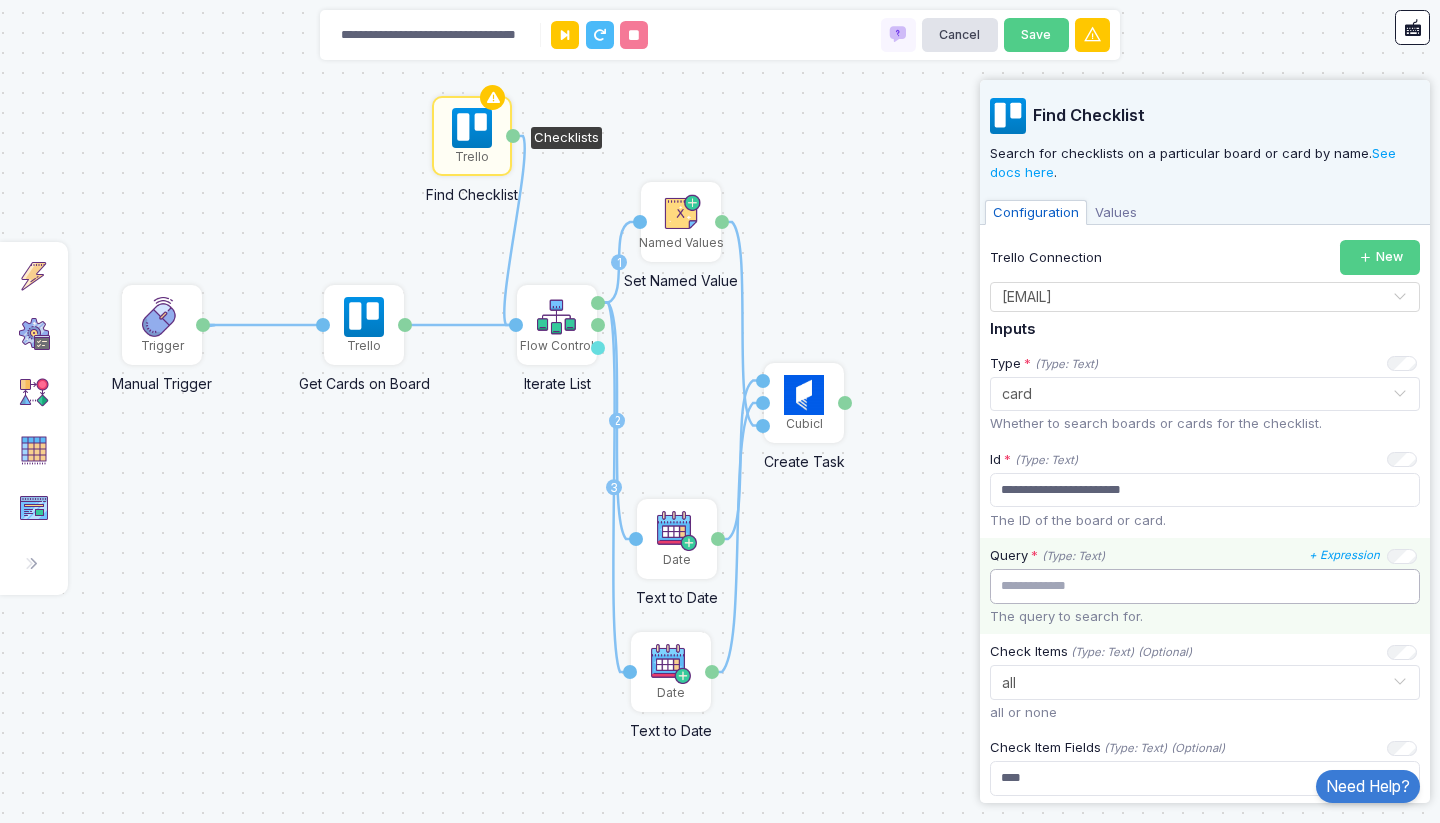 paste on "**********" 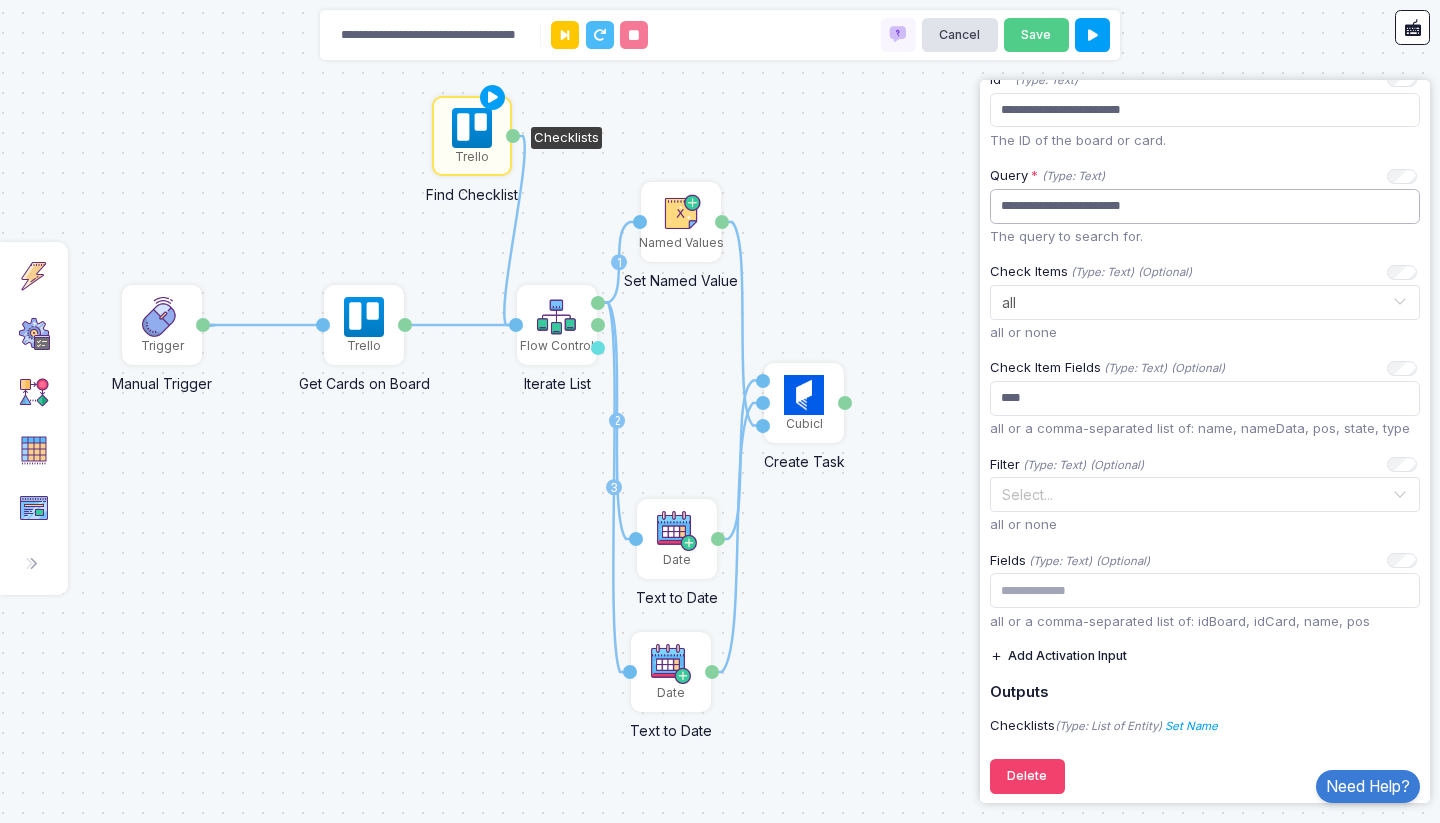 scroll, scrollTop: 140, scrollLeft: 0, axis: vertical 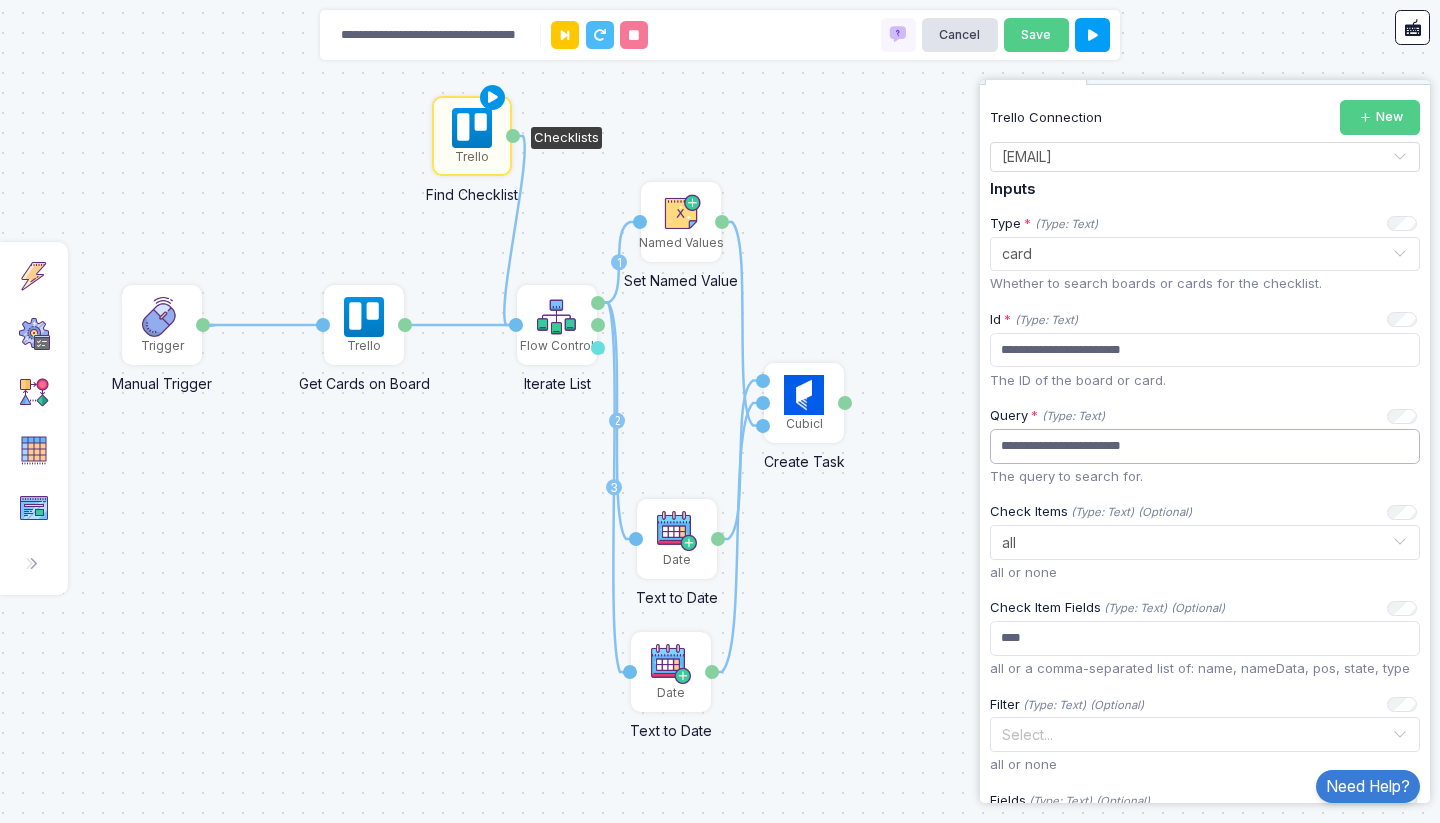click at bounding box center [493, 98] 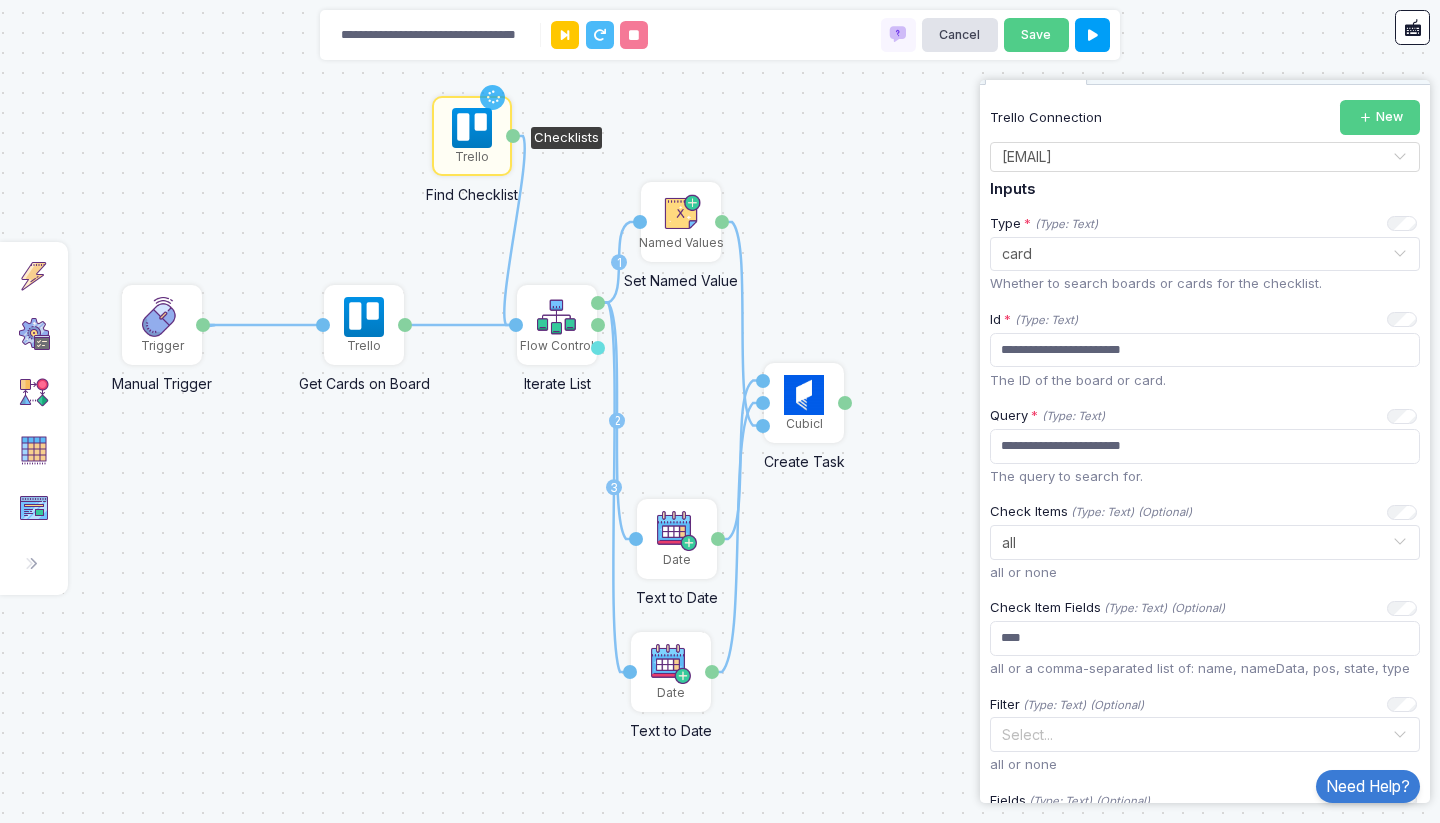 scroll, scrollTop: 0, scrollLeft: 0, axis: both 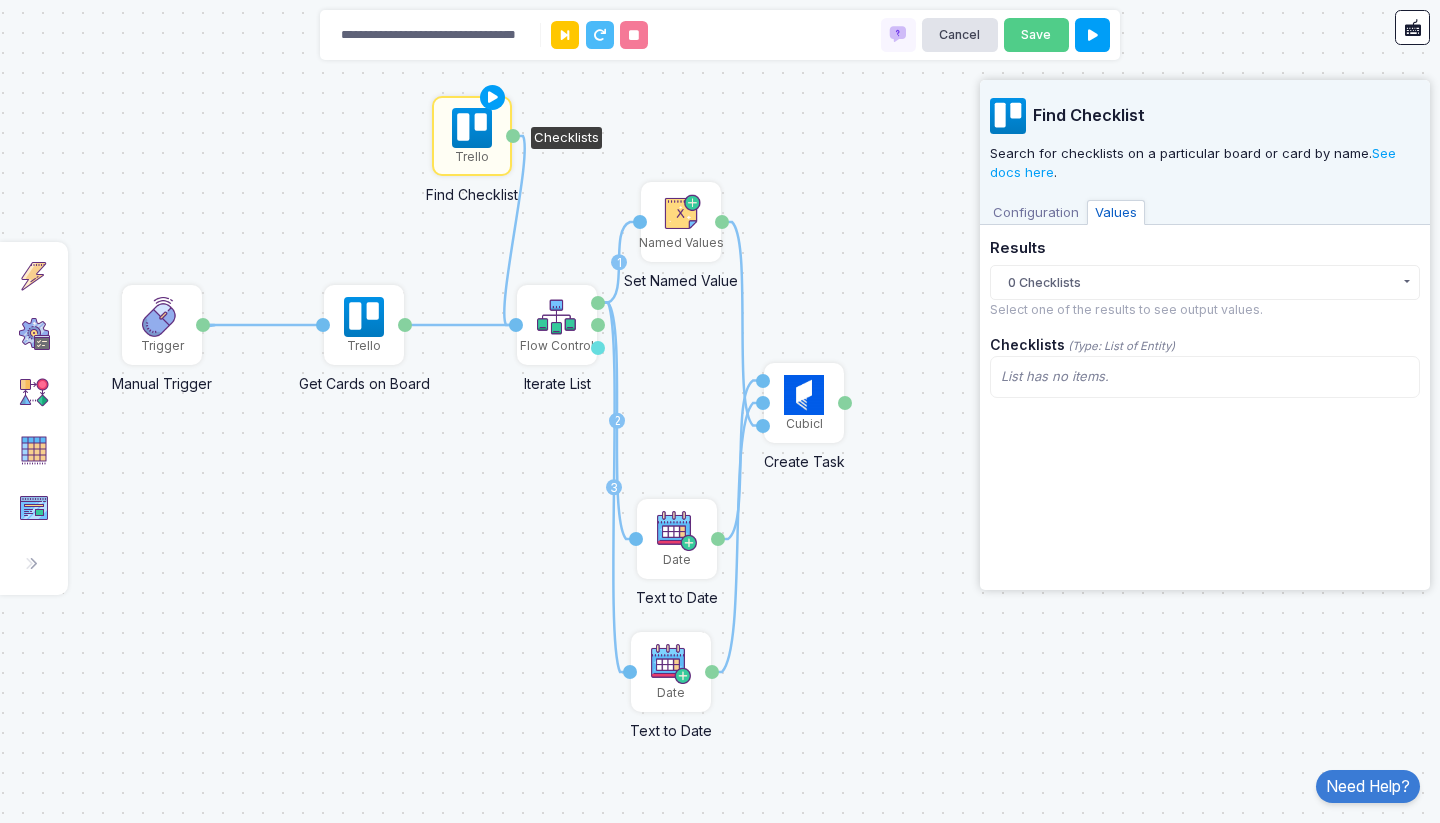 click on "0 Checklists" 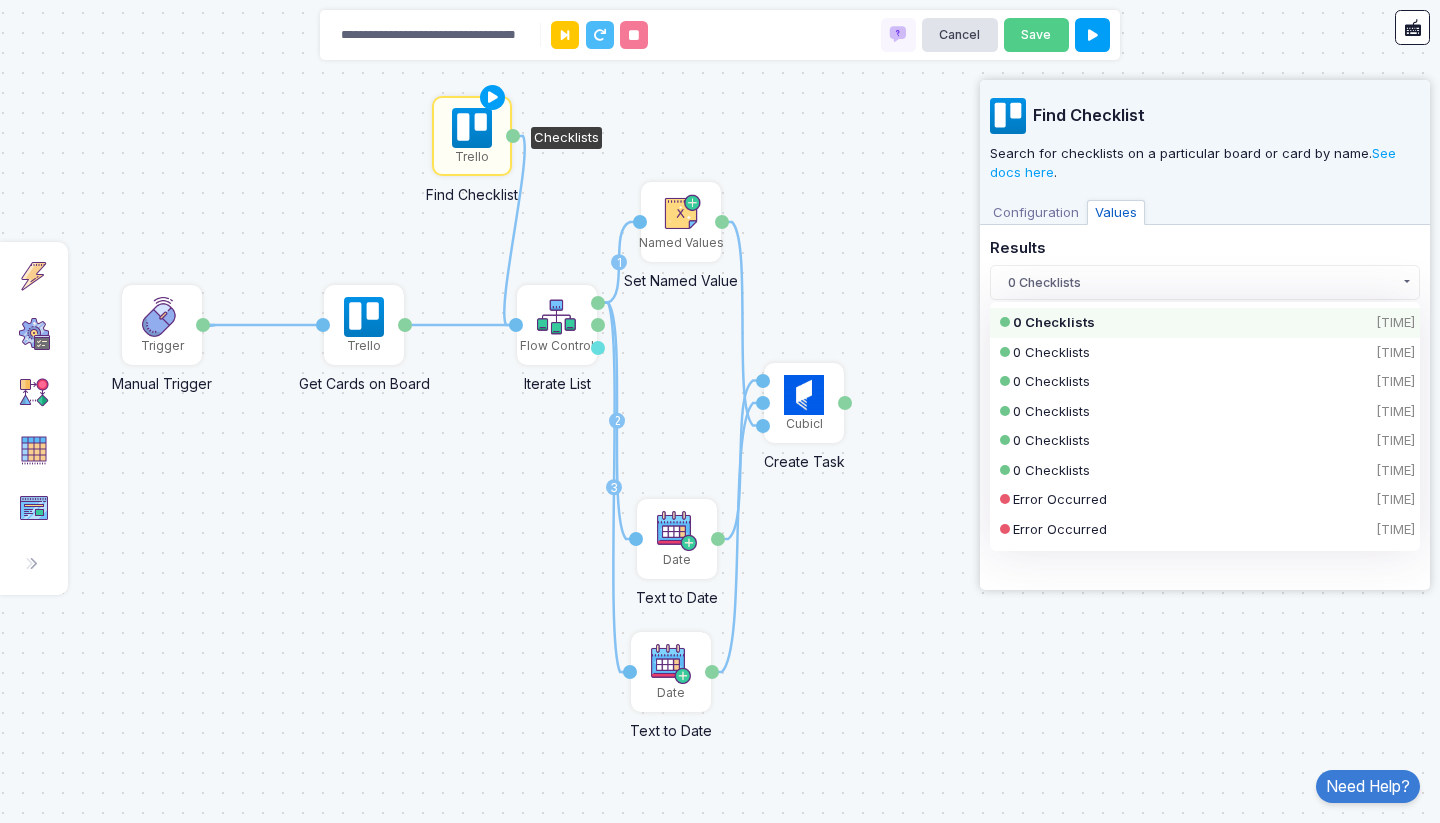 click on "[TEXT]" at bounding box center [1036, 213] 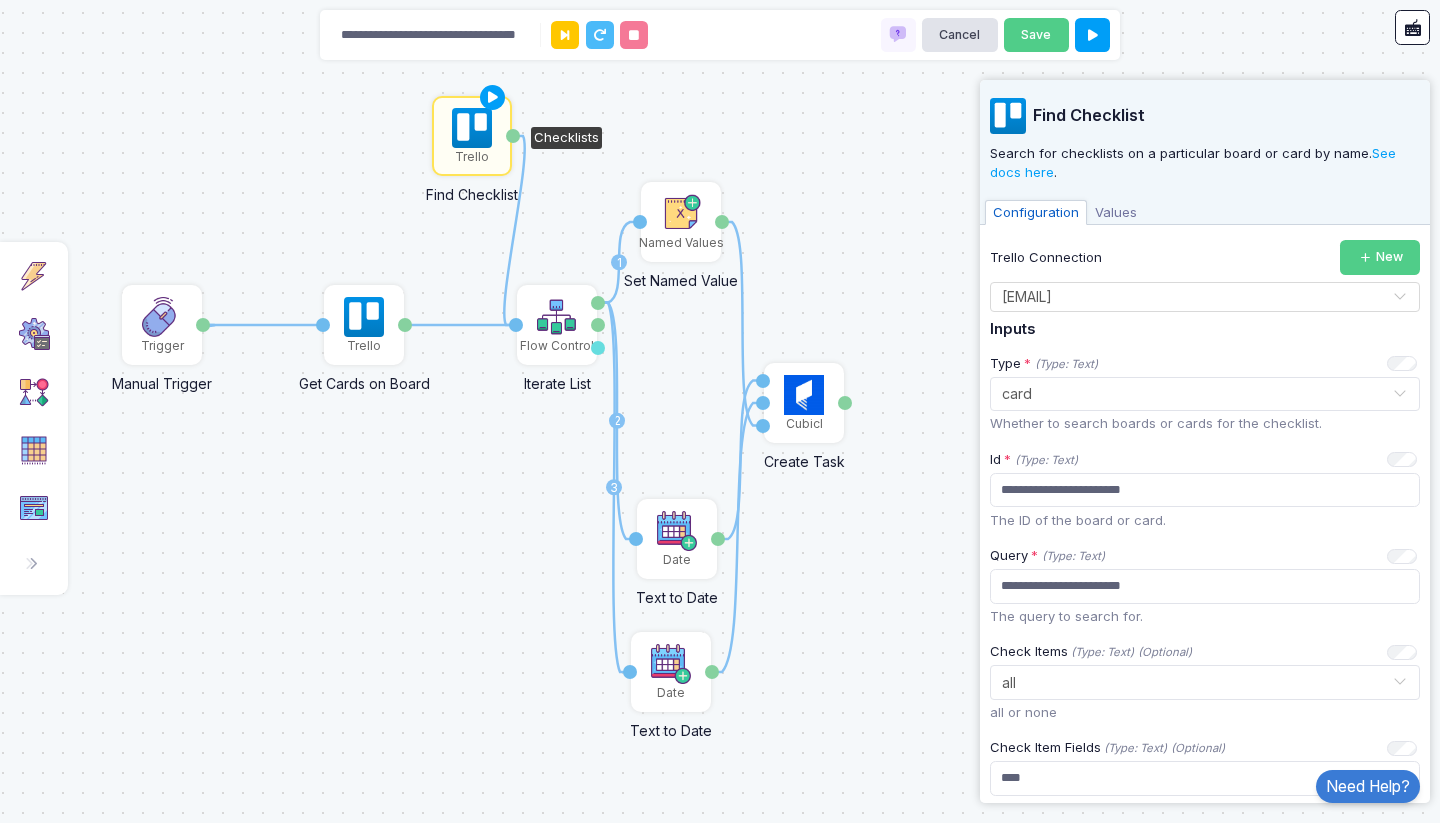 click on "1 1 1 2 3 1 1 1 1 1 Trello Get Cards on Board Activation 1 Cards Trigger Manual Trigger Done Cubicl Create Task Start Date End Date Activation 1 Task Flow Control Iterate List List Item Number Done Named Values Set Named Value Value Value Date Text to Date Activation 1 Date Date Text to Date Activation 1 Date Trello Find Checklist Checklists" 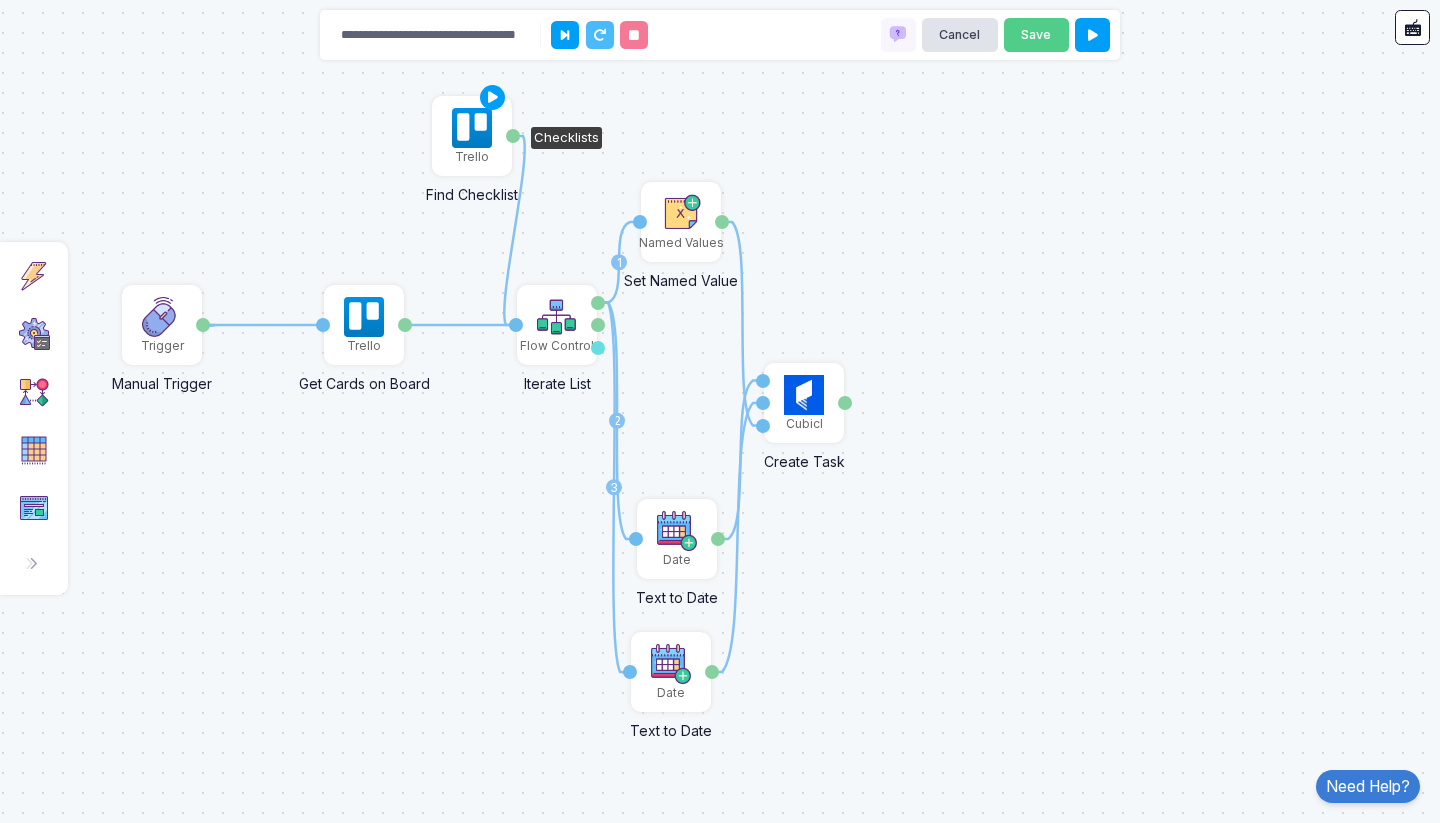 click 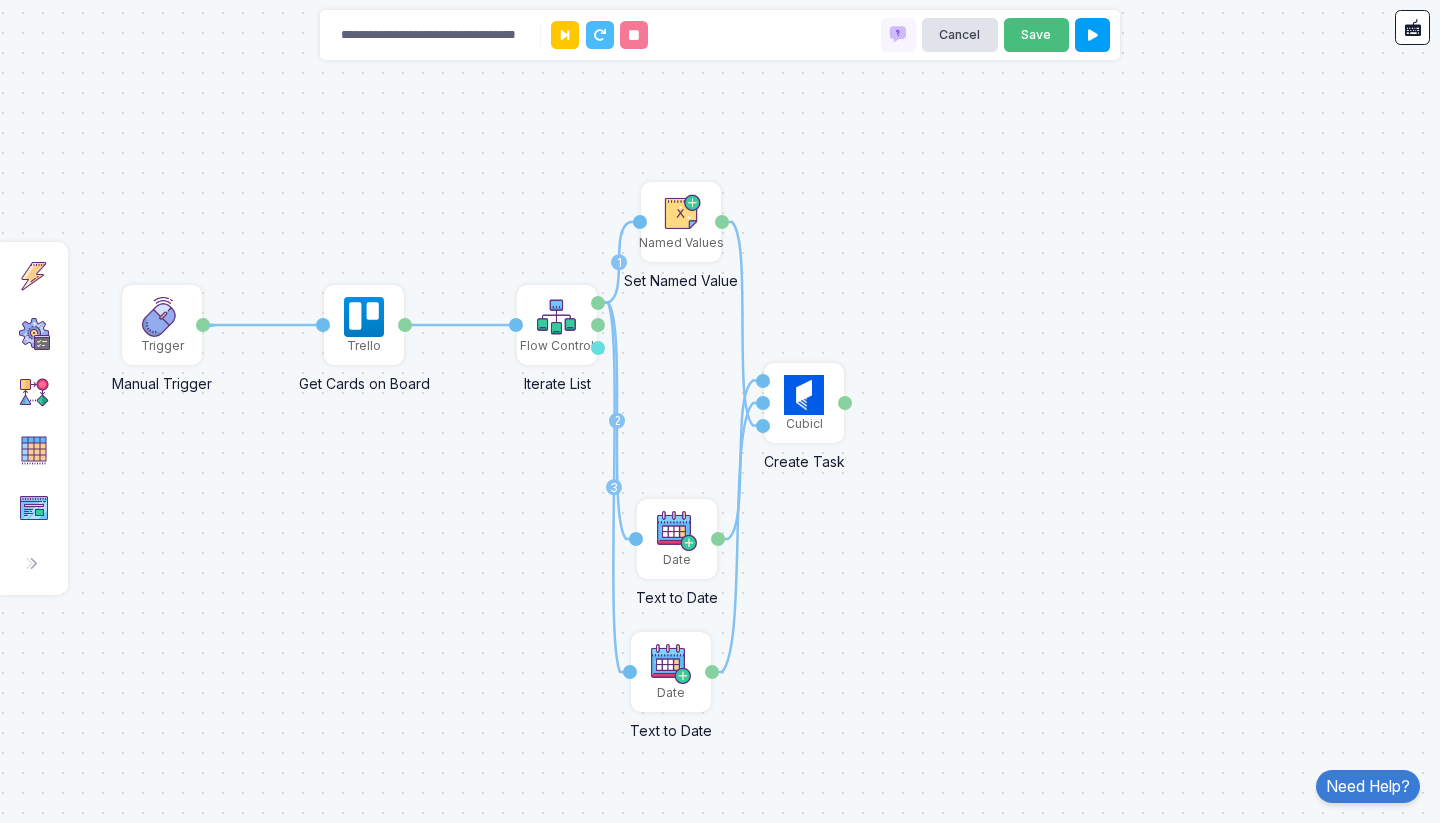 click on "Save" at bounding box center (1036, 35) 